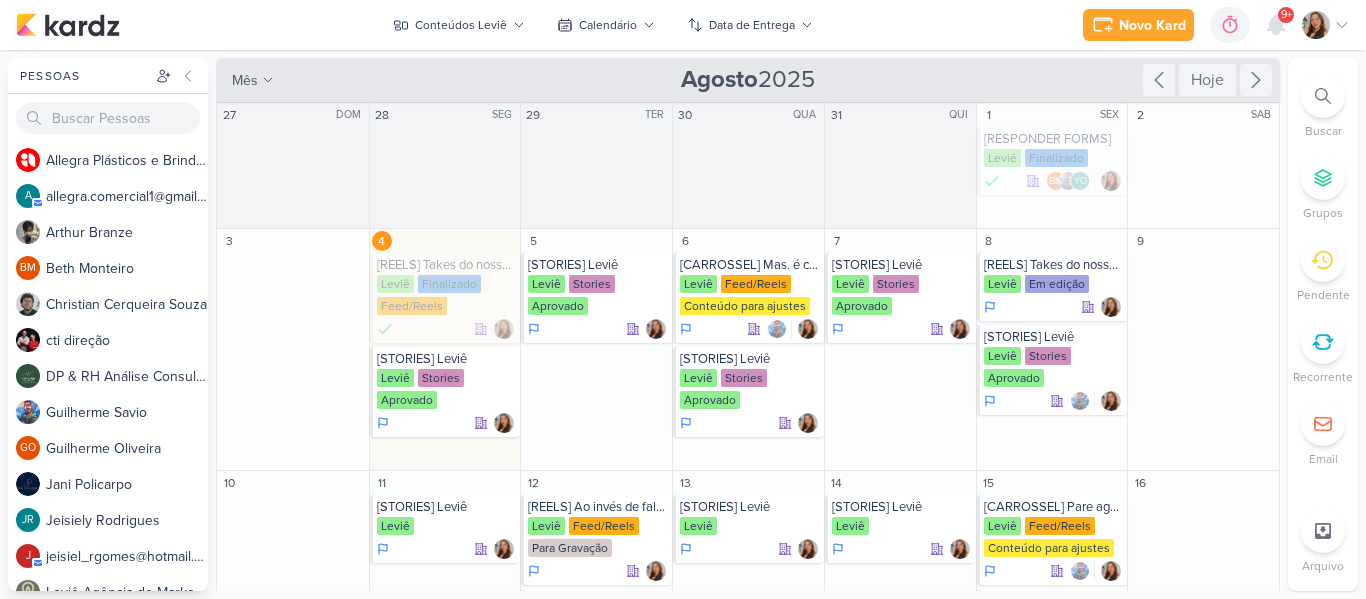 scroll, scrollTop: 0, scrollLeft: 0, axis: both 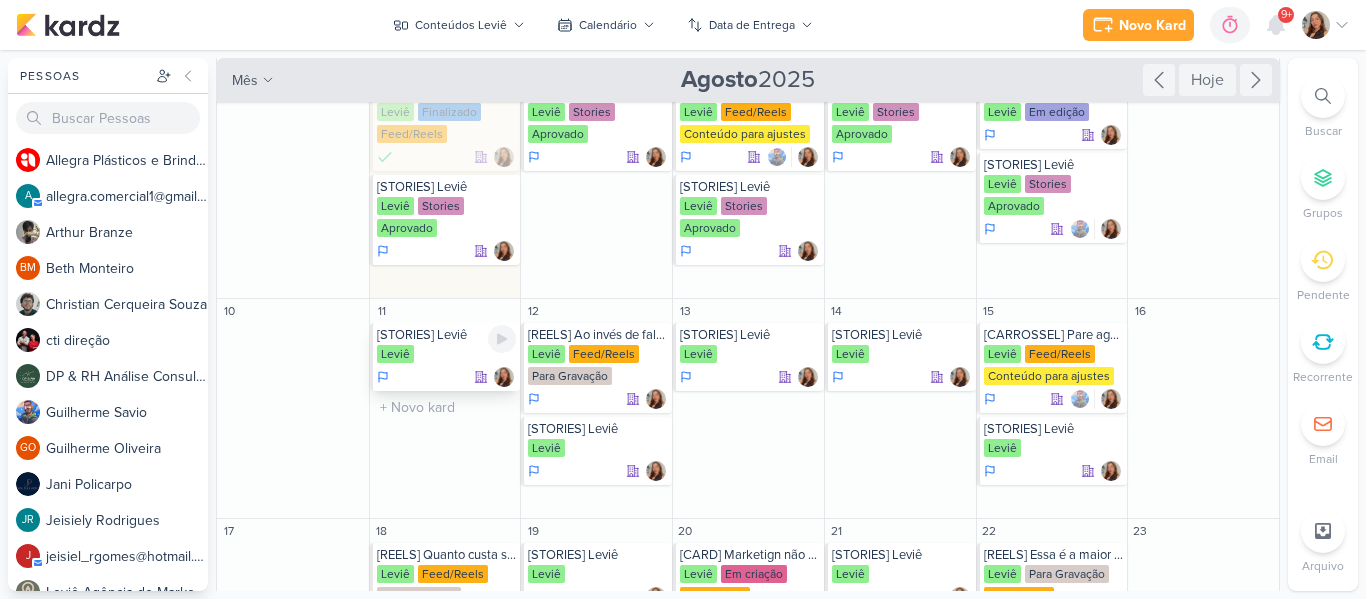 click on "Leviê" at bounding box center [447, 355] 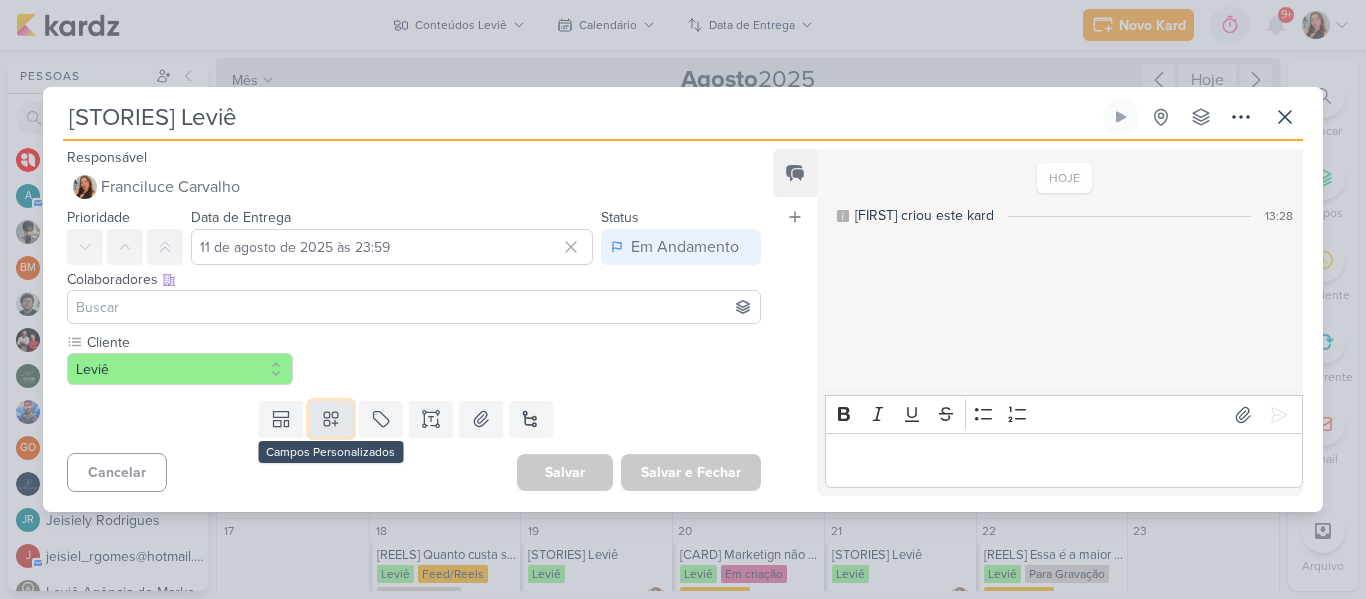 click at bounding box center [331, 419] 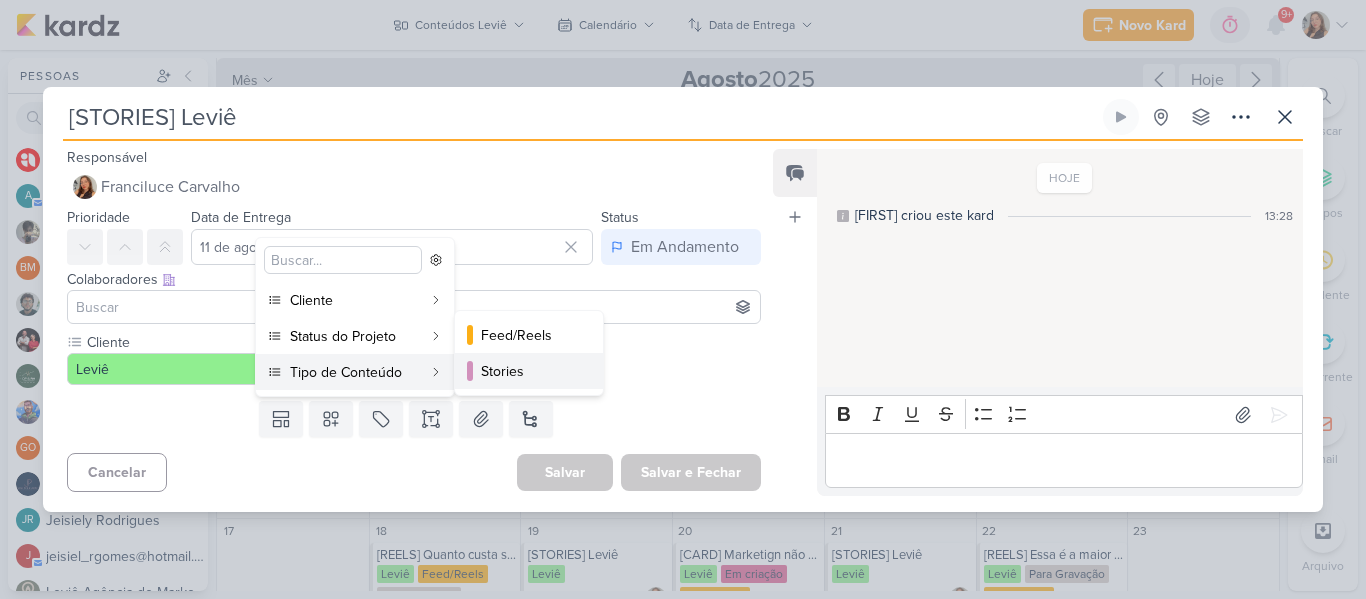 click on "Stories" at bounding box center (530, 371) 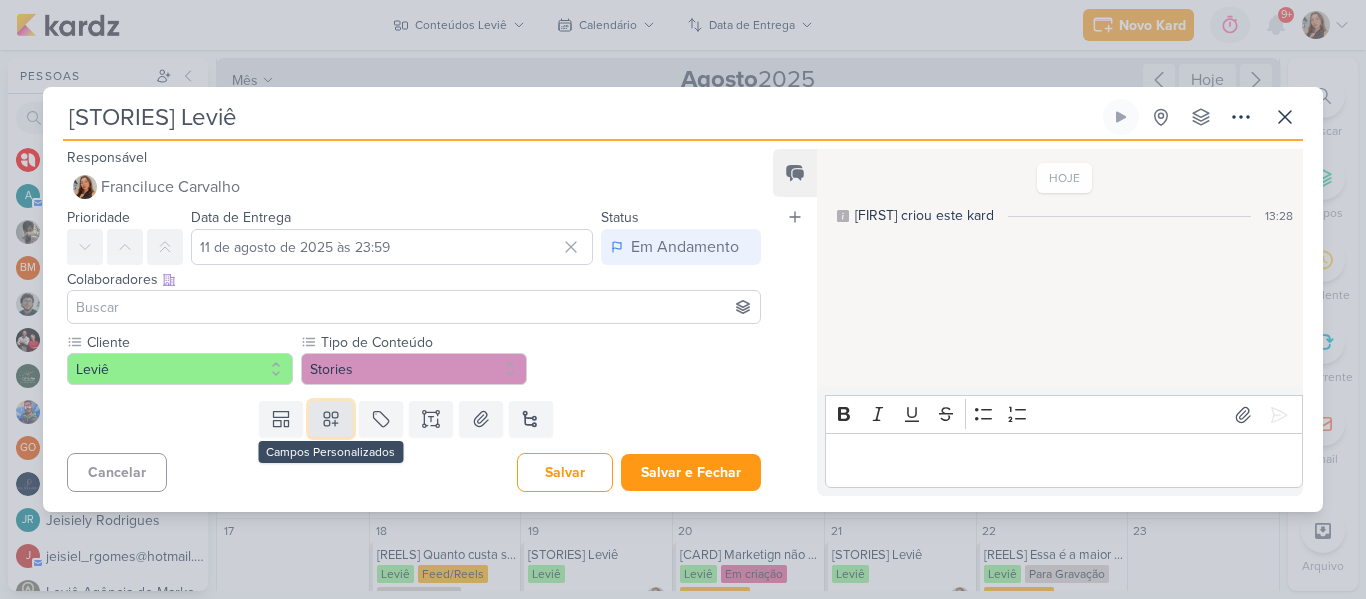 click 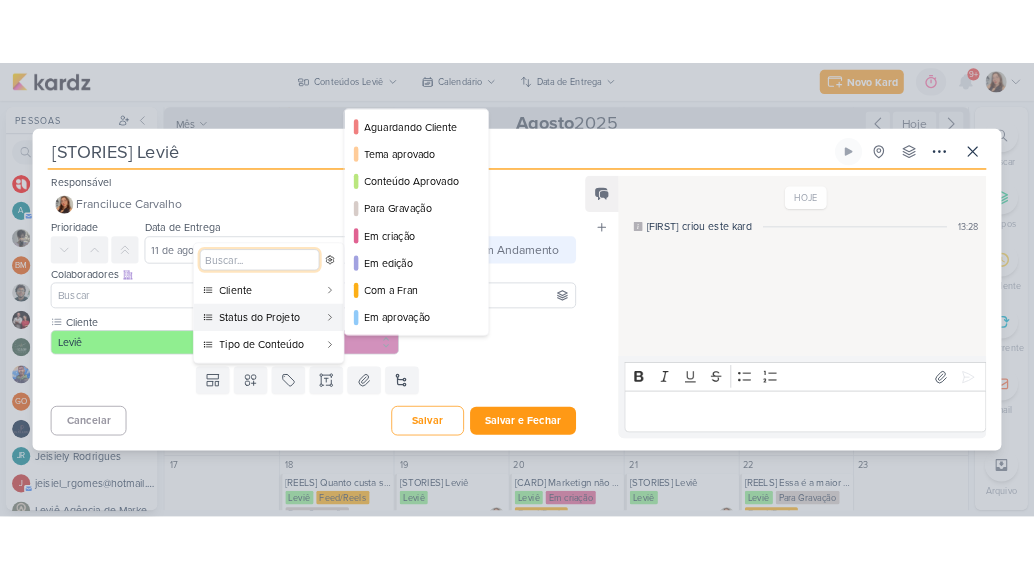 scroll, scrollTop: 182, scrollLeft: 0, axis: vertical 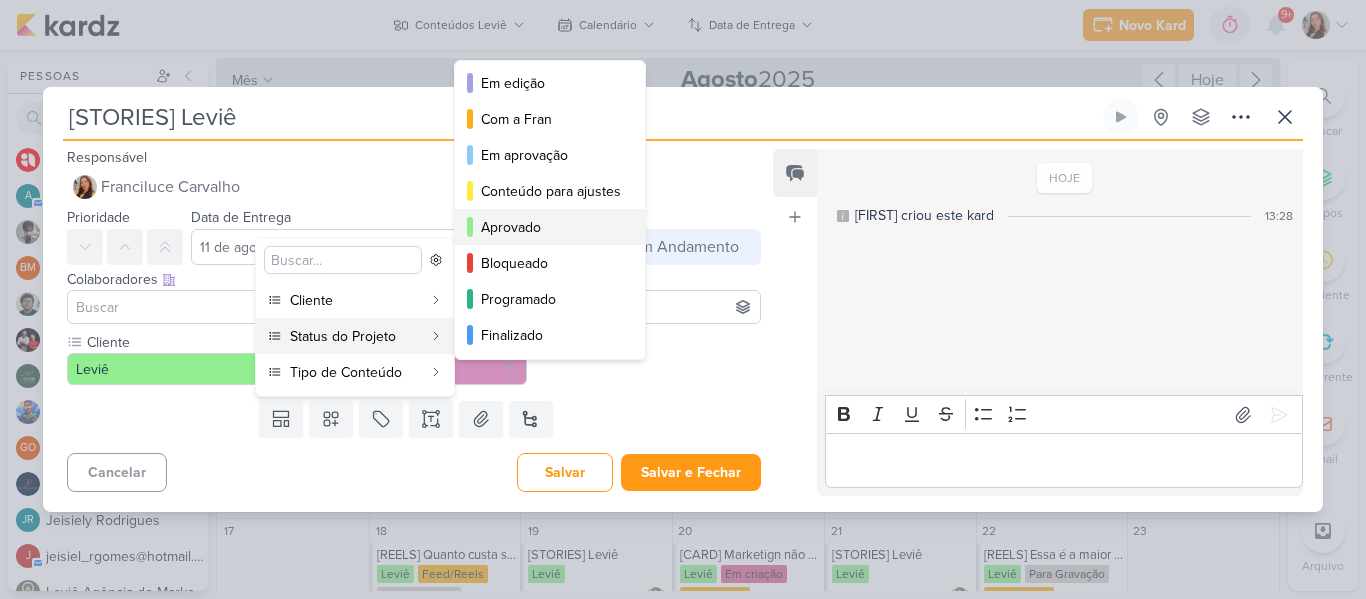 click on "Aprovado" at bounding box center (550, 227) 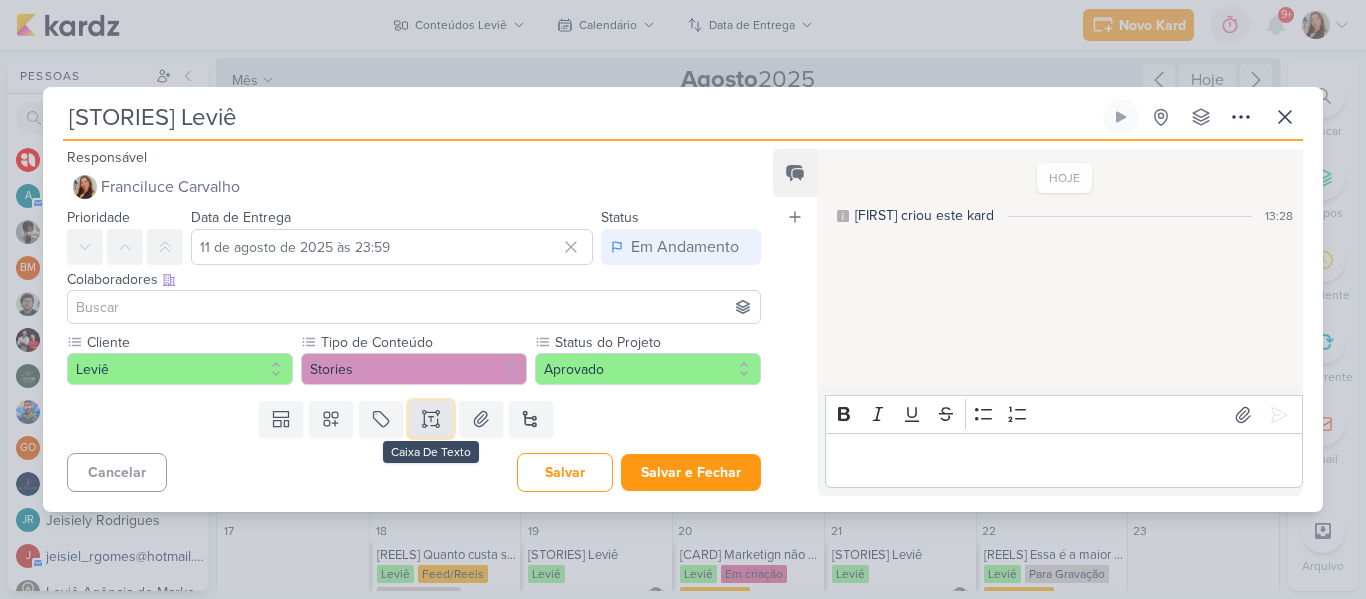click 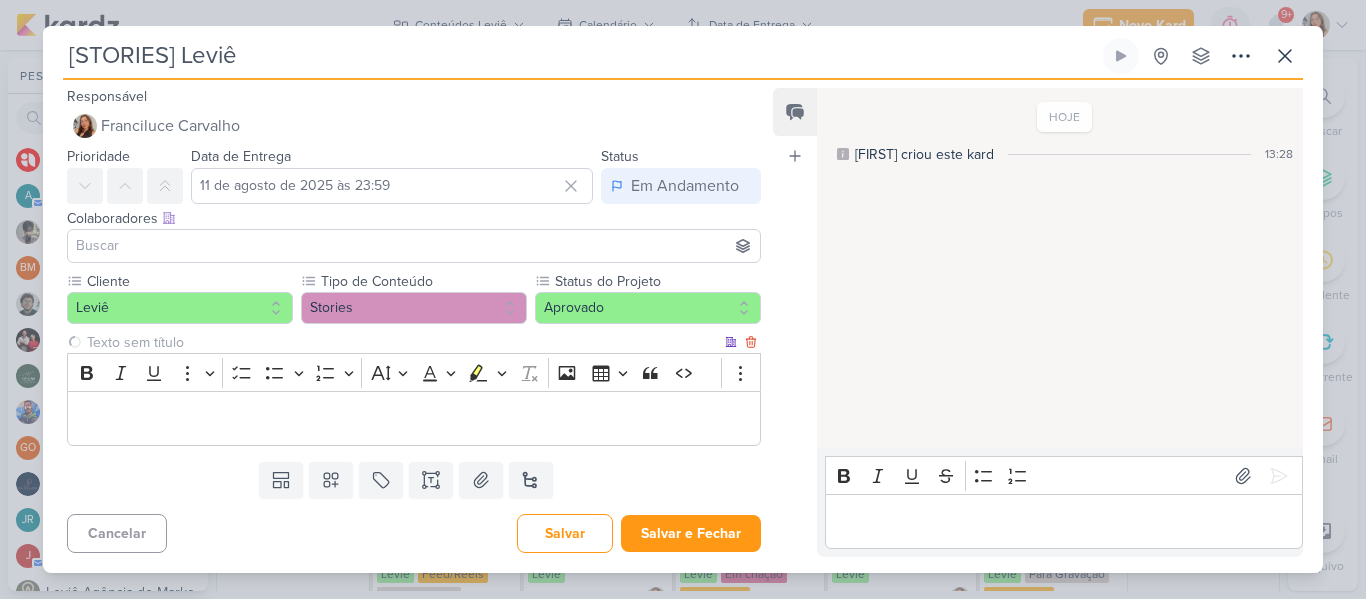 click at bounding box center [402, 342] 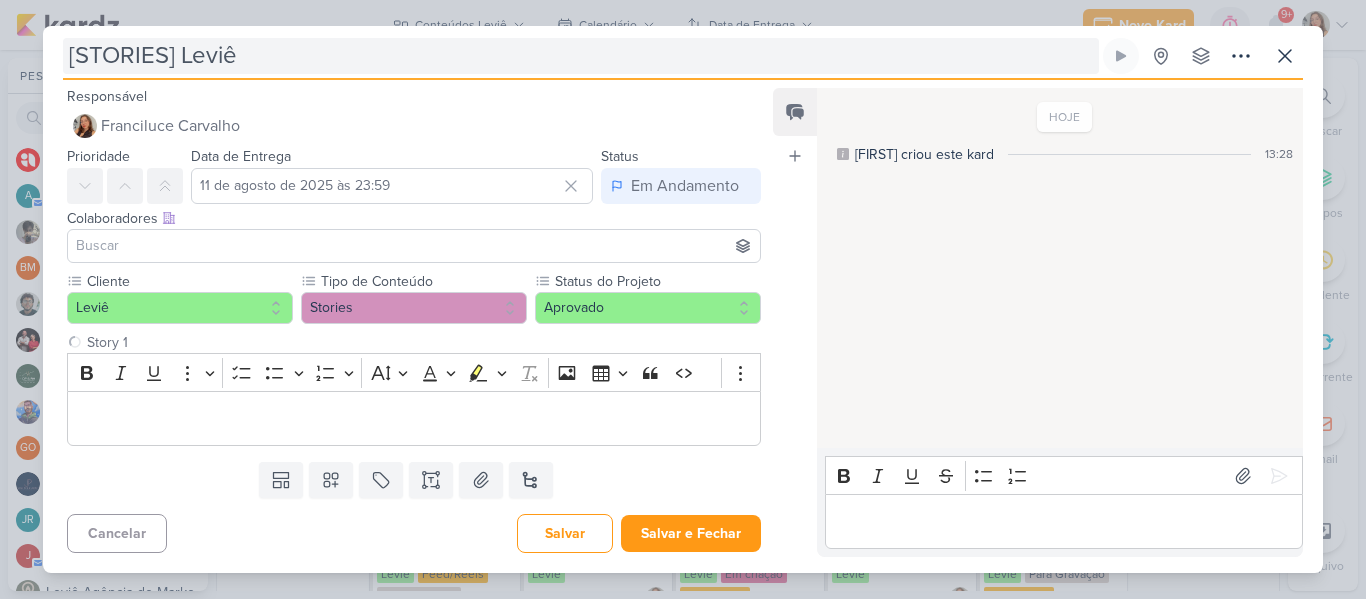 type on "Story 1" 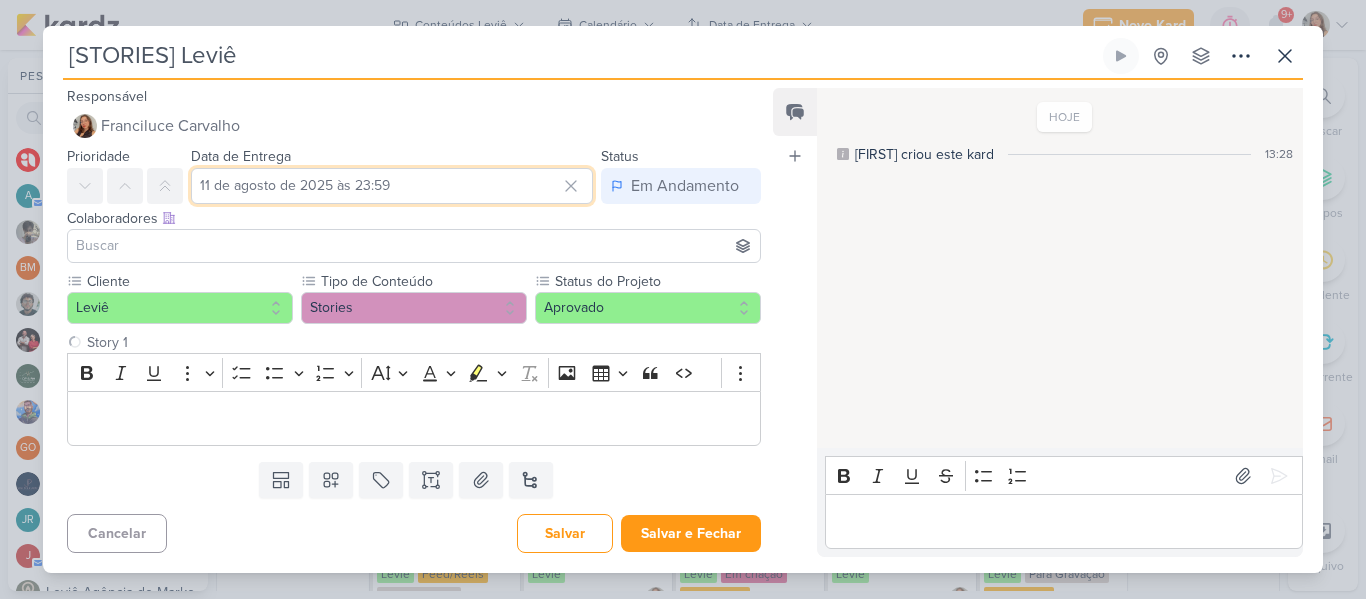 click on "11 de agosto de 2025 às 23:59" at bounding box center (392, 186) 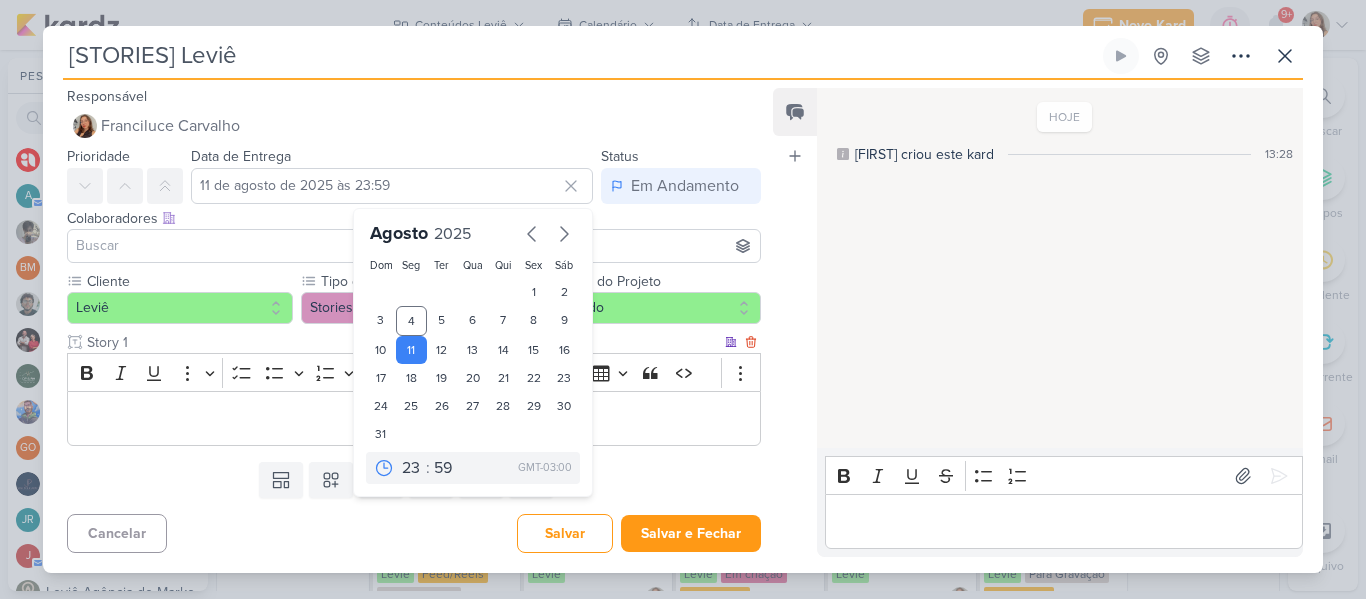 click at bounding box center (414, 419) 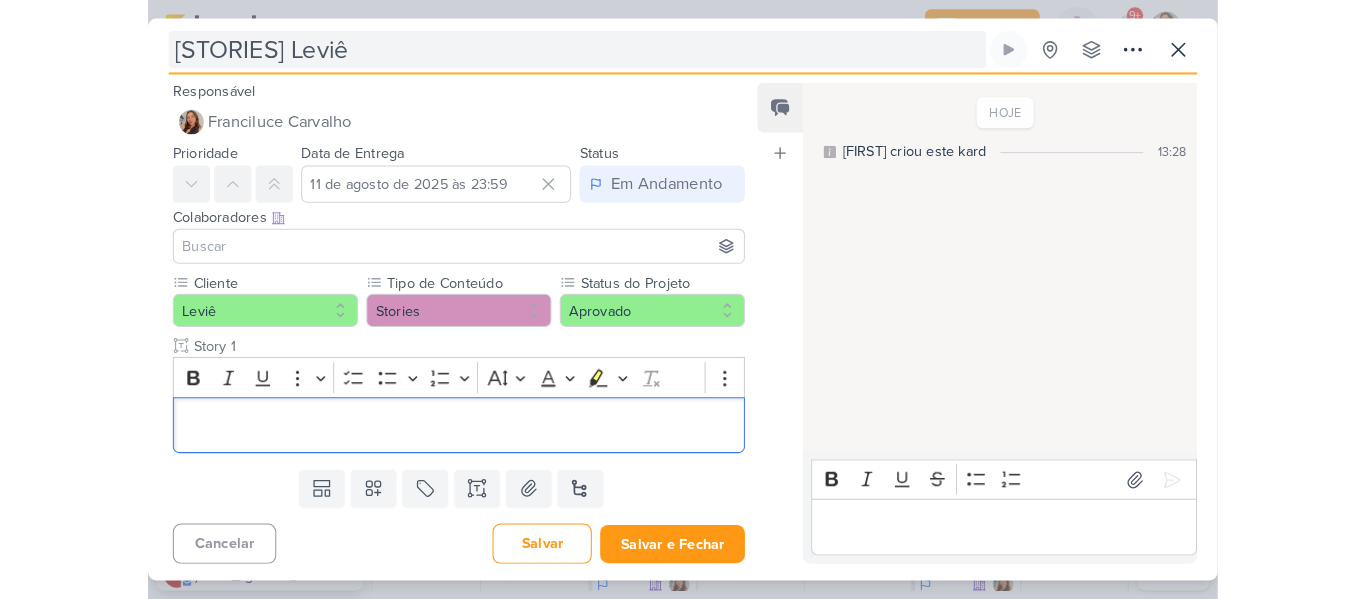 scroll, scrollTop: 222, scrollLeft: 0, axis: vertical 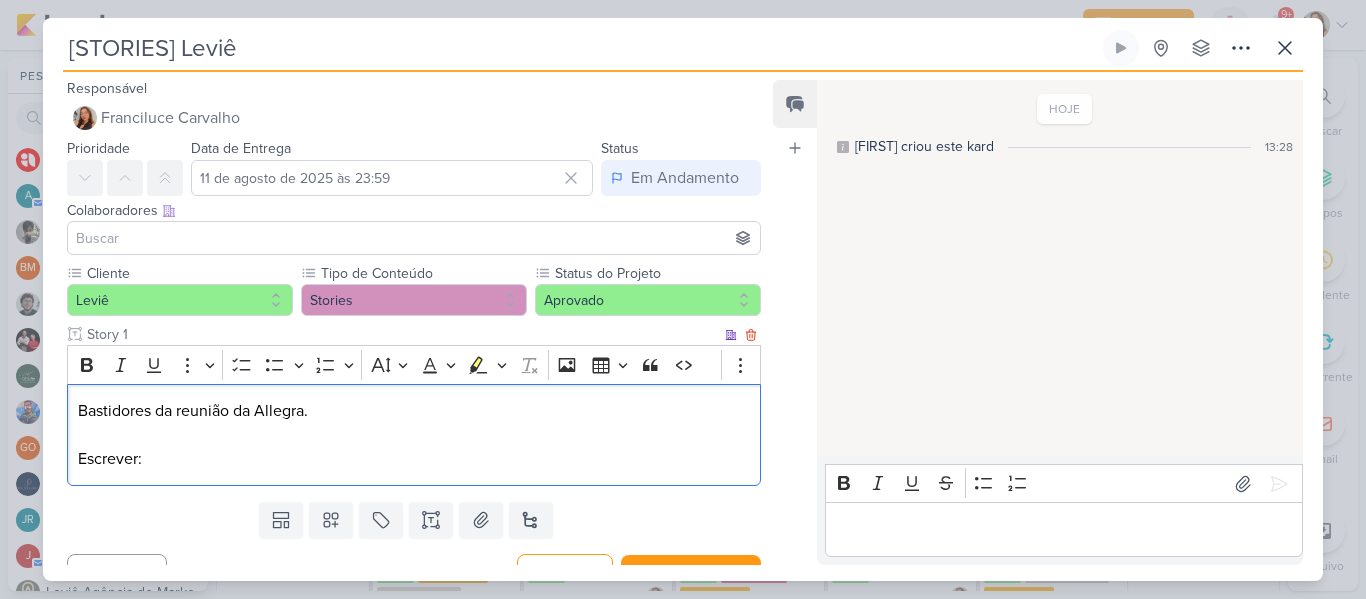 click at bounding box center (414, 435) 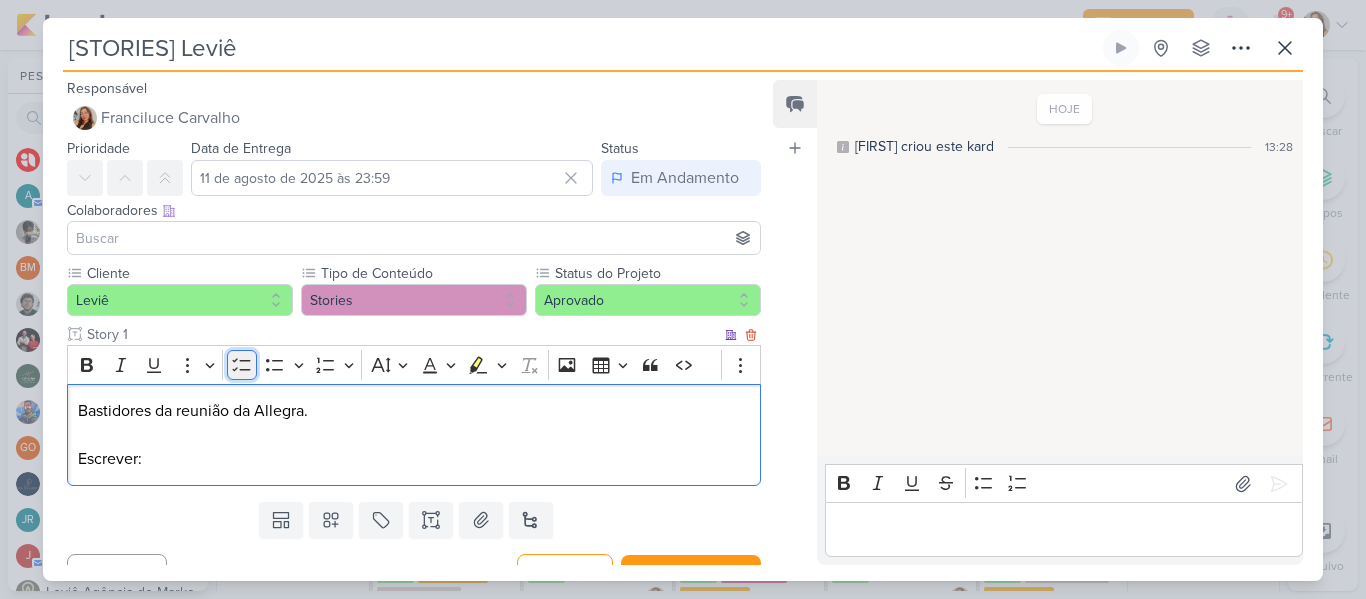 click on "To-do List" at bounding box center [242, 365] 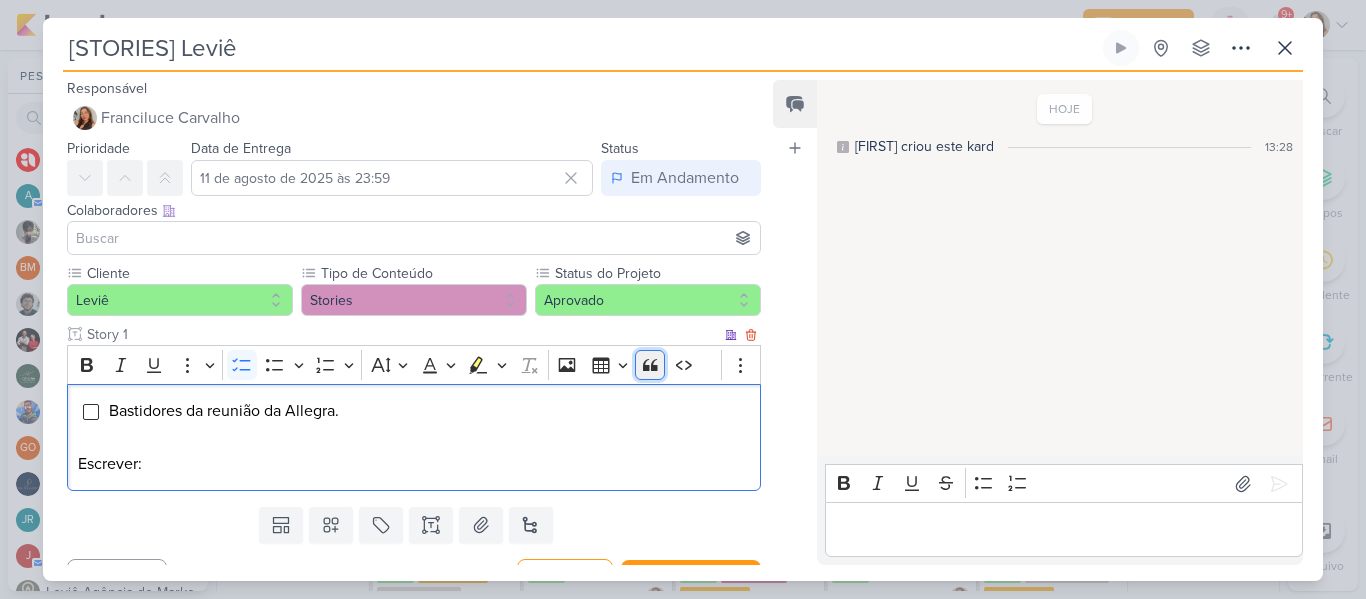 click 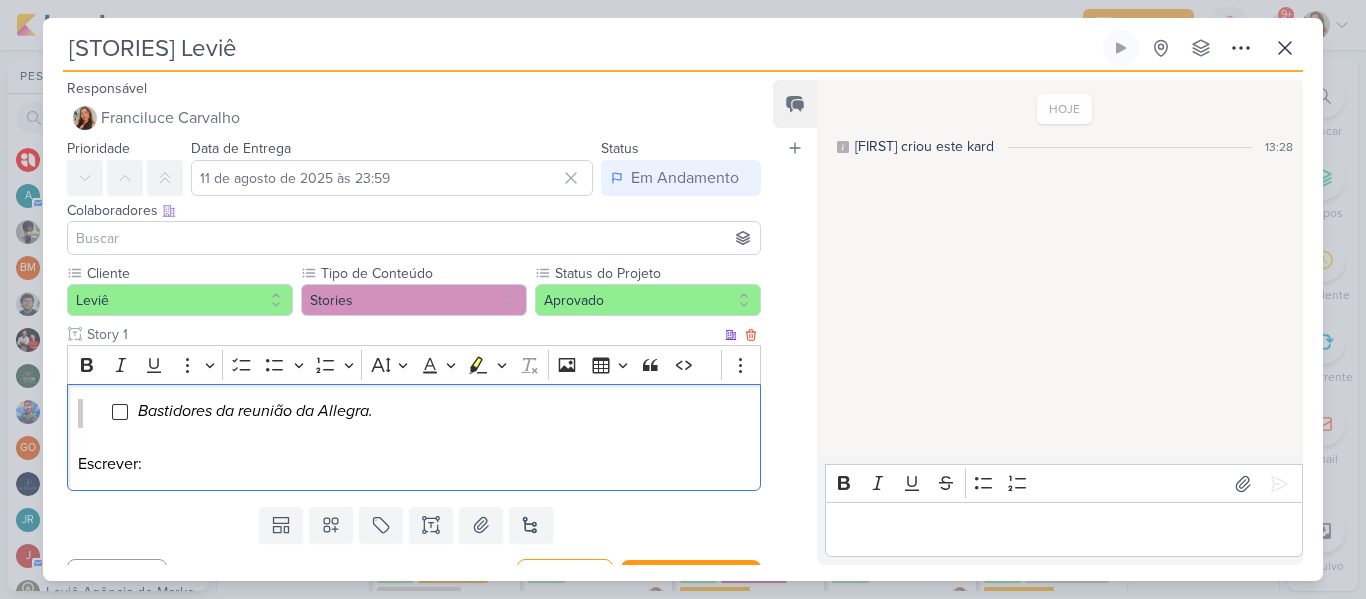 click on "Escrever:" at bounding box center [414, 464] 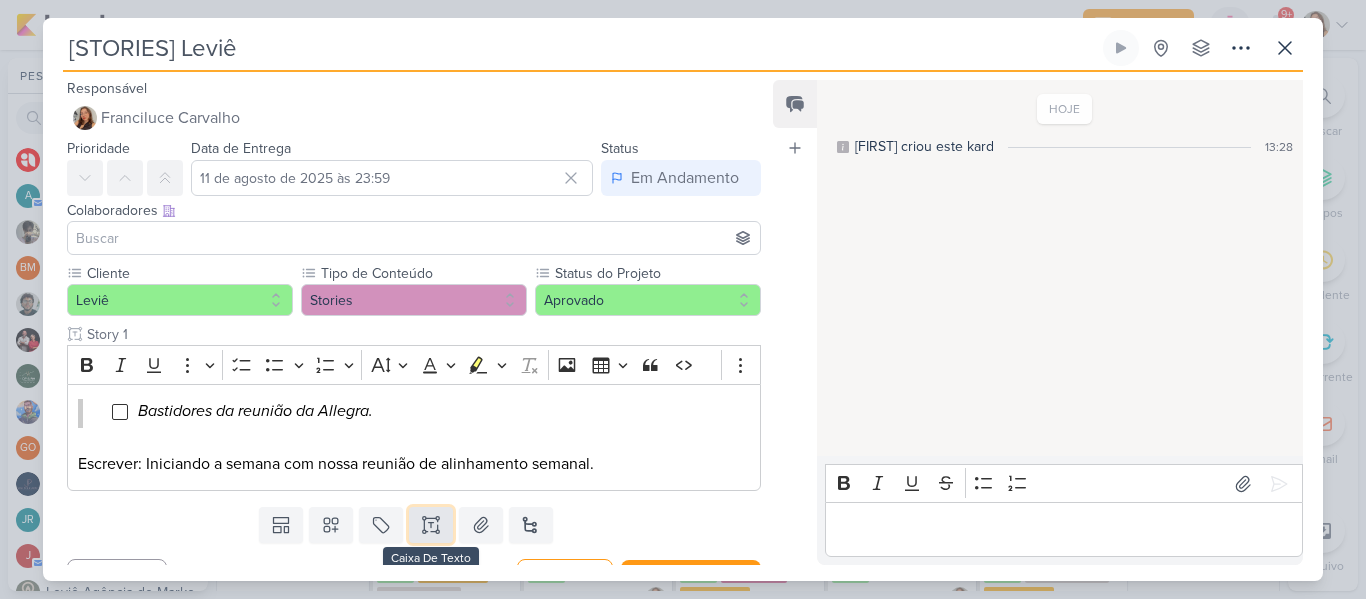 click at bounding box center [431, 525] 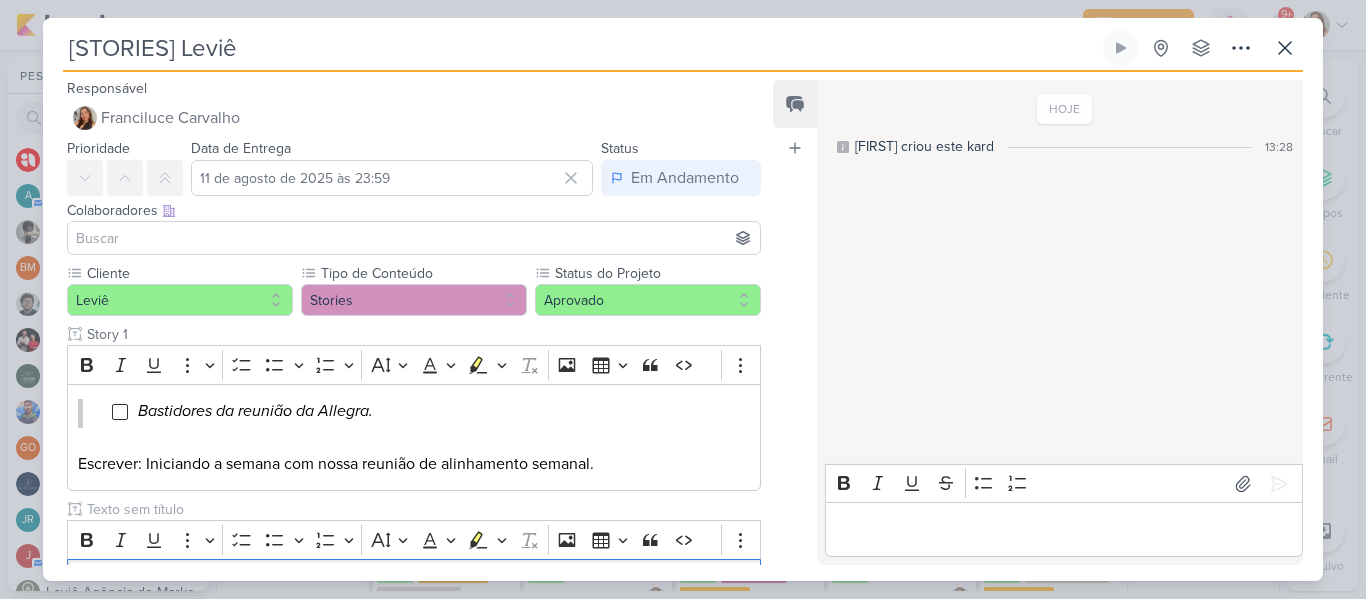 scroll, scrollTop: 0, scrollLeft: 0, axis: both 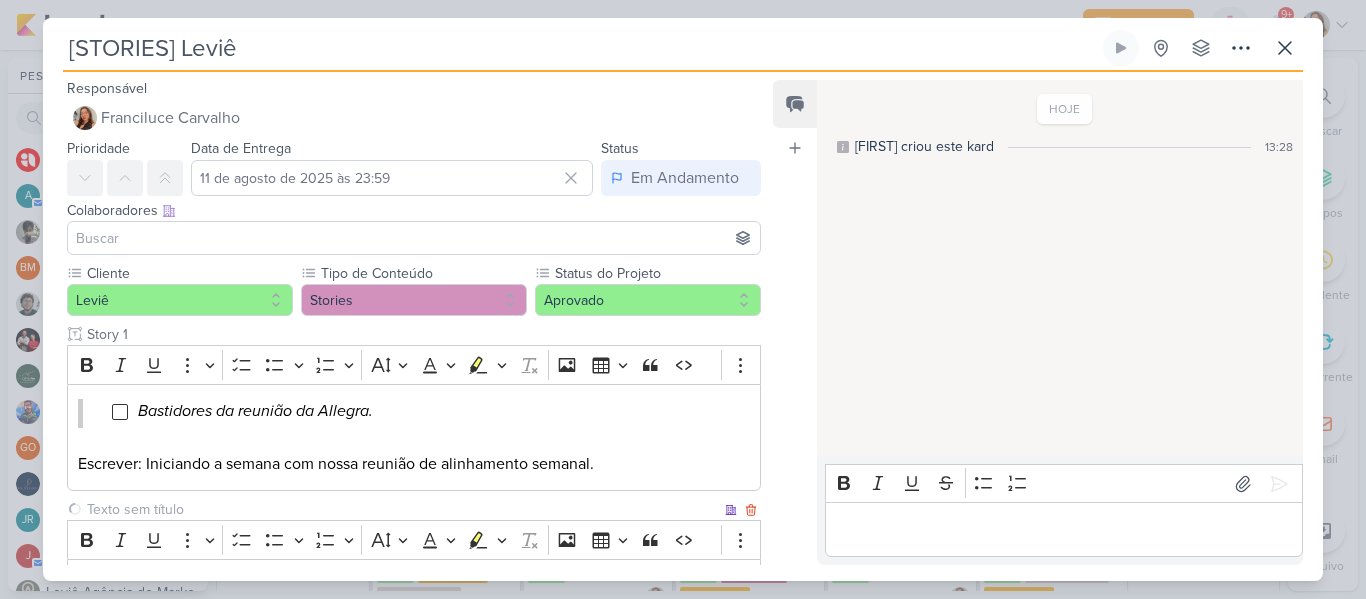 click at bounding box center (402, 509) 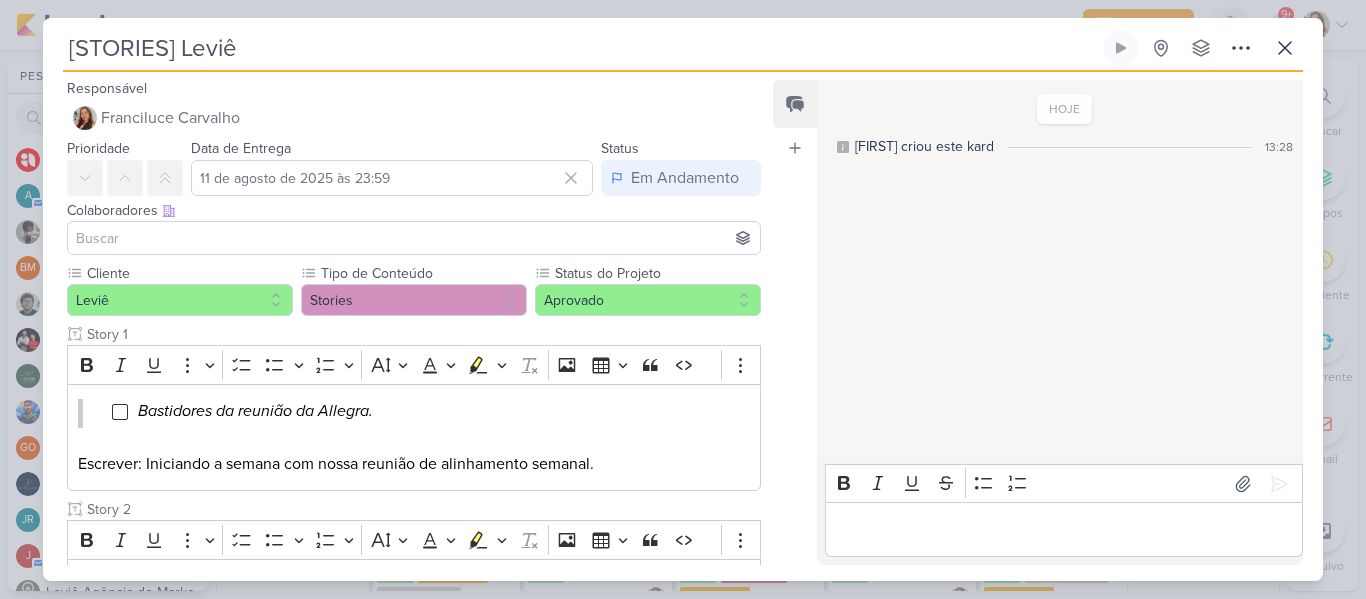 type on "Story 2" 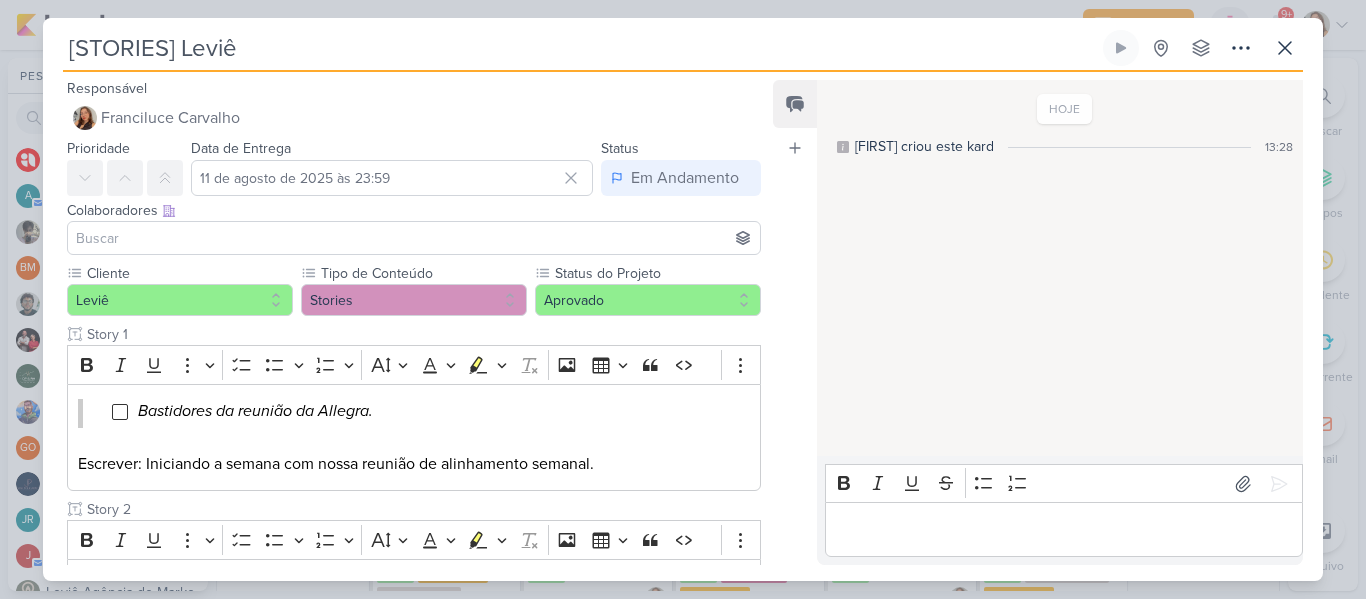 scroll, scrollTop: 160, scrollLeft: 0, axis: vertical 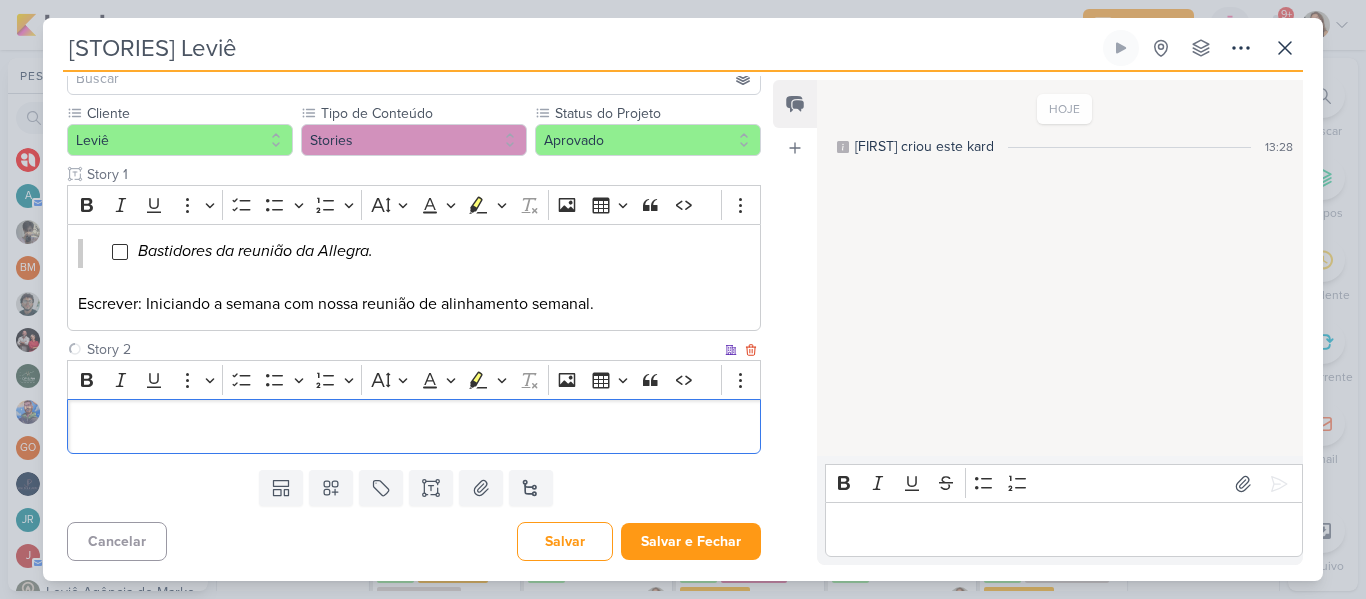 click at bounding box center [414, 427] 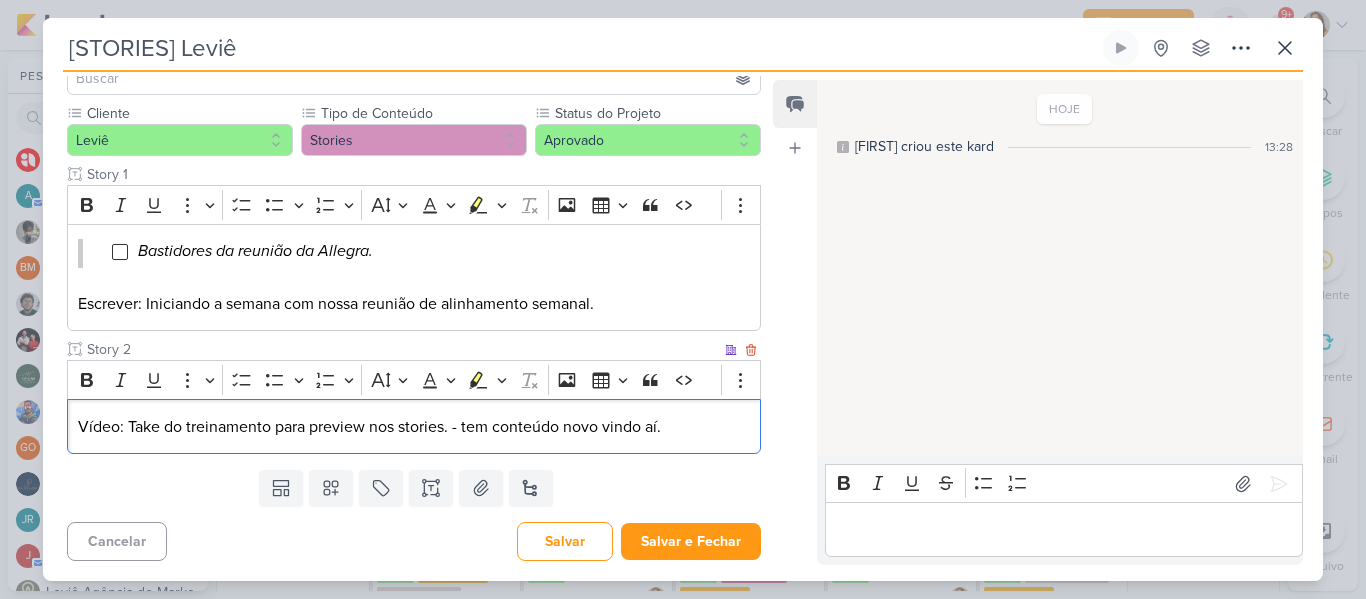 click on "Vídeo: Take do treinamento para preview nos stories. - tem conteúdo novo vindo aí." at bounding box center (414, 427) 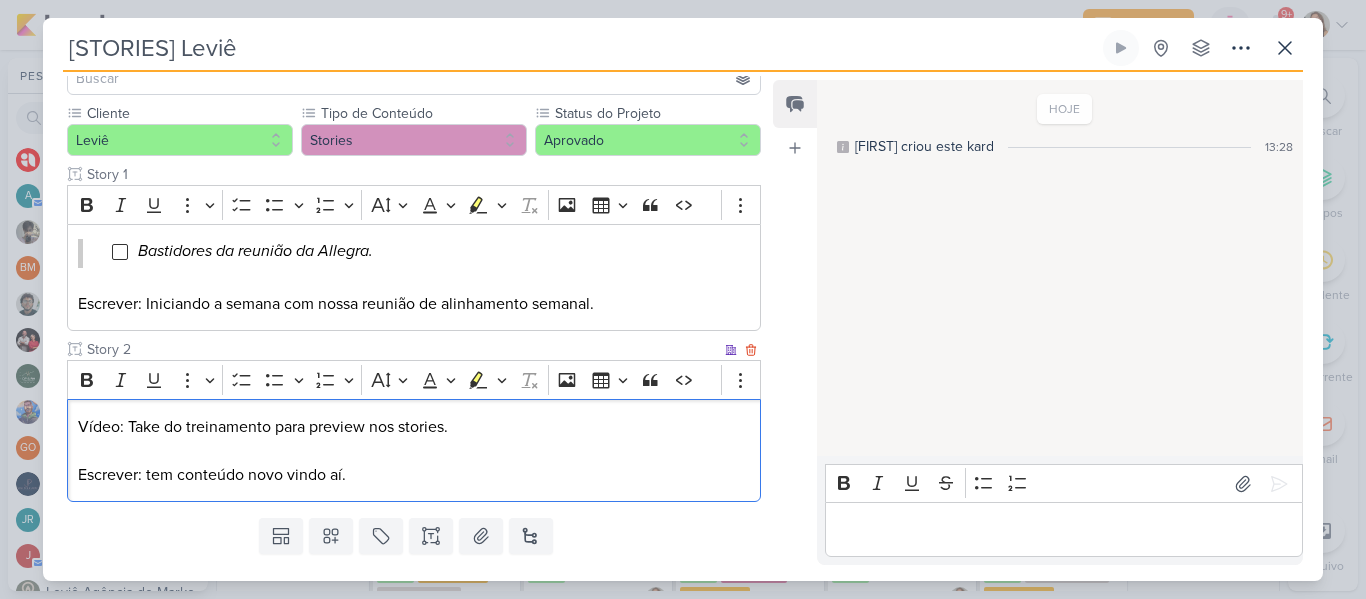 click on "Vídeo: Take do treinamento para preview nos stories. Escrever: tem conteúdo novo vindo aí." at bounding box center (414, 450) 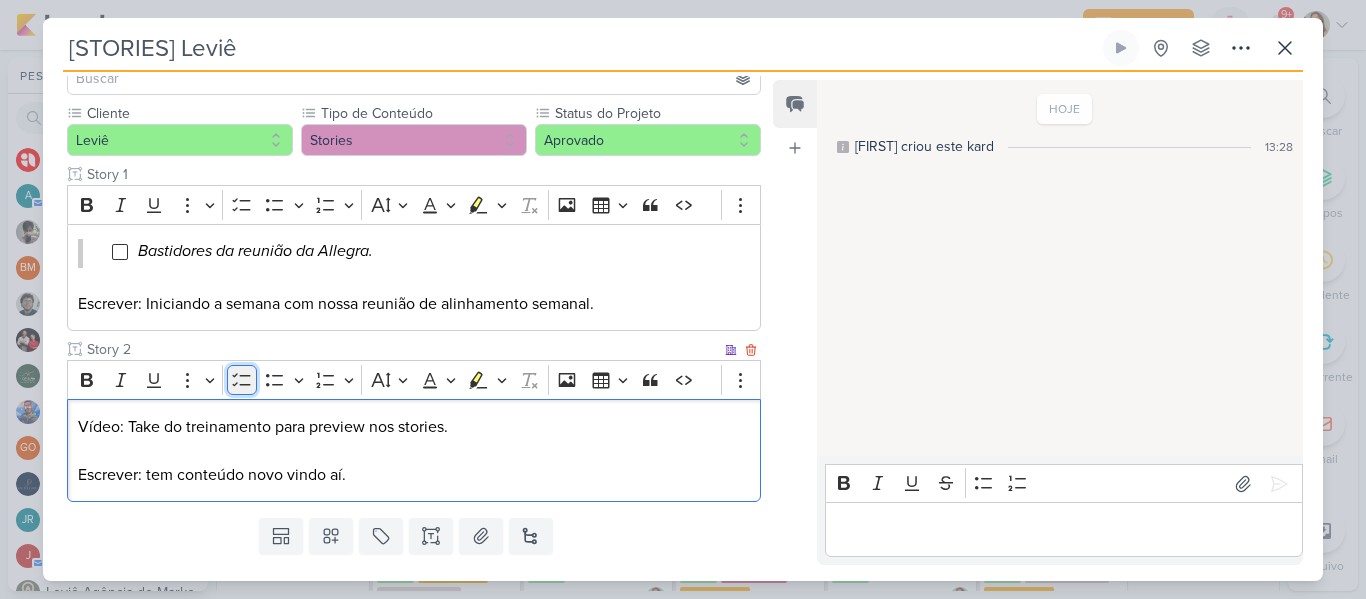 click on "To-do List" at bounding box center (242, 380) 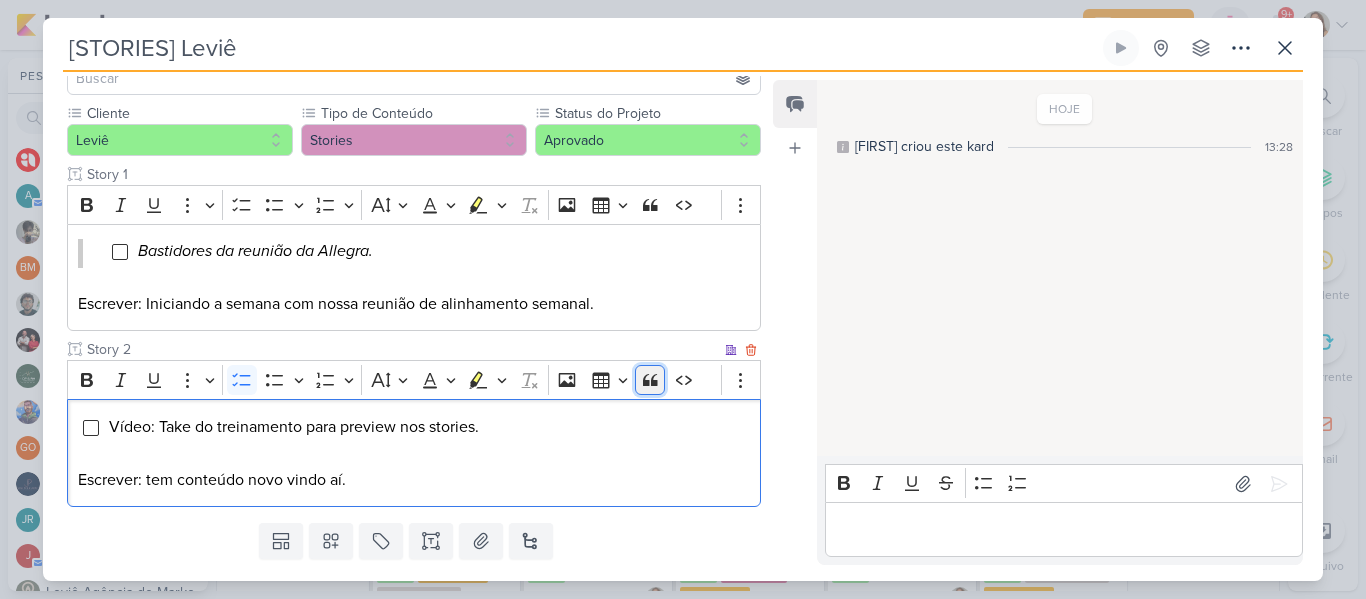 click 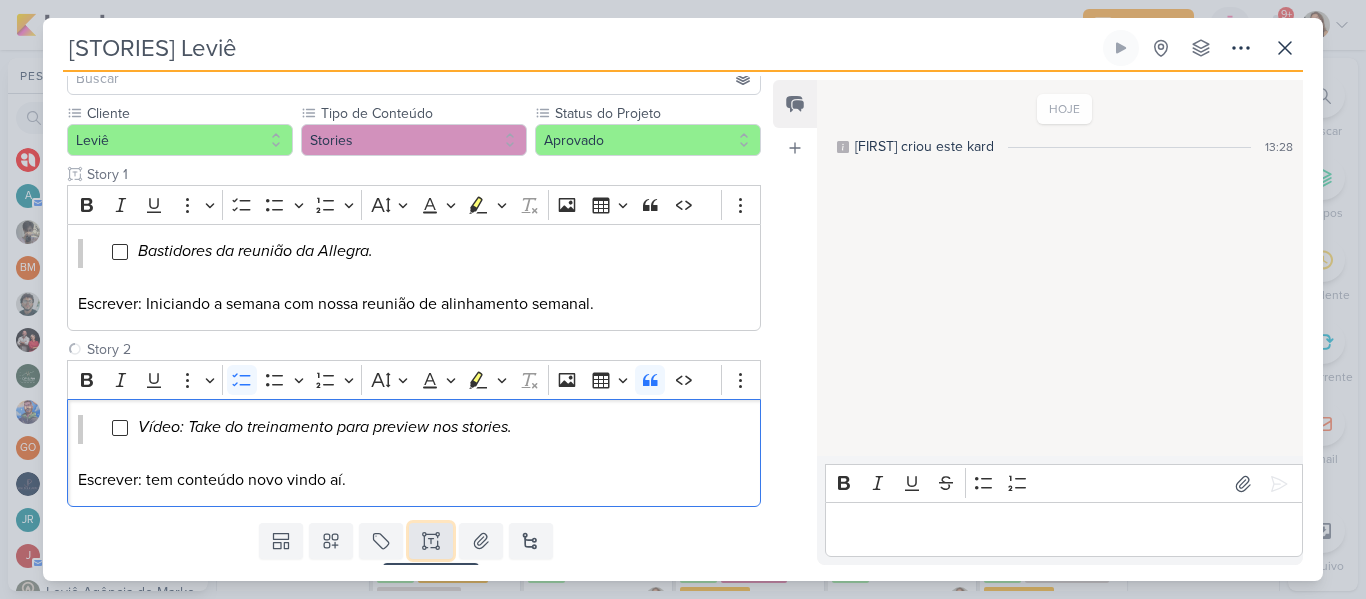 click 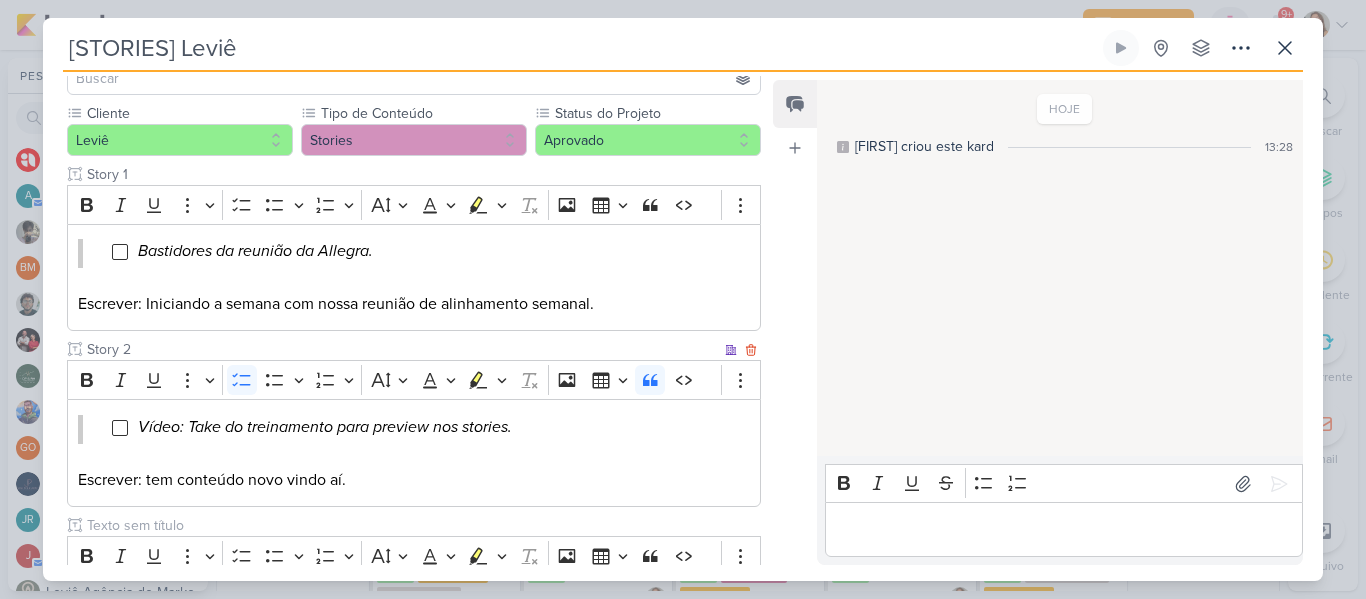 scroll, scrollTop: 160, scrollLeft: 0, axis: vertical 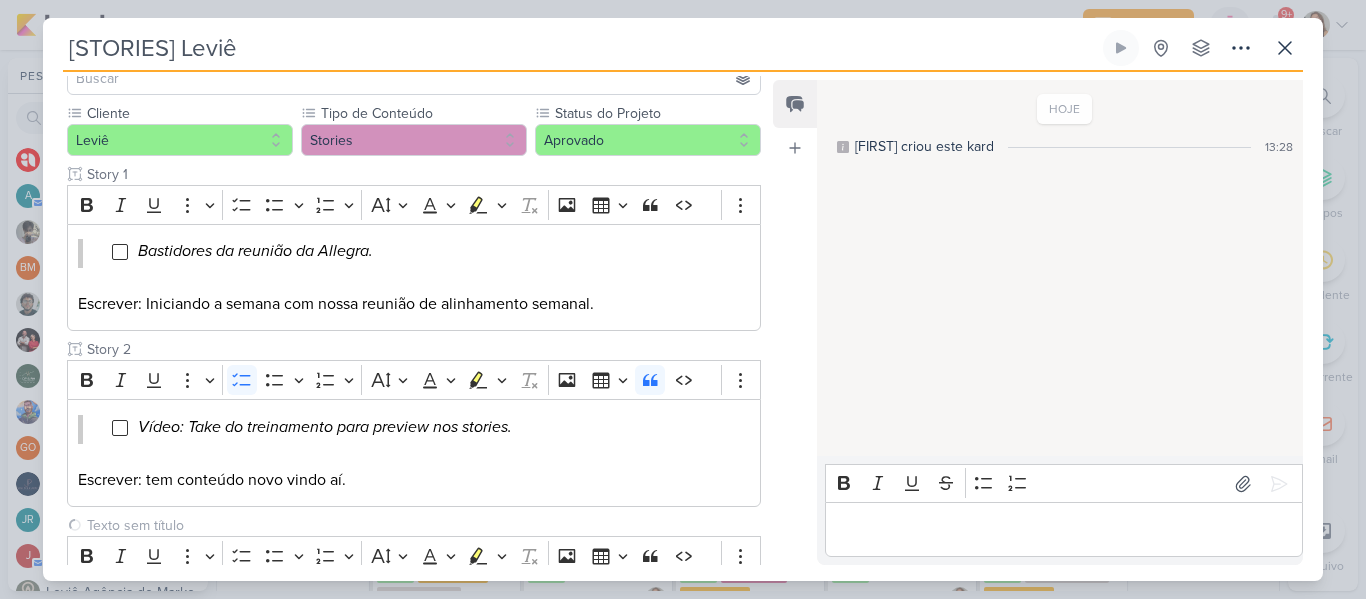 click on "Cliente
Leviê
Tipo de Conteúdo" at bounding box center (414, 366) 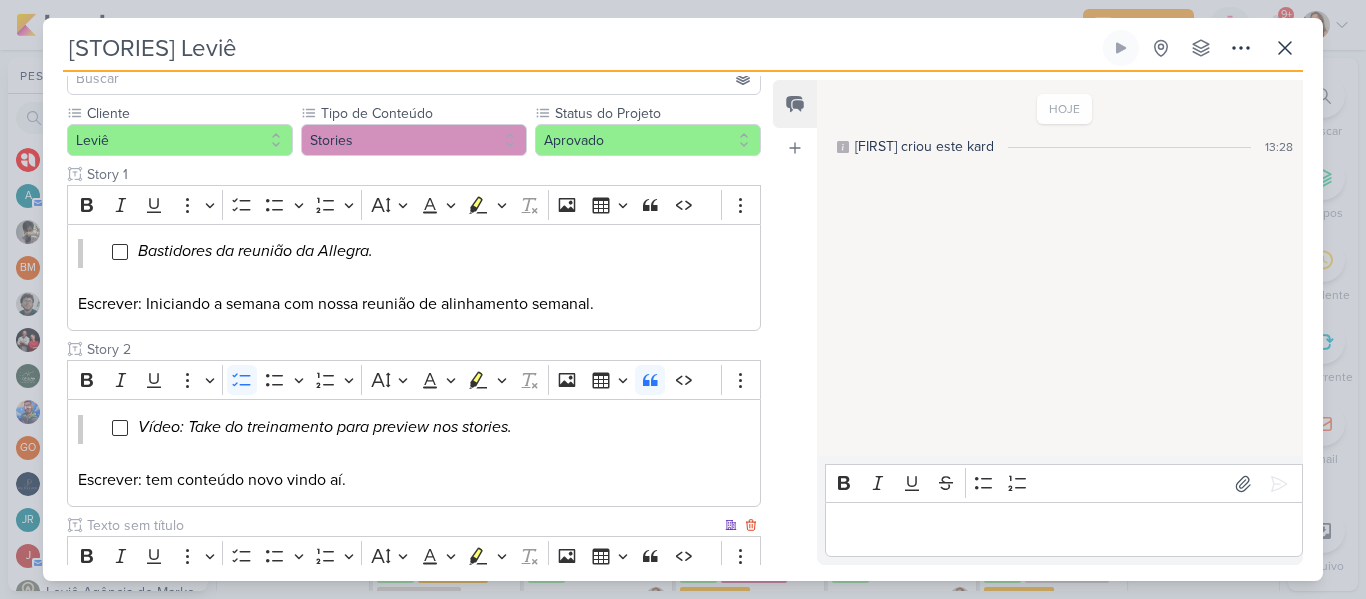 click at bounding box center (402, 525) 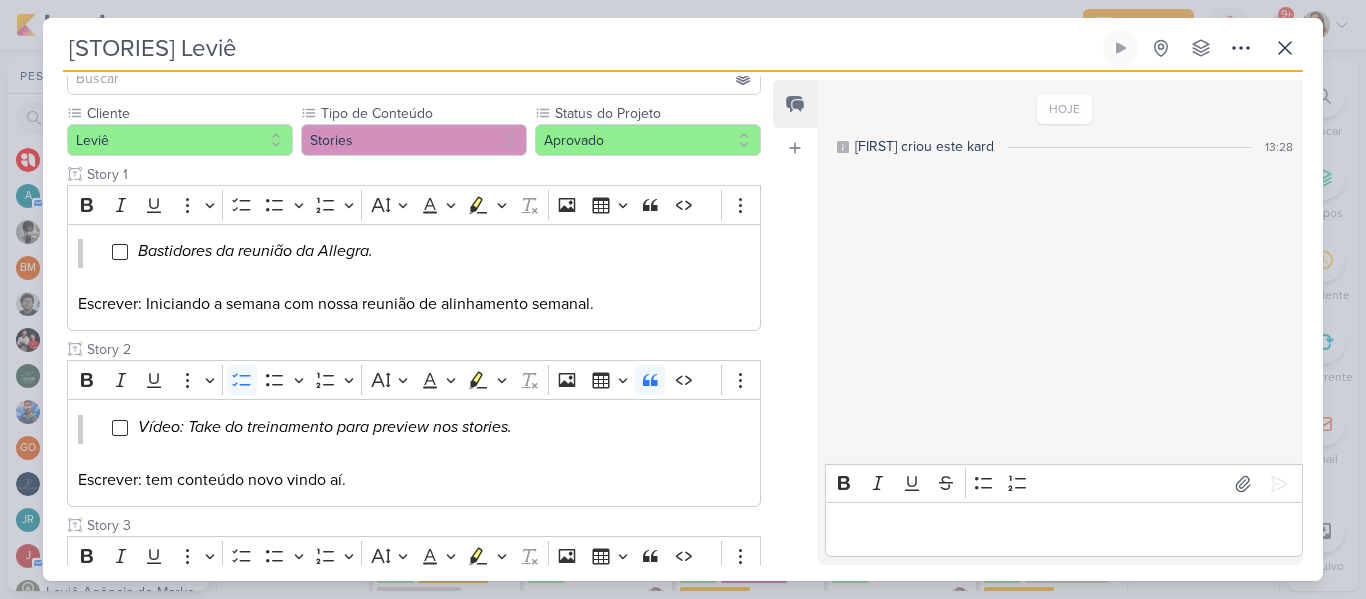 type on "Story 3" 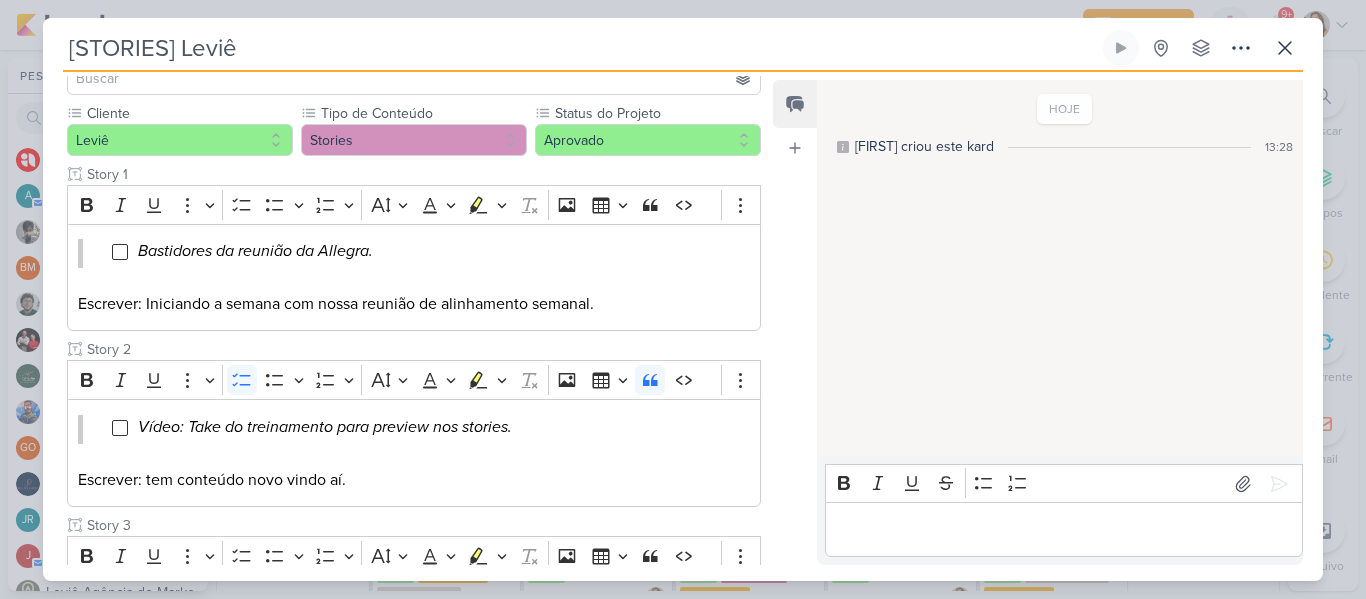 scroll, scrollTop: 335, scrollLeft: 0, axis: vertical 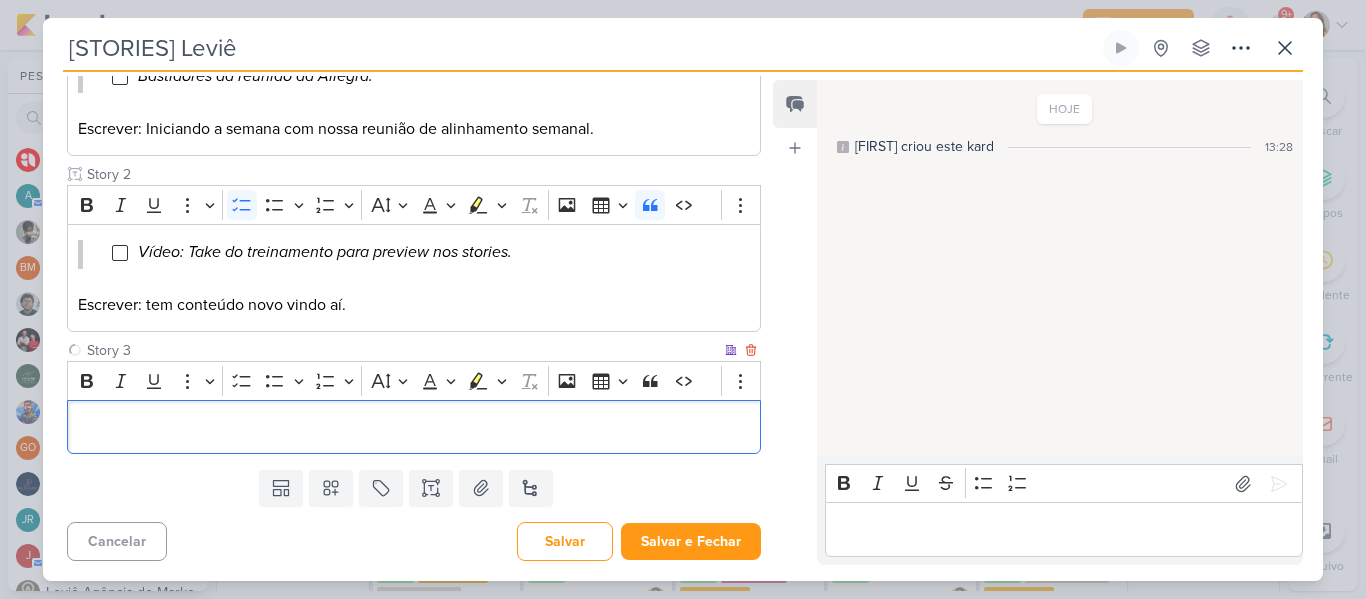 click at bounding box center (414, 427) 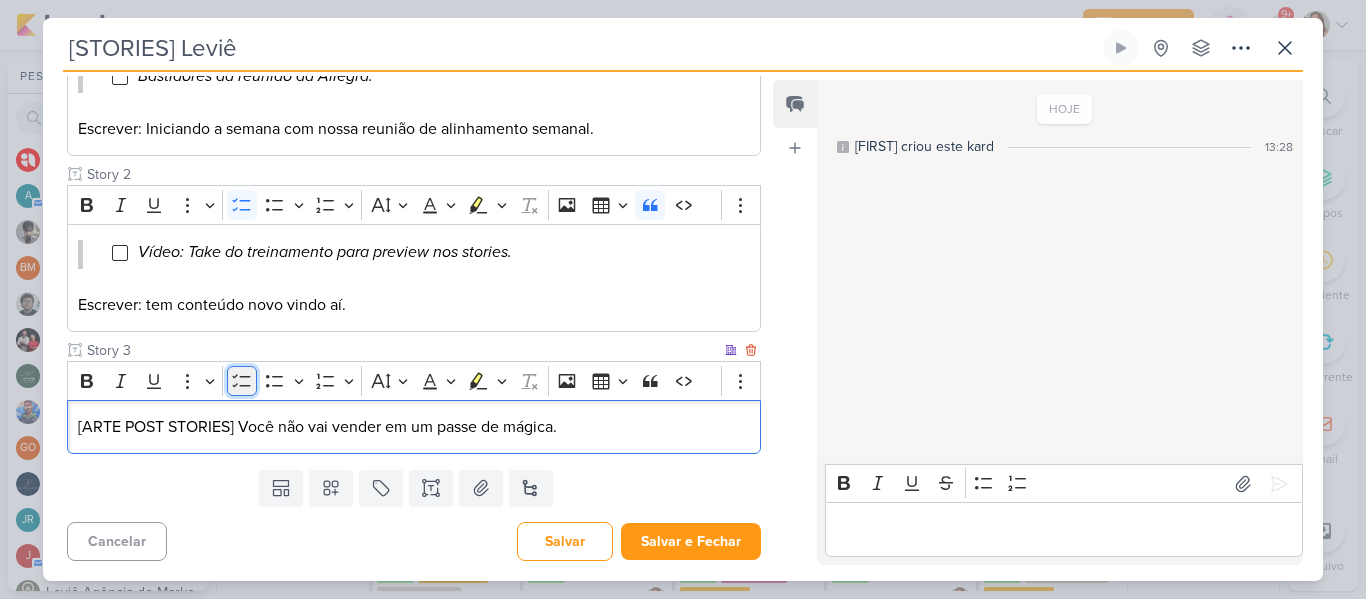 click 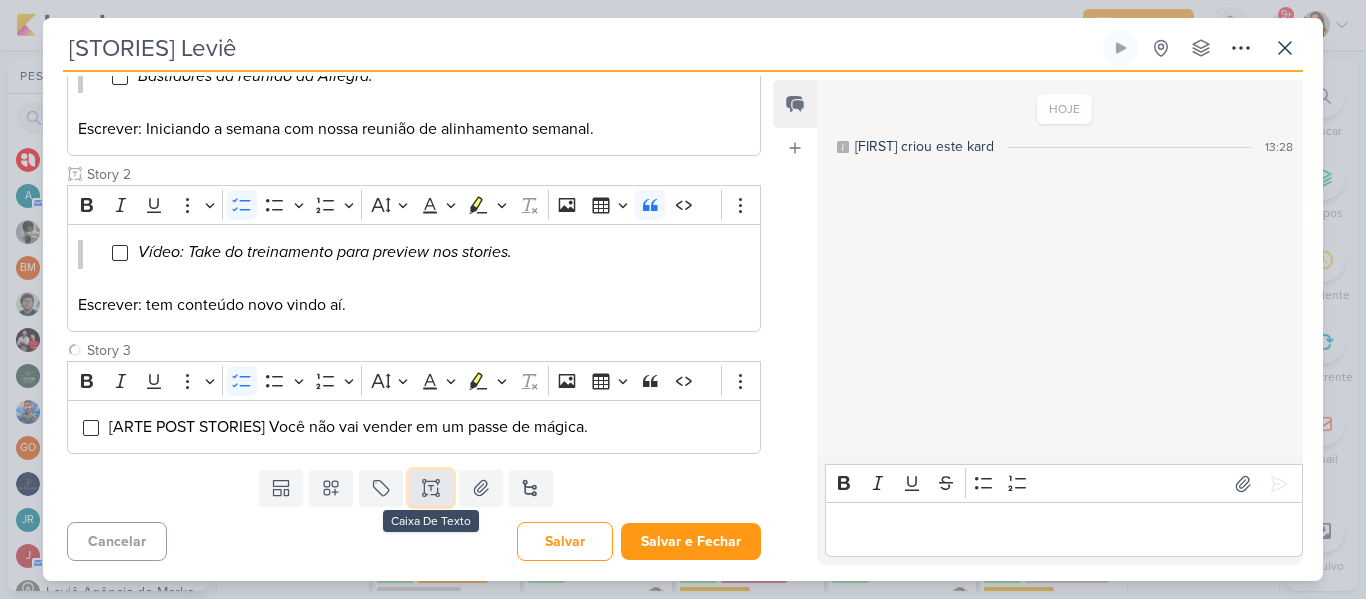 click 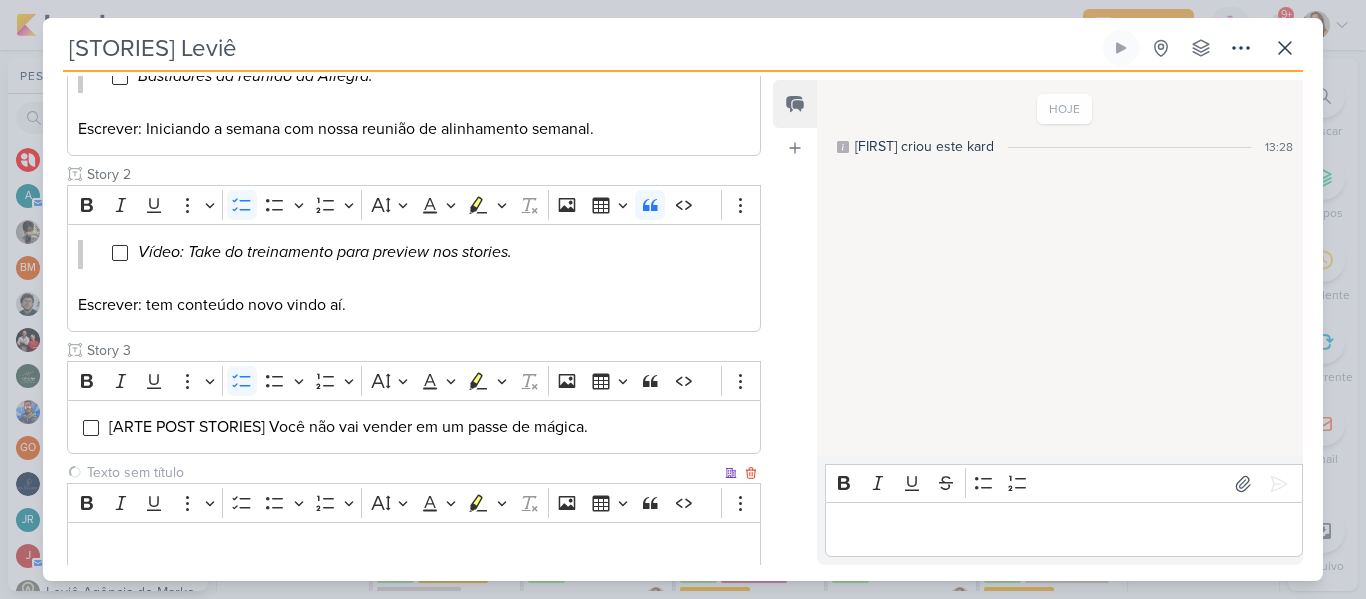 click at bounding box center [402, 472] 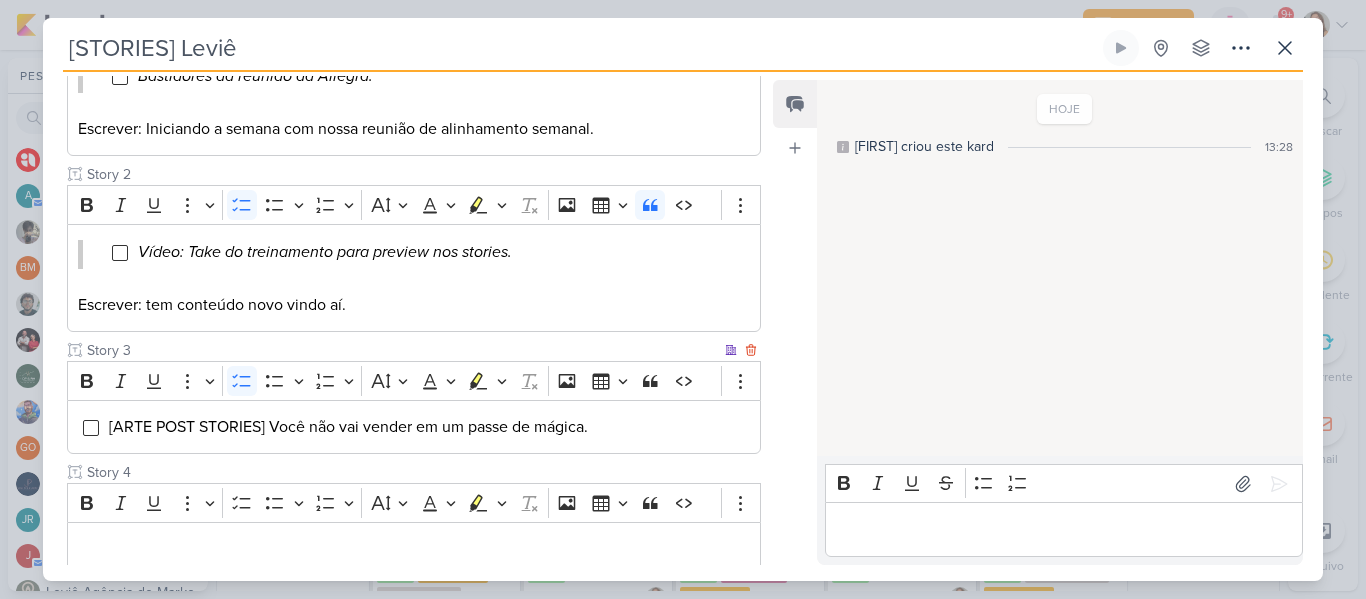 type on "Story 4" 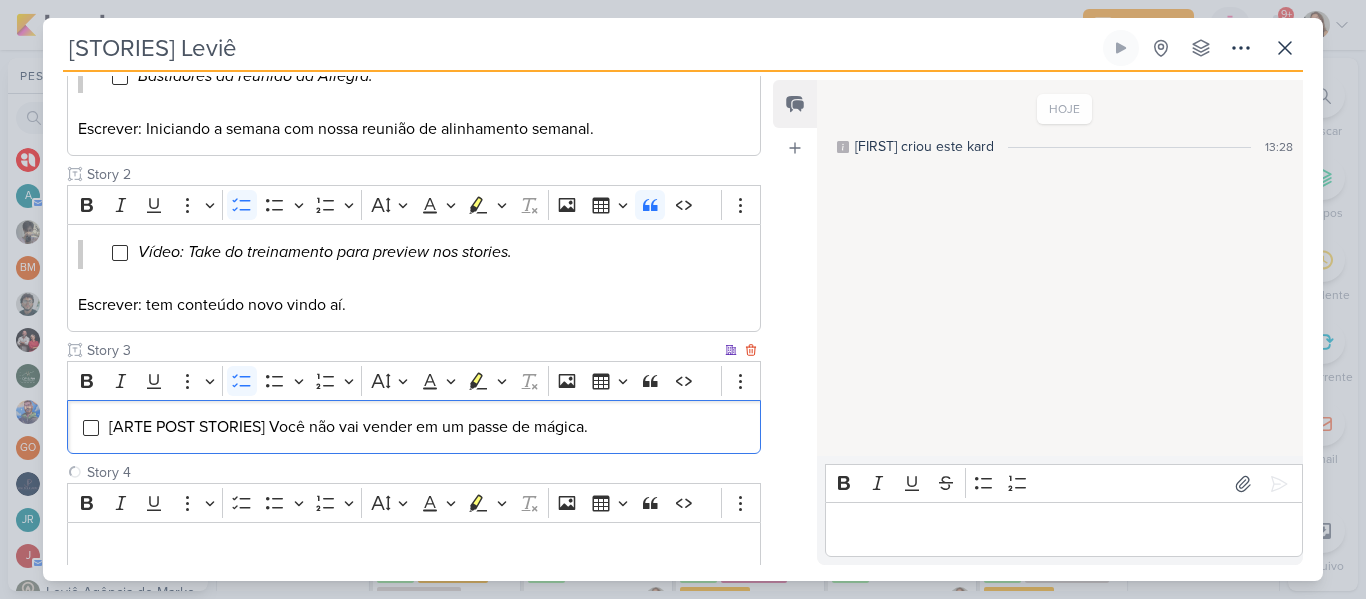 click on "[ARTE POST STORIES] Você não vai vender em um passe de mágica." at bounding box center (429, 427) 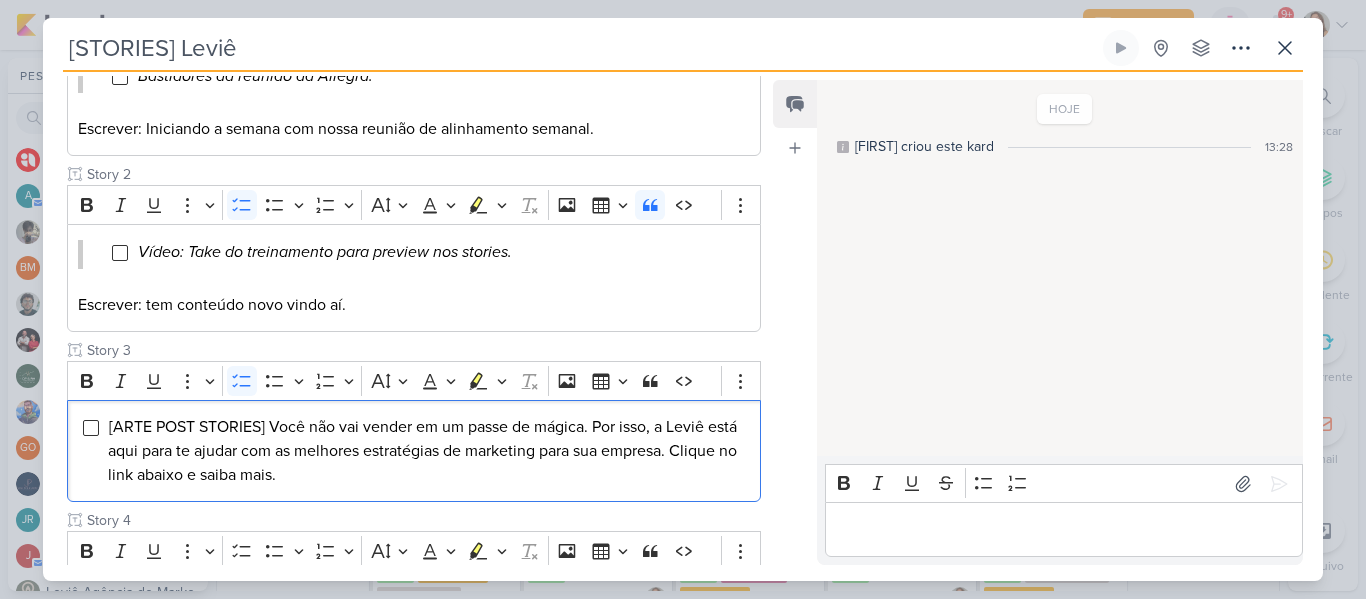 scroll, scrollTop: 506, scrollLeft: 0, axis: vertical 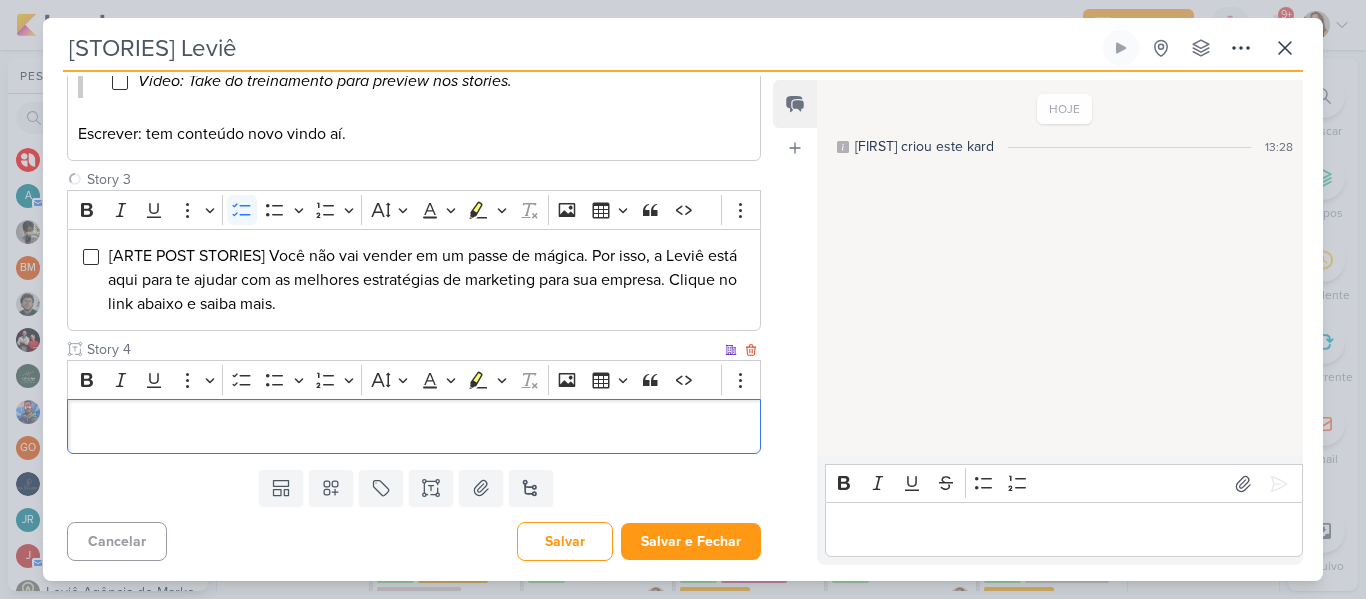 click at bounding box center [414, 426] 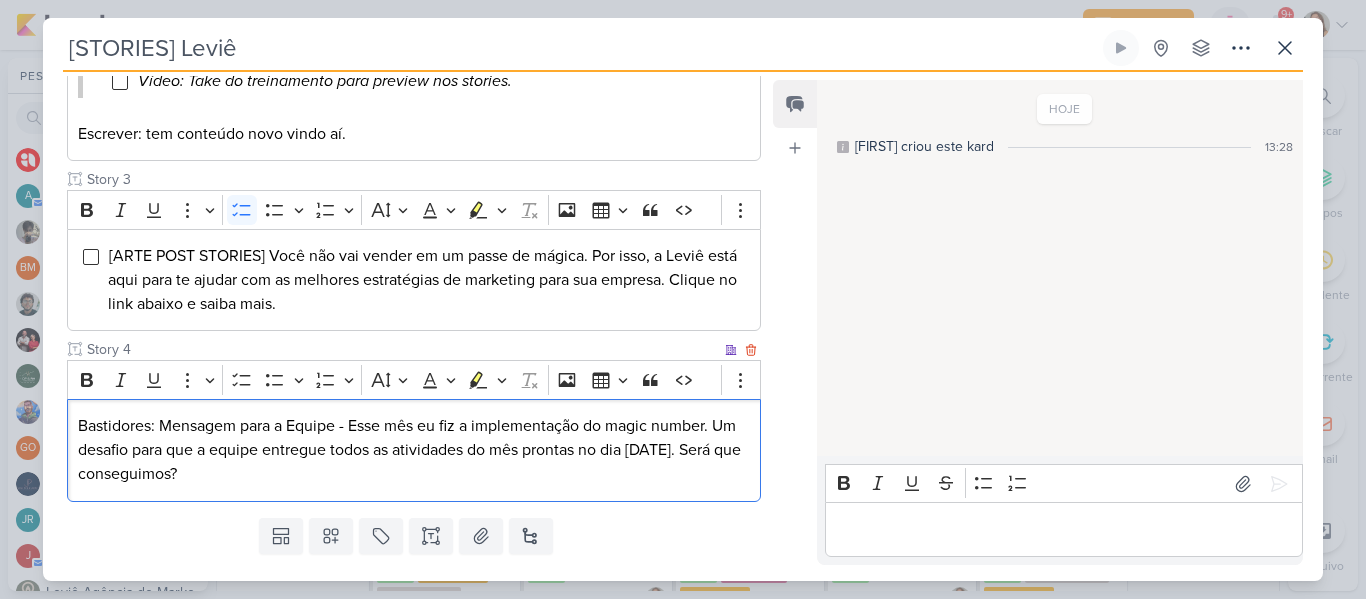 click on "Bastidores: Mensagem para a Equipe - Esse mês eu fiz a implementação do magic number. Um desafio para que a equipe entregue todos as atividades do mês prontas no dia [DATE]. Será que conseguimos?" at bounding box center [414, 450] 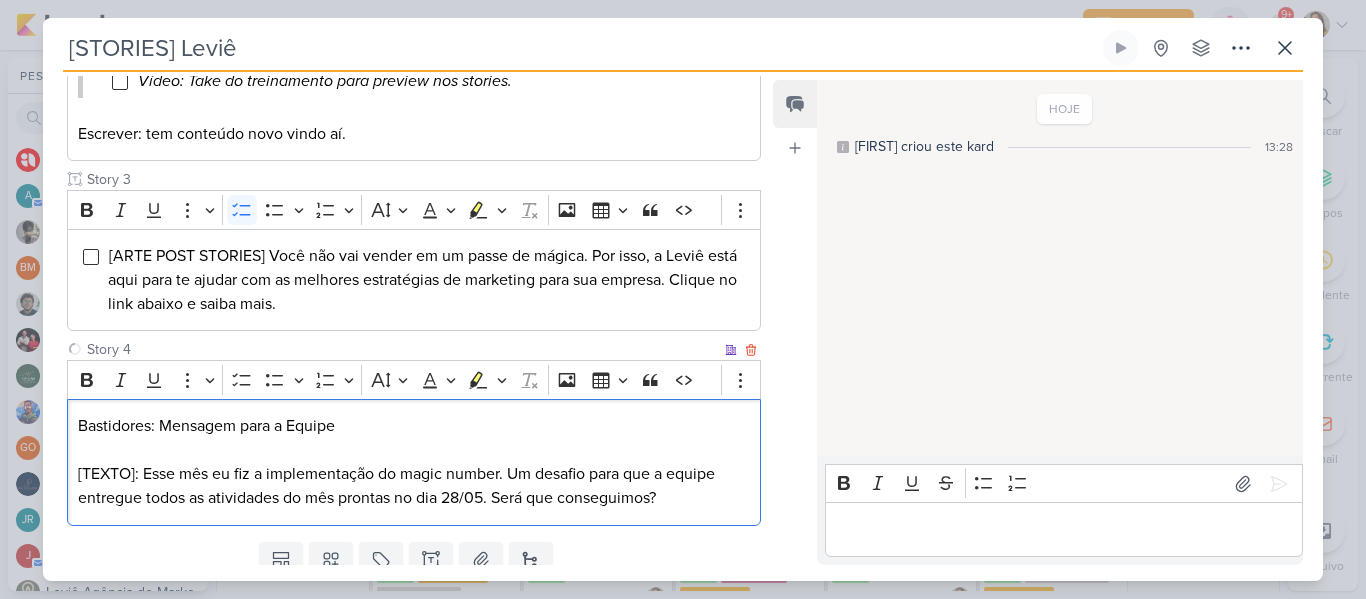 click on "Bastidores: Mensagem para a Equipe" at bounding box center (414, 426) 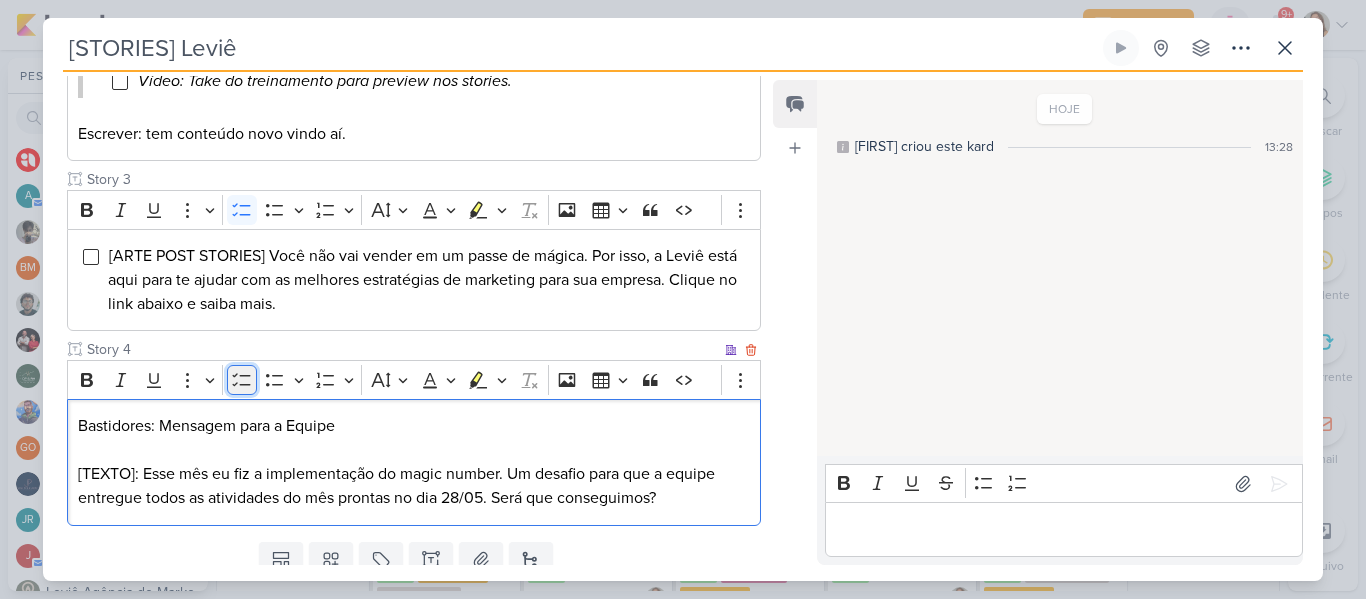 click 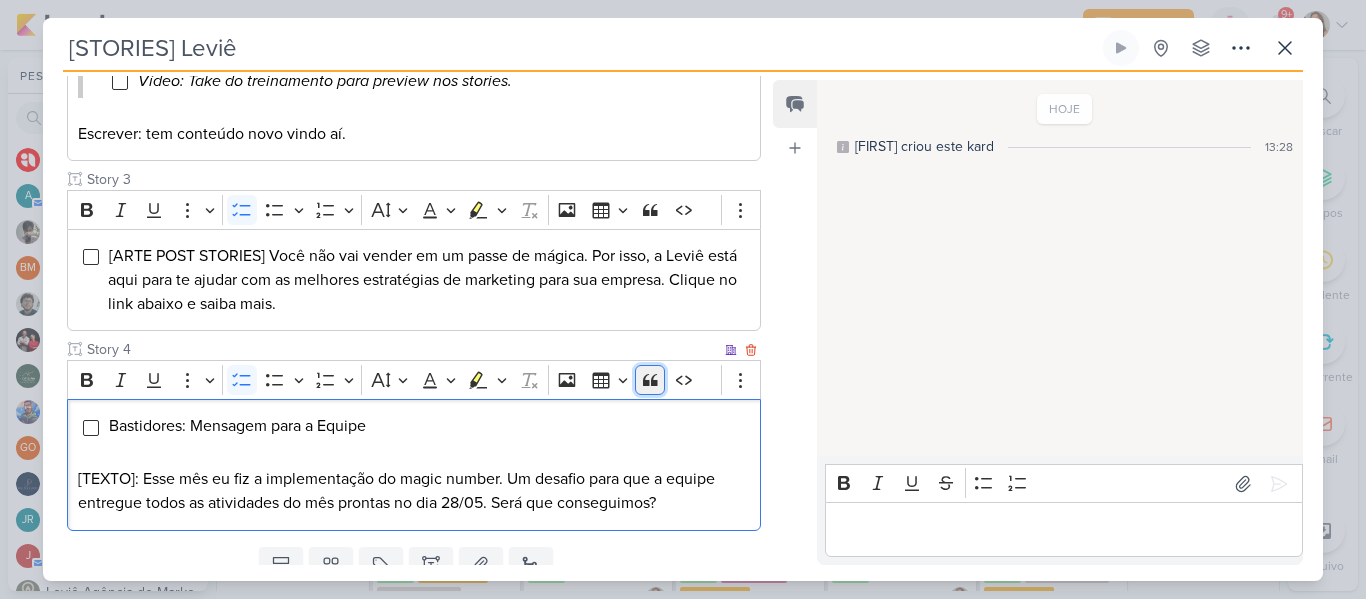 click 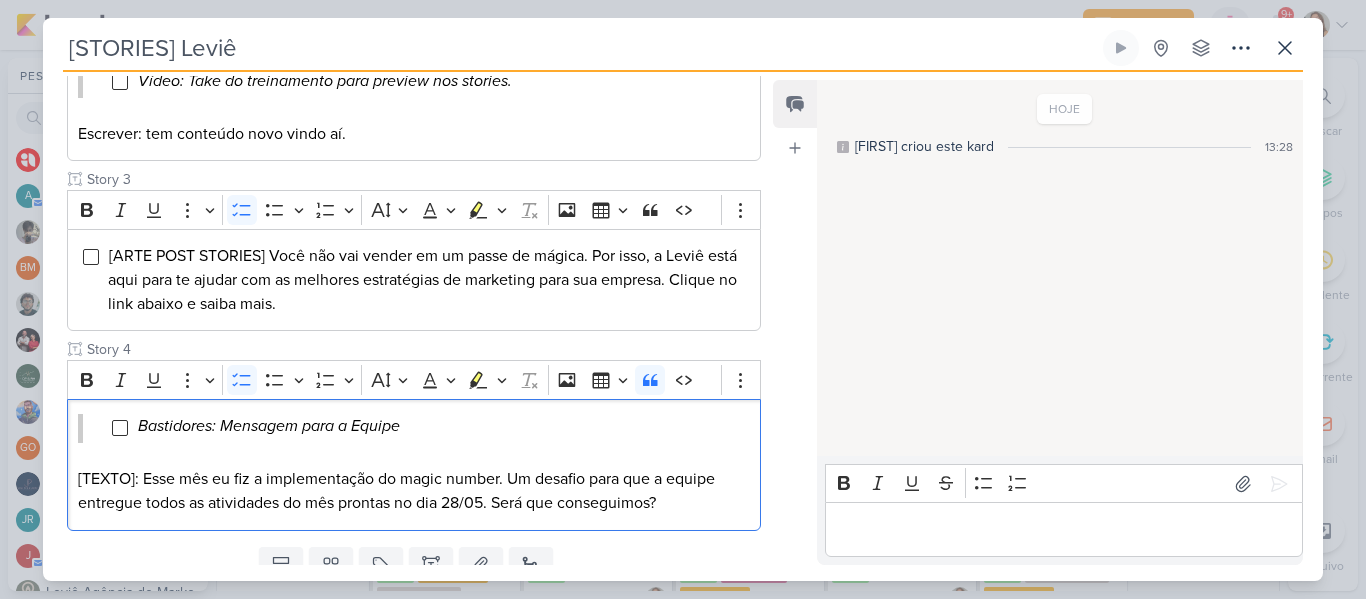 scroll, scrollTop: 583, scrollLeft: 0, axis: vertical 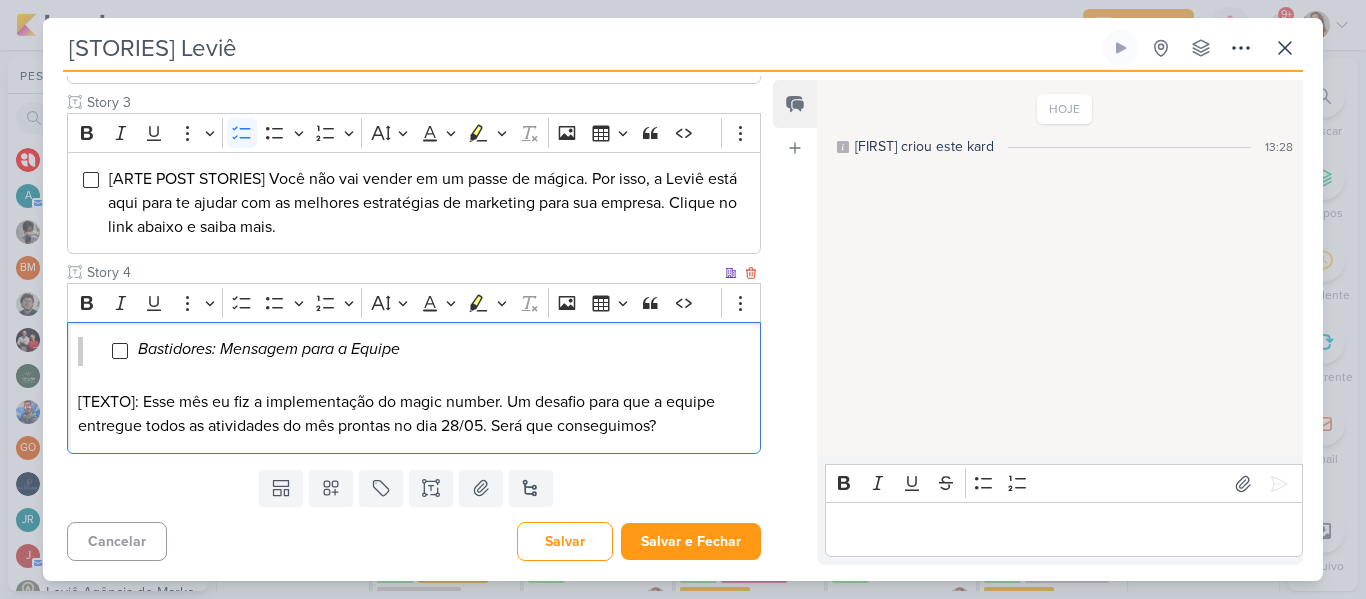 click on "[TEXTO]: Esse mês eu fiz a implementação do magic number. Um desafio para que a equipe entregue todos as atividades do mês prontas no dia 28/05. Será que conseguimos?" at bounding box center [414, 414] 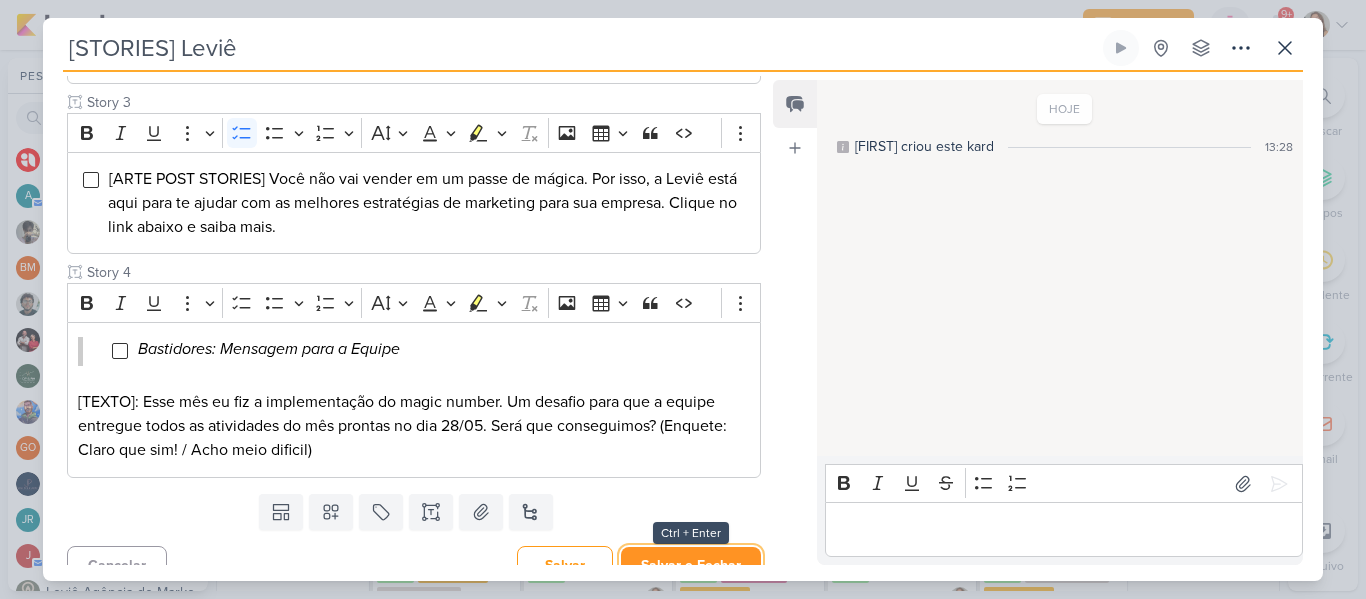 click on "Salvar e Fechar" at bounding box center (691, 565) 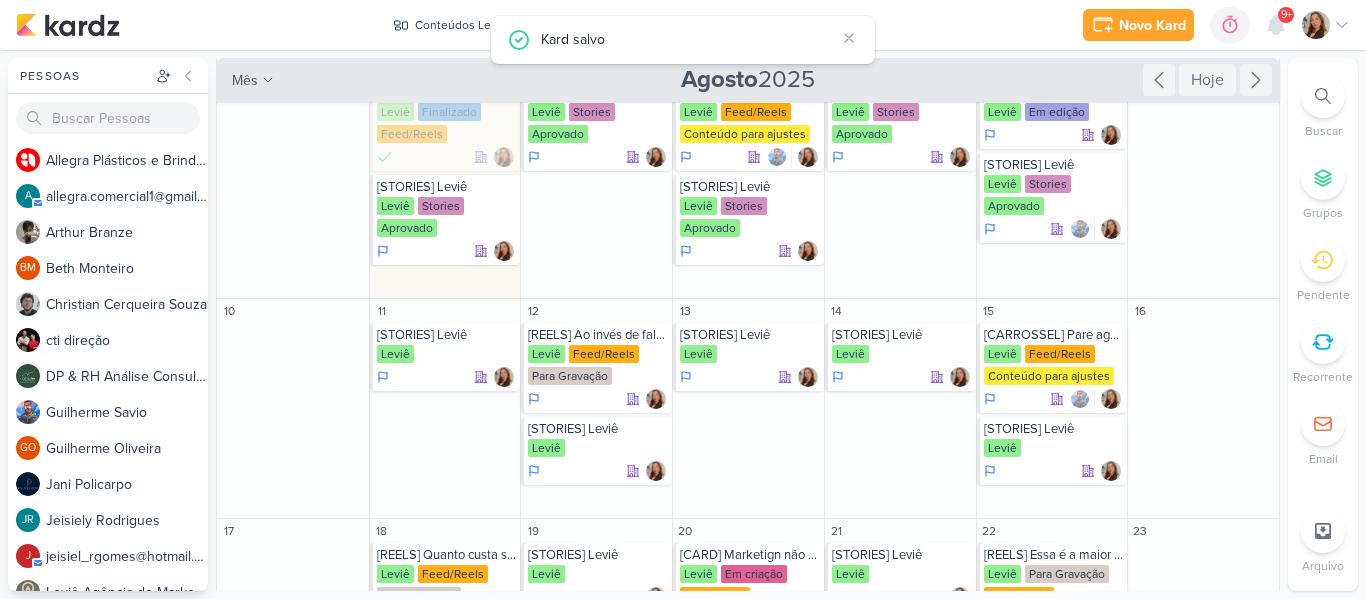 scroll, scrollTop: 0, scrollLeft: 0, axis: both 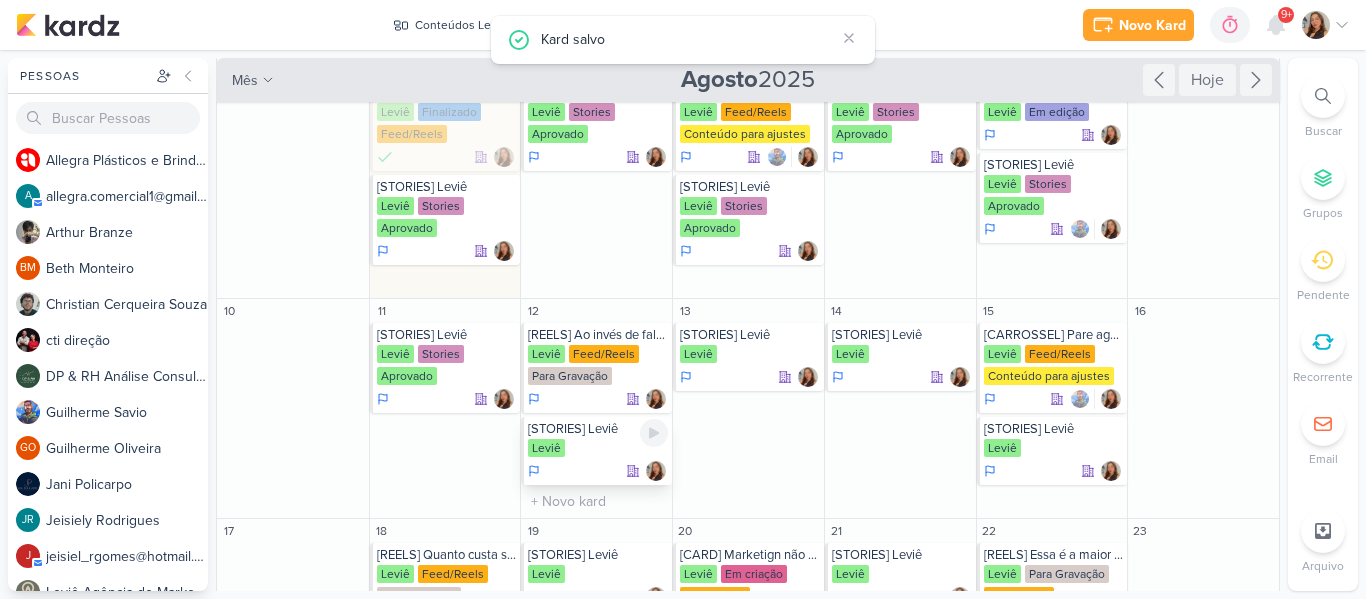 click on "[STORIES] Leviê" at bounding box center [598, 429] 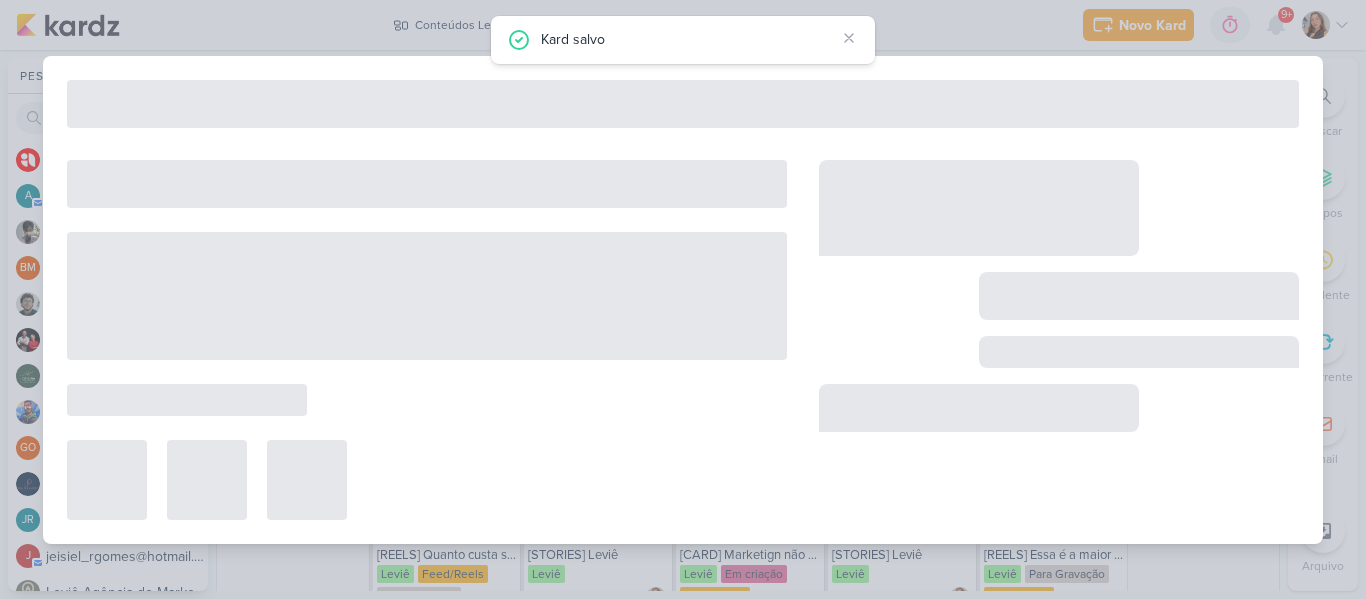 type on "12 de agosto de 2025 às 23:59" 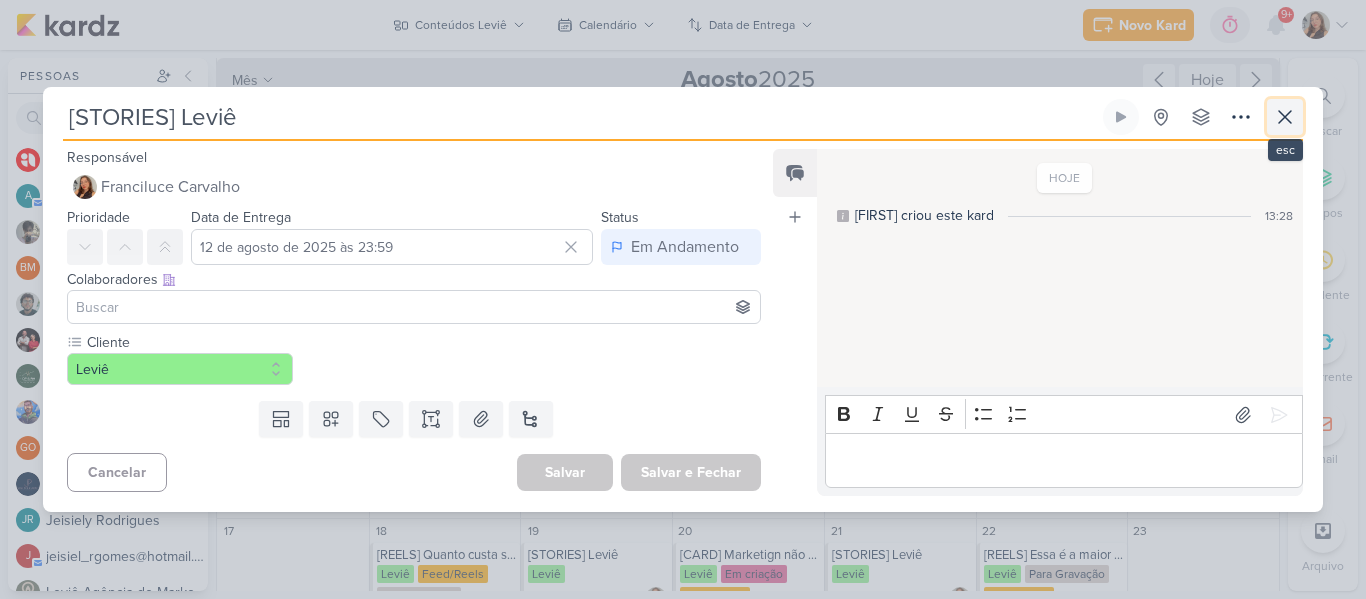 click at bounding box center (1285, 117) 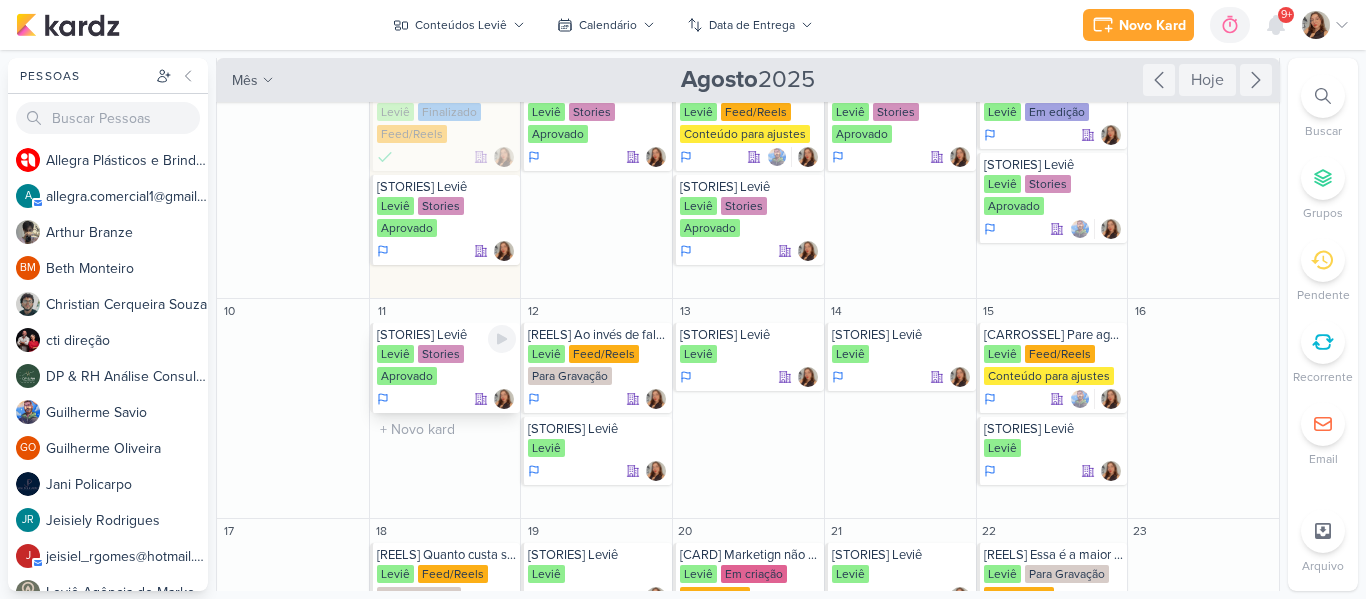 click on "Leviê
Stories
Aprovado" at bounding box center [447, 366] 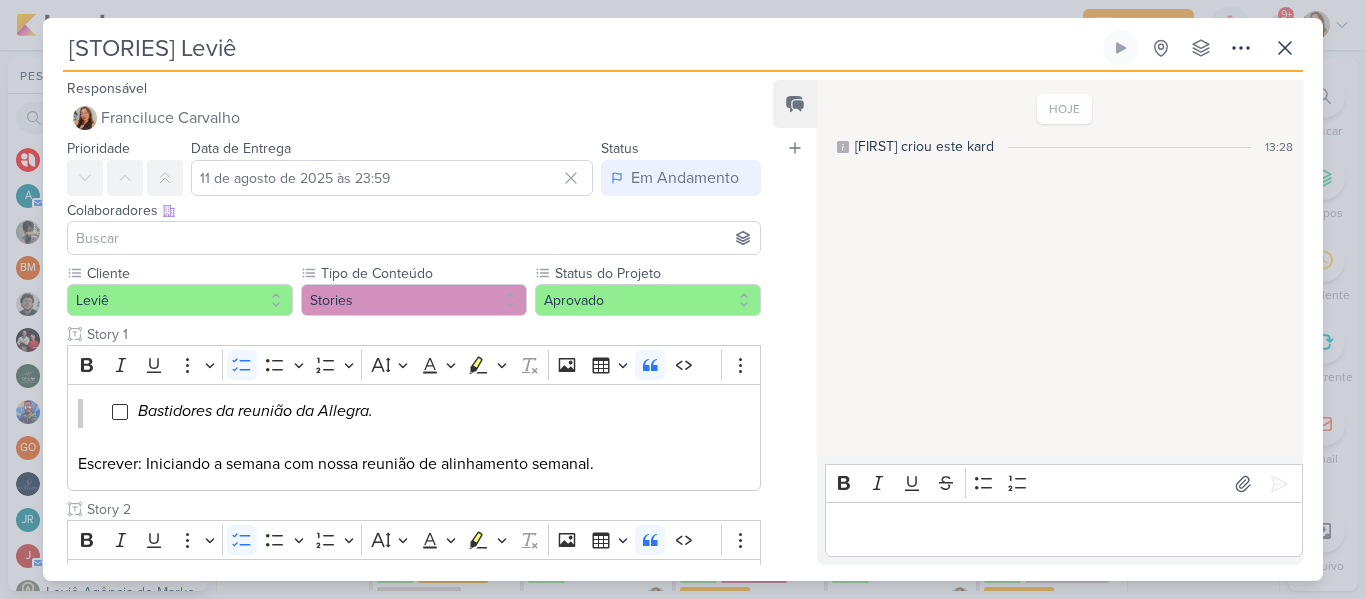 click at bounding box center (414, 238) 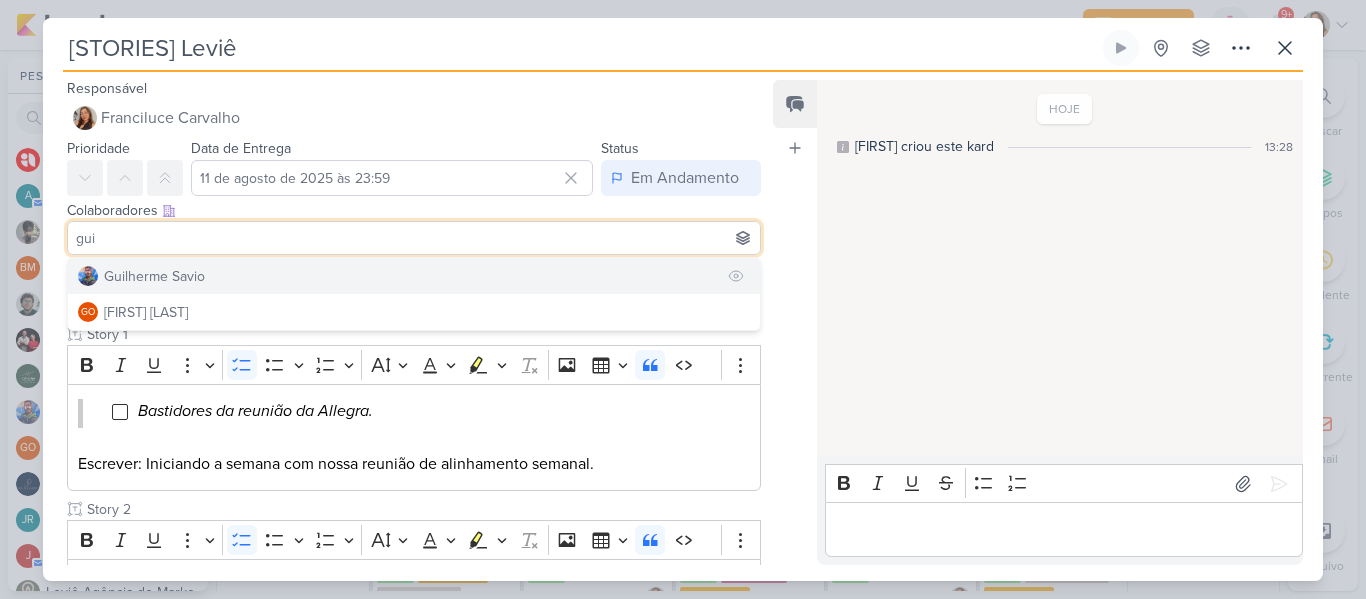 type on "gui" 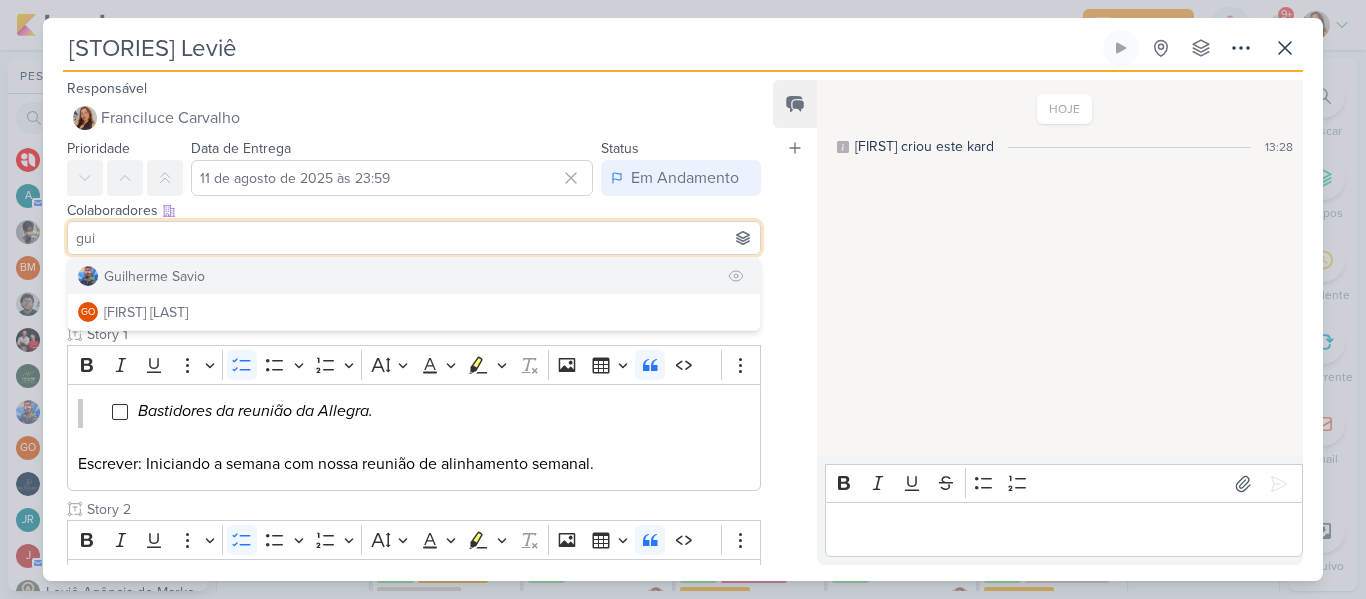 click on "Guilherme Savio" at bounding box center [414, 276] 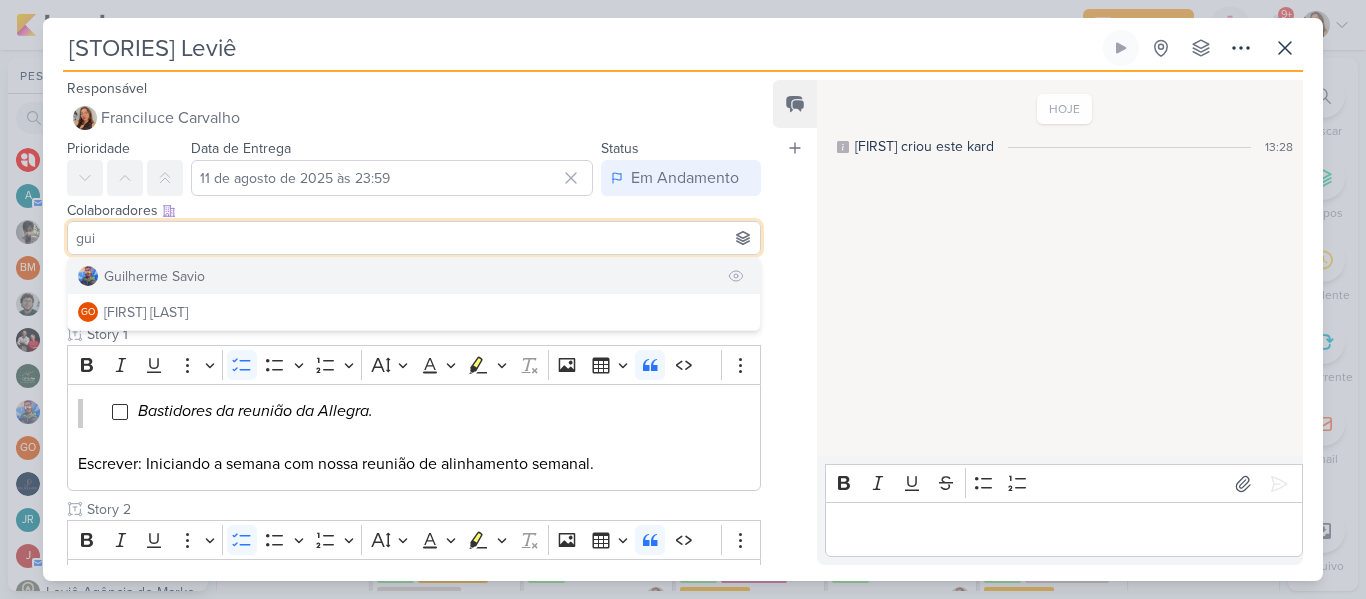 type 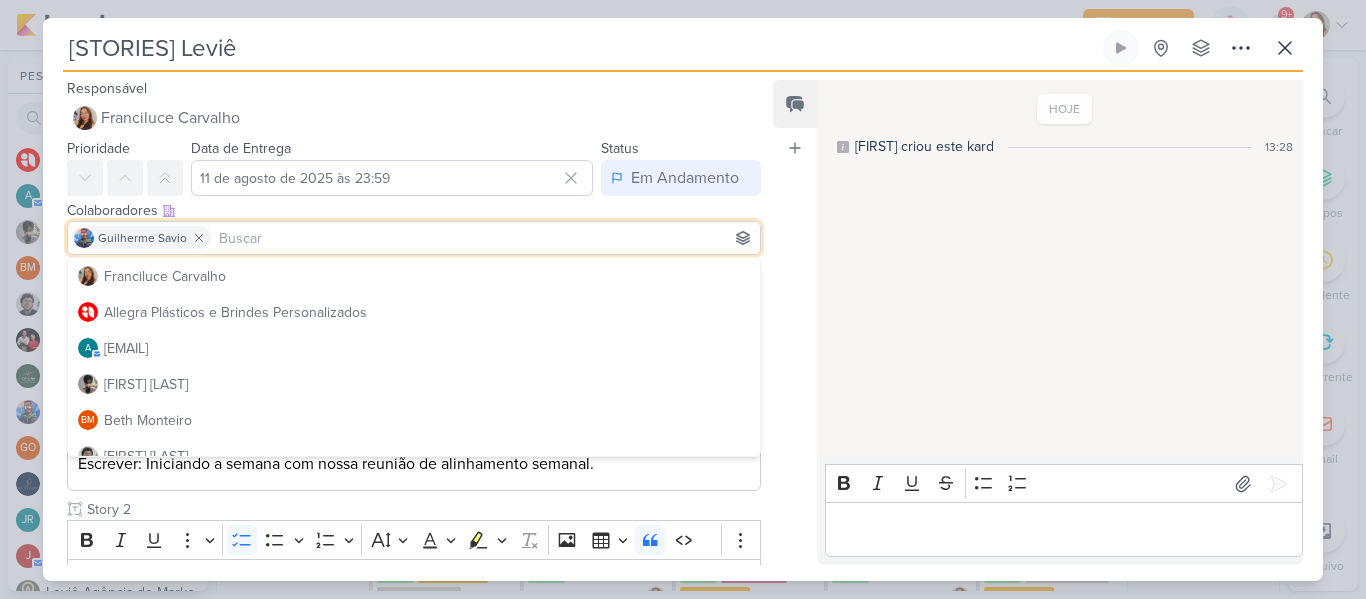 click on "HOJE
Franciluce criou este kard
13:28" at bounding box center [1059, 269] 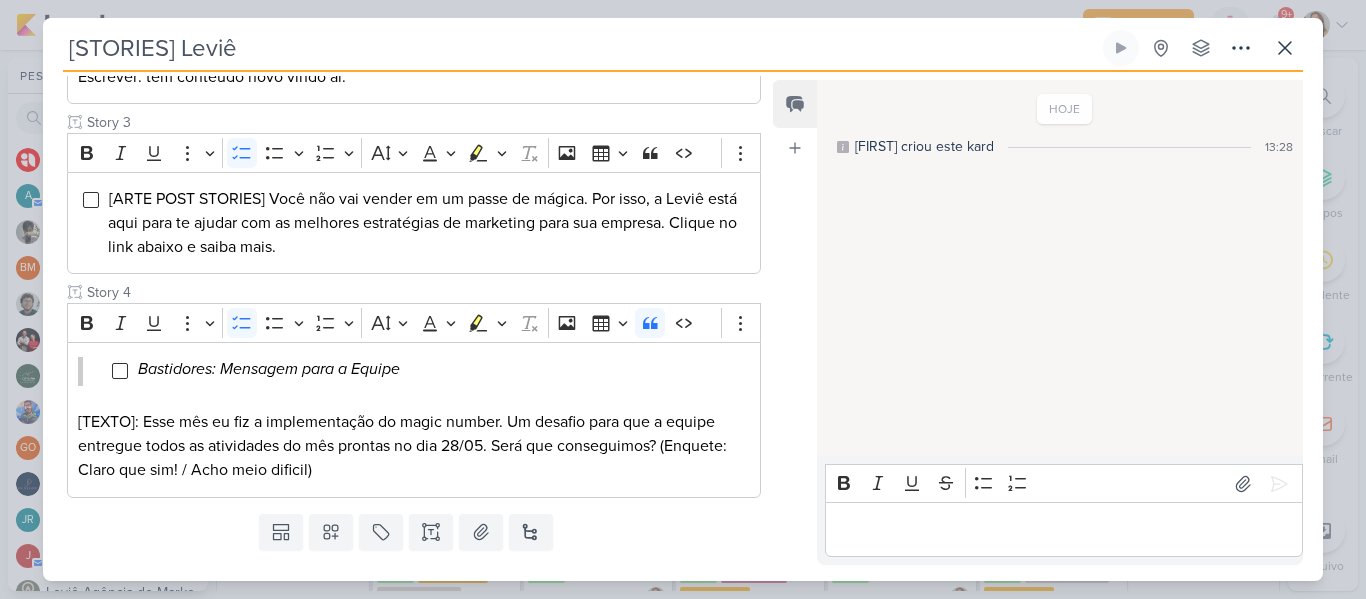 scroll, scrollTop: 589, scrollLeft: 0, axis: vertical 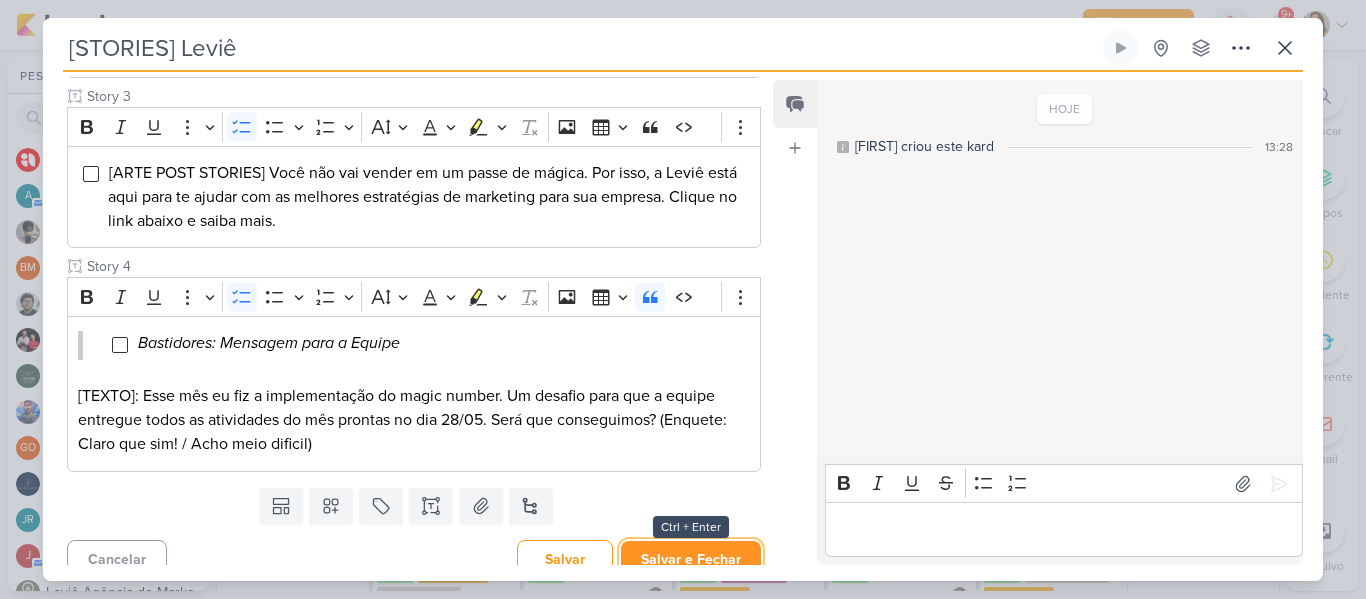 click on "Salvar e Fechar" at bounding box center [691, 559] 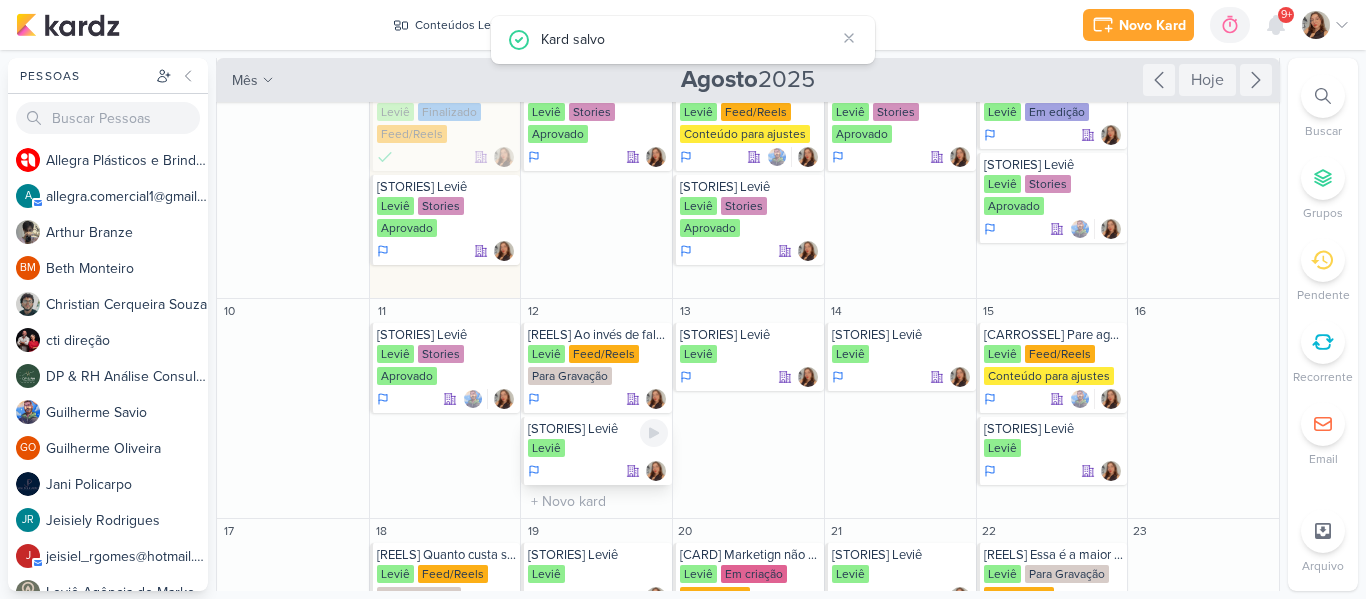 click on "Leviê" at bounding box center [598, 449] 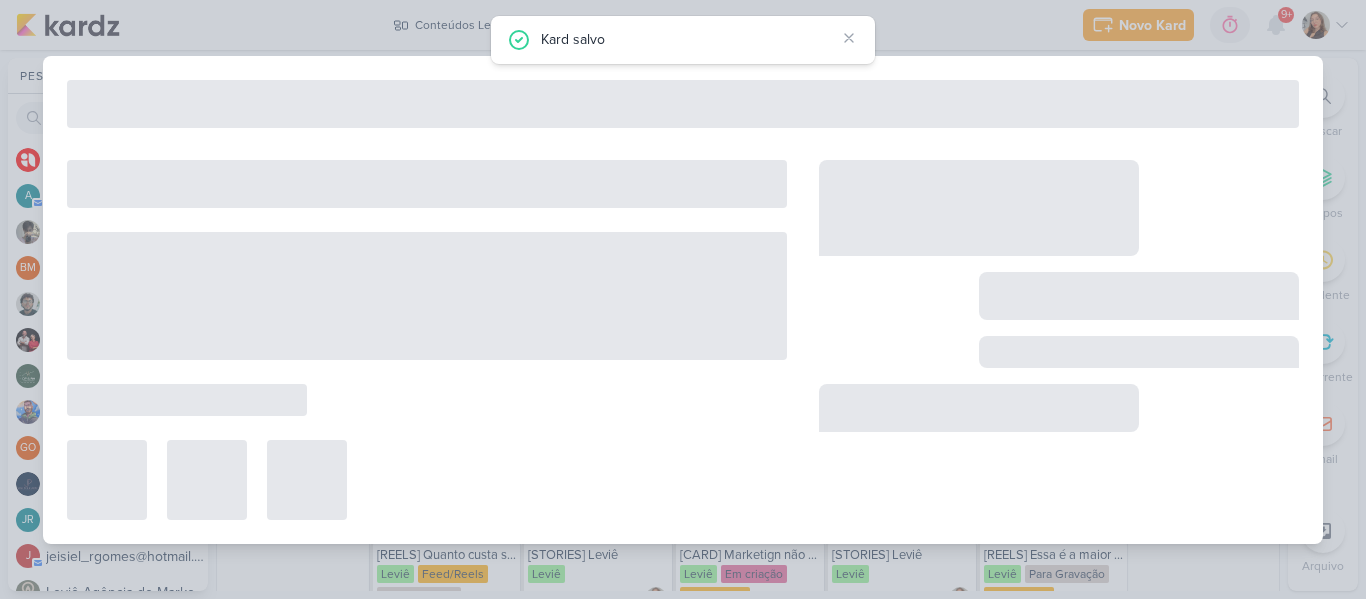 type on "12 de agosto de 2025 às 23:59" 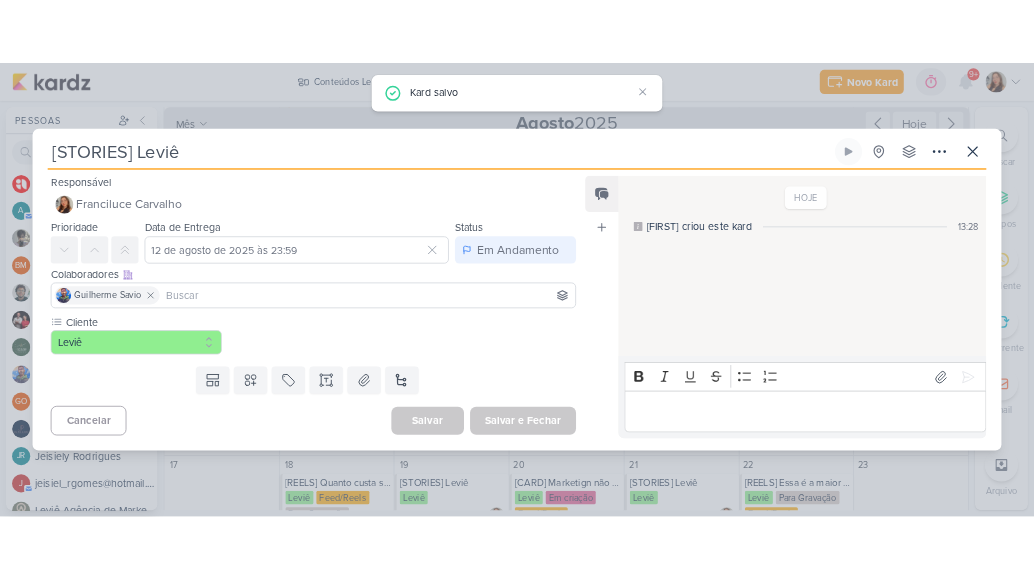 scroll, scrollTop: 0, scrollLeft: 0, axis: both 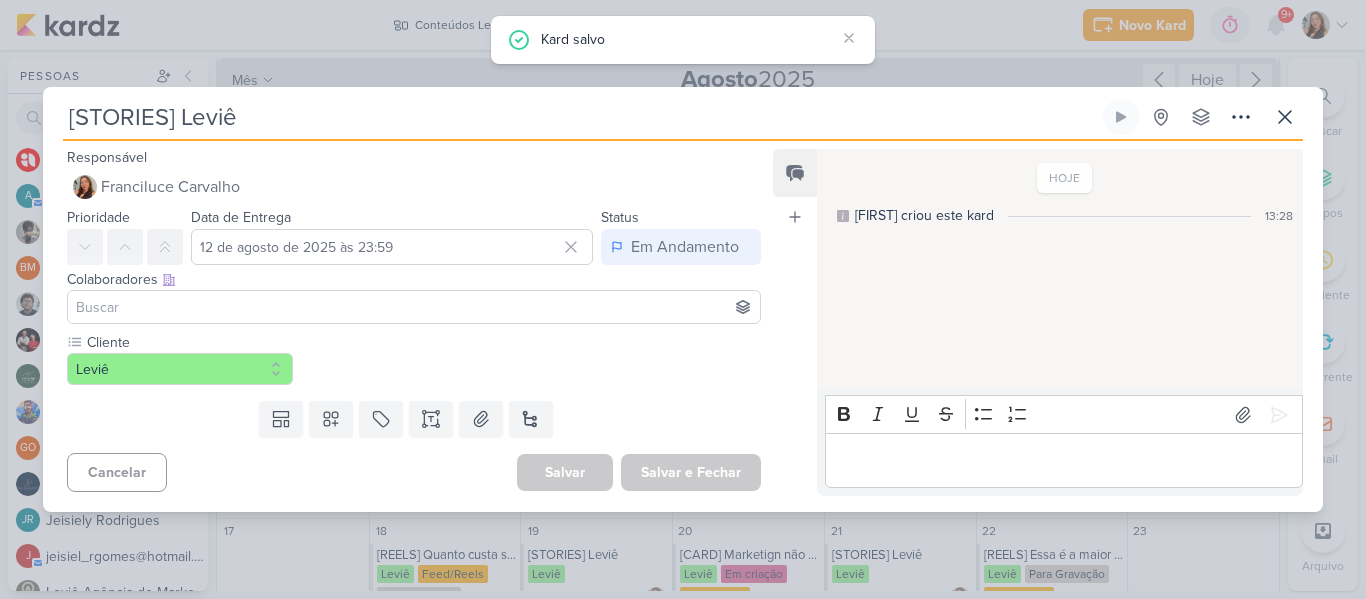 click at bounding box center [414, 307] 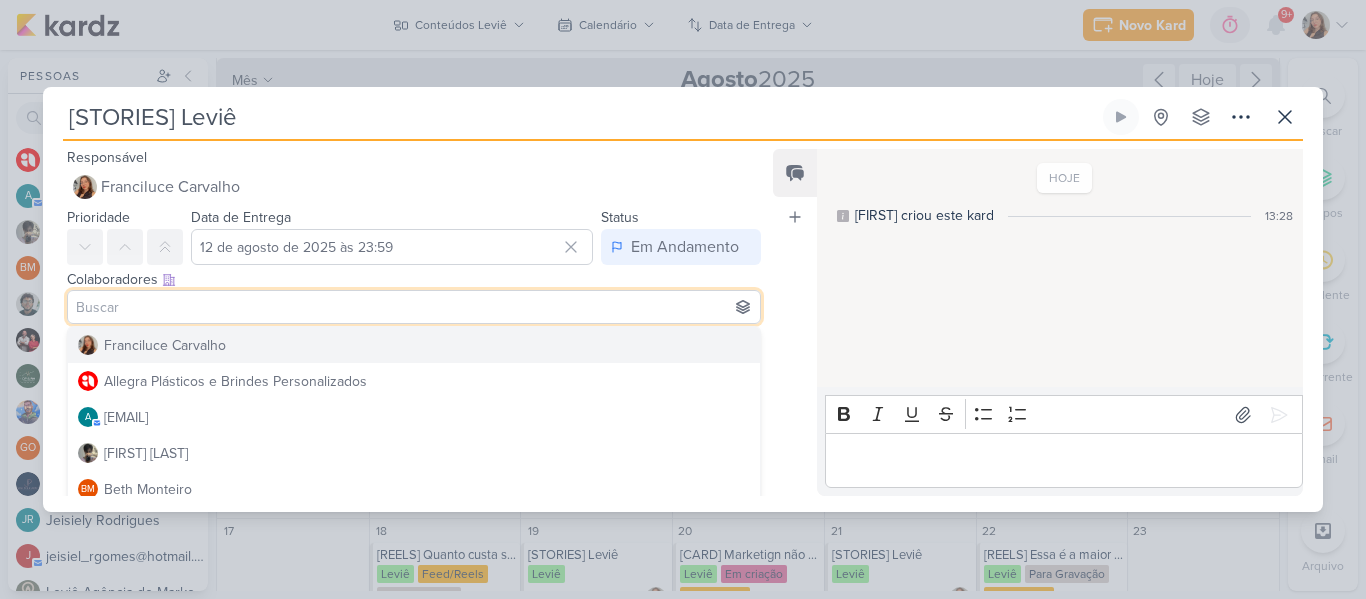 click on "HOJE
Franciluce criou este kard
13:28" at bounding box center [1059, 269] 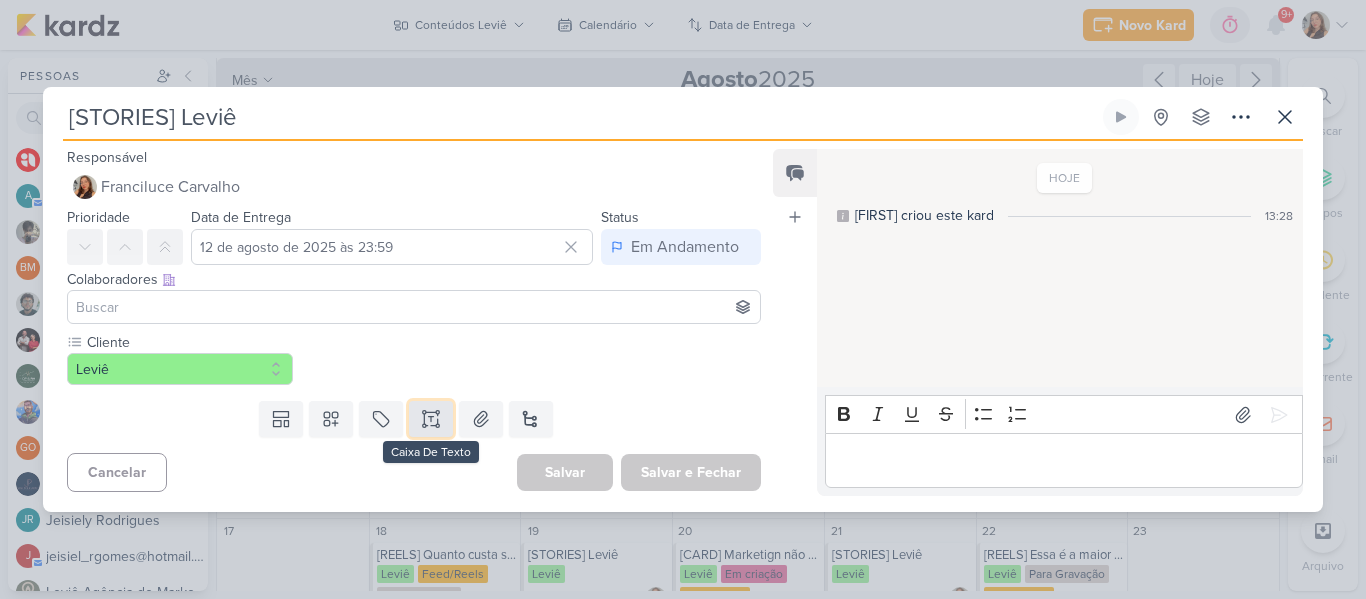 click 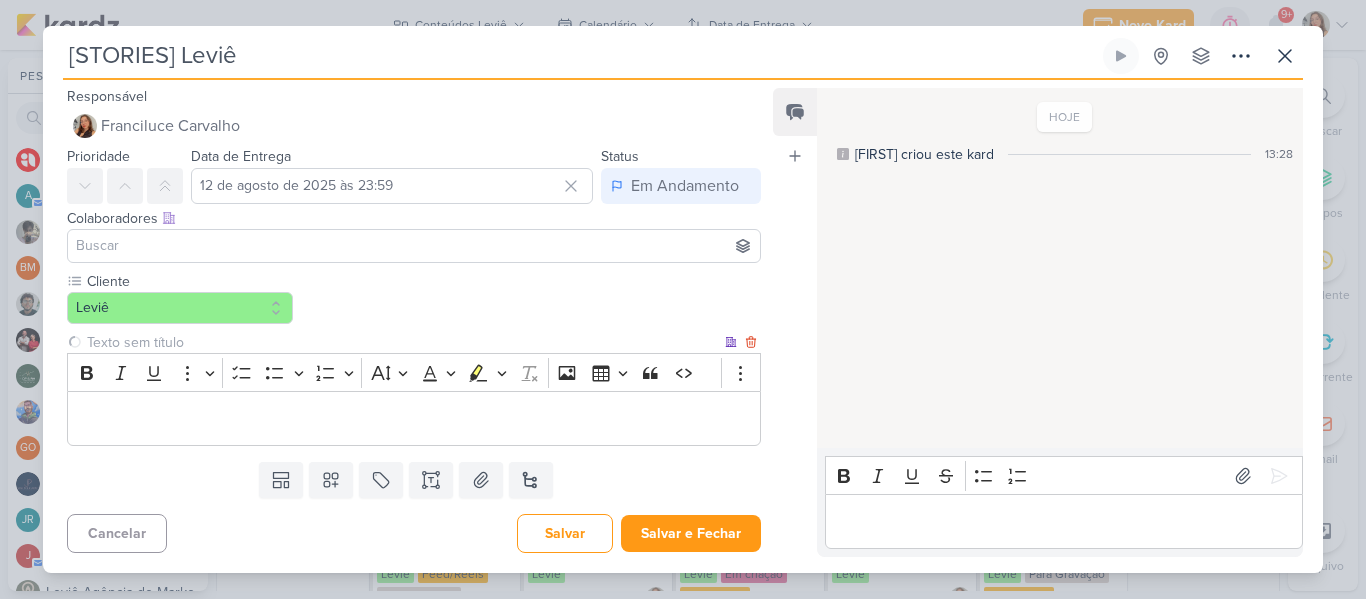 click at bounding box center (402, 342) 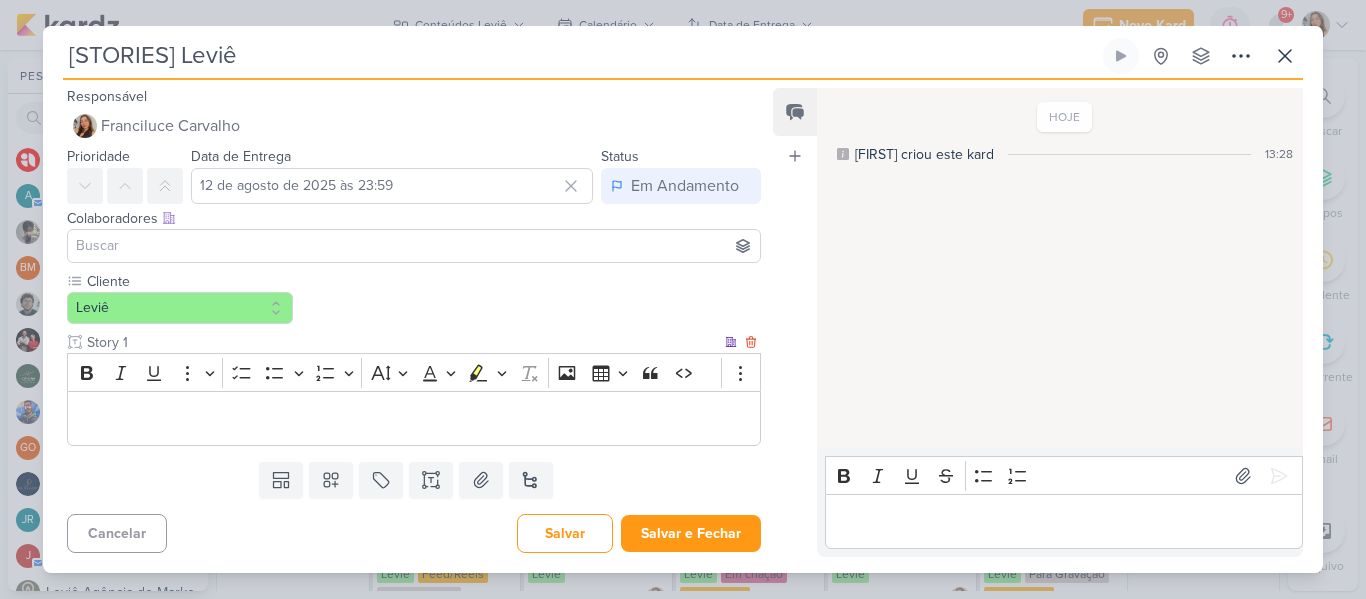 type on "Story 1" 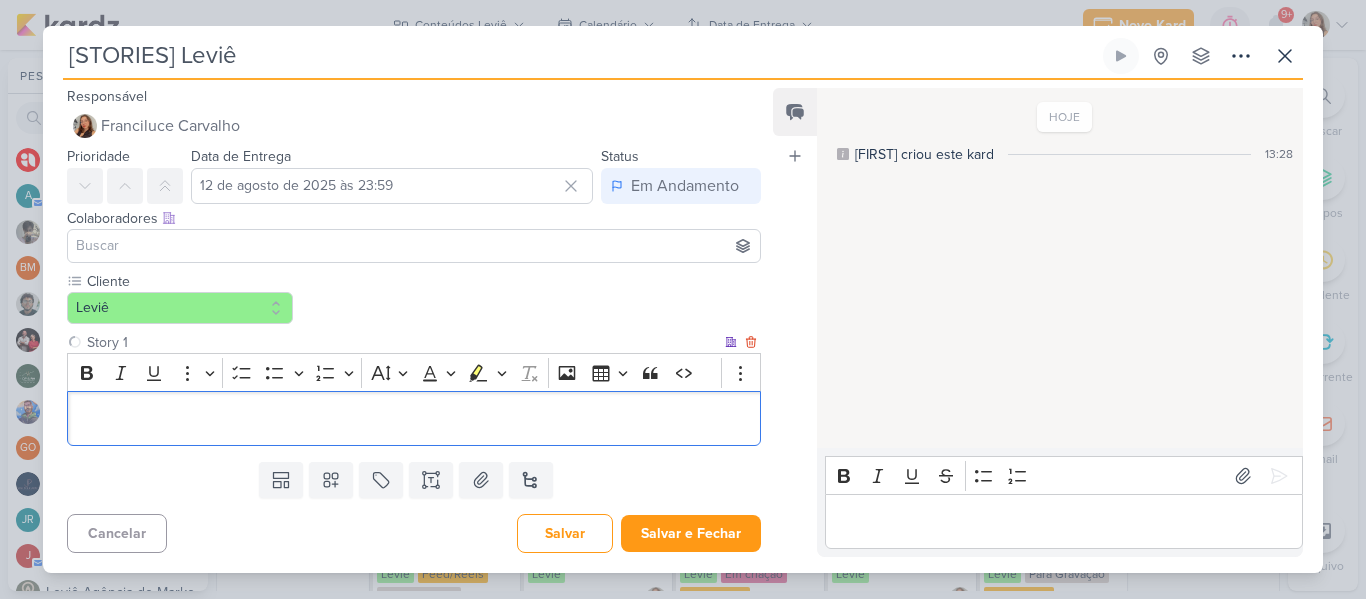 click at bounding box center [414, 418] 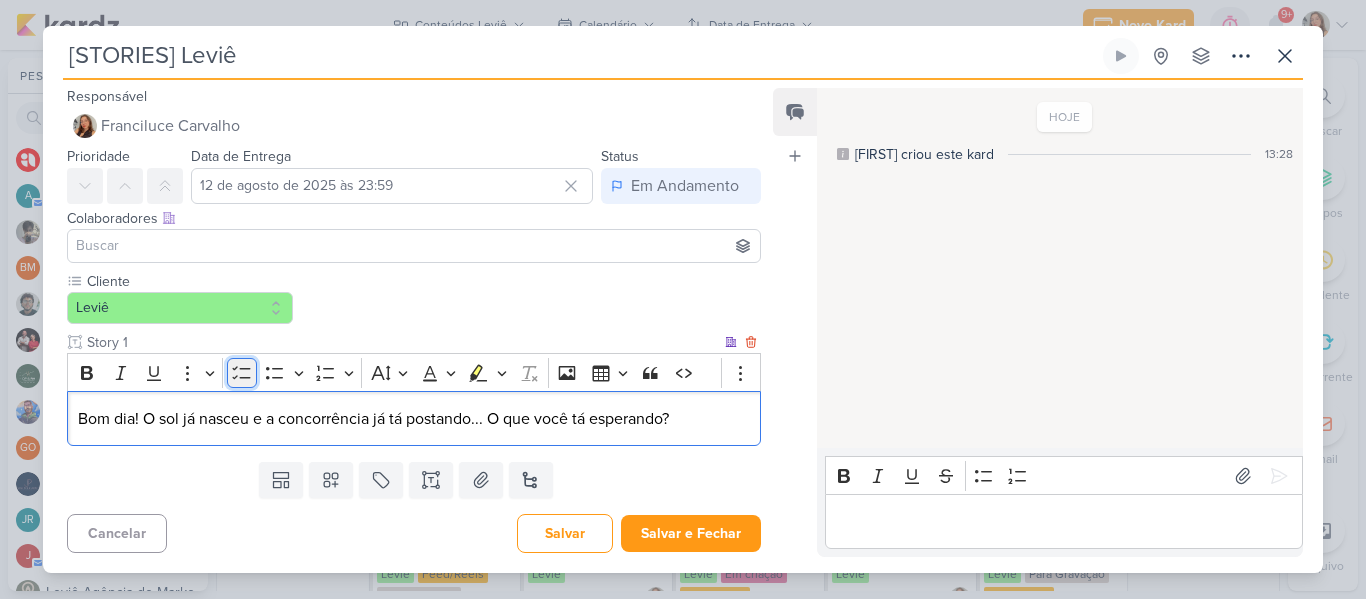 click 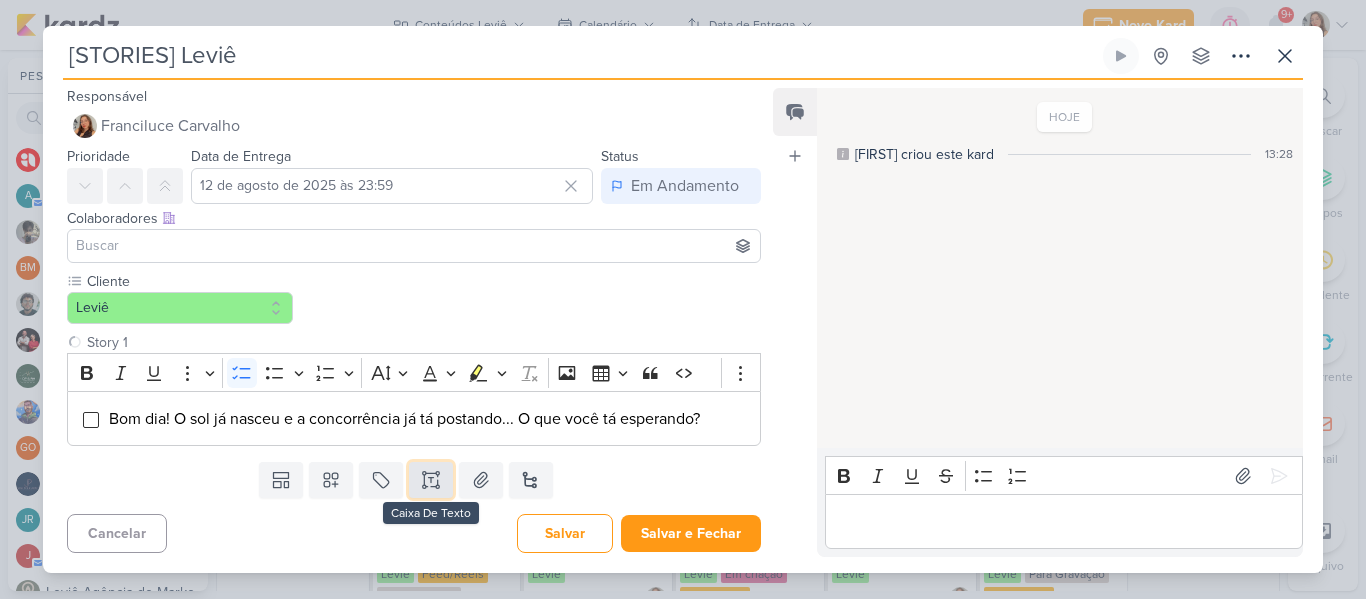 click at bounding box center [431, 480] 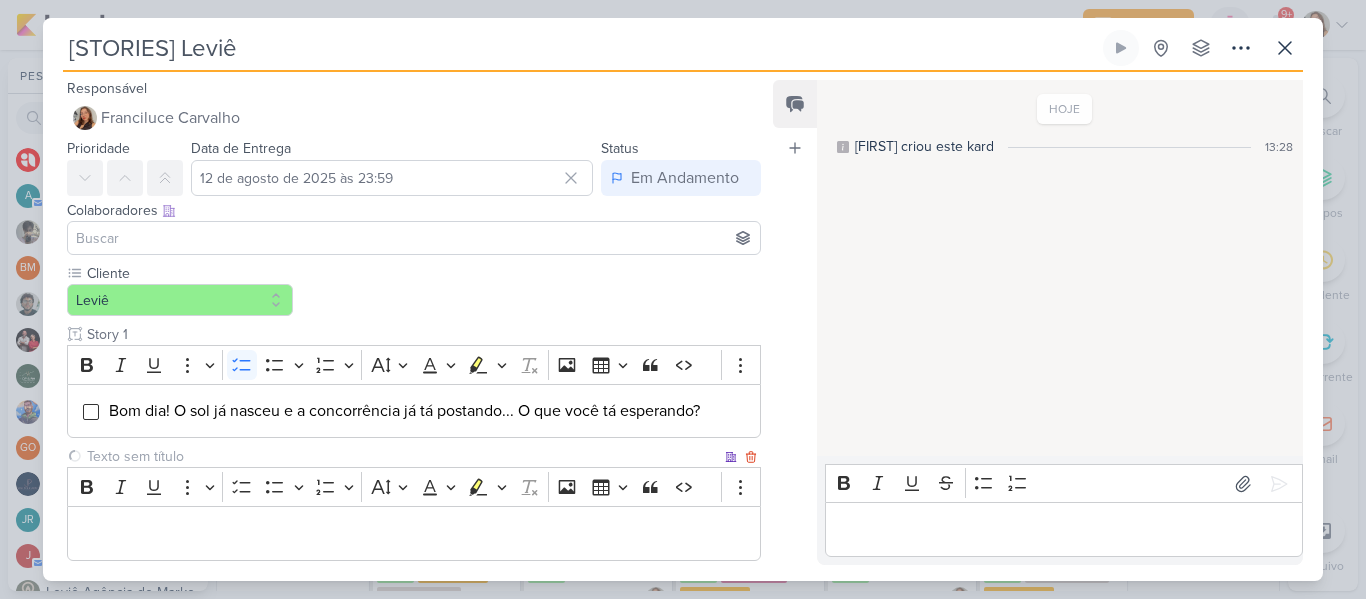 click at bounding box center [402, 456] 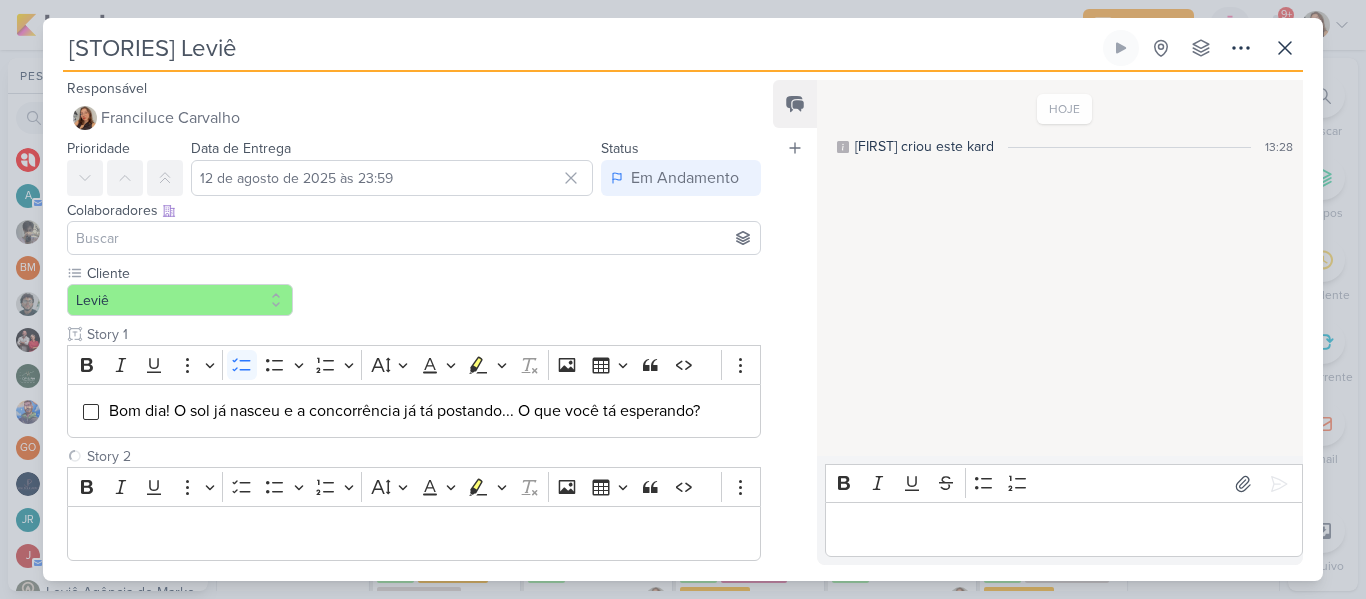 type on "Story 2" 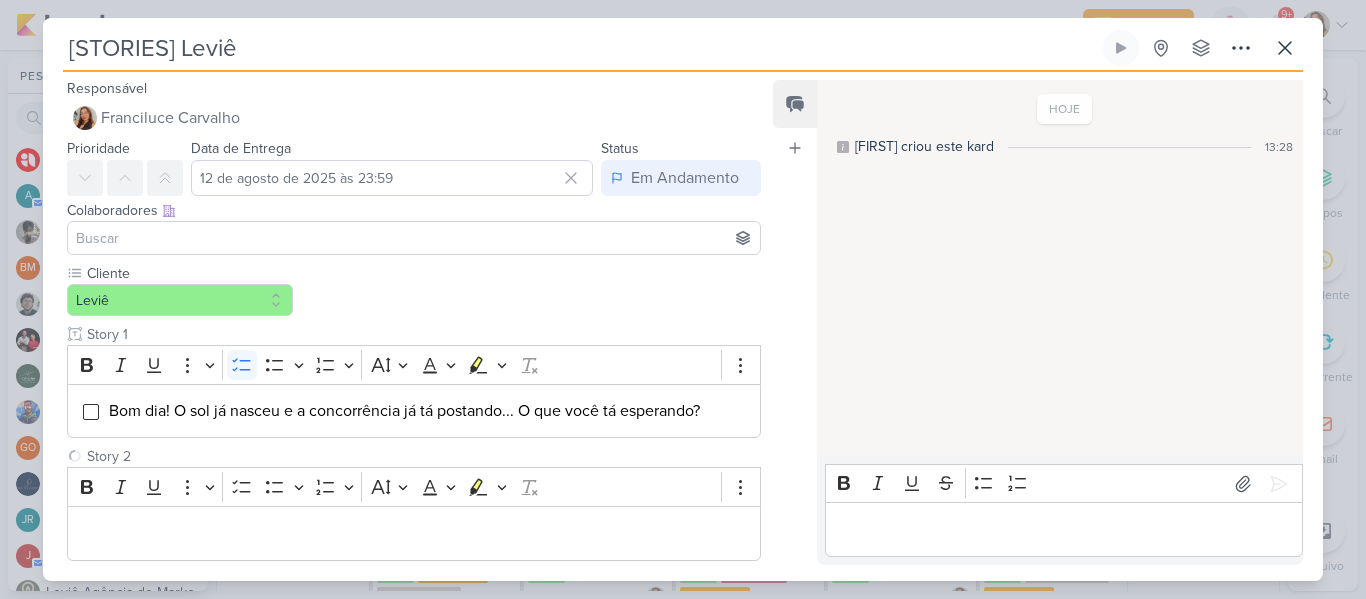 scroll, scrollTop: 222, scrollLeft: 0, axis: vertical 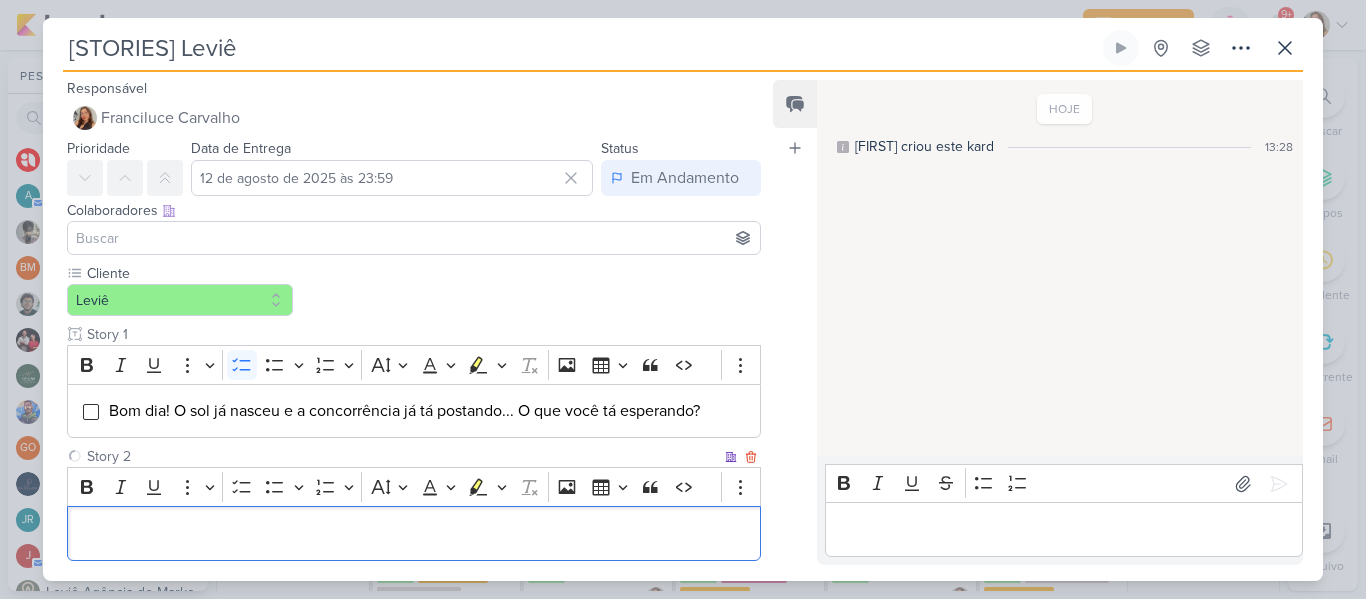 click at bounding box center (414, 534) 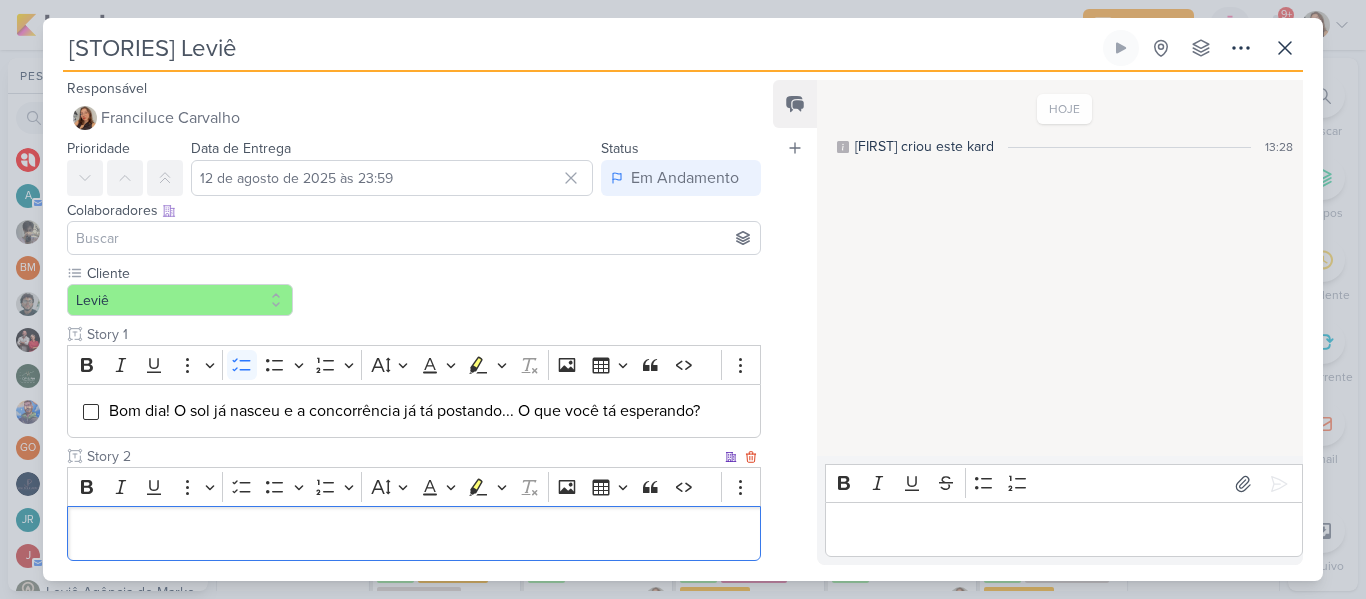 scroll, scrollTop: 3, scrollLeft: 0, axis: vertical 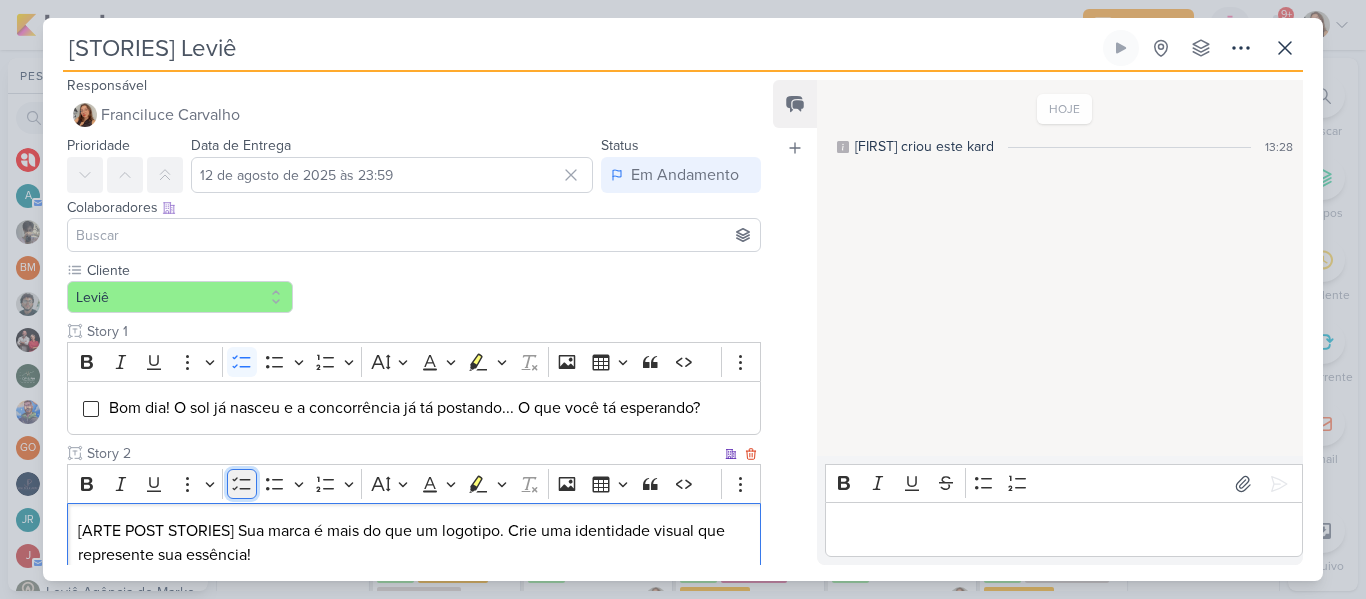 click 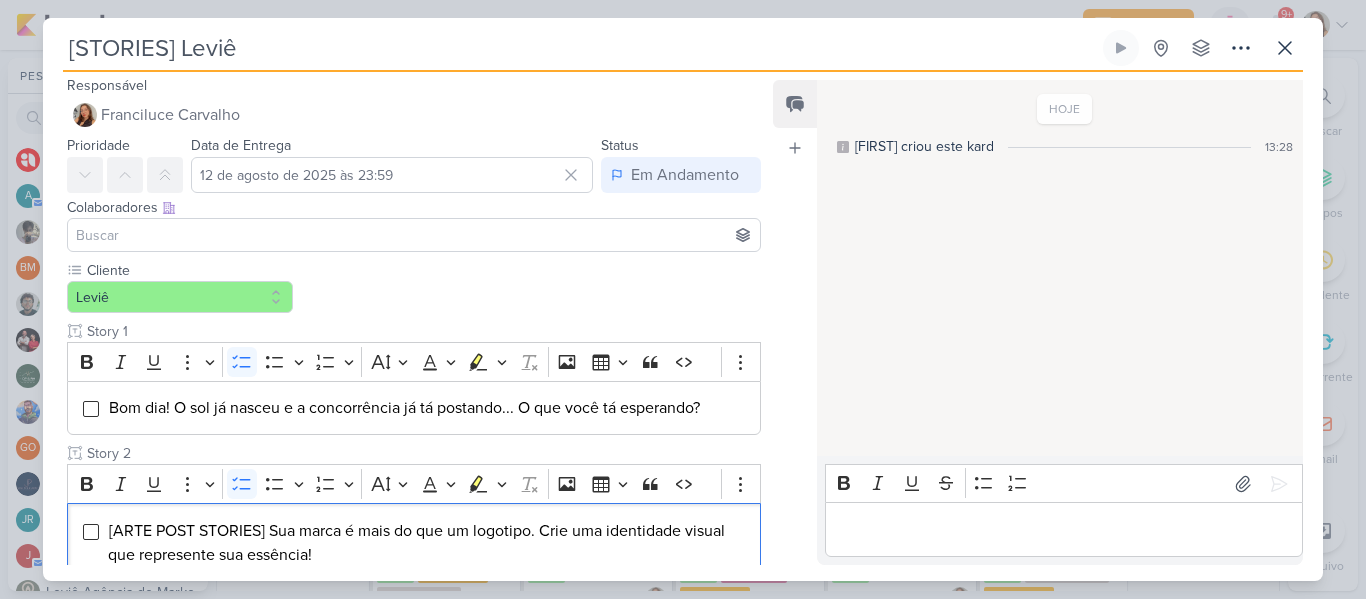 scroll, scrollTop: 131, scrollLeft: 0, axis: vertical 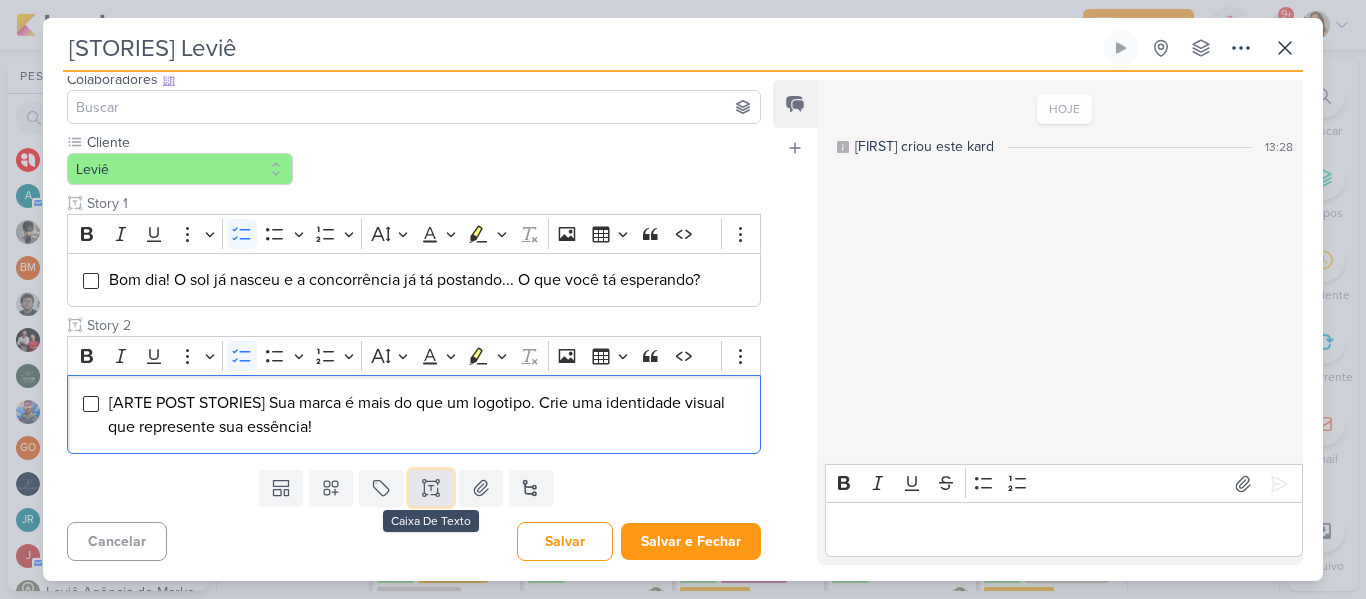 click at bounding box center (431, 488) 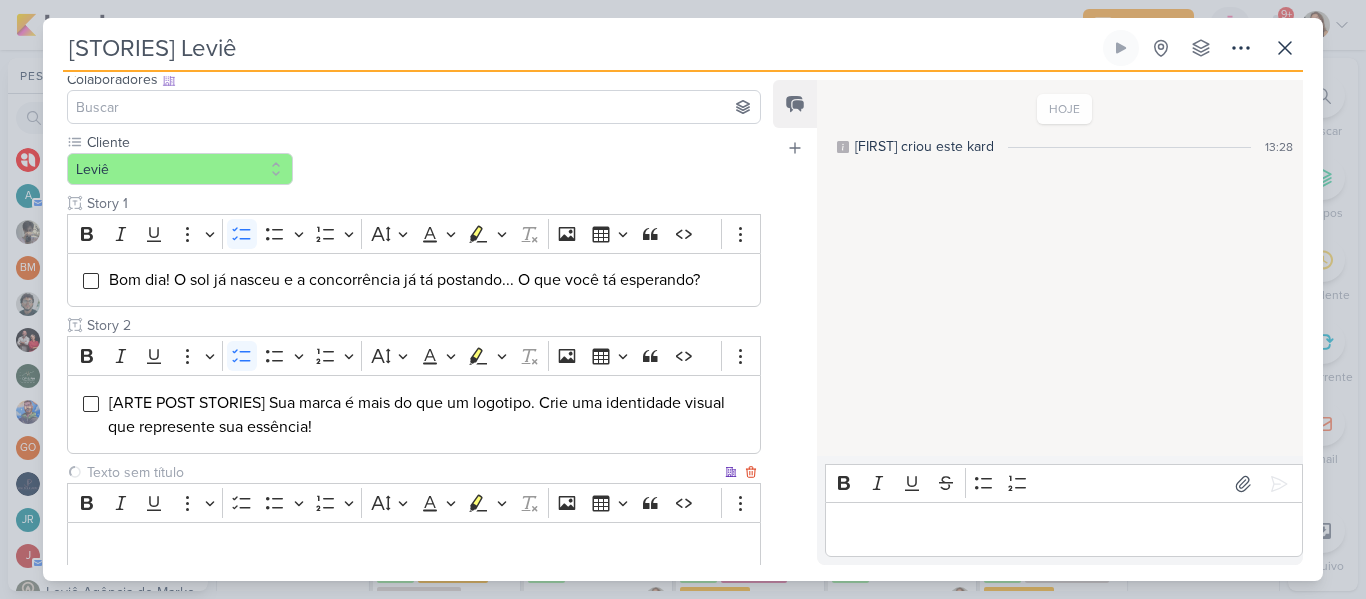 click at bounding box center [402, 472] 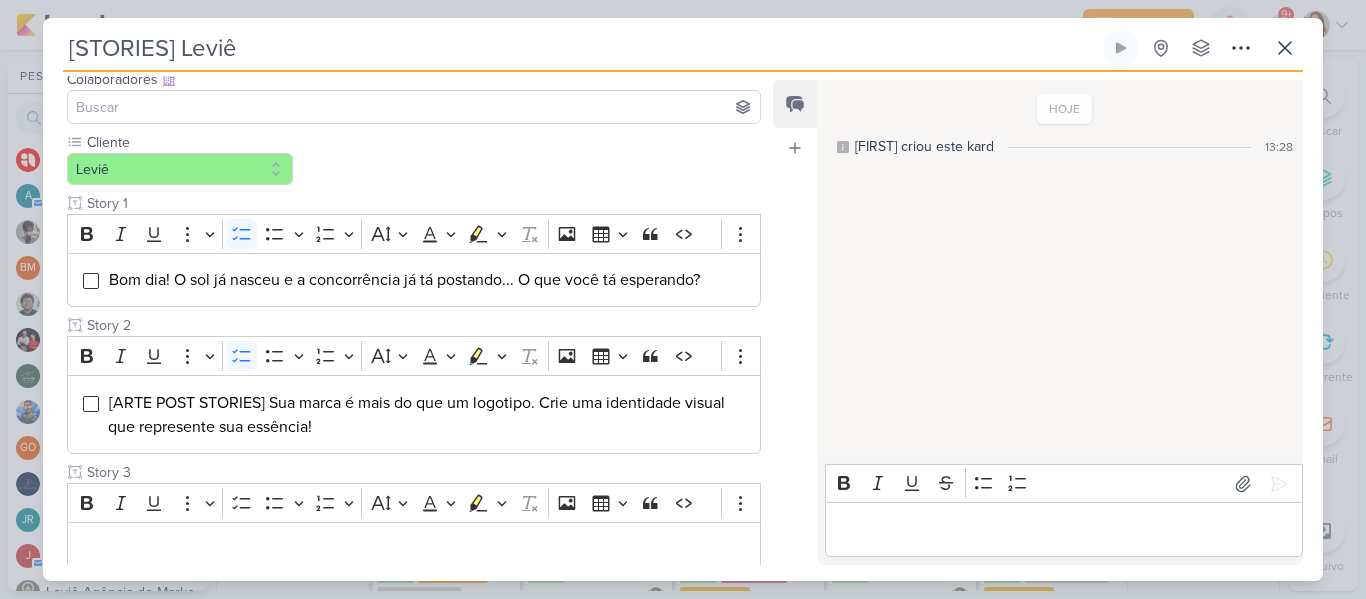 type on "Story 3" 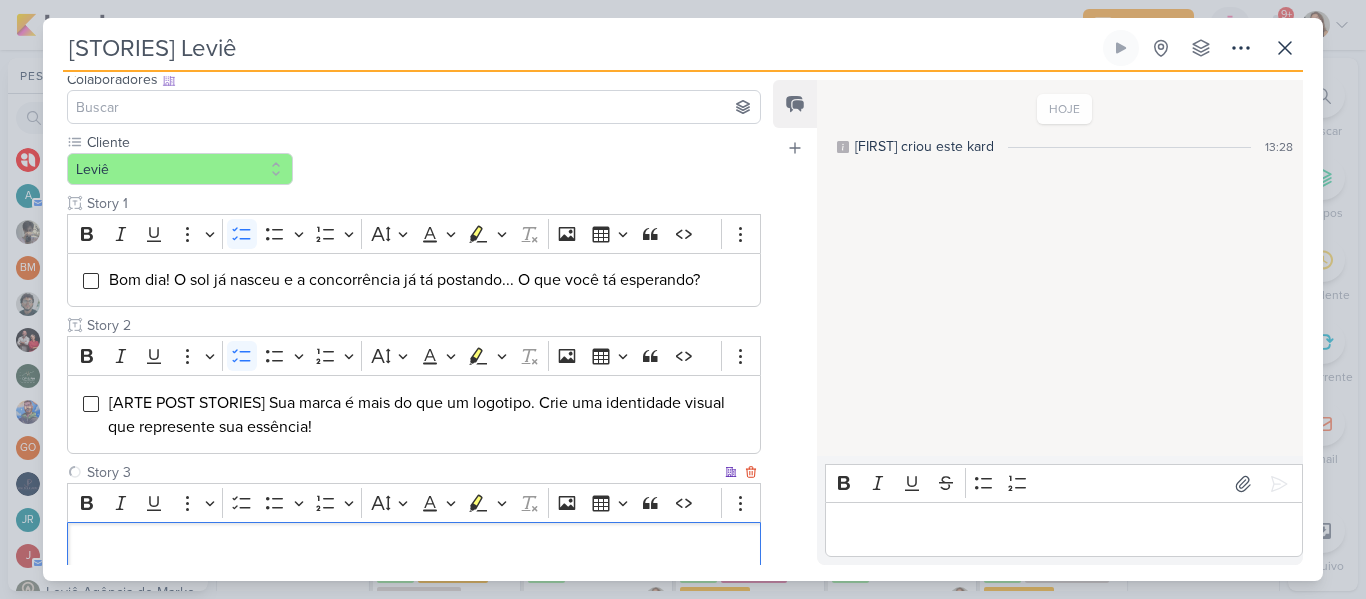 click at bounding box center (414, 549) 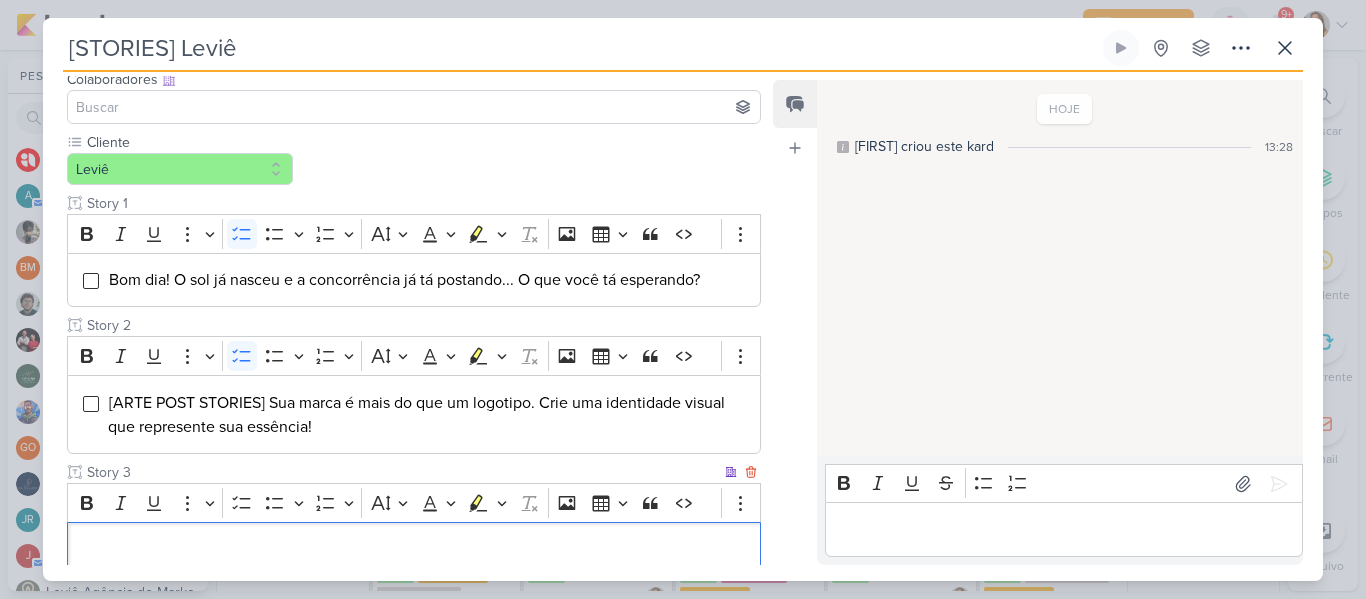 scroll, scrollTop: 149, scrollLeft: 0, axis: vertical 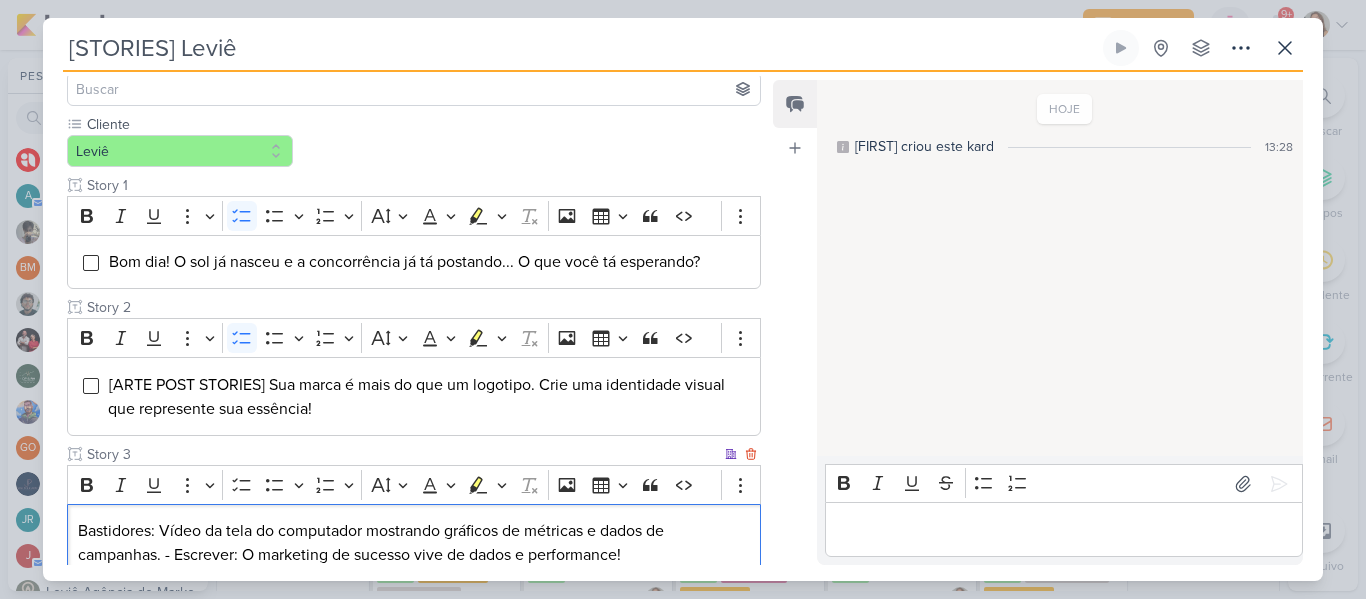 click on "Bastidores: Vídeo da tela do computador mostrando gráficos de métricas e dados de campanhas. - Escrever: O marketing de sucesso vive de dados e performance!" at bounding box center [414, 543] 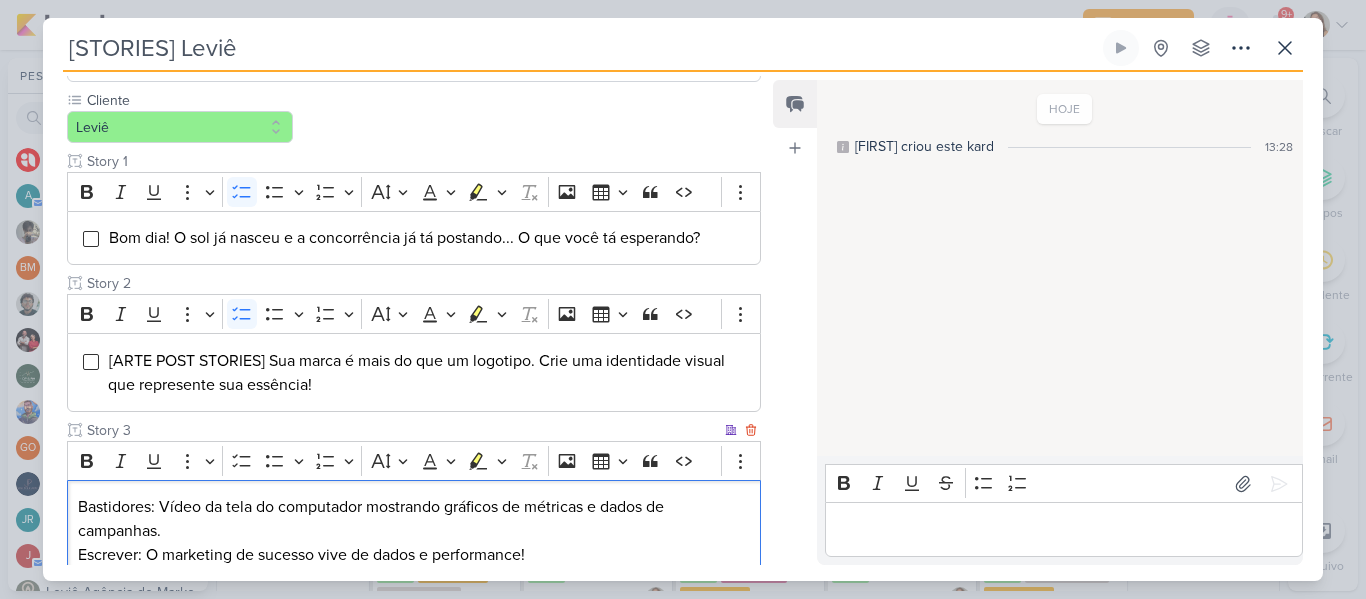 scroll, scrollTop: 197, scrollLeft: 0, axis: vertical 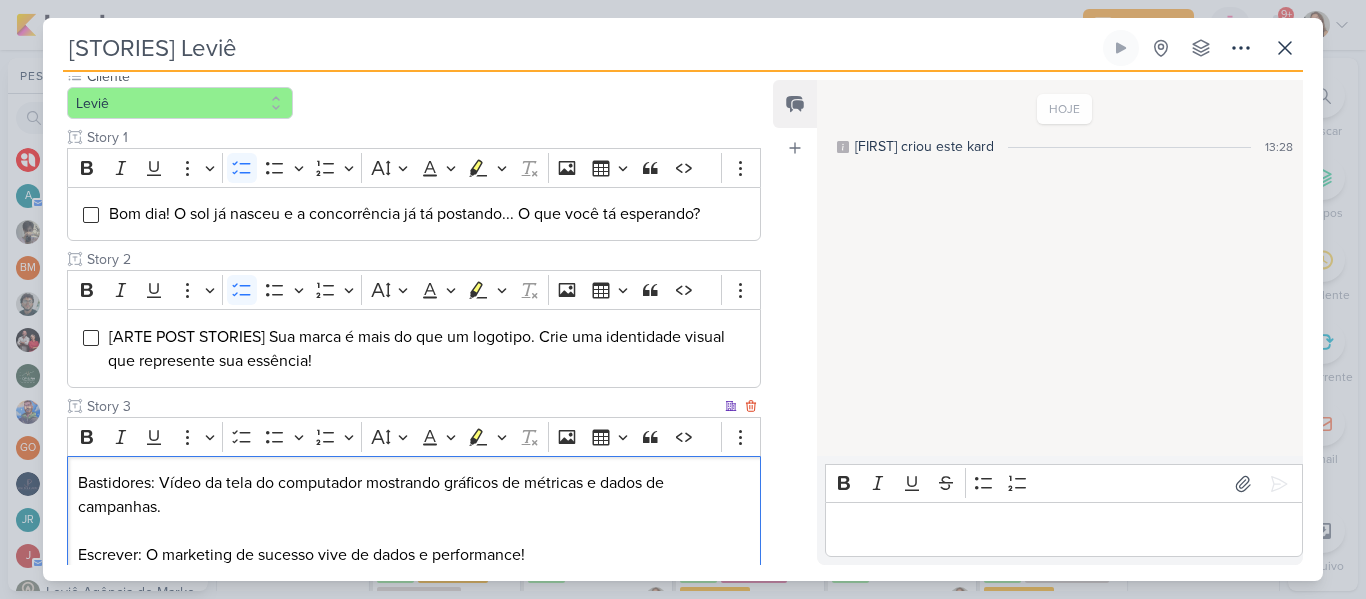click on "Bastidores: Vídeo da tela do computador mostrando gráficos de métricas e dados de campanhas." at bounding box center (414, 495) 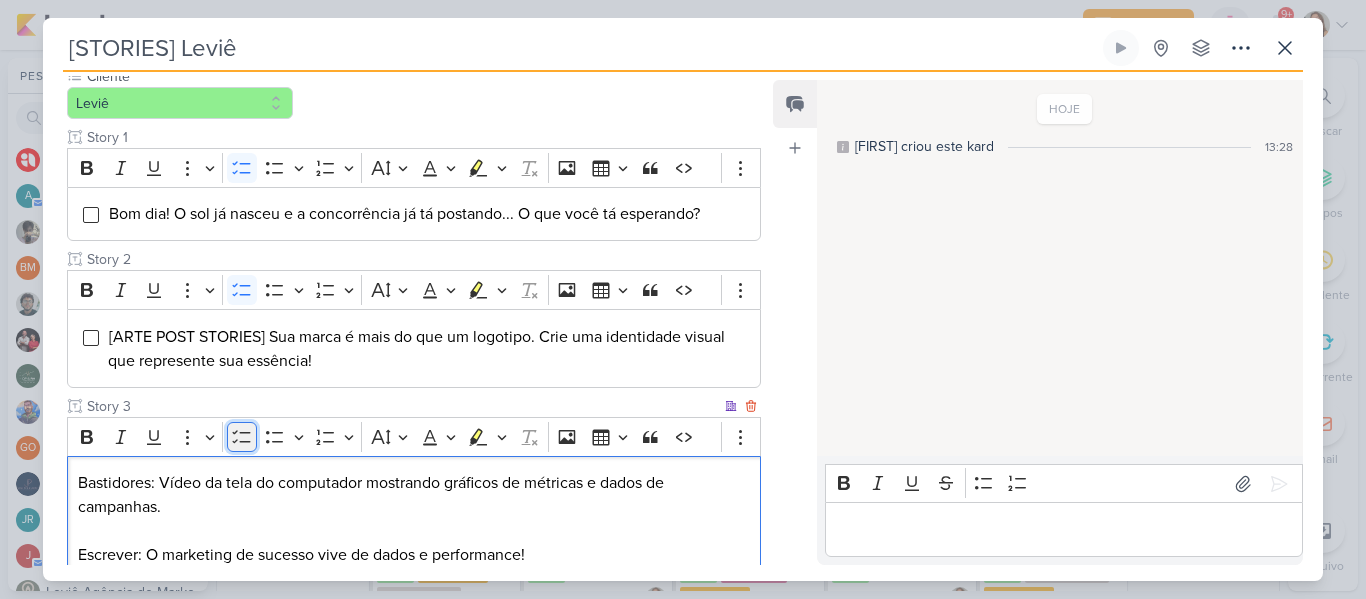 click on "To-do List" at bounding box center [242, 437] 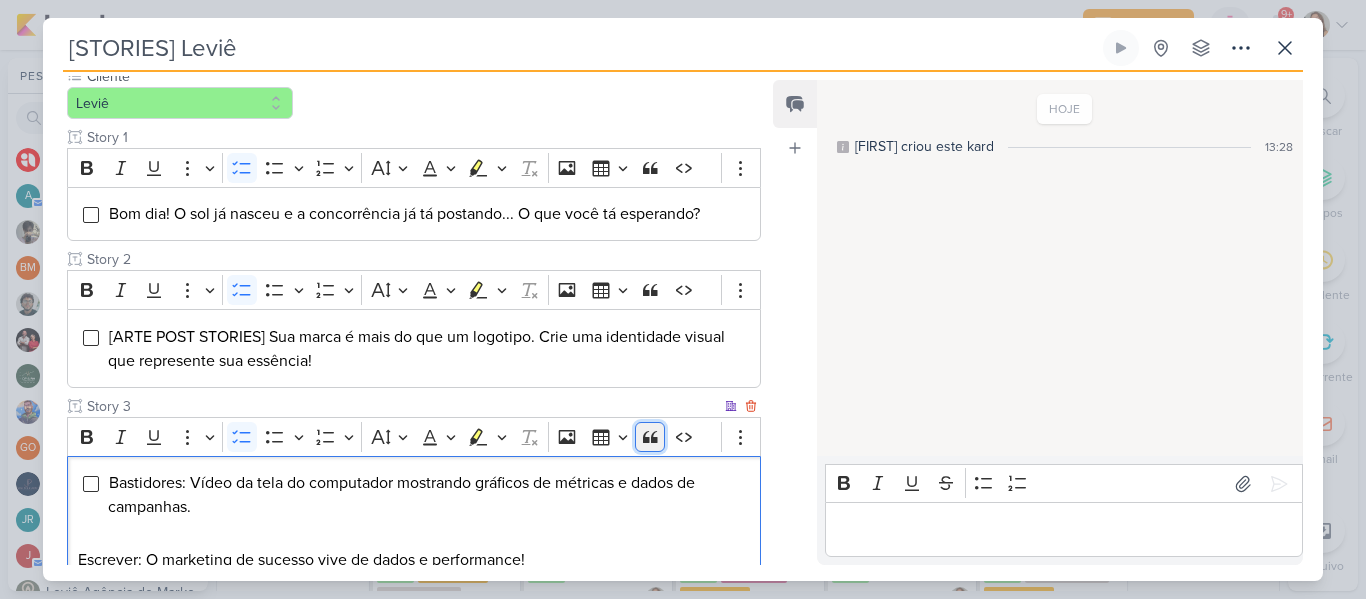 click 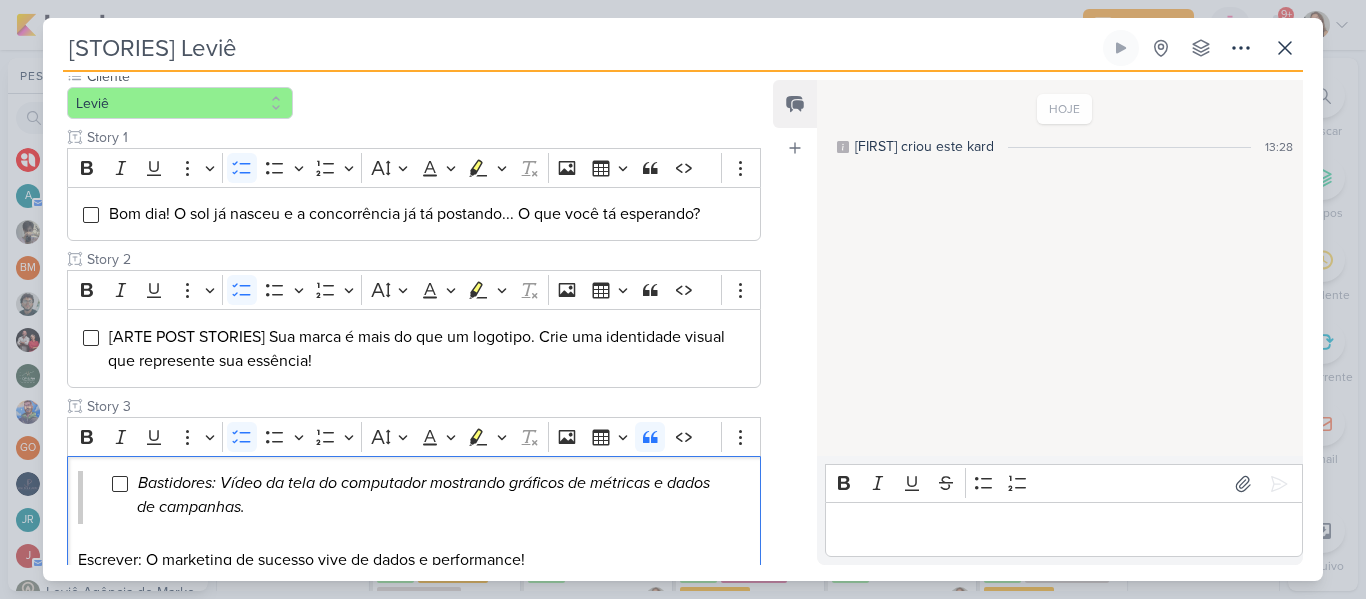 scroll, scrollTop: 330, scrollLeft: 0, axis: vertical 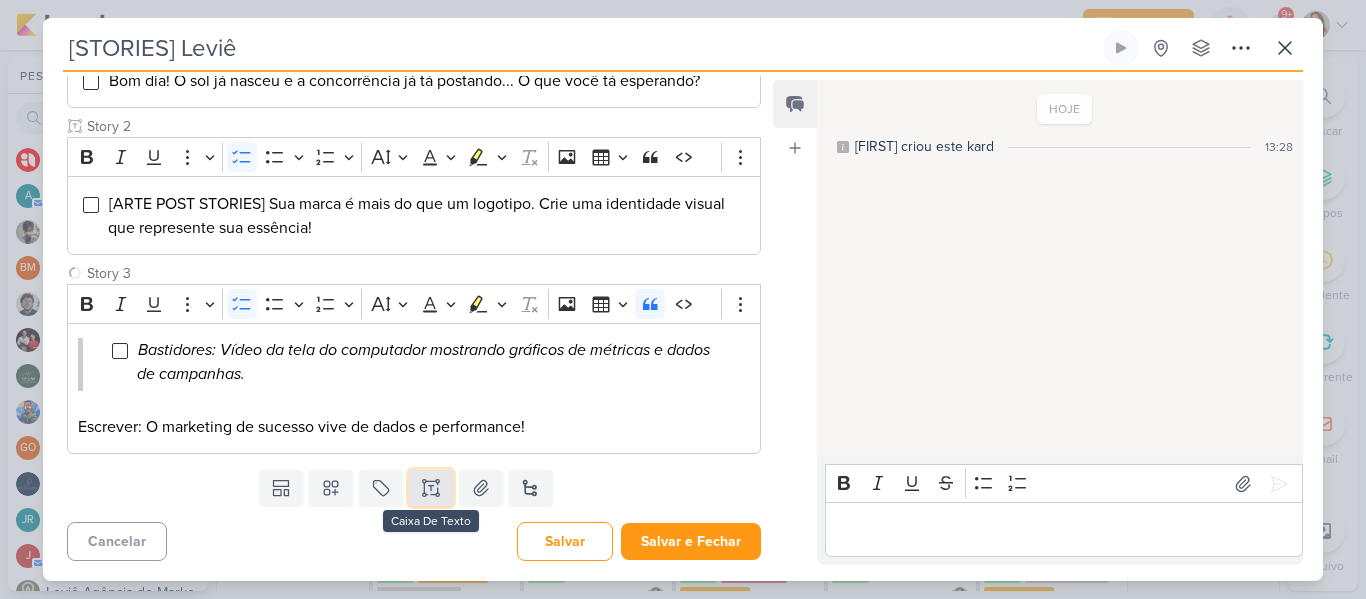 click 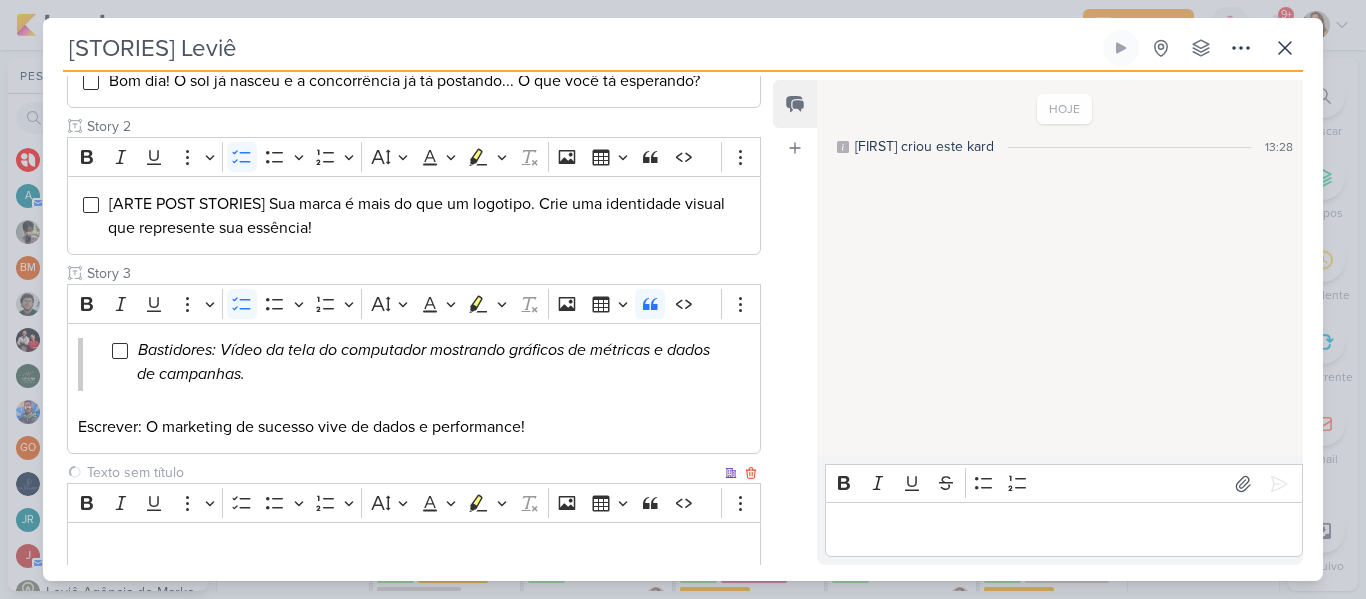 click at bounding box center [402, 472] 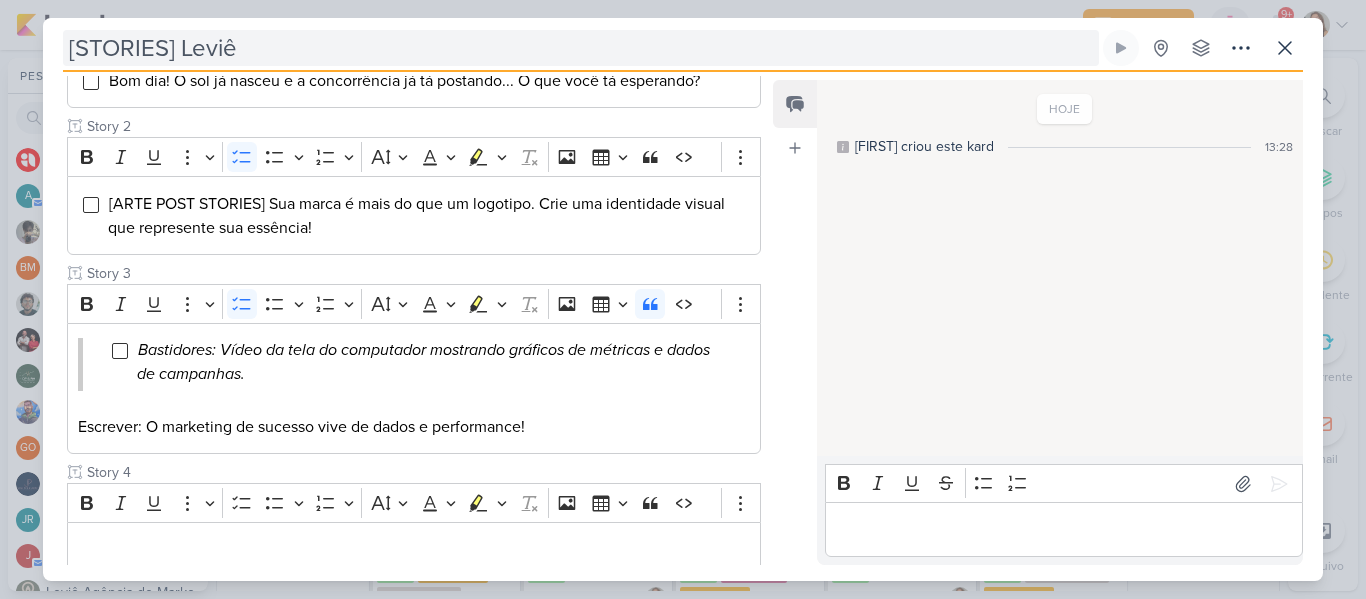 type on "Story 4" 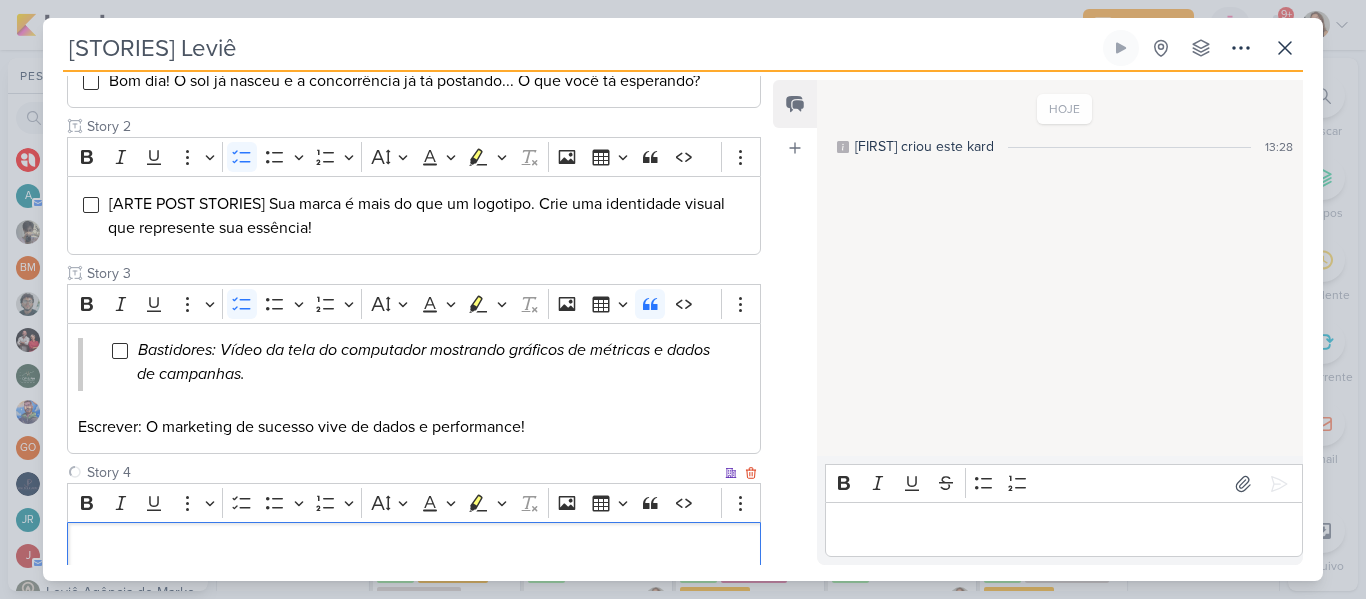 click at bounding box center [414, 549] 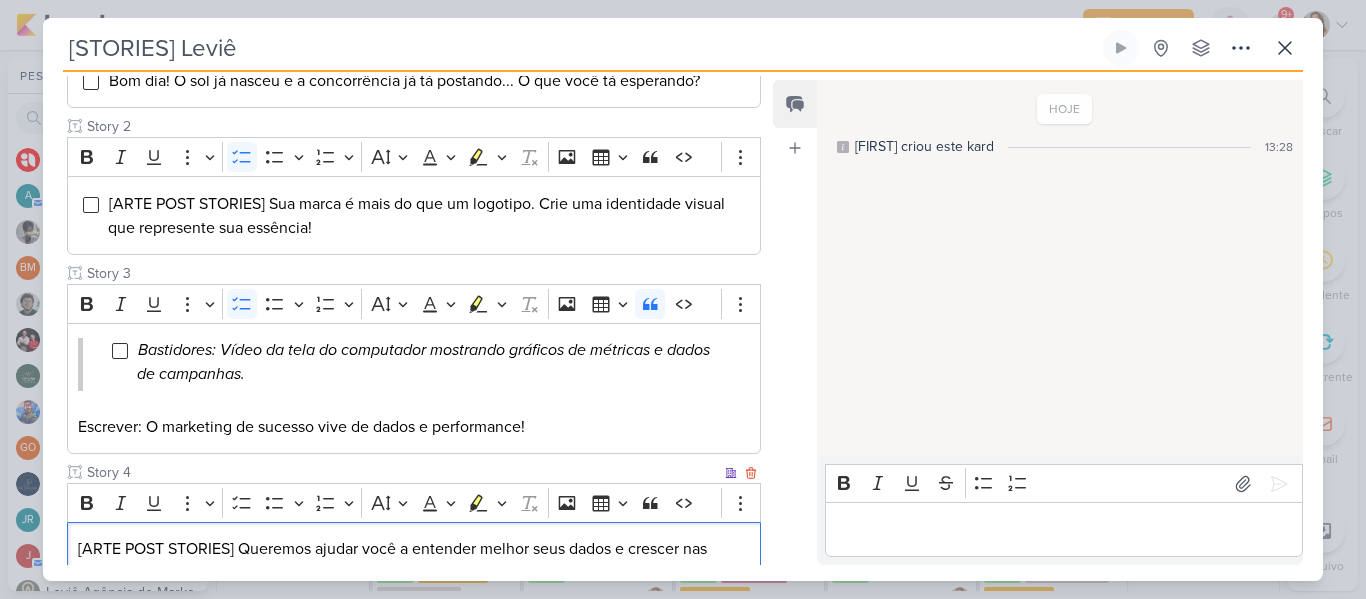 scroll, scrollTop: 348, scrollLeft: 0, axis: vertical 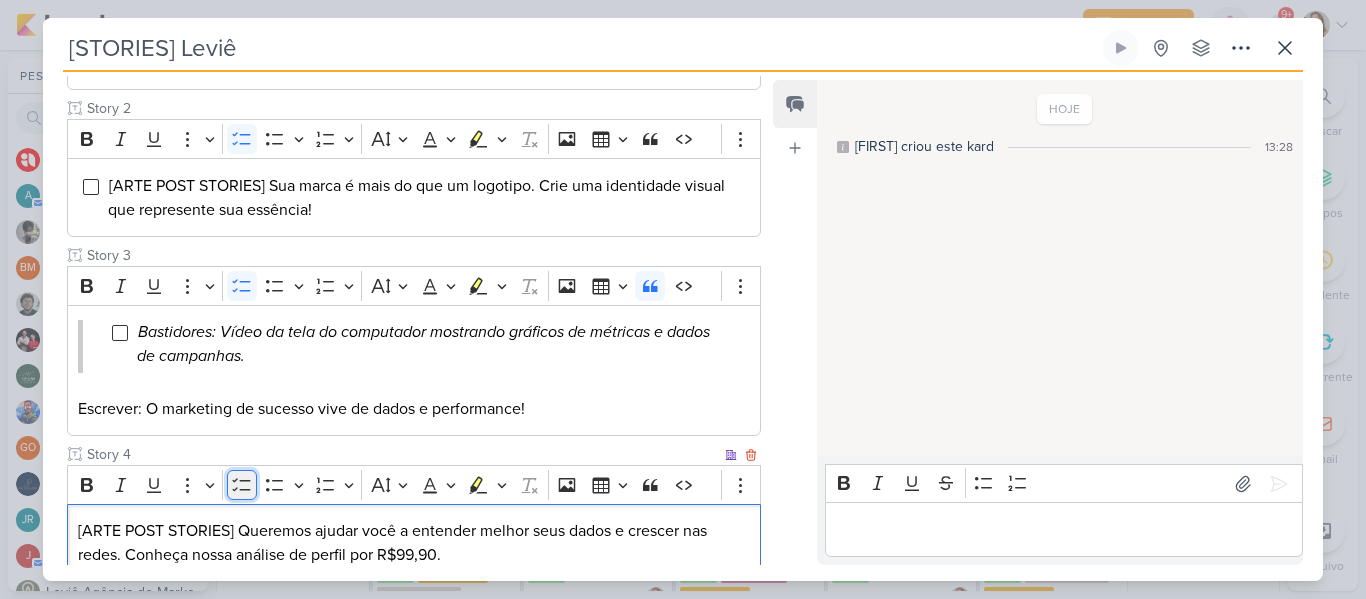 click 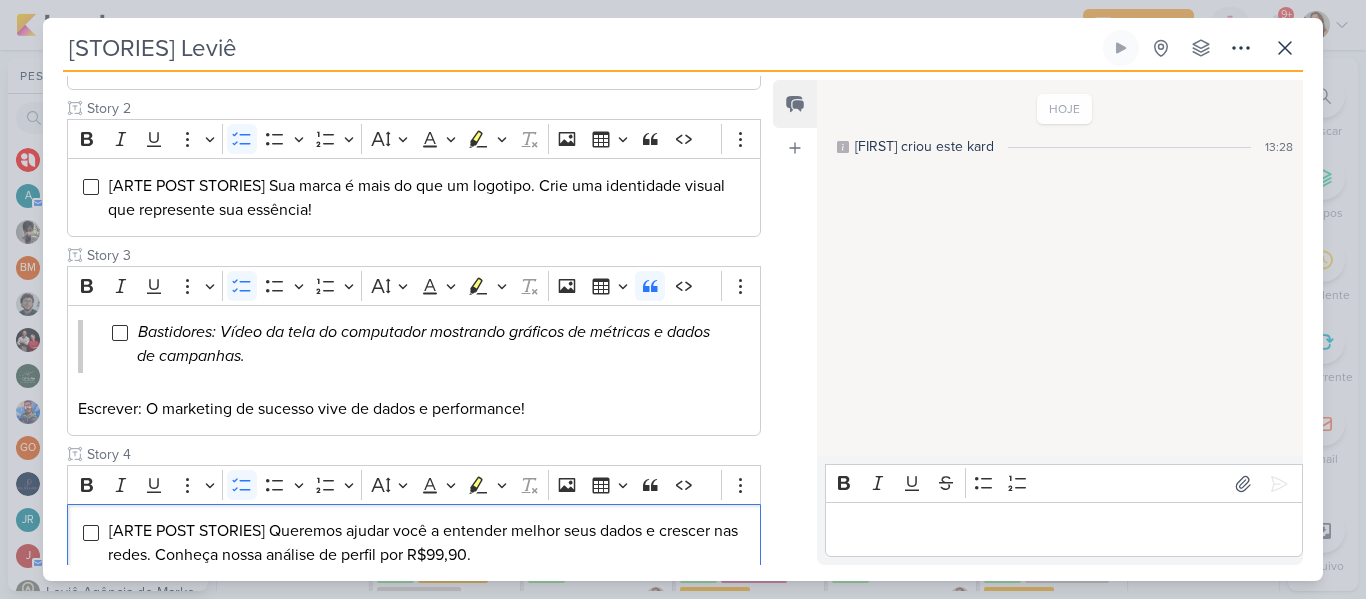 scroll, scrollTop: 477, scrollLeft: 0, axis: vertical 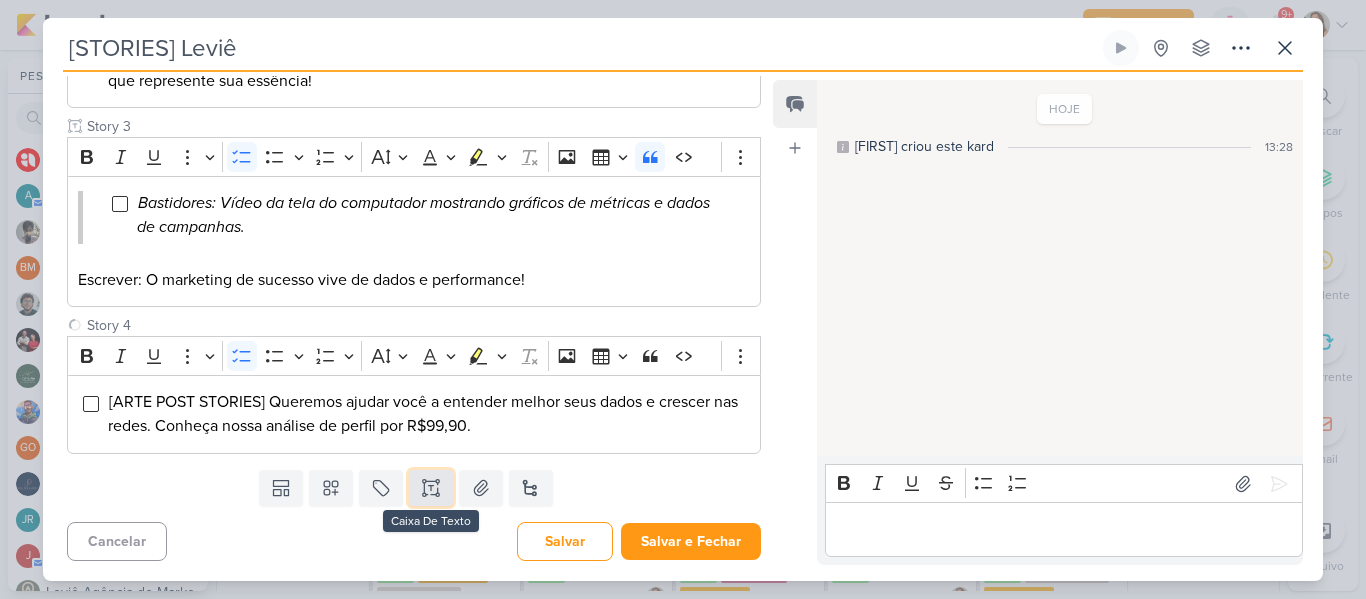click at bounding box center (431, 488) 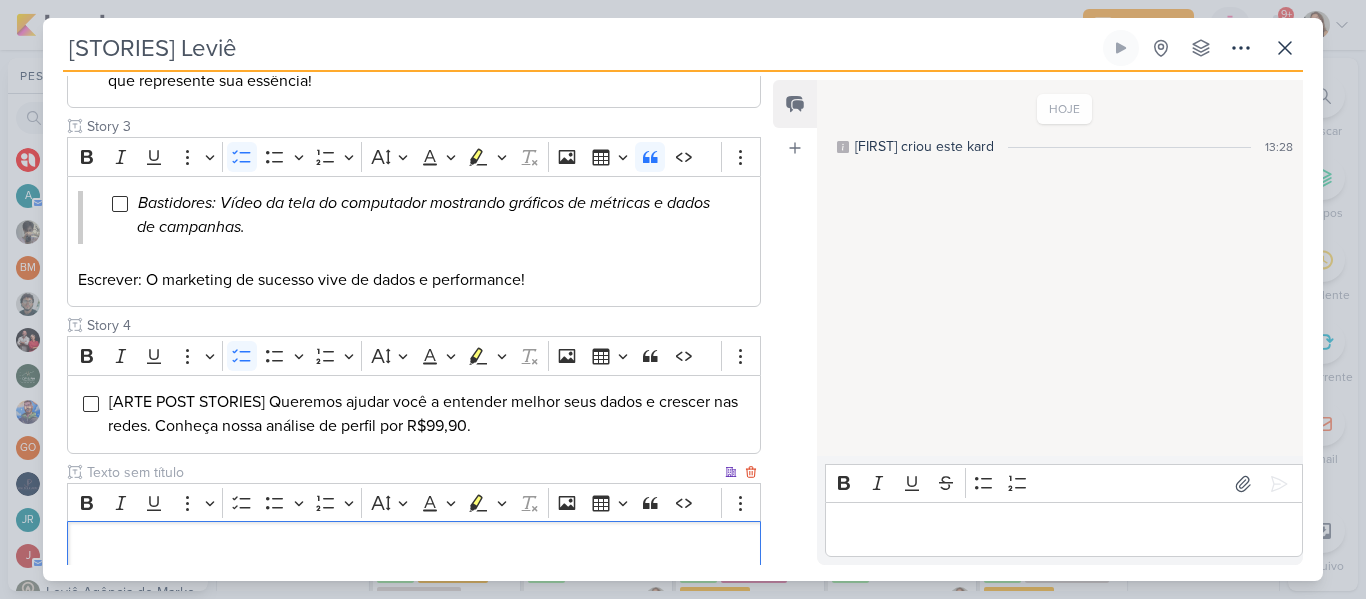click at bounding box center (402, 472) 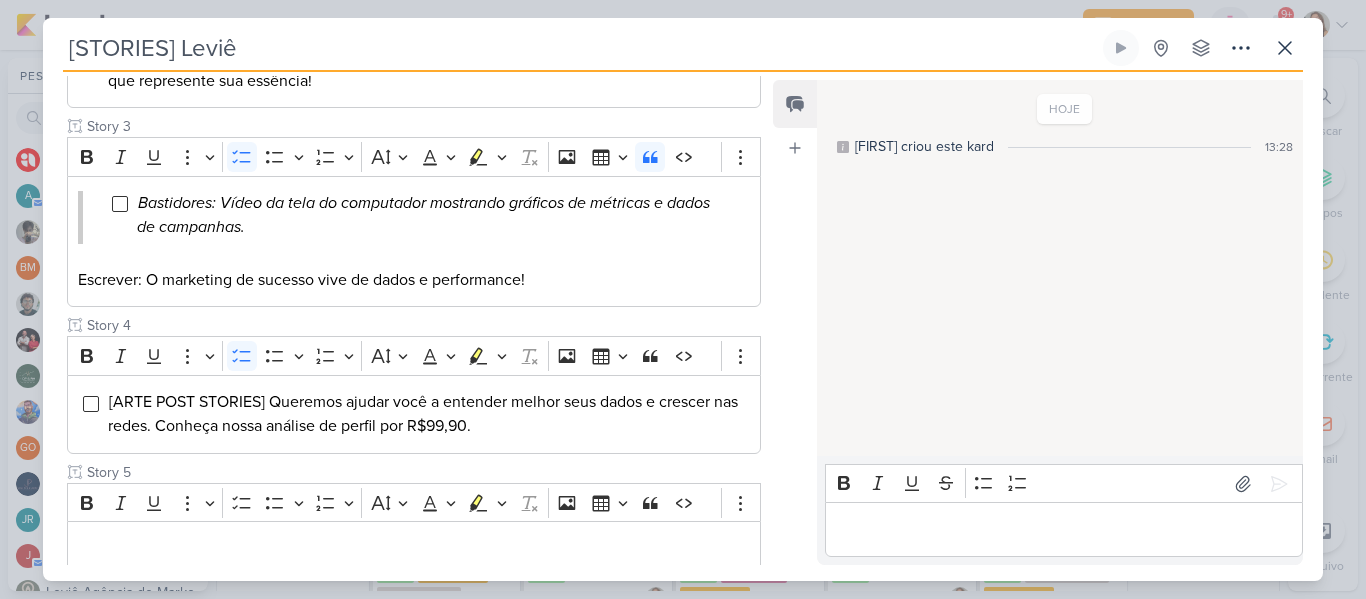 type on "Story 5" 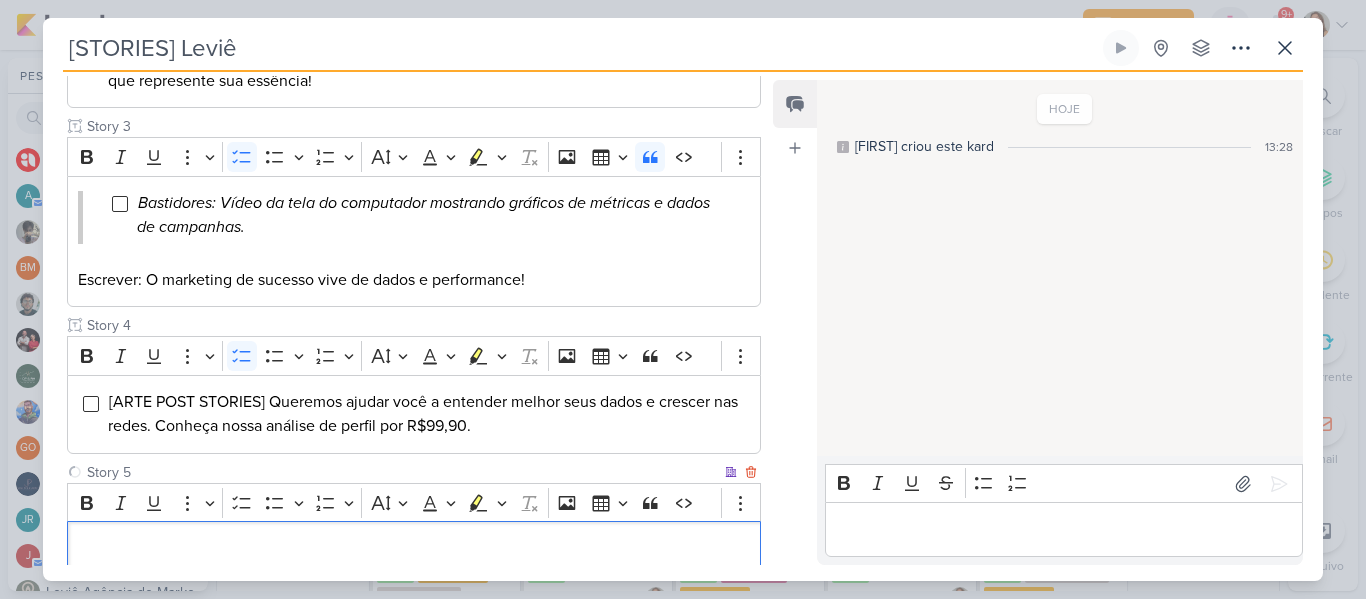 click at bounding box center (414, 549) 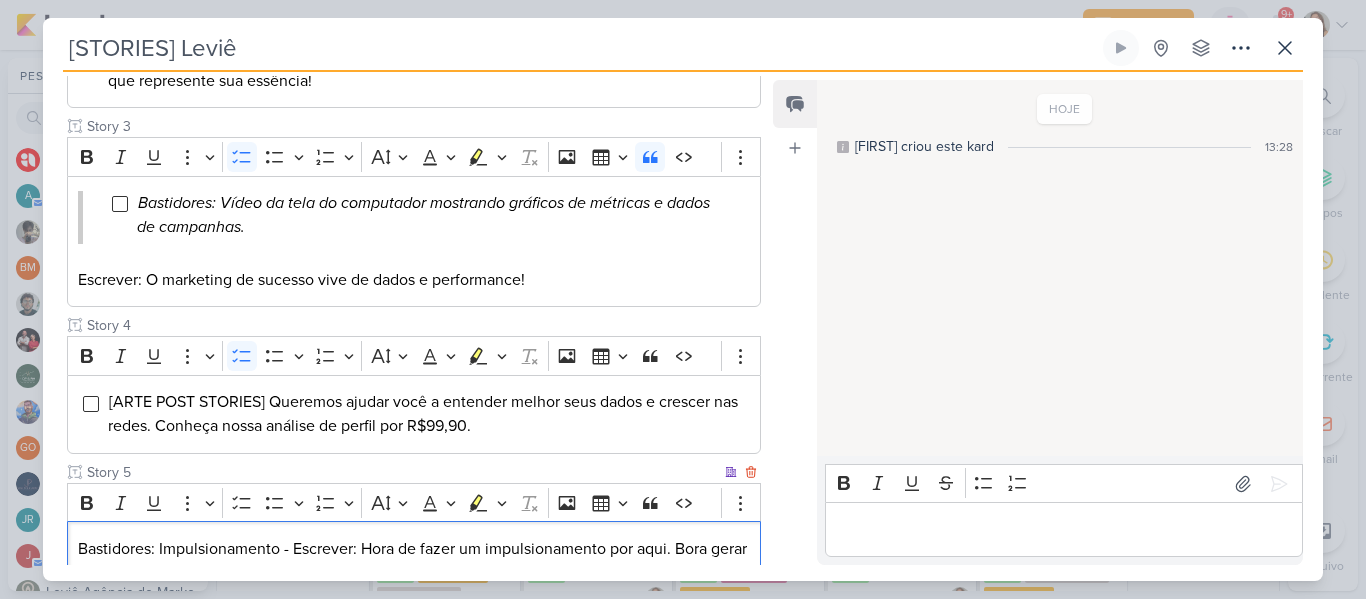 scroll, scrollTop: 495, scrollLeft: 0, axis: vertical 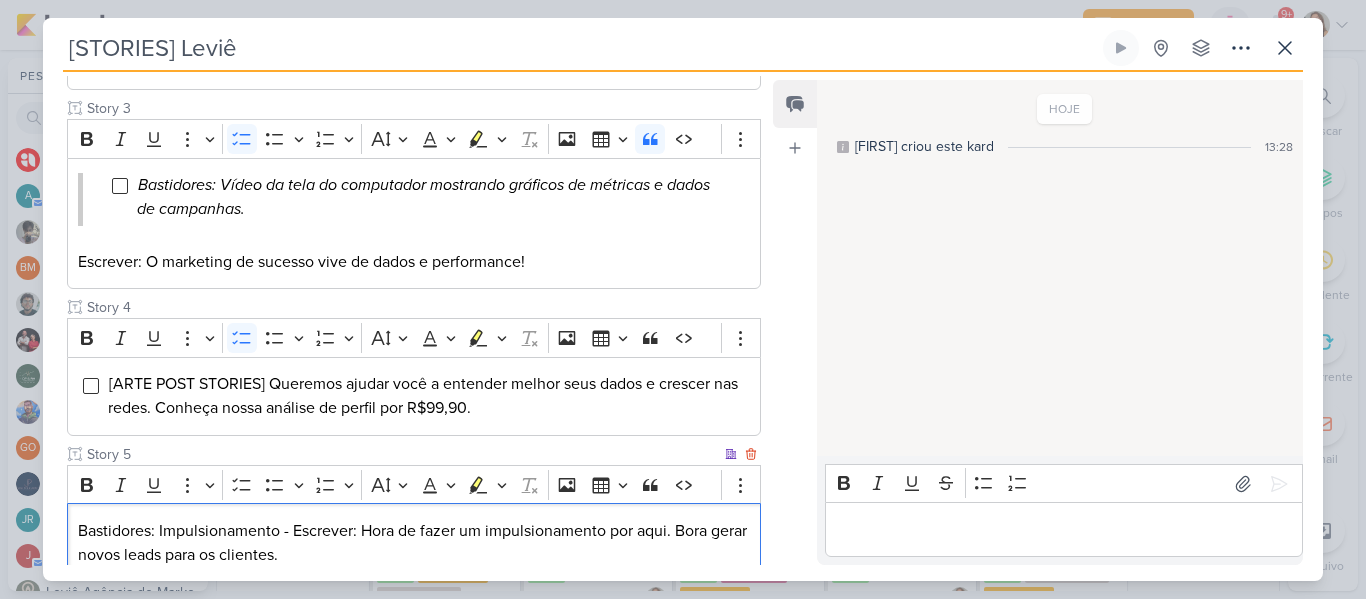 click on "Bastidores: Impulsionamento - Escrever: Hora de fazer um impulsionamento por aqui. Bora gerar novos leads para os clientes." at bounding box center (414, 543) 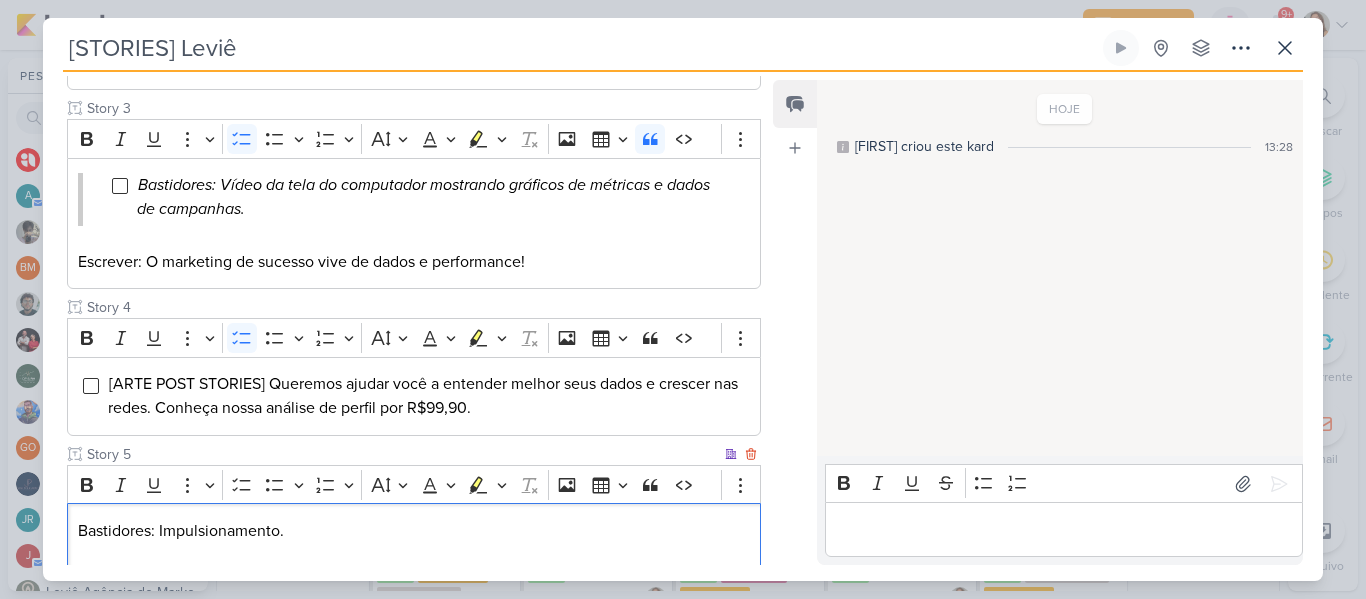 scroll, scrollTop: 519, scrollLeft: 0, axis: vertical 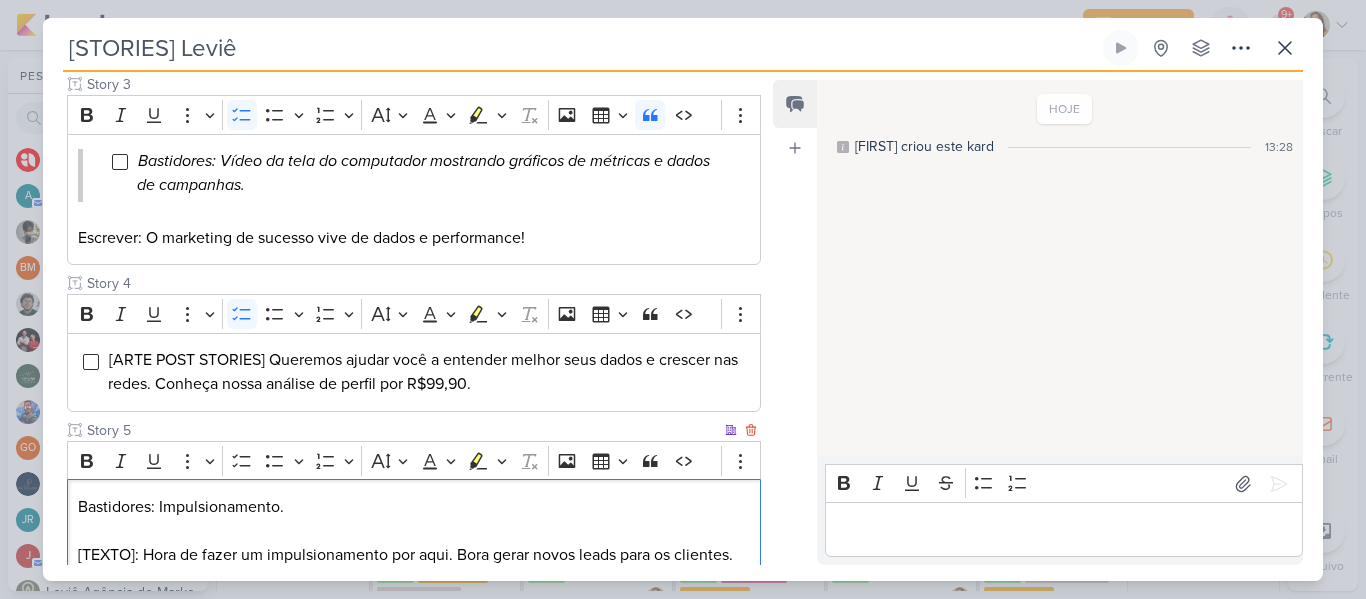 click on "Bastidores: Impulsionamento." at bounding box center (414, 507) 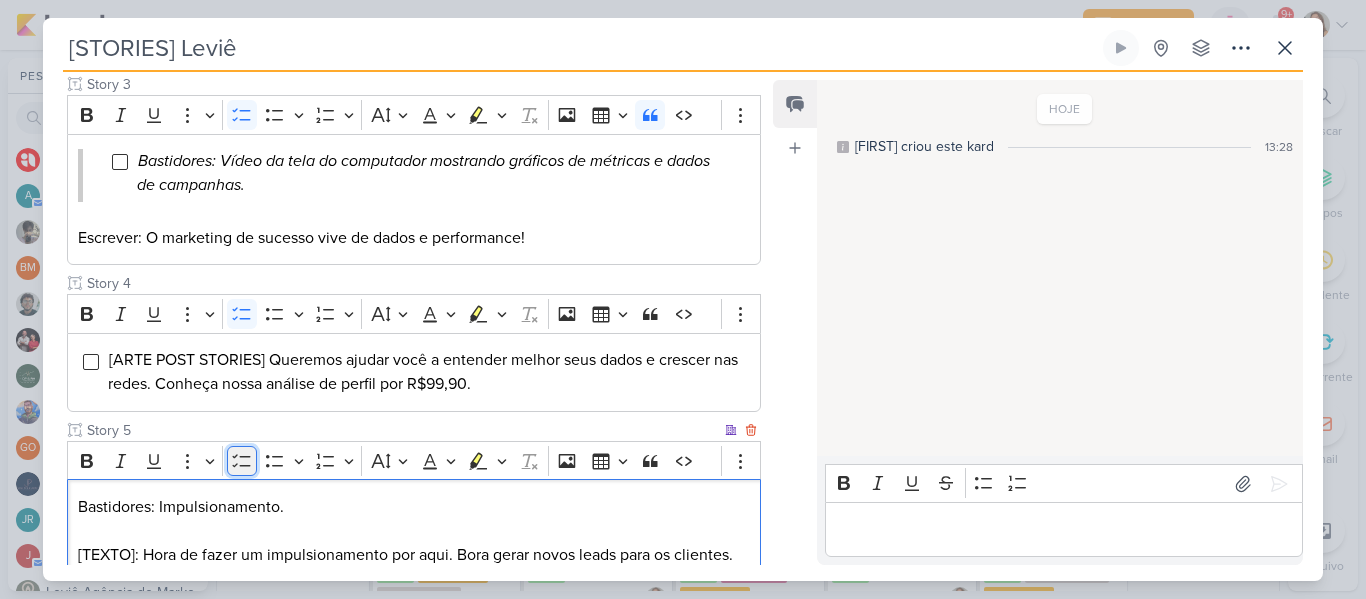 click 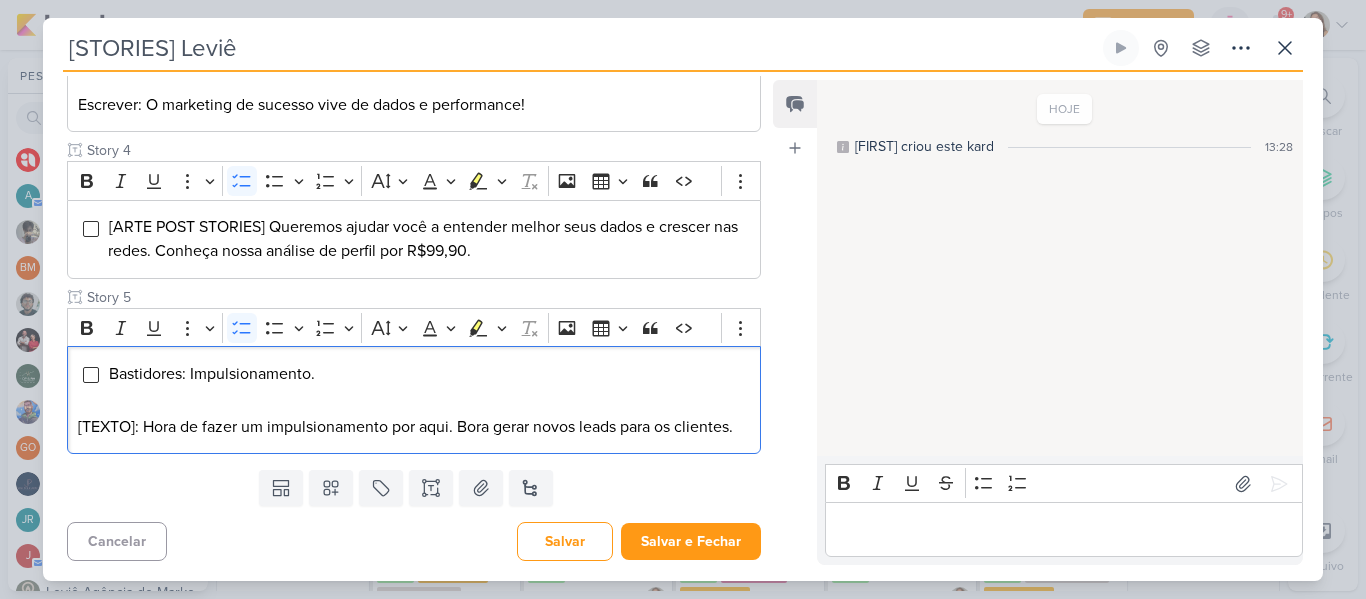 scroll, scrollTop: 676, scrollLeft: 0, axis: vertical 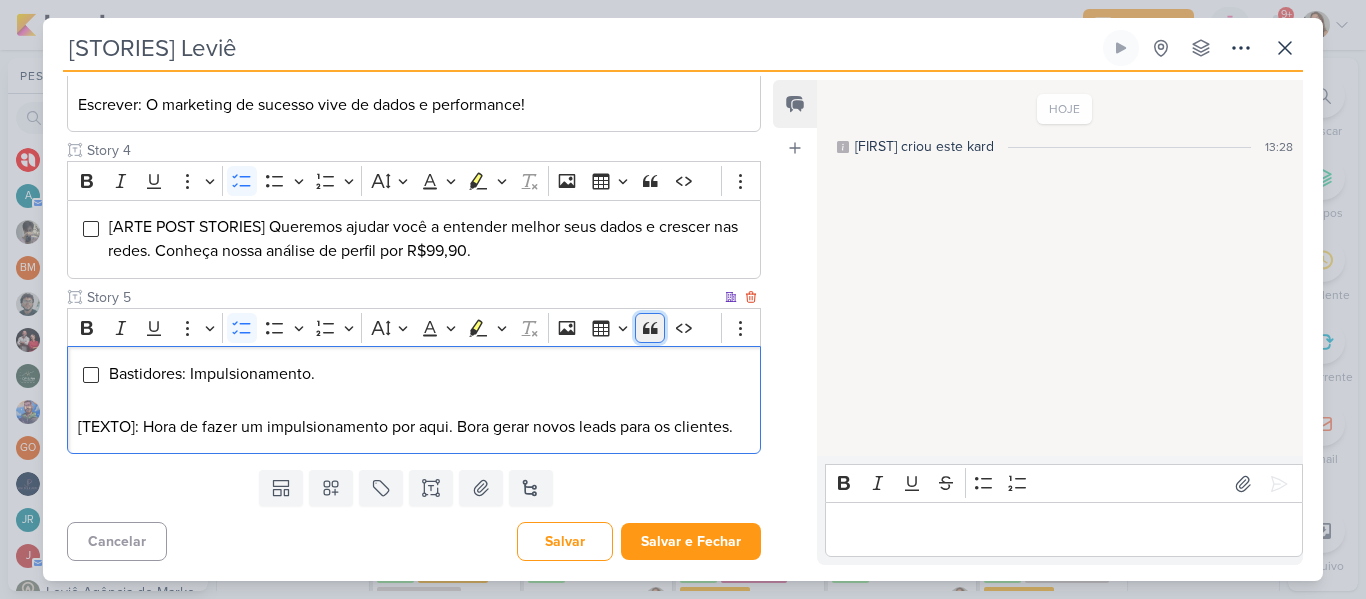 click on "Block quote" at bounding box center [650, 328] 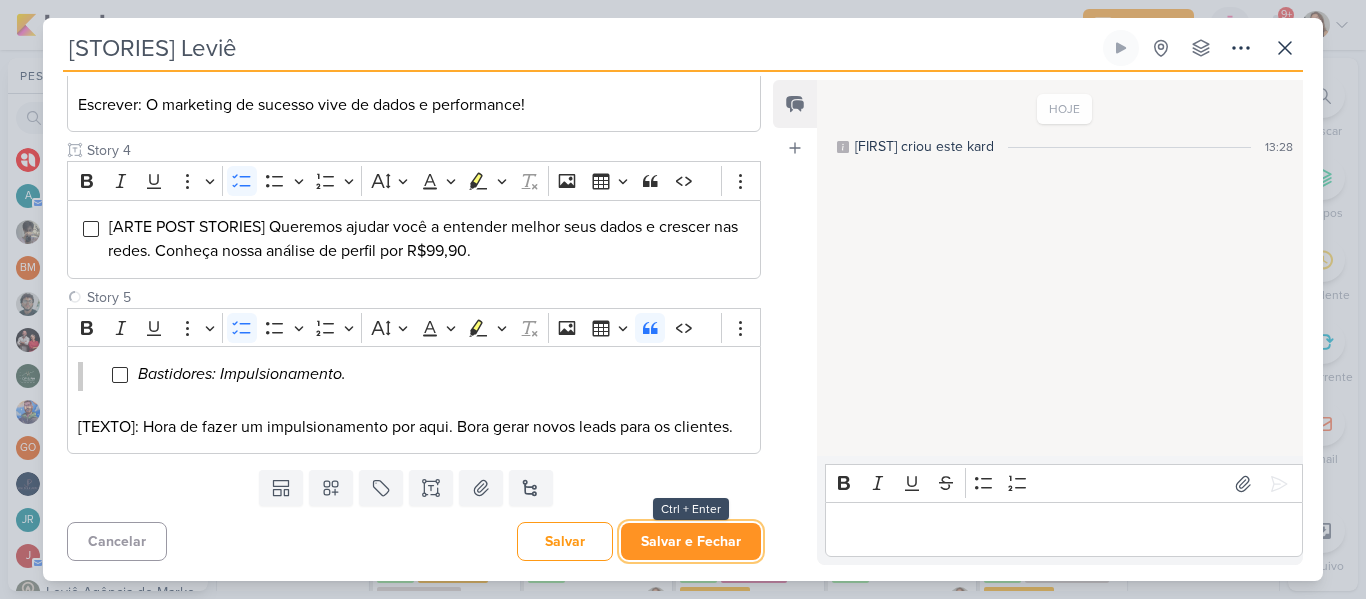 click on "Salvar e Fechar" at bounding box center (691, 541) 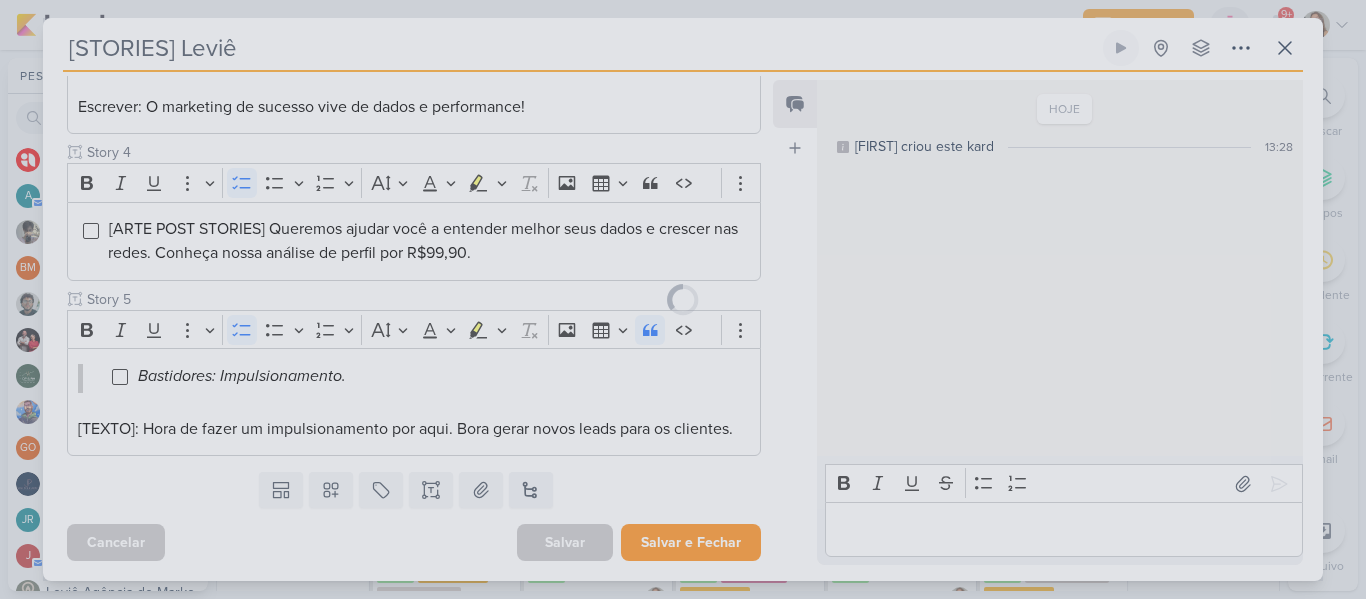 scroll, scrollTop: 674, scrollLeft: 0, axis: vertical 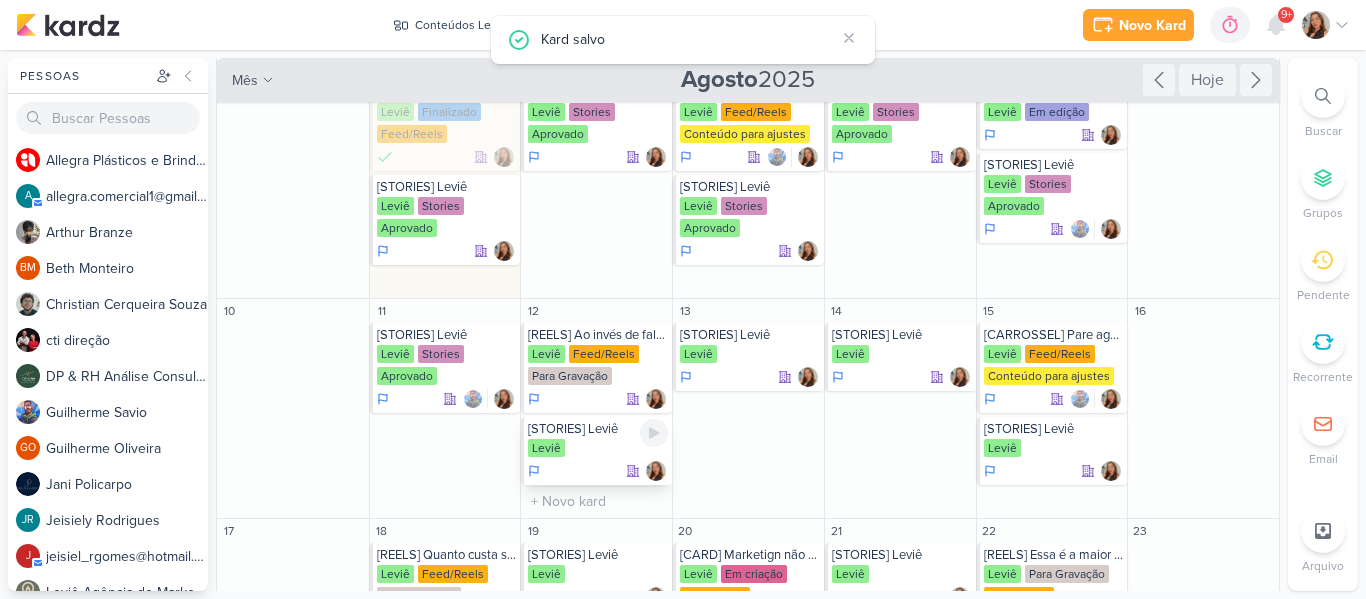click on "Leviê" at bounding box center (598, 449) 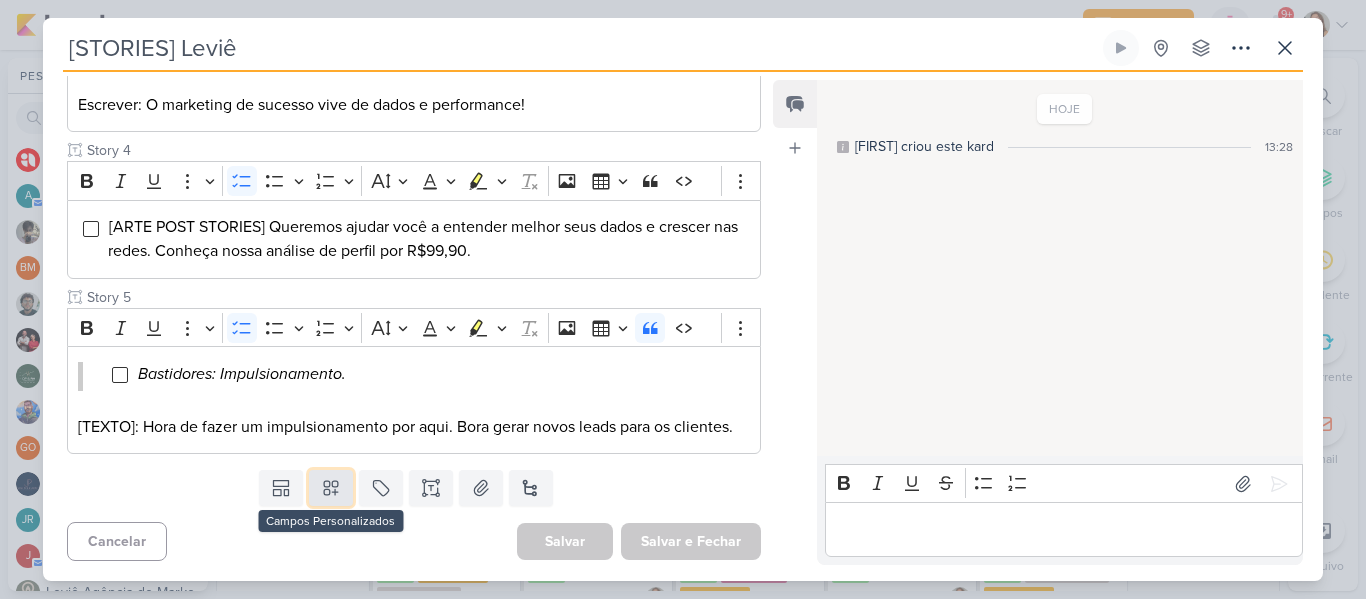 click 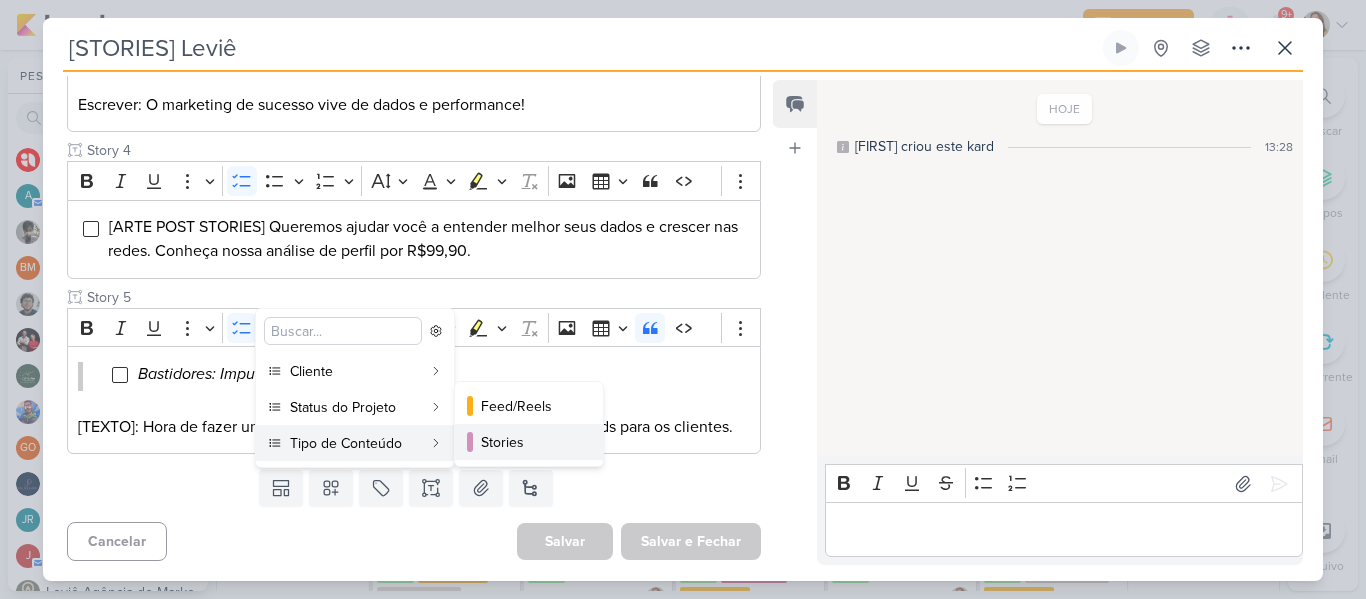 click at bounding box center (470, 442) 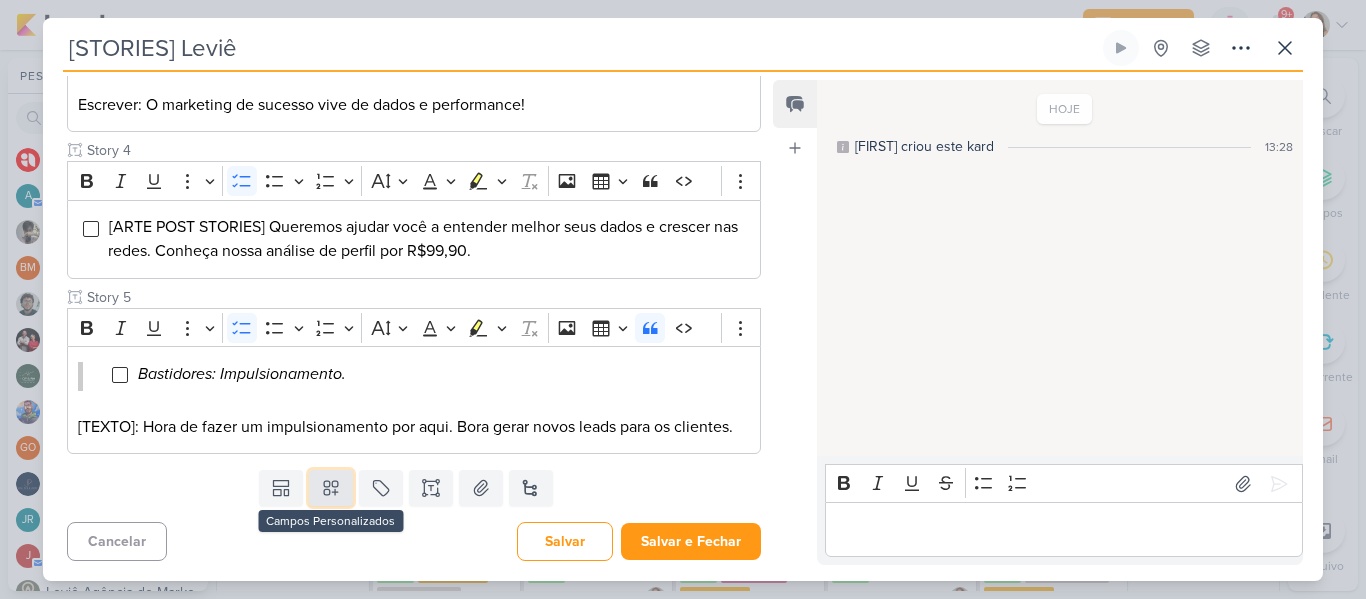 click at bounding box center [331, 488] 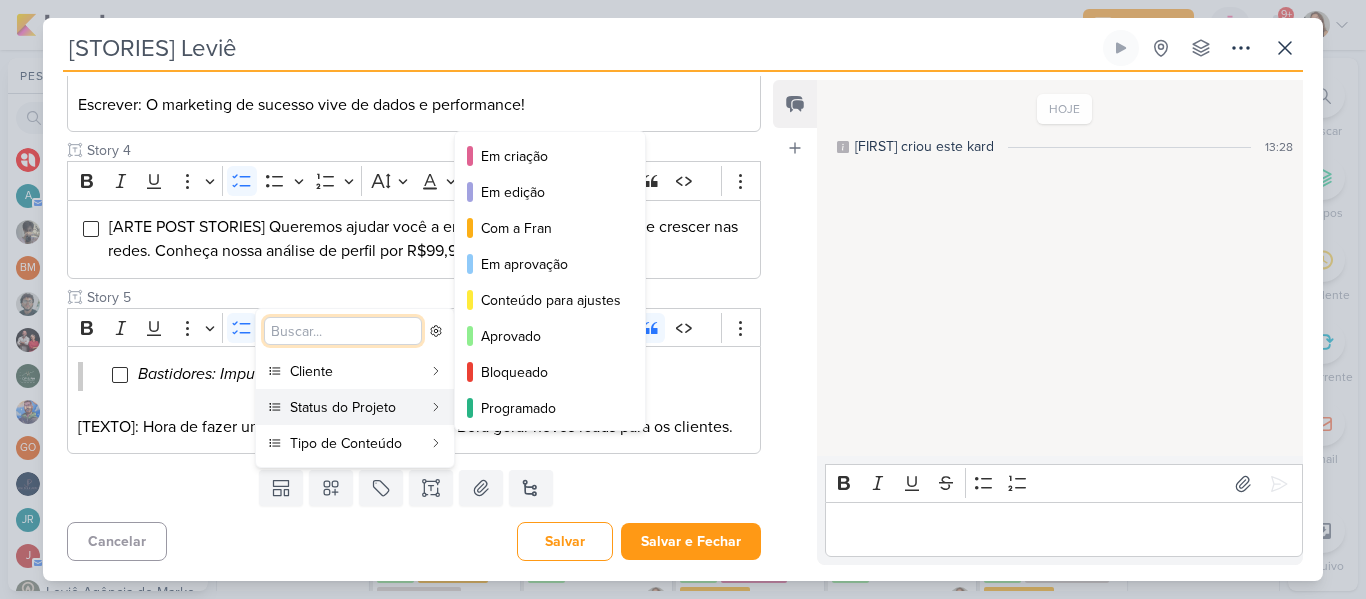 scroll, scrollTop: 157, scrollLeft: 0, axis: vertical 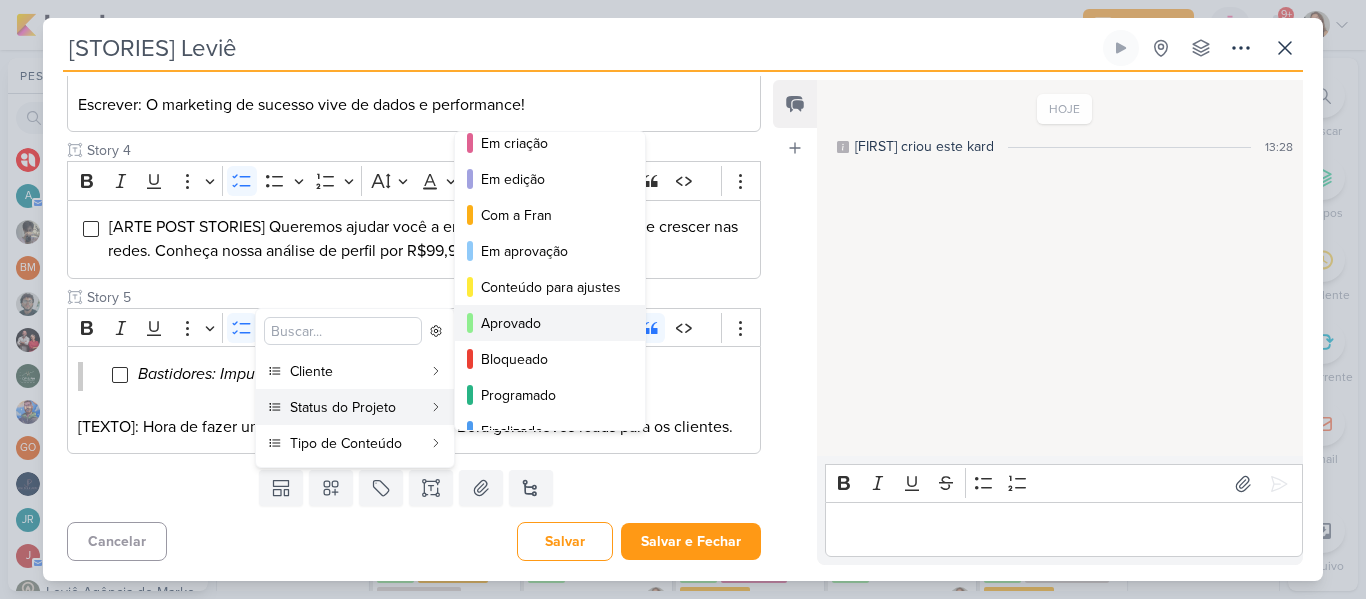 click on "Aprovado" at bounding box center [551, 323] 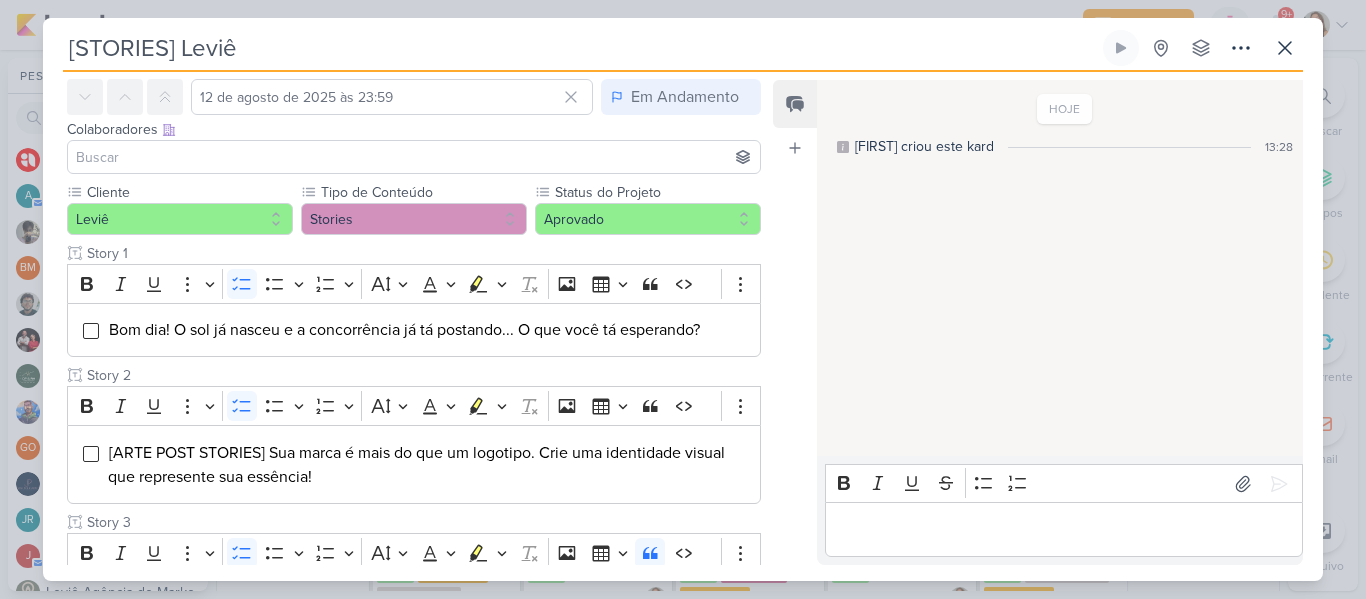 scroll, scrollTop: 57, scrollLeft: 0, axis: vertical 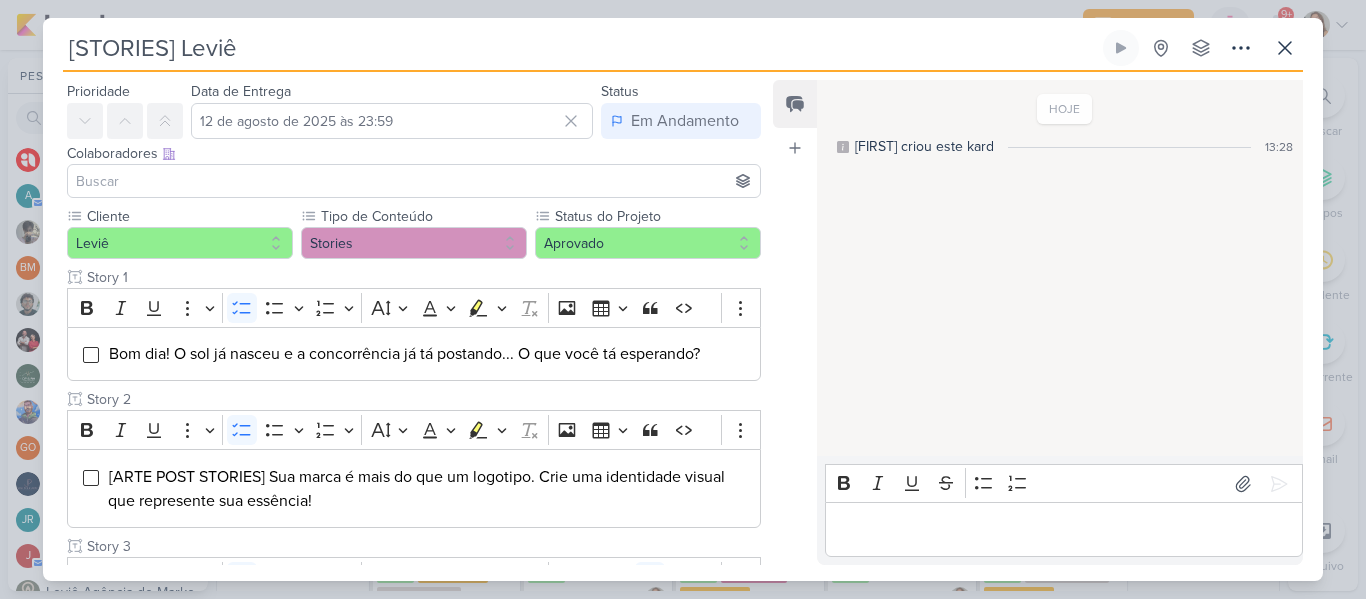 click at bounding box center [414, 181] 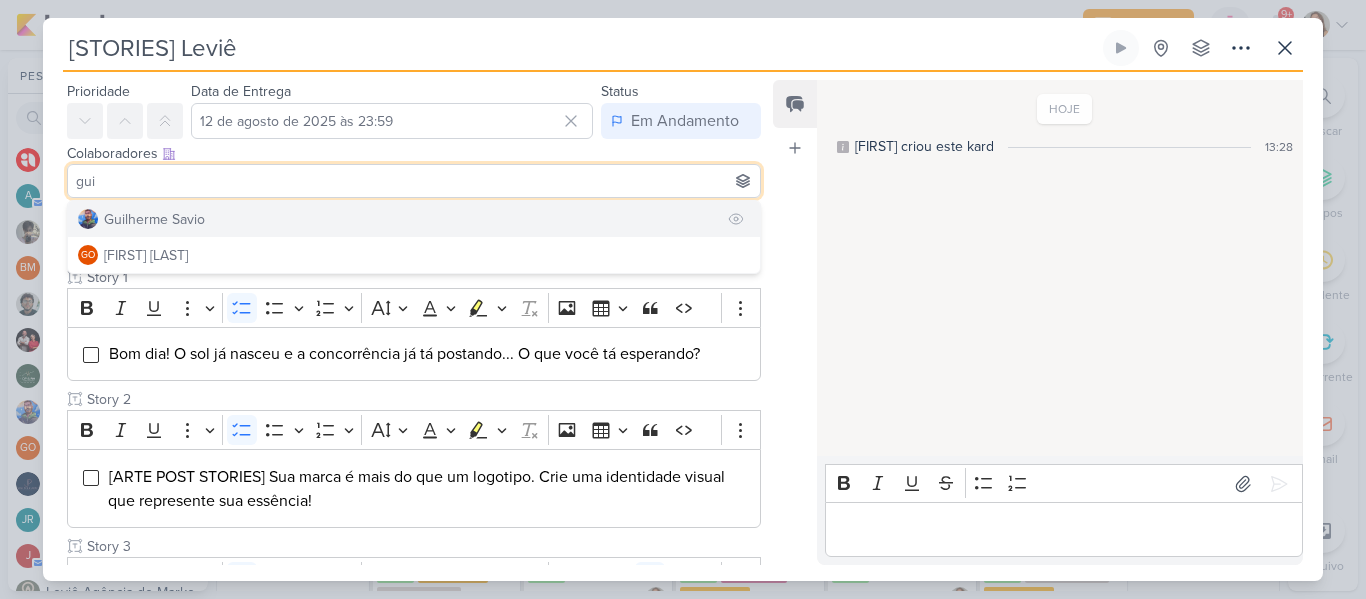 type on "gui" 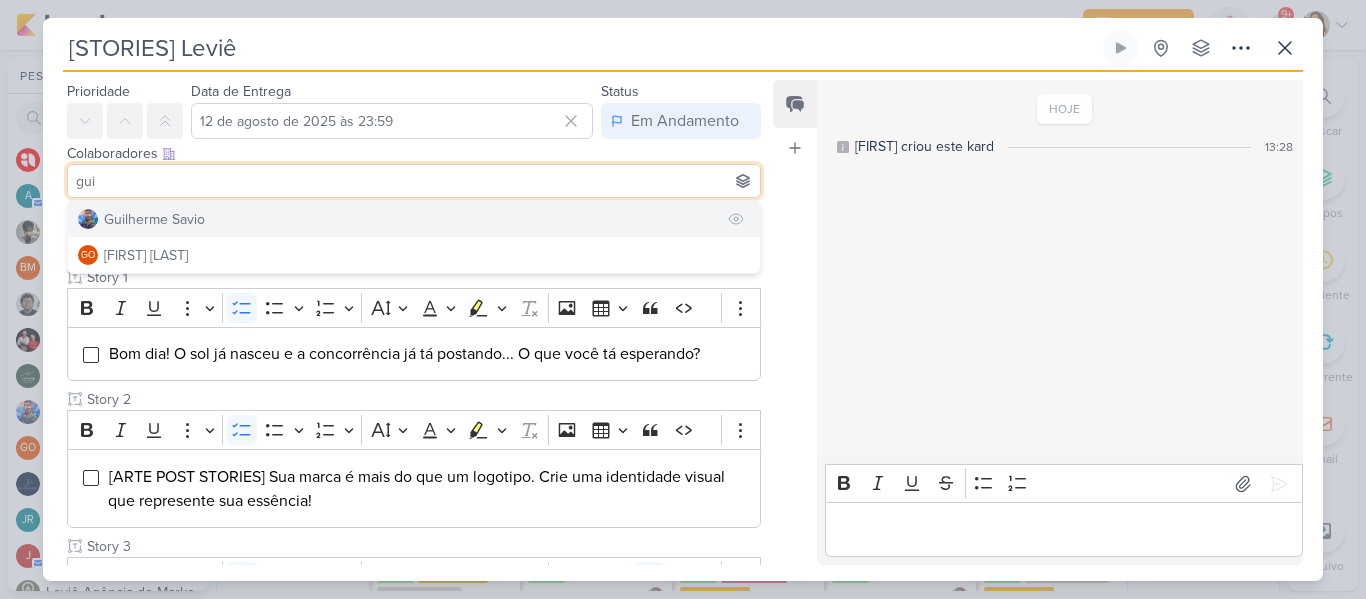 click on "Guilherme Savio" at bounding box center (414, 219) 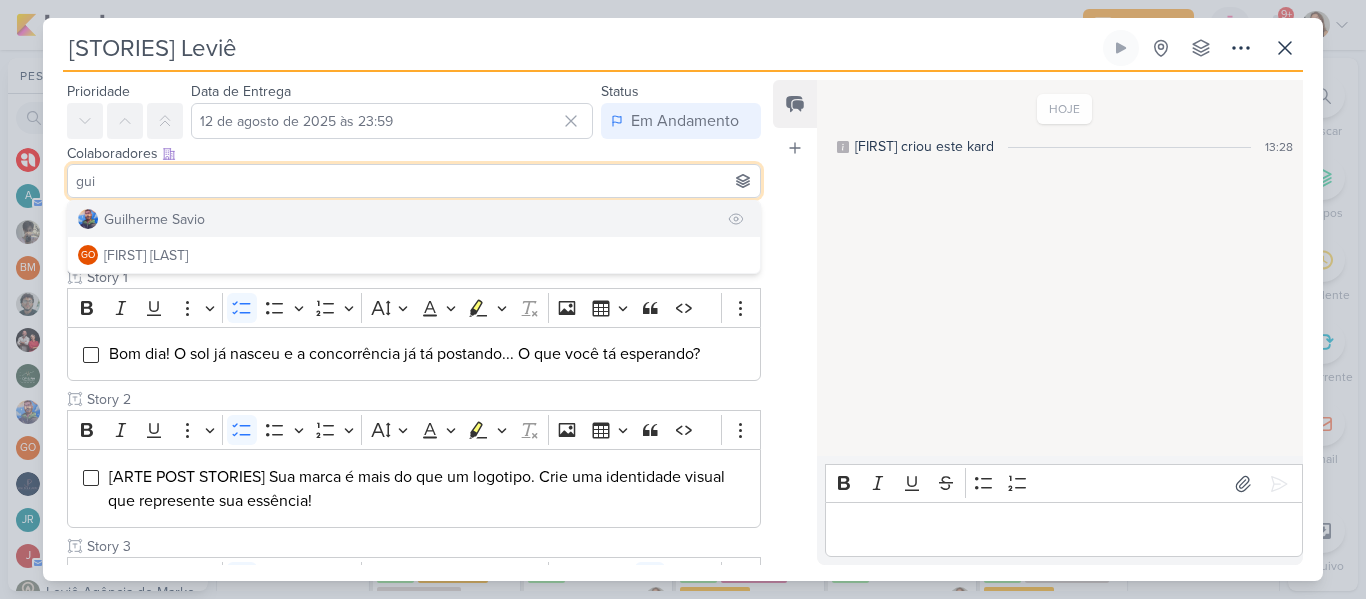 type 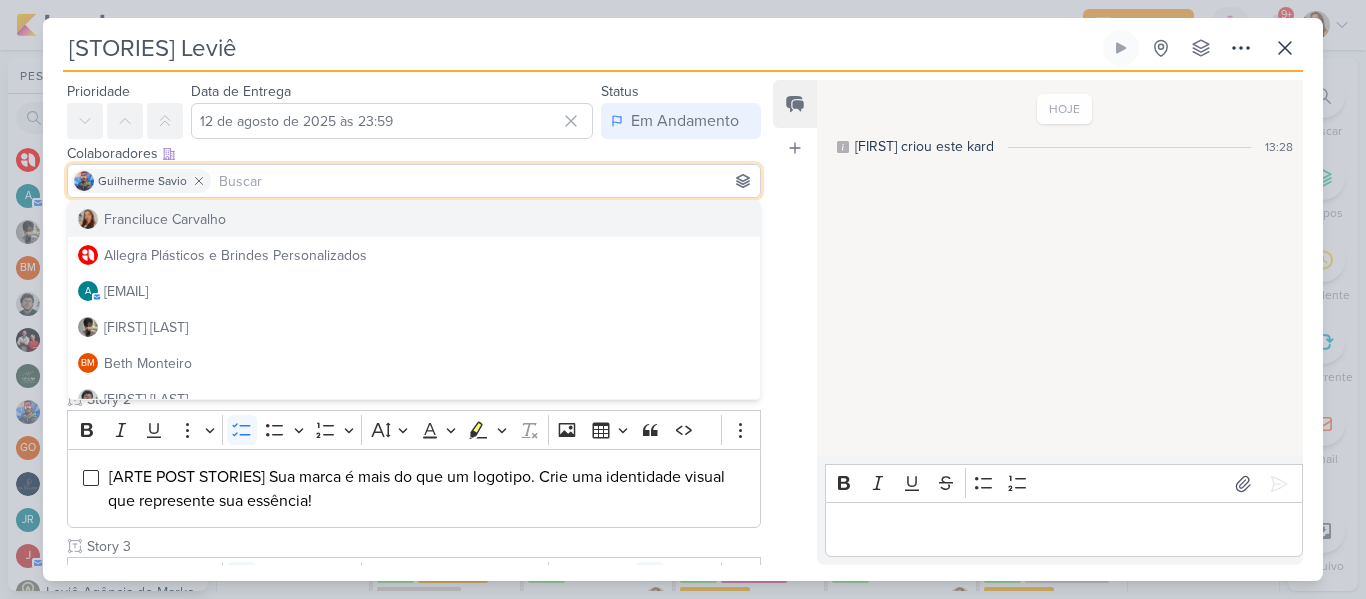 click on "HOJE
Franciluce criou este kard
13:28" at bounding box center [1059, 269] 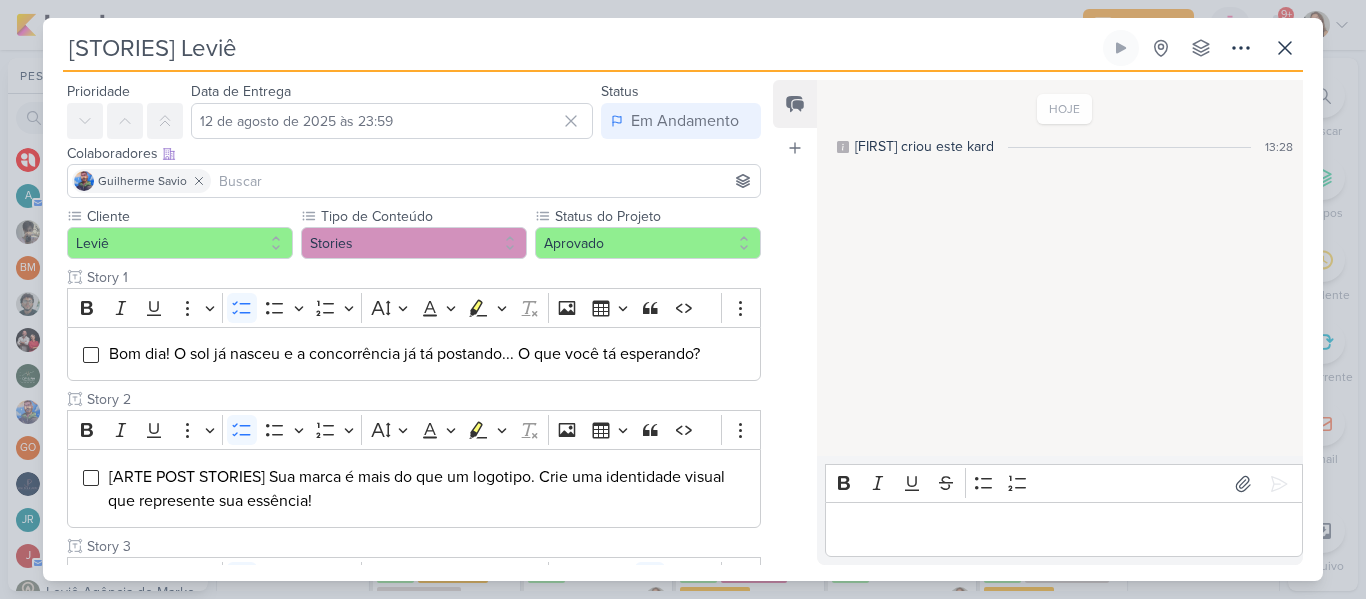 scroll, scrollTop: 676, scrollLeft: 0, axis: vertical 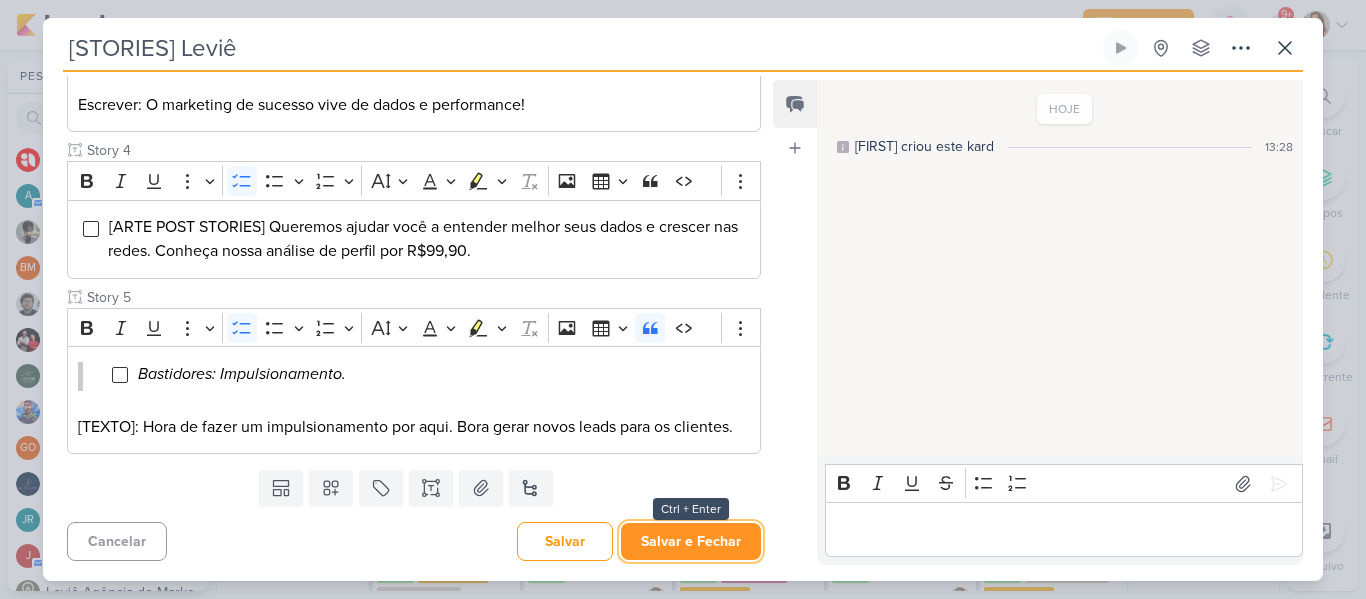 click on "Salvar e Fechar" at bounding box center [691, 541] 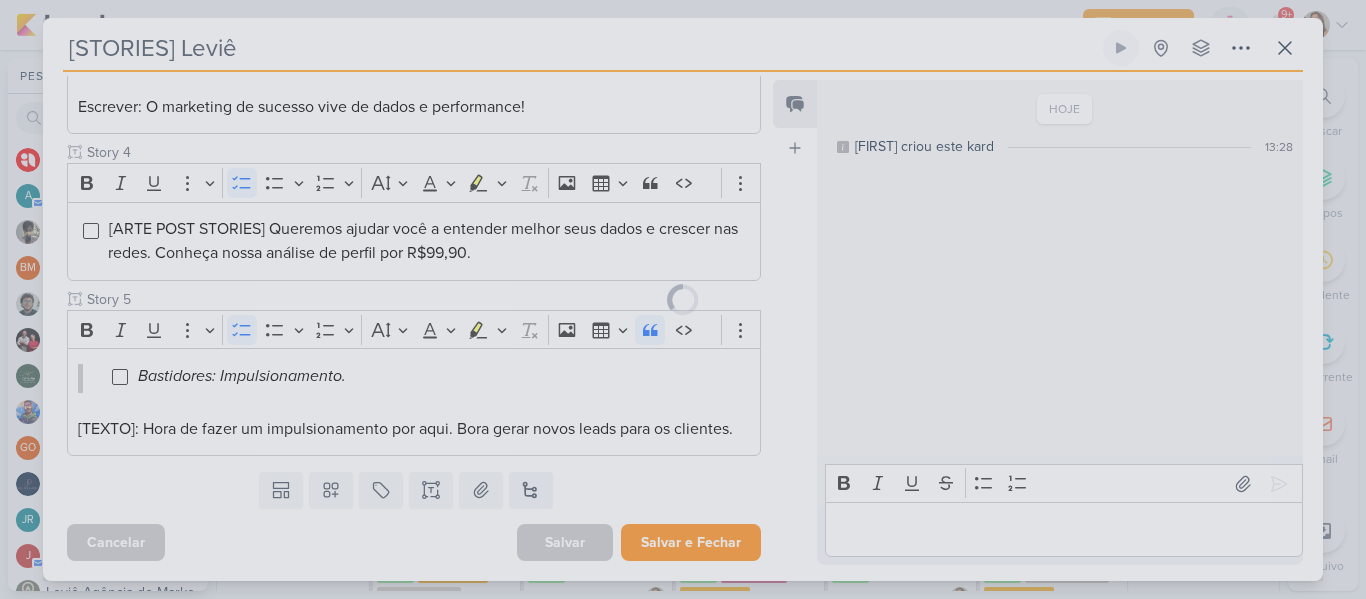 scroll, scrollTop: 674, scrollLeft: 0, axis: vertical 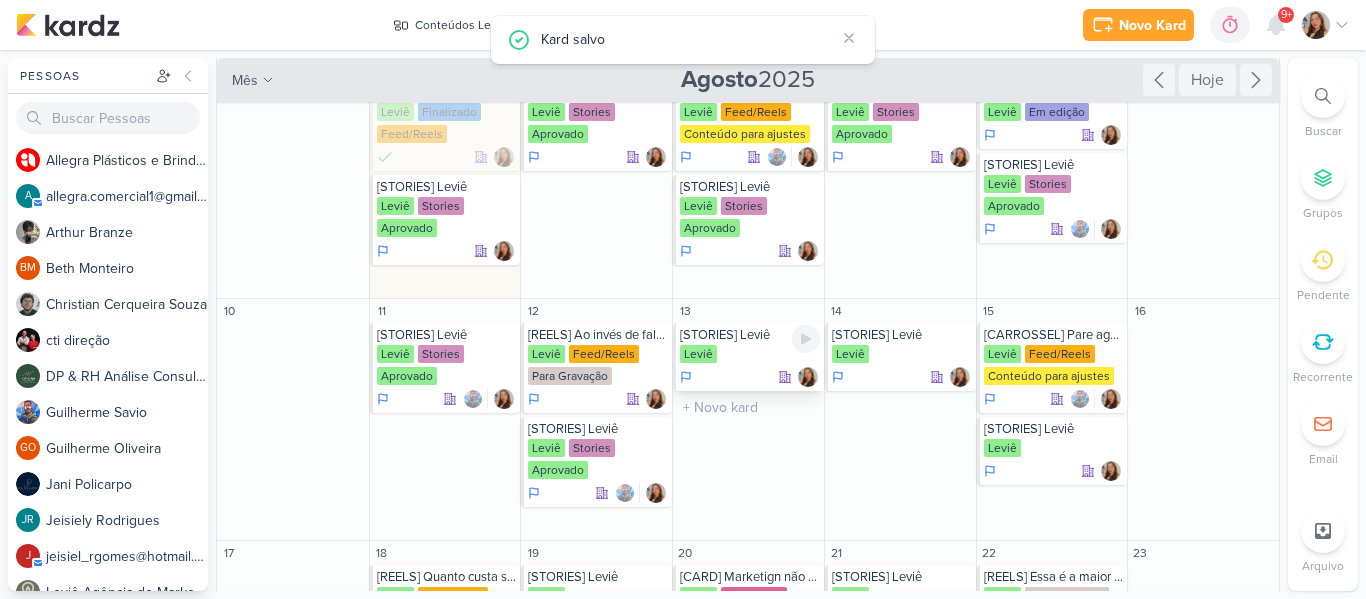 click on "Leviê" at bounding box center [750, 355] 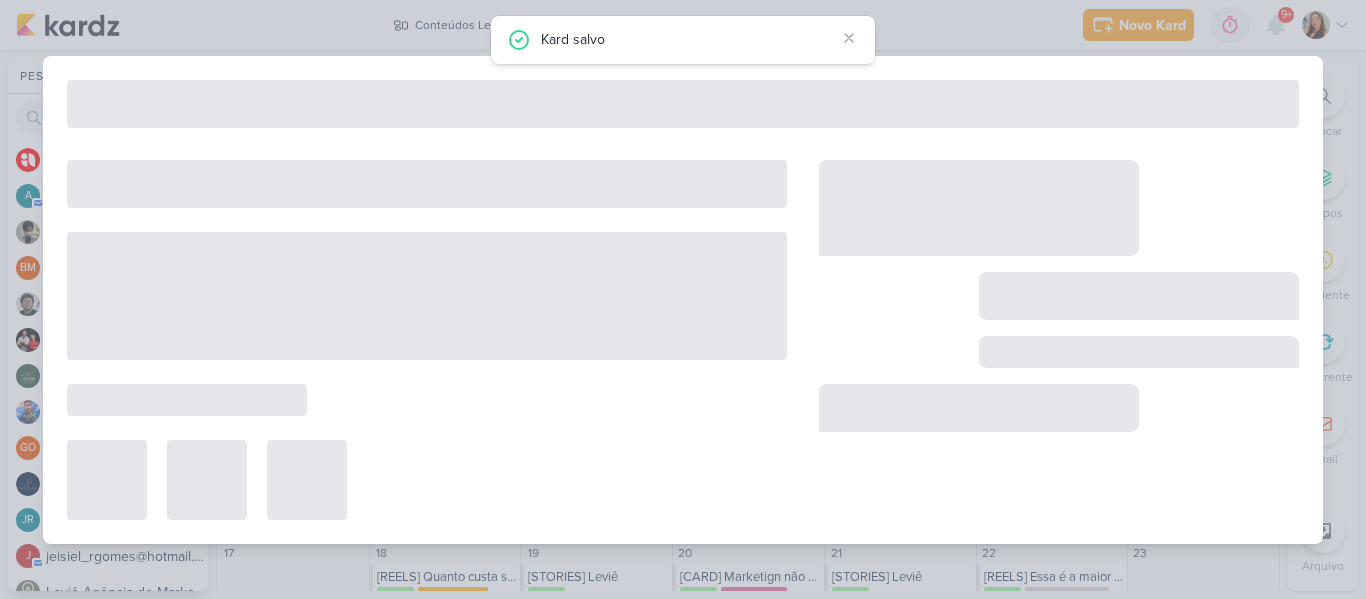 type on "[DATE] às [TIME]" 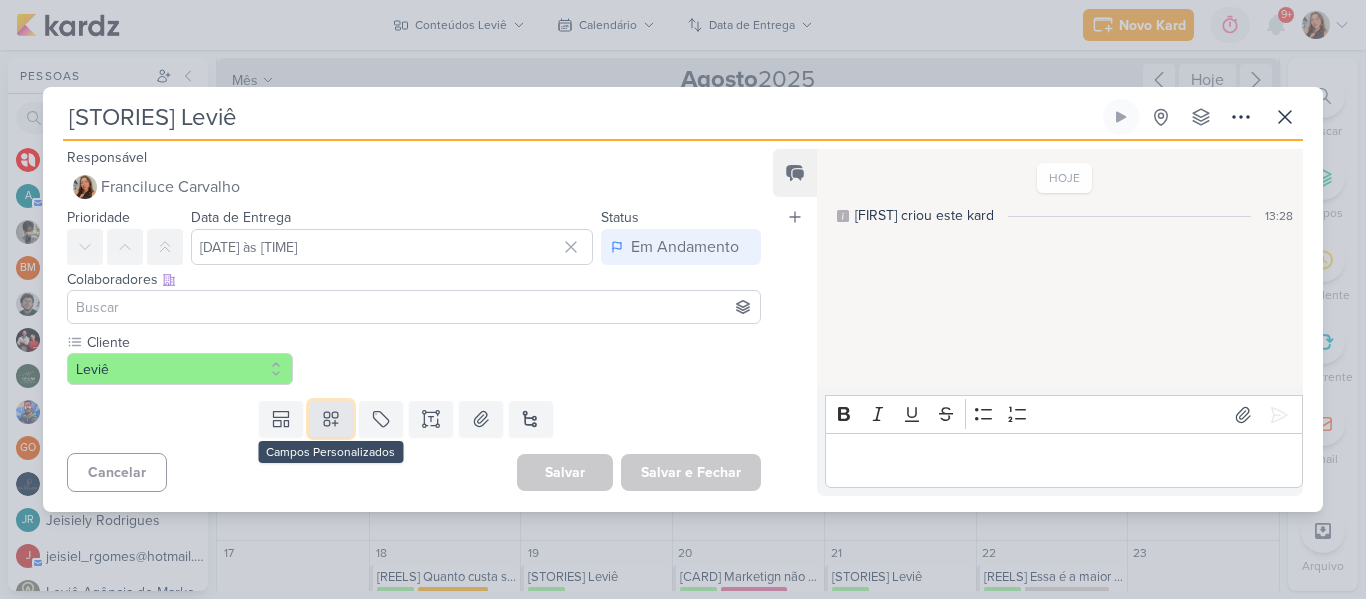 click 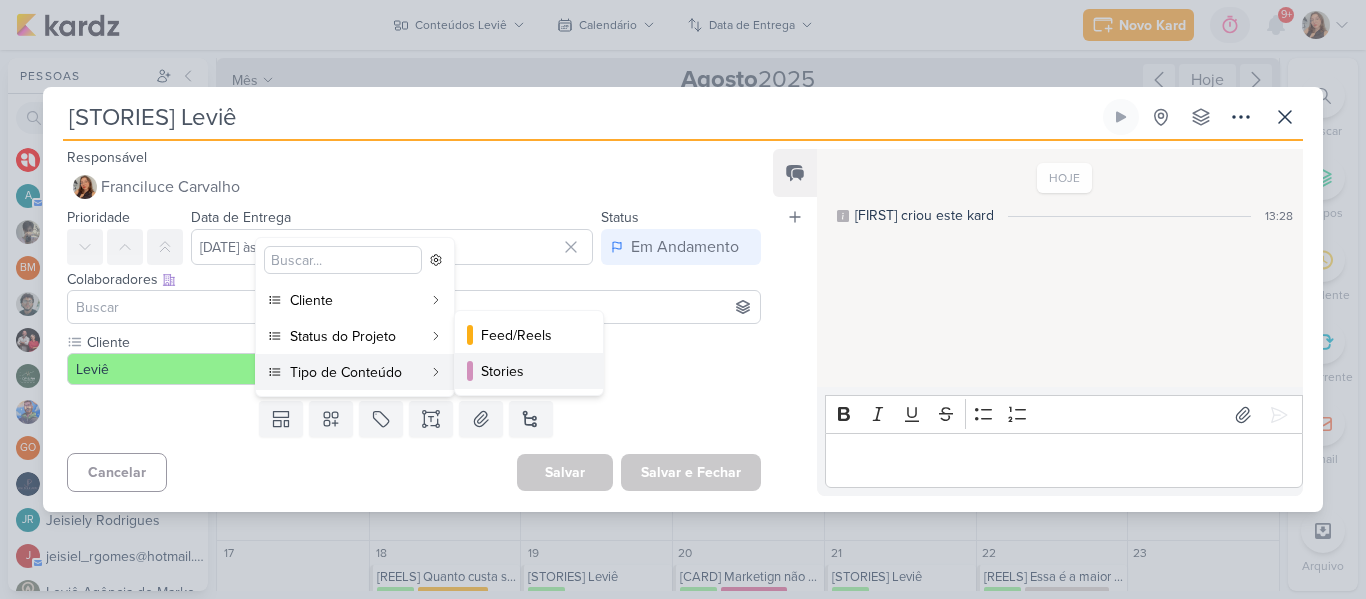 click on "Stories" at bounding box center (530, 371) 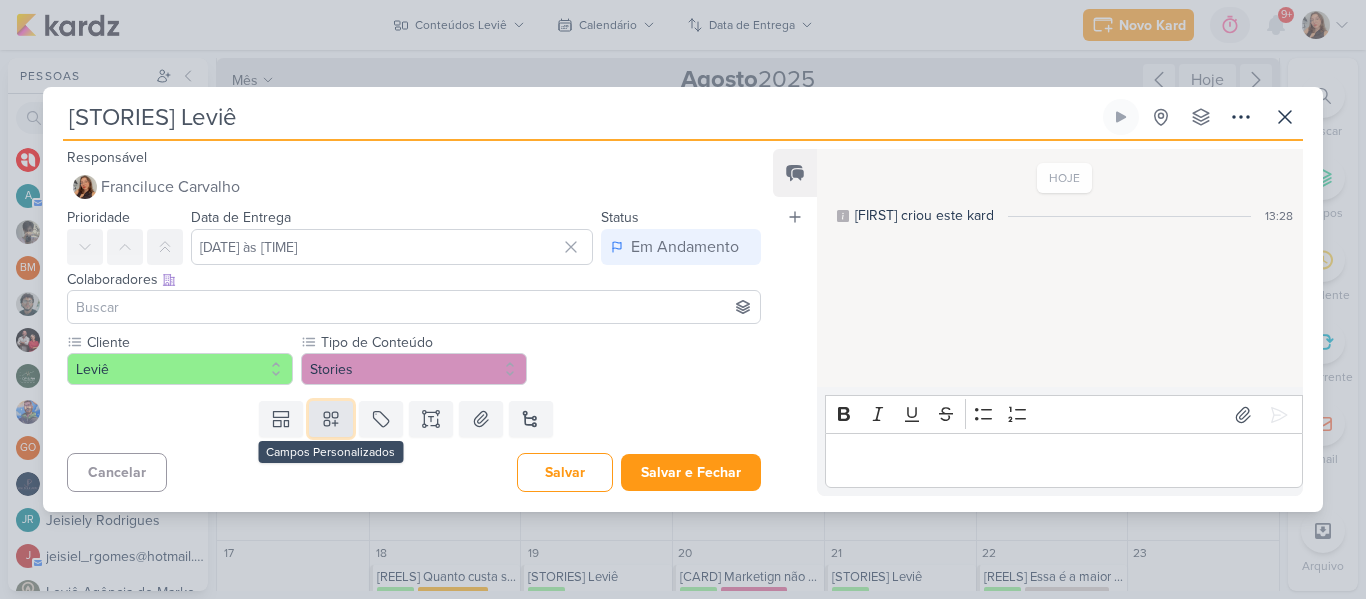 click at bounding box center (331, 419) 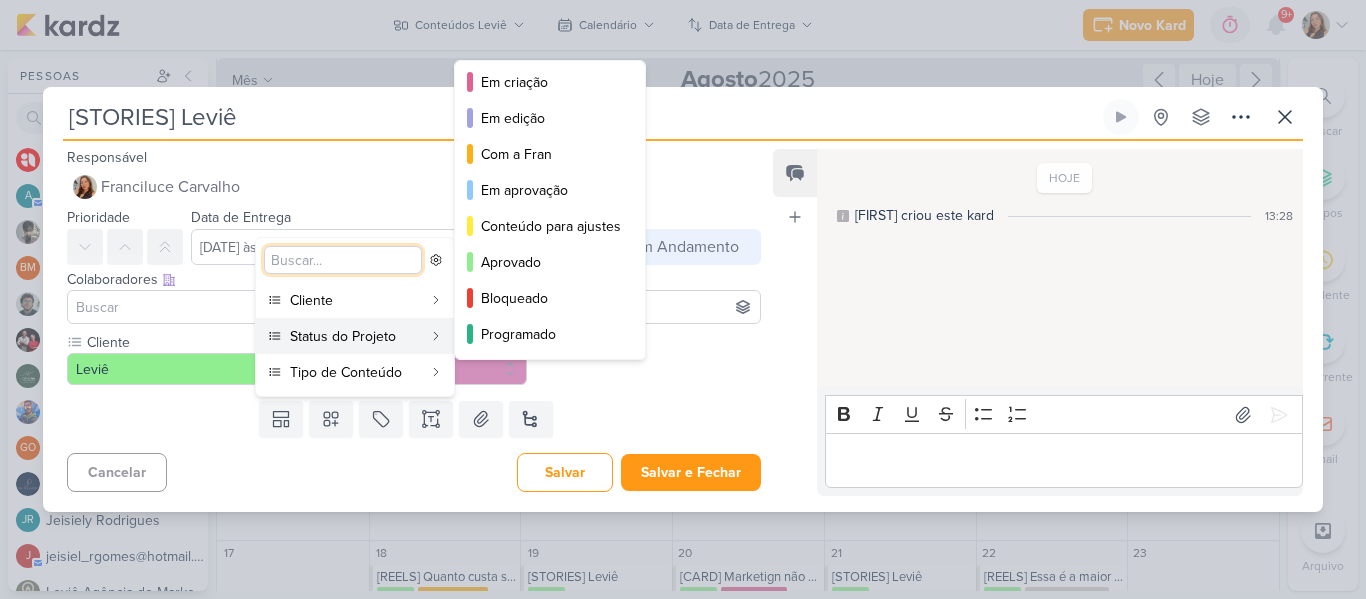 scroll, scrollTop: 182, scrollLeft: 0, axis: vertical 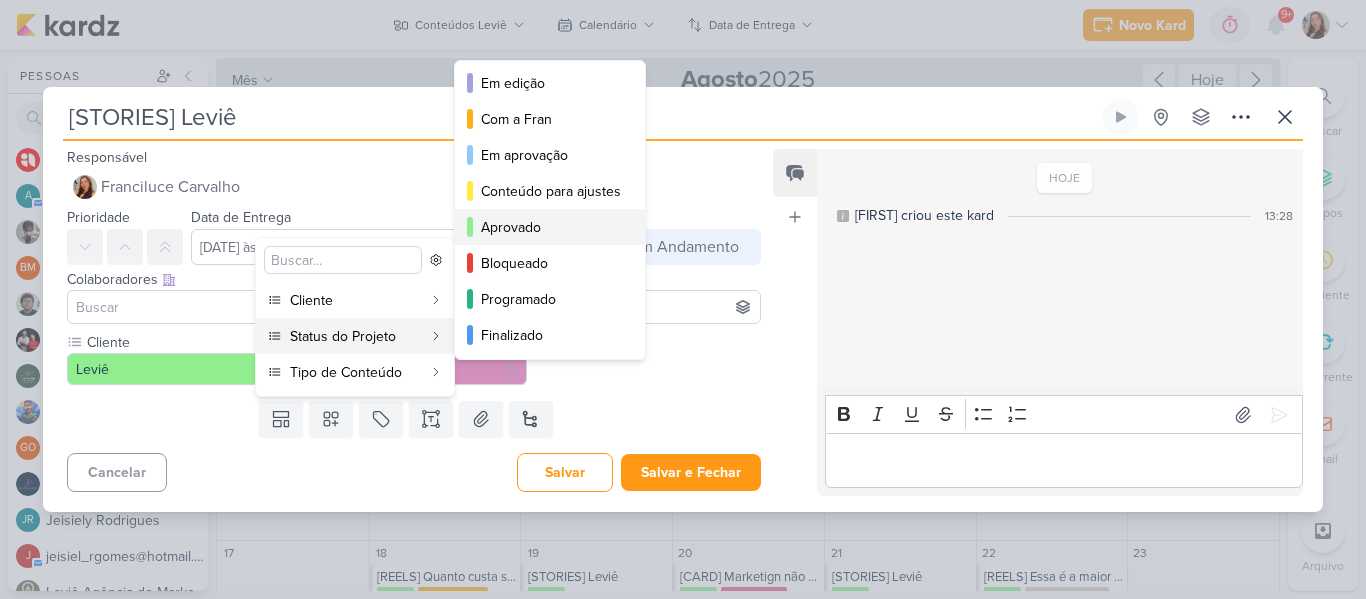 click on "Aprovado" at bounding box center (551, 227) 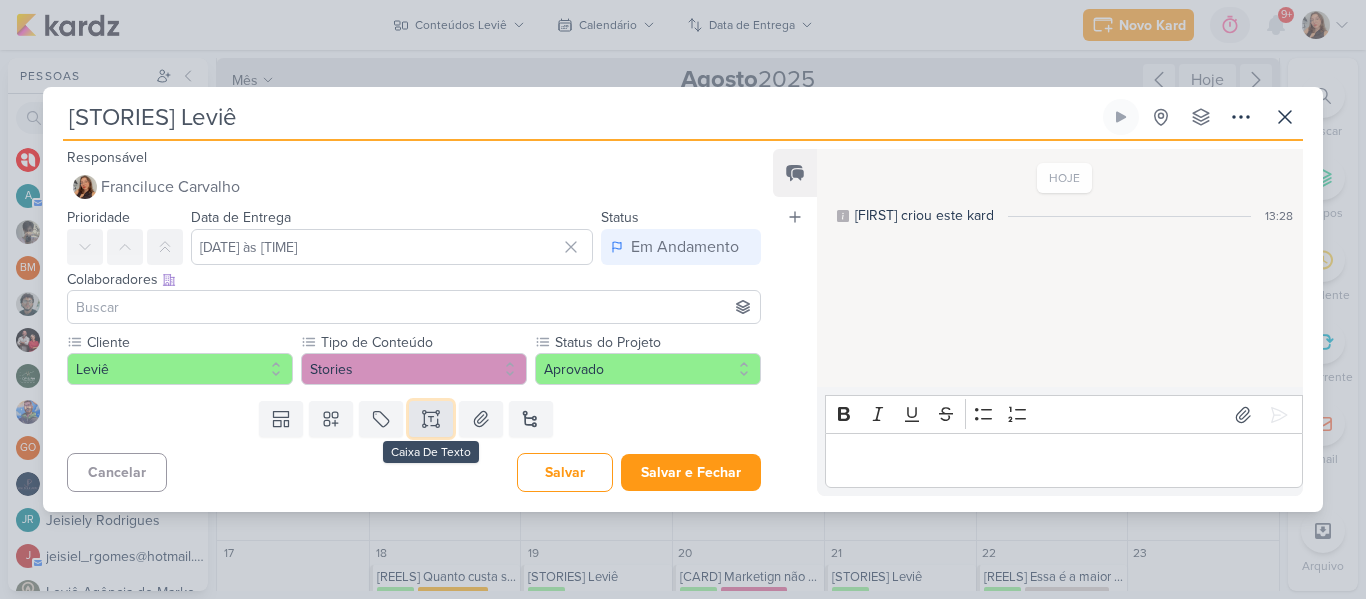 click at bounding box center (431, 419) 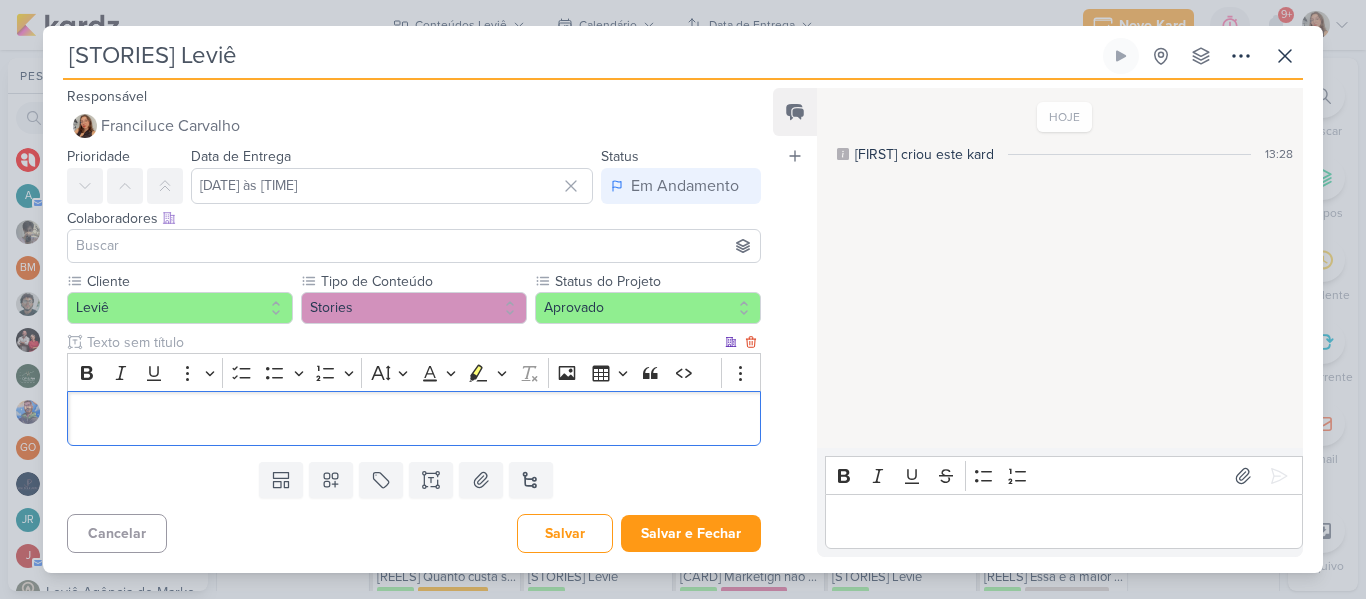 click at bounding box center (402, 342) 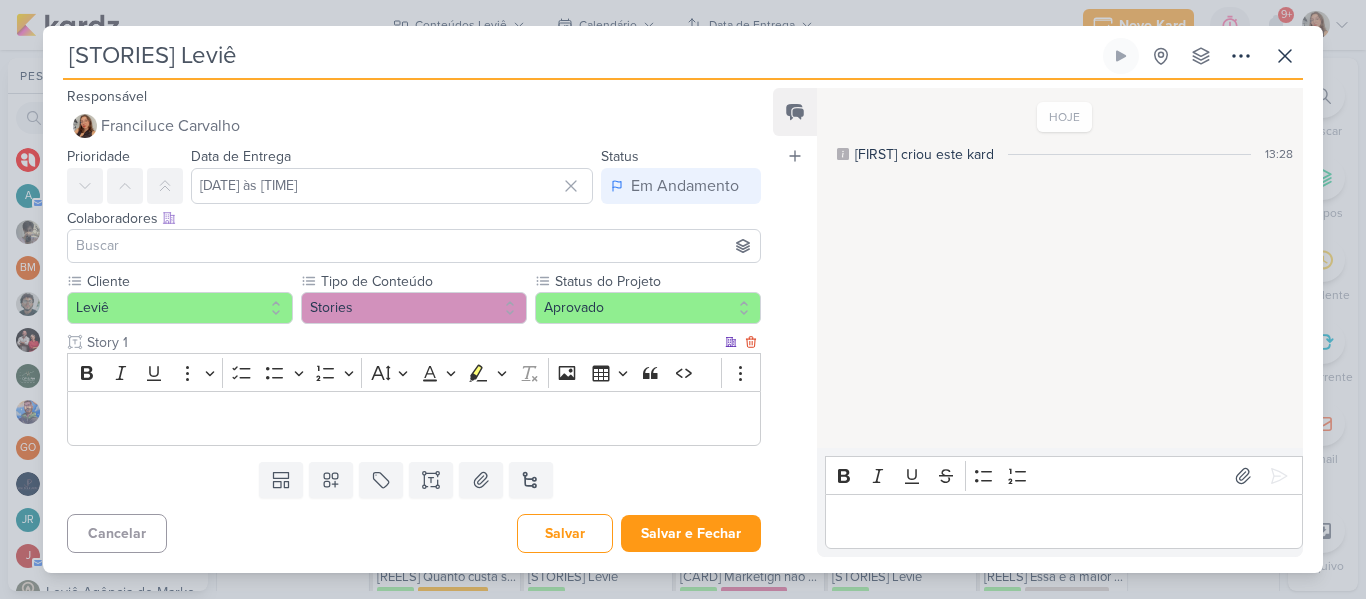 type on "Story 1" 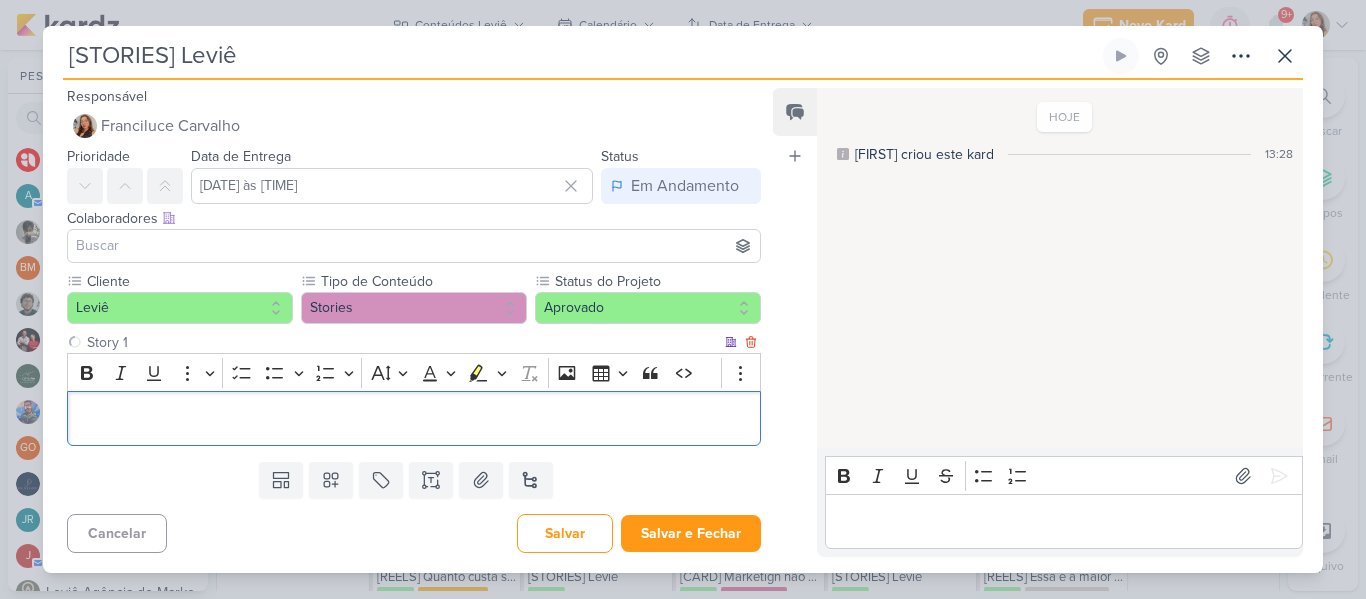 click at bounding box center [414, 418] 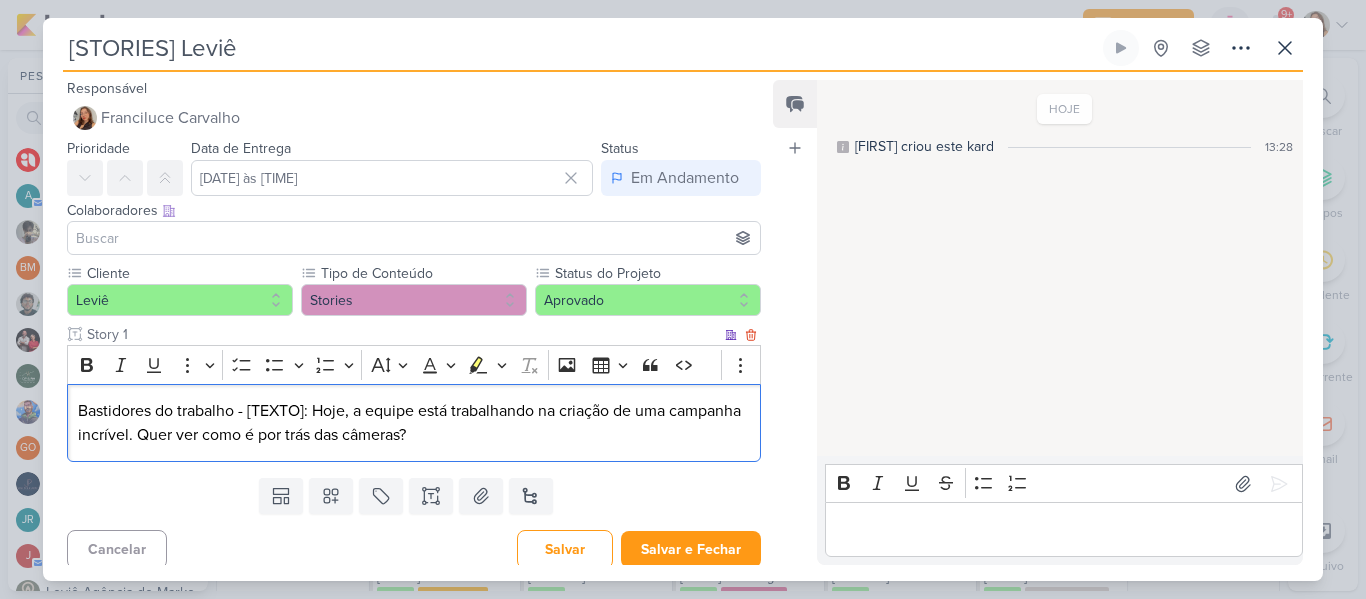click on "Bastidores do trabalho - [TEXTO]: Hoje, a equipe está trabalhando na criação de uma campanha incrível. Quer ver como é por trás das câmeras?" at bounding box center [414, 423] 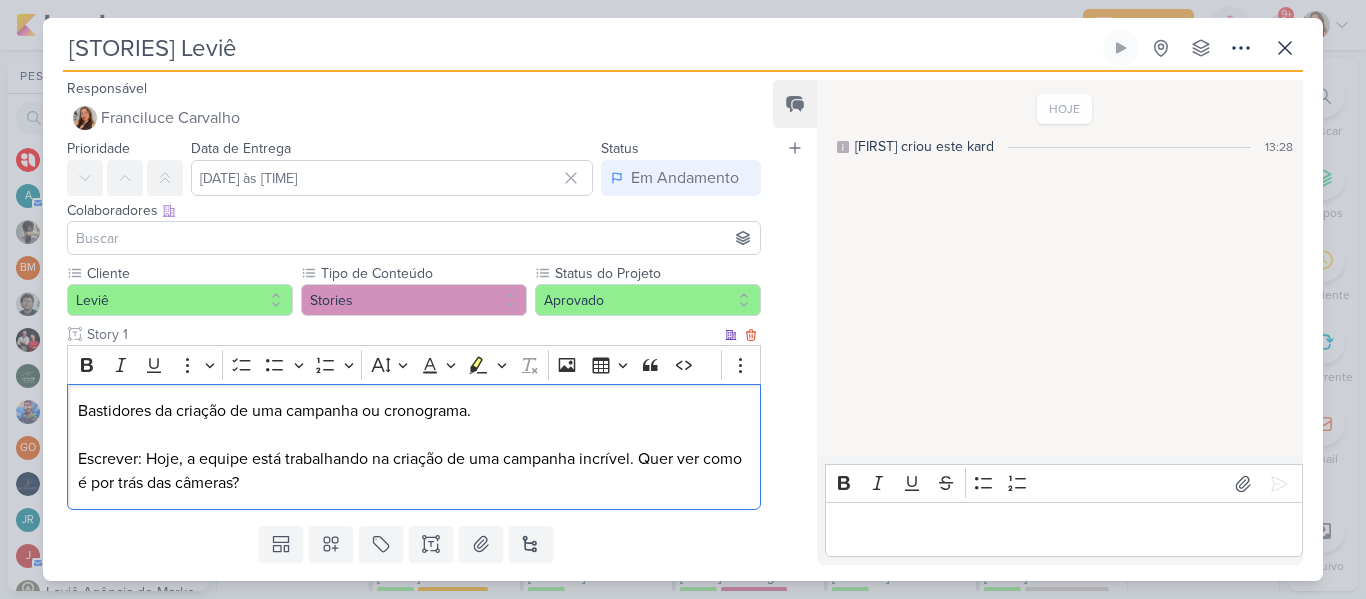 click on "Bastidores da criação de uma campanha ou cronograma." at bounding box center (414, 411) 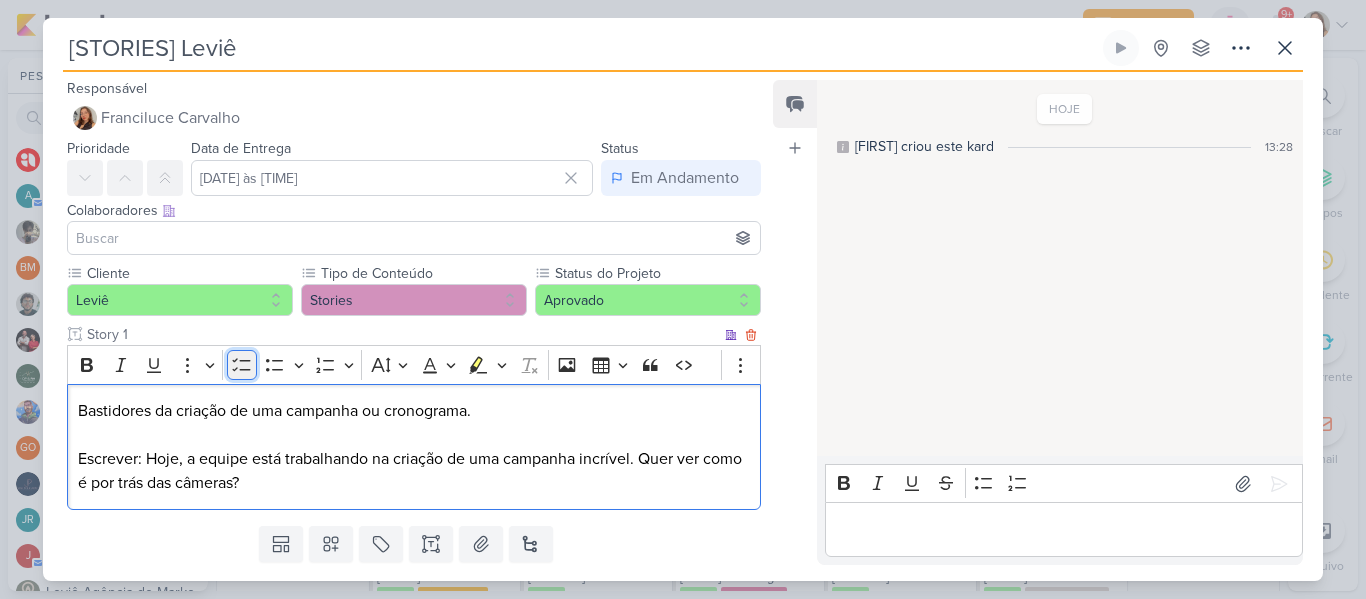 click 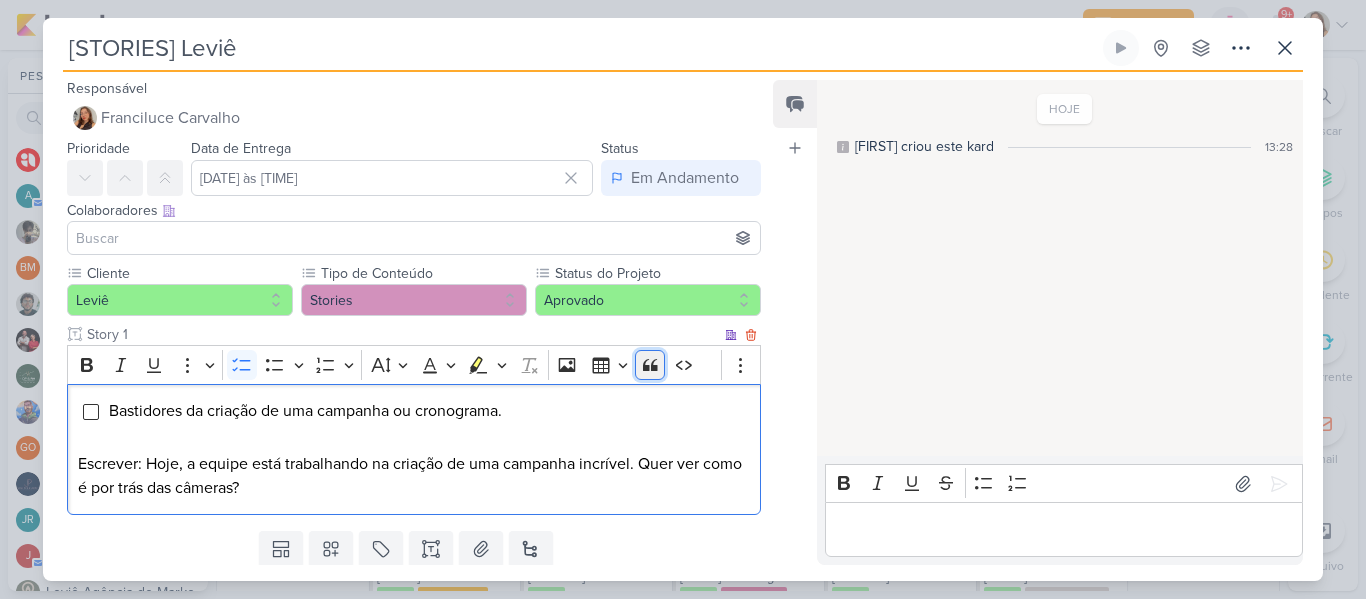 click 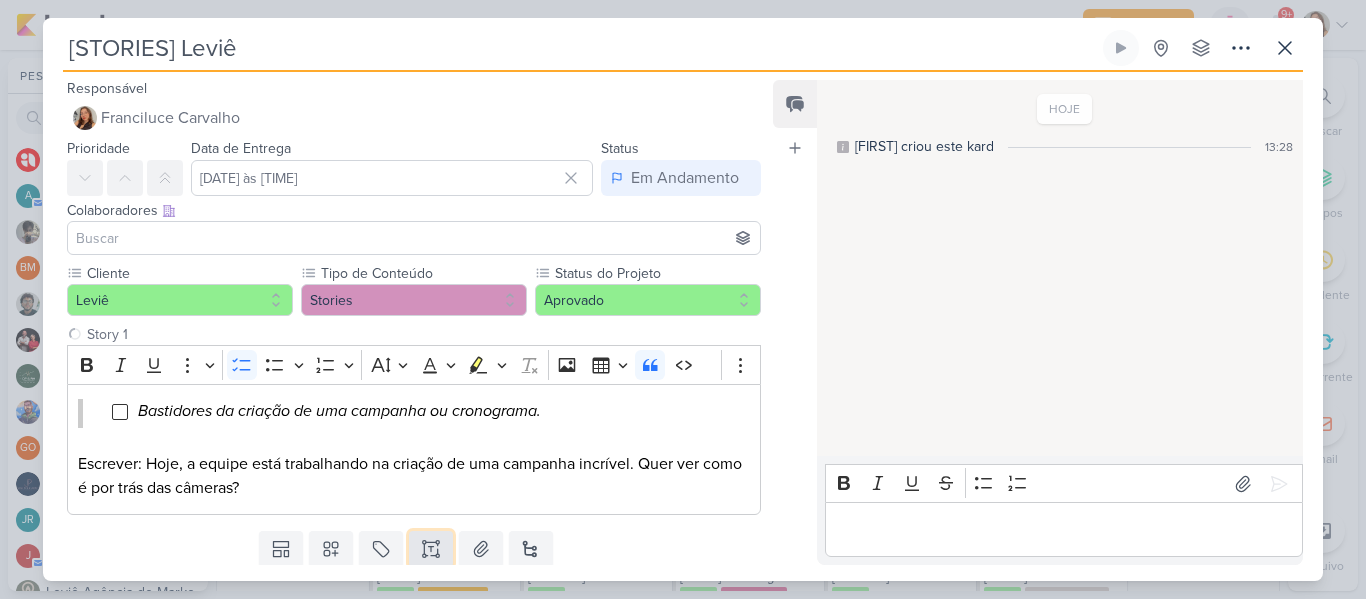 click 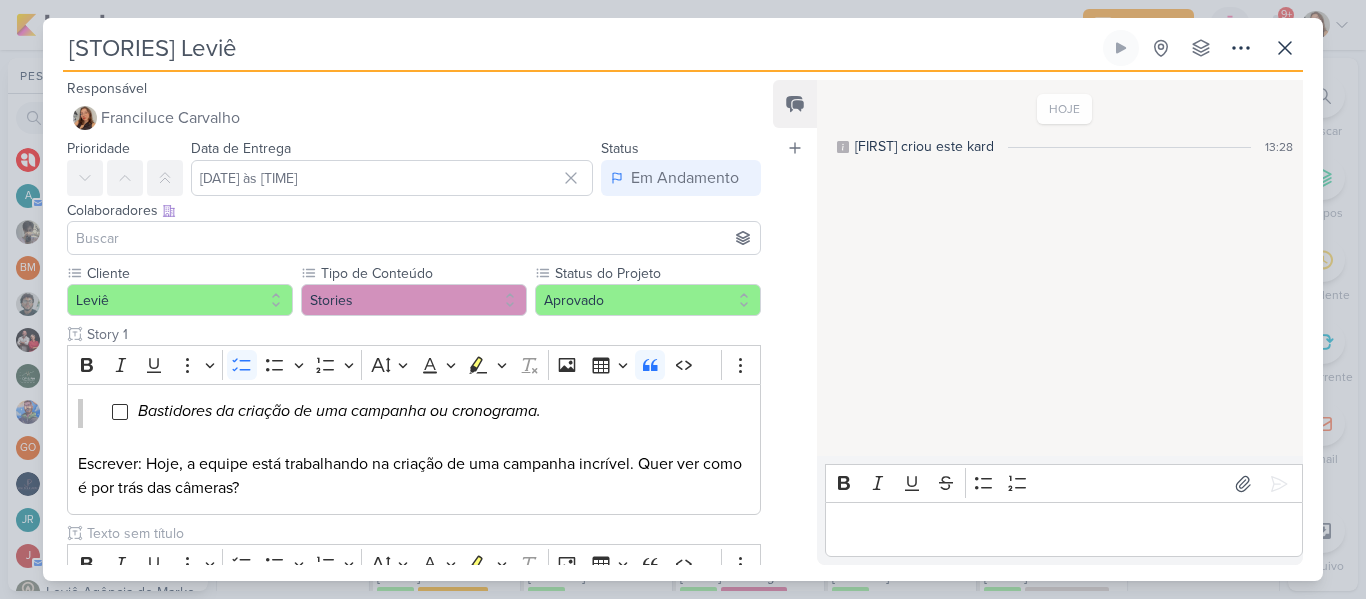 scroll, scrollTop: 0, scrollLeft: 0, axis: both 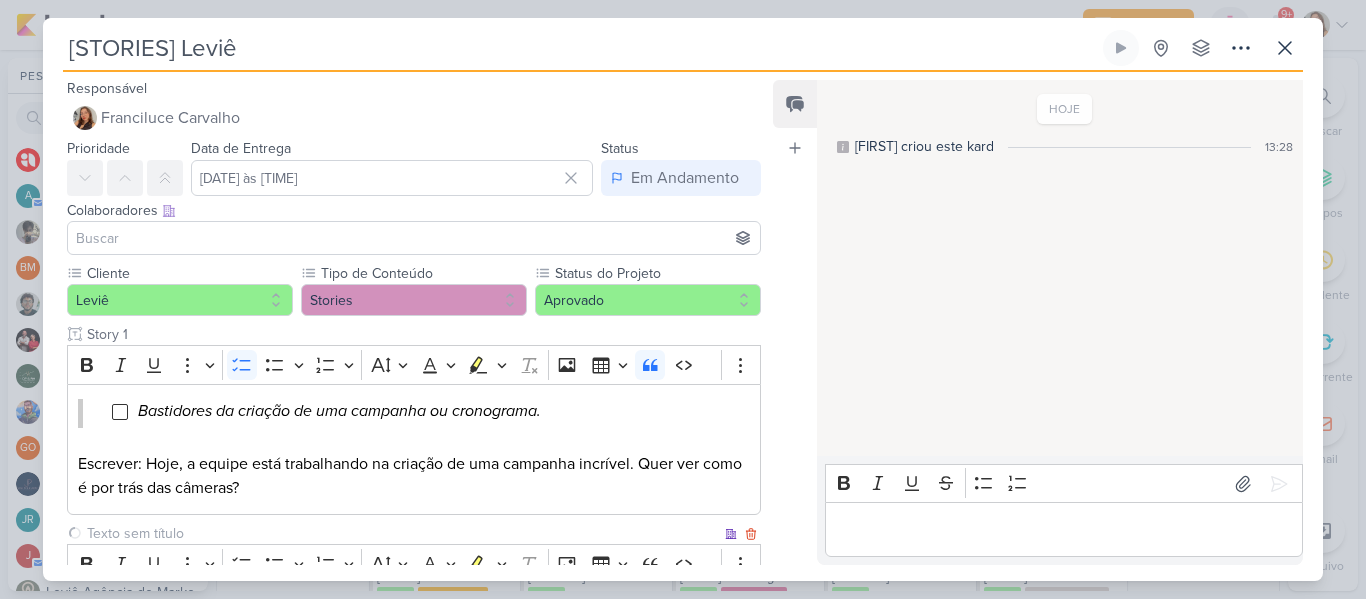 click at bounding box center [402, 533] 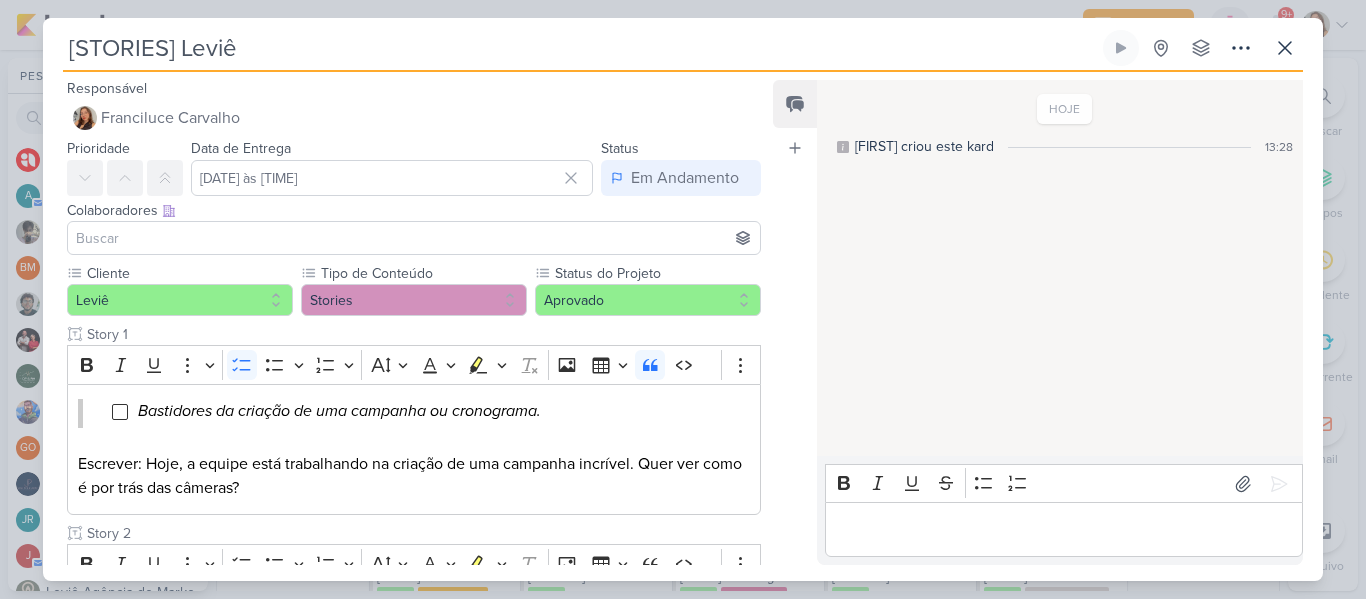 scroll, scrollTop: 184, scrollLeft: 0, axis: vertical 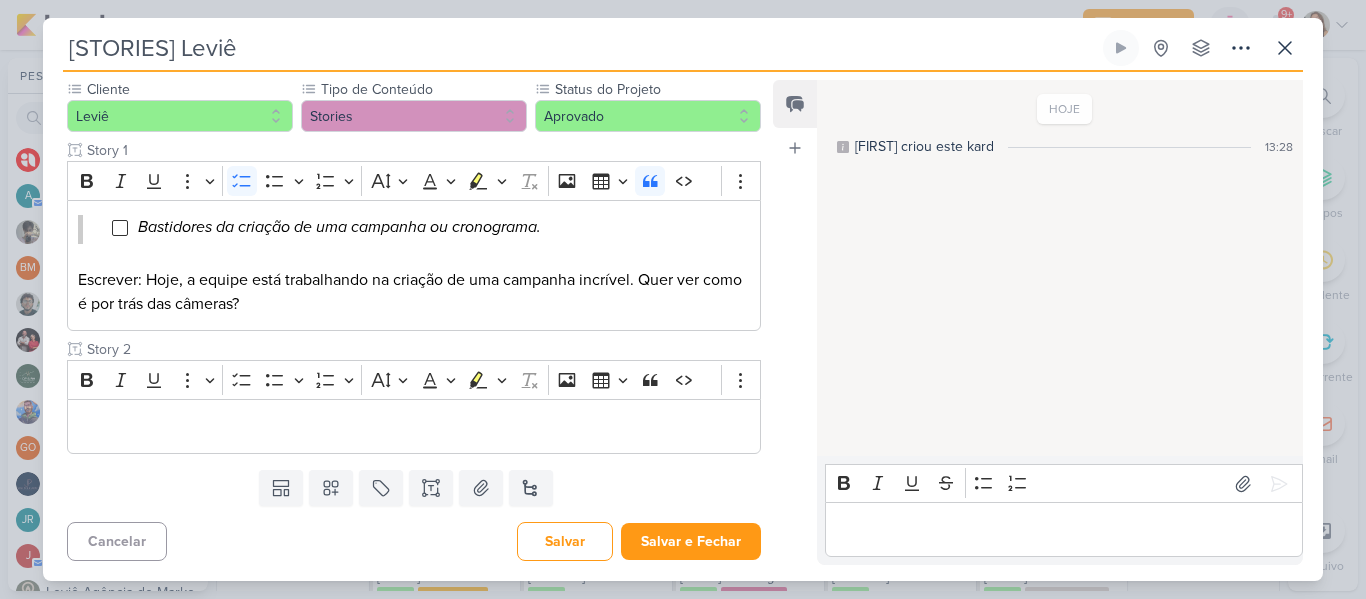 type on "Story 2" 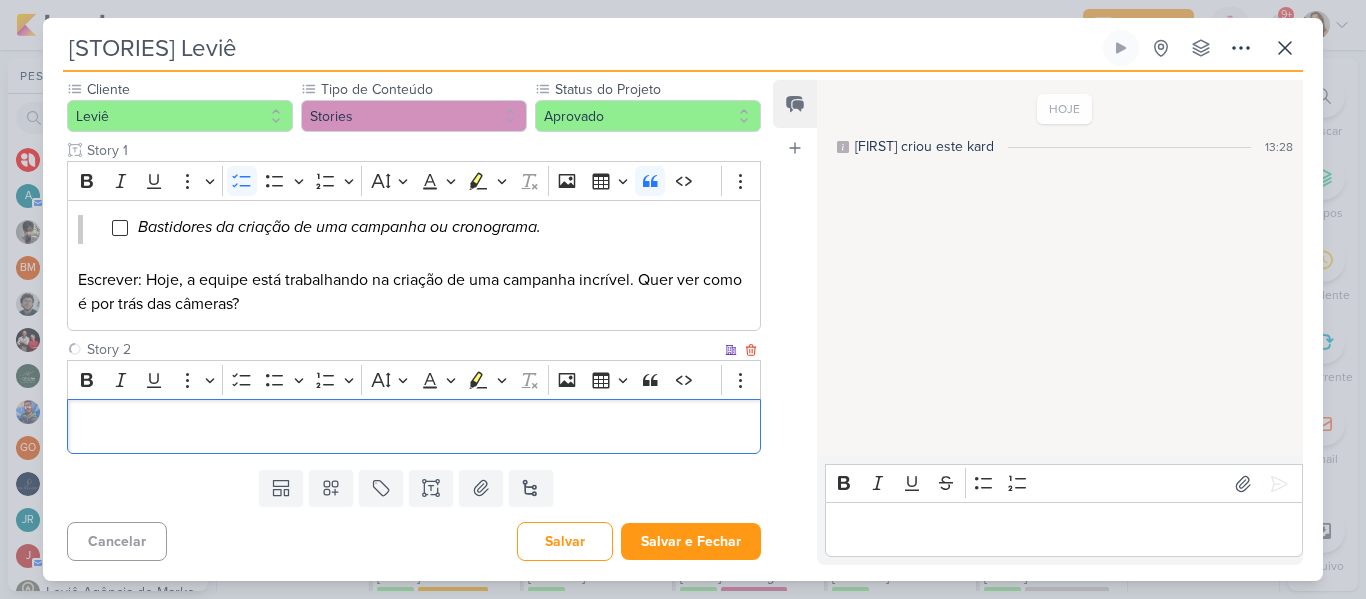 click at bounding box center [414, 427] 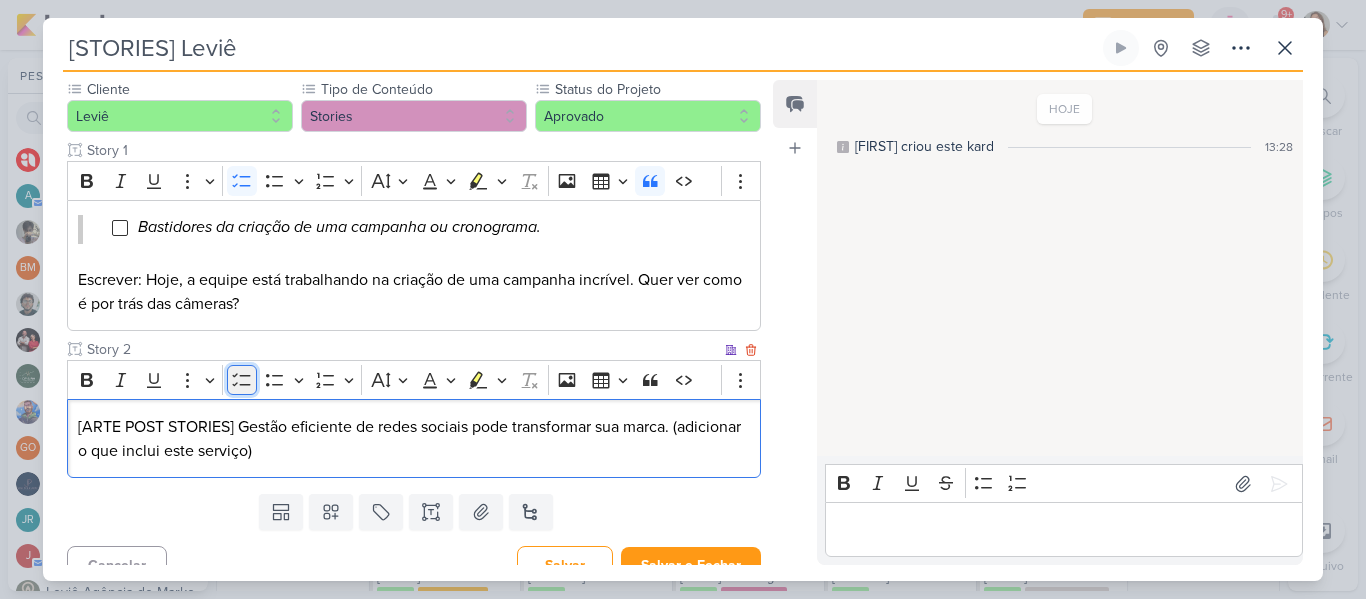 click 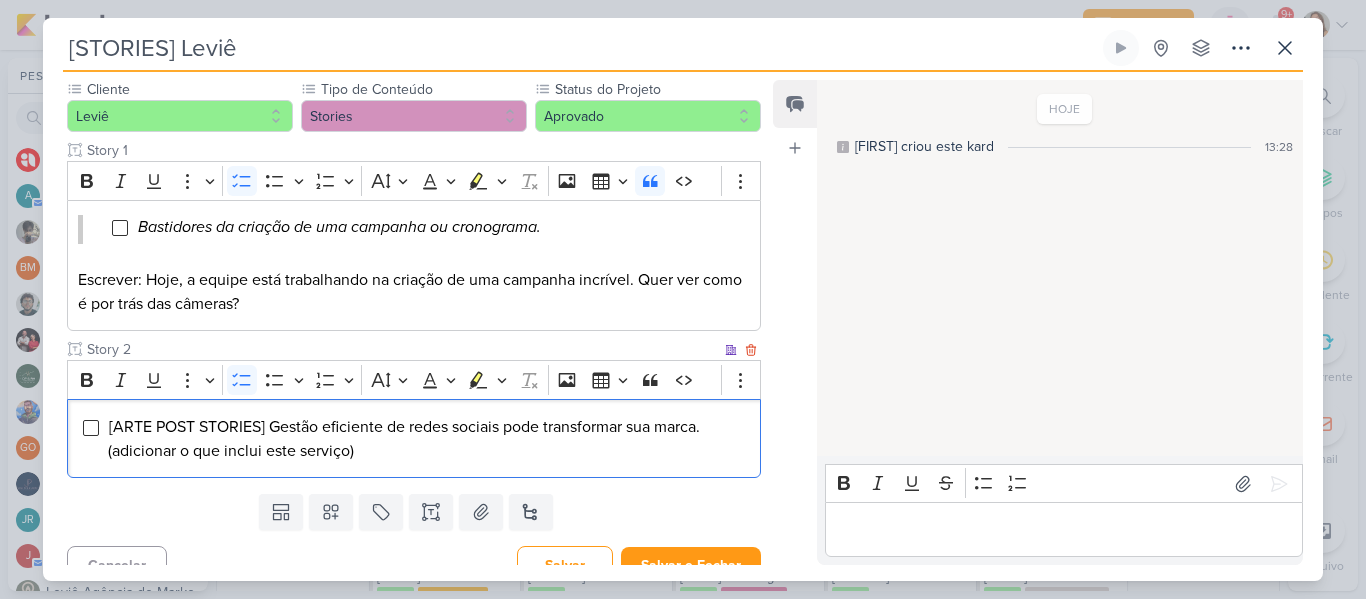 click on "[ARTE POST STORIES] Gestão eficiente de redes sociais pode transformar sua marca. (adicionar o que inclui este serviço)" at bounding box center [429, 439] 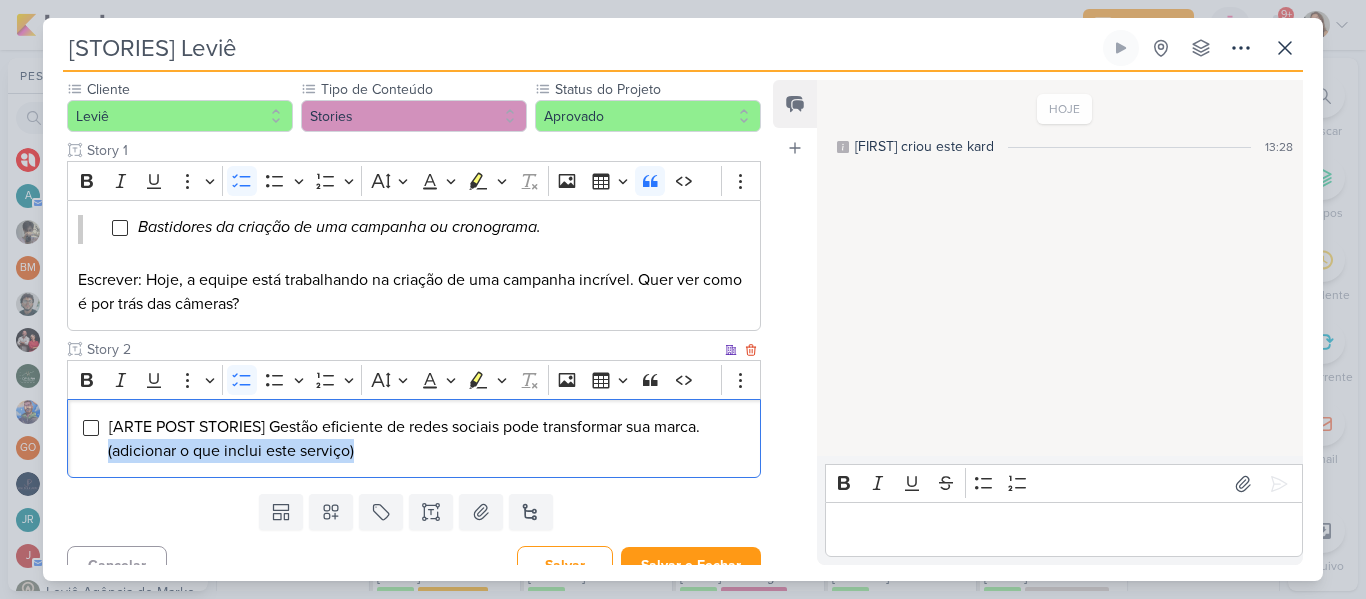 drag, startPoint x: 364, startPoint y: 457, endPoint x: 105, endPoint y: 458, distance: 259.00192 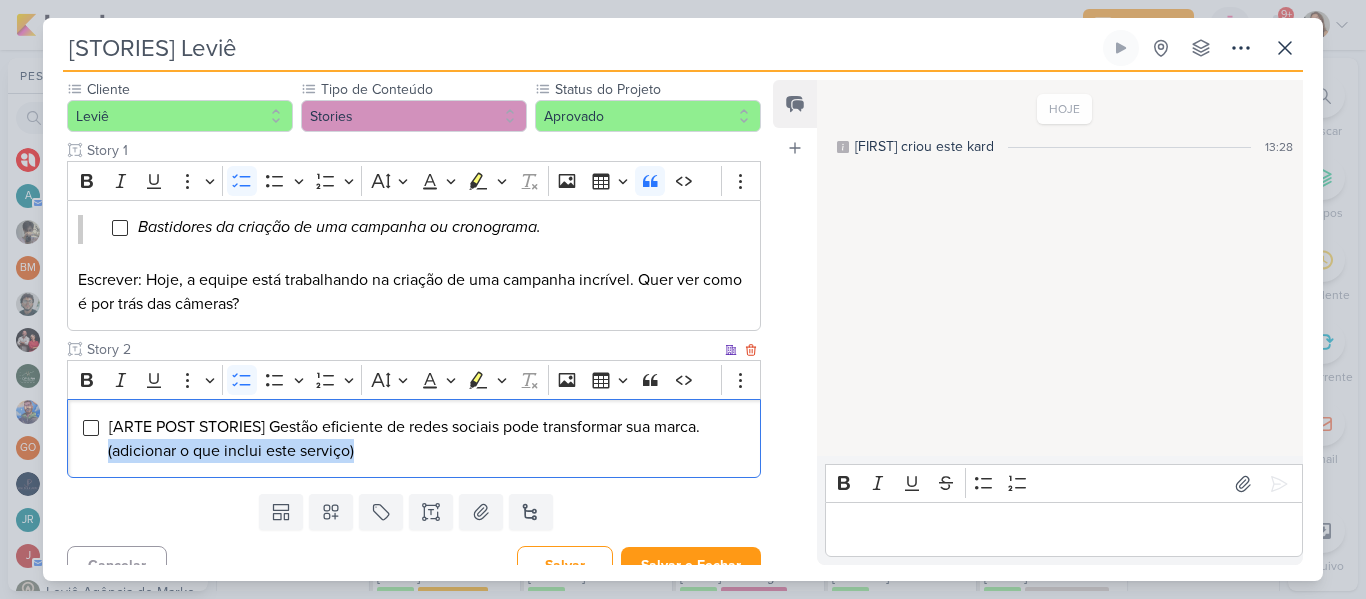 click on "[ARTE POST STORIES] Gestão eficiente de redes sociais pode transformar sua marca. (adicionar o que inclui este serviço)" at bounding box center [414, 438] 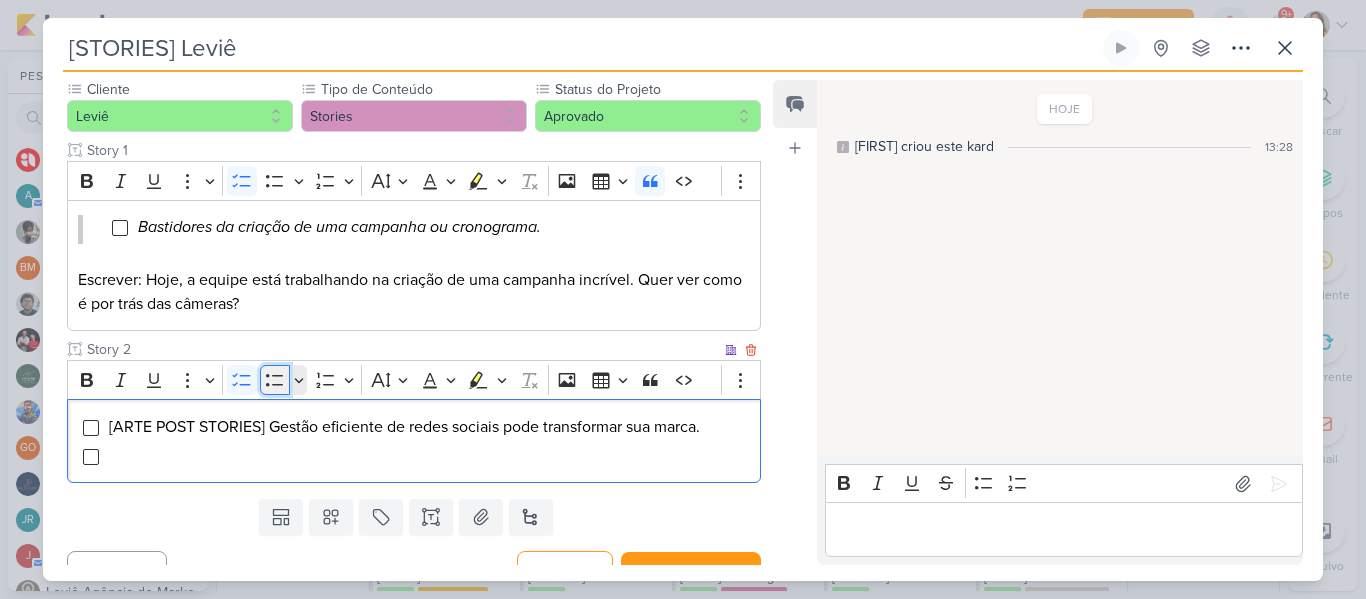 click on "Bulleted List" at bounding box center (275, 380) 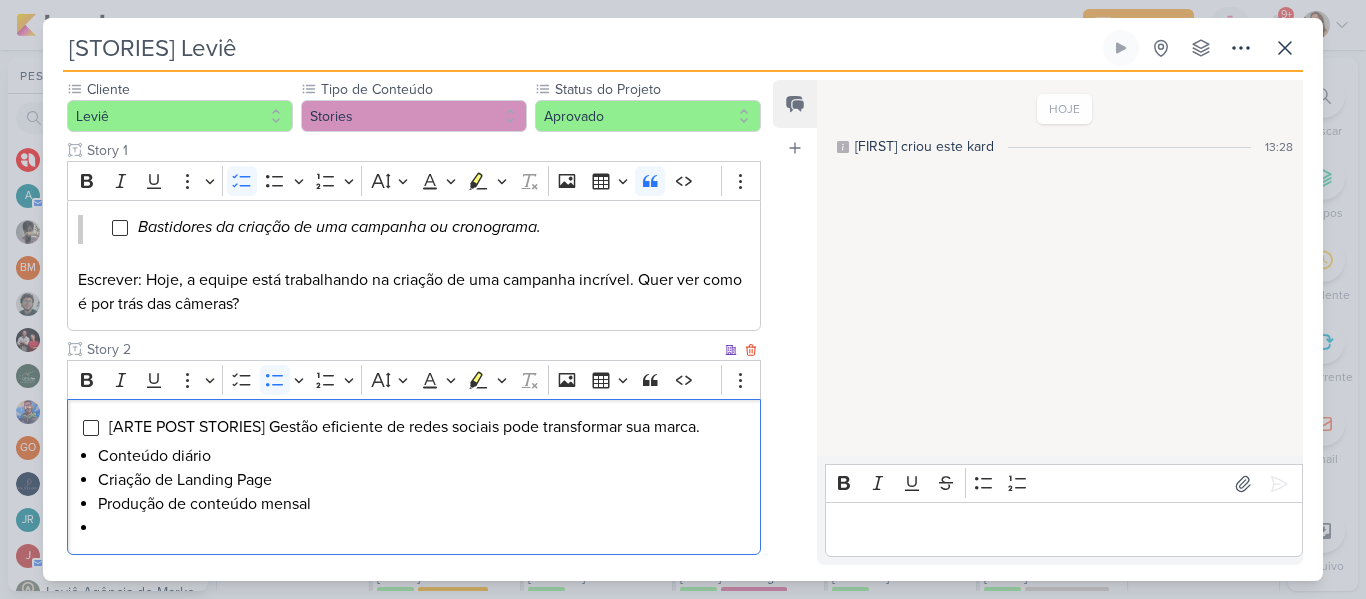 scroll, scrollTop: 327, scrollLeft: 0, axis: vertical 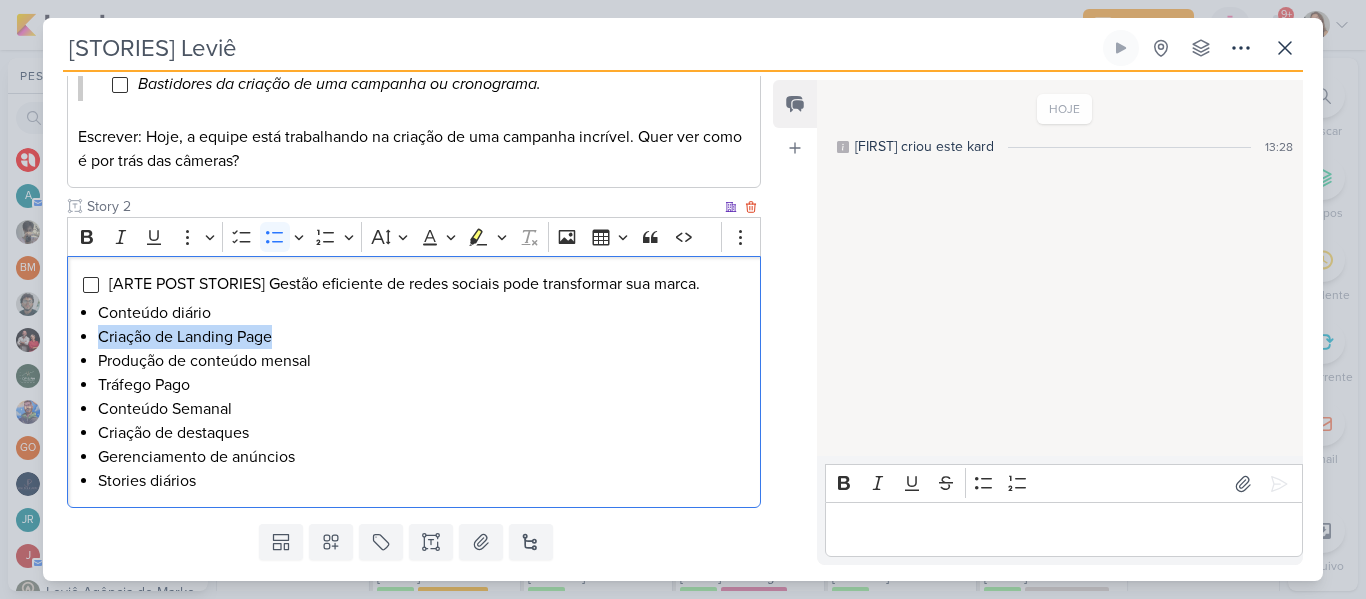 drag, startPoint x: 97, startPoint y: 336, endPoint x: 330, endPoint y: 335, distance: 233.00215 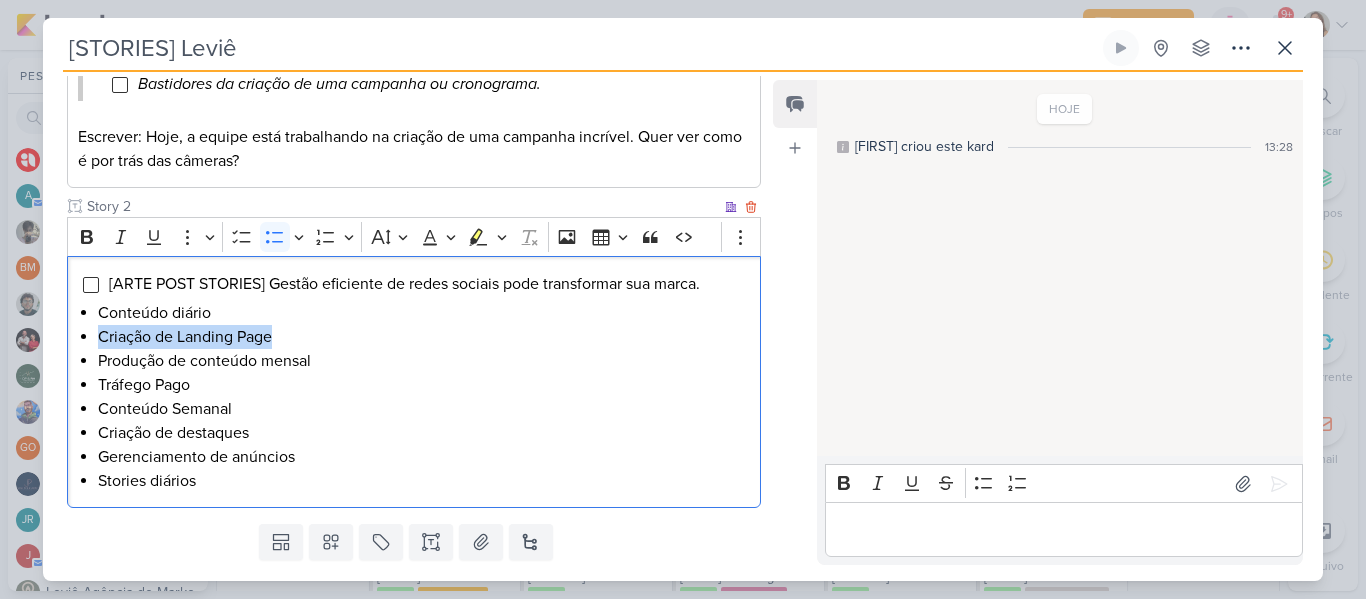 click on "Criação de Landing Page" at bounding box center [424, 337] 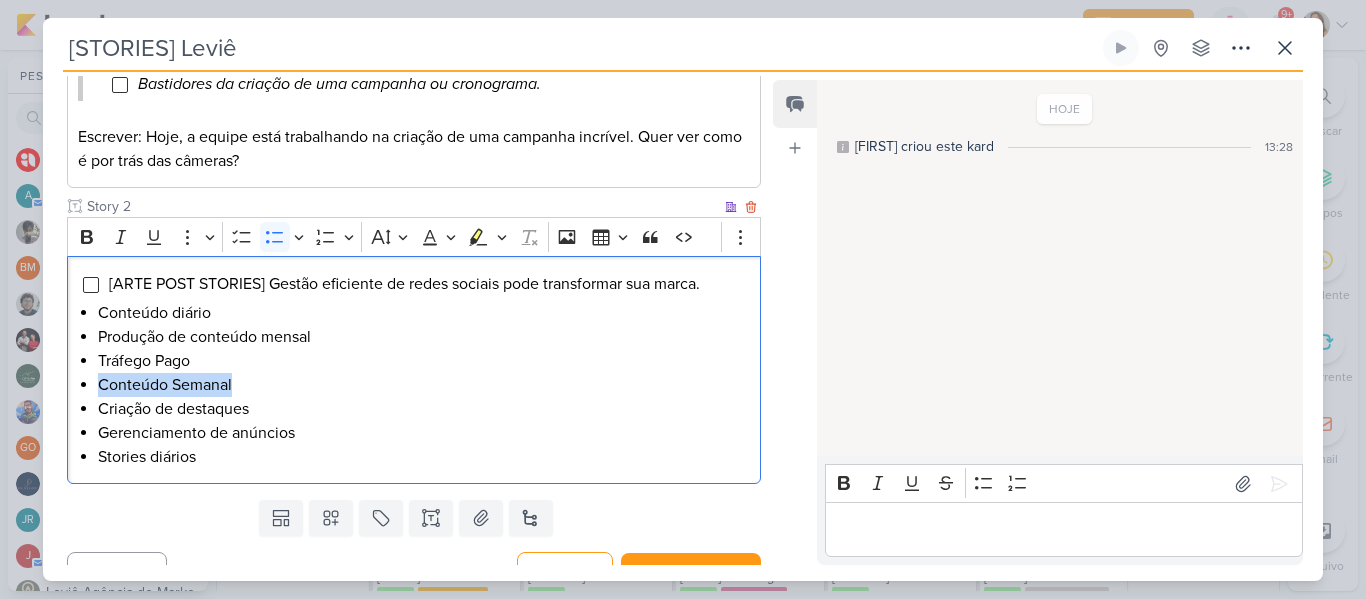 drag, startPoint x: 250, startPoint y: 380, endPoint x: 95, endPoint y: 387, distance: 155.15799 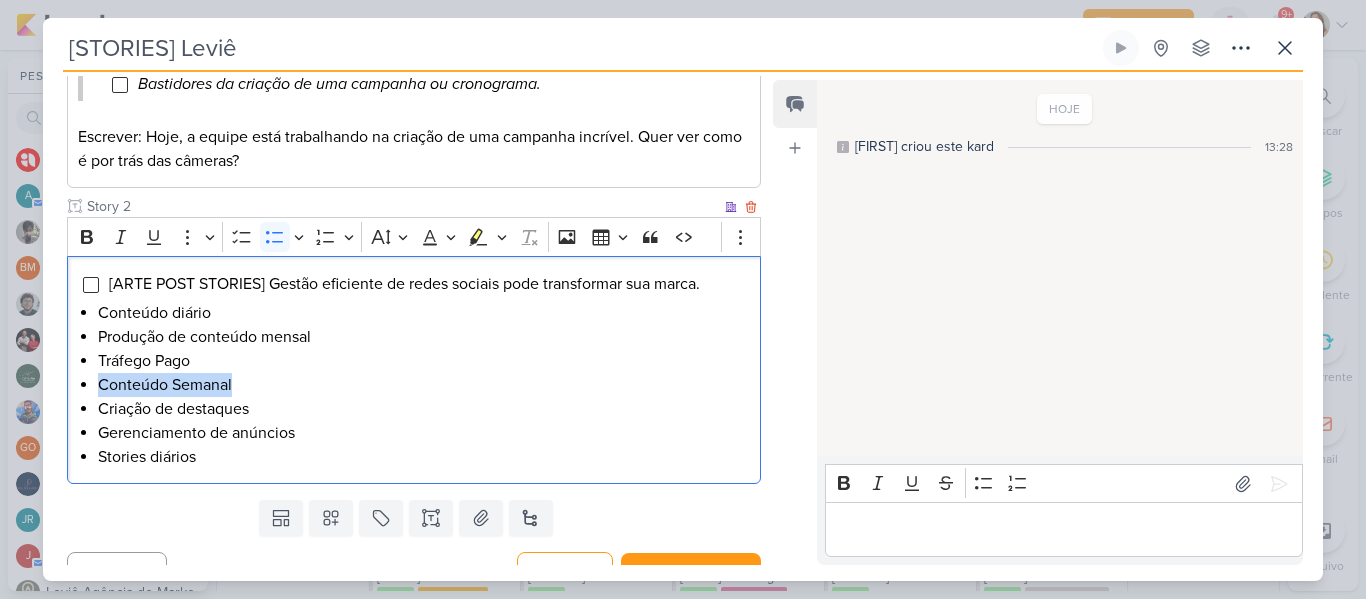 click on "[ARTE POST STORIES] Gestão eficiente de redes sociais pode transformar sua marca. Conteúdo diário Produção de conteúdo mensal Tráfego Pago Conteúdo Semanal Criação de destaques Gerenciamento de anúncios Stories diários" at bounding box center (414, 370) 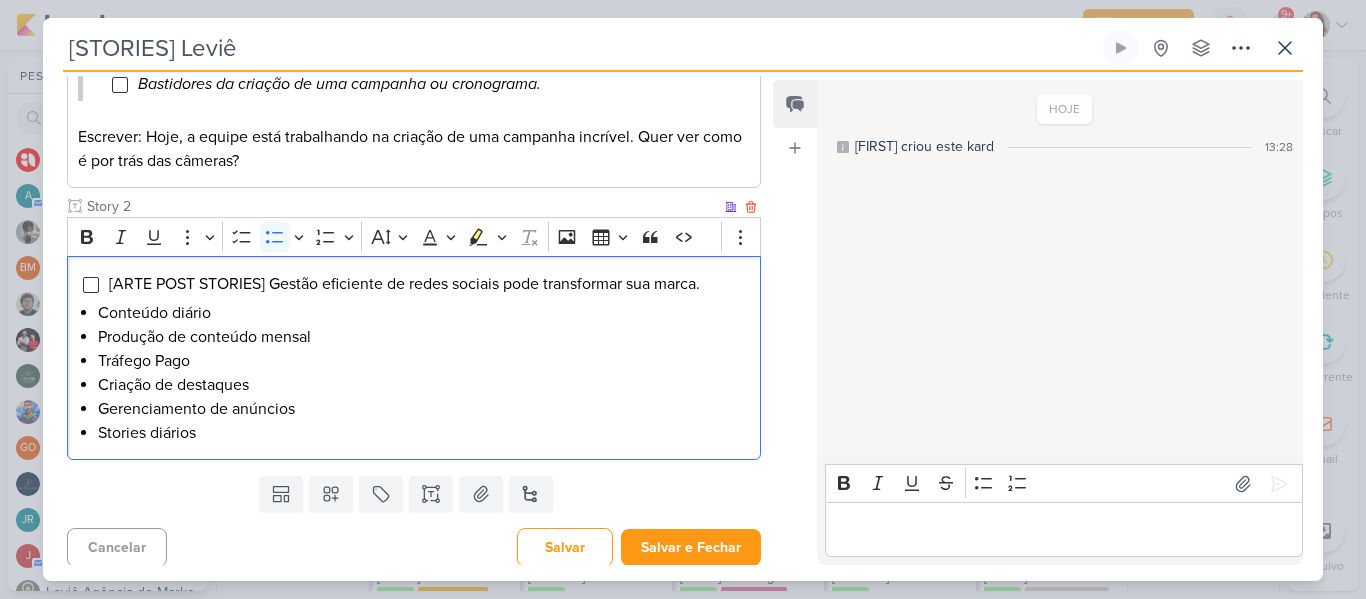 click on "Criação de destaques" at bounding box center (424, 385) 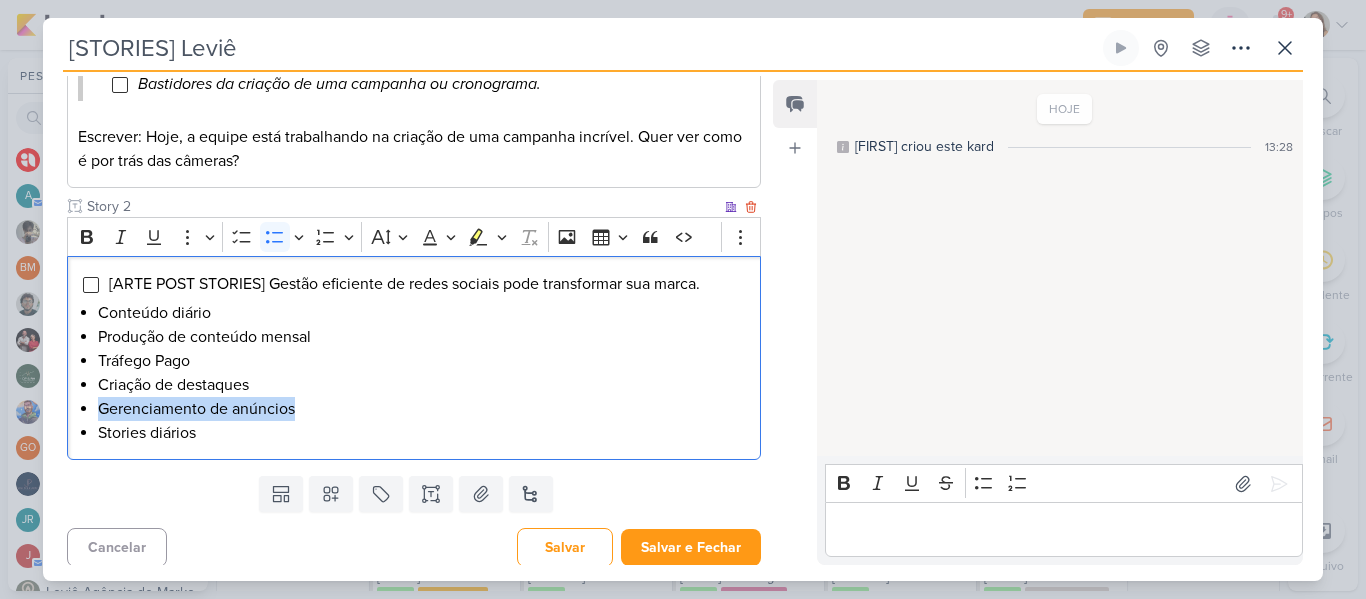 drag, startPoint x: 316, startPoint y: 412, endPoint x: 94, endPoint y: 403, distance: 222.18236 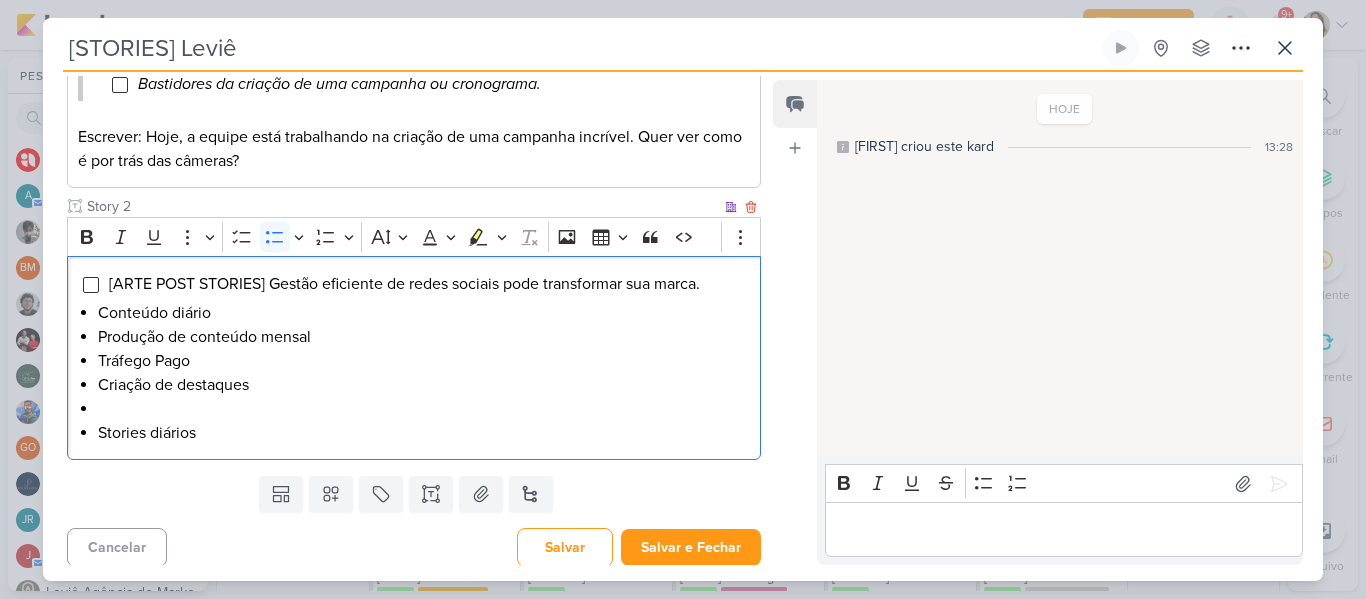 scroll, scrollTop: 309, scrollLeft: 0, axis: vertical 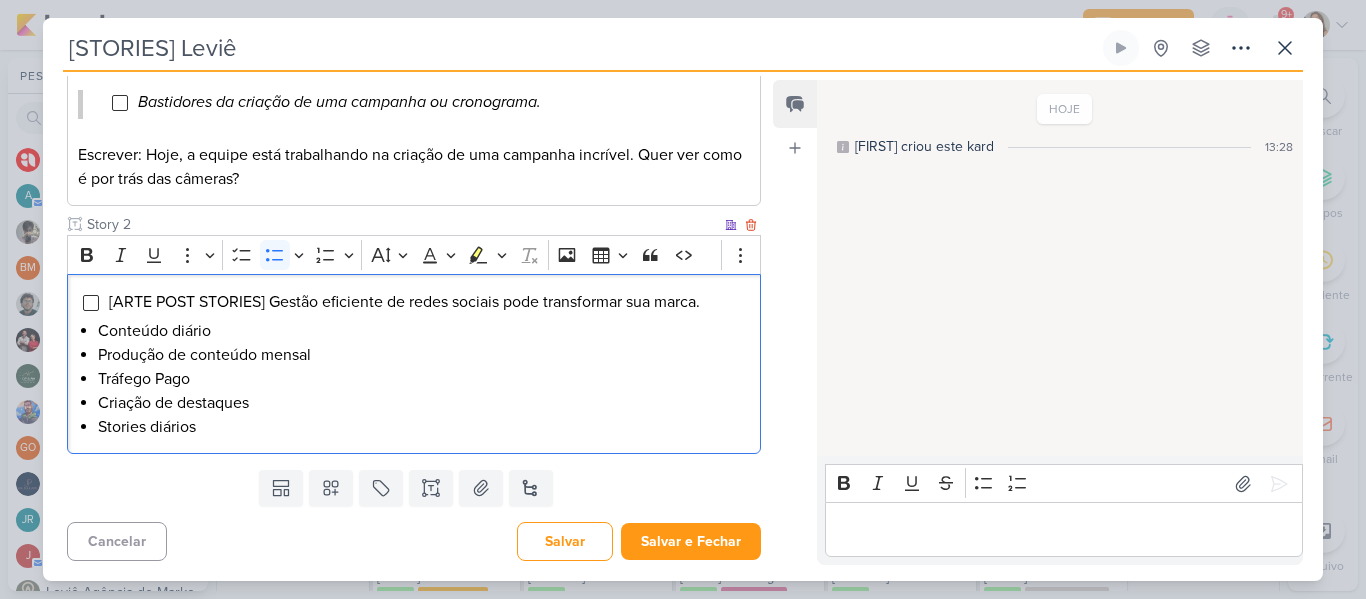 click on "Stories diários" at bounding box center [424, 427] 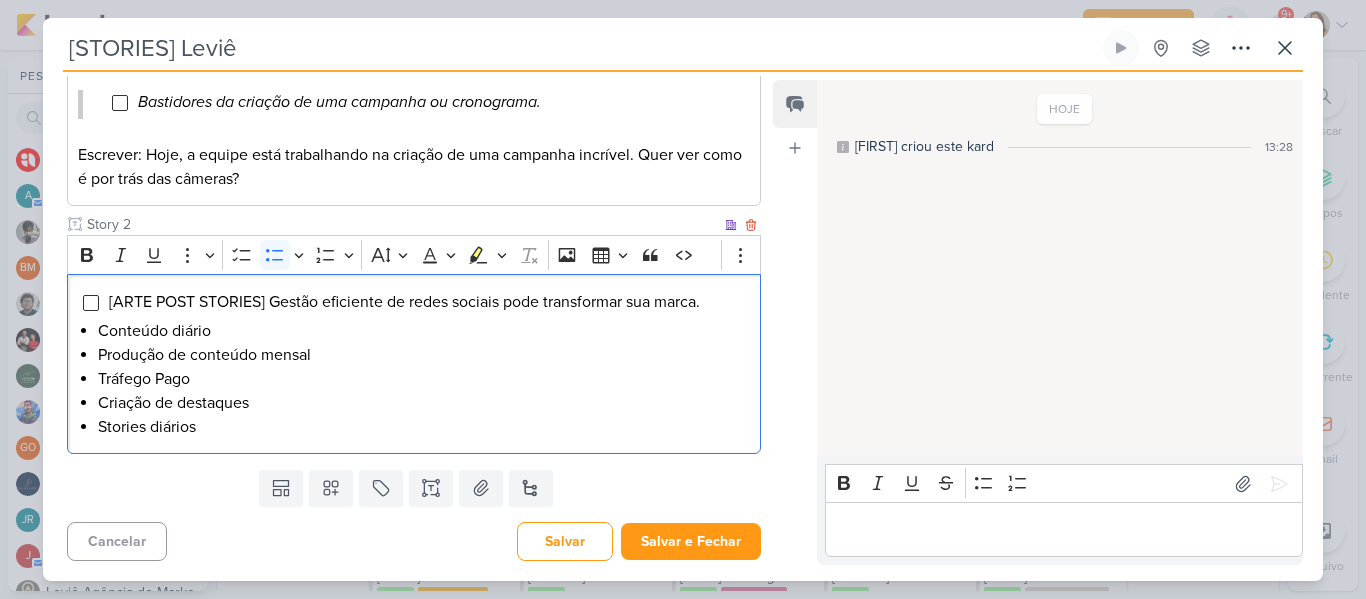 scroll, scrollTop: 327, scrollLeft: 0, axis: vertical 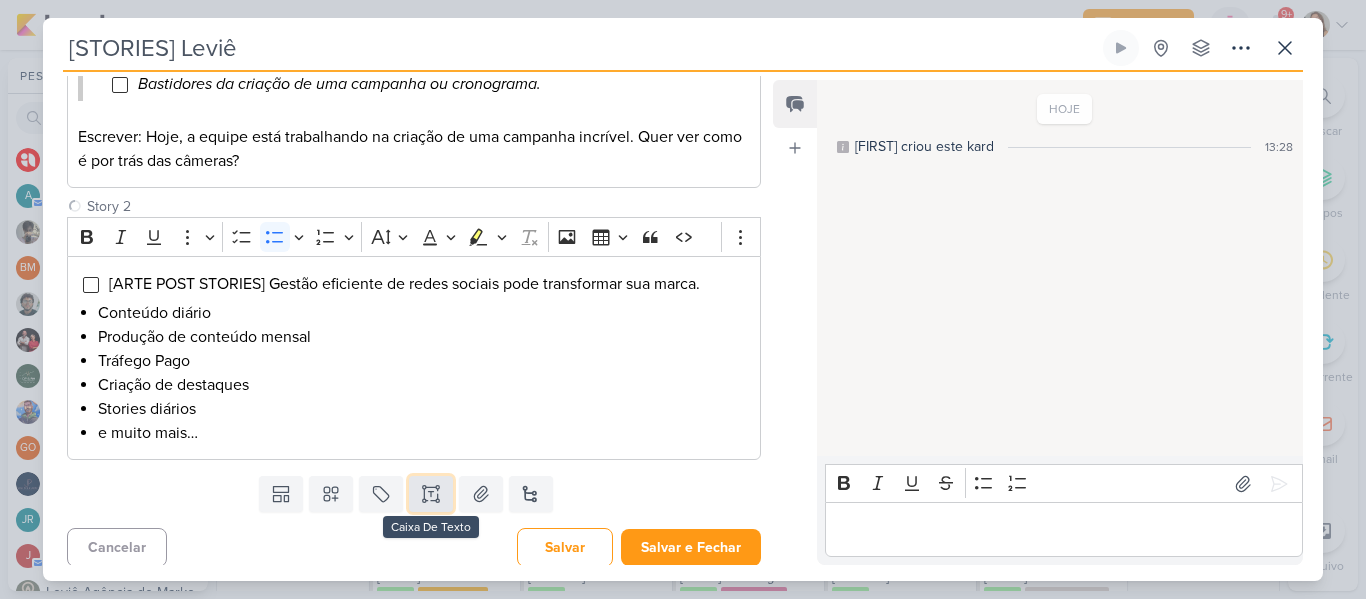 click at bounding box center [431, 494] 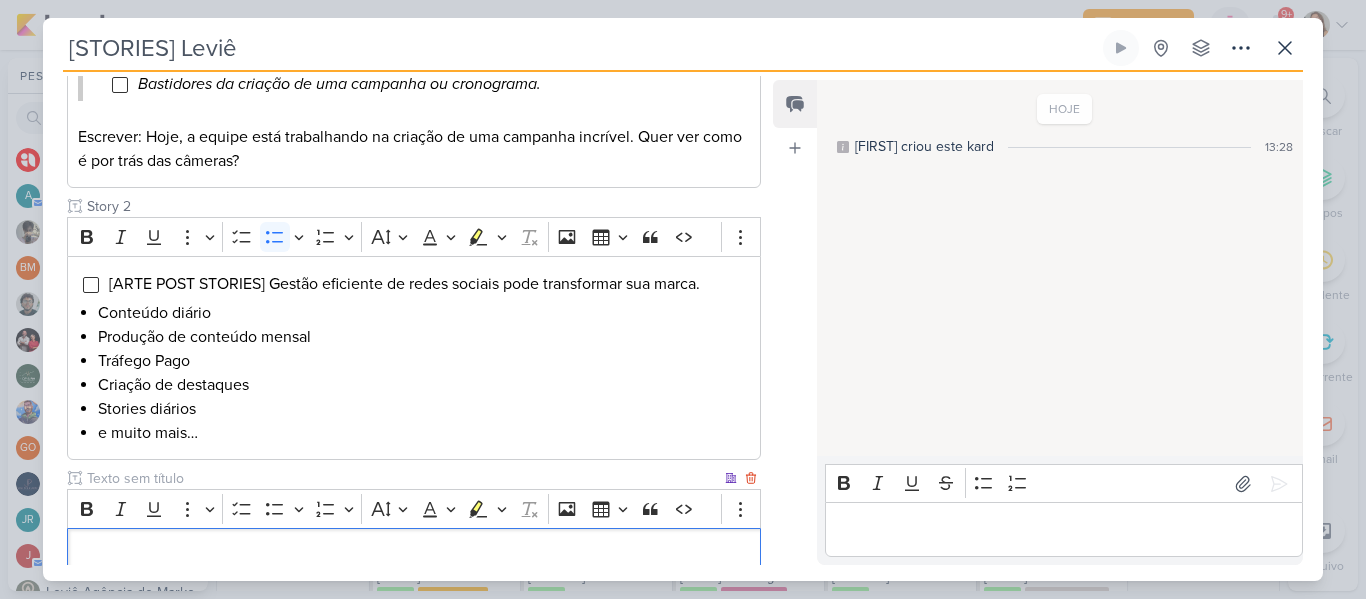 scroll, scrollTop: 351, scrollLeft: 0, axis: vertical 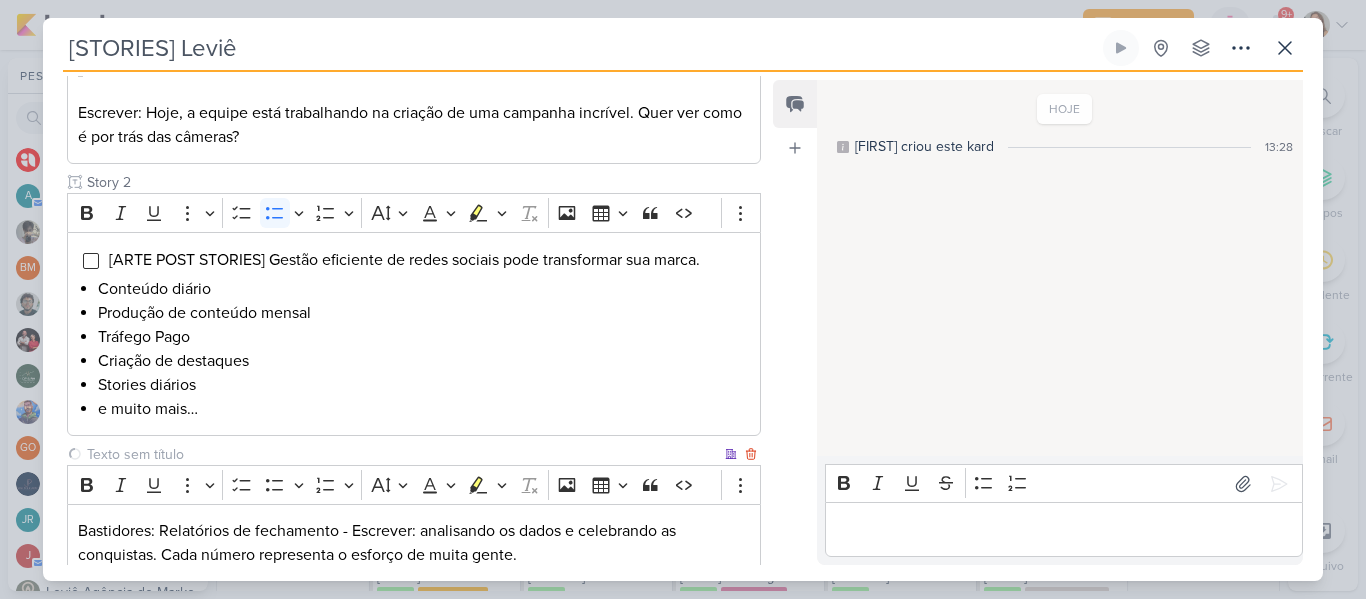 click at bounding box center (402, 454) 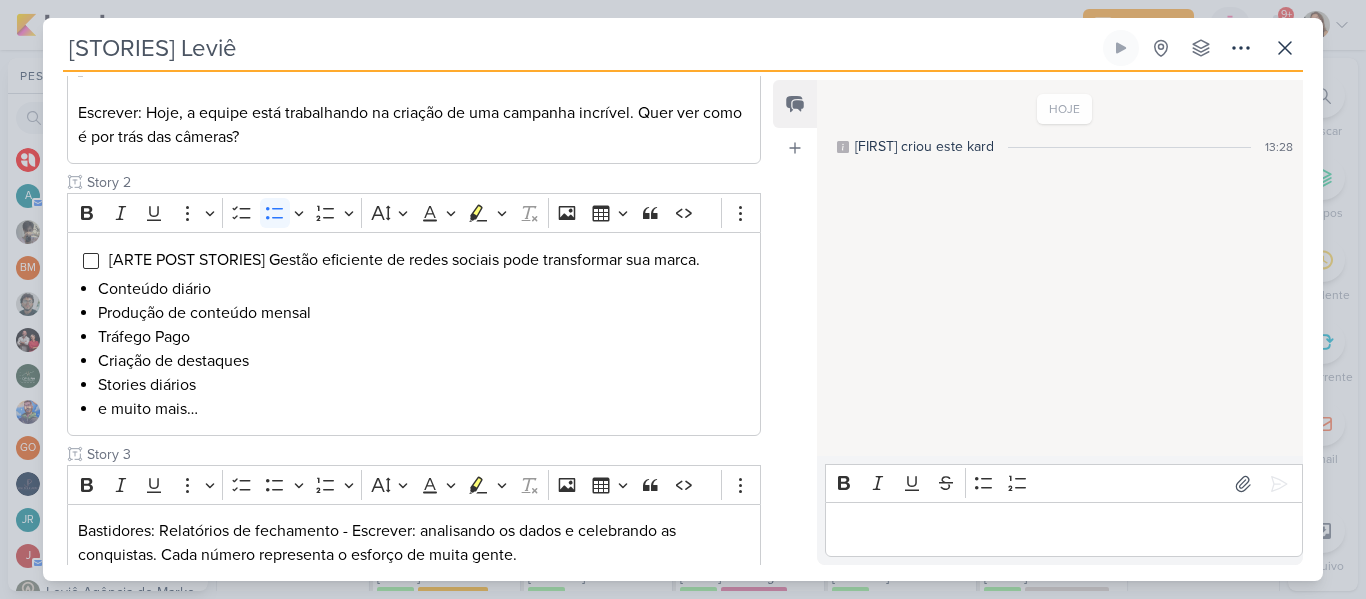 scroll, scrollTop: 479, scrollLeft: 0, axis: vertical 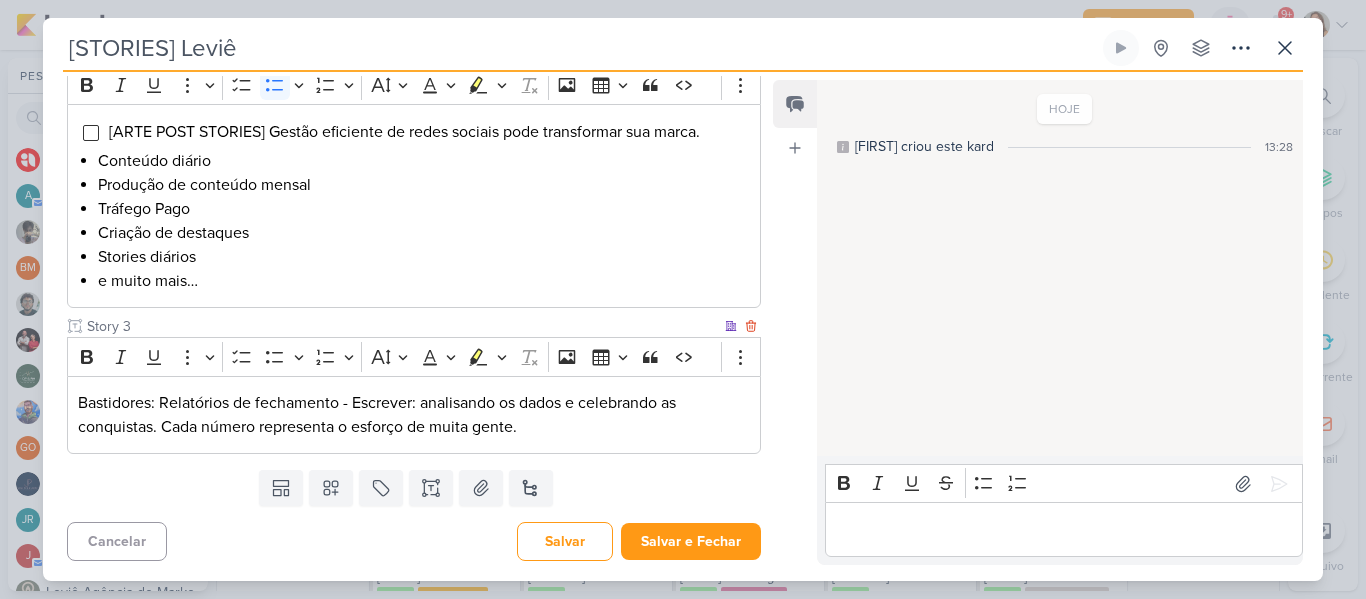 type on "Story 3" 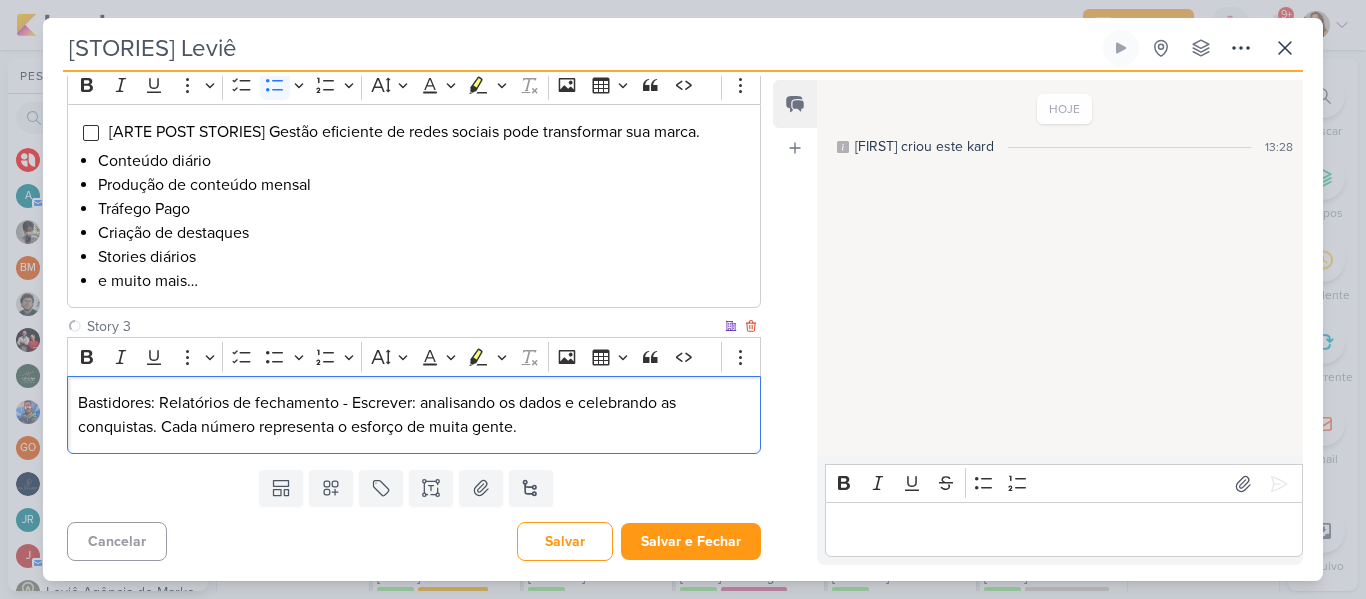 click on "Bastidores: Relatórios de fechamento - Escrever: analisando os dados e celebrando as conquistas. Cada número representa o esforço de muita gente." at bounding box center (414, 415) 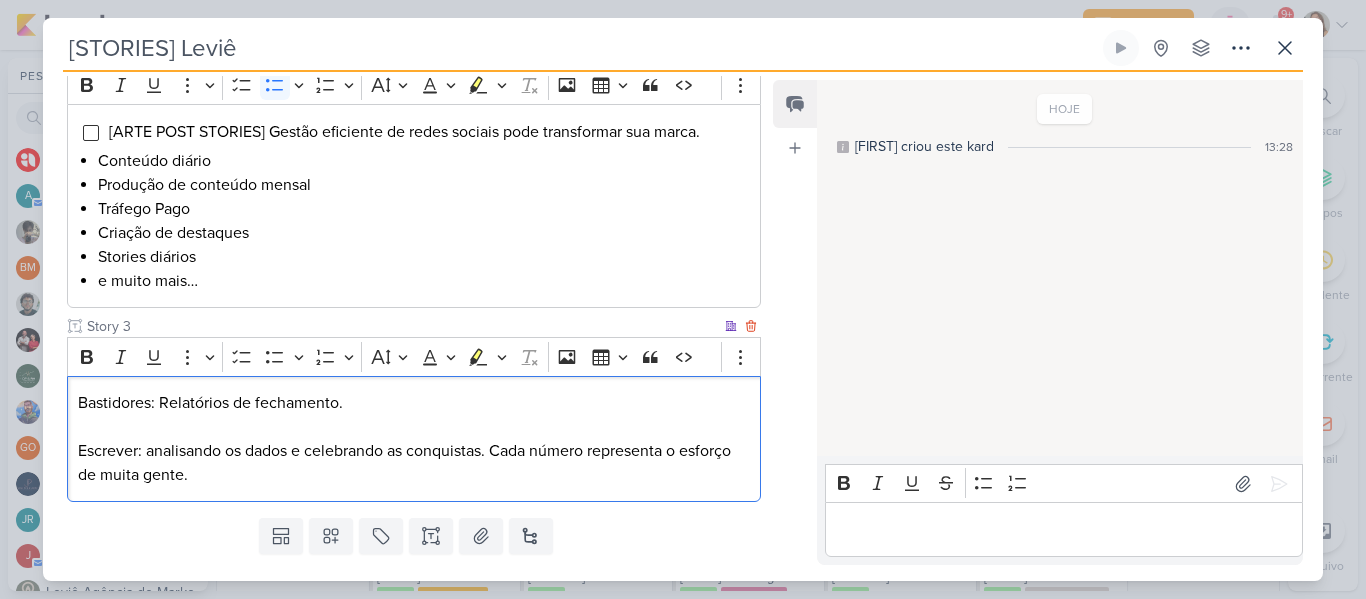 click on "Bastidores: Relatórios de fechamento." at bounding box center [414, 403] 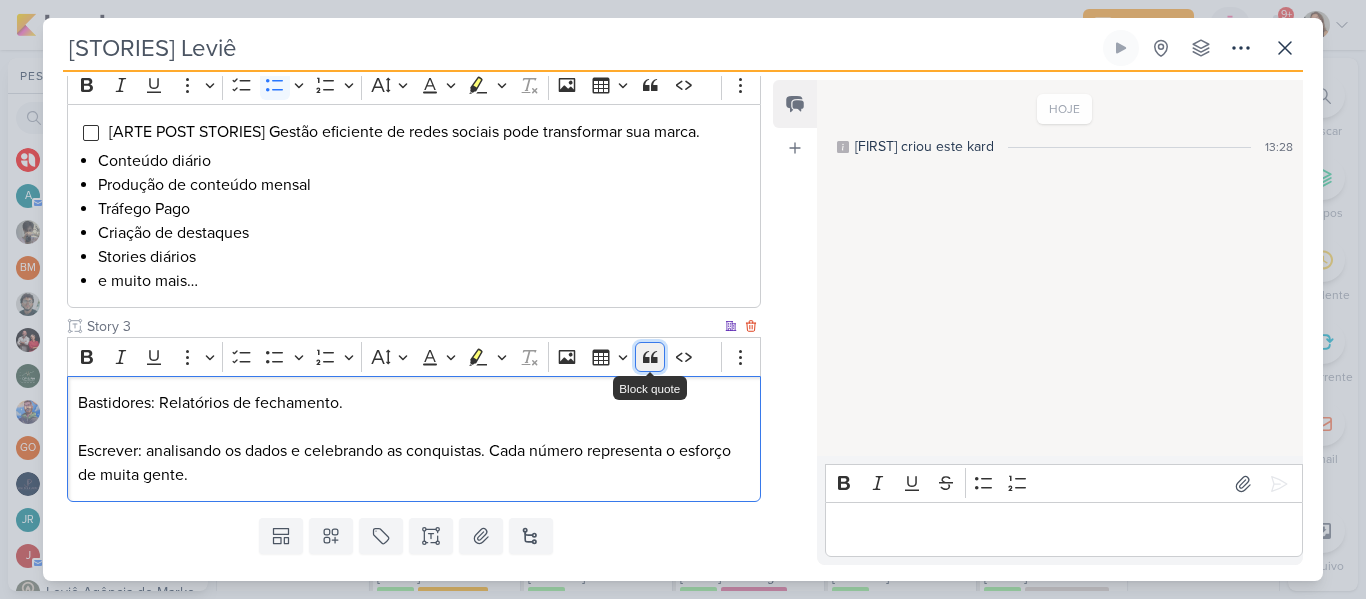 click 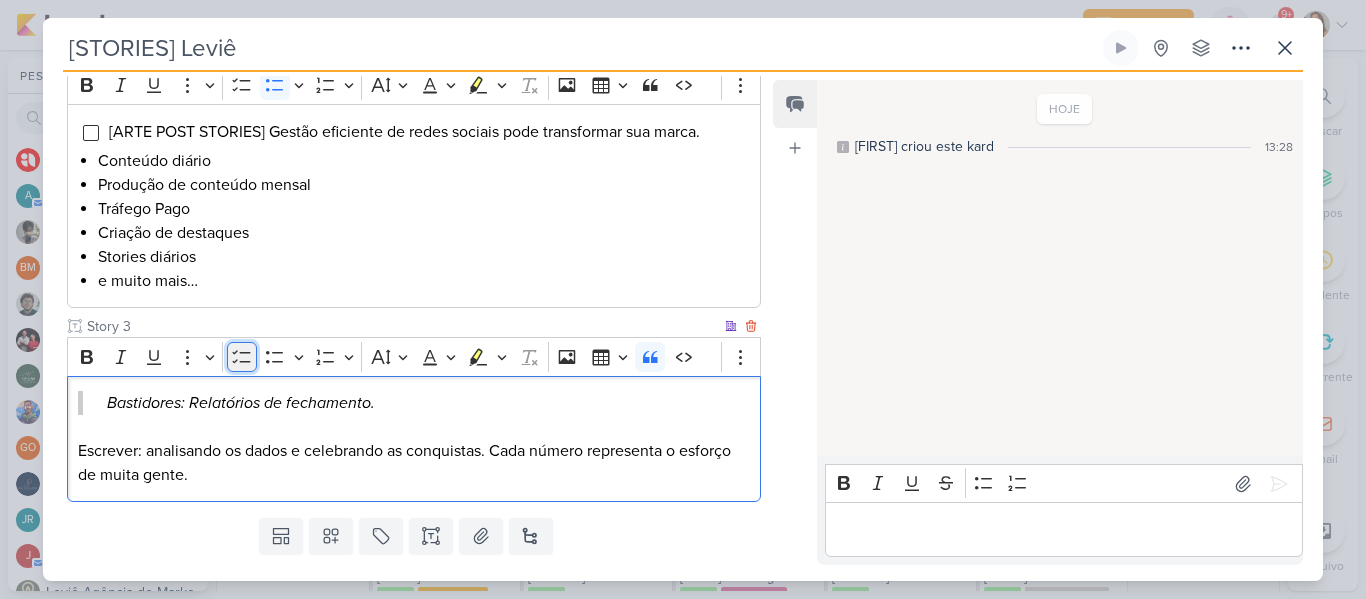 click on "To-do List" at bounding box center [242, 357] 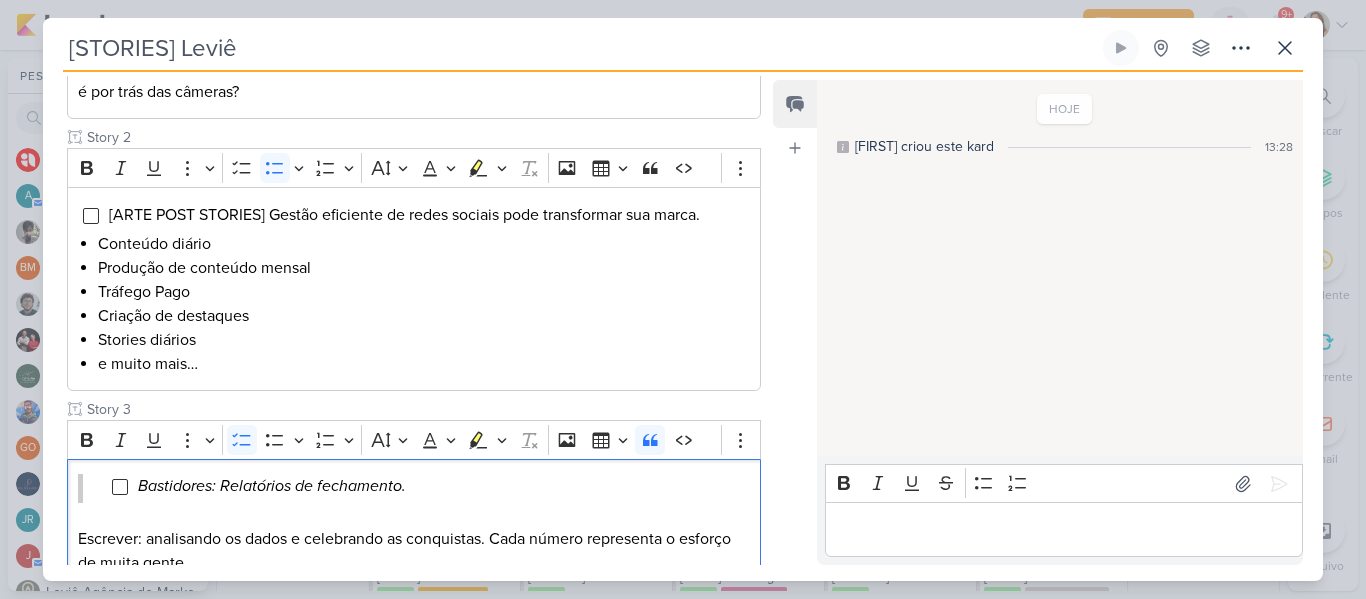 scroll, scrollTop: 446, scrollLeft: 0, axis: vertical 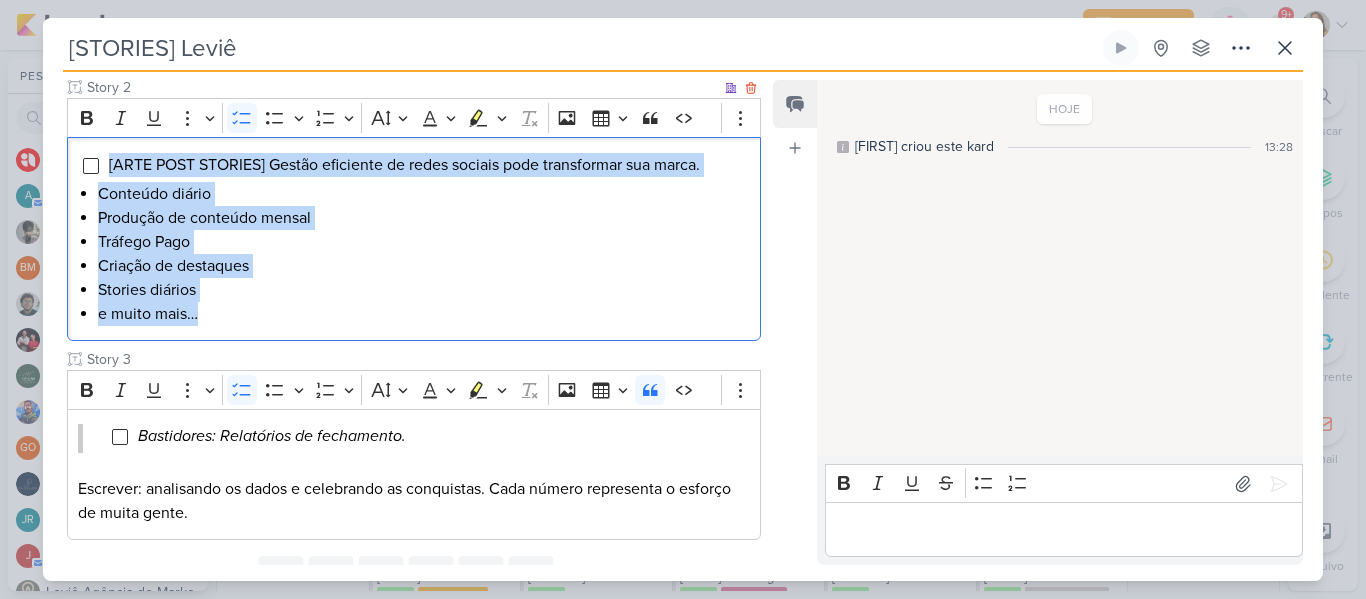 drag, startPoint x: 107, startPoint y: 161, endPoint x: 237, endPoint y: 328, distance: 211.63412 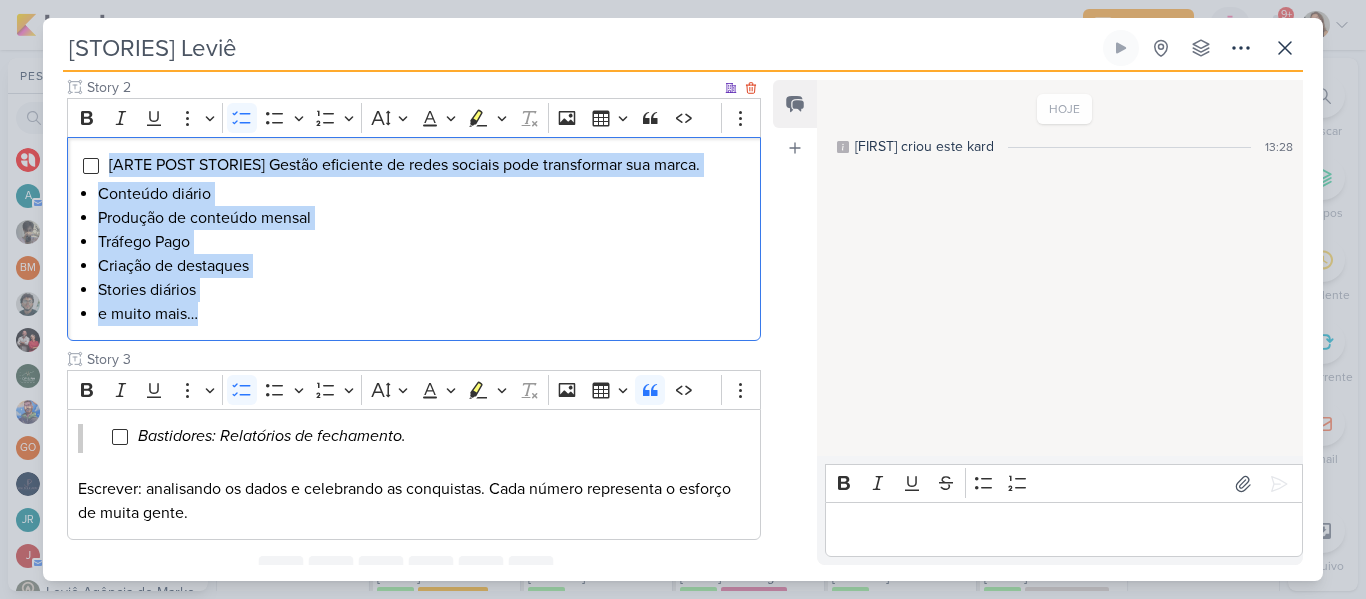 click on "[ARTE POST STORIES] Gestão eficiente de redes sociais pode transformar sua marca. Conteúdo diário Produção de conteúdo mensal Tráfego Pago Criação de destaques Stories diários e muito mais…" at bounding box center [414, 239] 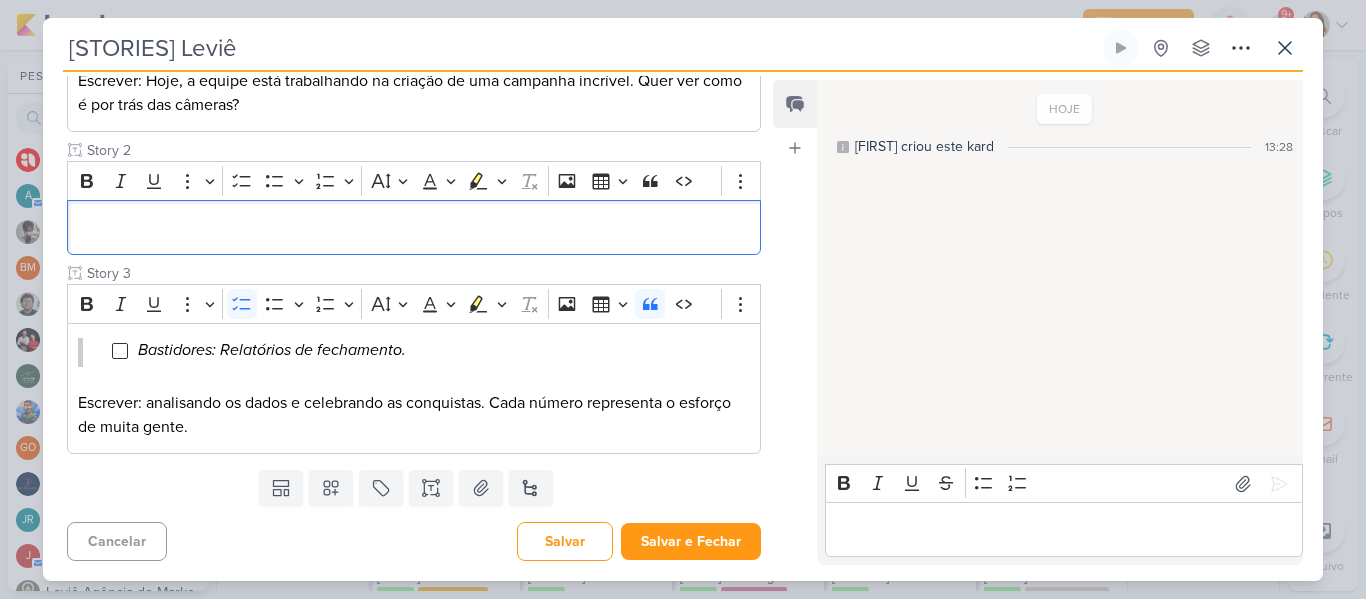 scroll, scrollTop: 383, scrollLeft: 0, axis: vertical 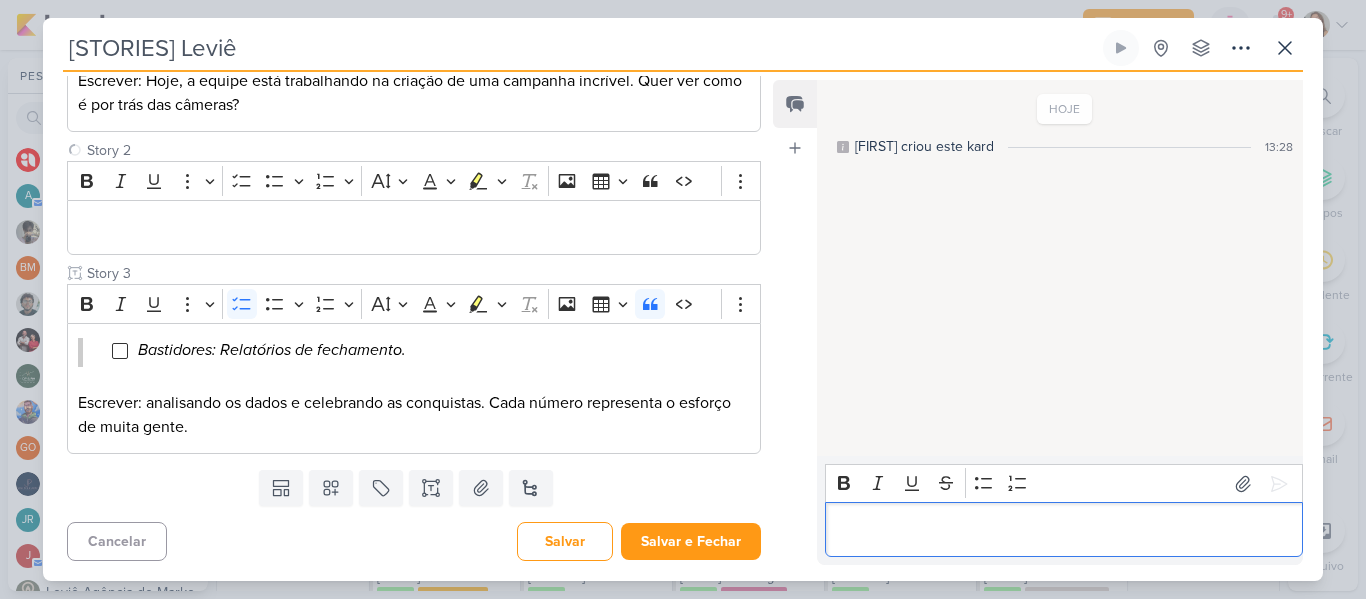 click at bounding box center (1064, 529) 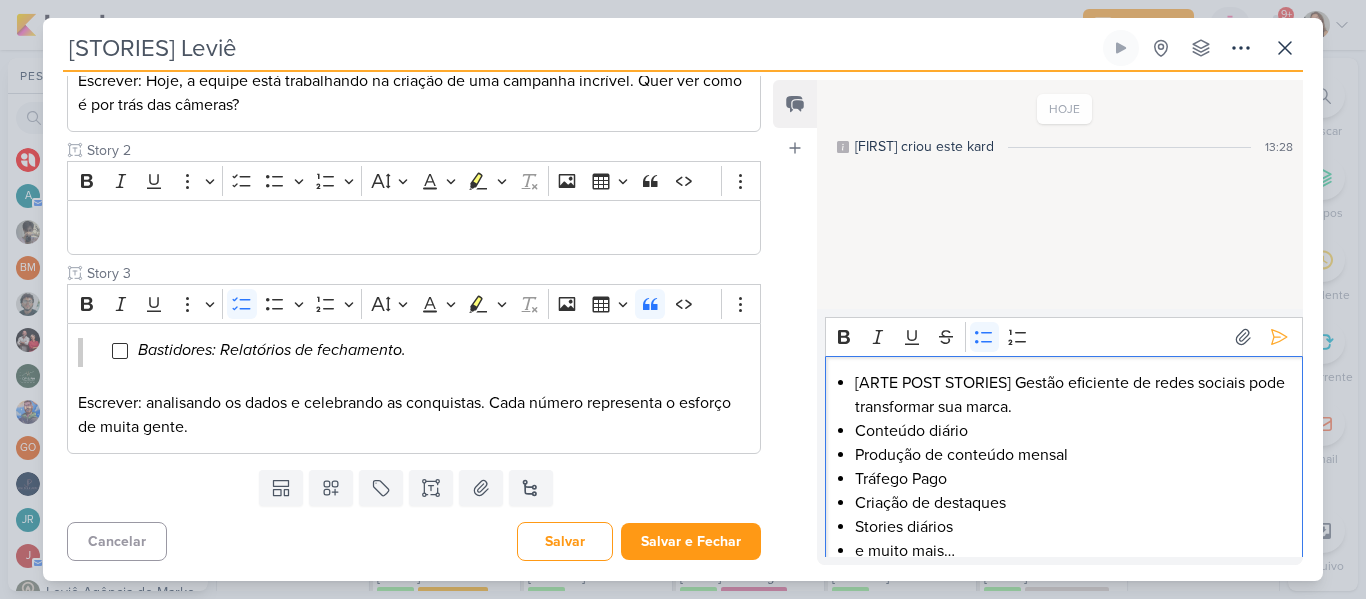 scroll, scrollTop: 4, scrollLeft: 0, axis: vertical 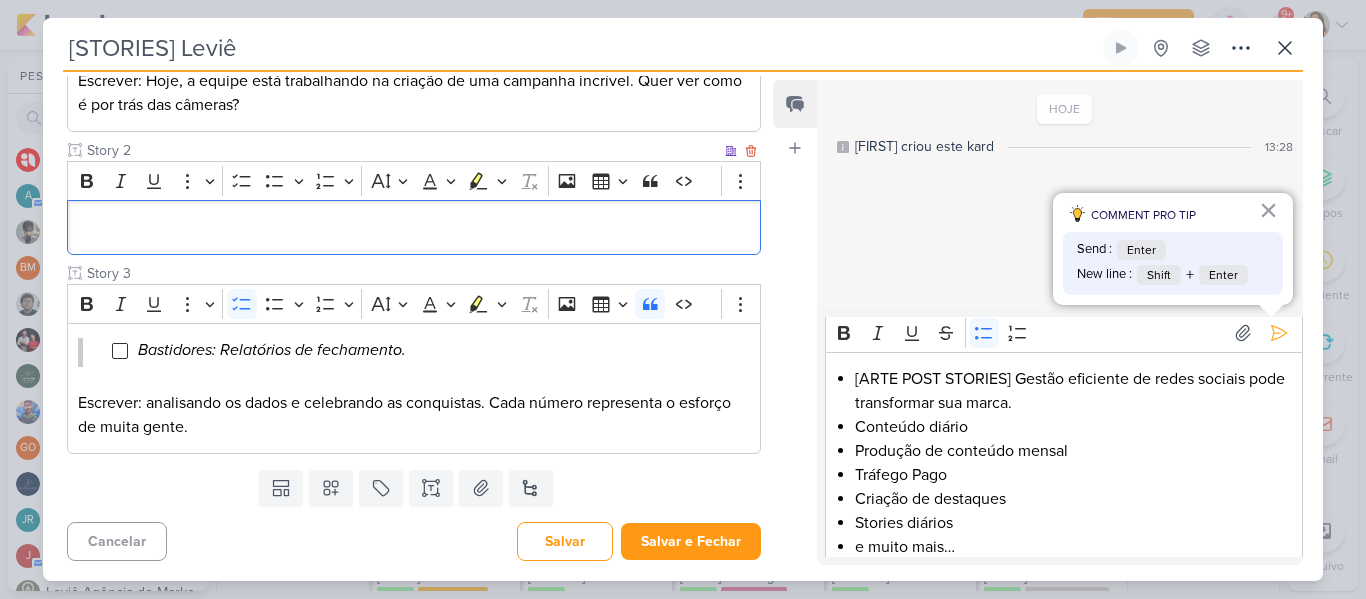 click at bounding box center (414, 228) 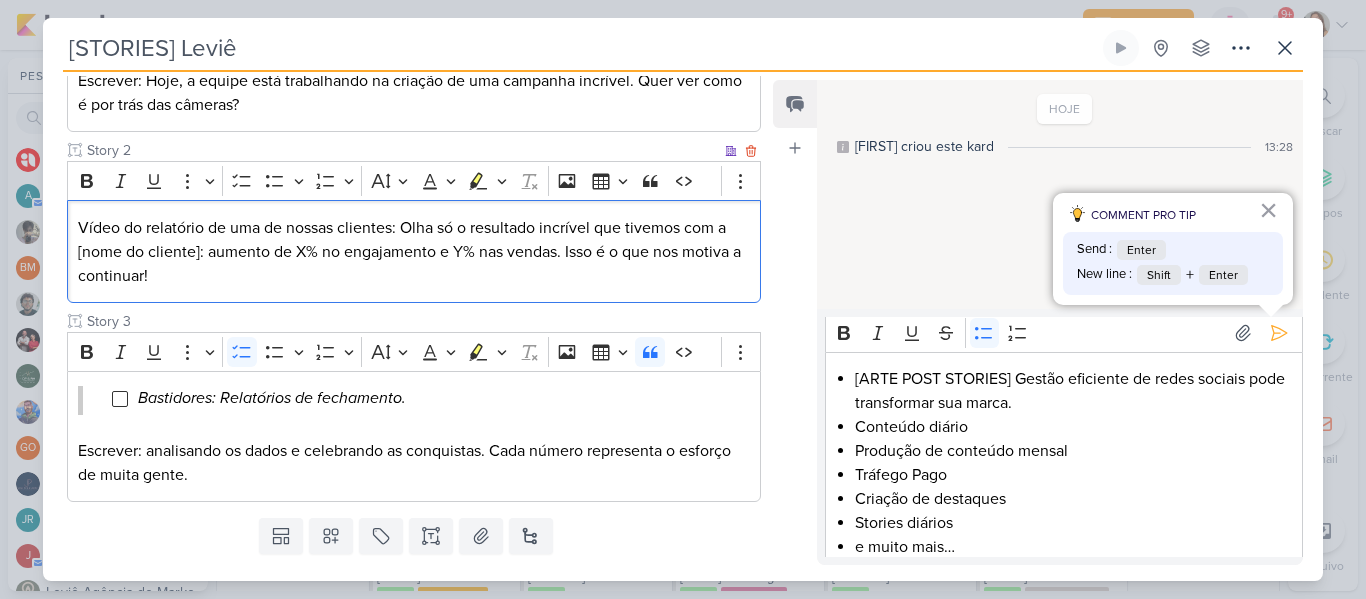 click on "Vídeo do relatório de uma de nossas clientes: Olha só o resultado incrível que tivemos com a [nome do cliente]: aumento de X% no engajamento e Y% nas vendas. Isso é o que nos motiva a continuar!" at bounding box center (414, 252) 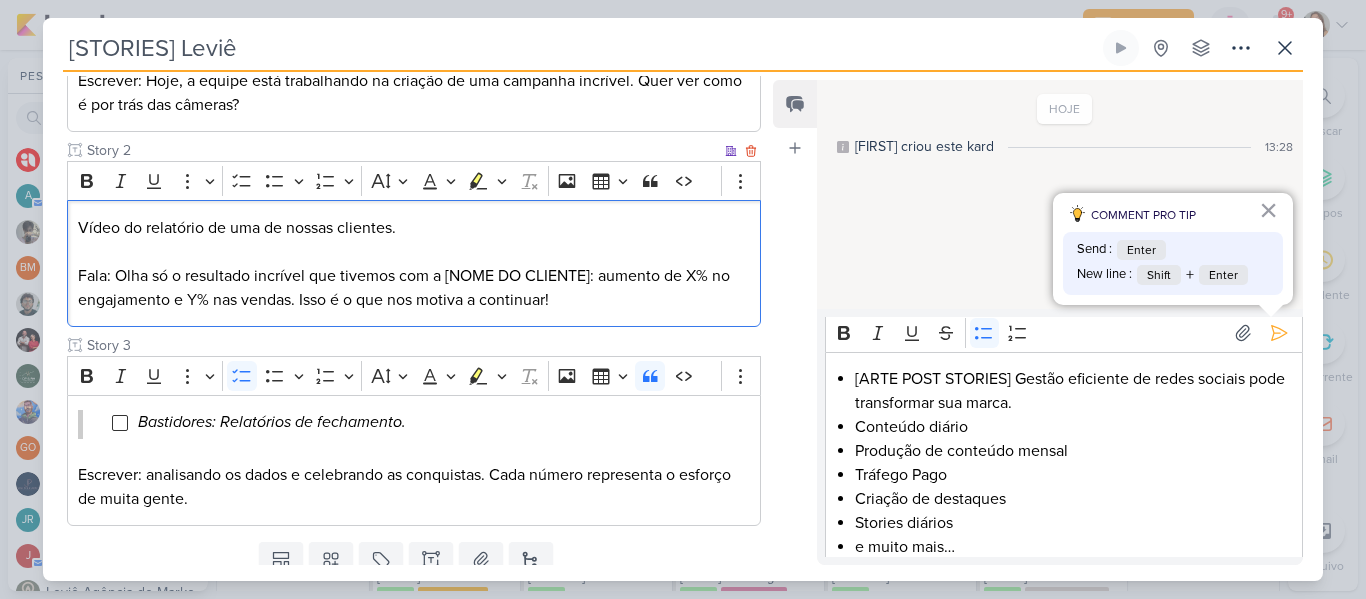 click on "Vídeo do relatório de uma de nossas clientes." at bounding box center [414, 228] 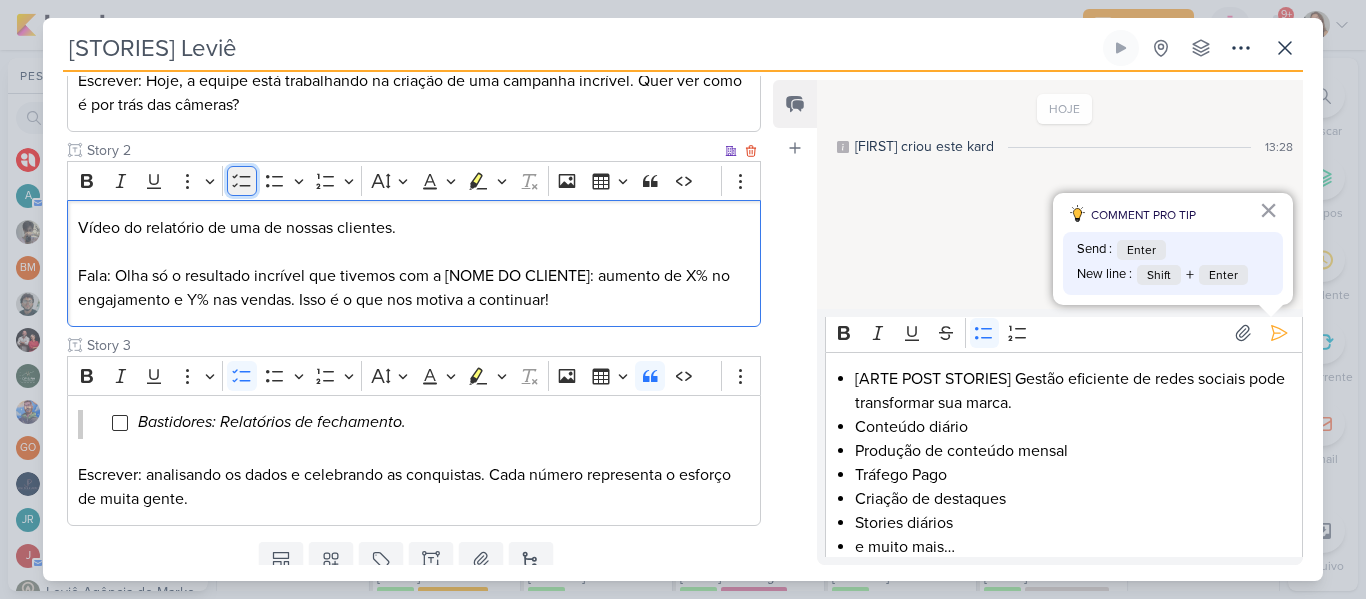 click 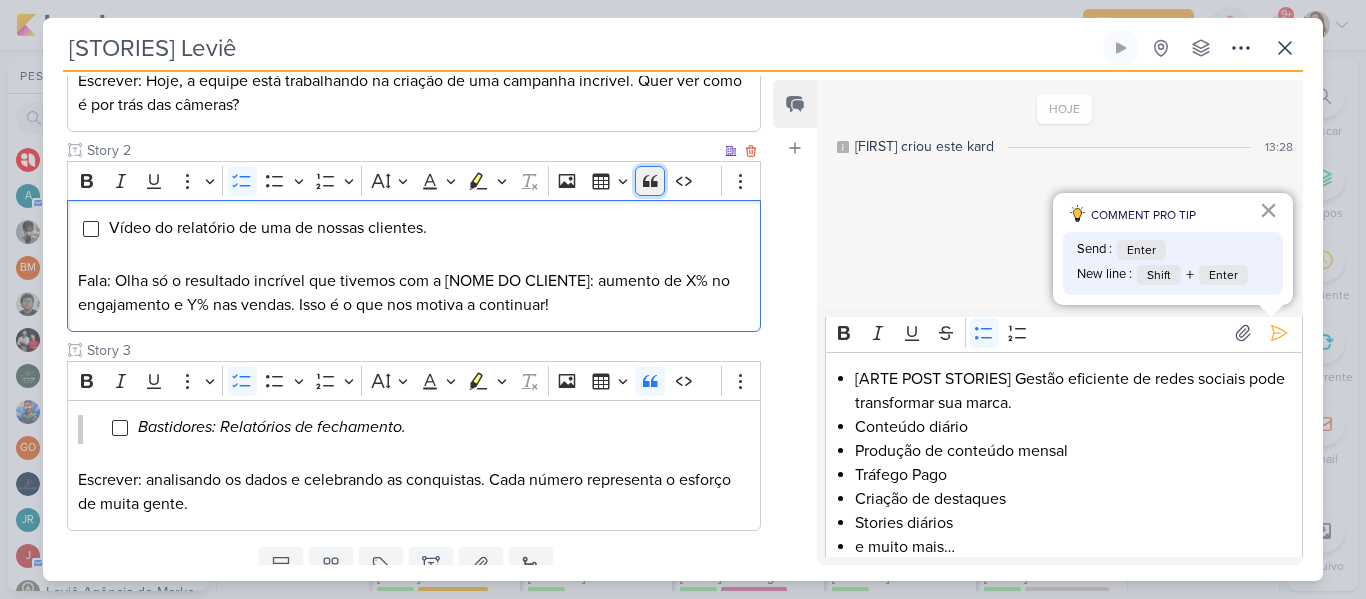click 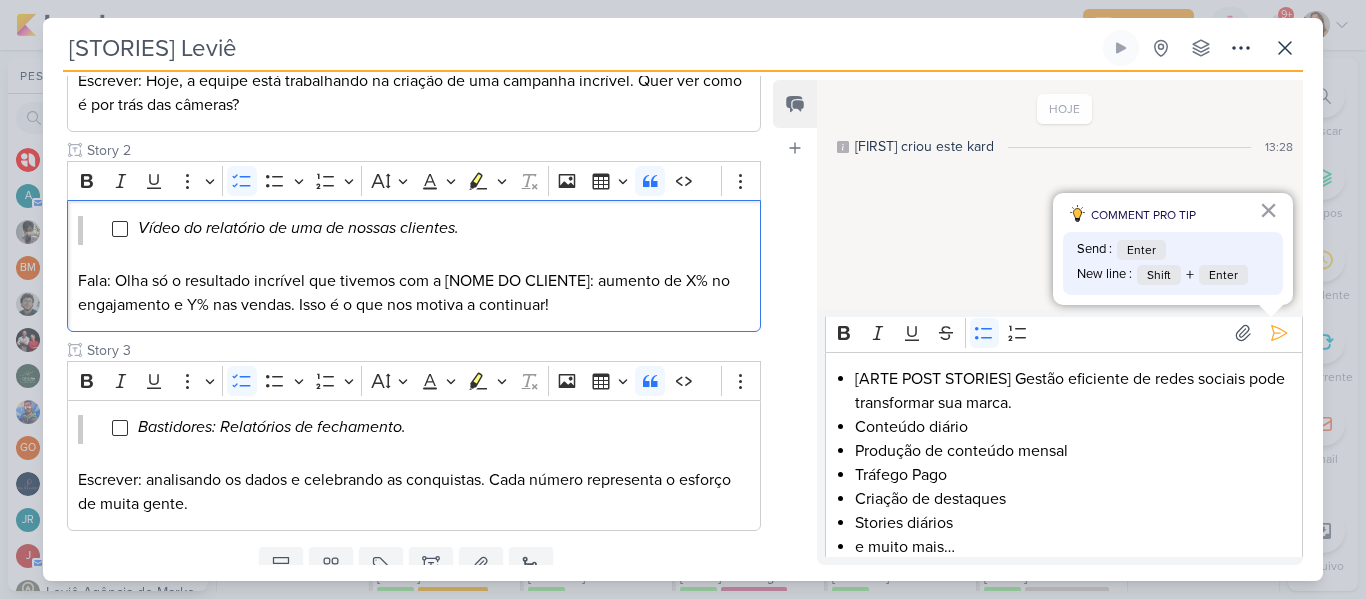 scroll, scrollTop: 460, scrollLeft: 0, axis: vertical 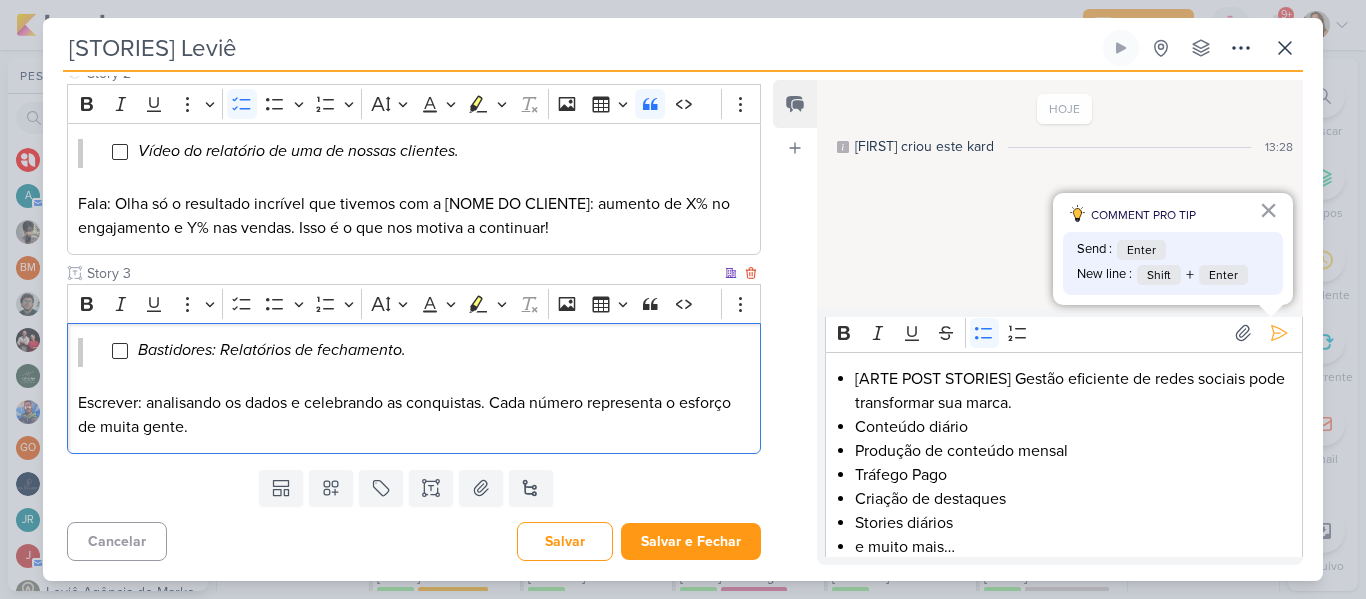 click on "Escrever: analisando os dados e celebrando as conquistas. Cada número representa o esforço de muita gente." at bounding box center (414, 415) 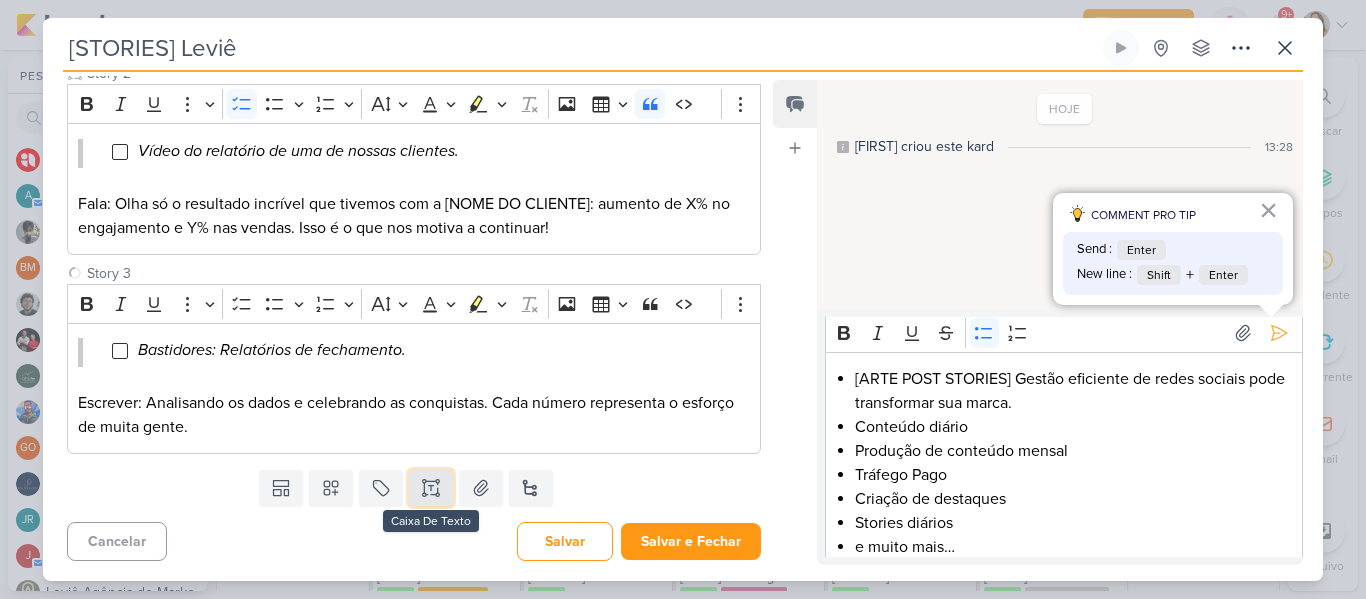 click at bounding box center [431, 488] 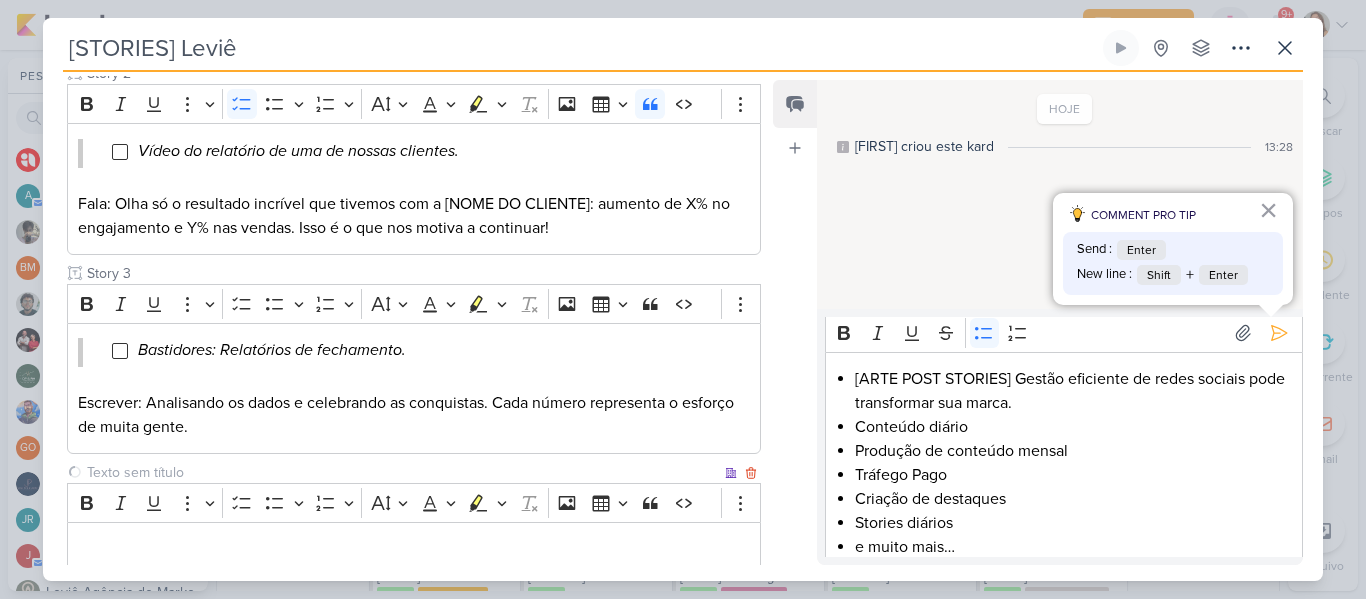 click at bounding box center (402, 472) 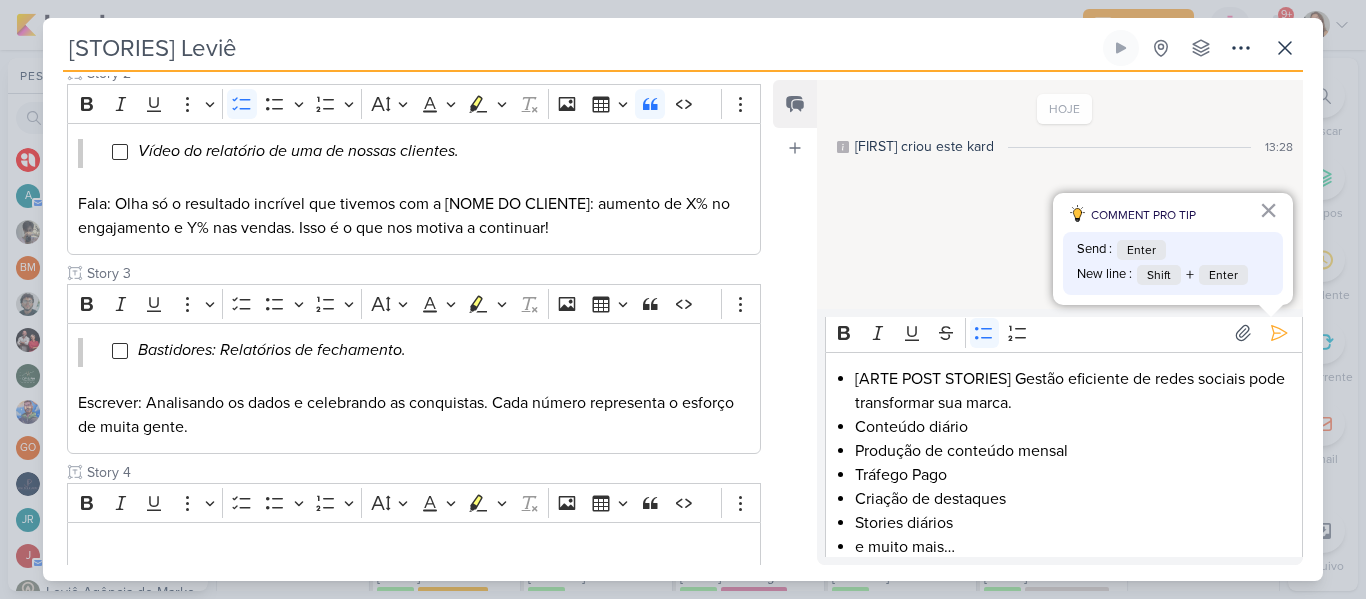 type on "Story 4" 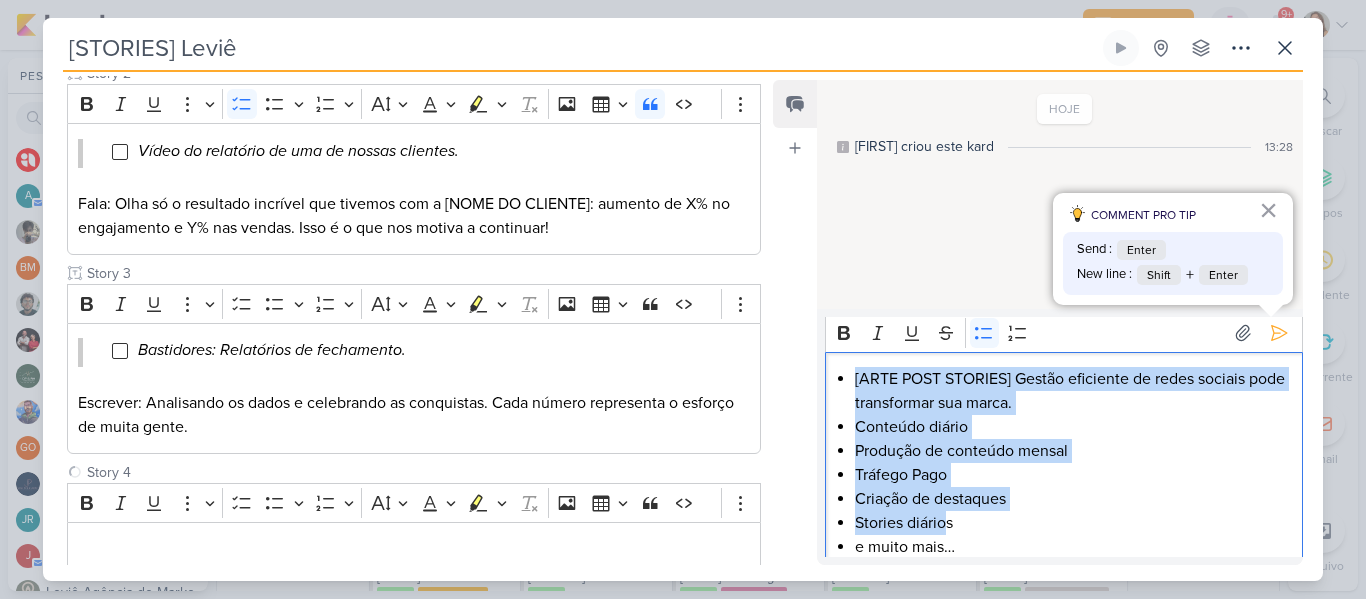 scroll, scrollTop: 21, scrollLeft: 0, axis: vertical 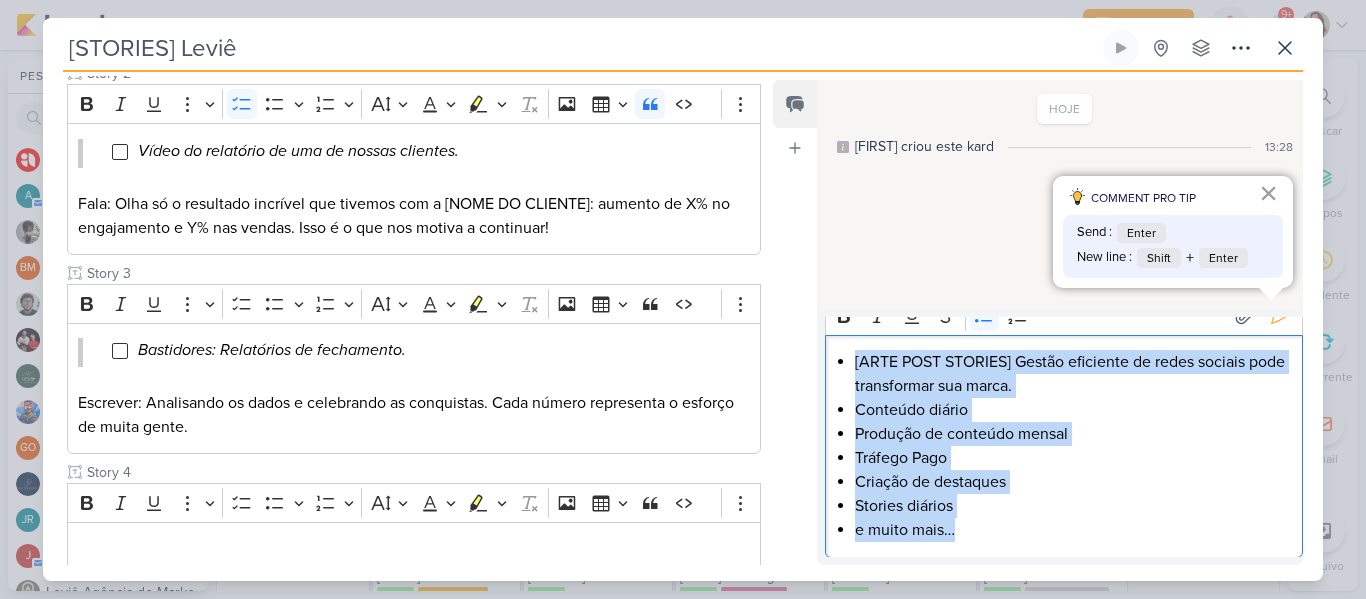 drag, startPoint x: 854, startPoint y: 377, endPoint x: 977, endPoint y: 588, distance: 244.23349 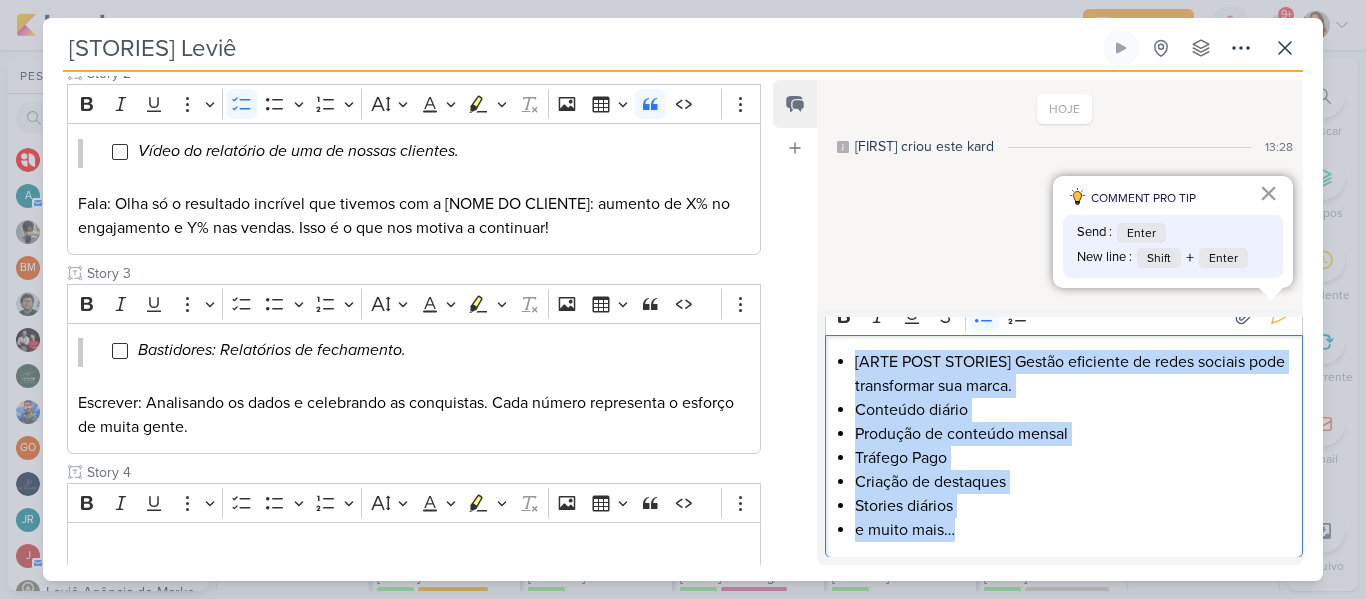 click on "[STORIES] Leviê
Criado por mim" at bounding box center (683, 299) 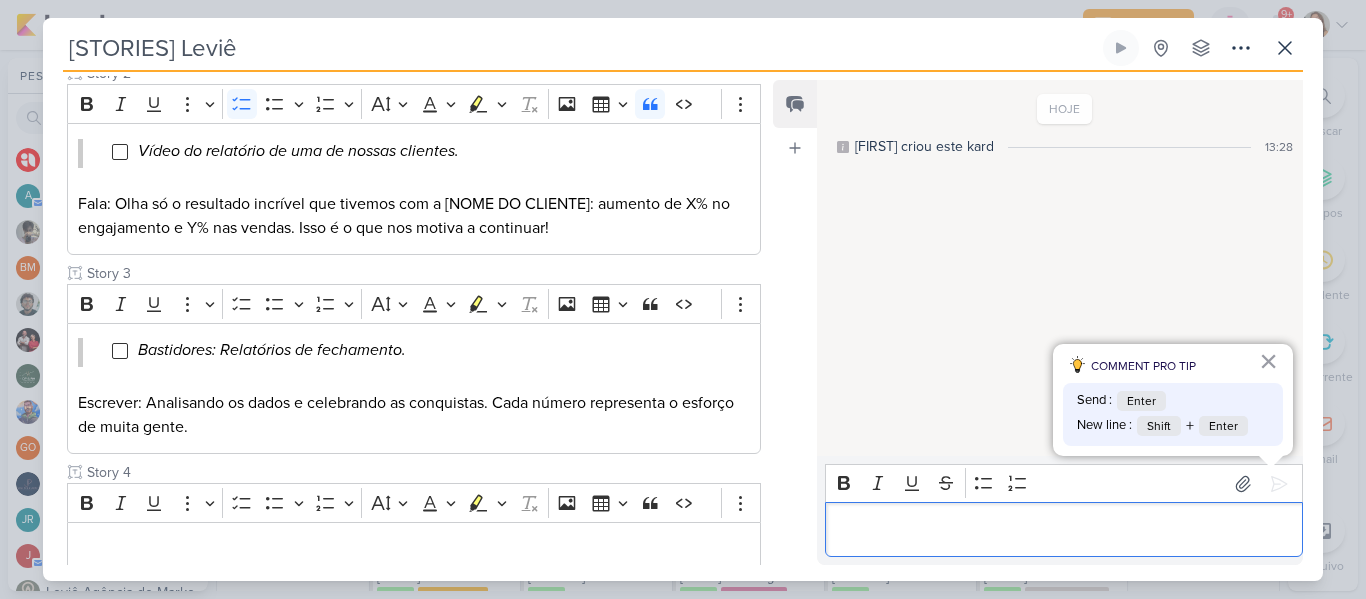 scroll, scrollTop: 0, scrollLeft: 0, axis: both 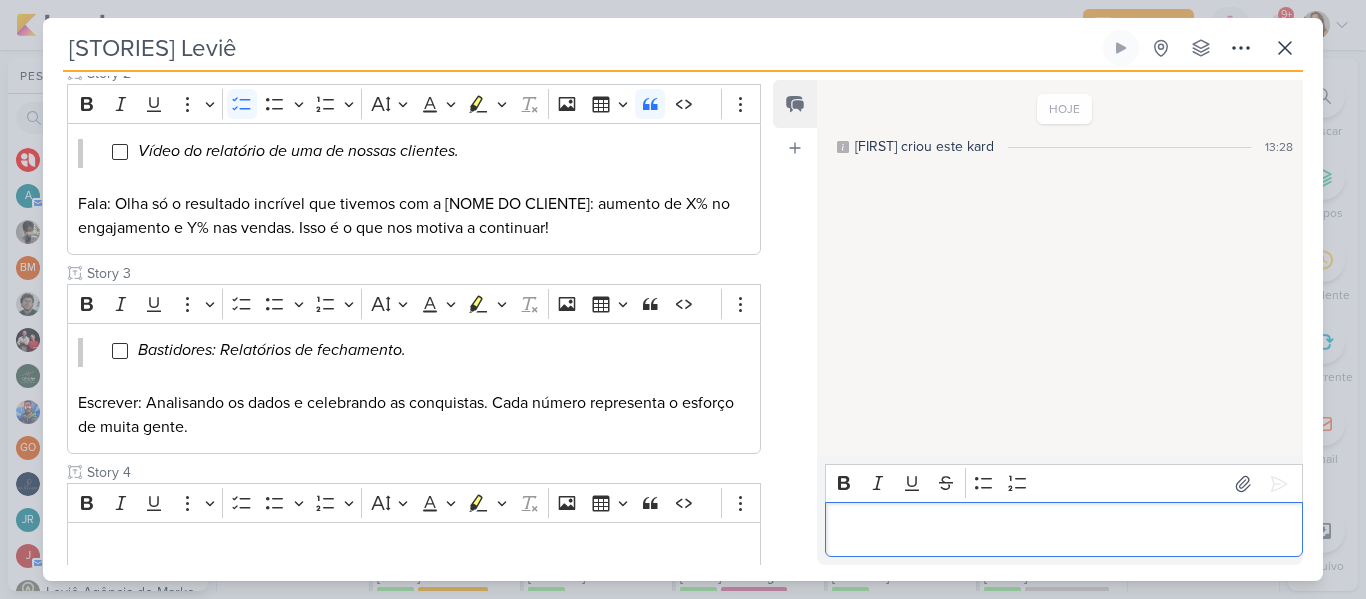 click on "Responsável
Franciluce Carvalho
Nenhum contato encontrado
create new contact
Novo Contato
Digite um endereço de email para criar um contato. Não se preocupe, tomaremos conta de todas as suas interações com esse contato através do email para que você possa colaborar com qualquer pessoa sem sair do Kardz
Email" at bounding box center [683, 326] 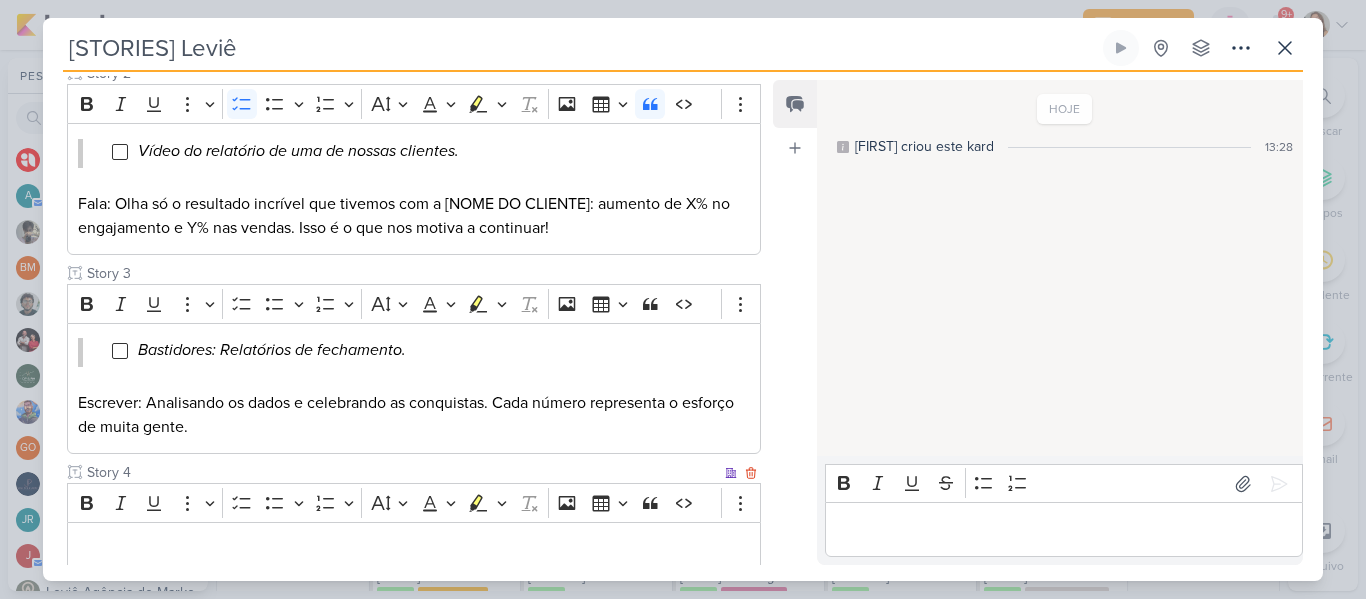 click at bounding box center [414, 549] 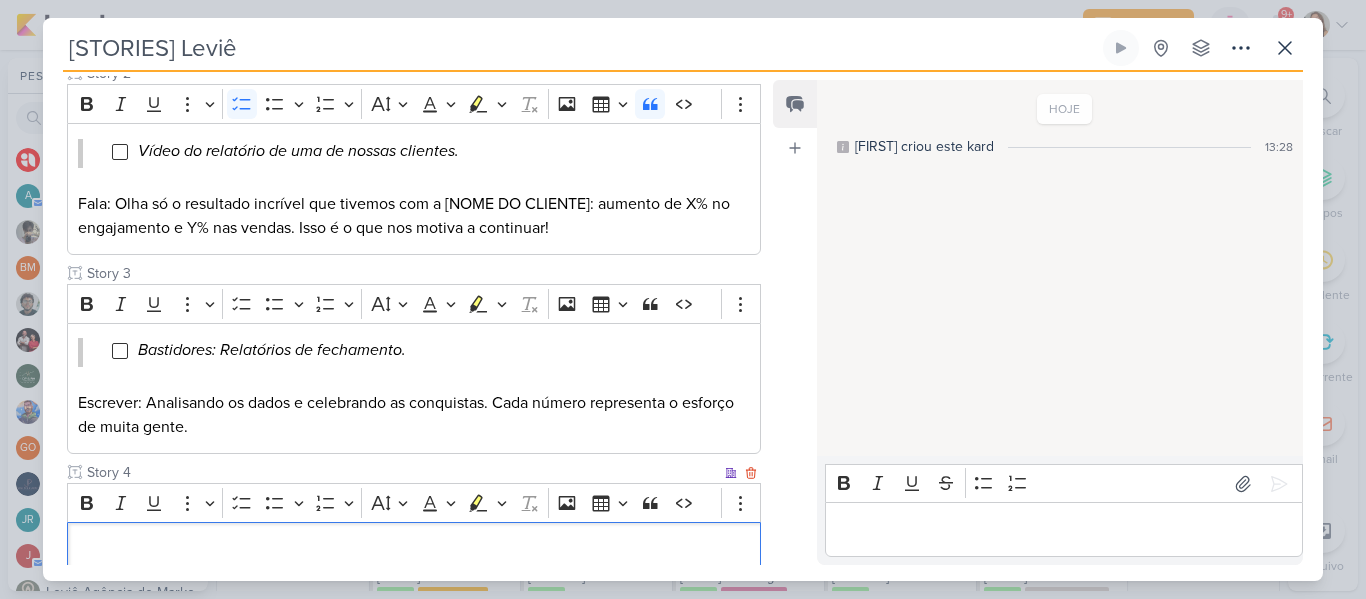 scroll, scrollTop: 598, scrollLeft: 0, axis: vertical 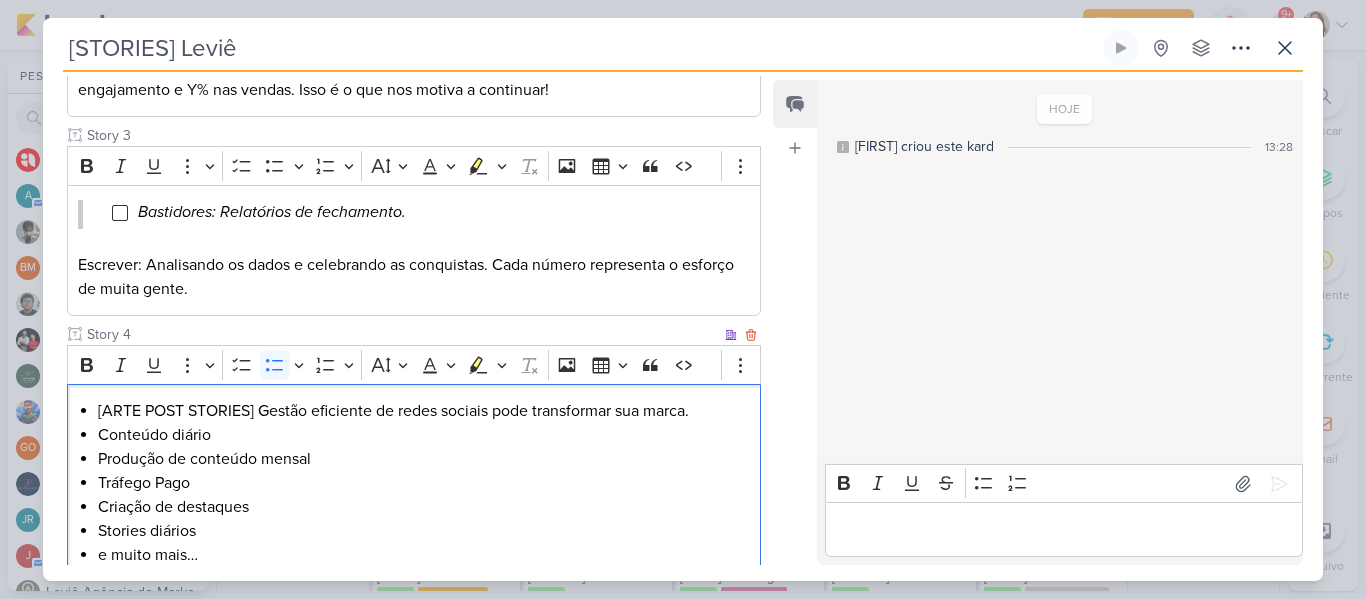 click on "[ARTE POST STORIES] Gestão eficiente de redes sociais pode transformar sua marca." at bounding box center [424, 411] 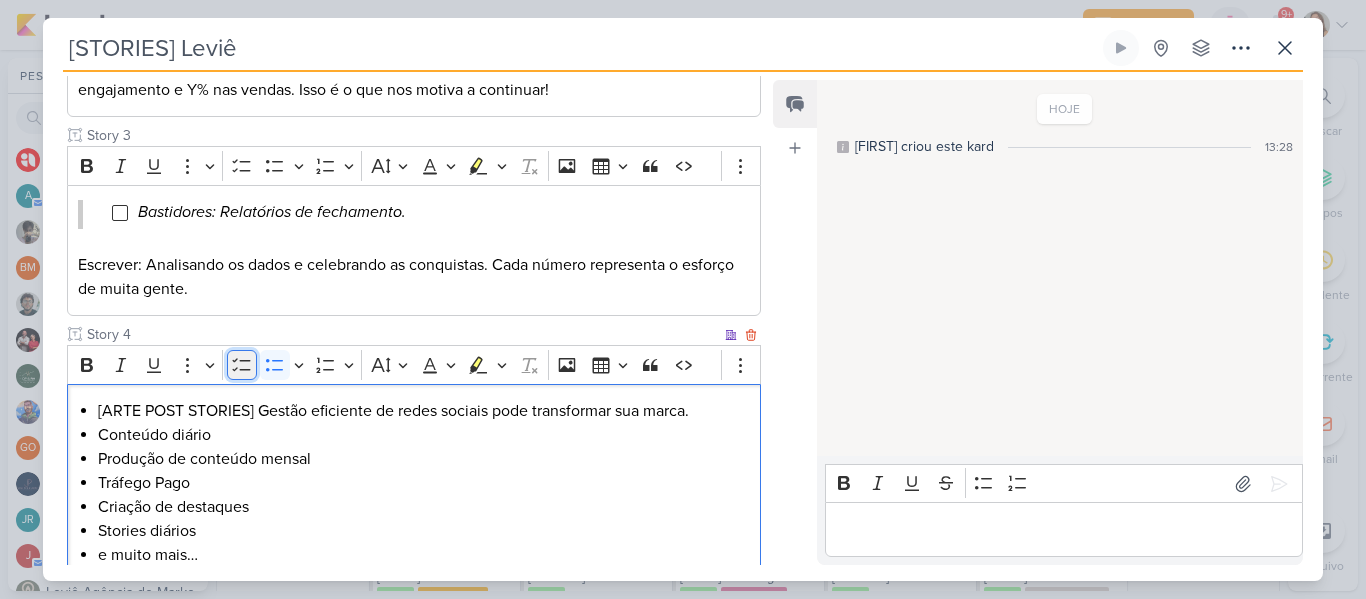 click 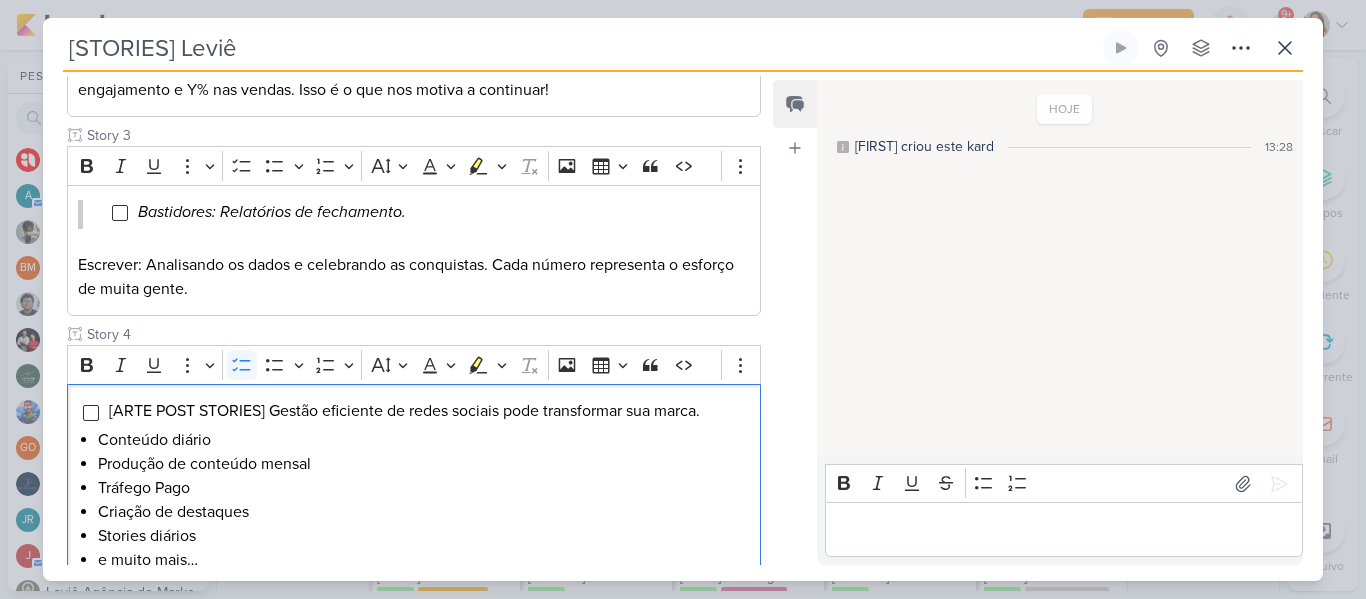 scroll, scrollTop: 732, scrollLeft: 0, axis: vertical 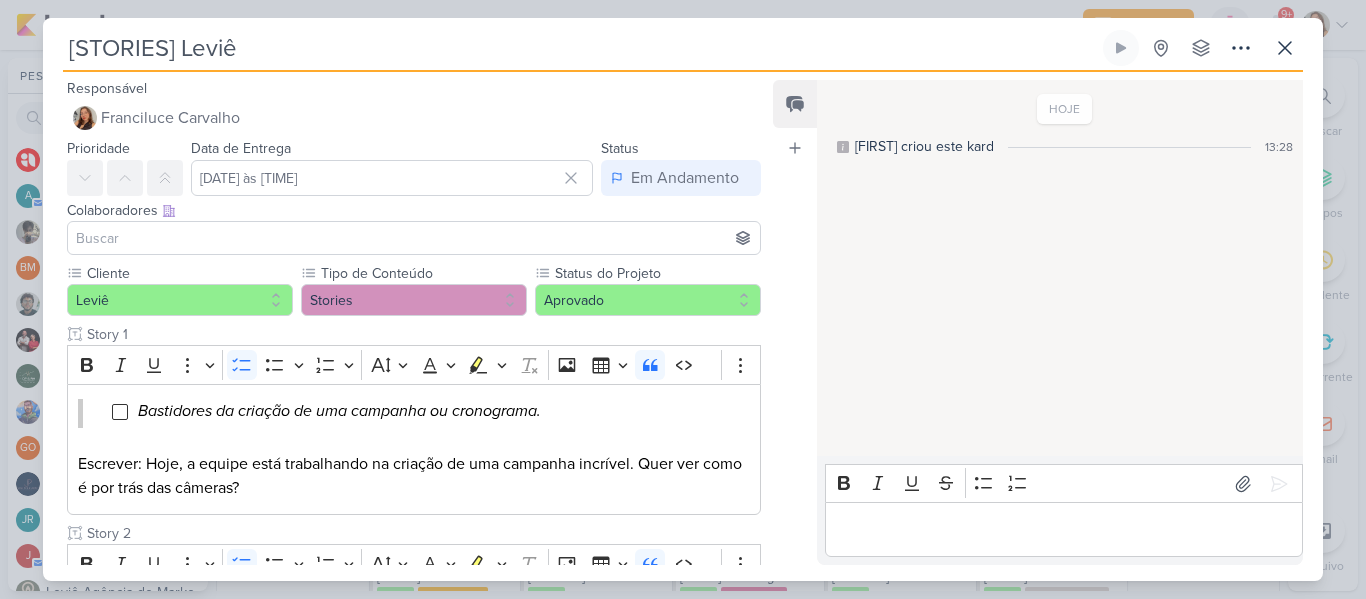 click at bounding box center [414, 238] 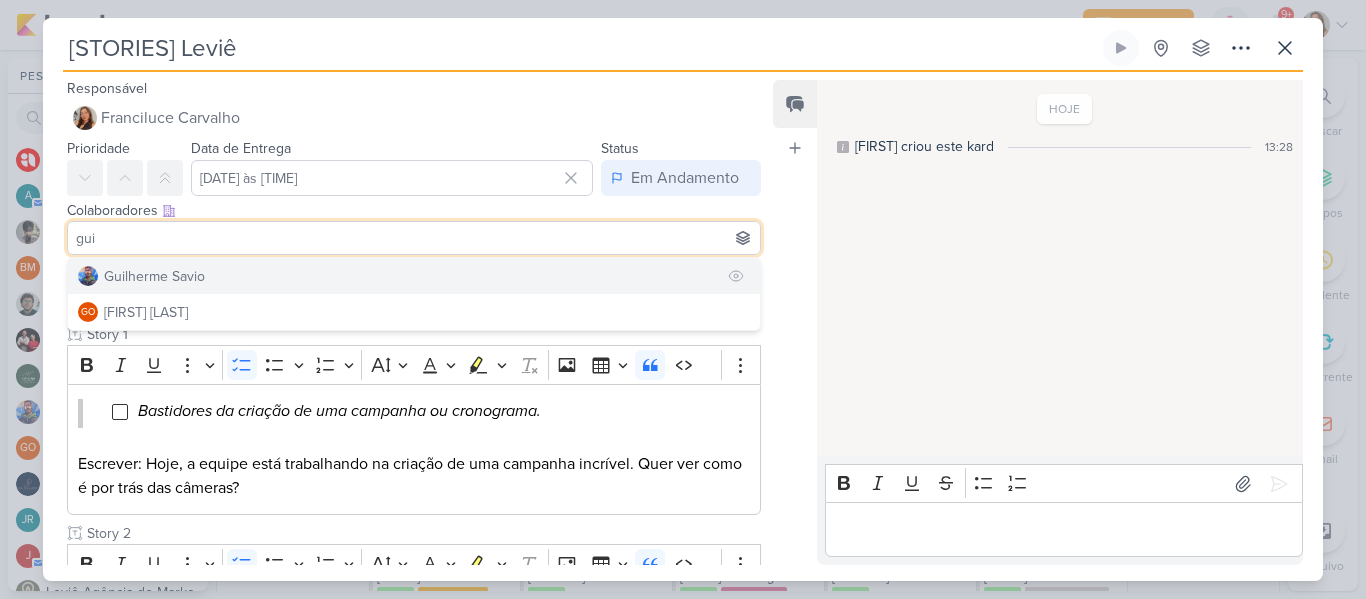 type on "gui" 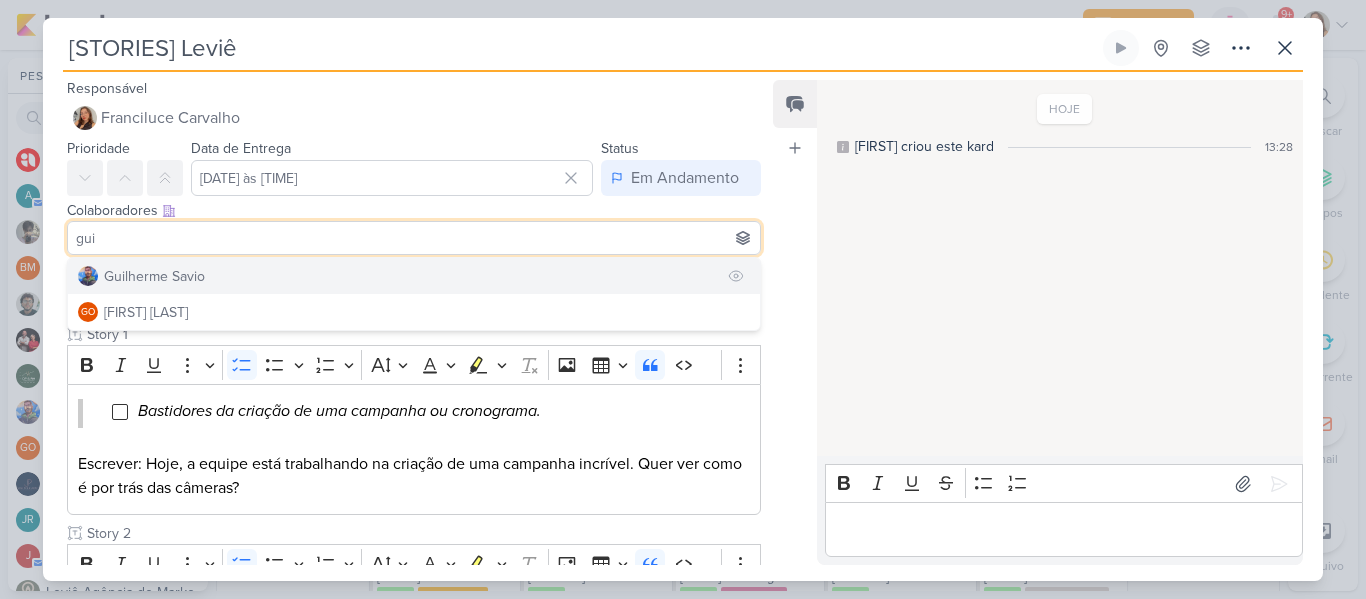type 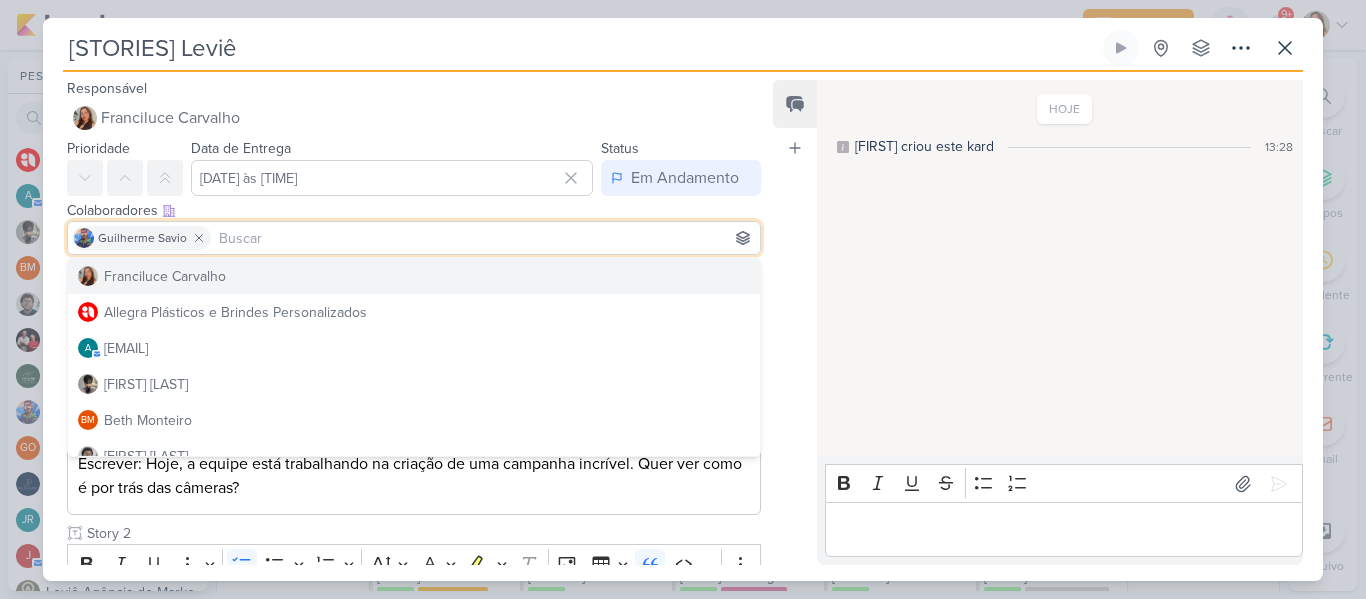 click on "Atrelar email" at bounding box center [795, 148] 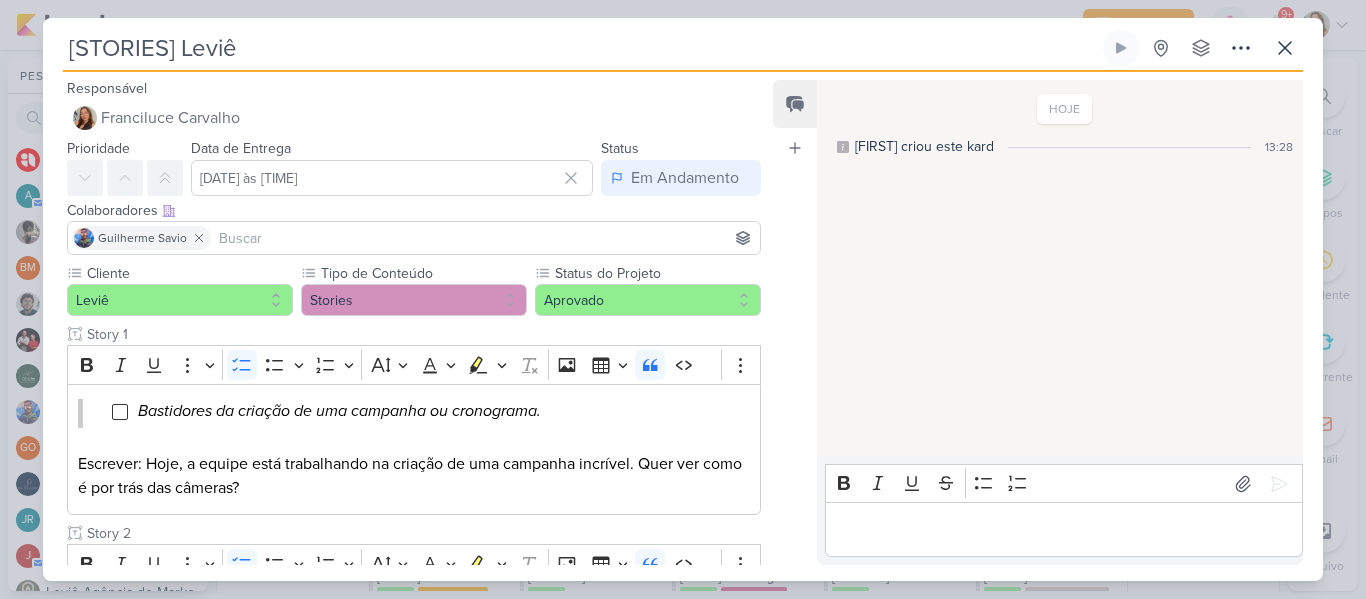 scroll, scrollTop: 732, scrollLeft: 0, axis: vertical 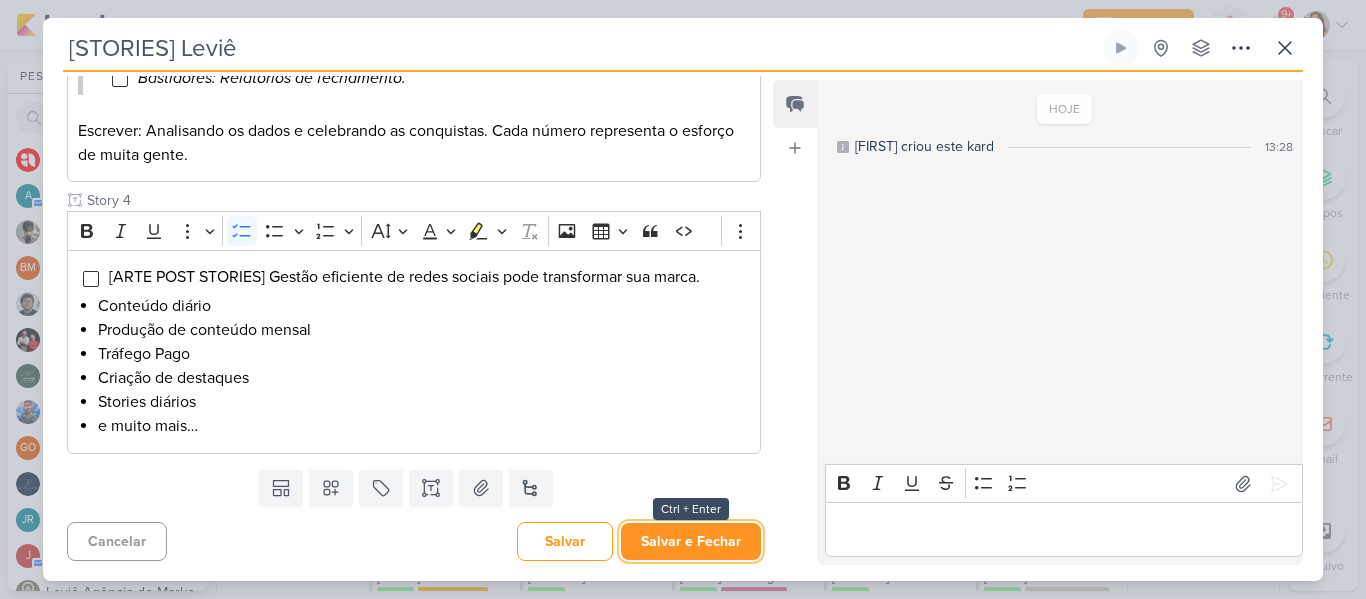 click on "Salvar e Fechar" at bounding box center (691, 541) 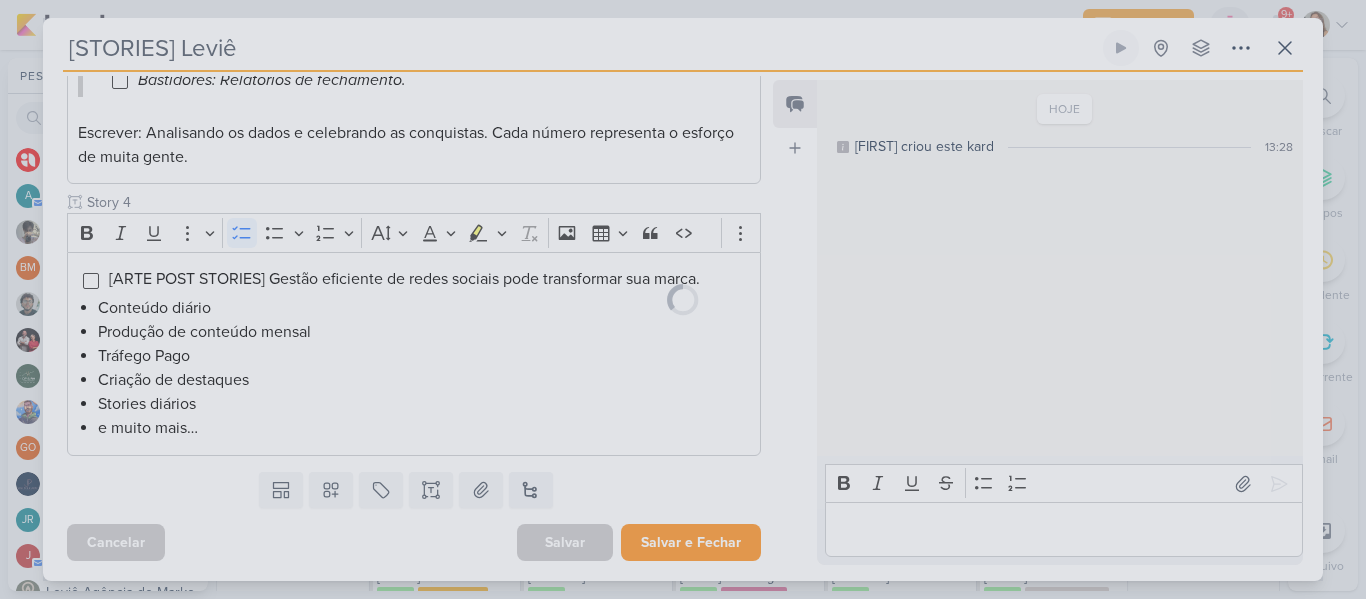 scroll, scrollTop: 730, scrollLeft: 0, axis: vertical 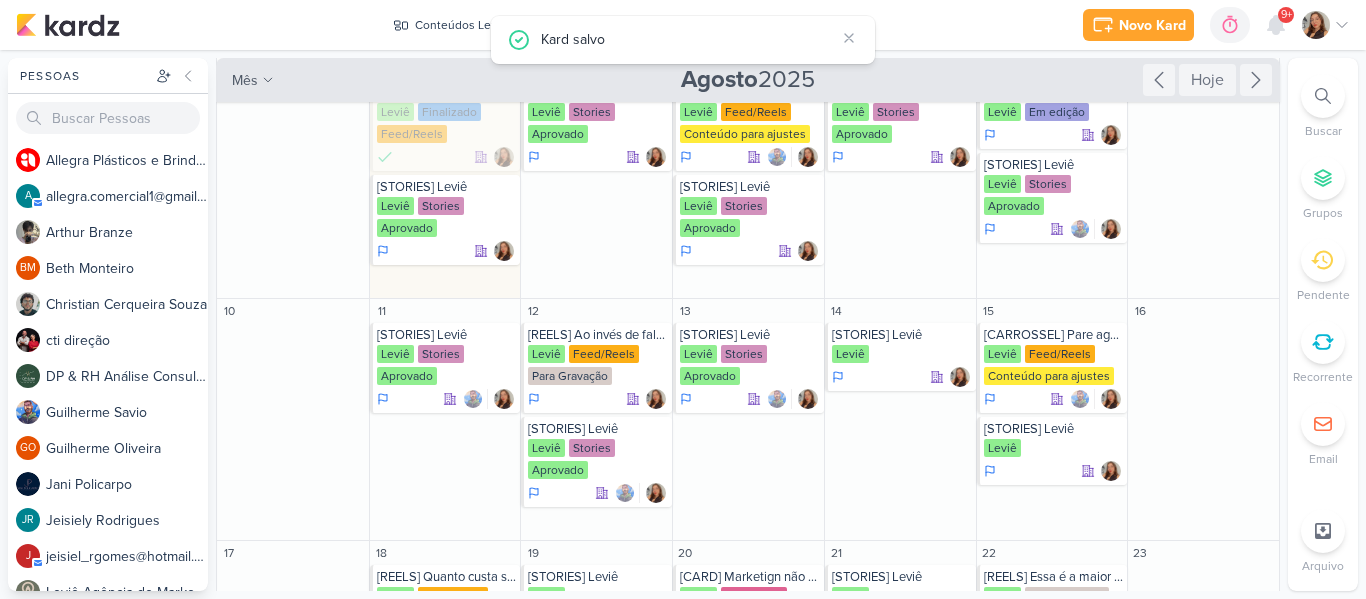 drag, startPoint x: 1282, startPoint y: 288, endPoint x: 1285, endPoint y: 362, distance: 74.06078 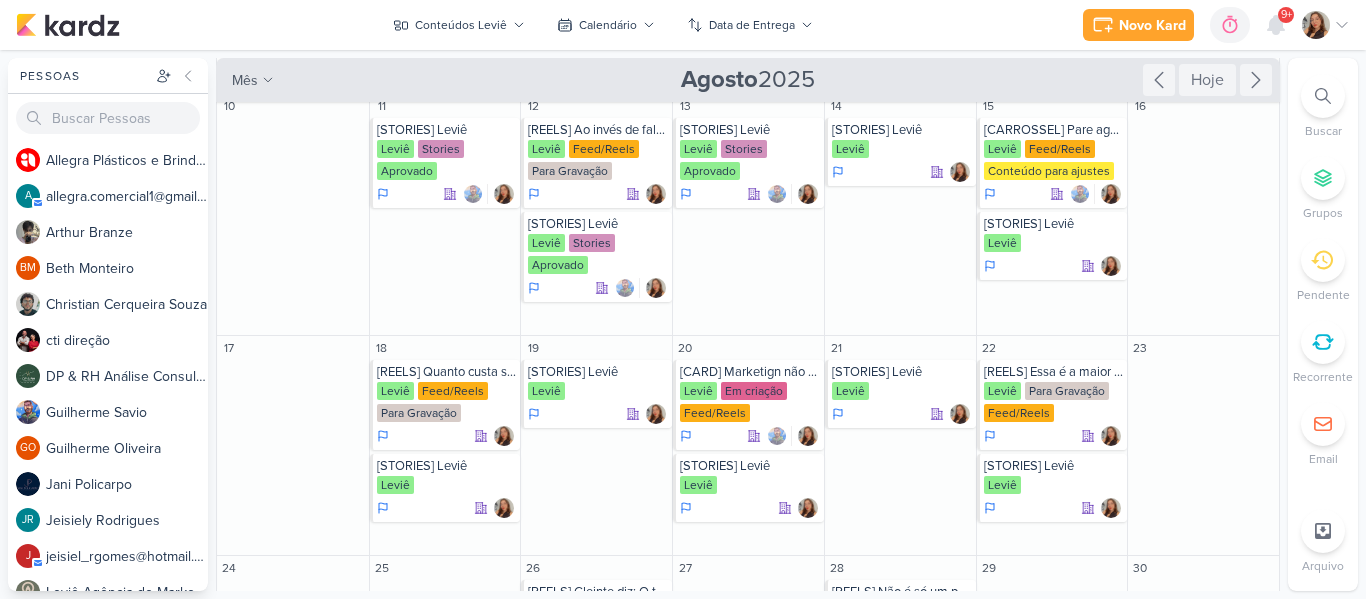 scroll, scrollTop: 380, scrollLeft: 0, axis: vertical 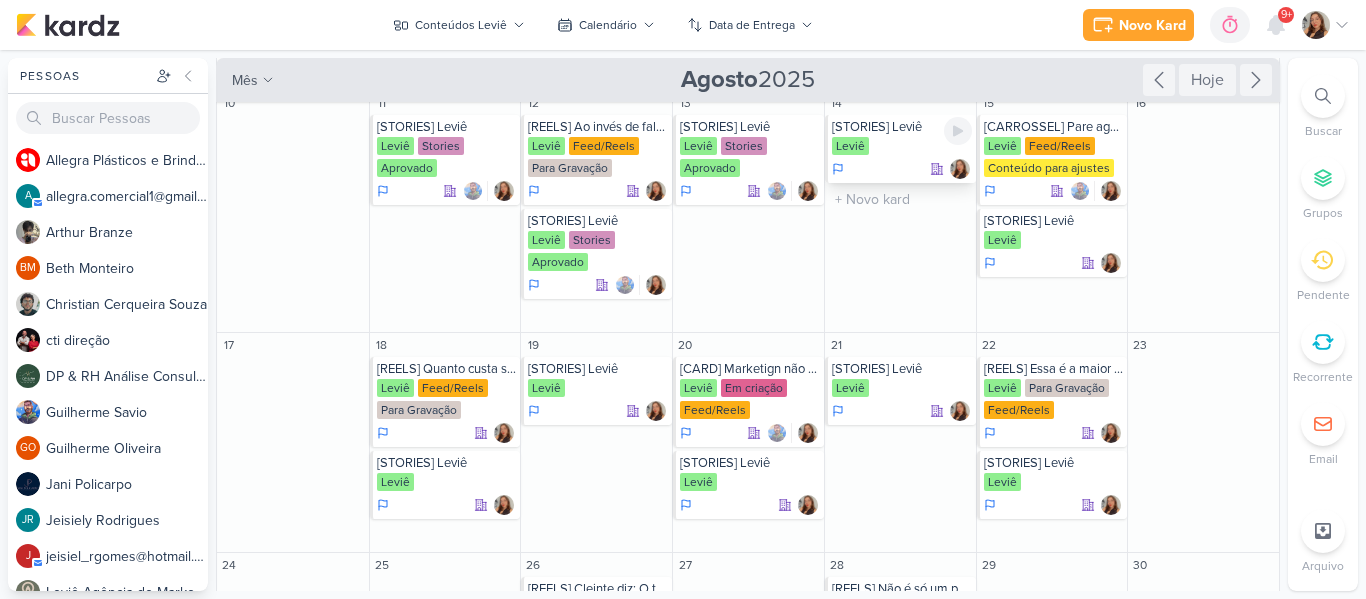 click on "[STORIES] Leviê" at bounding box center [902, 127] 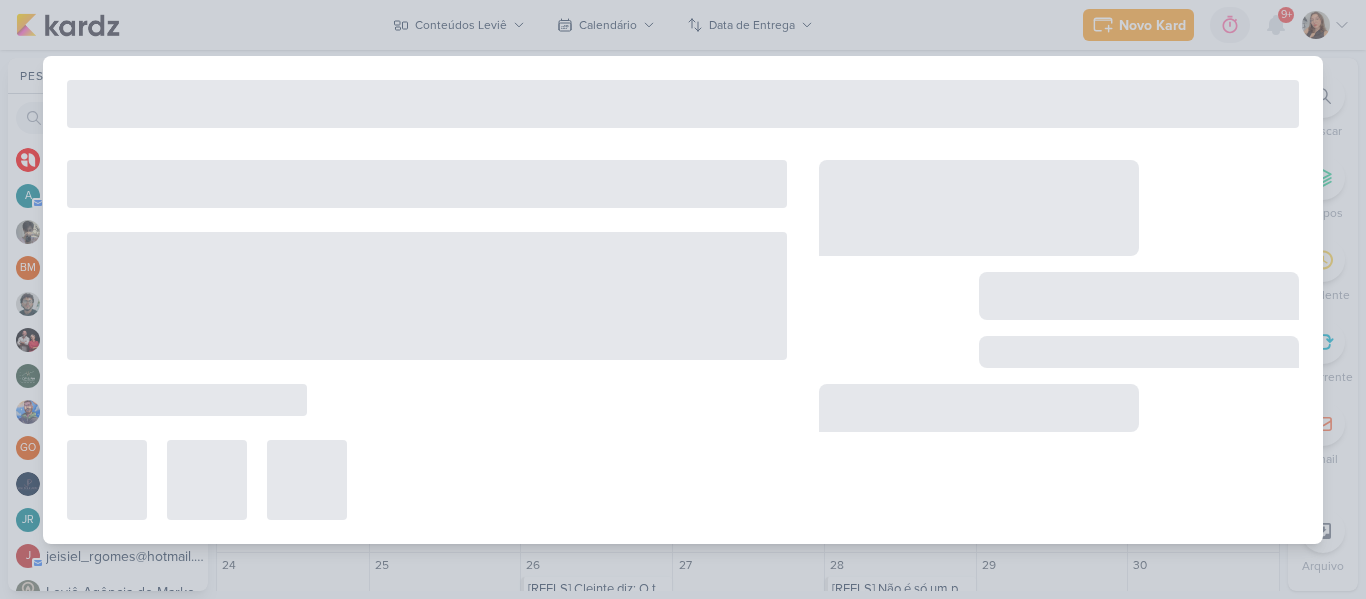 type on "14 de agosto de 2025 às 23:59" 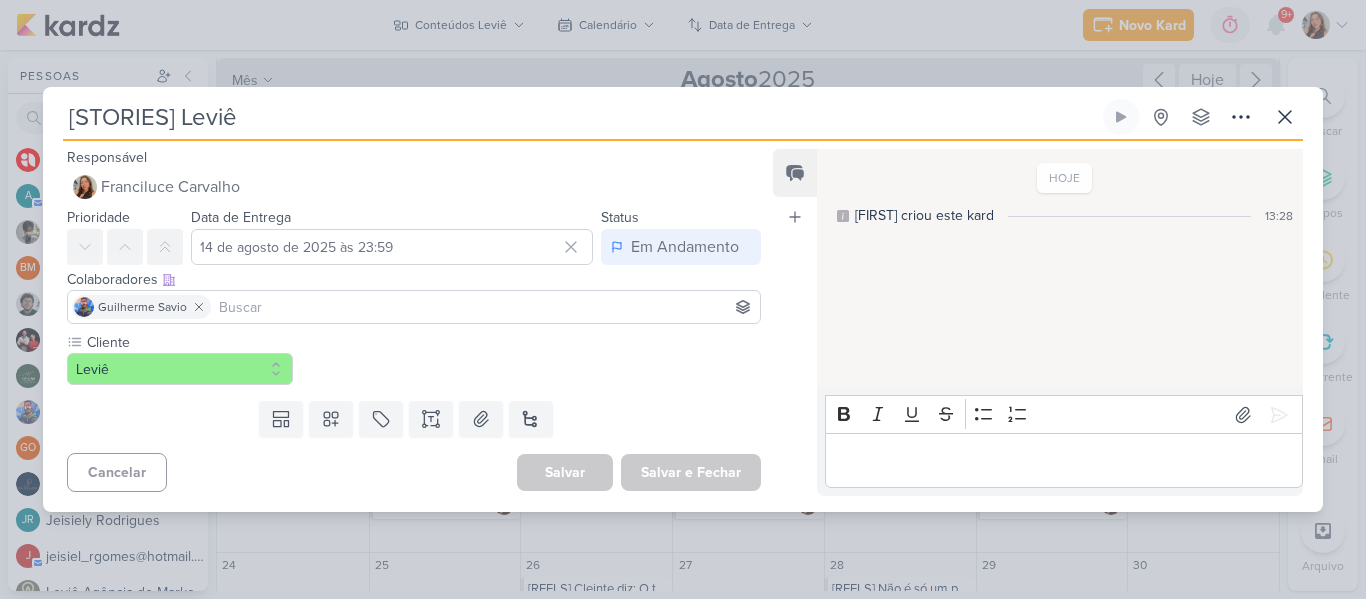 scroll, scrollTop: 0, scrollLeft: 0, axis: both 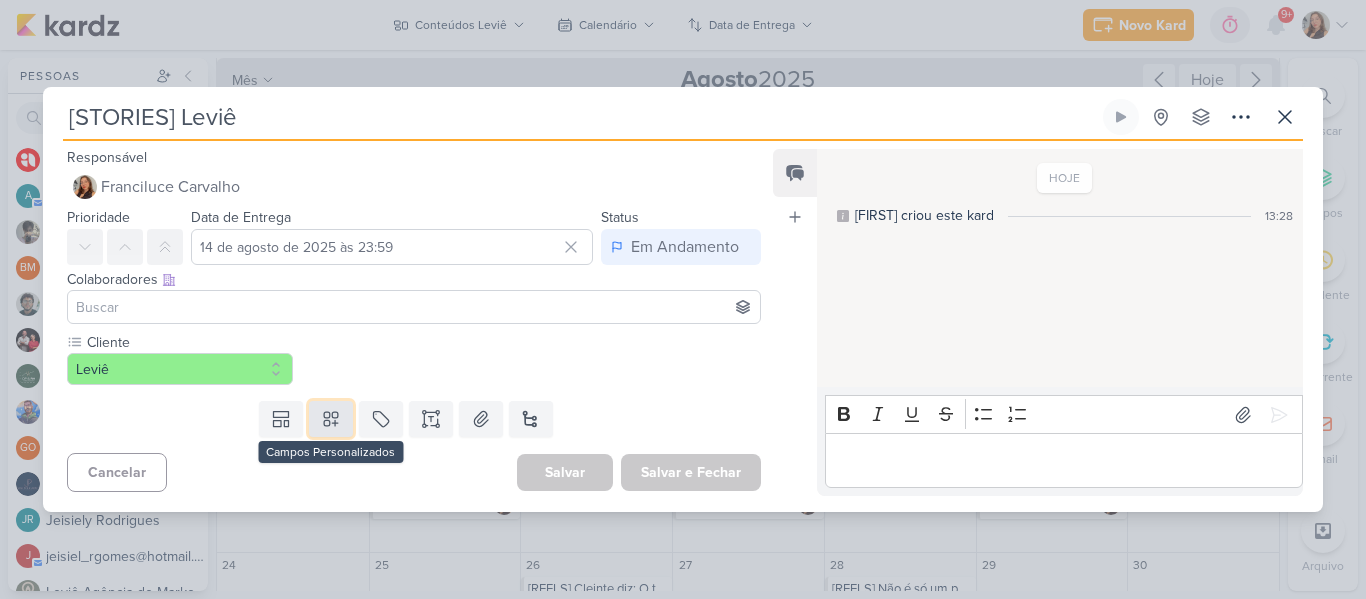 click at bounding box center (331, 419) 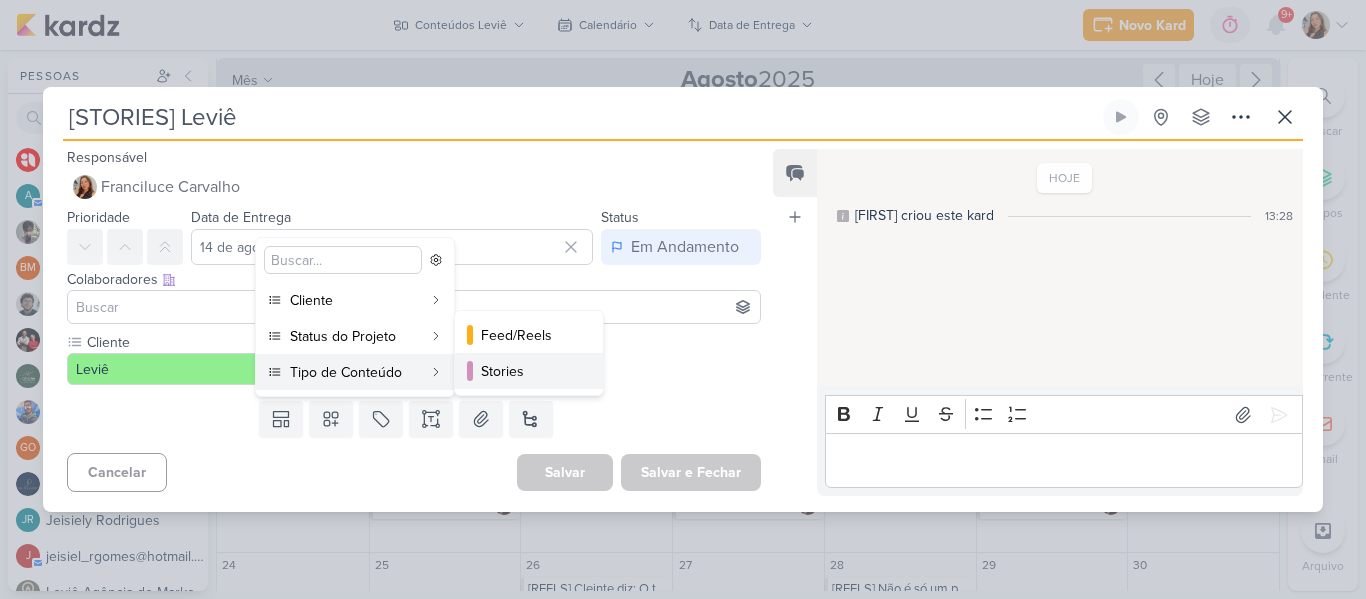 click at bounding box center (470, 371) 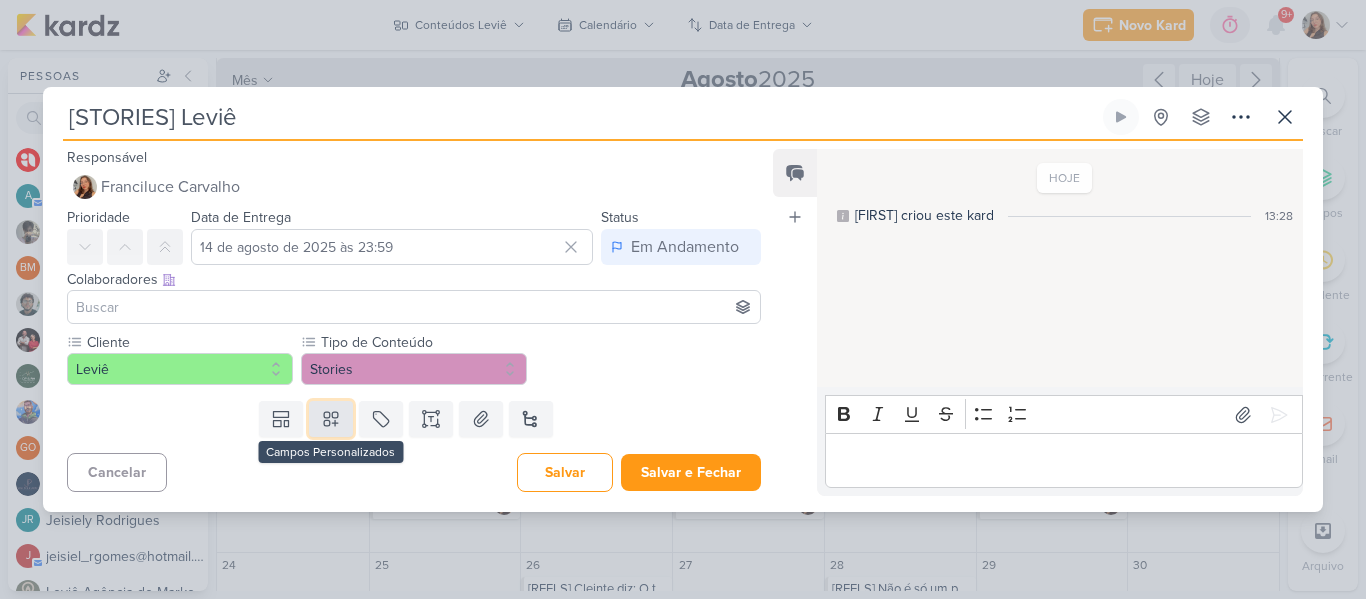 click at bounding box center (331, 419) 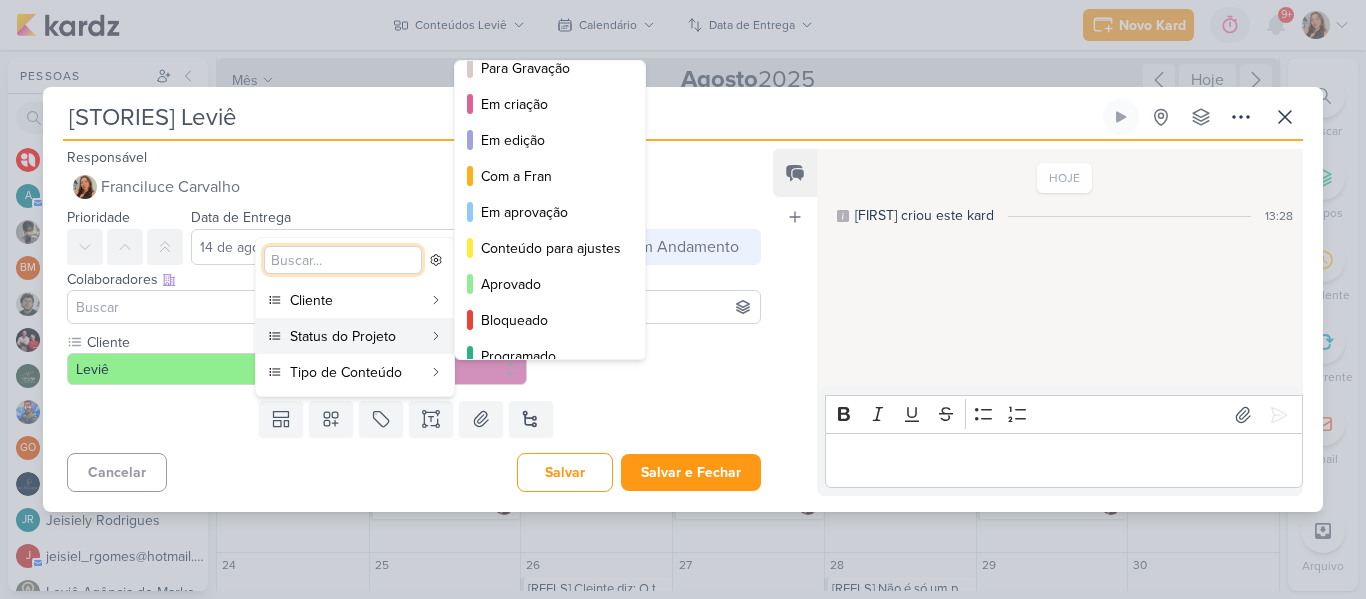 scroll, scrollTop: 167, scrollLeft: 0, axis: vertical 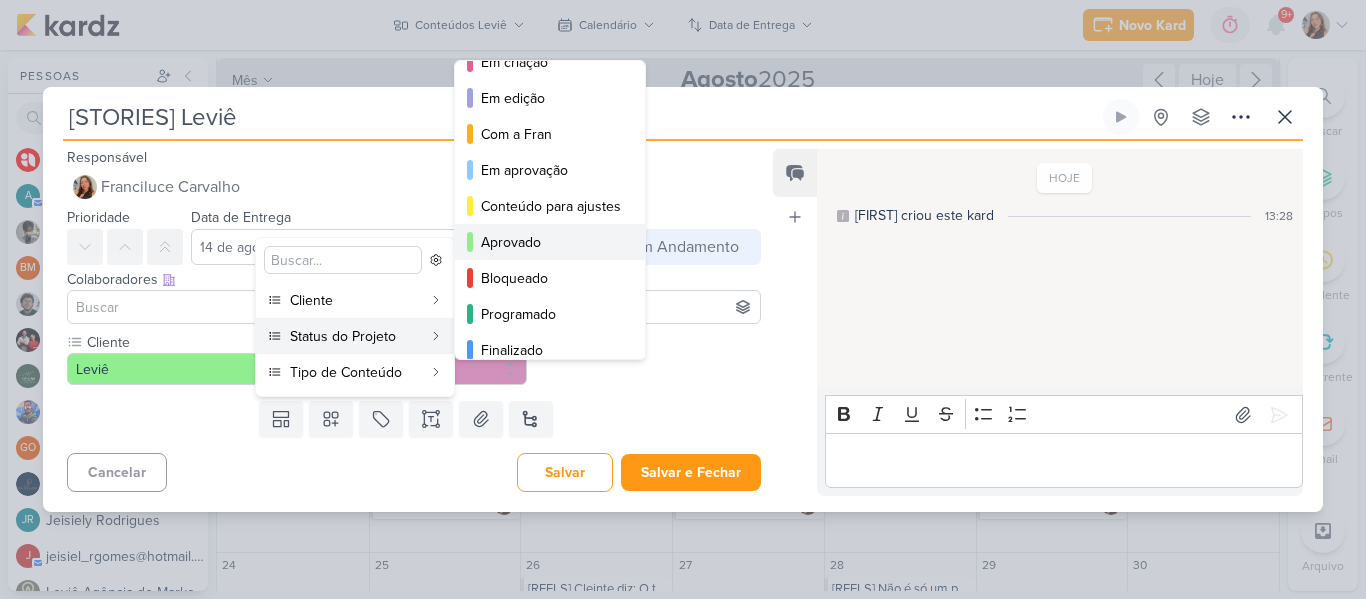 click on "Aprovado" at bounding box center (551, 242) 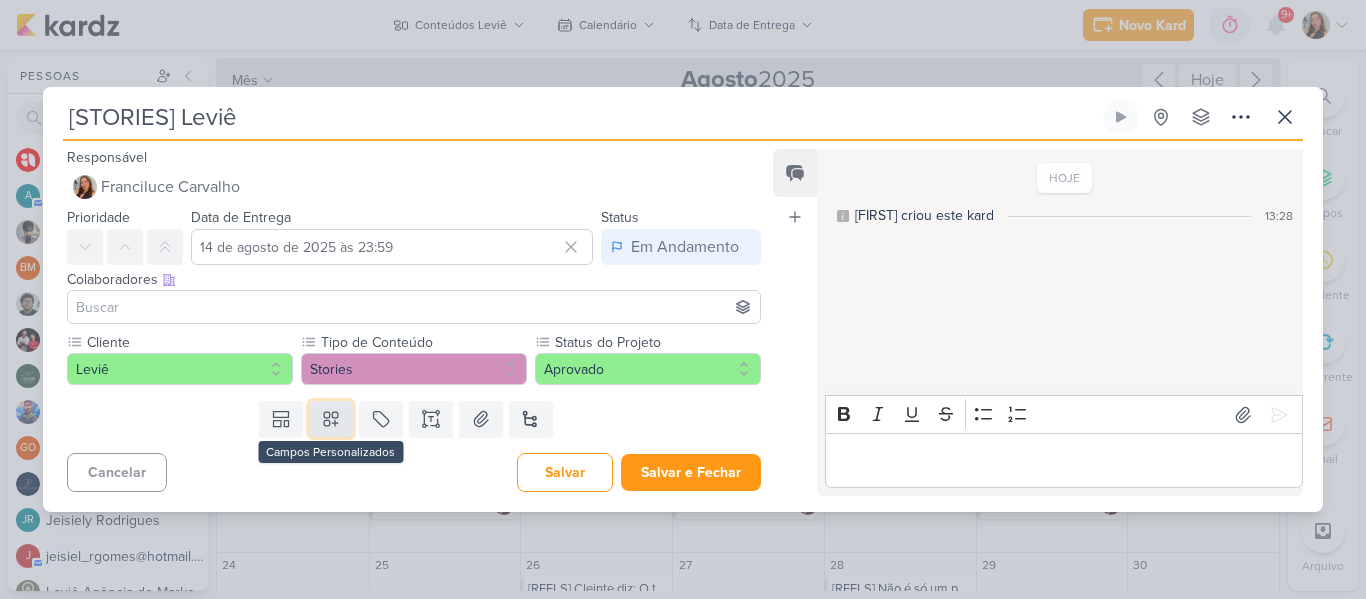 click at bounding box center [331, 419] 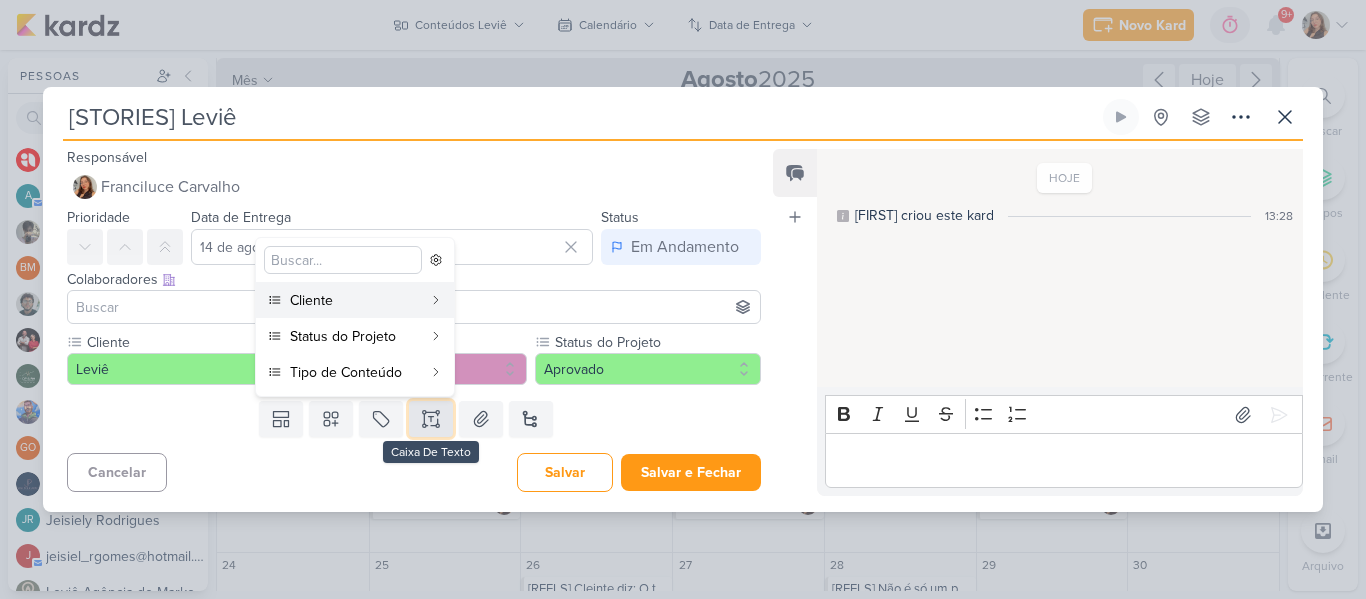 click at bounding box center (431, 419) 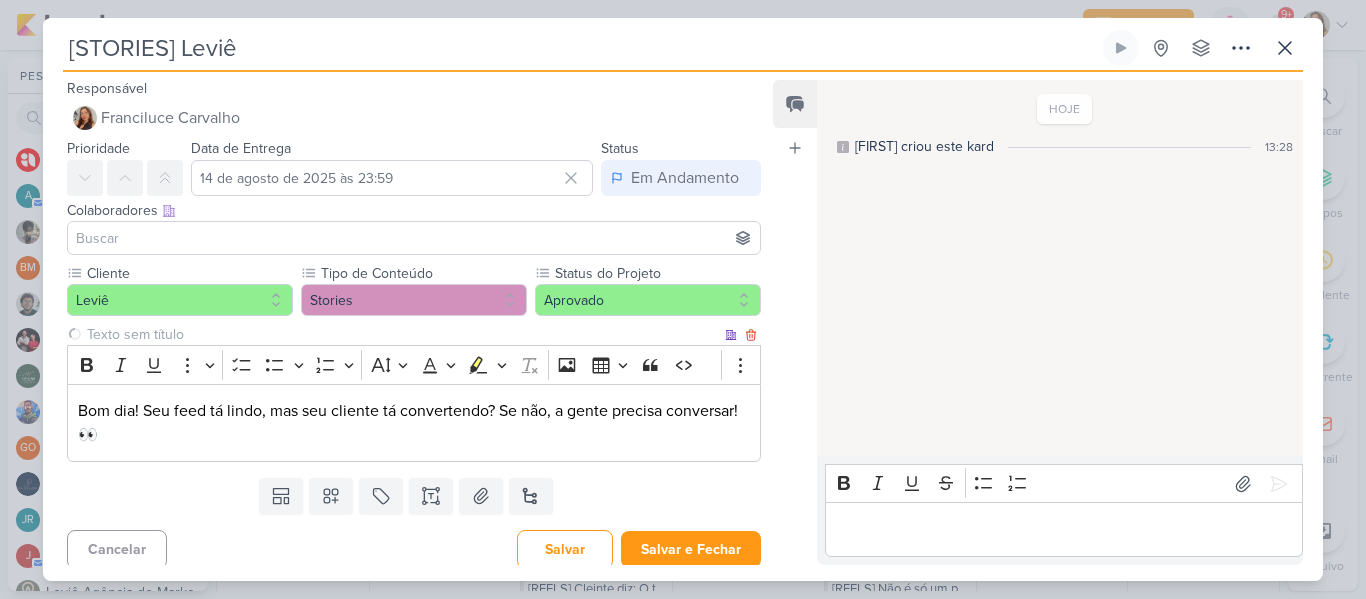 click at bounding box center [402, 334] 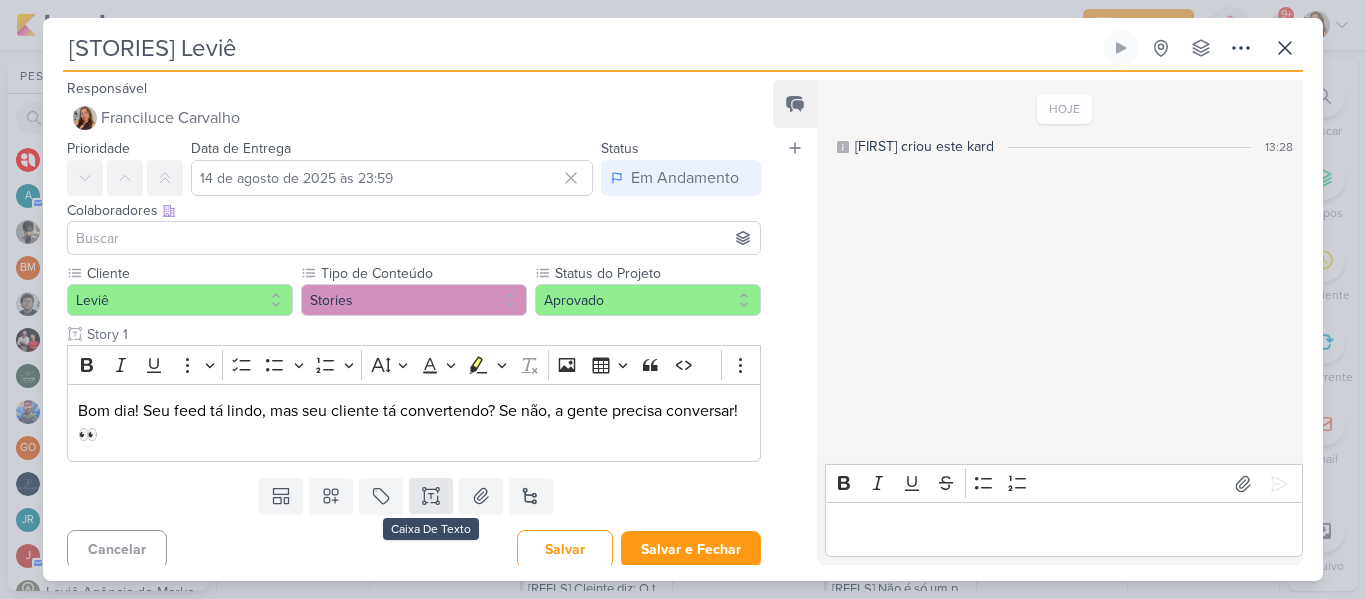 type on "Story 1" 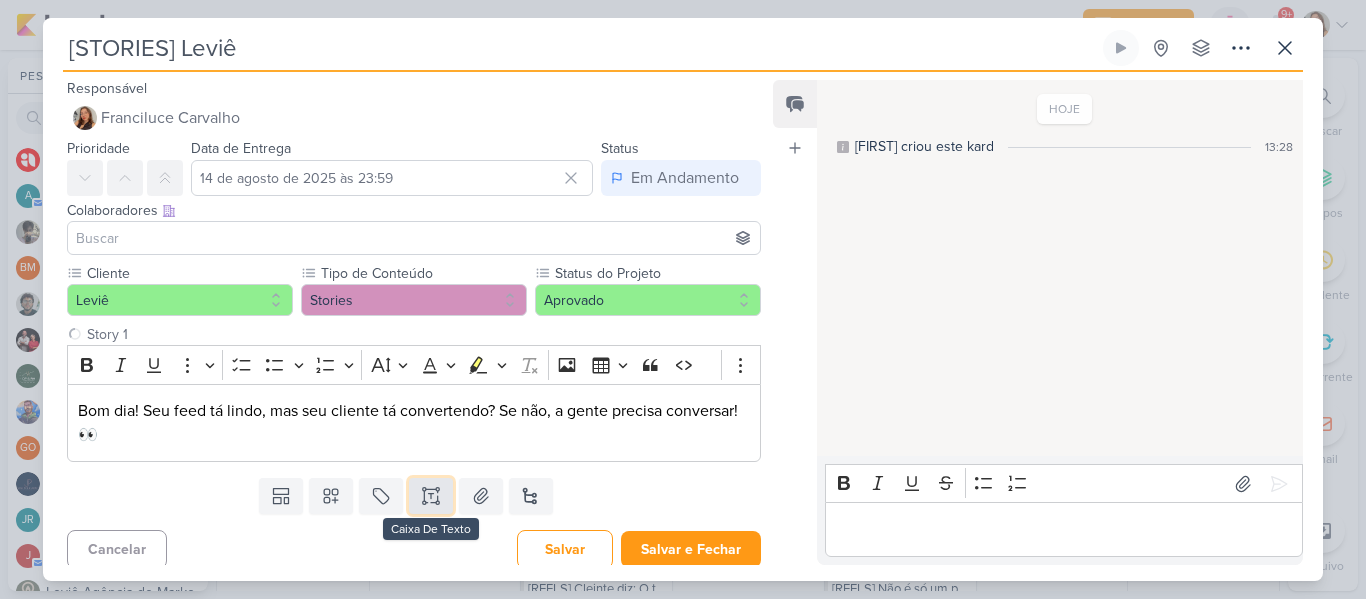 click at bounding box center (431, 496) 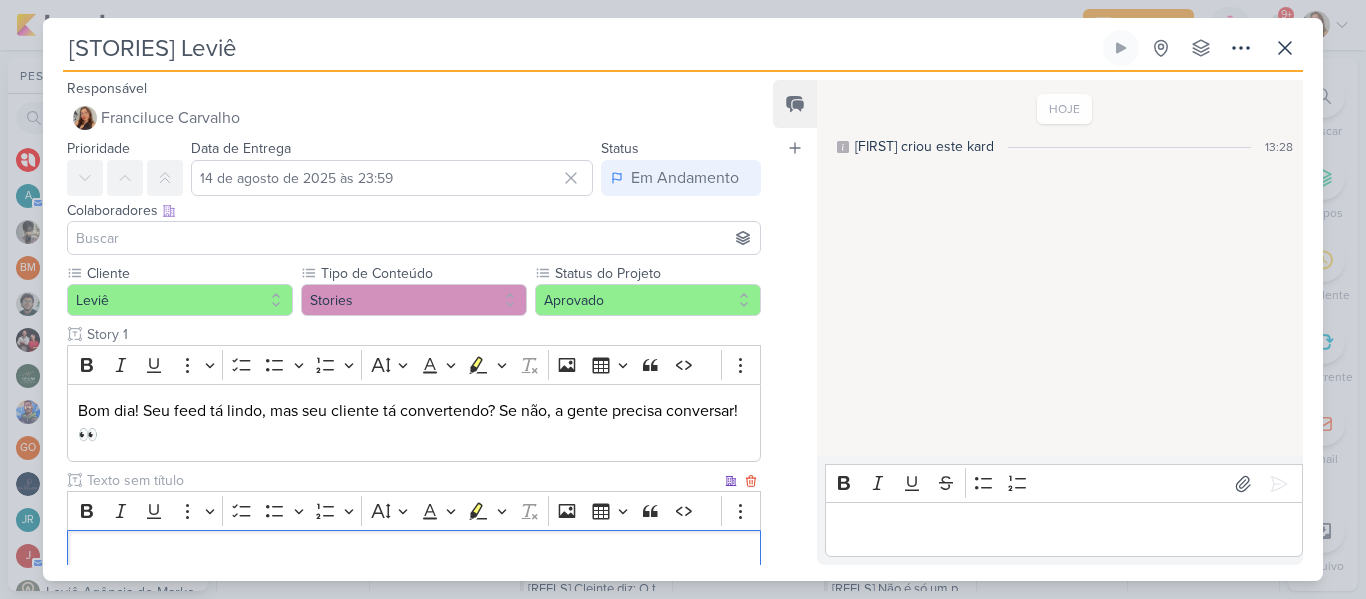 scroll, scrollTop: 0, scrollLeft: 0, axis: both 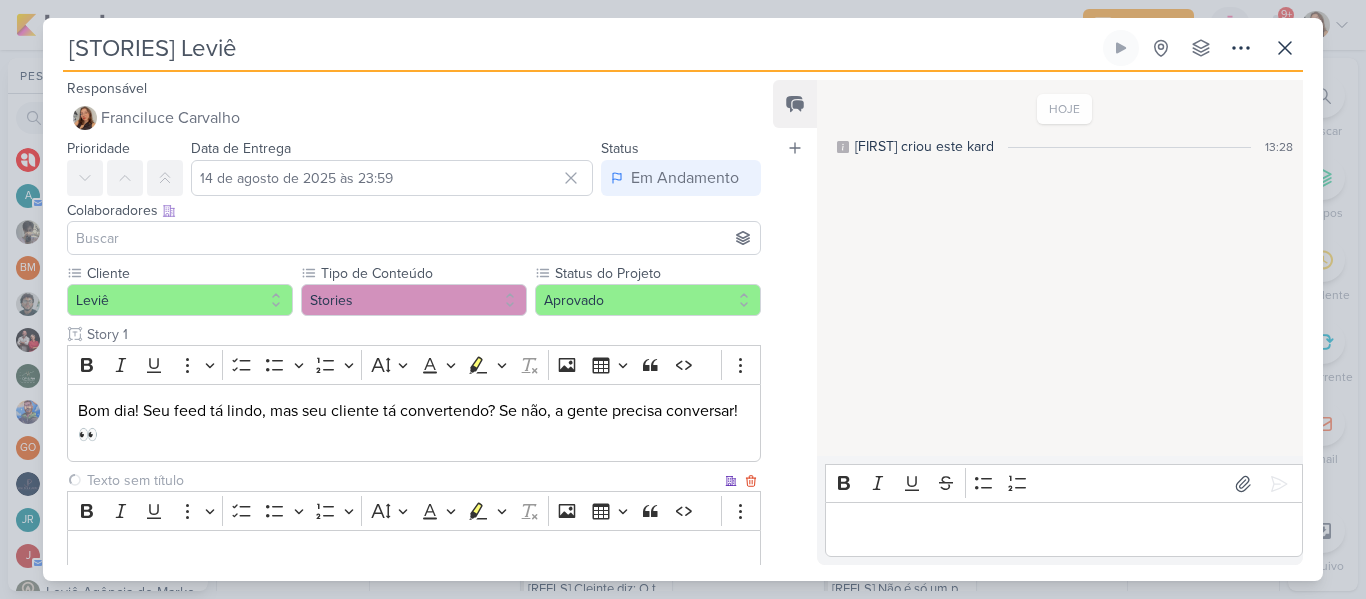 click at bounding box center [402, 480] 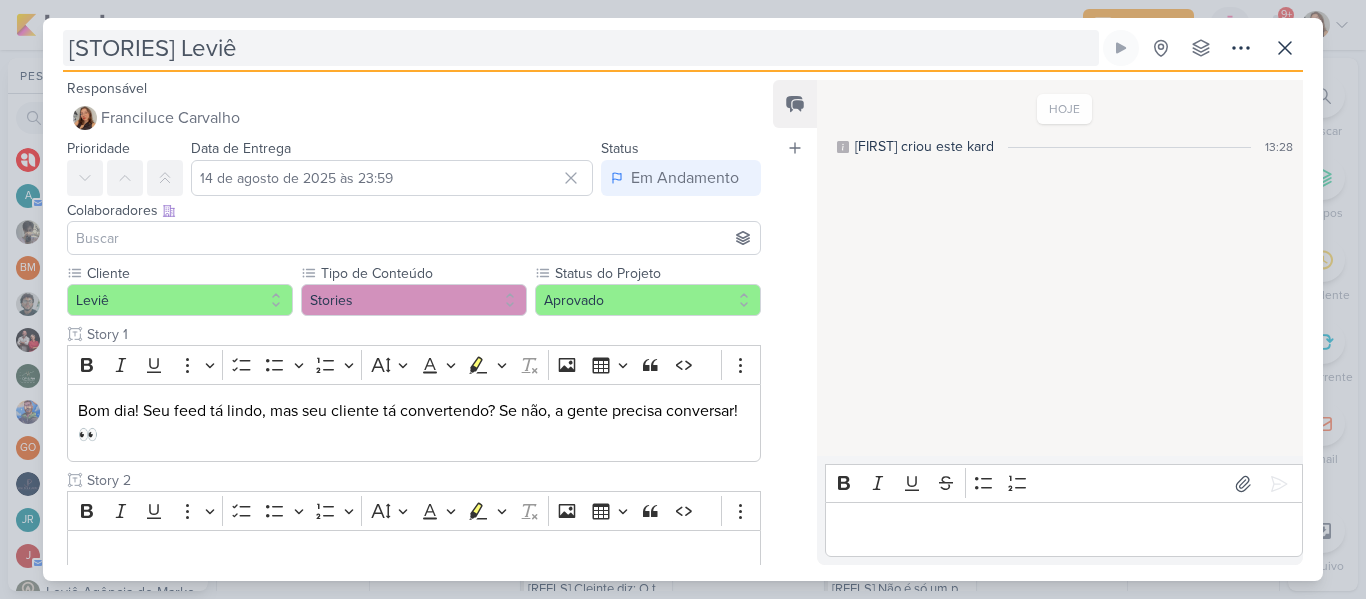 type on "Story 2" 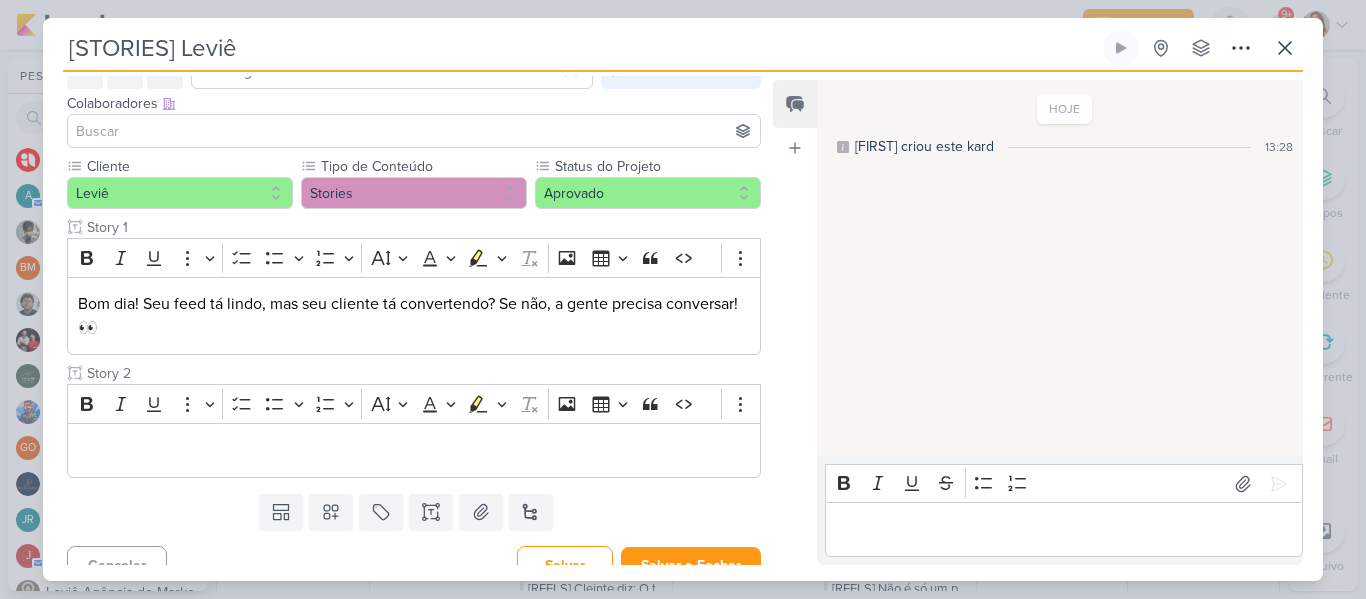 scroll, scrollTop: 131, scrollLeft: 0, axis: vertical 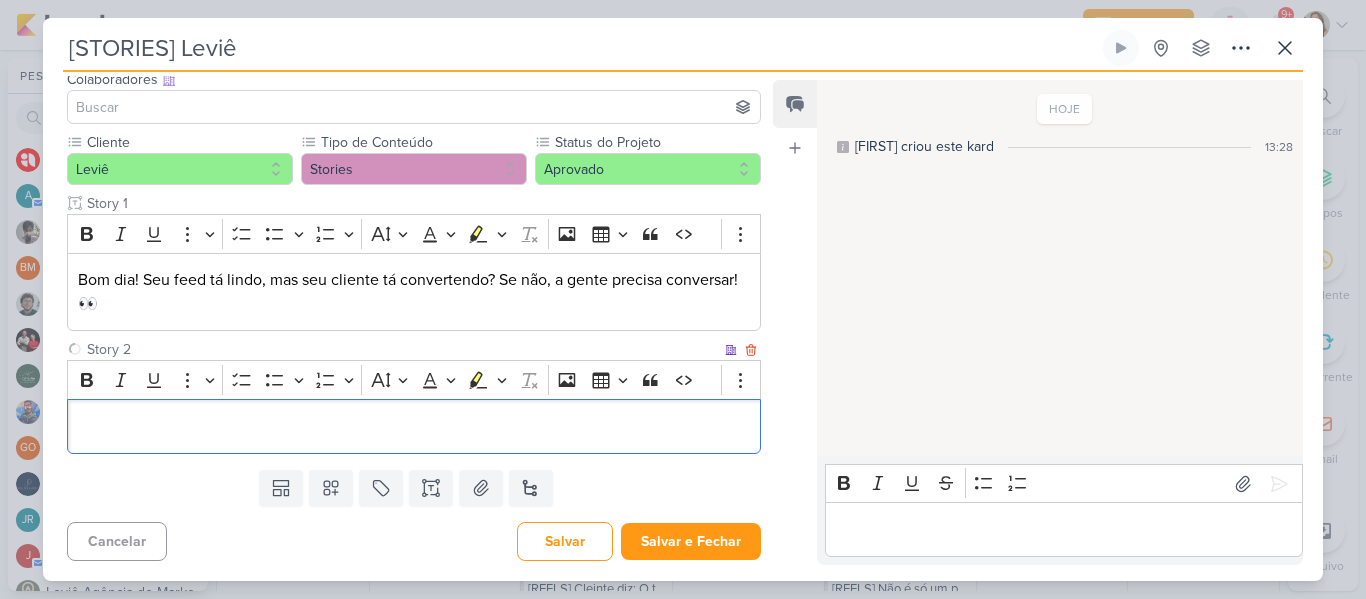 click at bounding box center [414, 426] 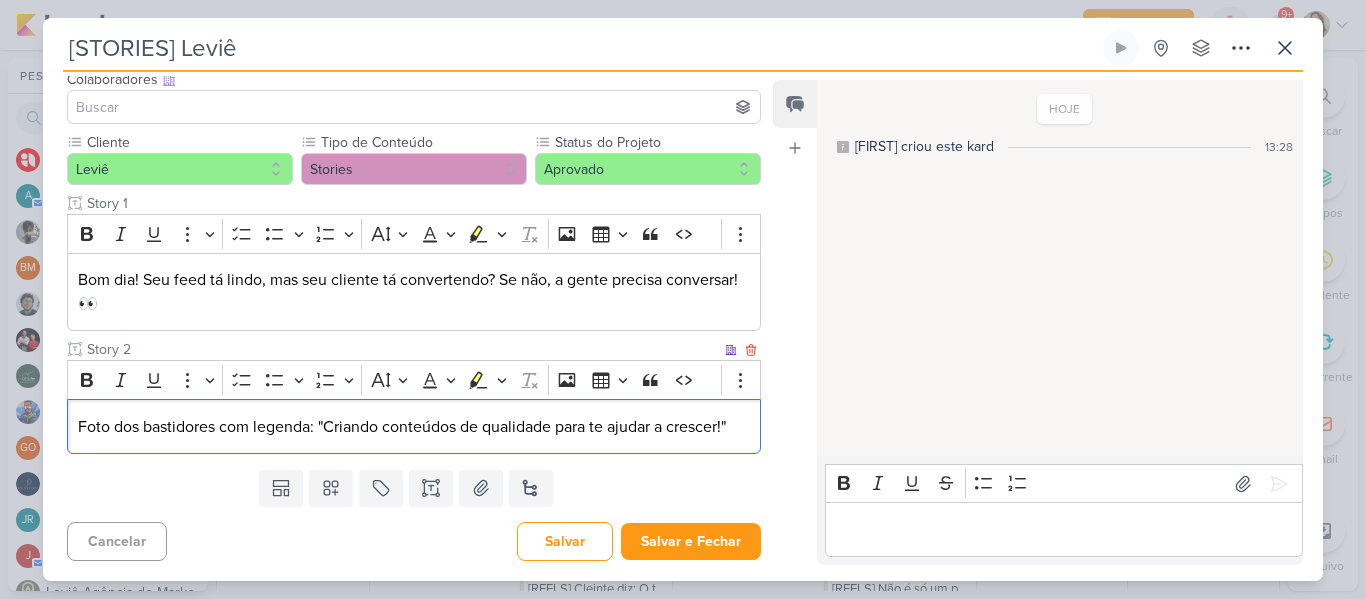 click on "Foto dos bastidores com legenda: "Criando conteúdos de qualidade para te ajudar a crescer!"" at bounding box center [414, 427] 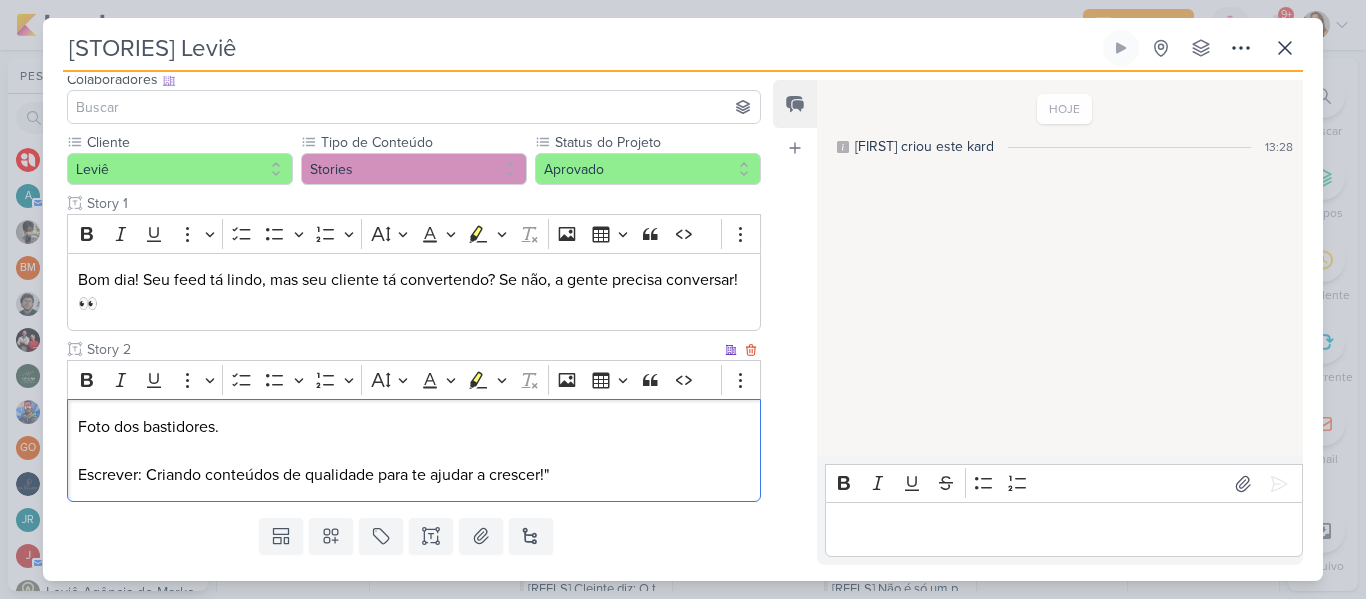 click on "Escrever: Criando conteúdos de qualidade para te ajudar a crescer!"" at bounding box center [414, 475] 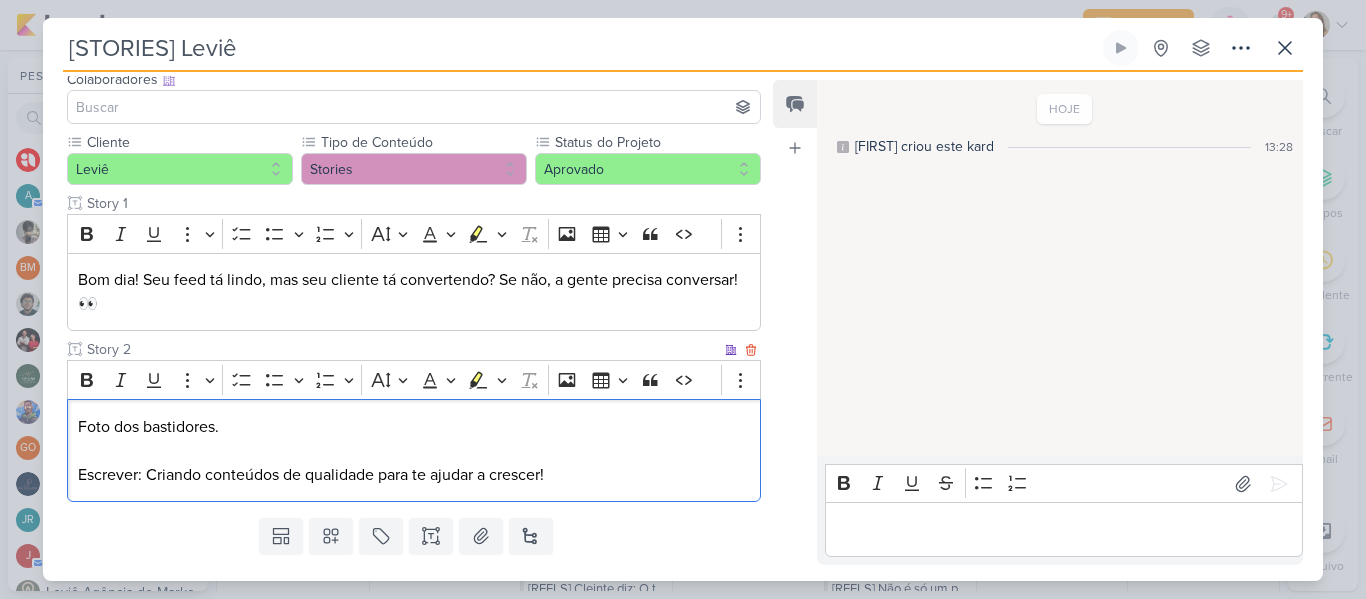 click on "Foto dos bastidores." at bounding box center [414, 427] 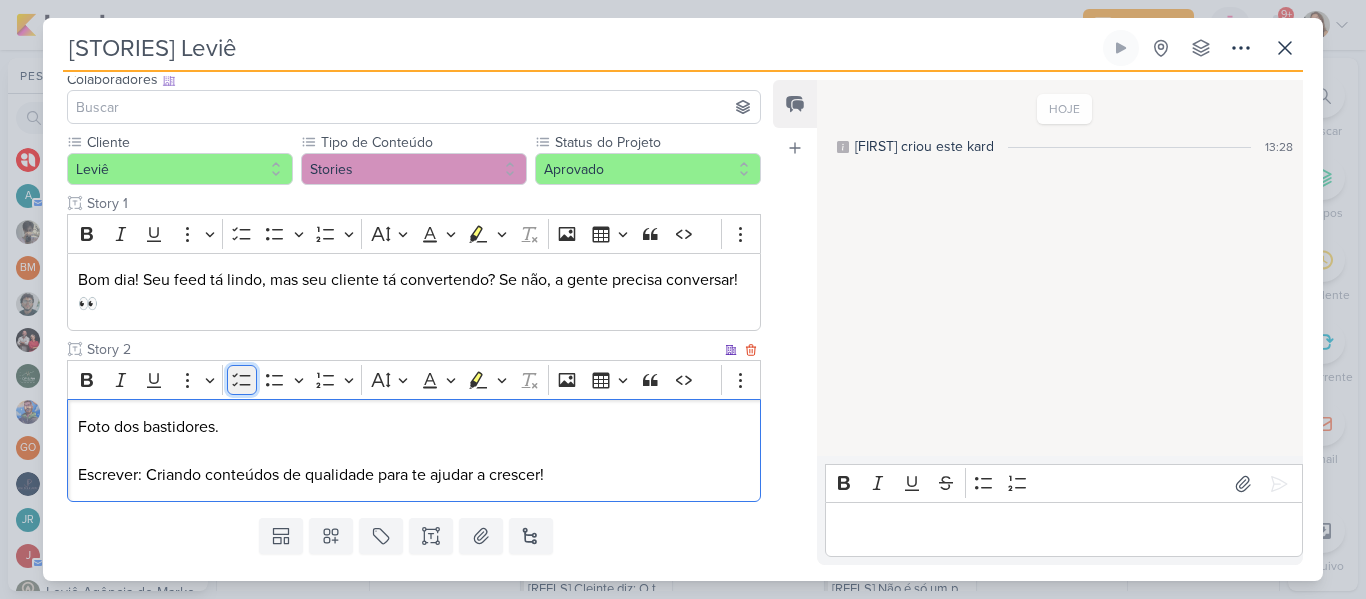 click 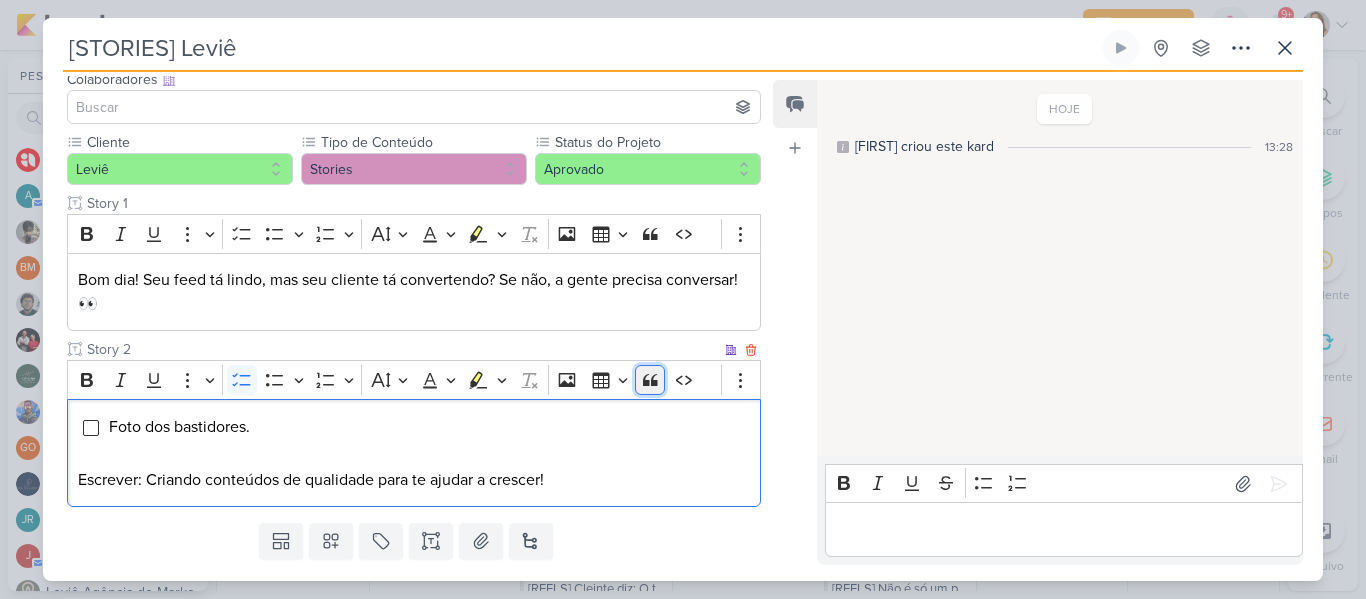 click 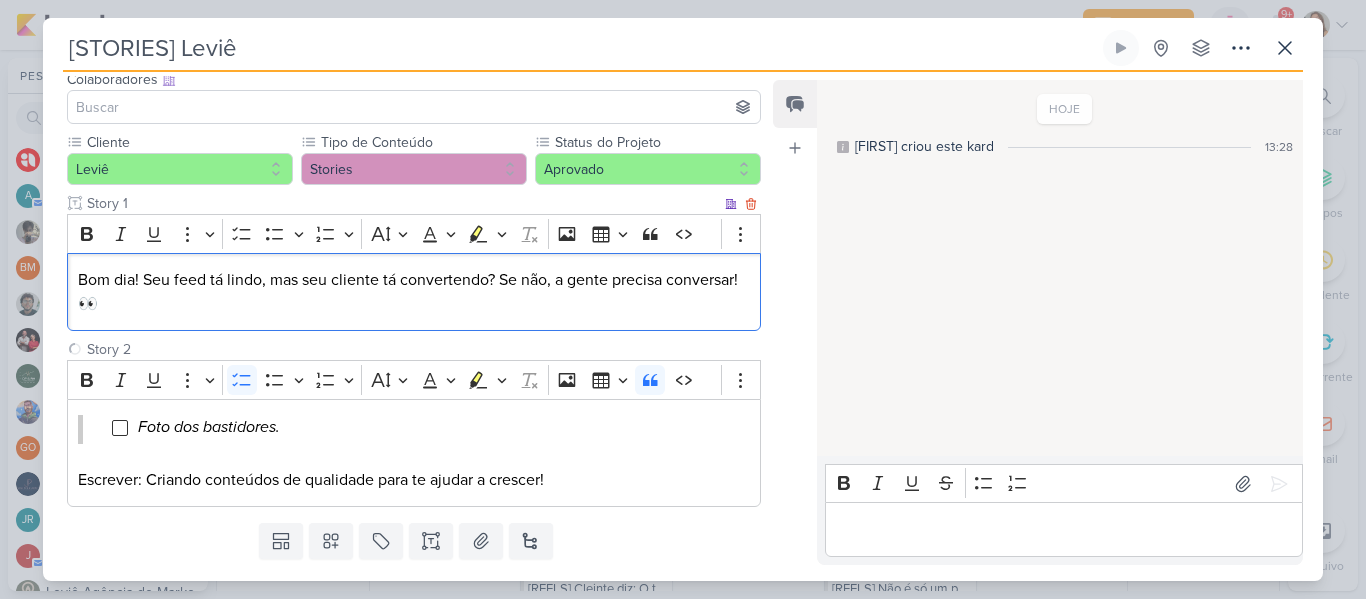 click on "Bom dia! Seu feed tá lindo, mas seu cliente tá convertendo? Se não, a gente precisa conversar! 👀" at bounding box center (414, 292) 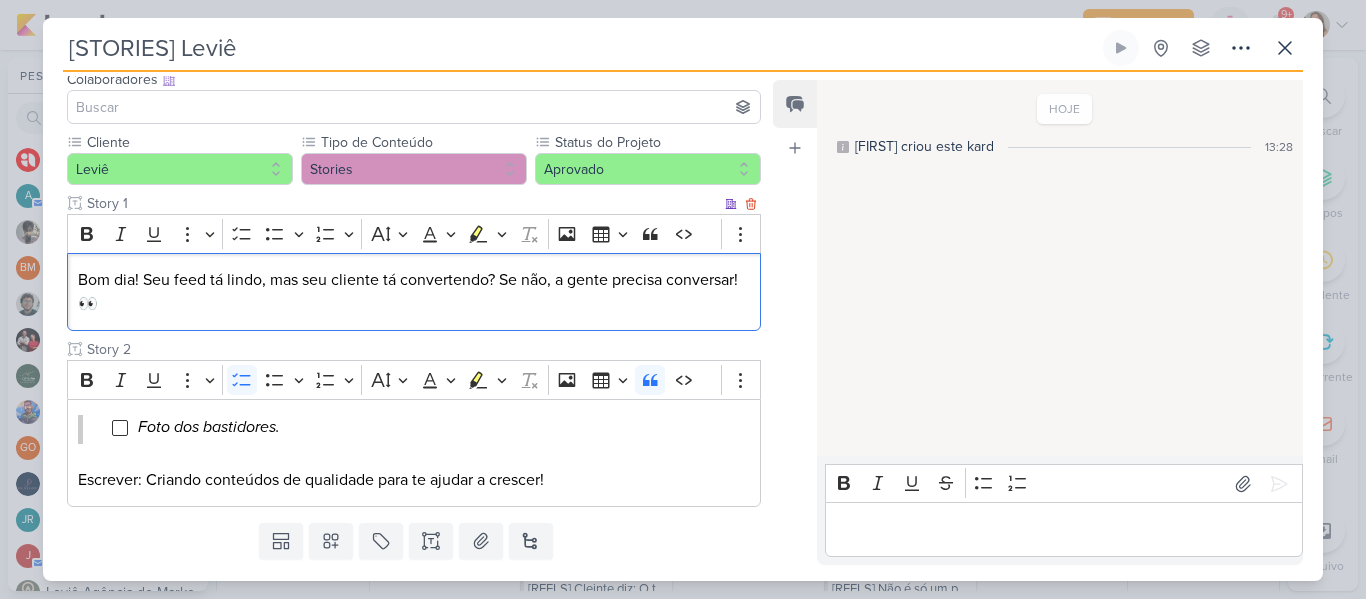 click on "Bom dia! Seu feed tá lindo, mas seu cliente tá convertendo? Se não, a gente precisa conversar! 👀" at bounding box center (414, 292) 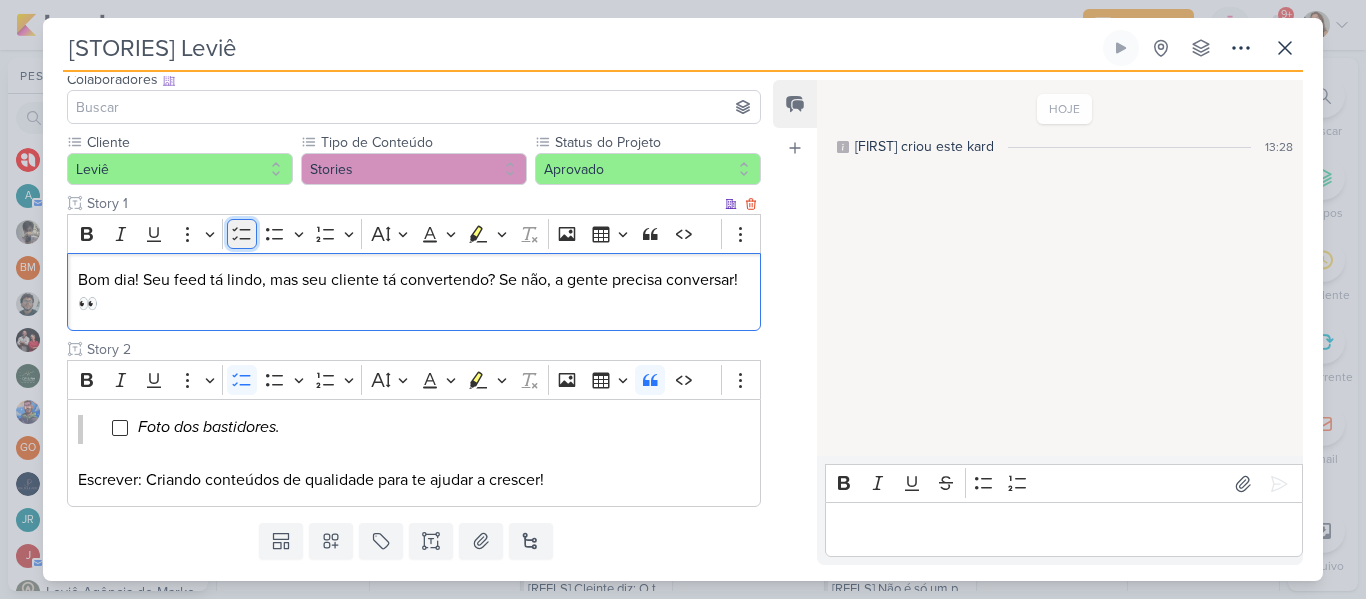 click 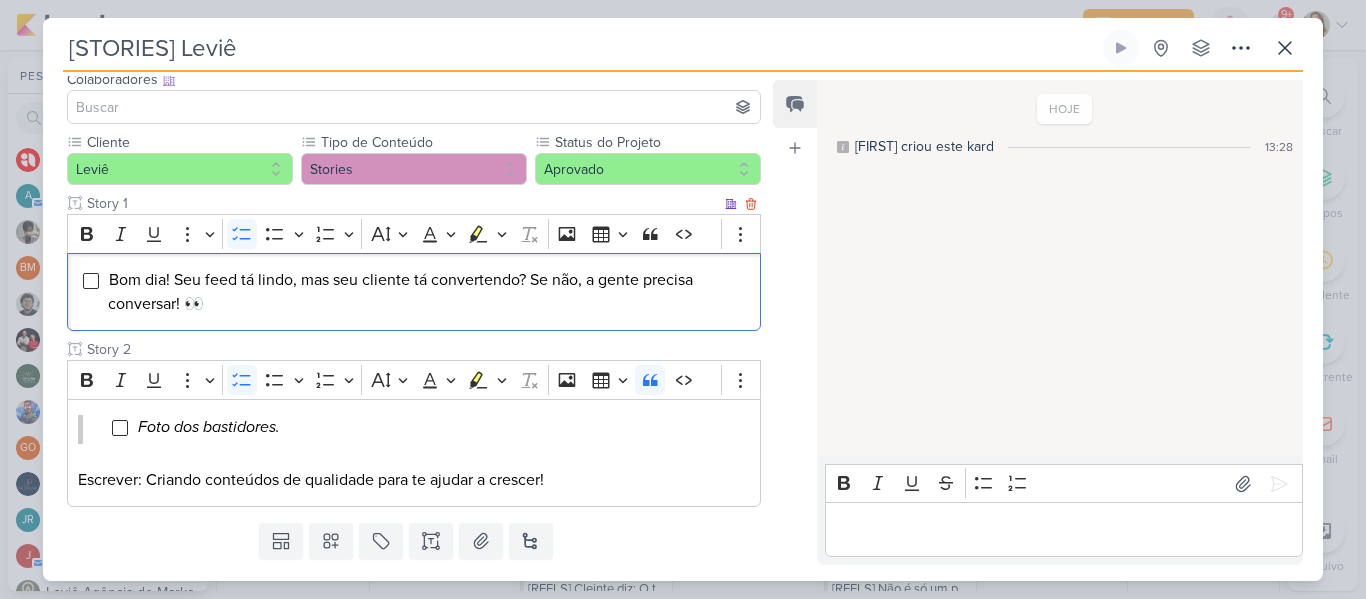 click on "Bom dia! Seu feed tá lindo, mas seu cliente tá convertendo? Se não, a gente precisa conversar! 👀" at bounding box center [429, 292] 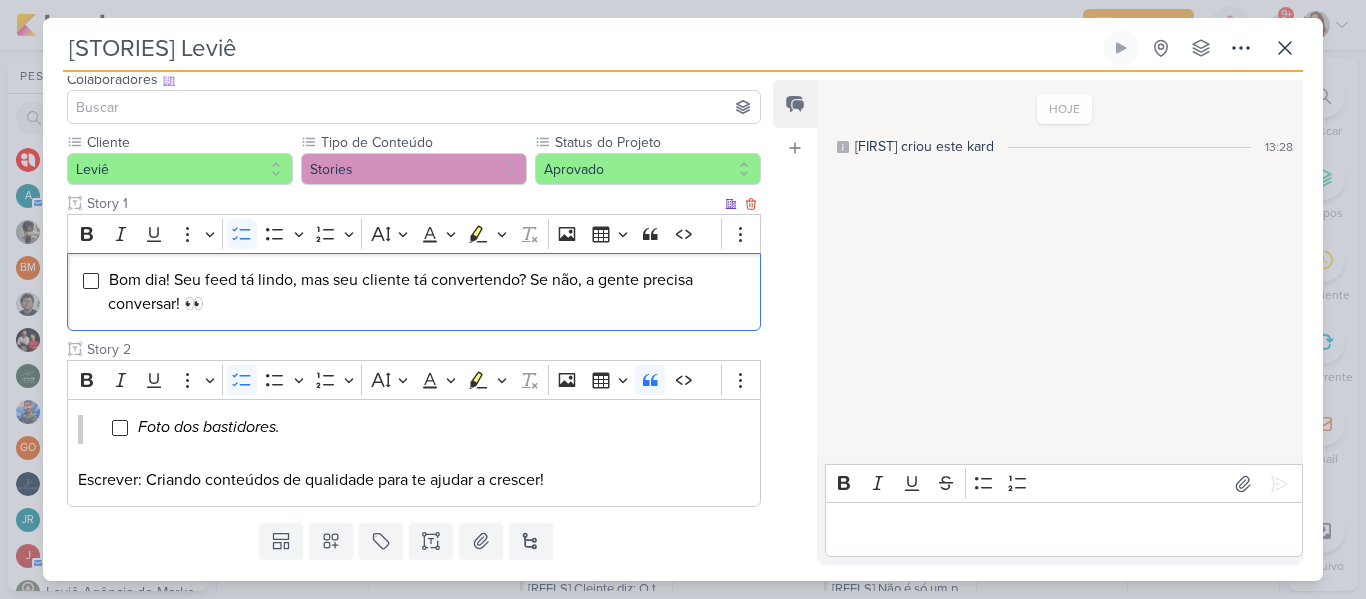 click on "Bom dia! Seu feed tá lindo, mas seu cliente tá convertendo? Se não, a gente precisa conversar! 👀" at bounding box center (400, 292) 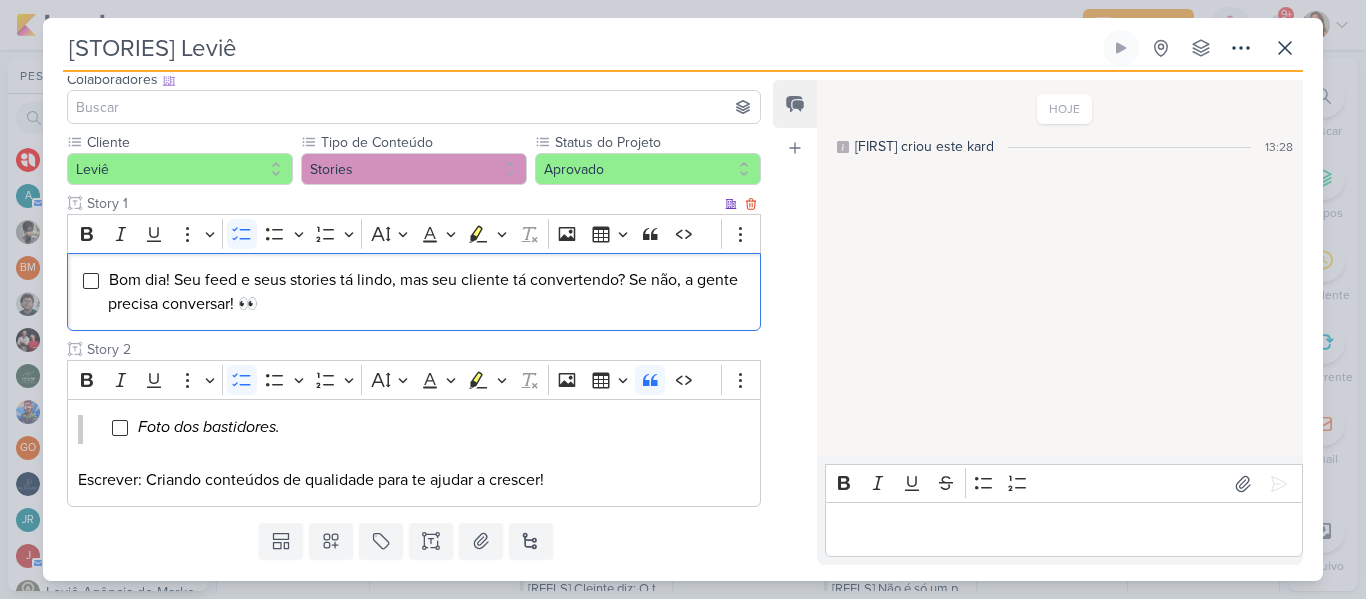 click on "Bom dia! Seu feed e seus stories tá lindo, mas seu cliente tá convertendo? Se não, a gente precisa conversar! 👀" at bounding box center (423, 292) 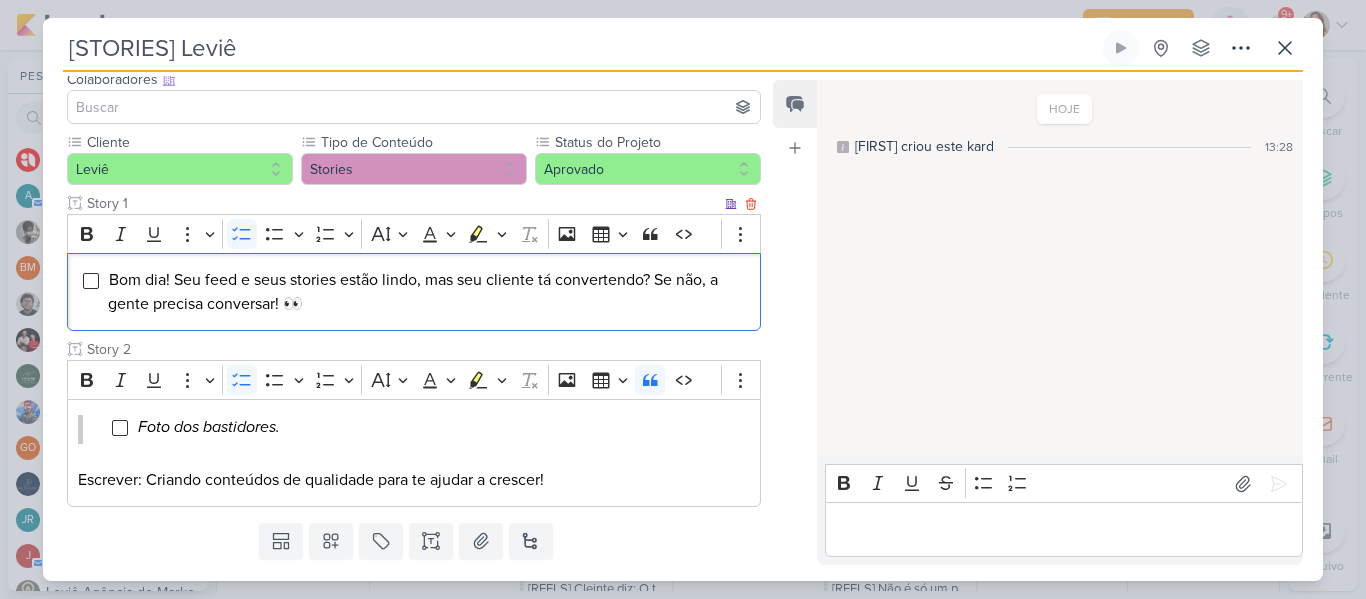 click on "Bom dia! Seu feed e seus stories estão lindo, mas seu cliente tá convertendo? Se não, a gente precisa conversar! 👀" at bounding box center (413, 292) 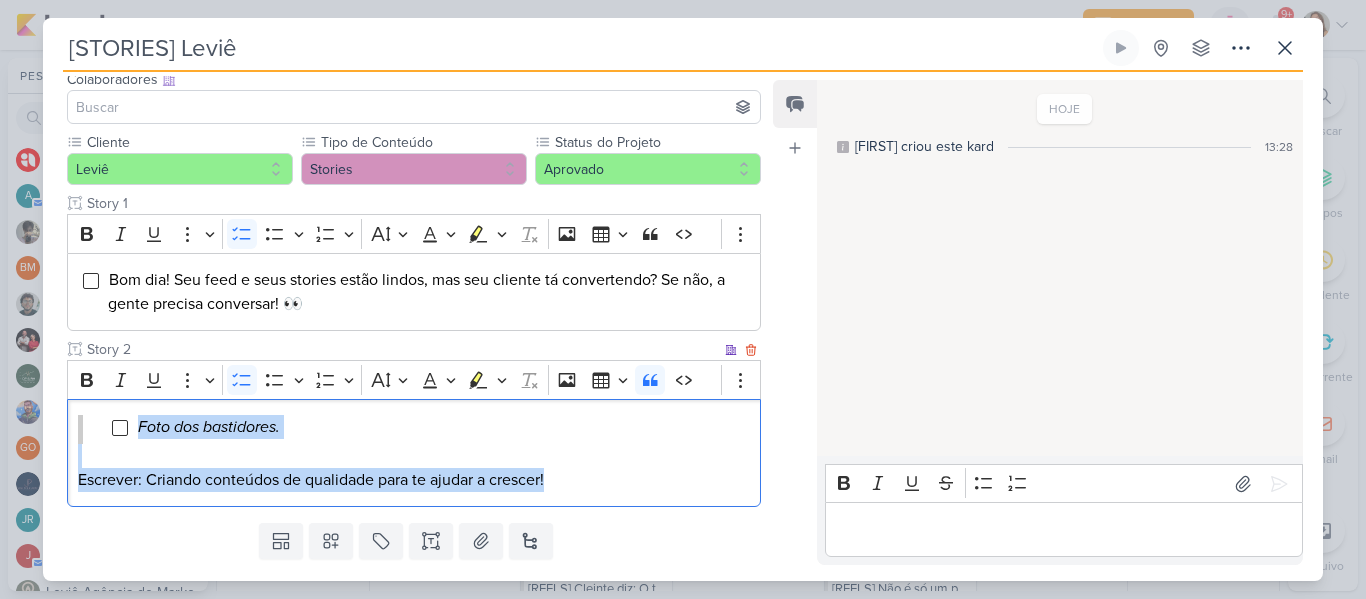 drag, startPoint x: 573, startPoint y: 486, endPoint x: 98, endPoint y: 427, distance: 478.65018 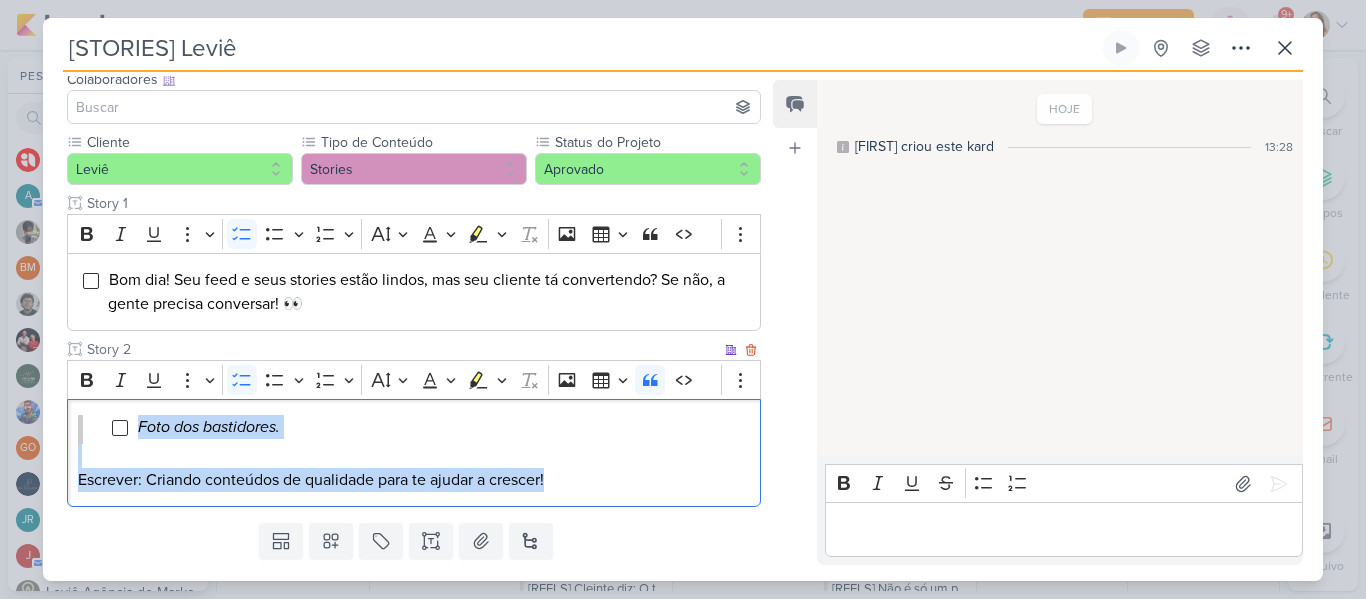 click on "Foto dos bastidores. Escrever: Criando conteúdos de qualidade para te ajudar a crescer!" at bounding box center [414, 453] 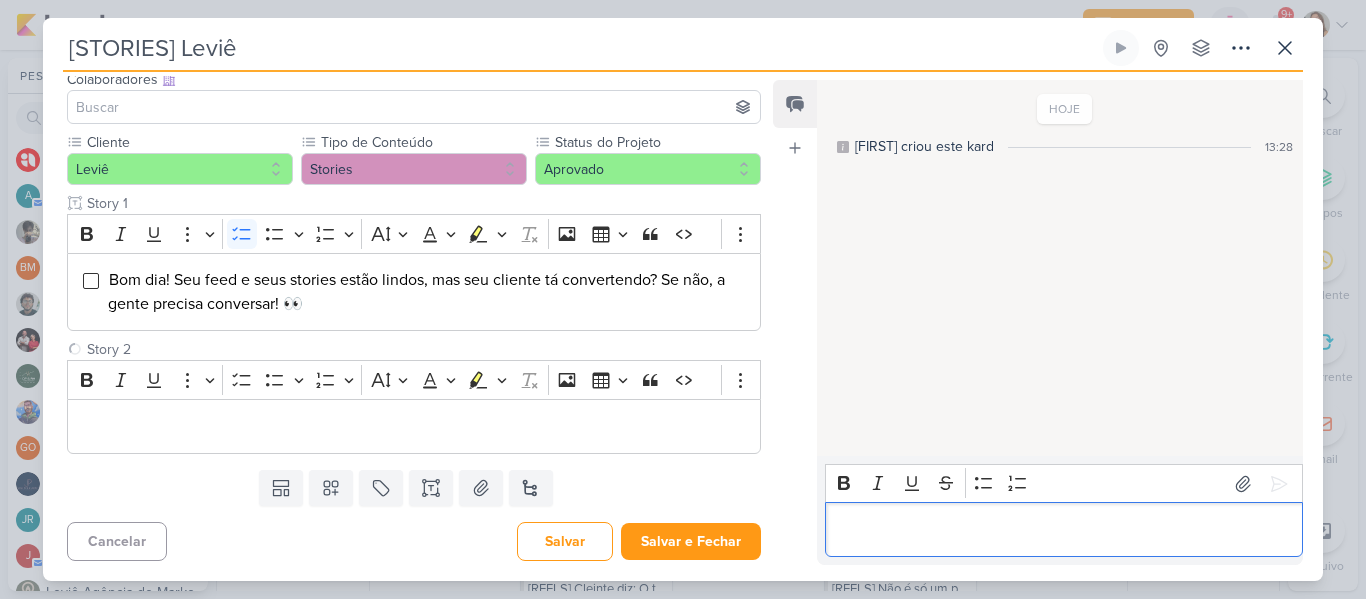 click at bounding box center [1064, 529] 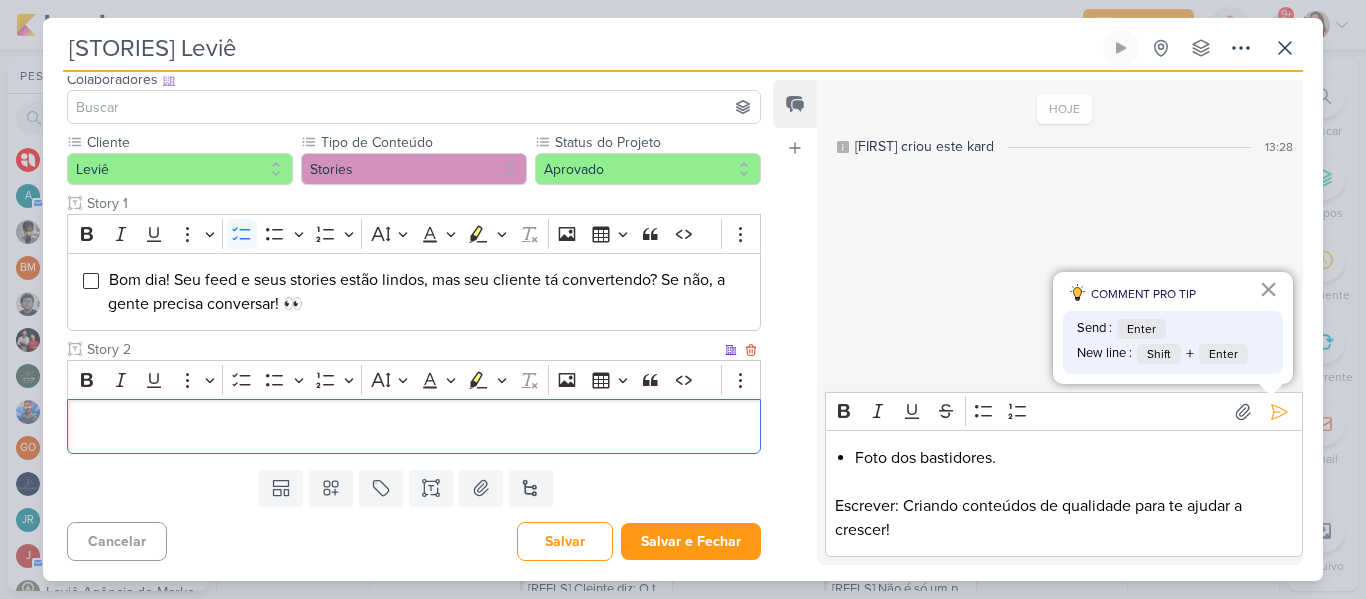 click at bounding box center (414, 427) 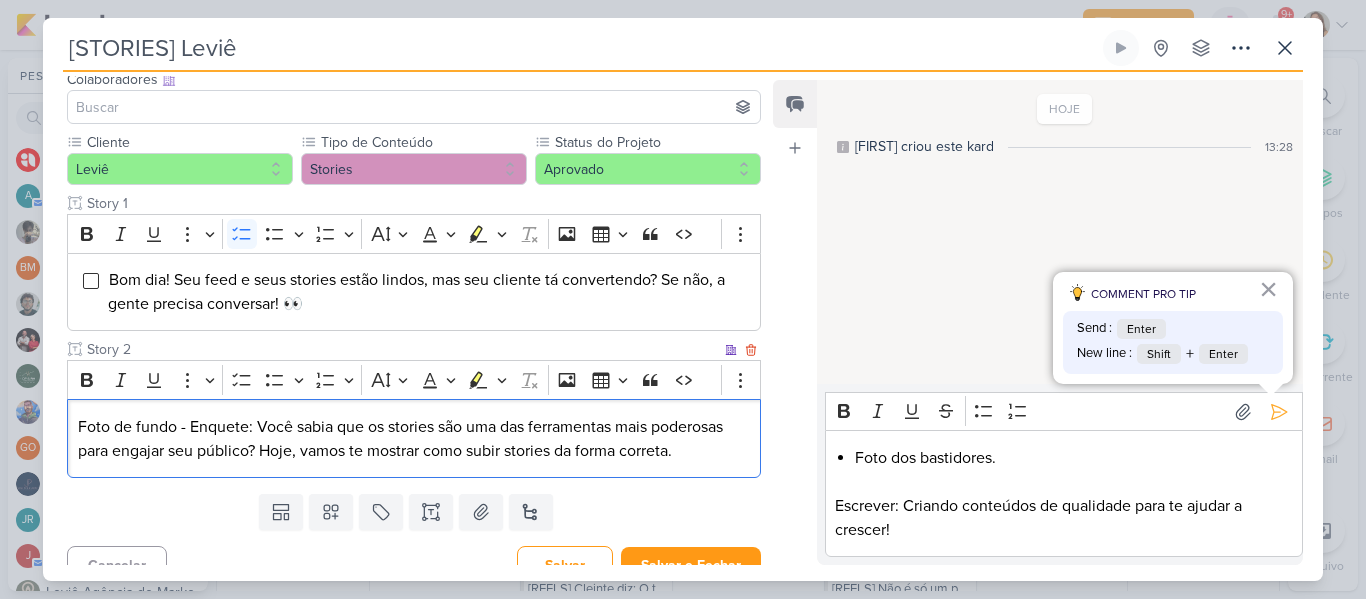 click on "Foto de fundo - Enquete: Você sabia que os stories são uma das ferramentas mais poderosas para engajar seu público? Hoje, vamos te mostrar como subir stories da forma correta." at bounding box center [414, 439] 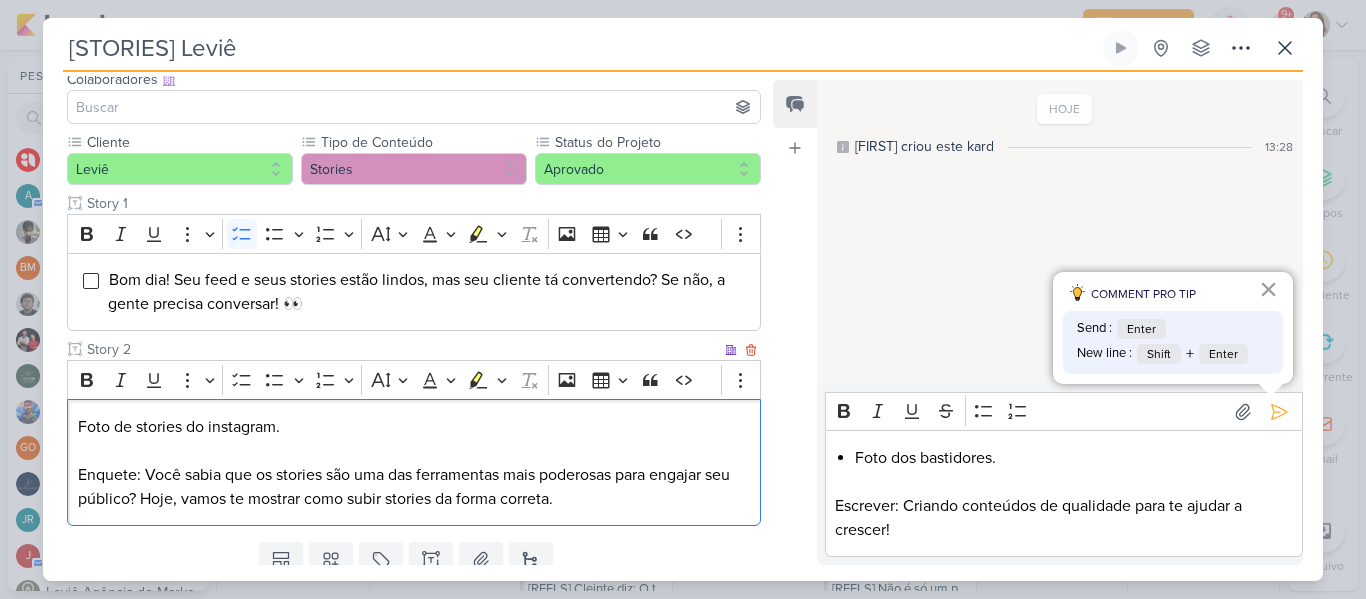 click on "Foto de stories do instagram." at bounding box center (414, 427) 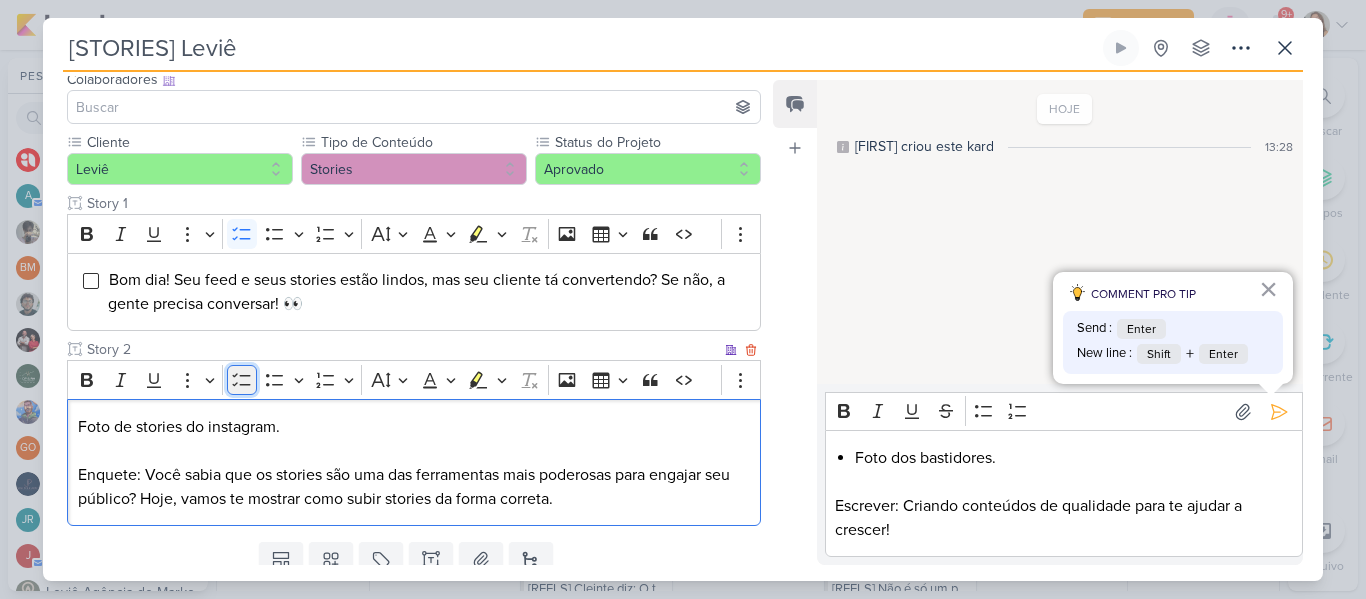click on "To-do List" at bounding box center (242, 380) 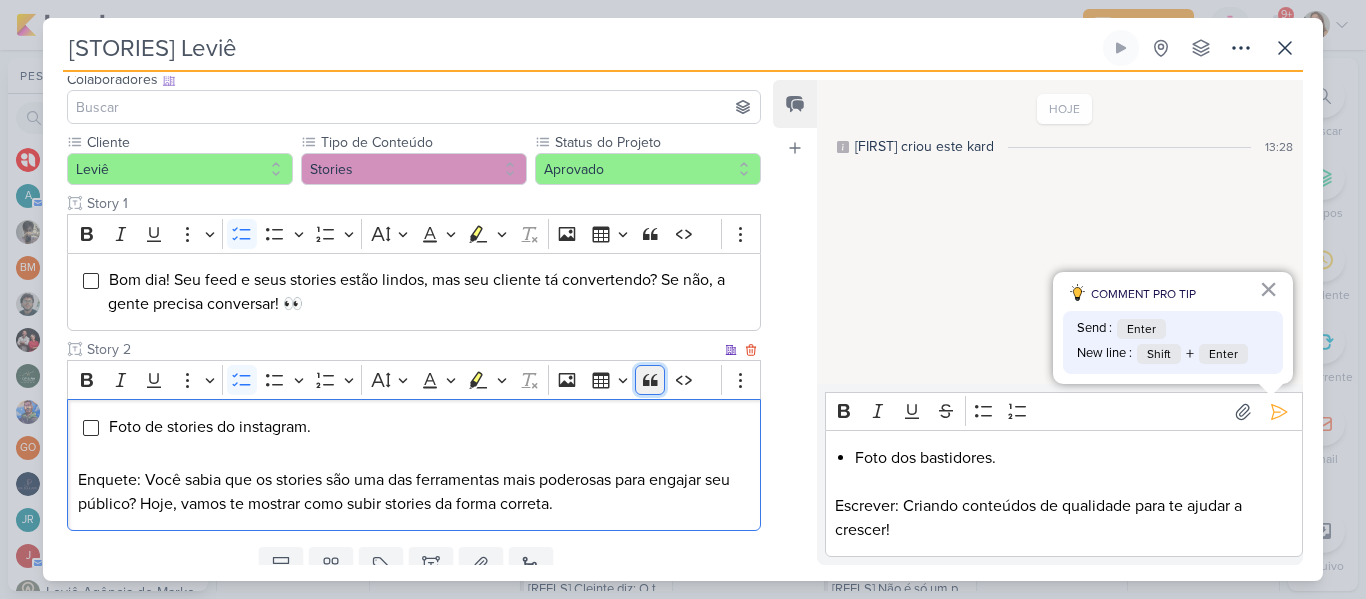 click on "Block quote" at bounding box center [650, 380] 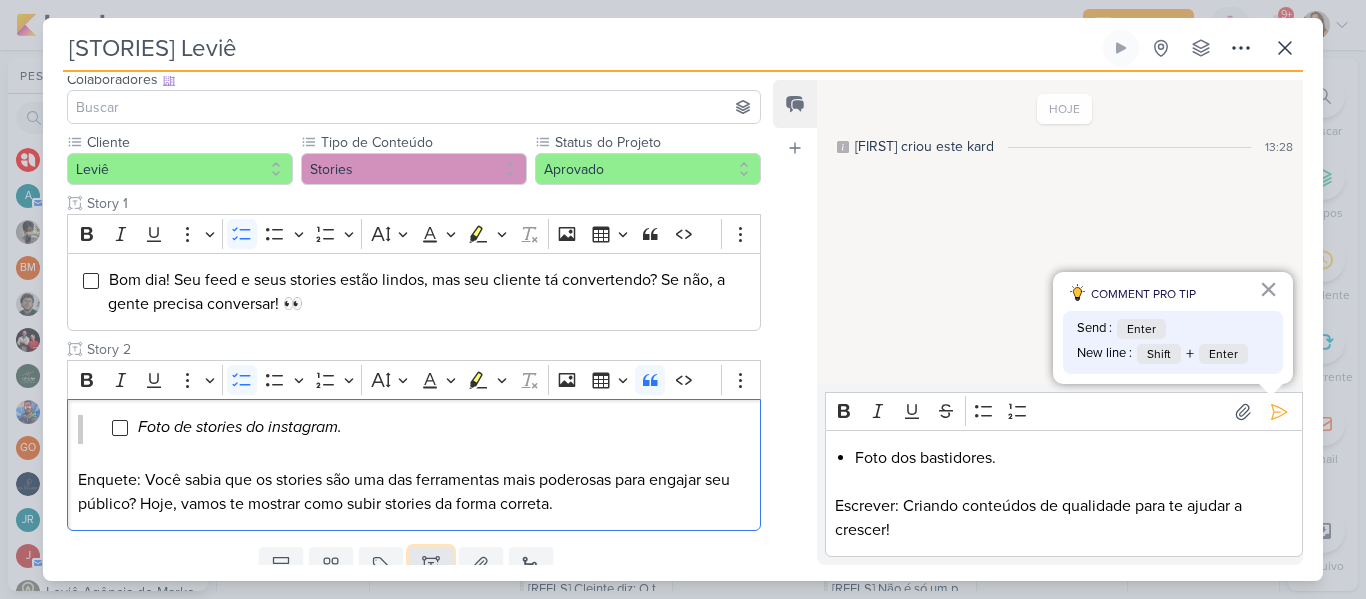 click at bounding box center [431, 565] 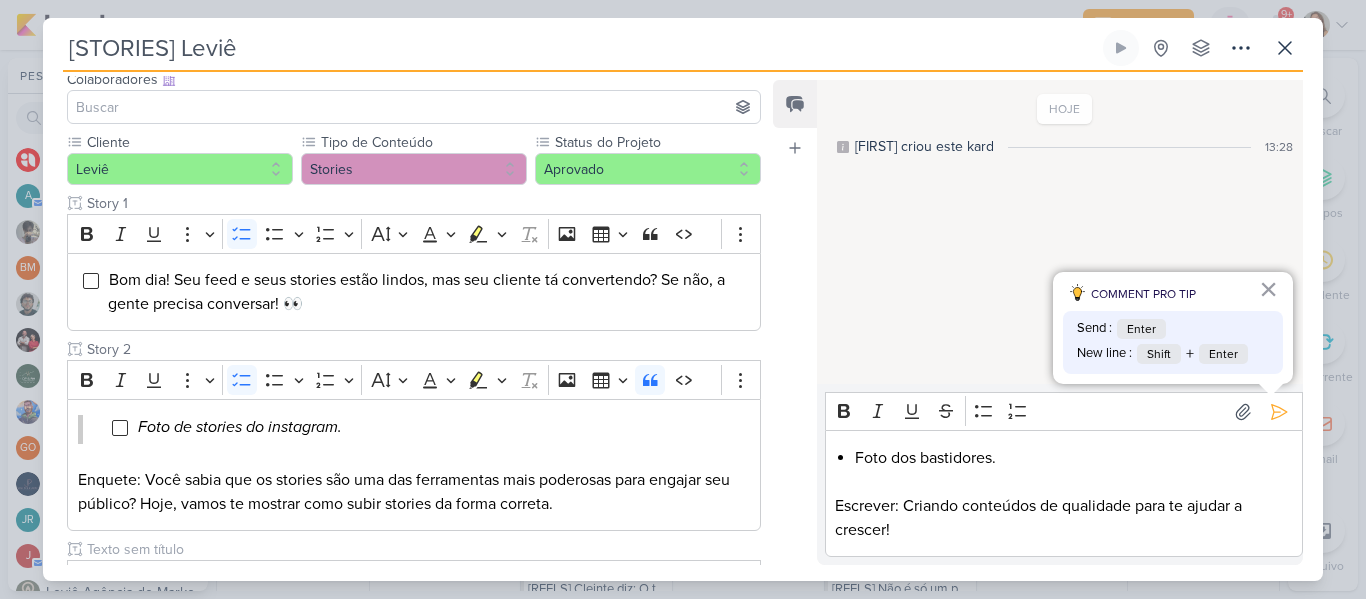scroll, scrollTop: 131, scrollLeft: 0, axis: vertical 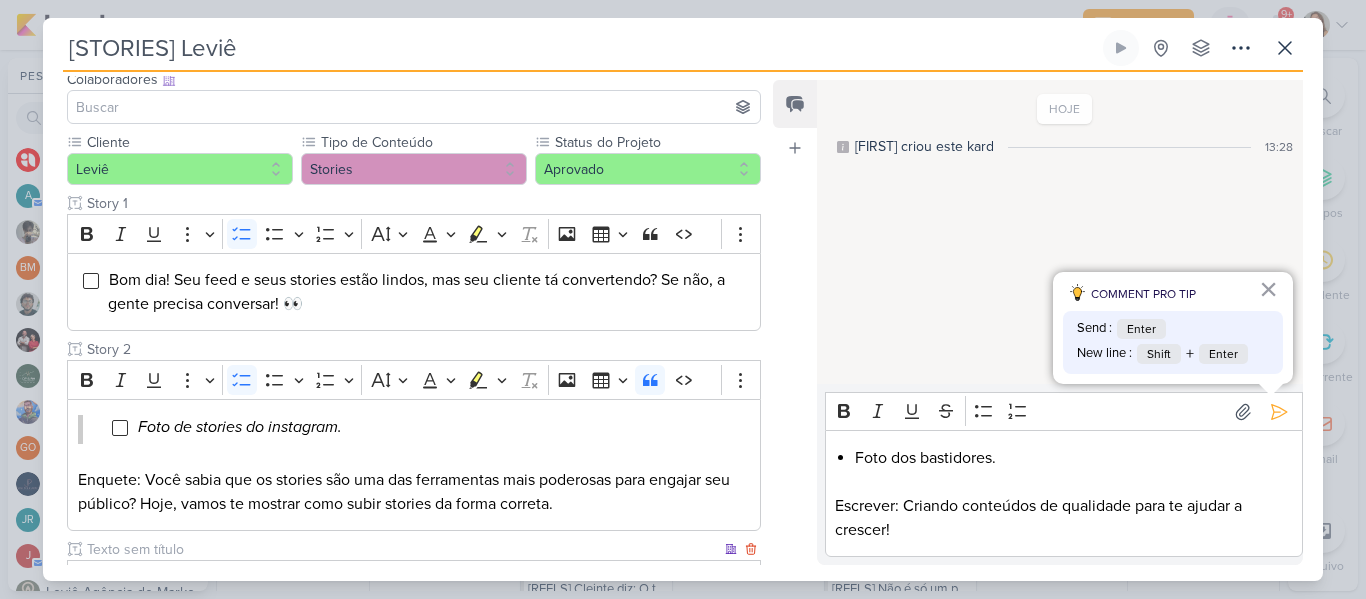click at bounding box center [402, 549] 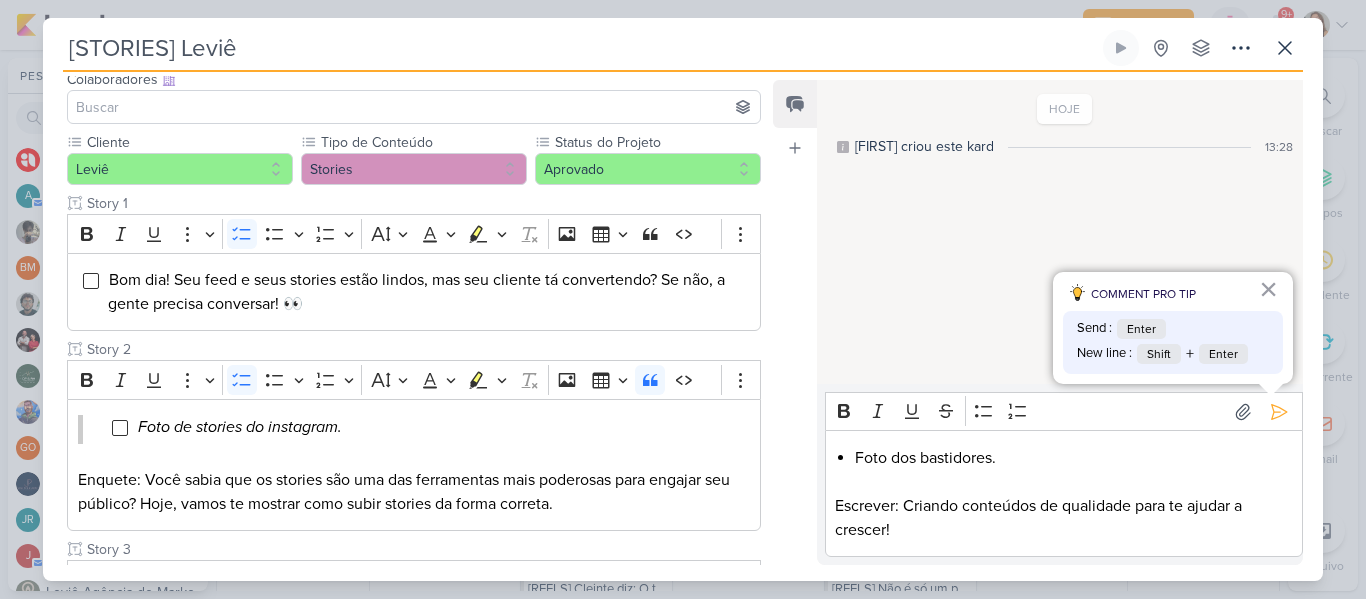 type on "Story 3" 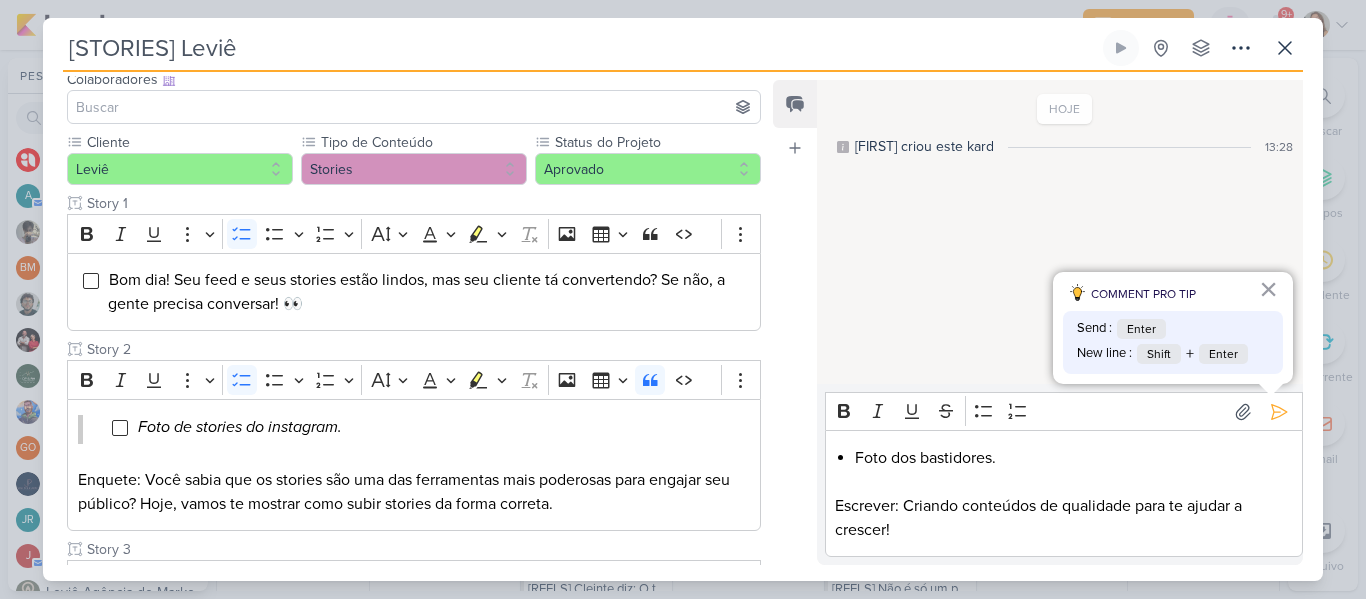 scroll, scrollTop: 330, scrollLeft: 0, axis: vertical 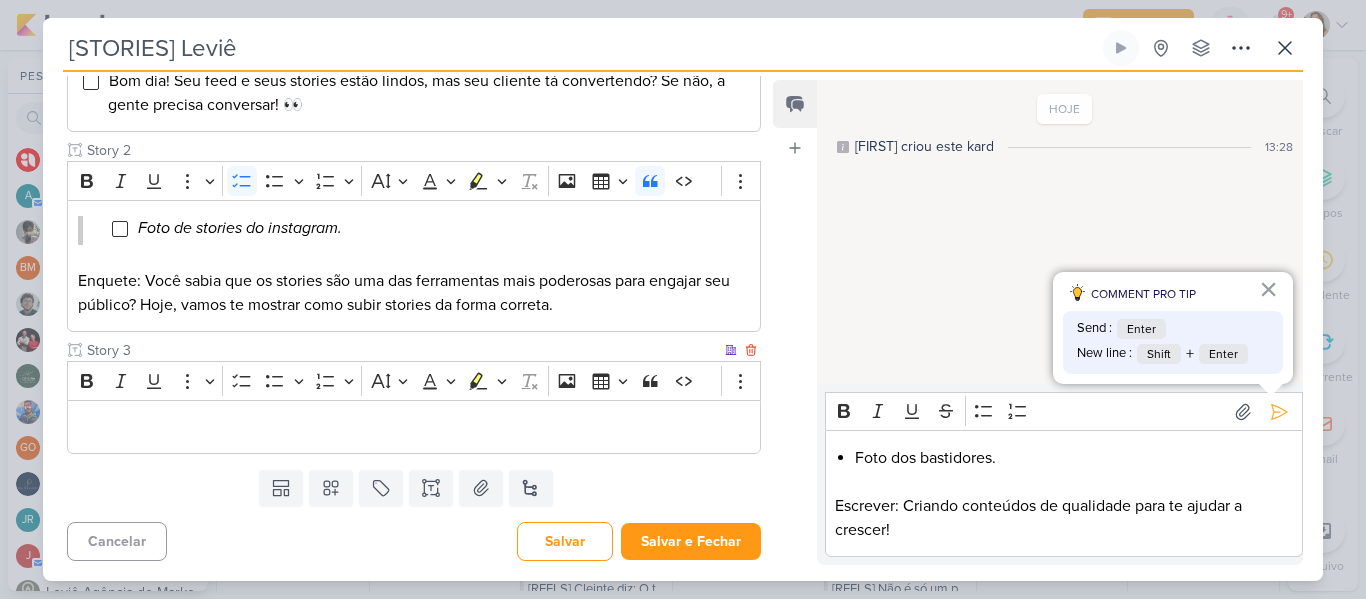 click at bounding box center (414, 427) 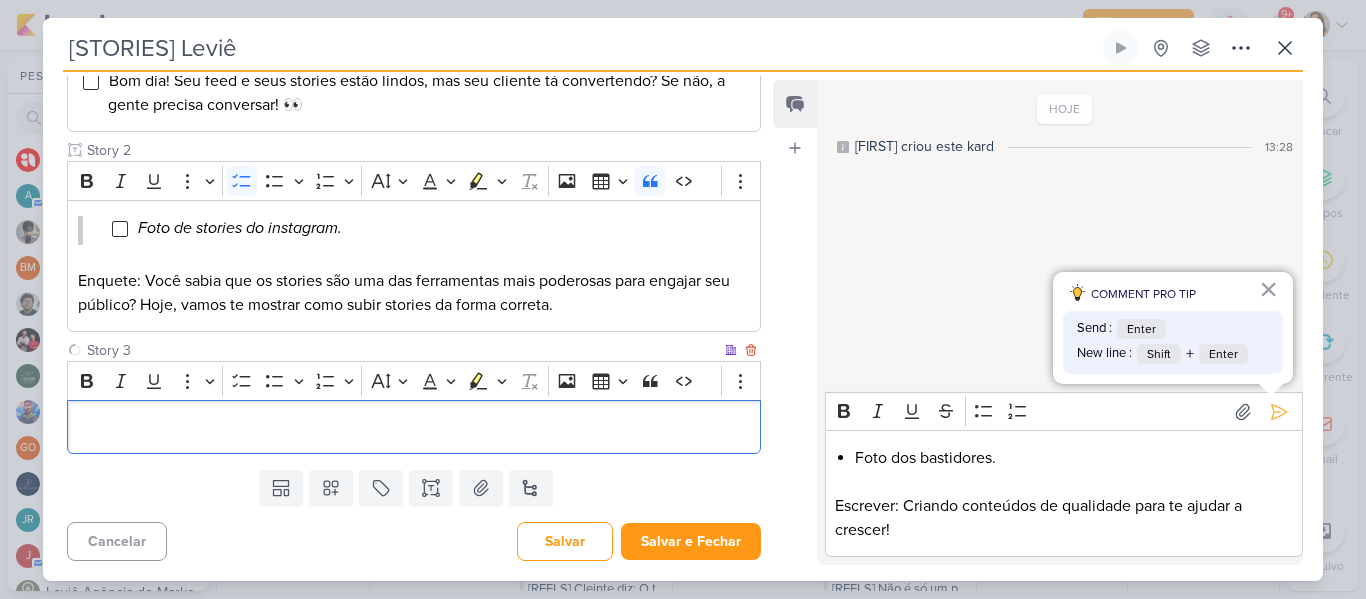 scroll, scrollTop: 346, scrollLeft: 0, axis: vertical 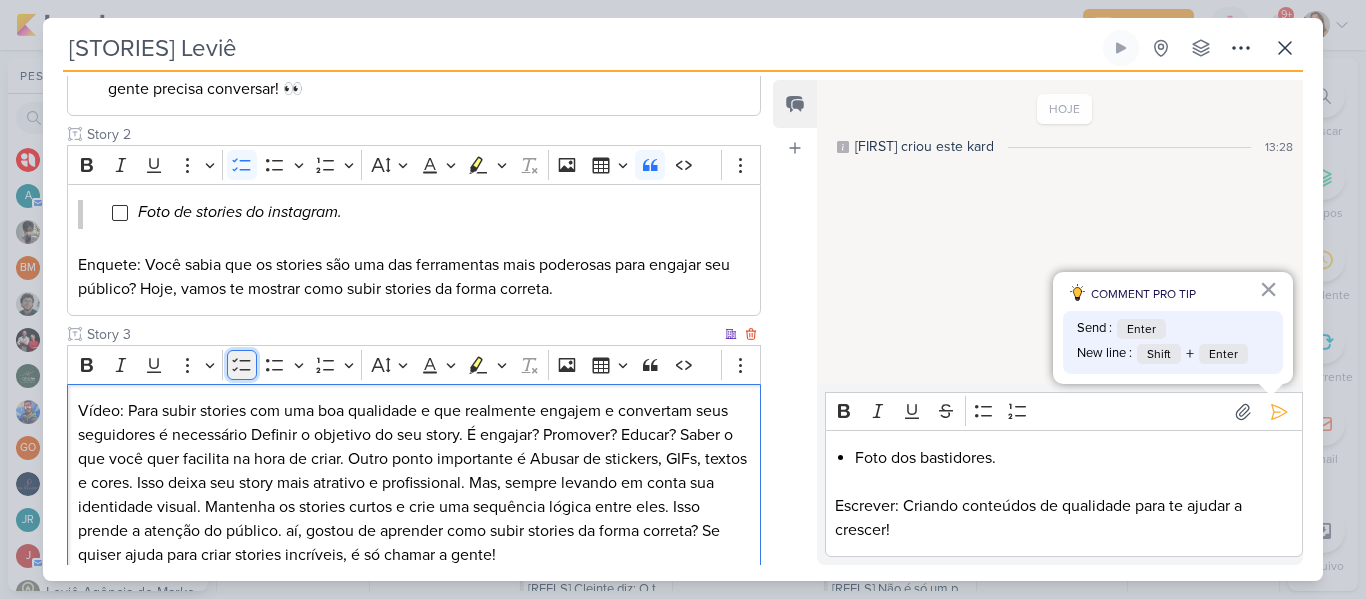 click on "To-do List" at bounding box center (242, 365) 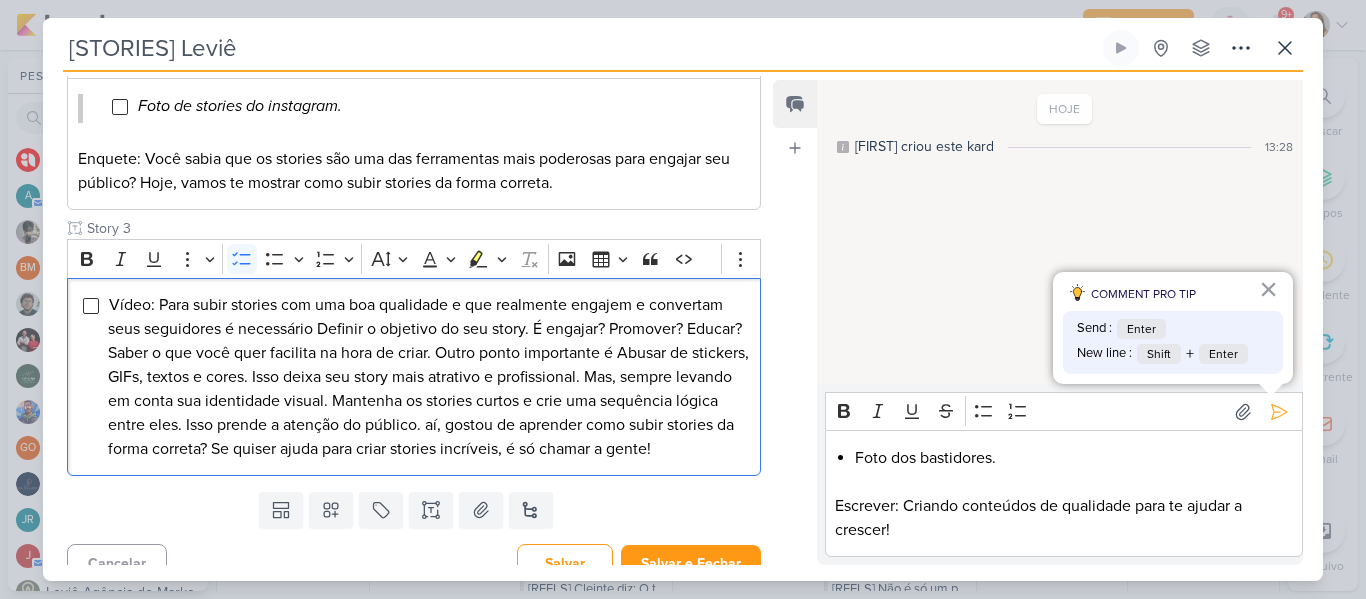 scroll, scrollTop: 498, scrollLeft: 0, axis: vertical 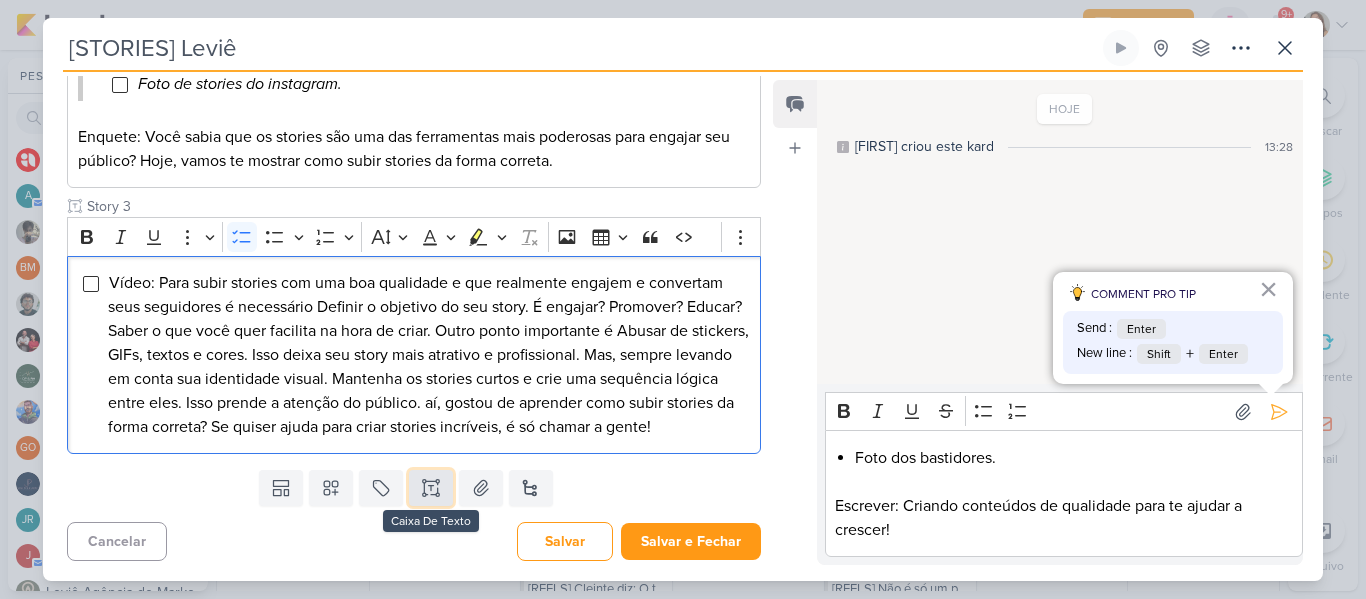 click 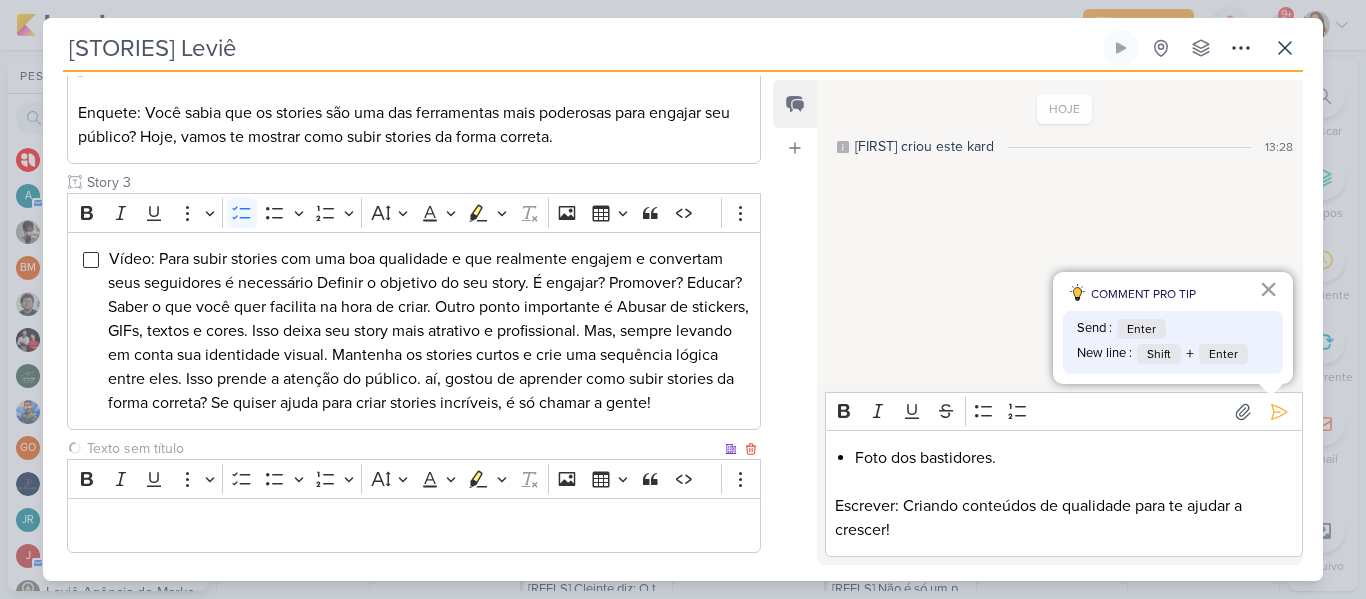 click at bounding box center [402, 448] 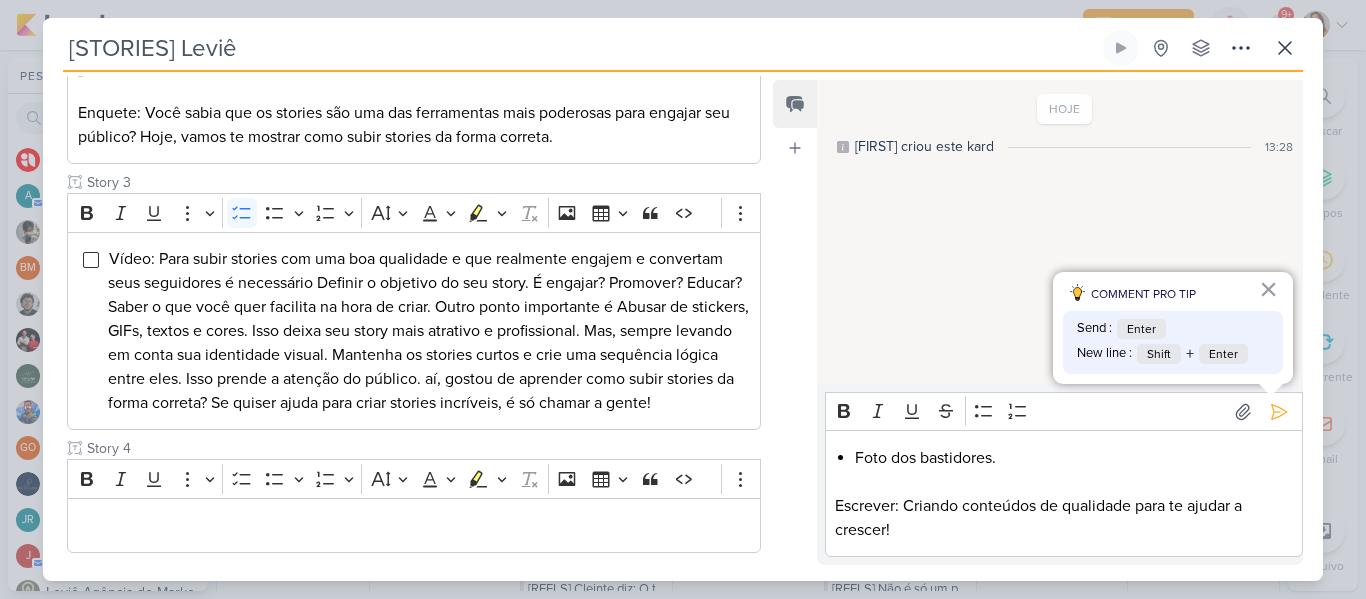 type on "Story 4" 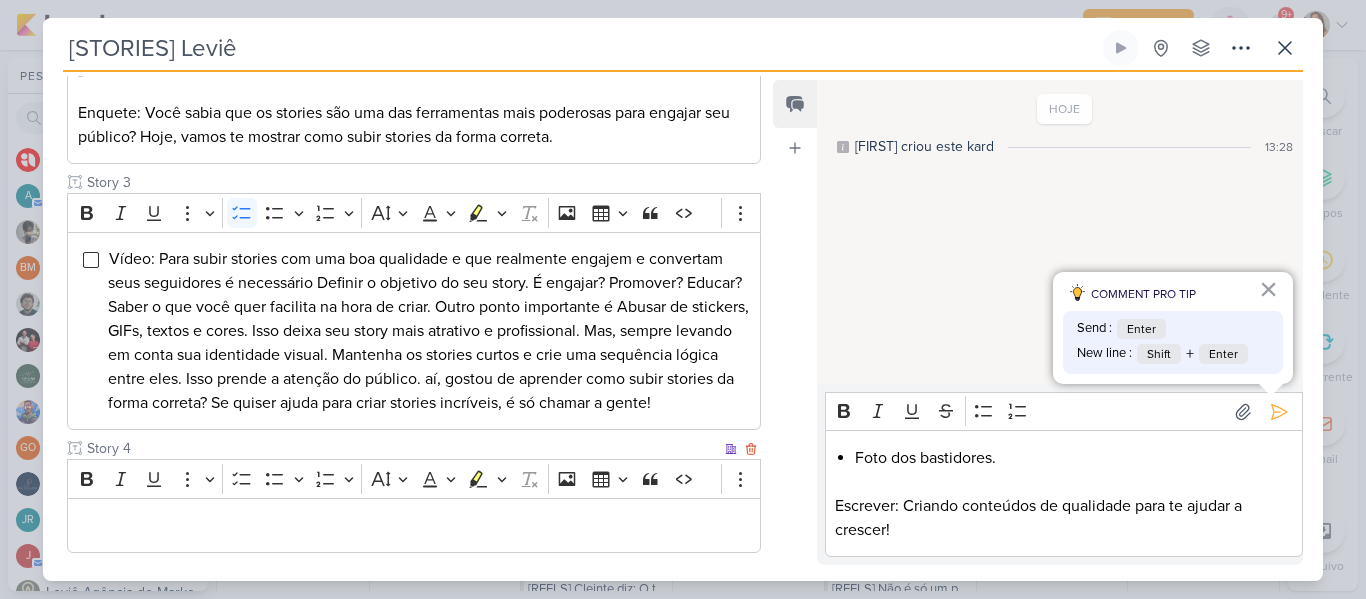 click at bounding box center (414, 525) 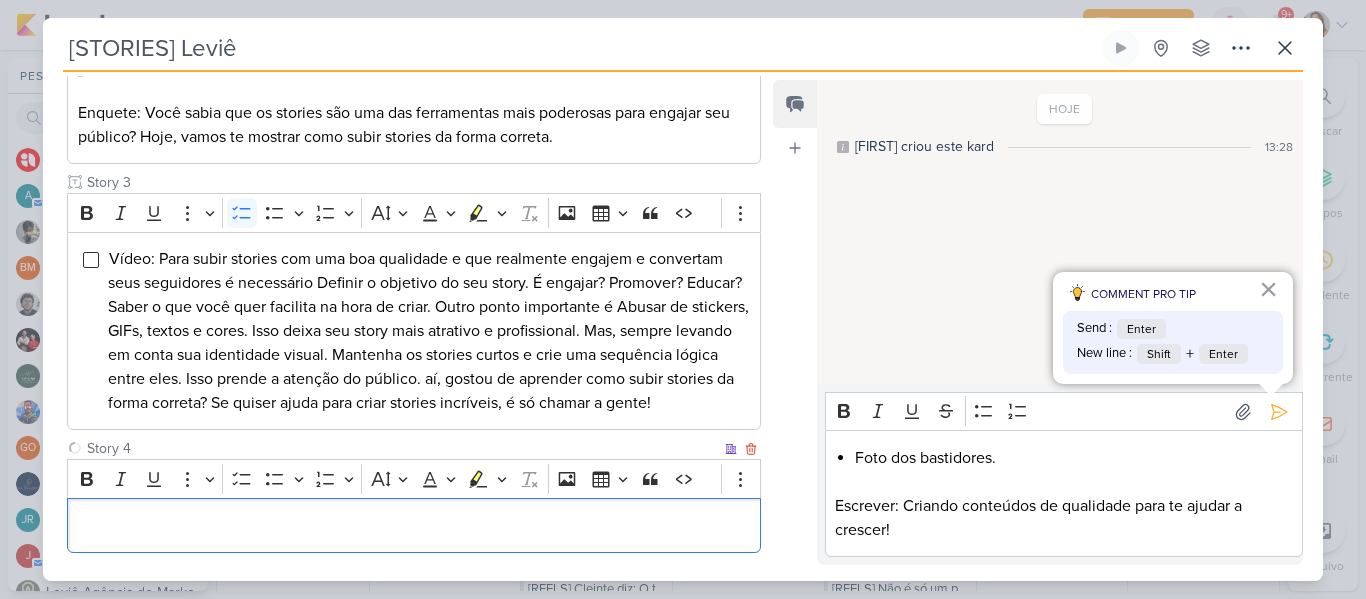 scroll, scrollTop: 516, scrollLeft: 0, axis: vertical 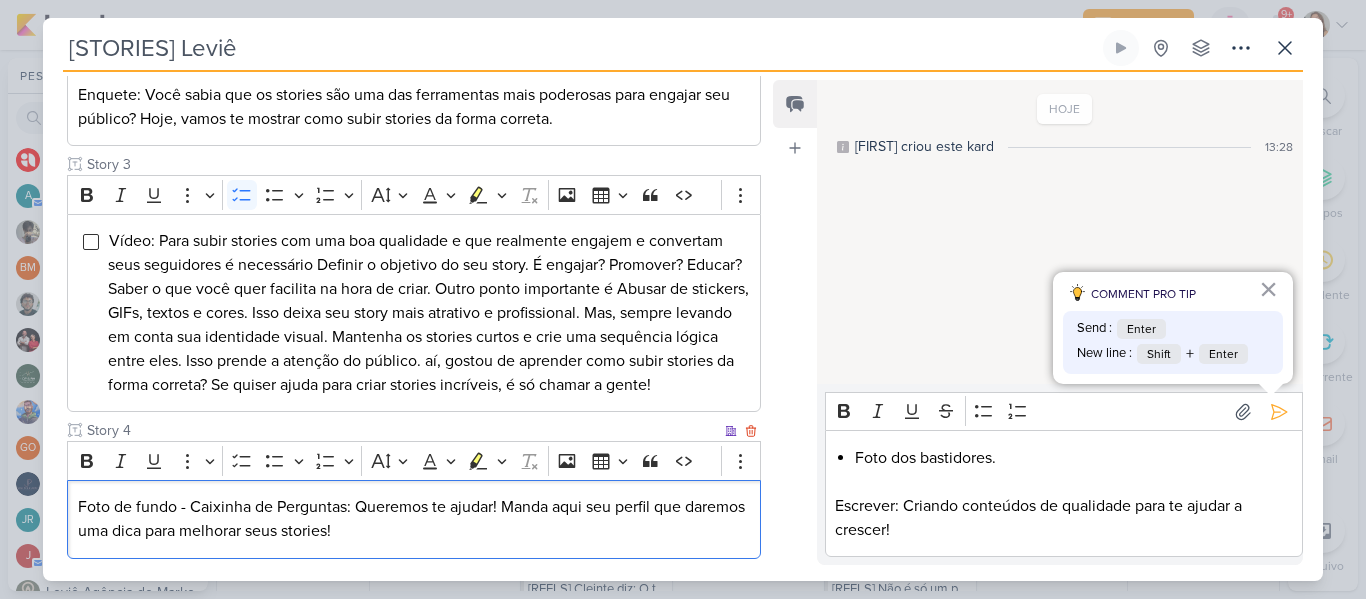 click on "Foto de fundo - Caixinha de Perguntas: Queremos te ajudar! Manda aqui seu perfil que daremos uma dica para melhorar seus stories!" at bounding box center [414, 519] 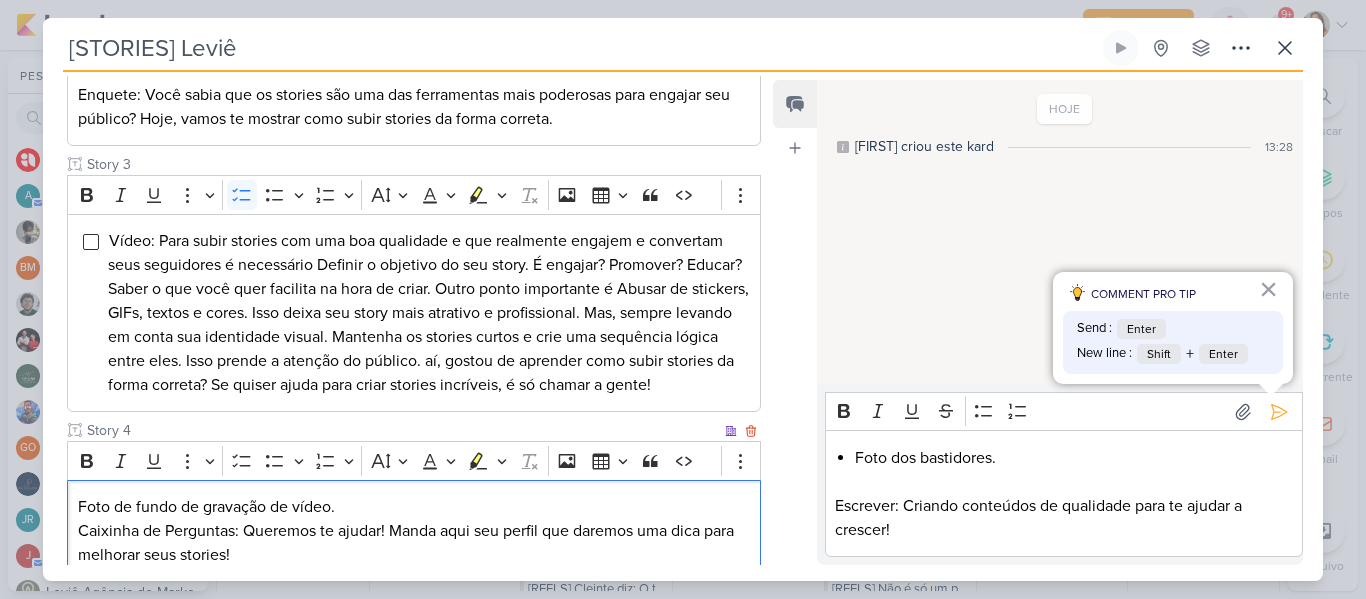 scroll, scrollTop: 540, scrollLeft: 0, axis: vertical 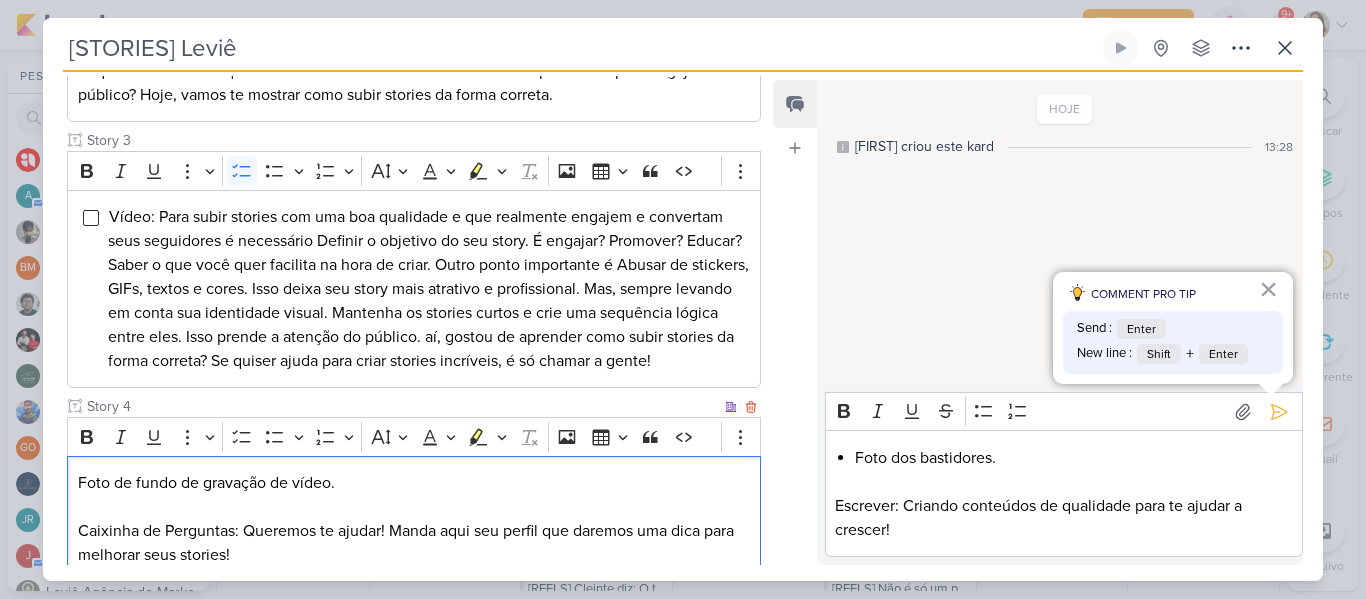 click on "Foto de fundo de gravação de vídeo." at bounding box center [414, 483] 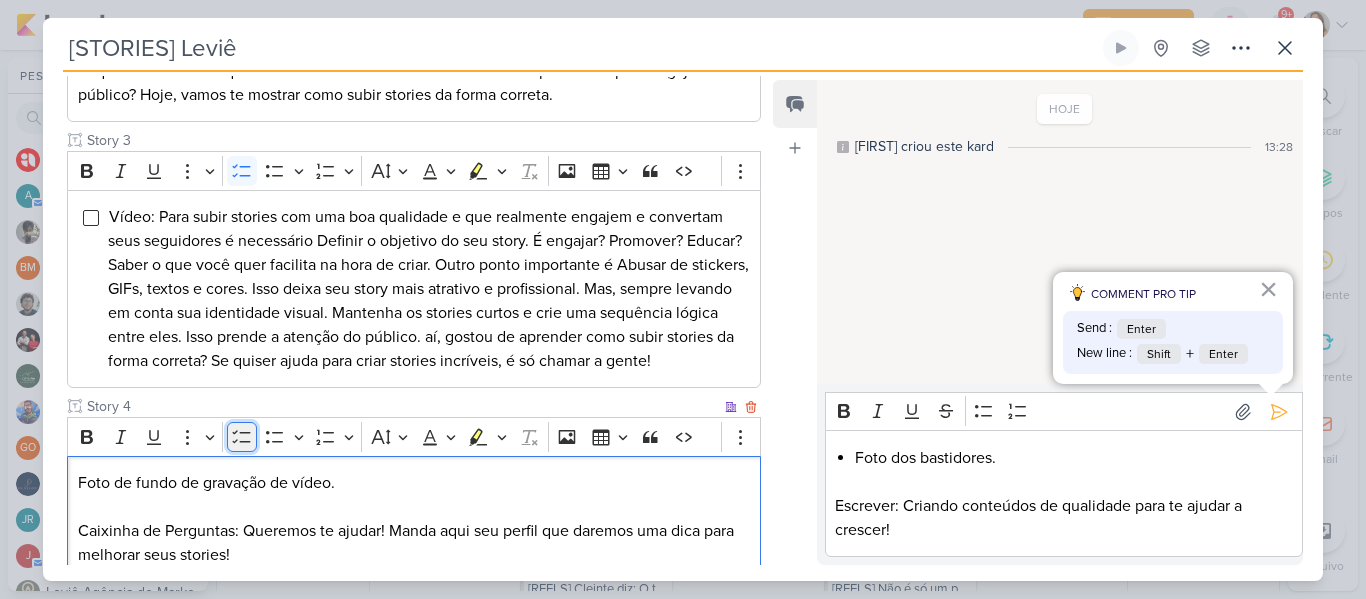 click 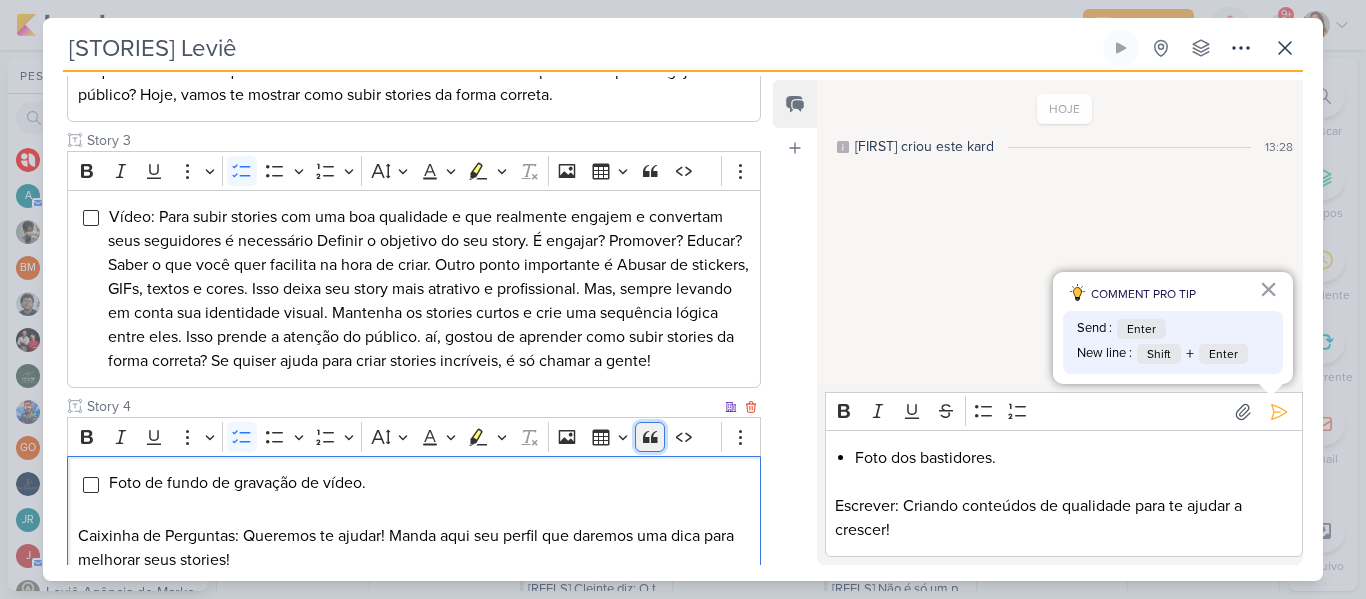 click 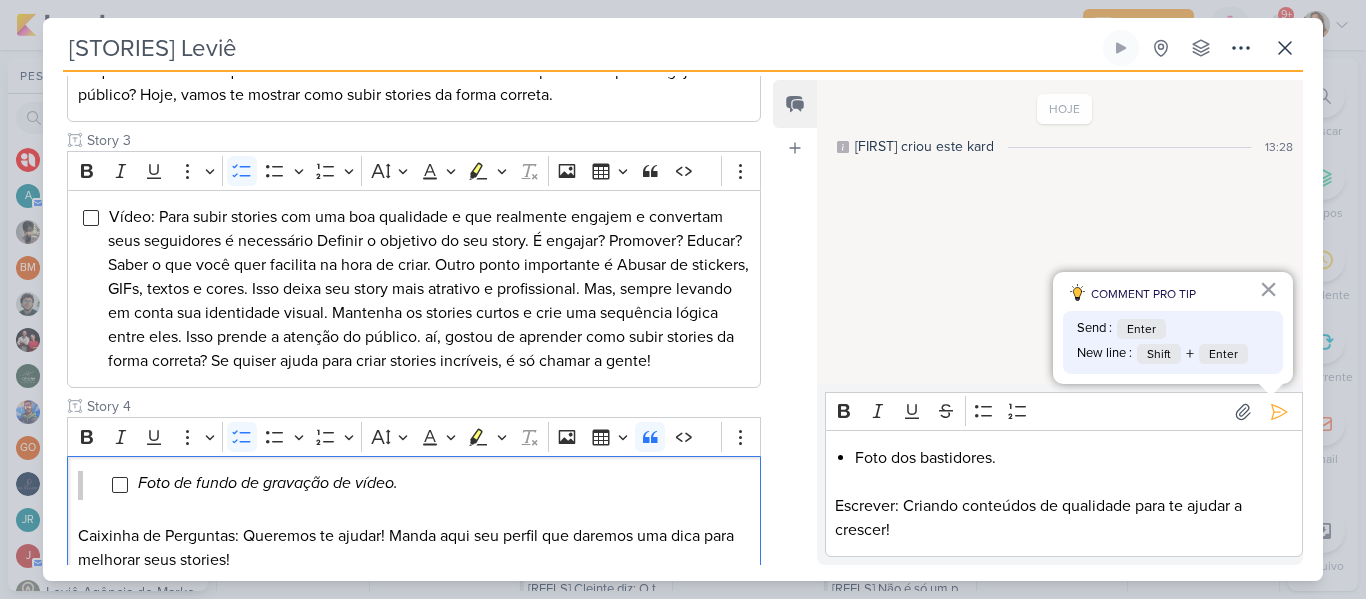 scroll, scrollTop: 698, scrollLeft: 0, axis: vertical 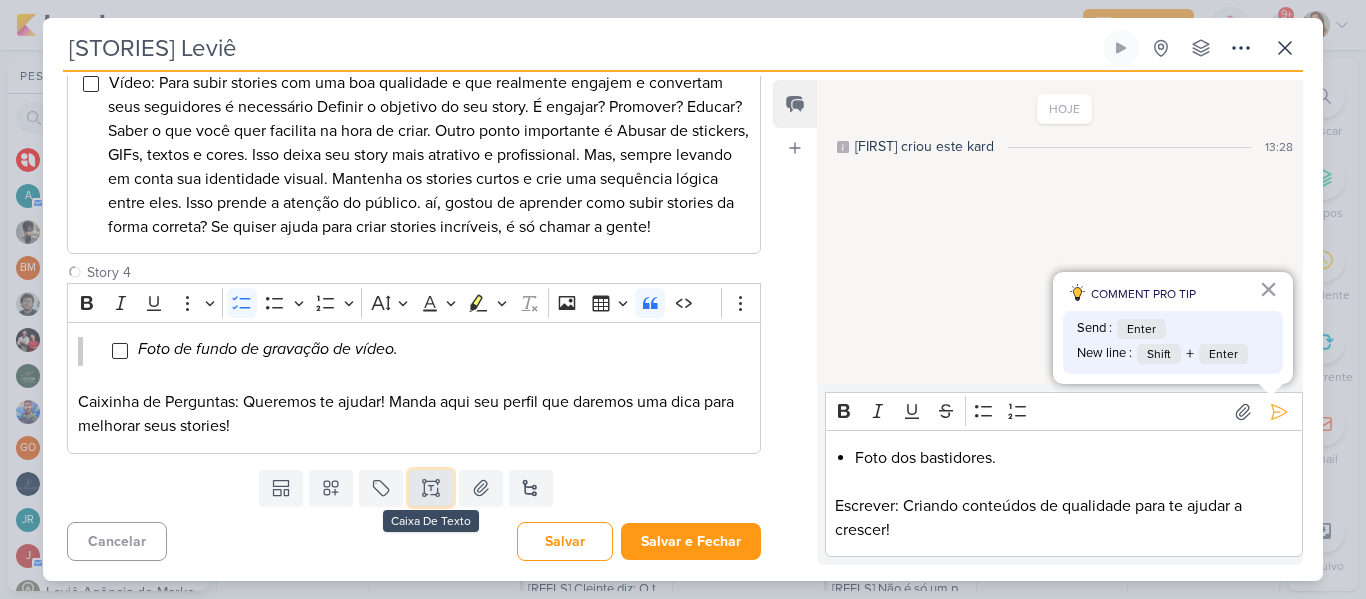 click 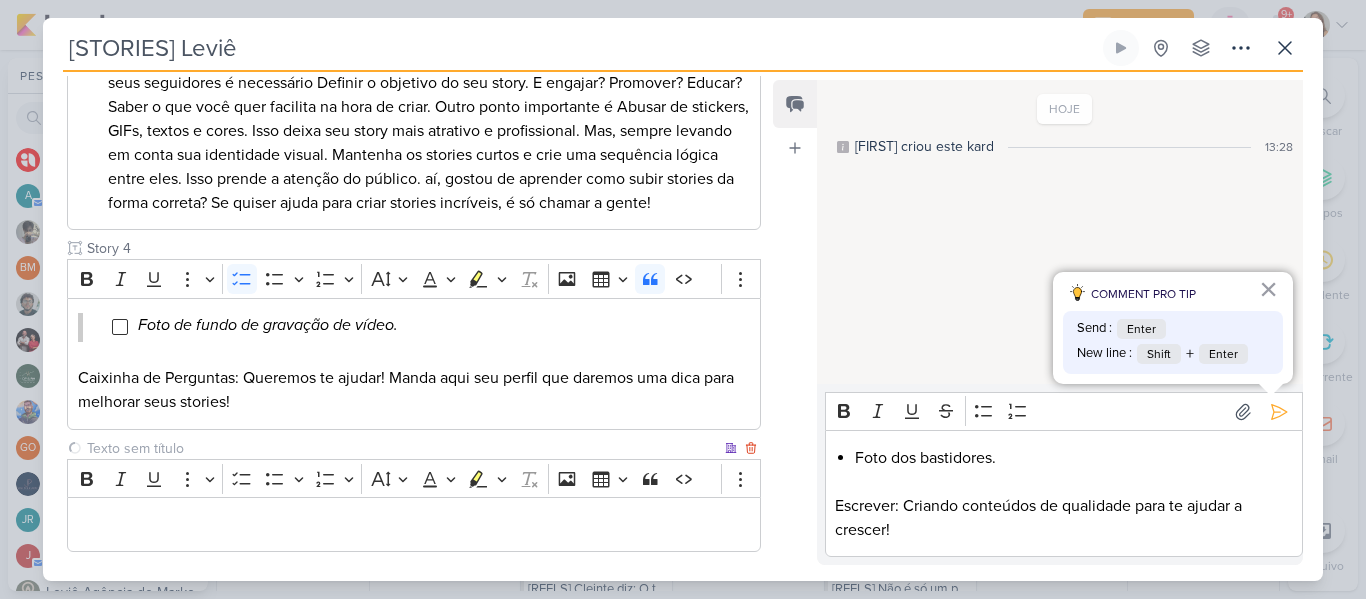 click at bounding box center (402, 448) 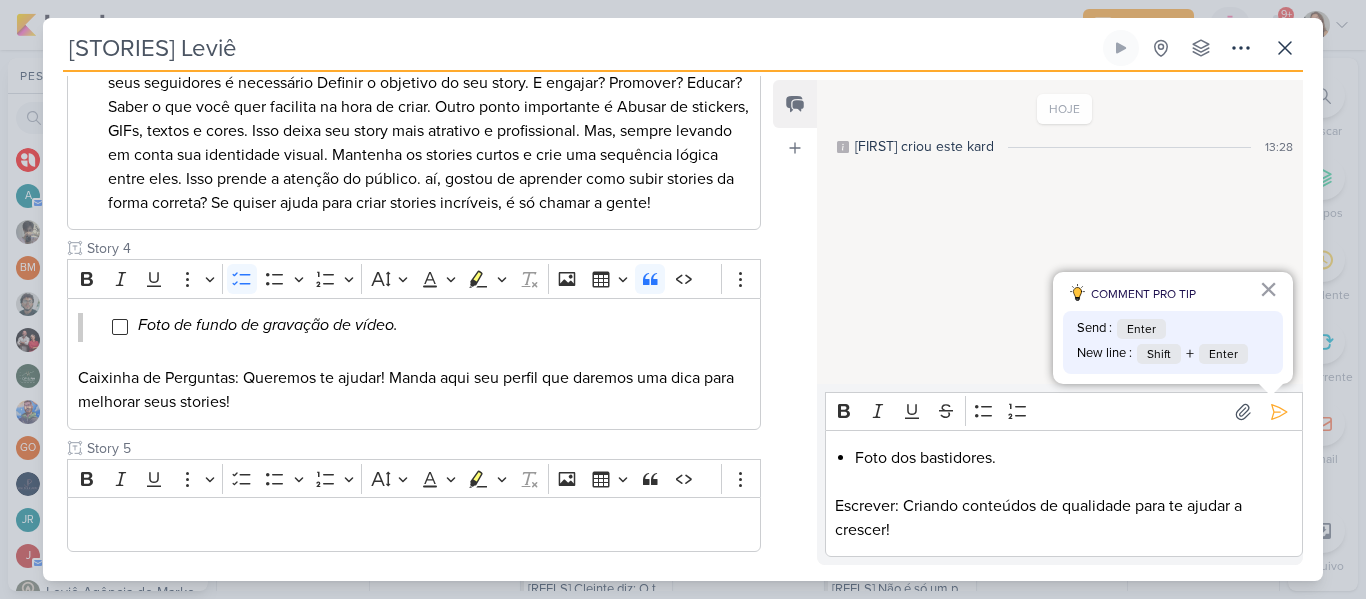 type on "Story 5" 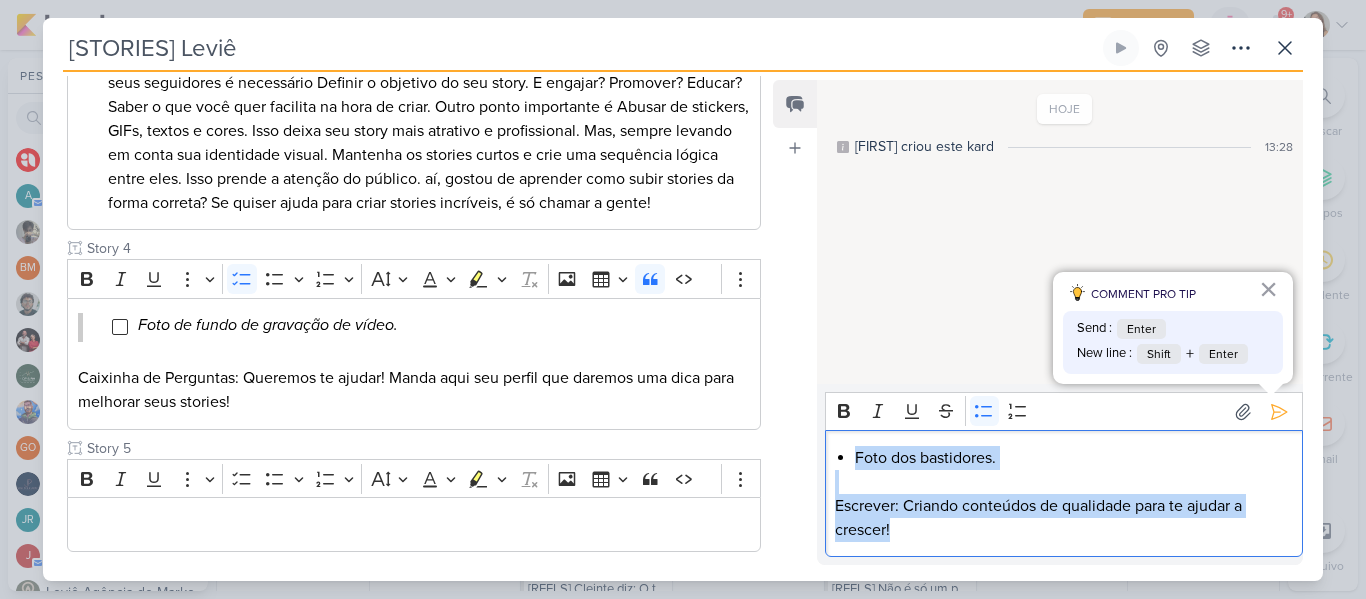 drag, startPoint x: 907, startPoint y: 531, endPoint x: 839, endPoint y: 460, distance: 98.31073 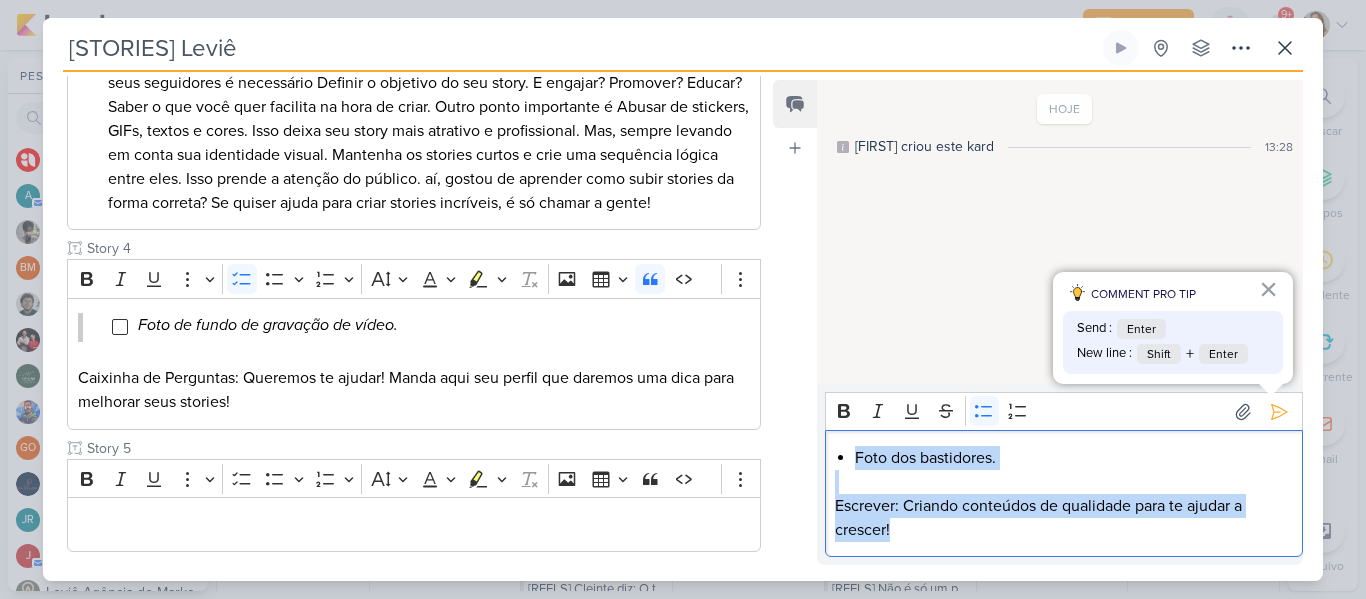 click on "Foto dos bastidores. Escrever: Criando conteúdos de qualidade para te ajudar a crescer!" at bounding box center (1064, 493) 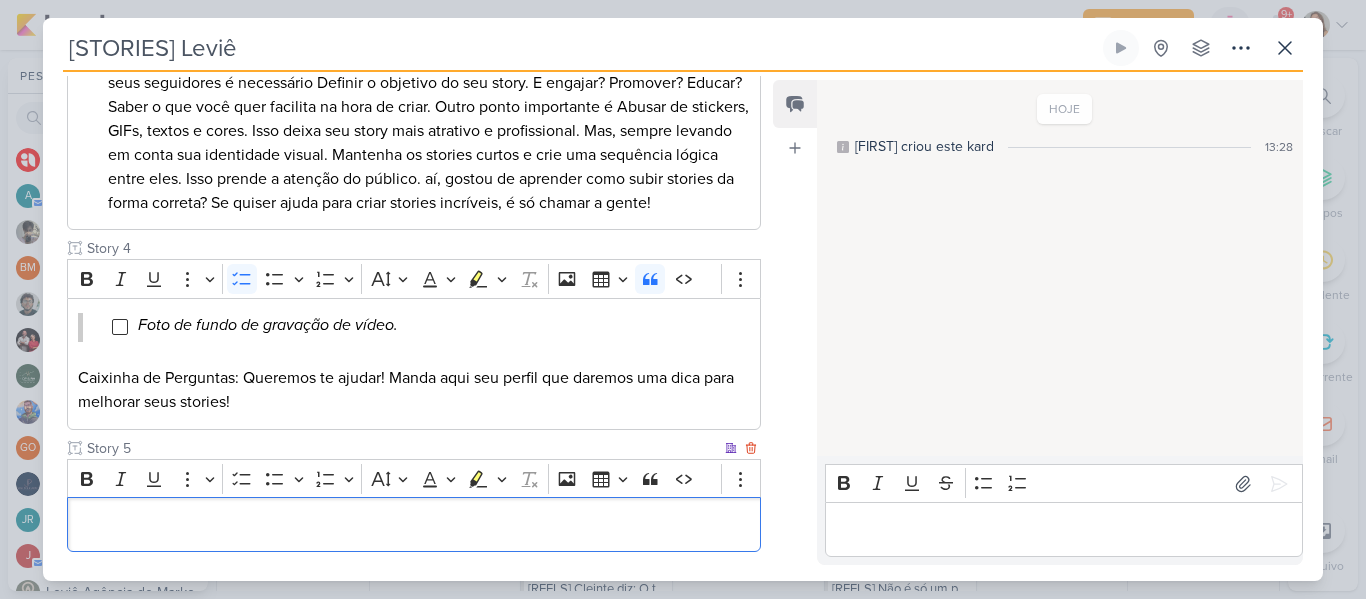 click at bounding box center [414, 524] 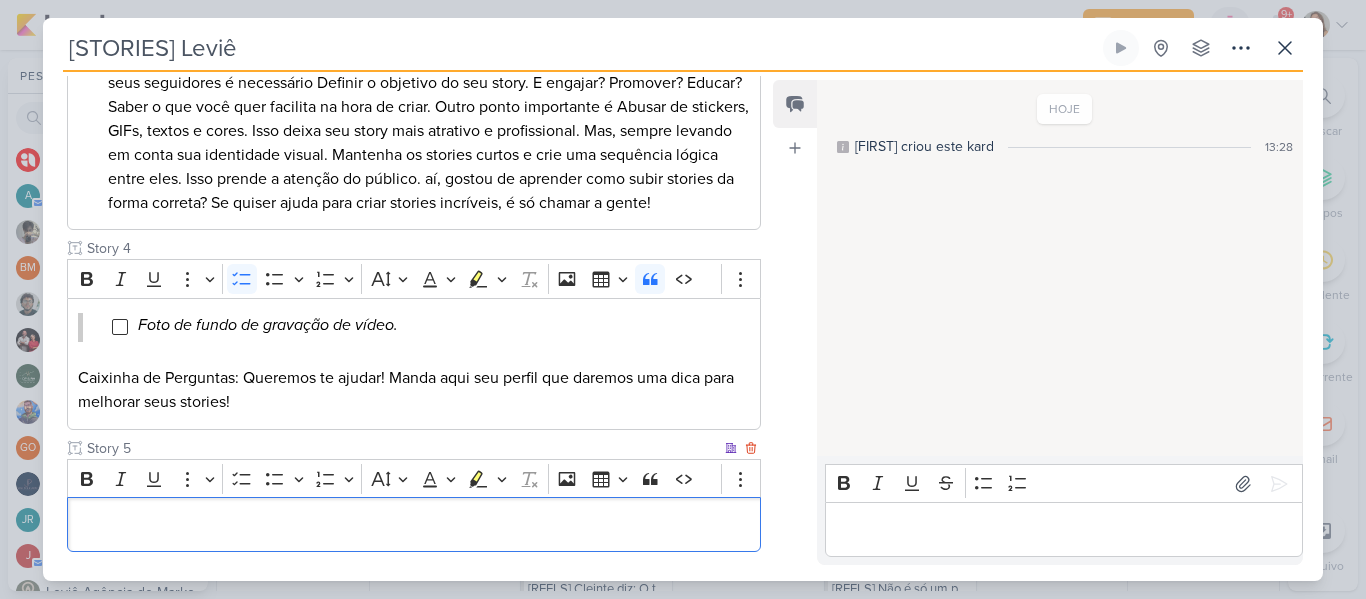 scroll, scrollTop: 740, scrollLeft: 0, axis: vertical 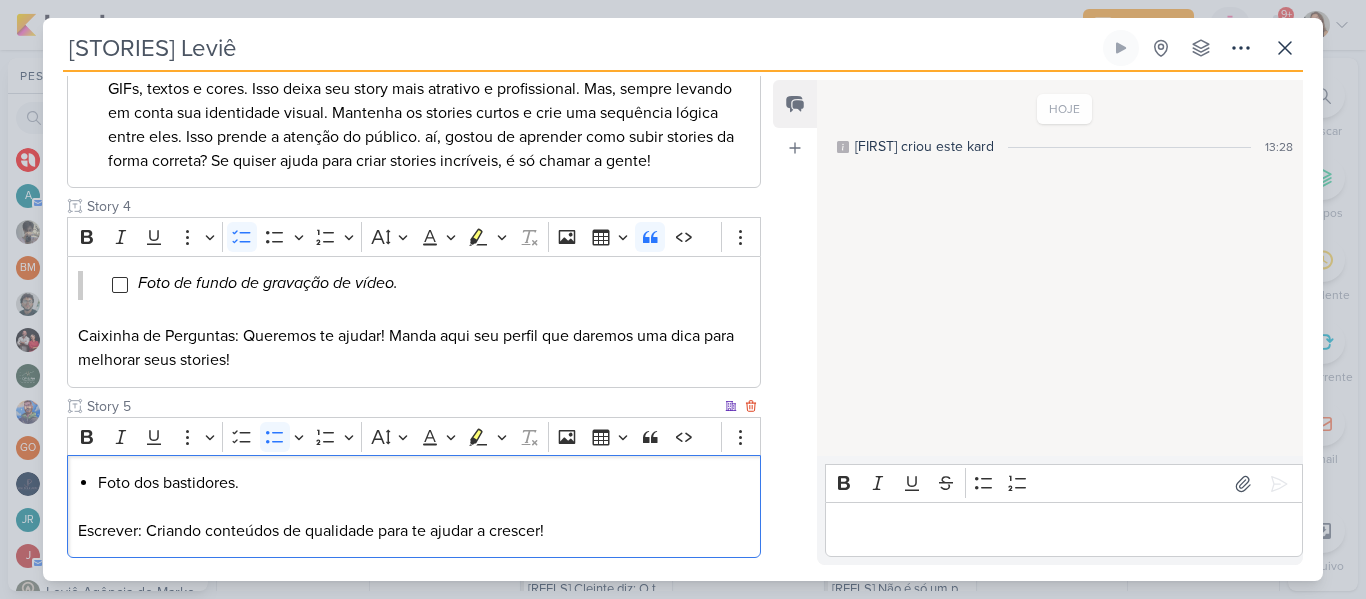 click on "Foto dos bastidores." at bounding box center (424, 483) 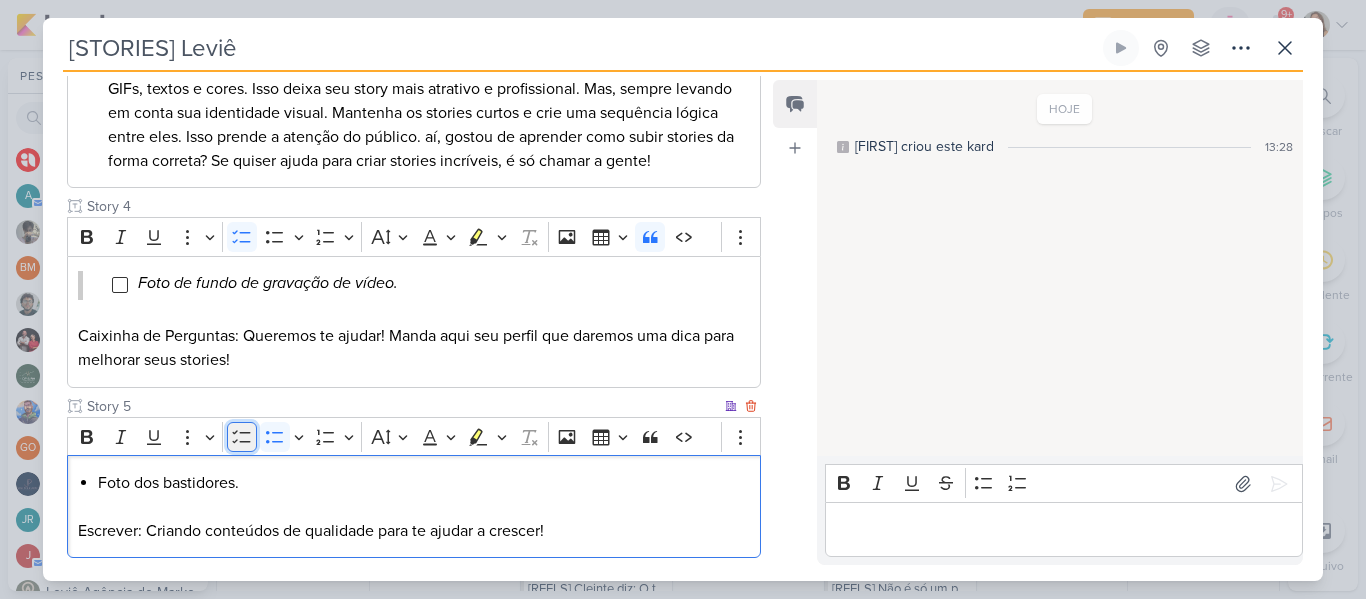 click on "To-do List" at bounding box center (242, 437) 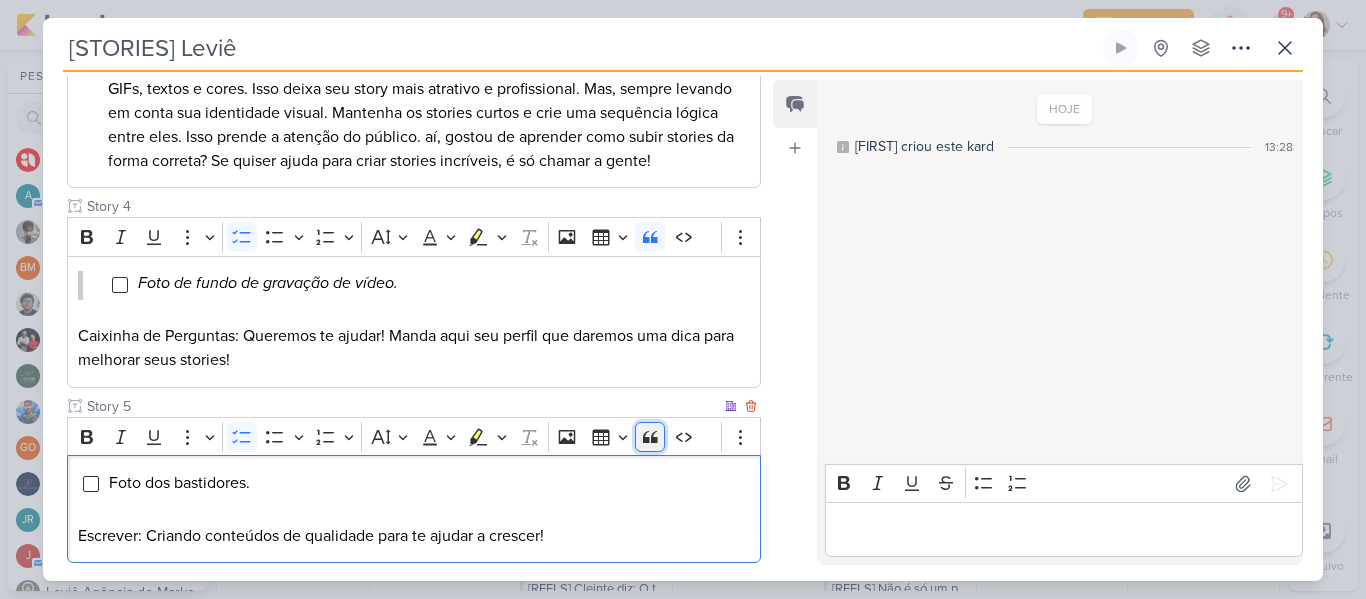 click 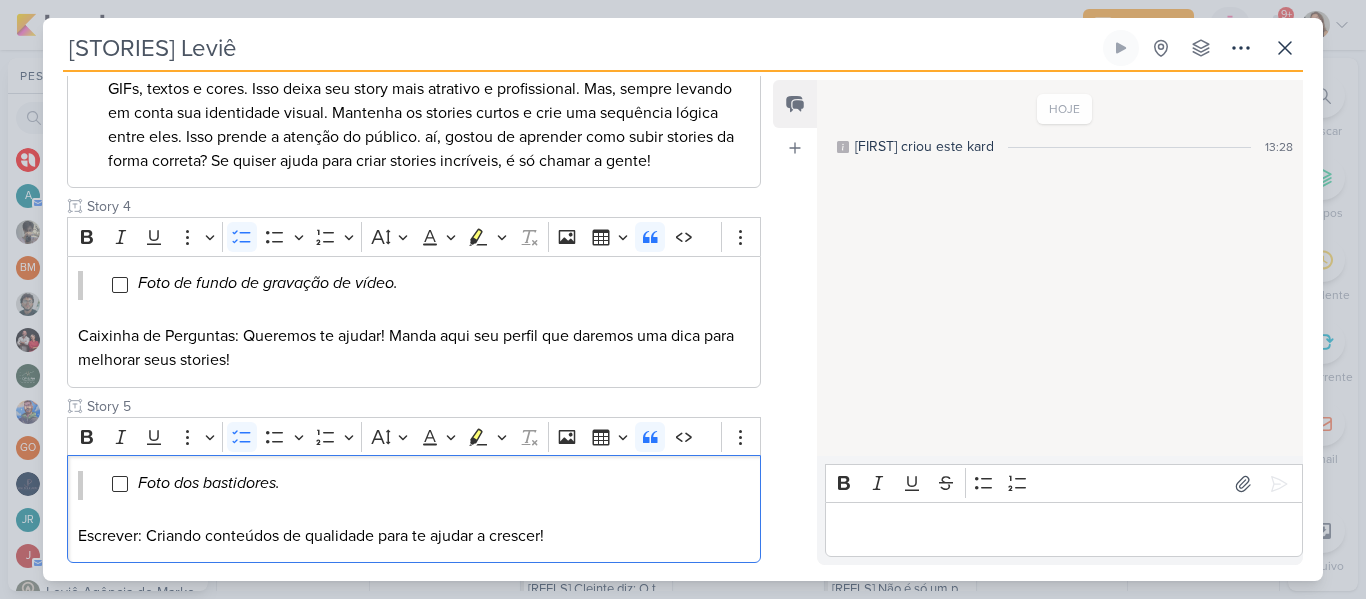 scroll, scrollTop: 873, scrollLeft: 0, axis: vertical 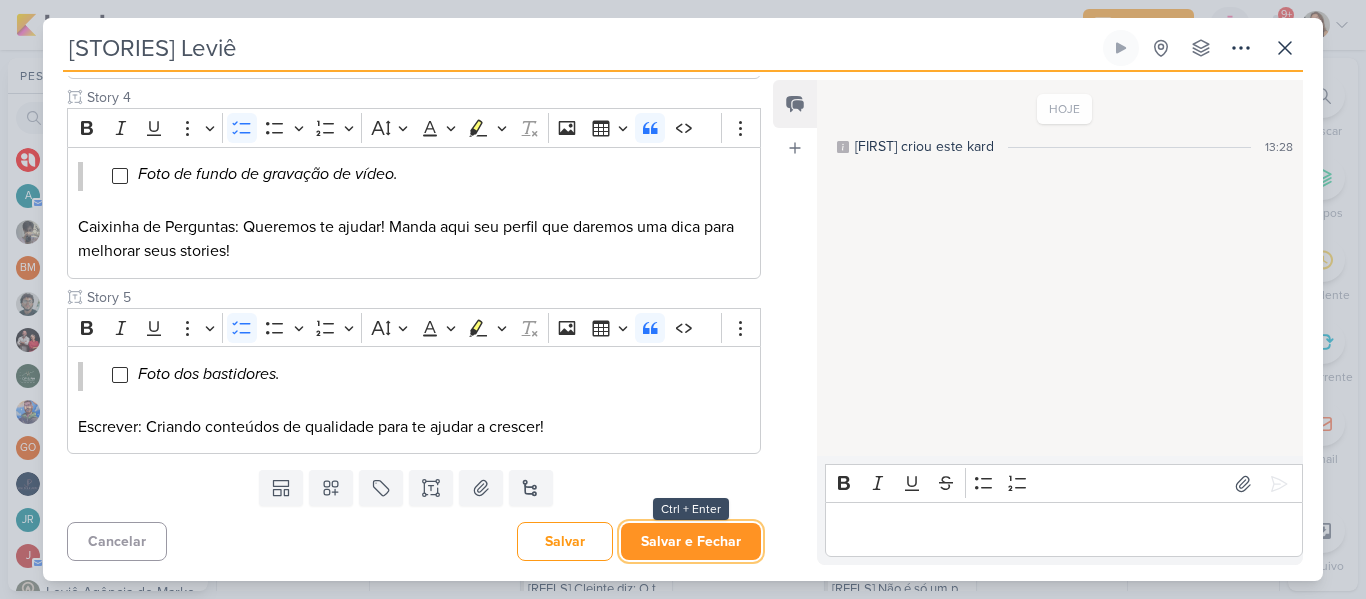 click on "Salvar e Fechar" at bounding box center (691, 541) 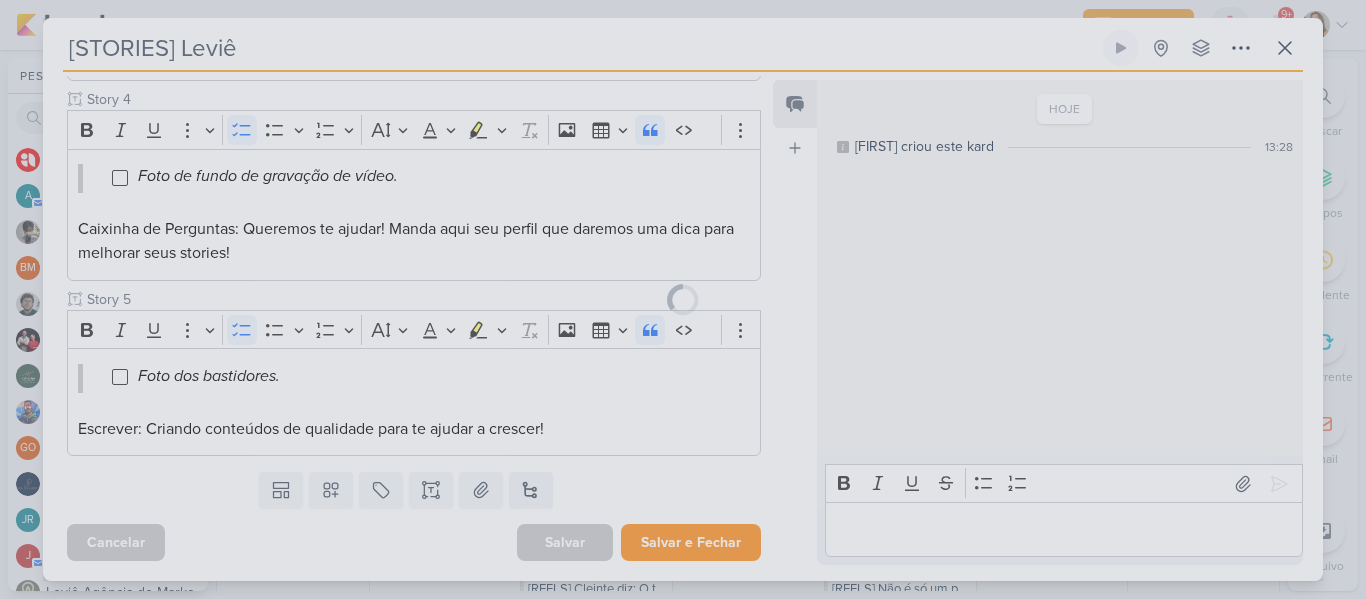 scroll, scrollTop: 871, scrollLeft: 0, axis: vertical 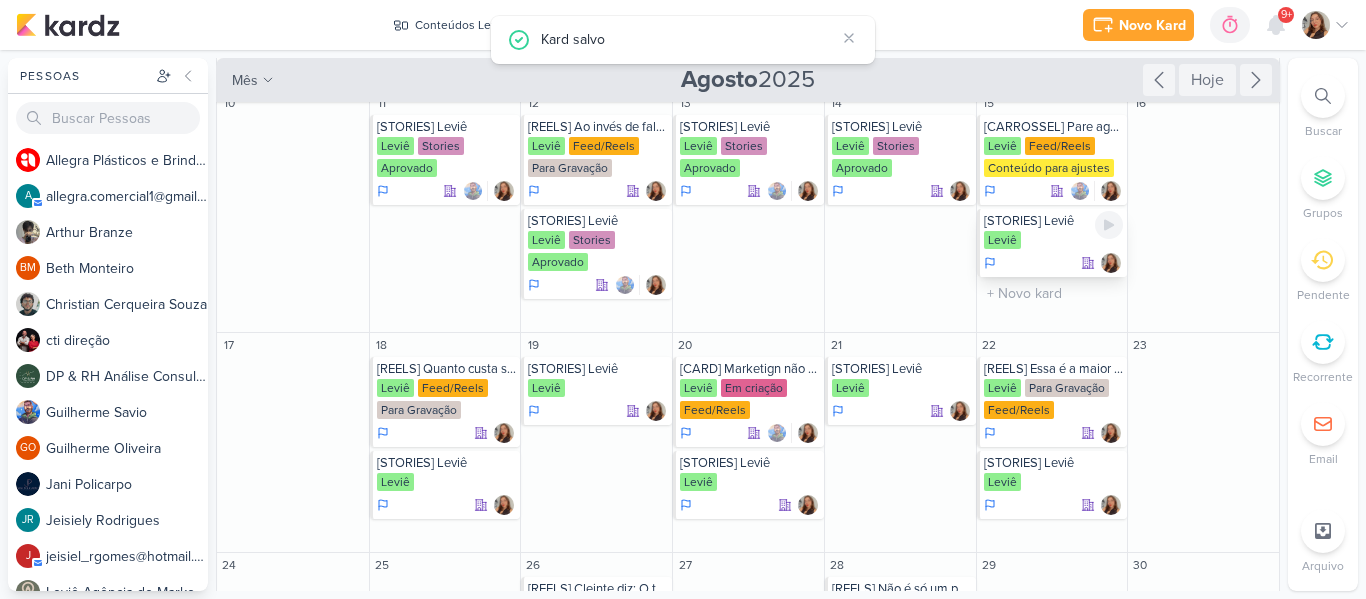 click on "Leviê" at bounding box center (1054, 241) 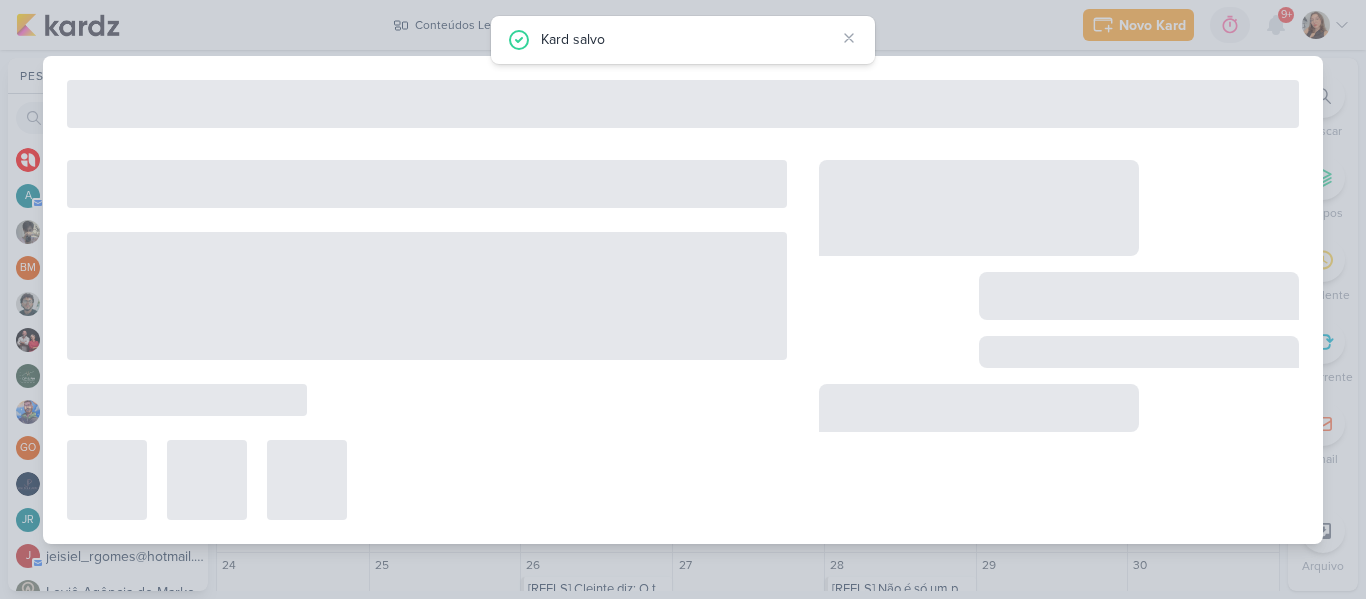 type on "[DATE] às [TIME]" 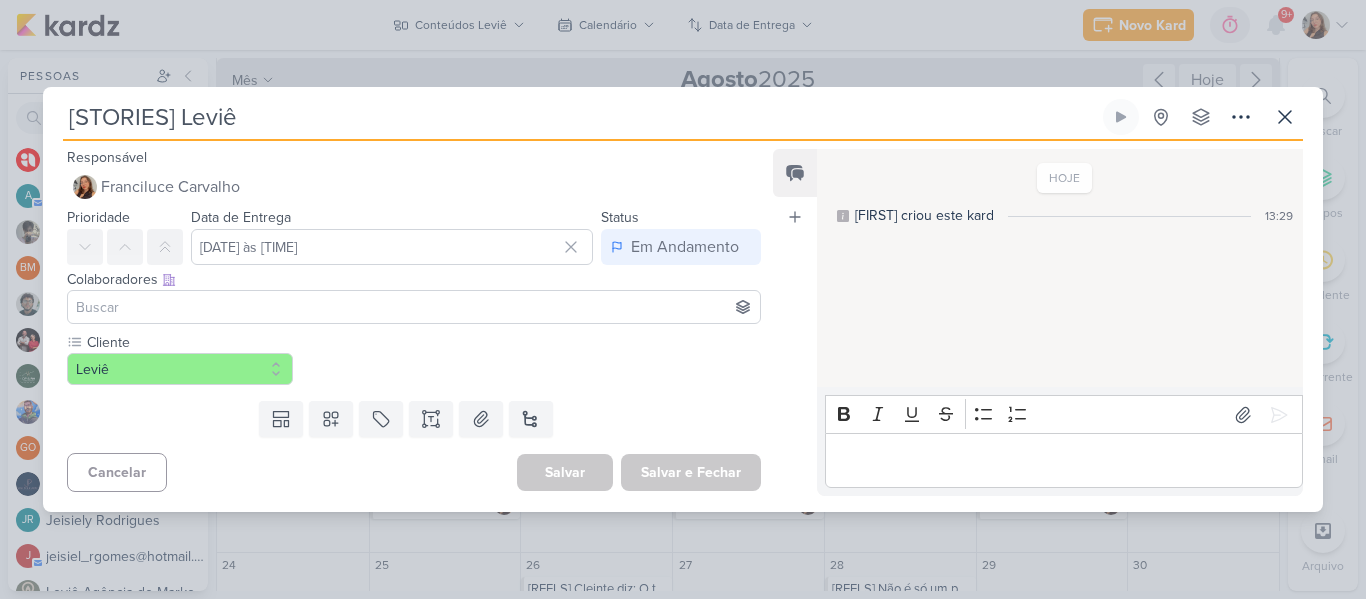 scroll, scrollTop: 0, scrollLeft: 0, axis: both 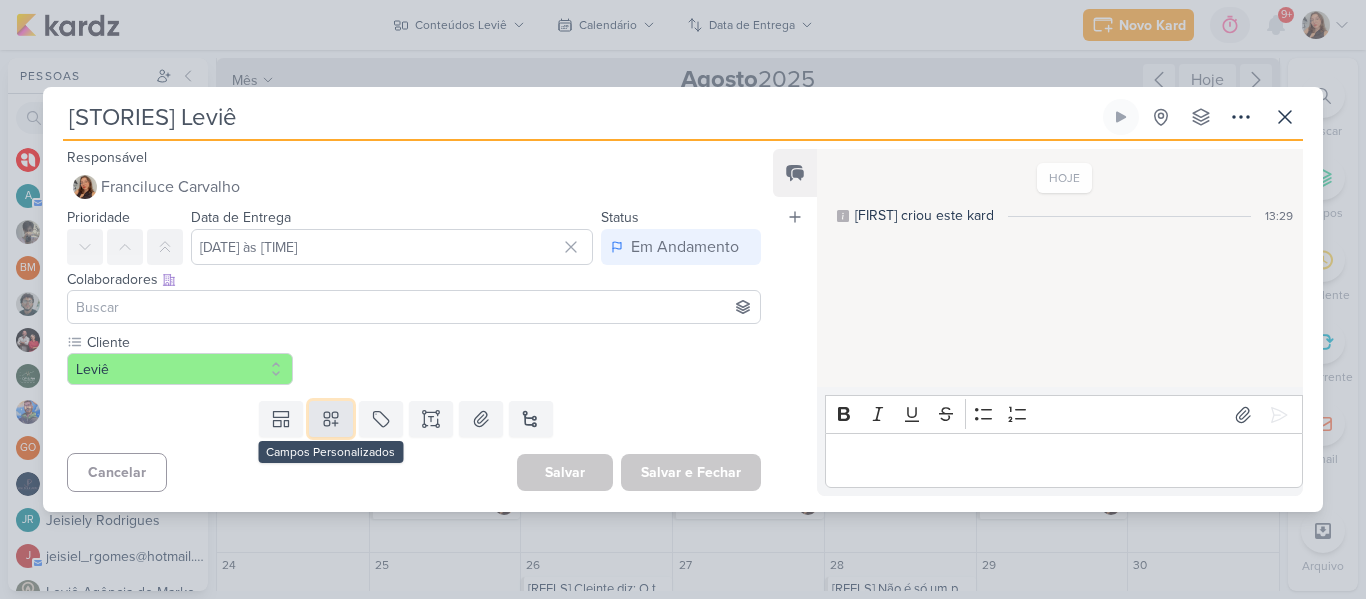 click at bounding box center (331, 419) 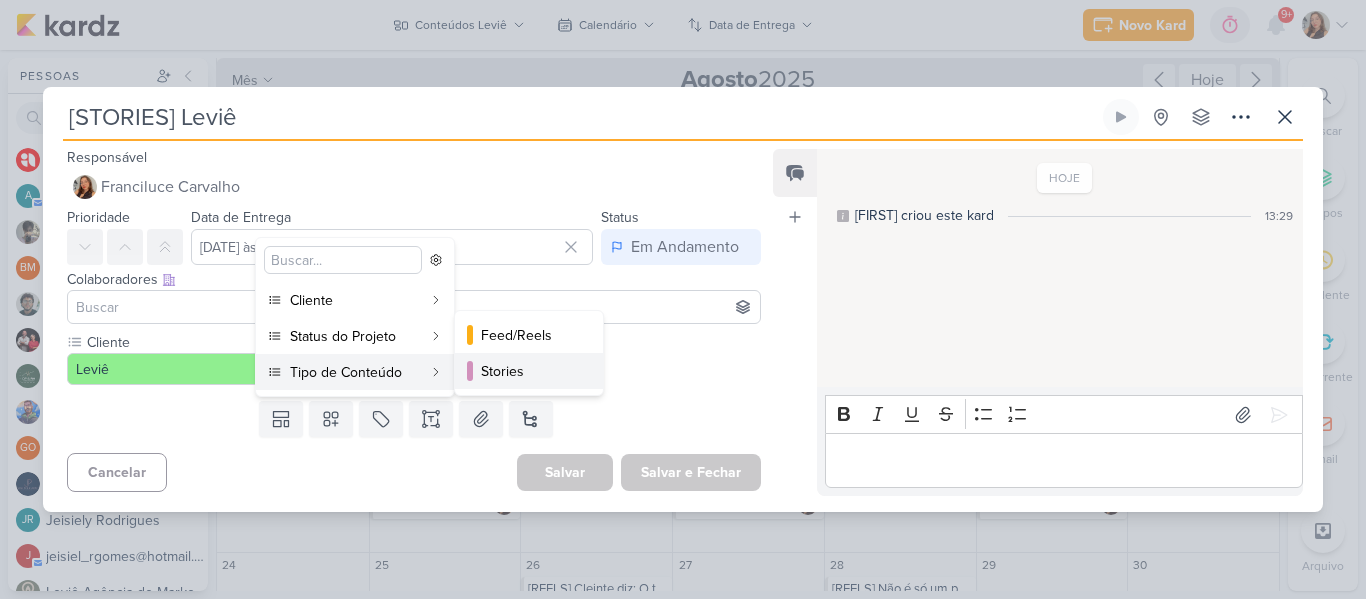 click on "Stories" at bounding box center [530, 371] 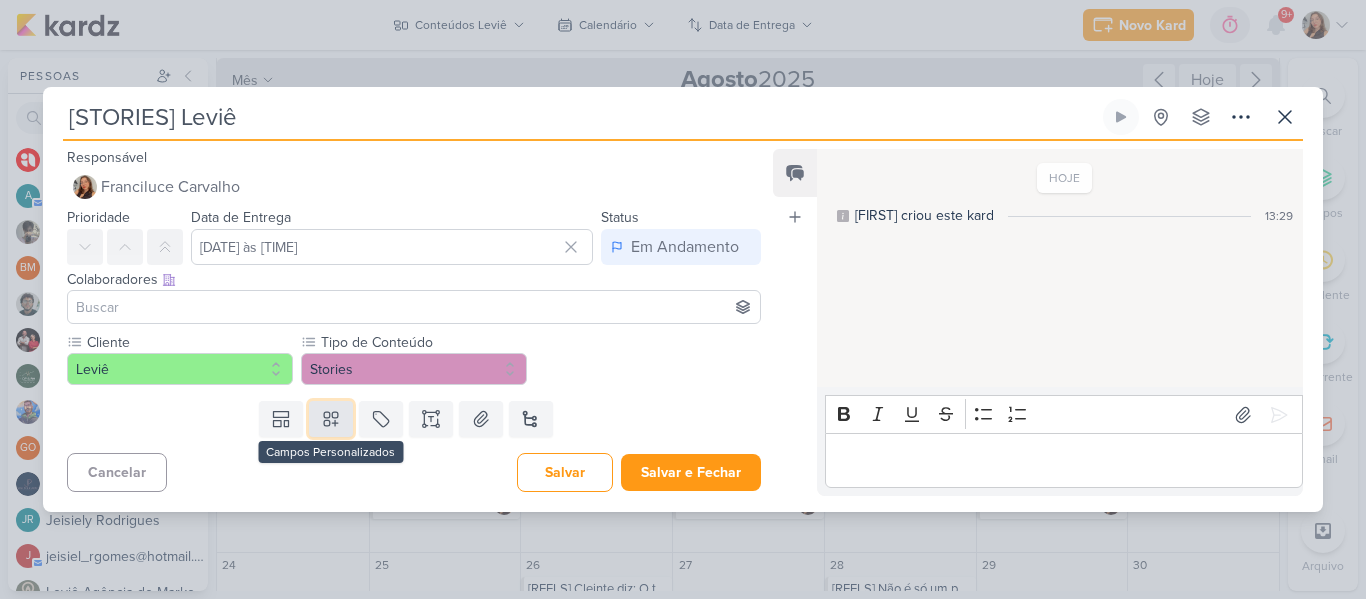 click at bounding box center [331, 419] 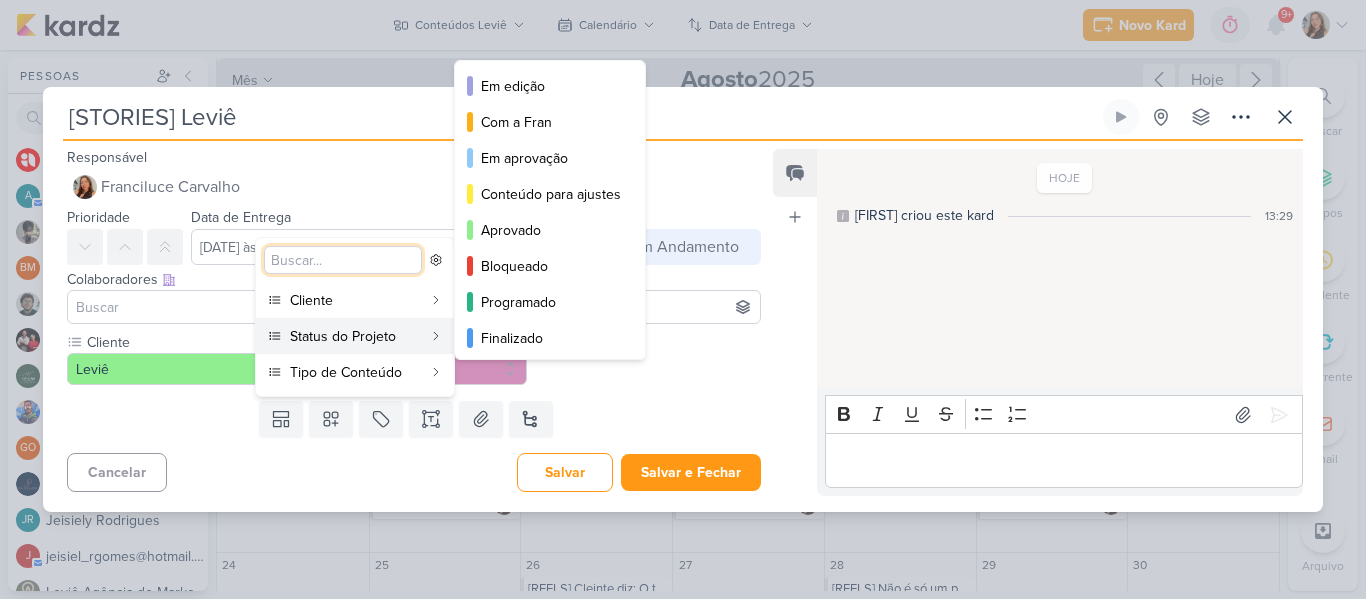 scroll, scrollTop: 180, scrollLeft: 0, axis: vertical 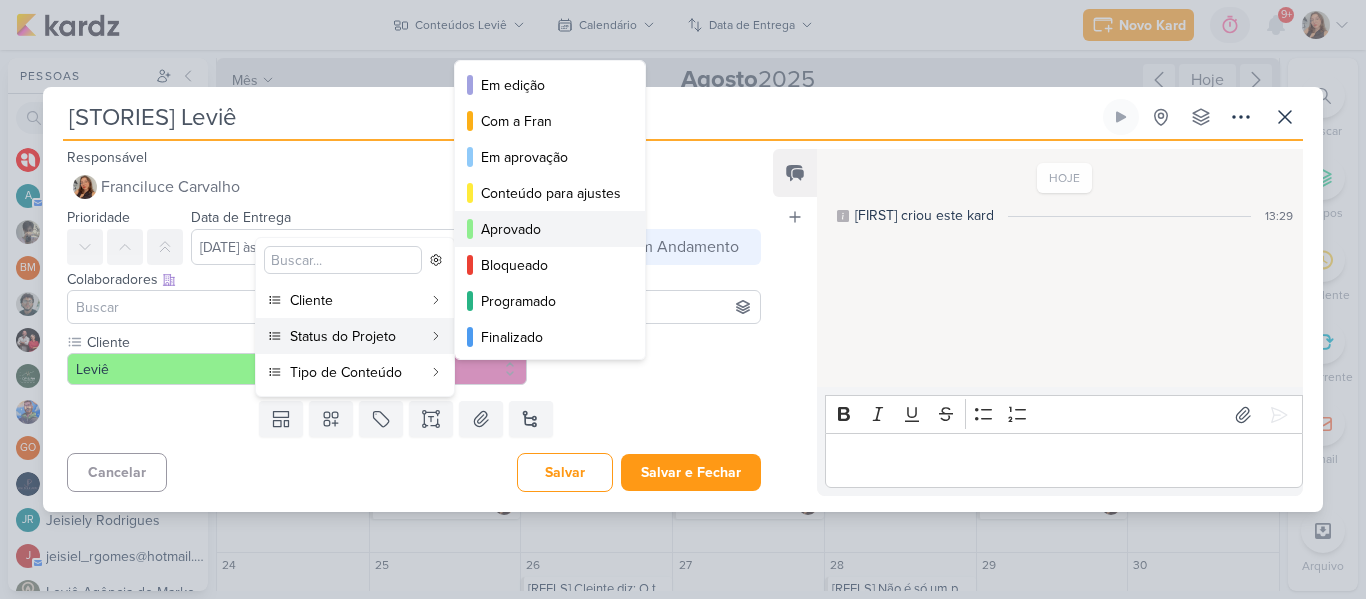 click on "Aprovado" at bounding box center [551, 229] 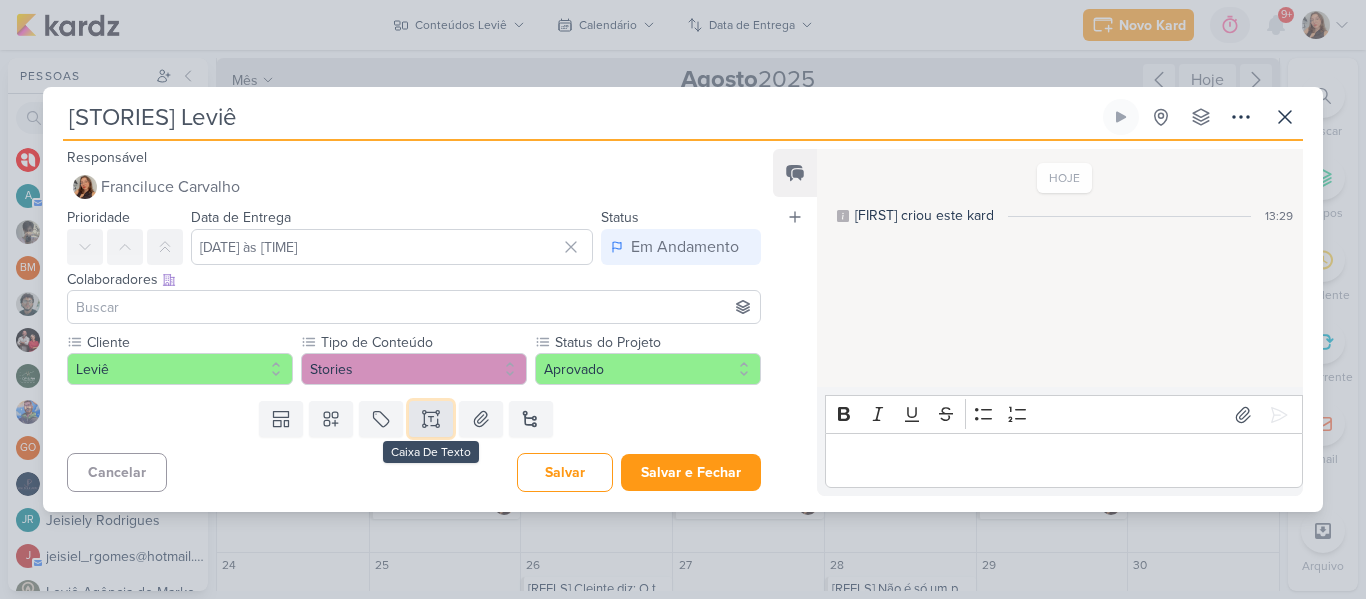 click 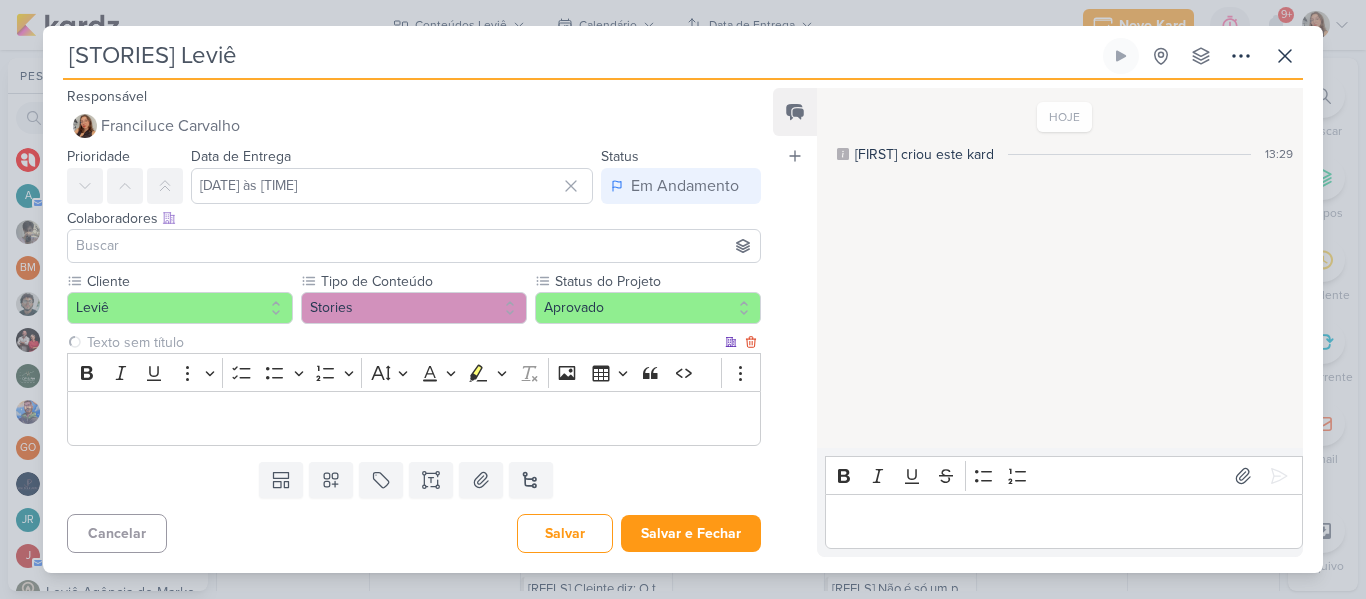click at bounding box center [402, 342] 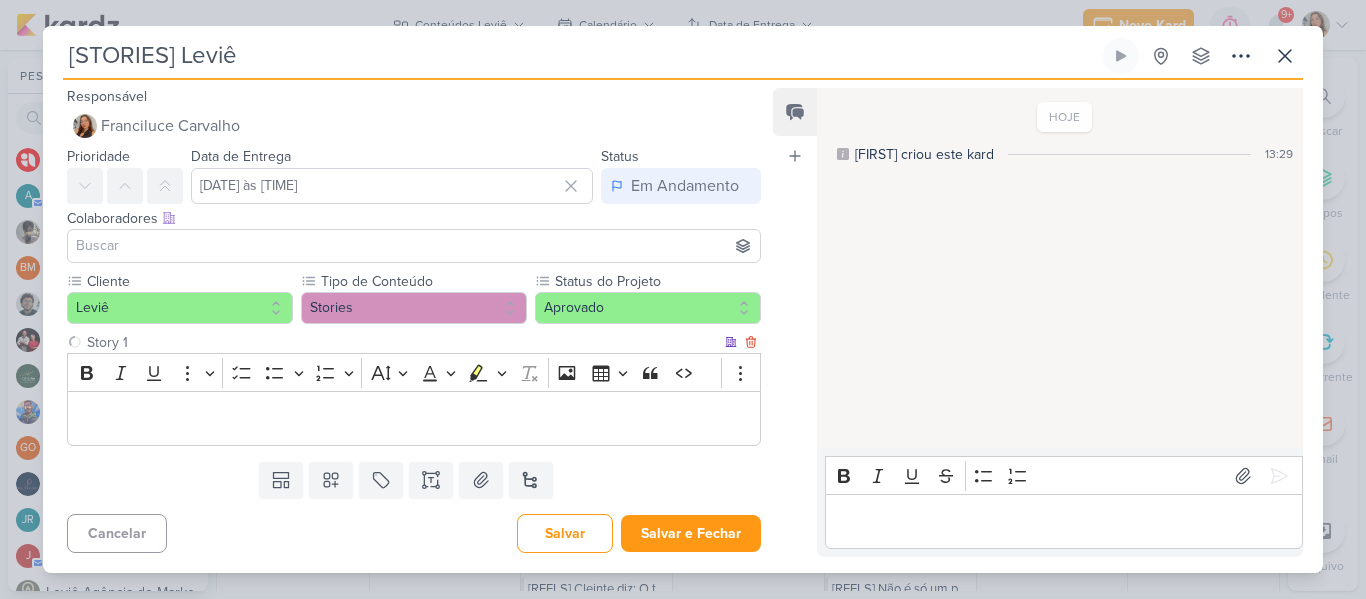 type on "Story 1" 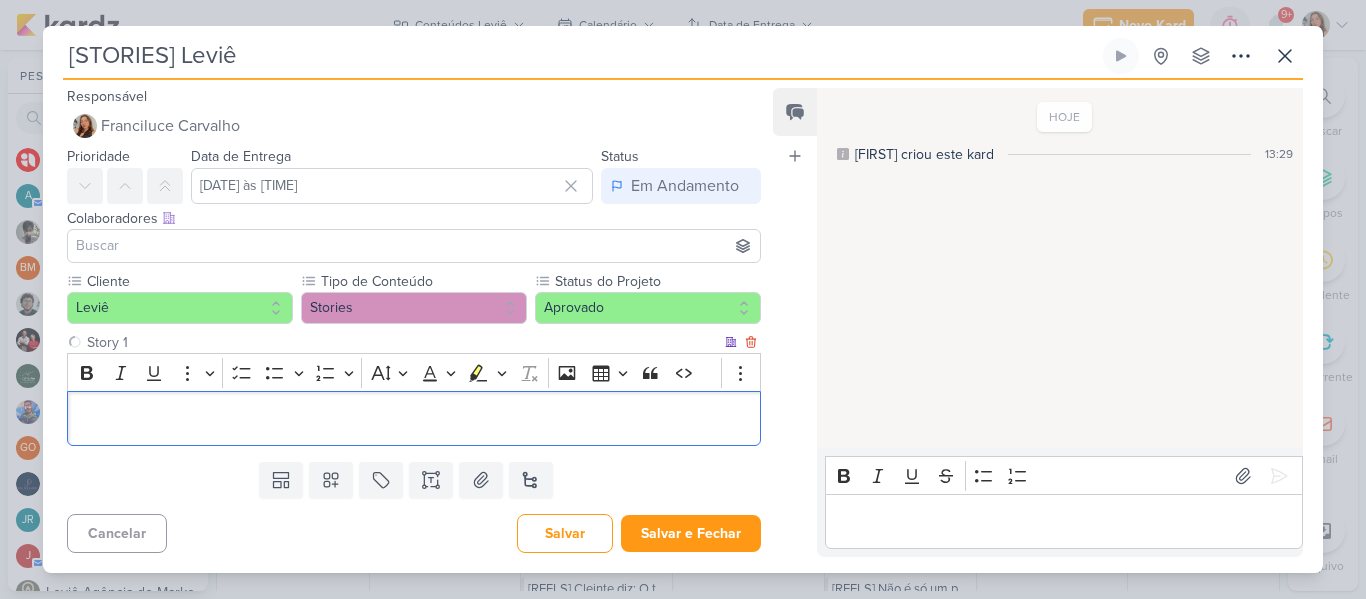 click at bounding box center (414, 419) 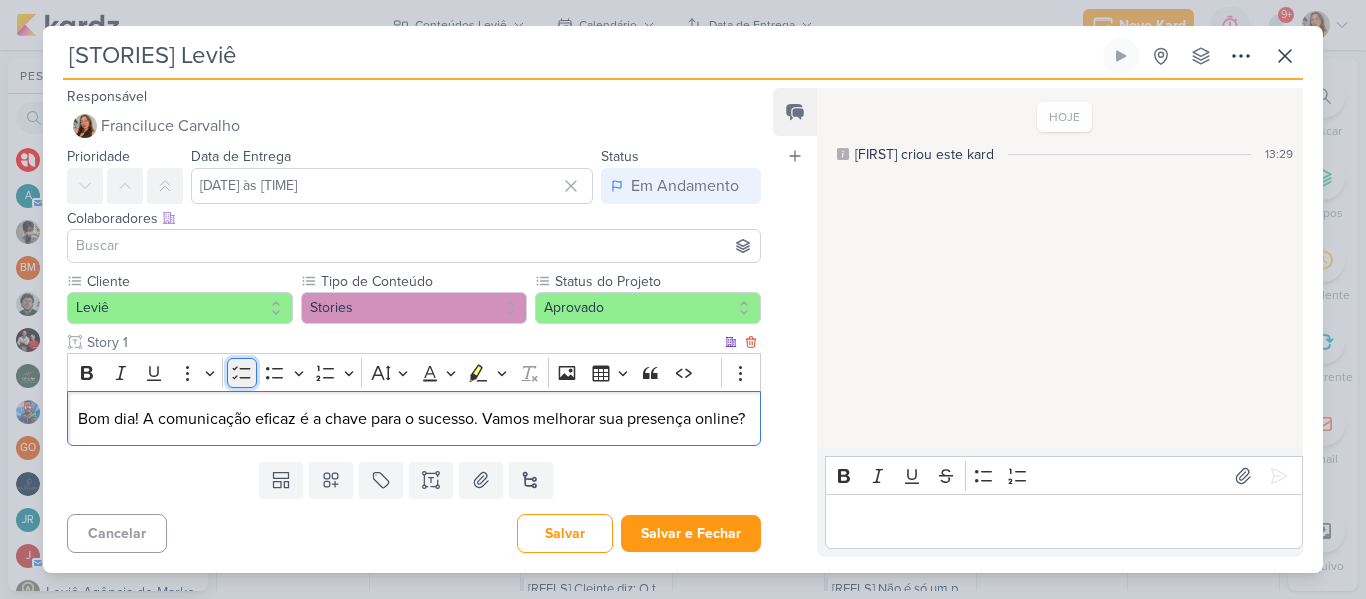click 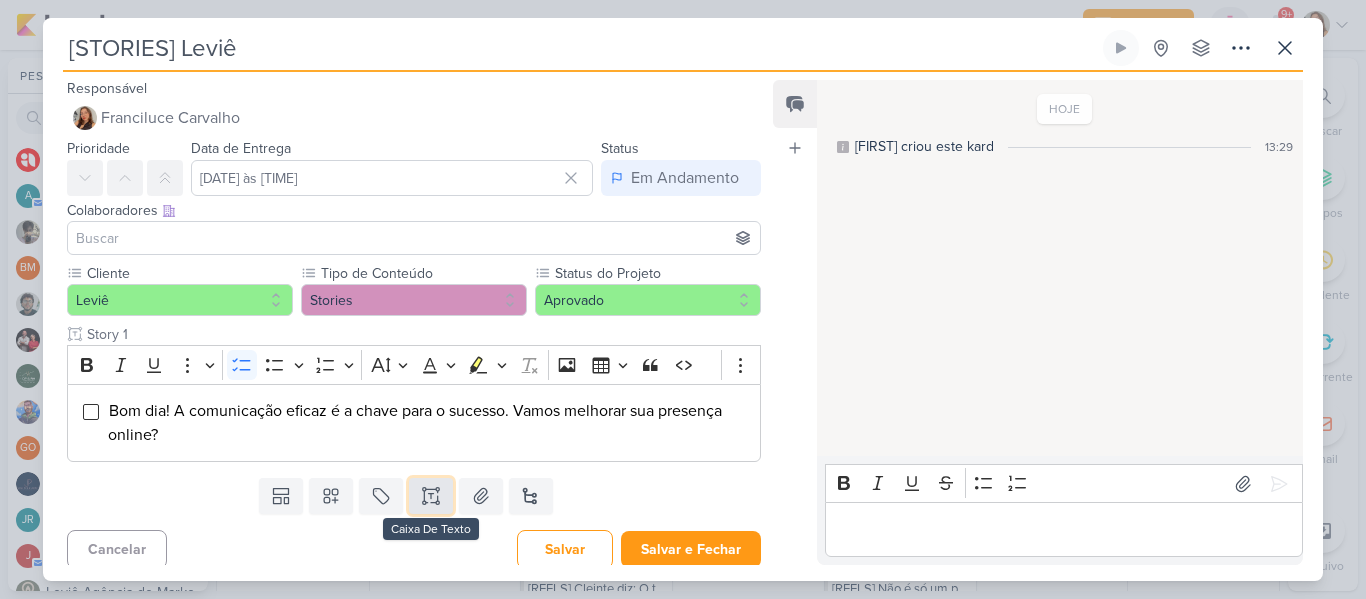 click 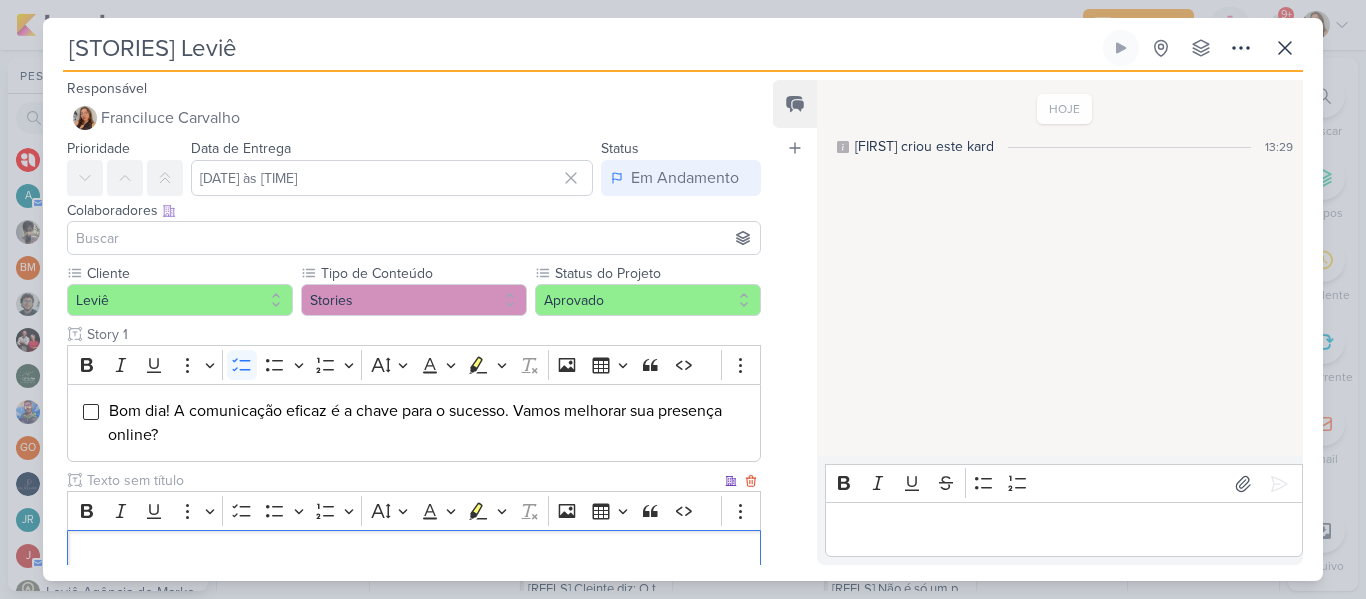 scroll, scrollTop: 0, scrollLeft: 0, axis: both 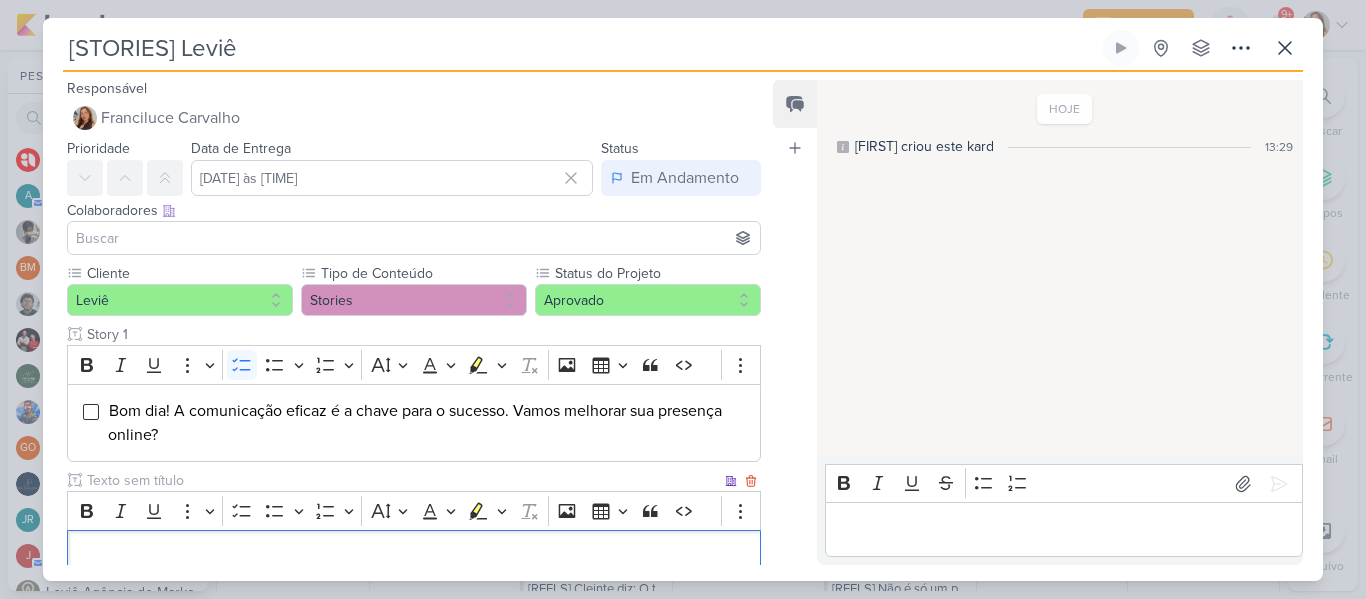 click at bounding box center (402, 480) 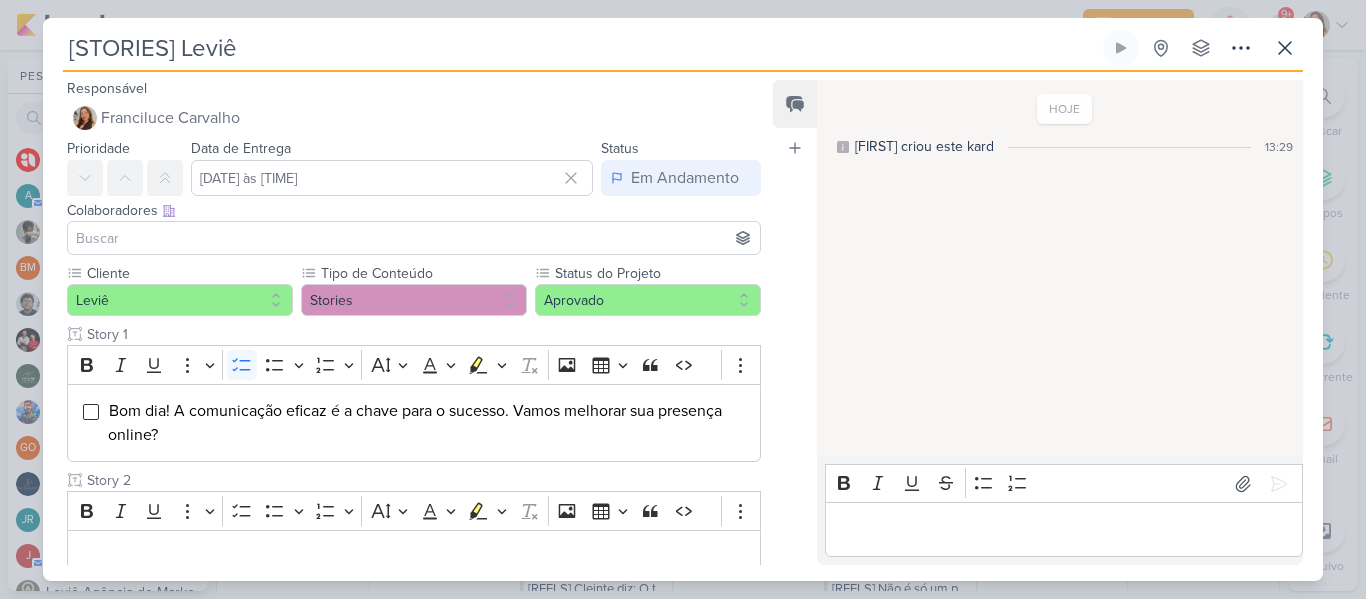 type on "Story 2" 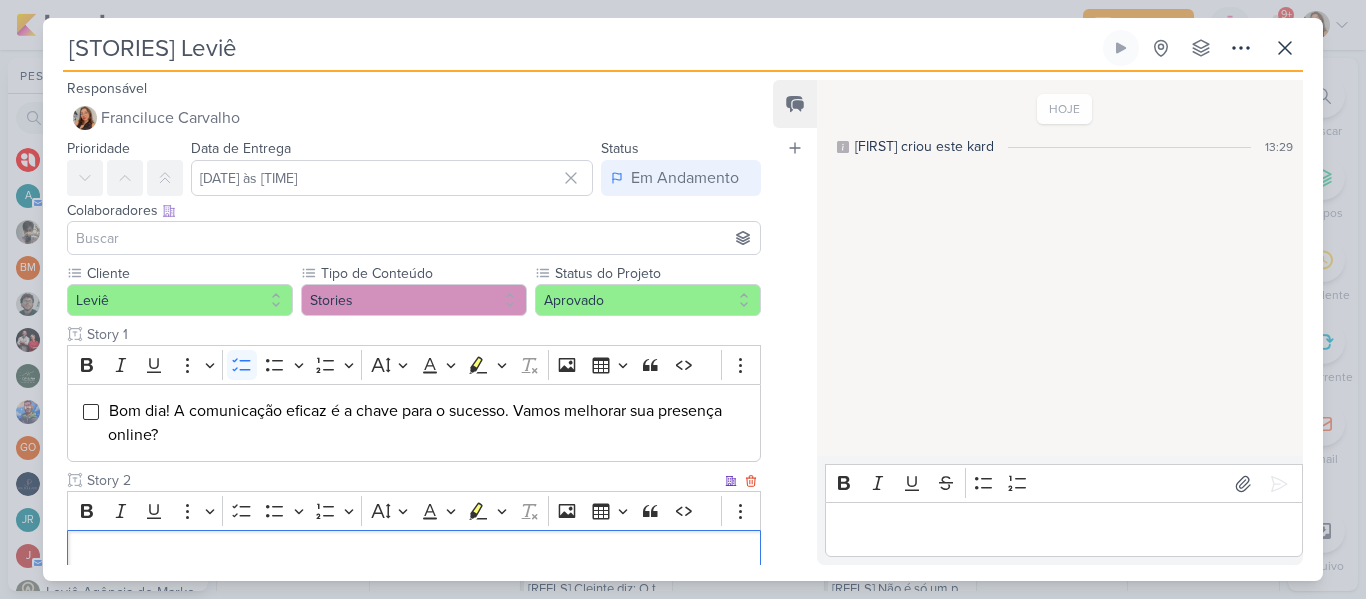 click at bounding box center (414, 558) 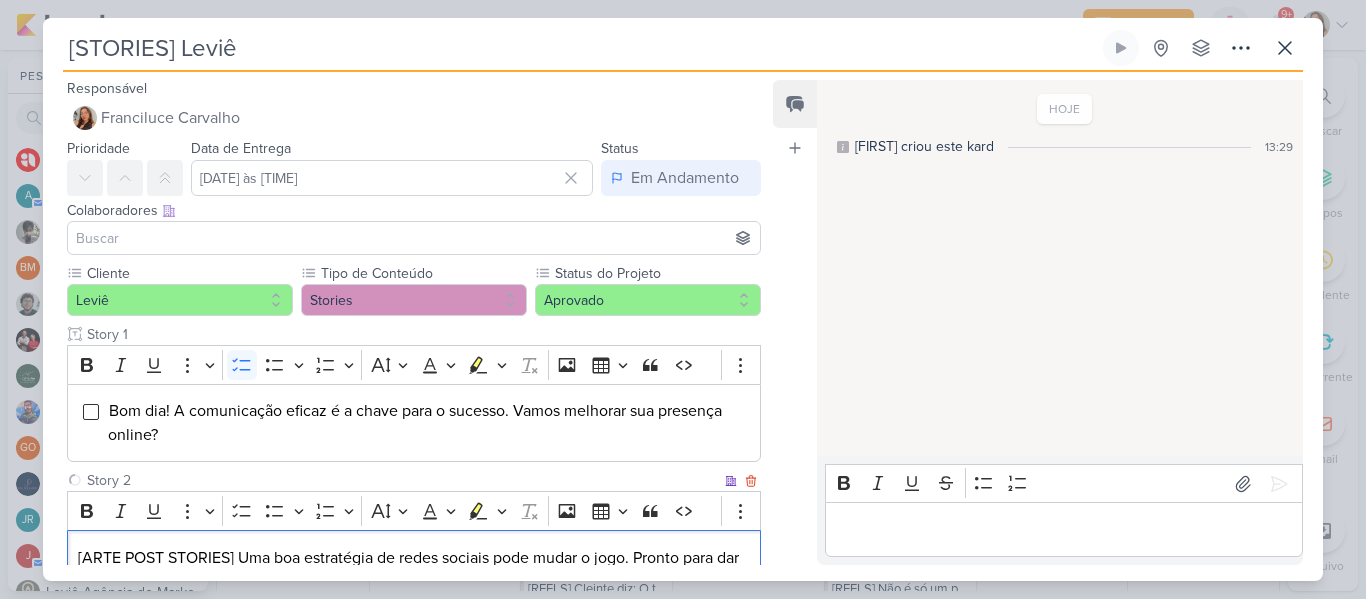 scroll, scrollTop: 27, scrollLeft: 0, axis: vertical 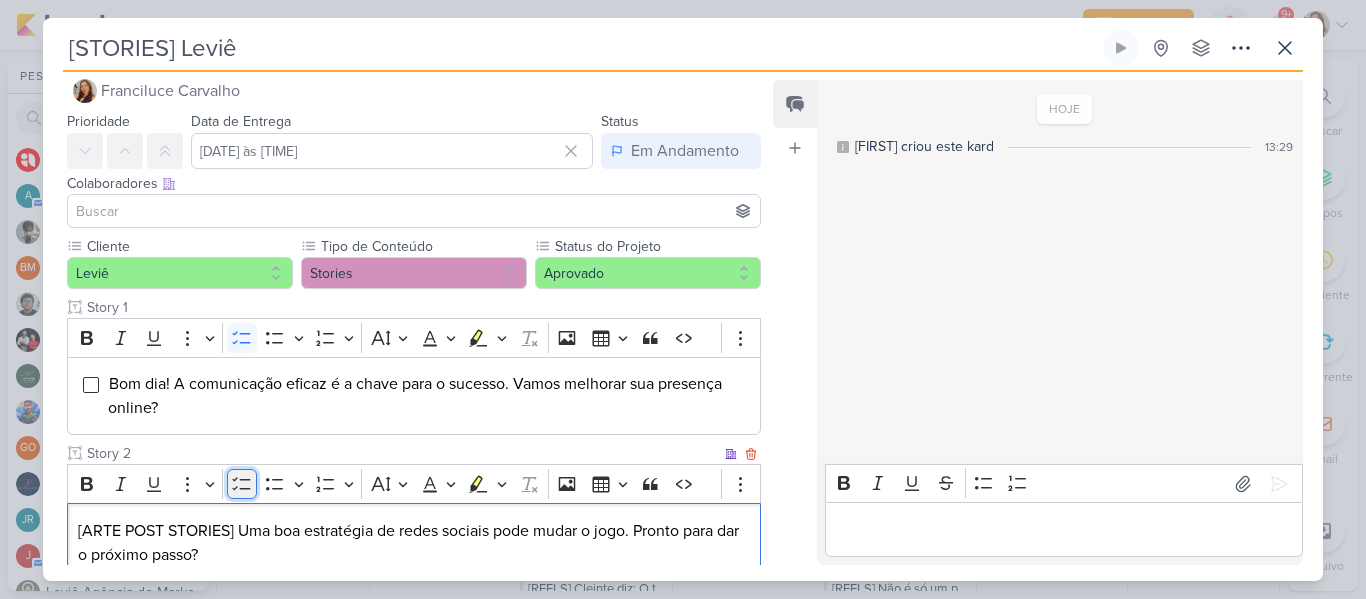click on "To-do List" at bounding box center (242, 484) 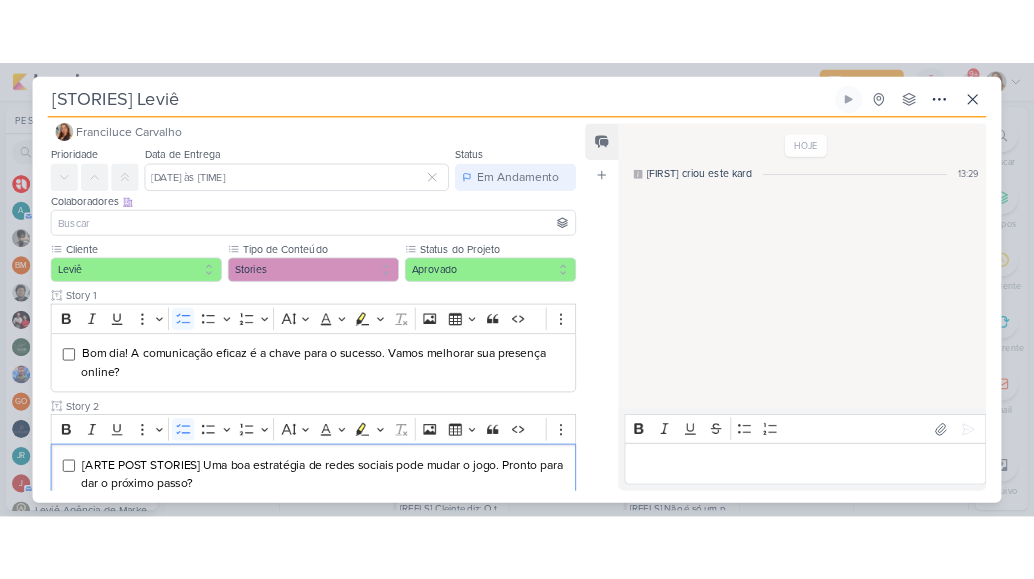 scroll, scrollTop: 155, scrollLeft: 0, axis: vertical 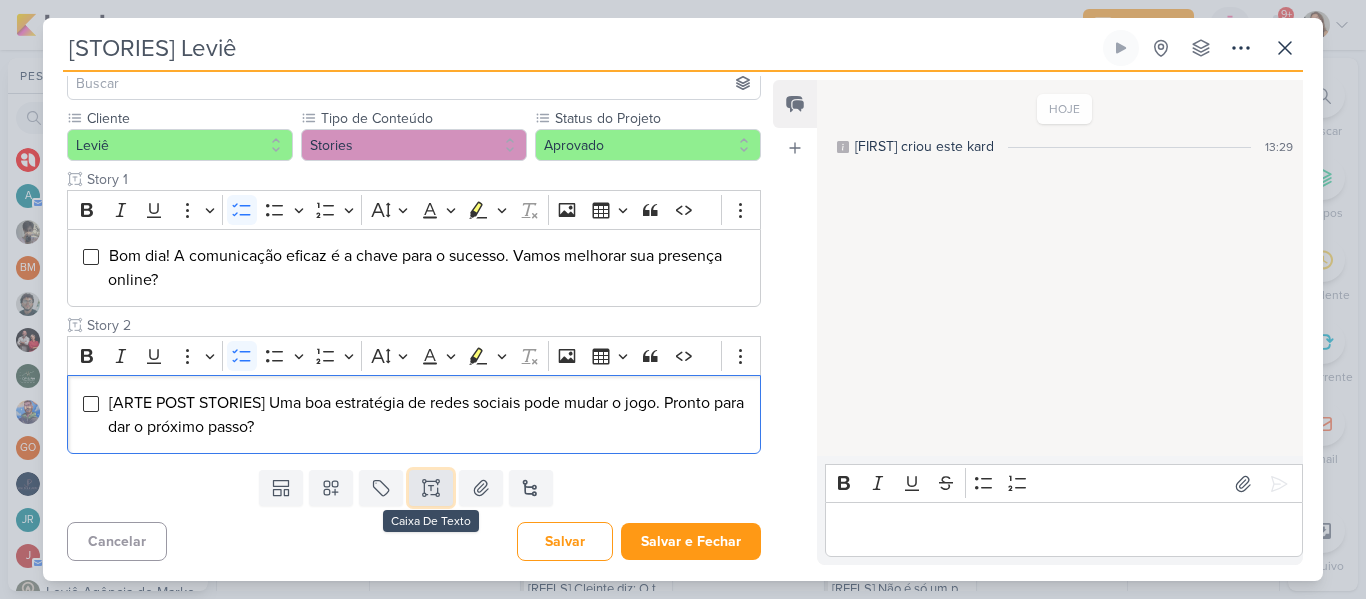 click 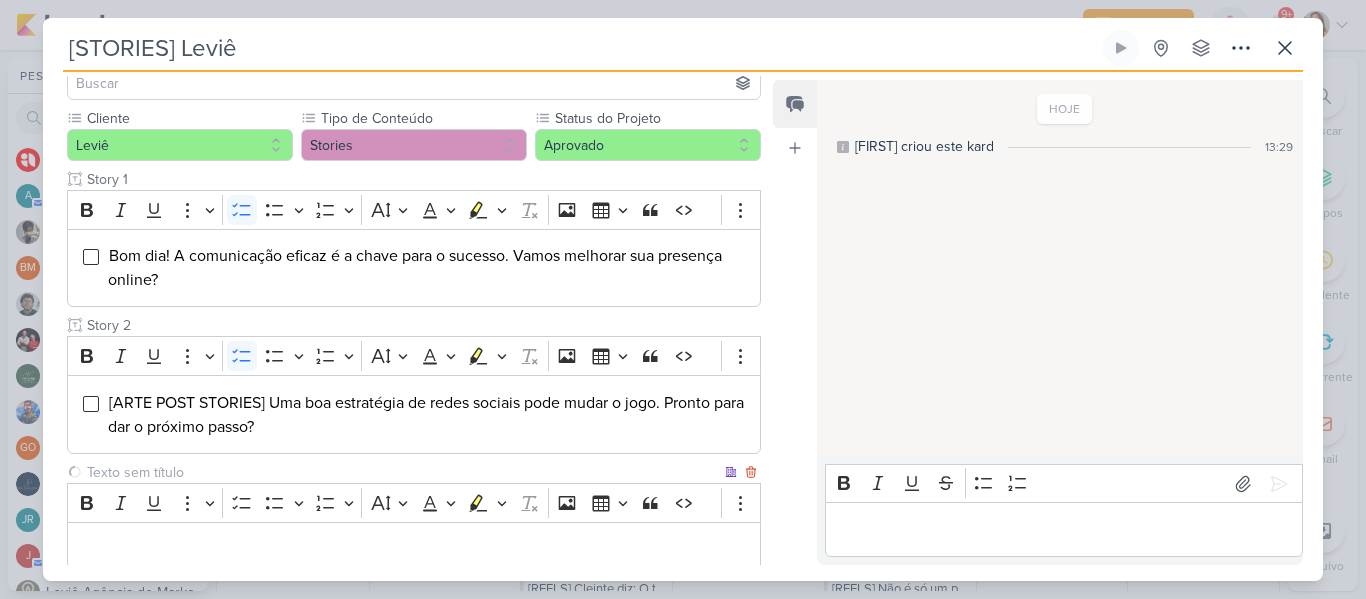 click at bounding box center (402, 472) 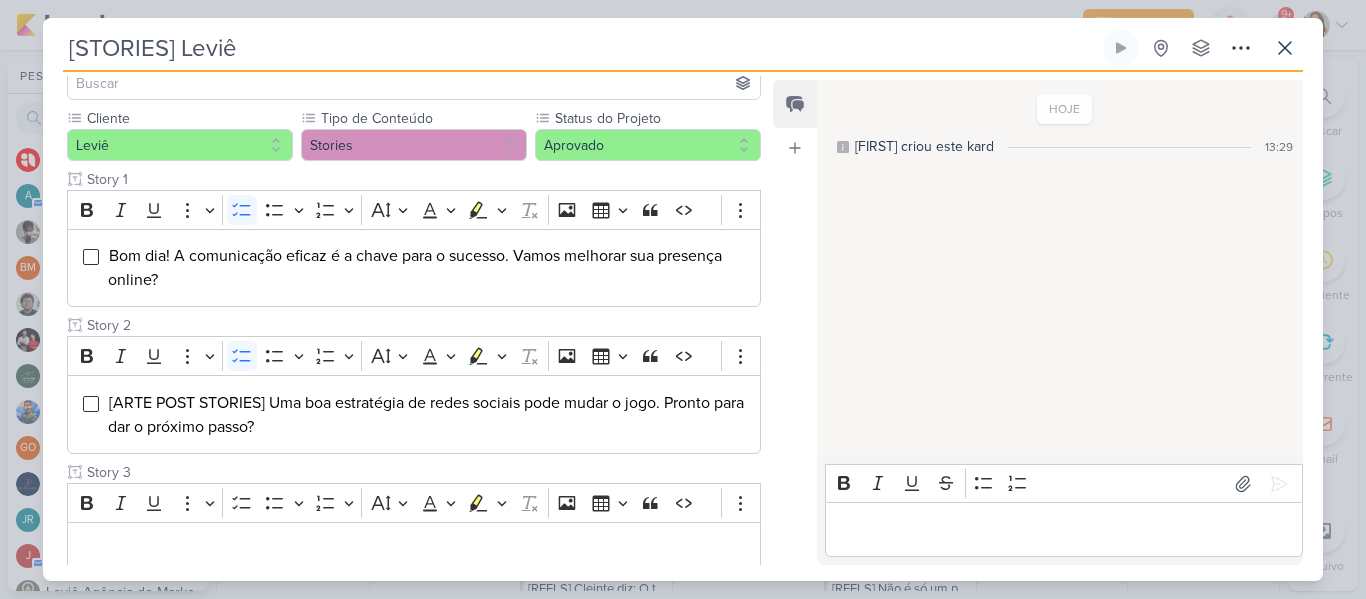 type on "Story 3" 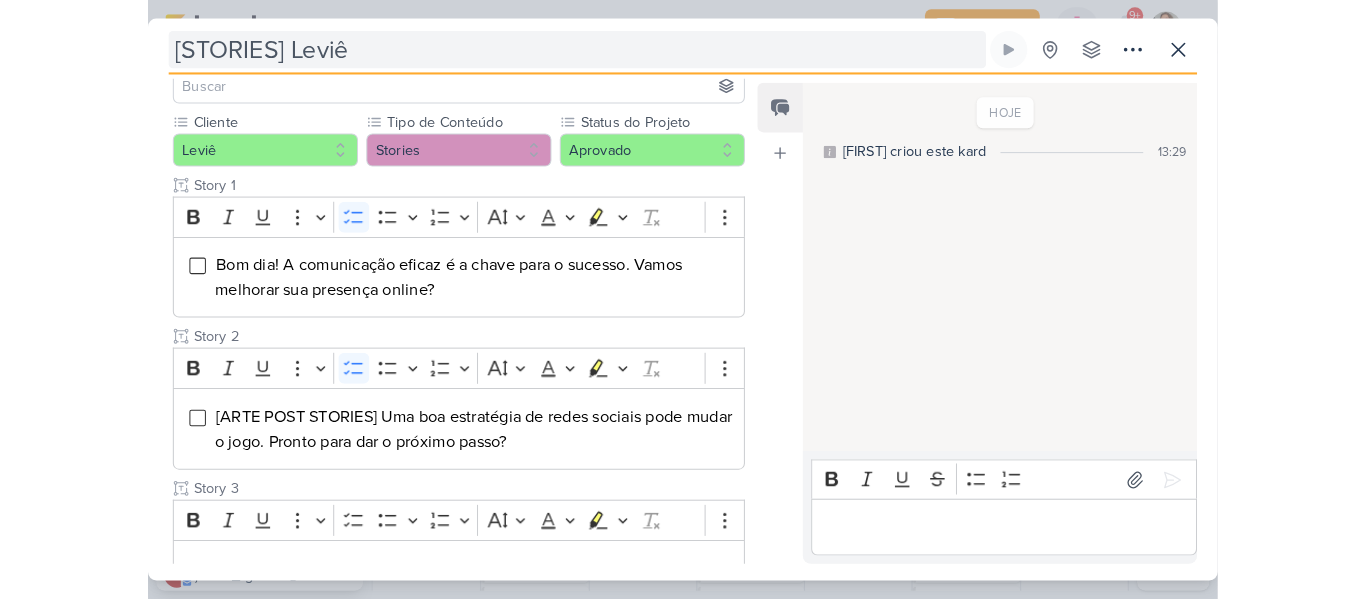 scroll, scrollTop: 430, scrollLeft: 0, axis: vertical 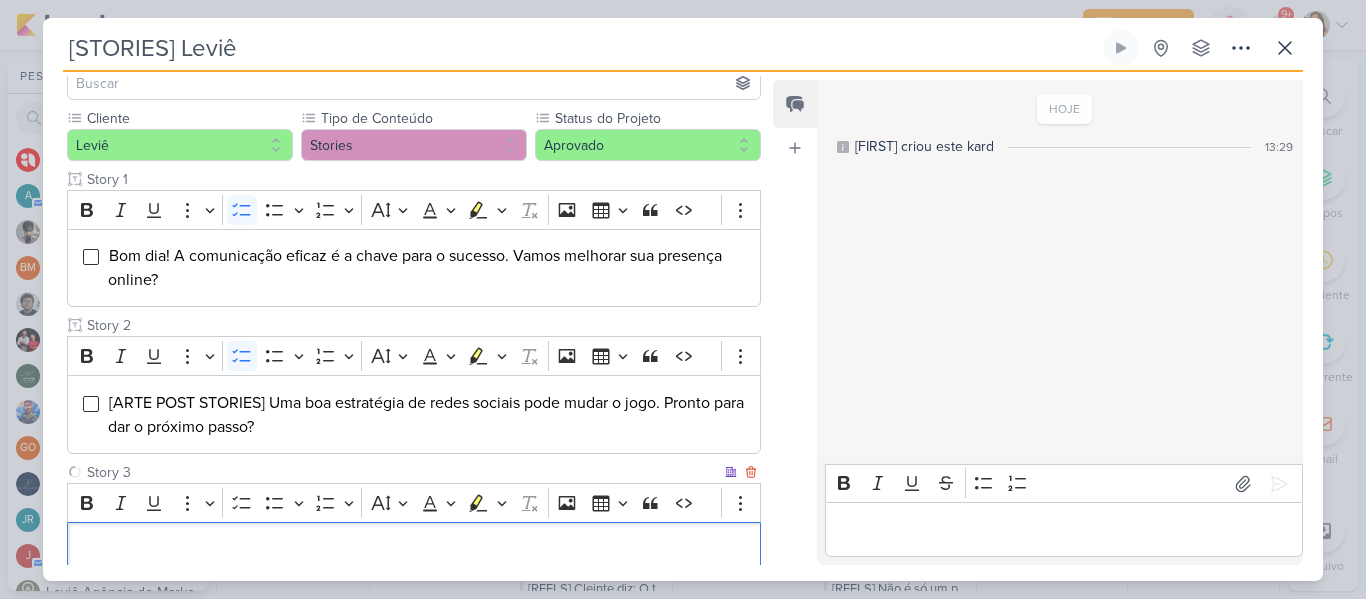 click at bounding box center [414, 549] 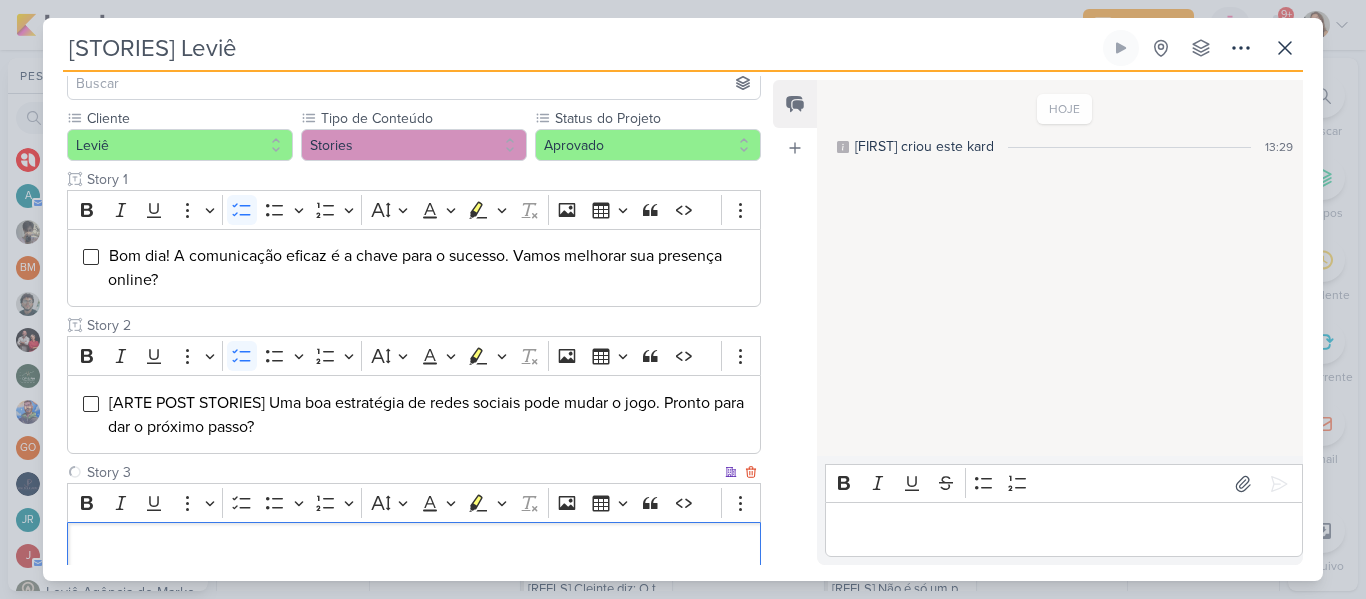 scroll, scrollTop: 197, scrollLeft: 0, axis: vertical 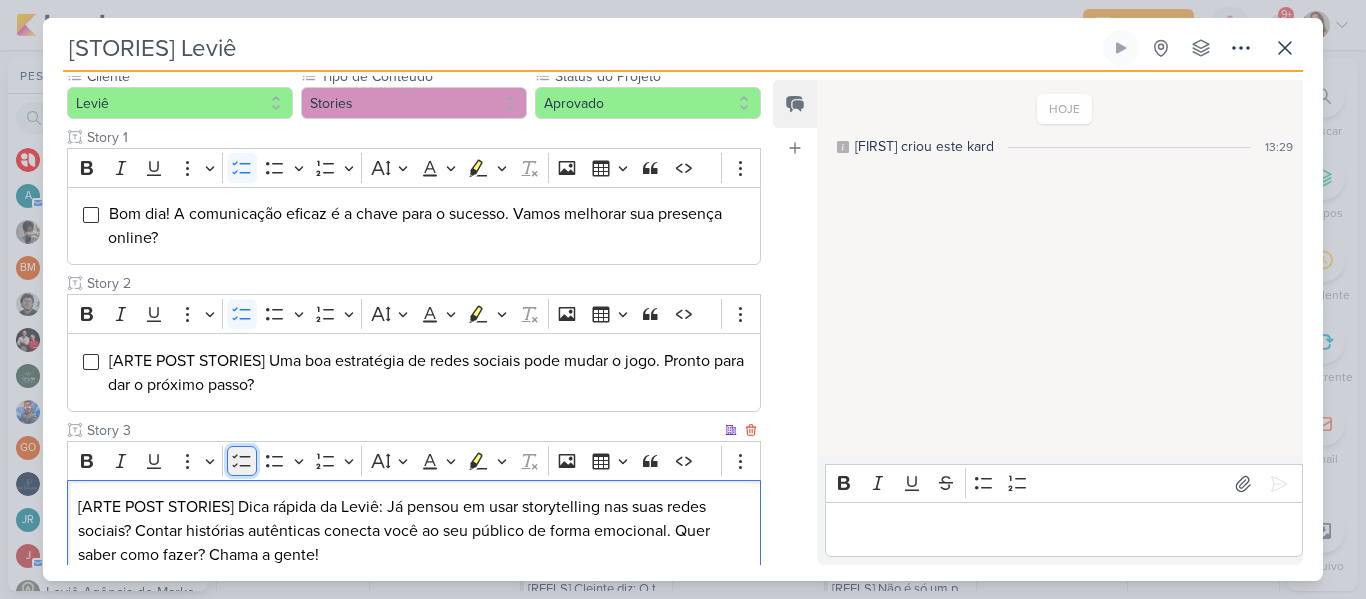 click 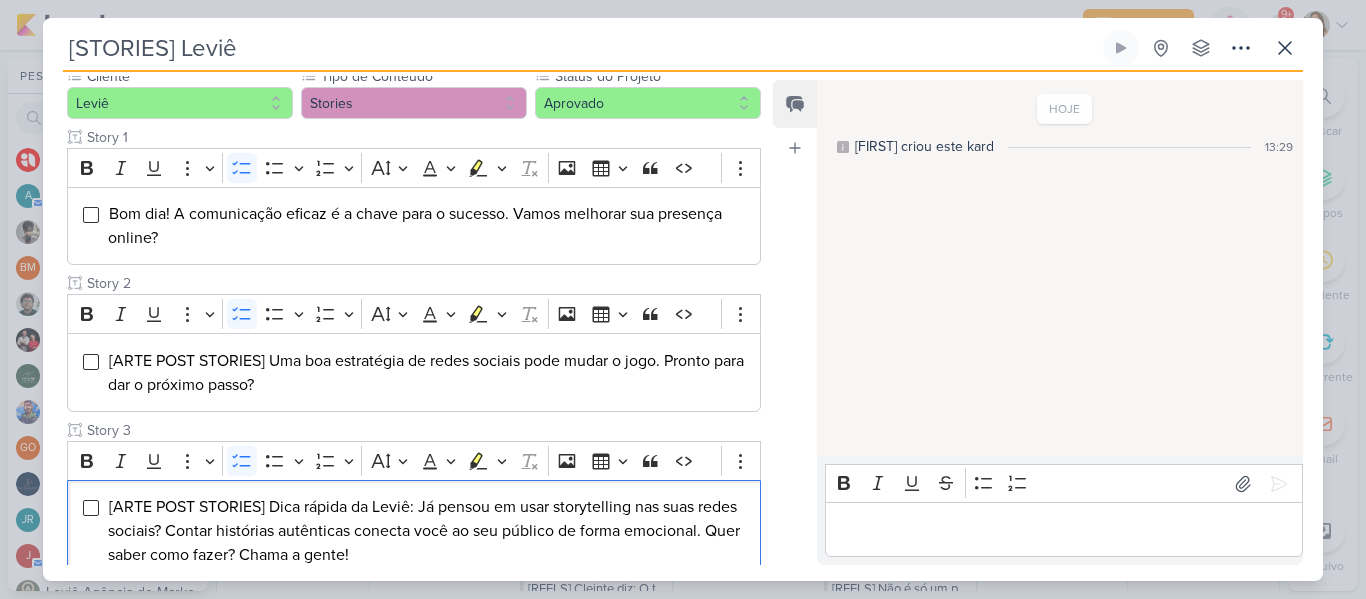 scroll, scrollTop: 325, scrollLeft: 0, axis: vertical 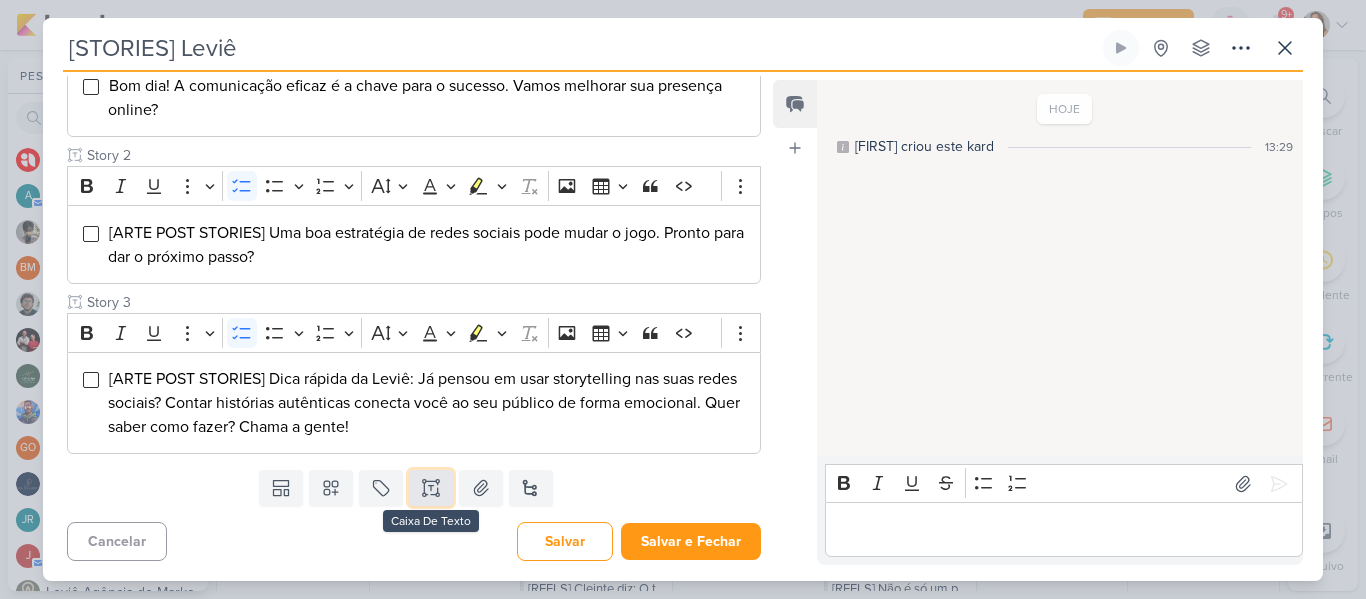 click 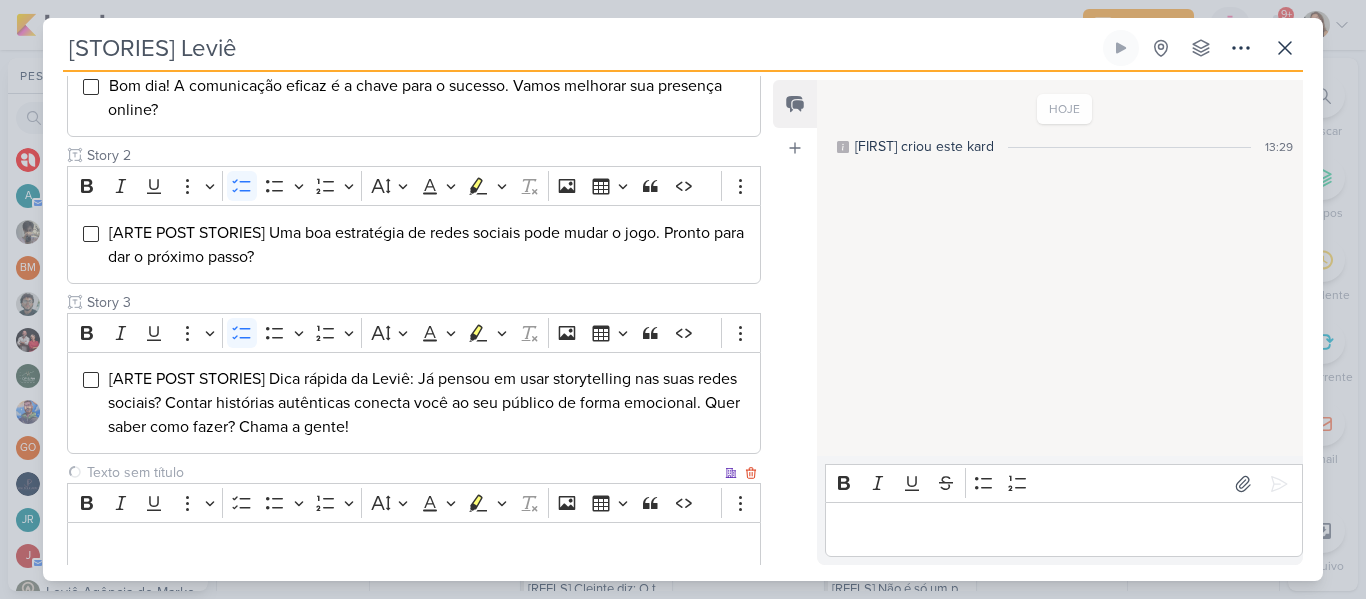 click at bounding box center (402, 472) 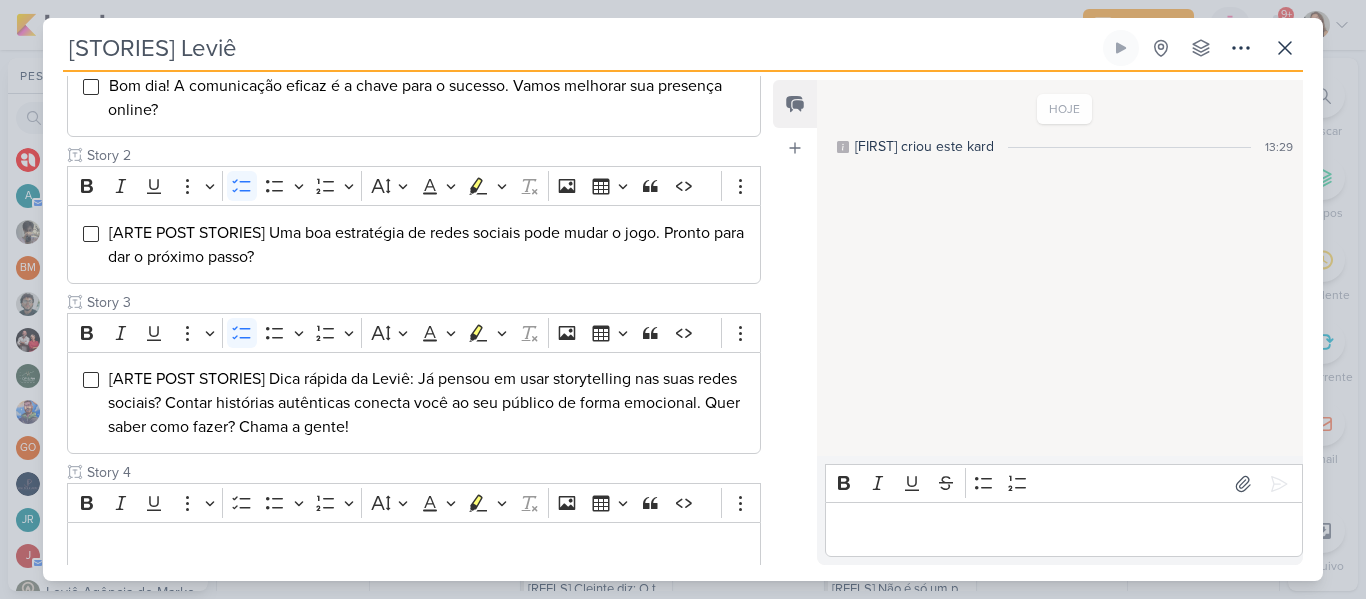 type on "Story 4" 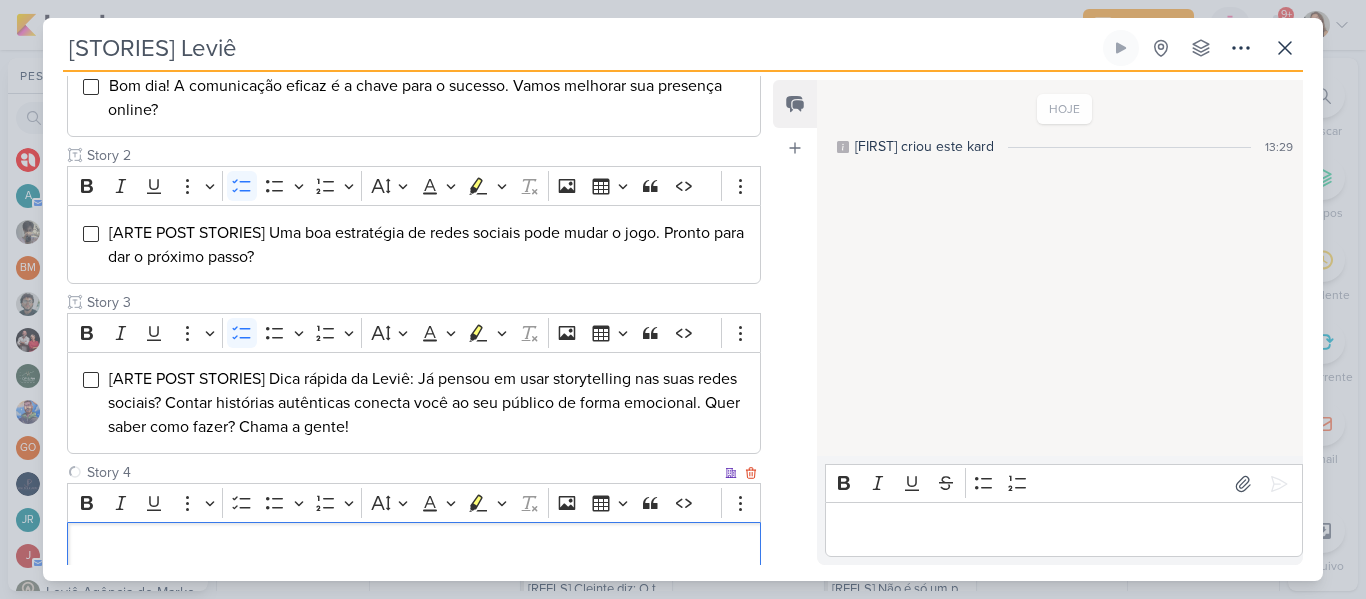 click at bounding box center [414, 549] 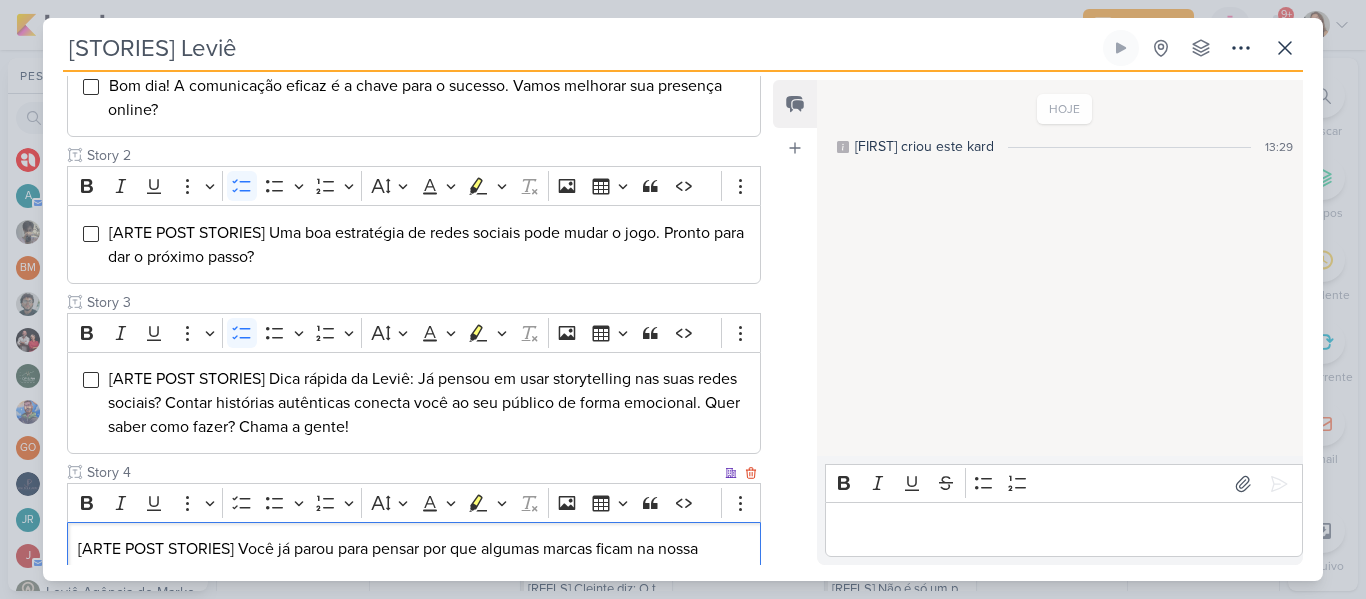 scroll, scrollTop: 367, scrollLeft: 0, axis: vertical 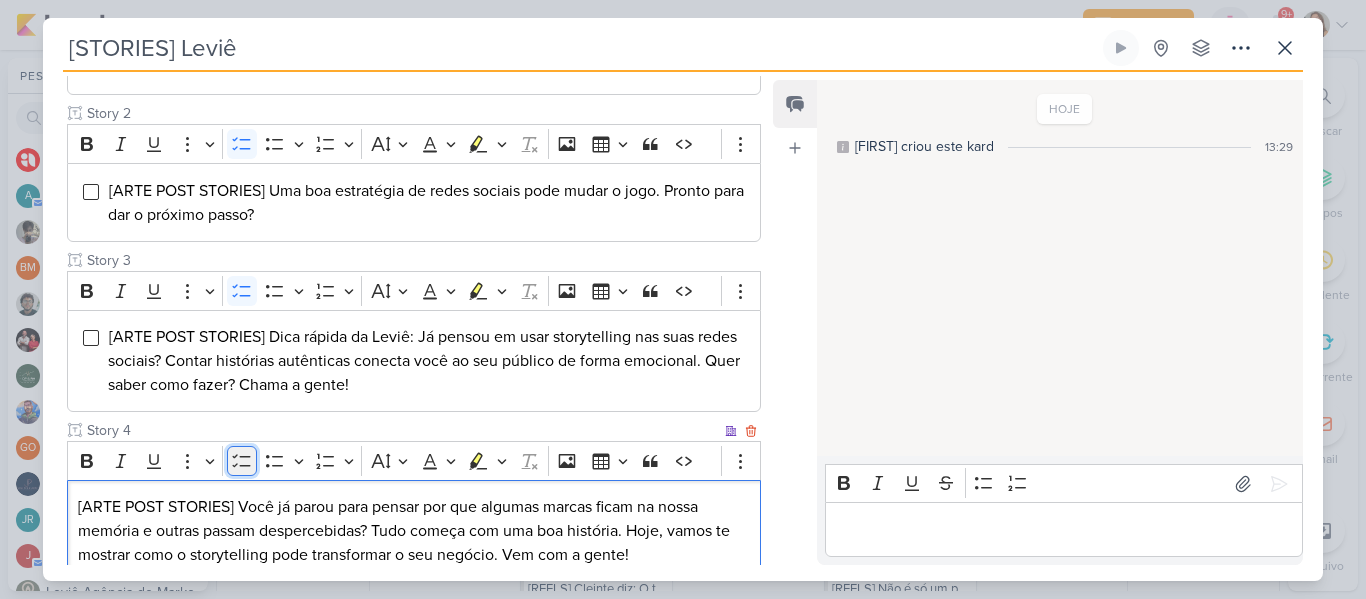click 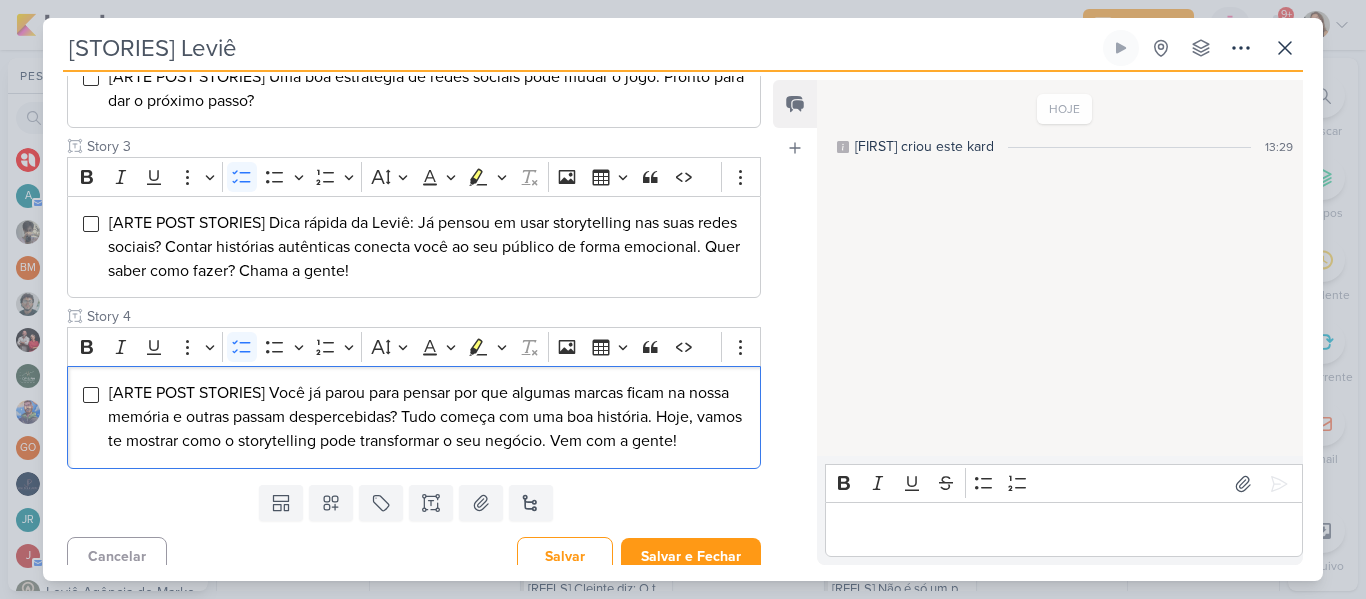 scroll, scrollTop: 520, scrollLeft: 0, axis: vertical 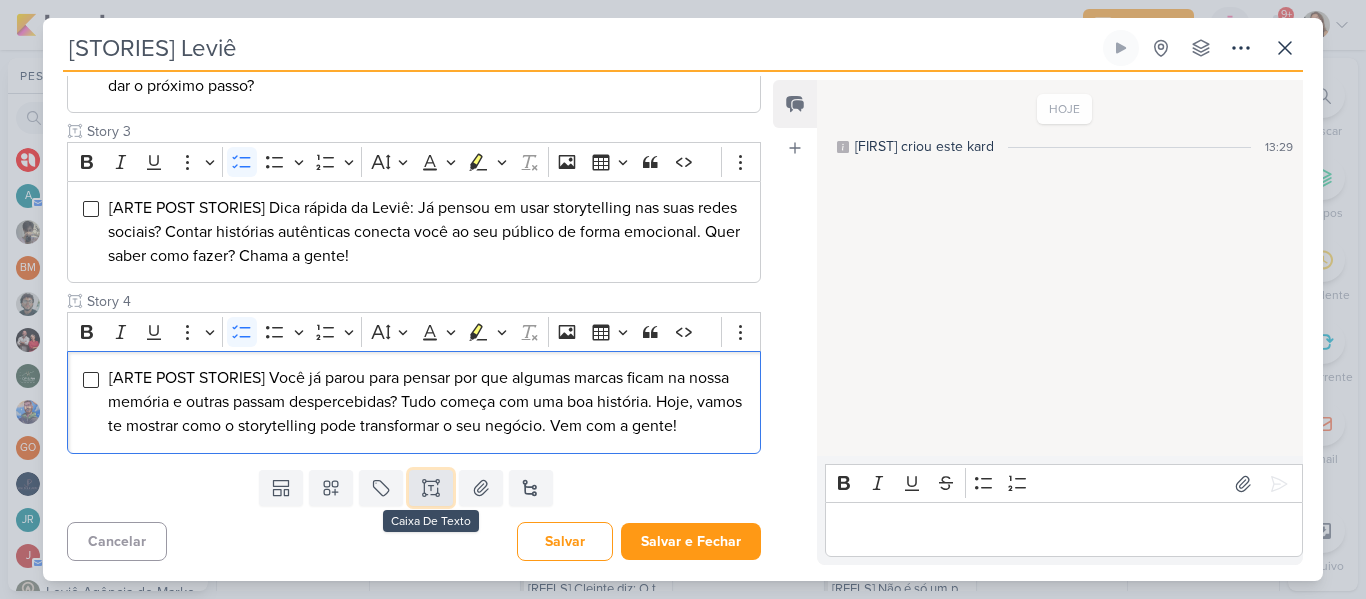 click at bounding box center [431, 488] 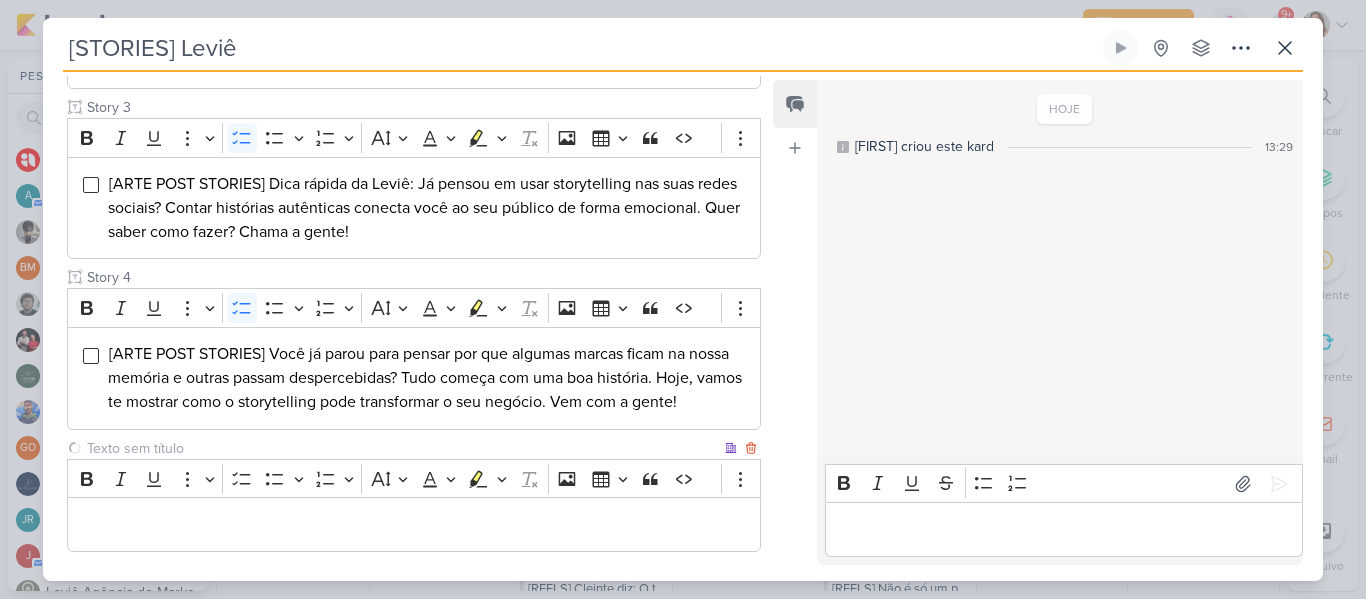 click at bounding box center [402, 448] 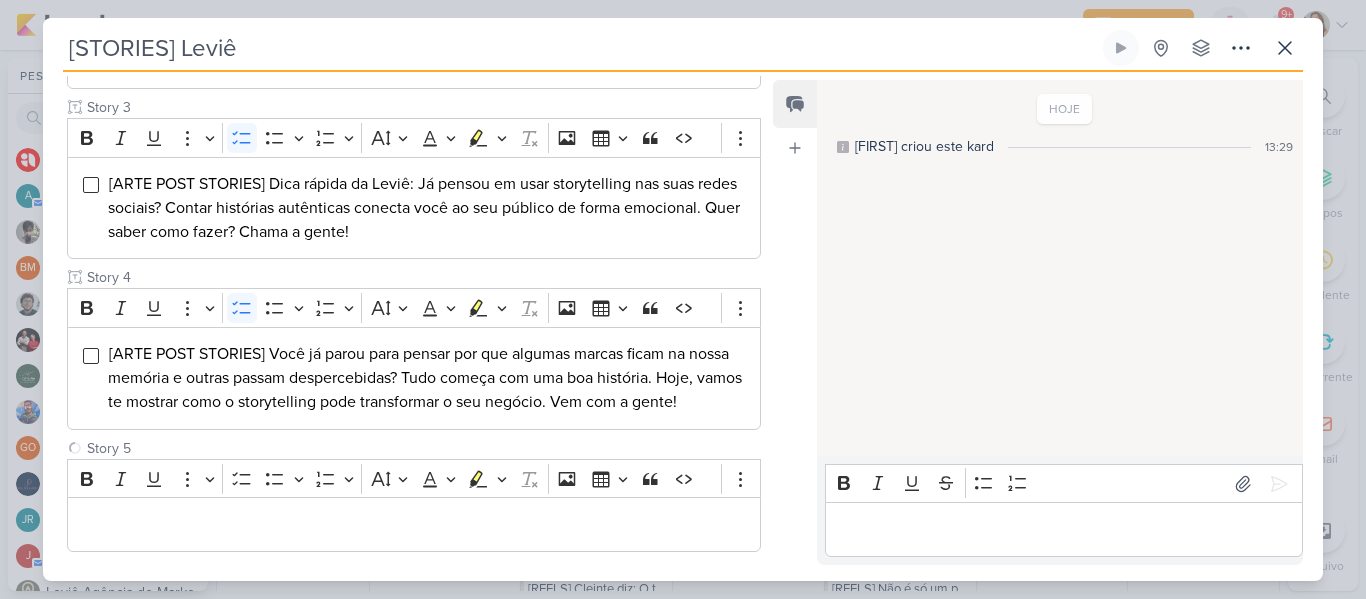 type on "Story 5" 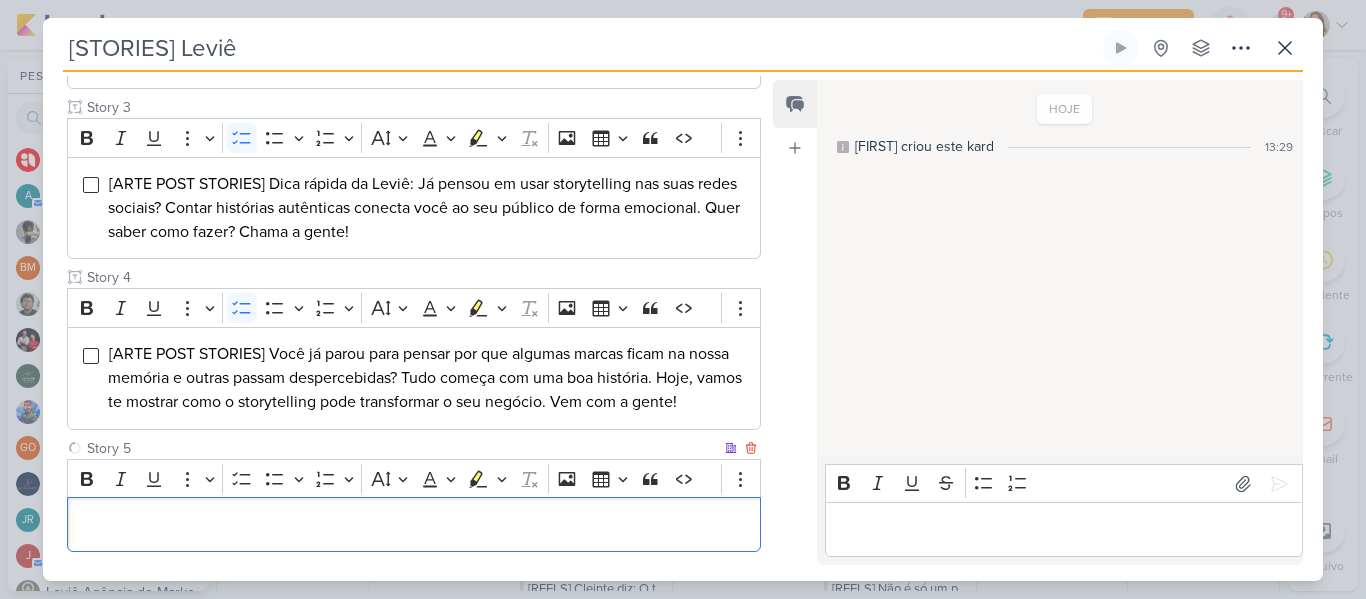 click at bounding box center (414, 525) 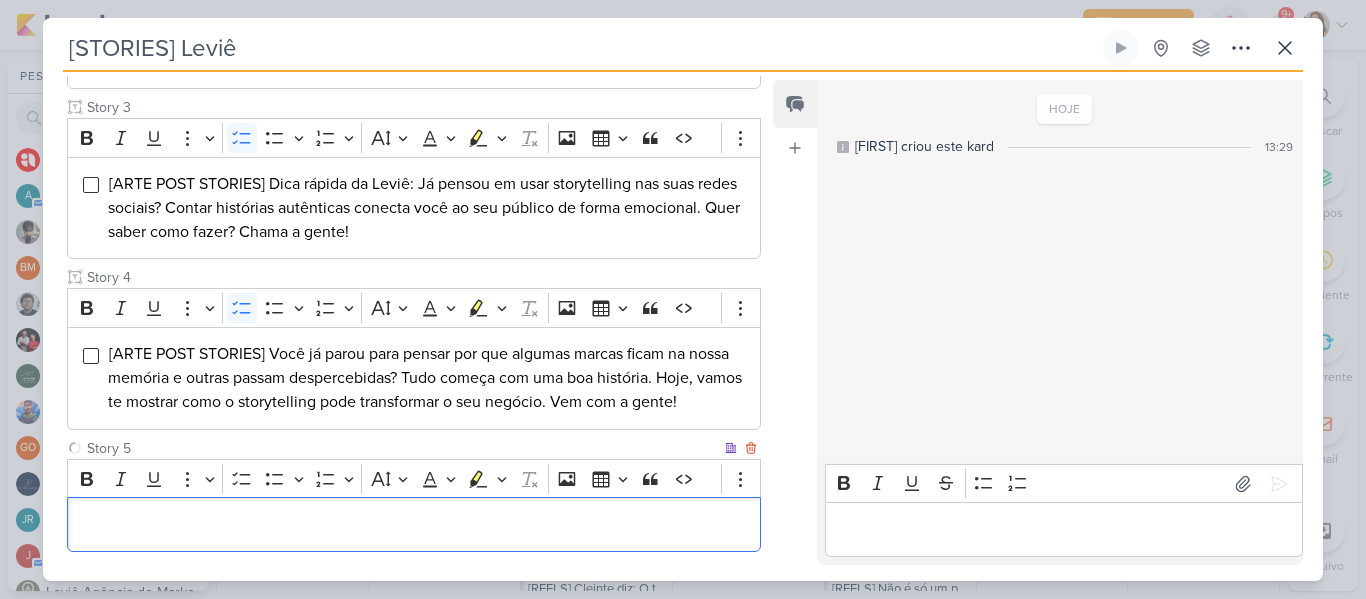 scroll, scrollTop: 658, scrollLeft: 0, axis: vertical 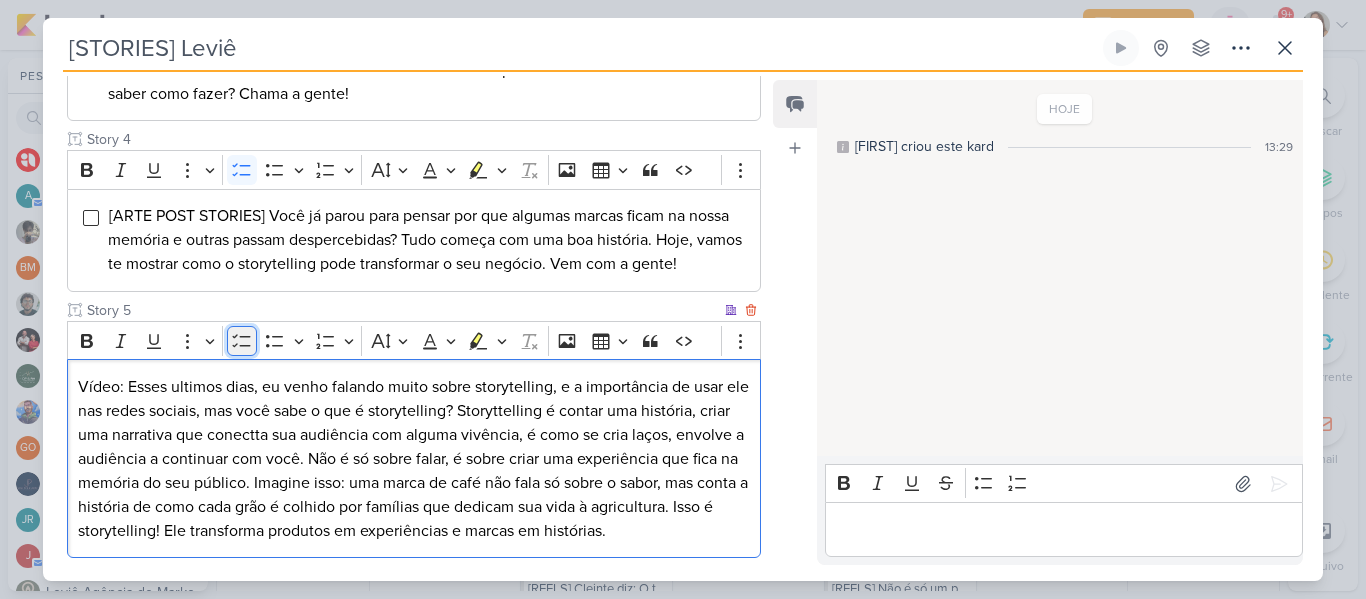 click 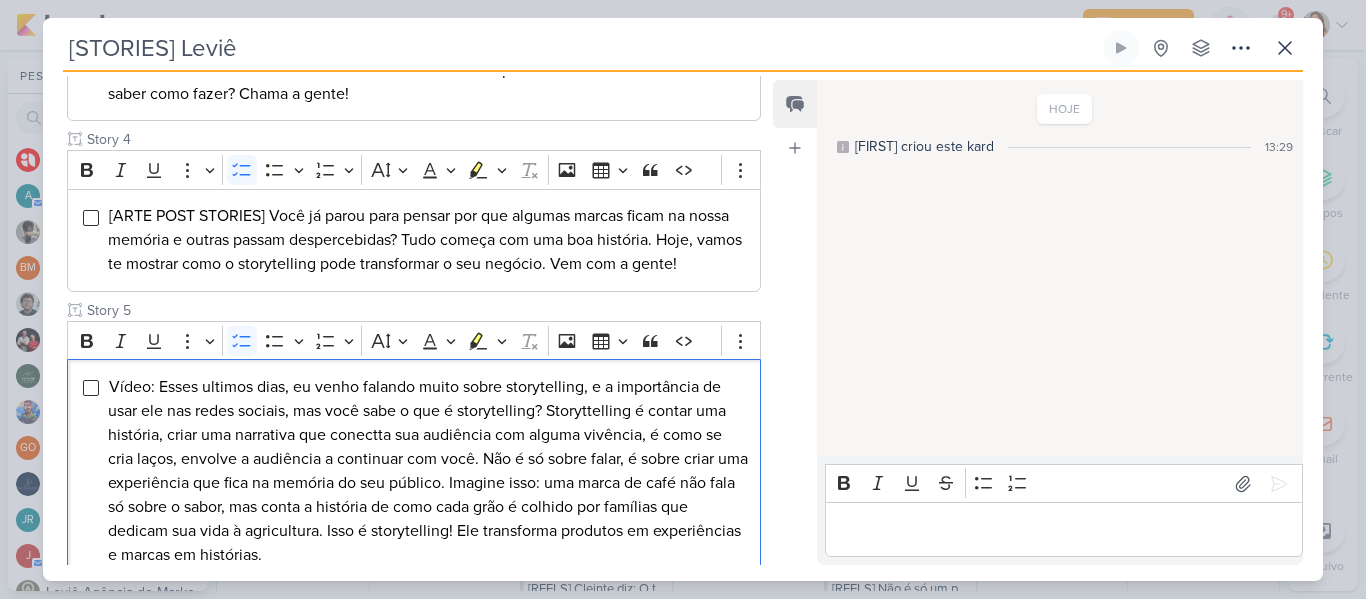 scroll, scrollTop: 810, scrollLeft: 0, axis: vertical 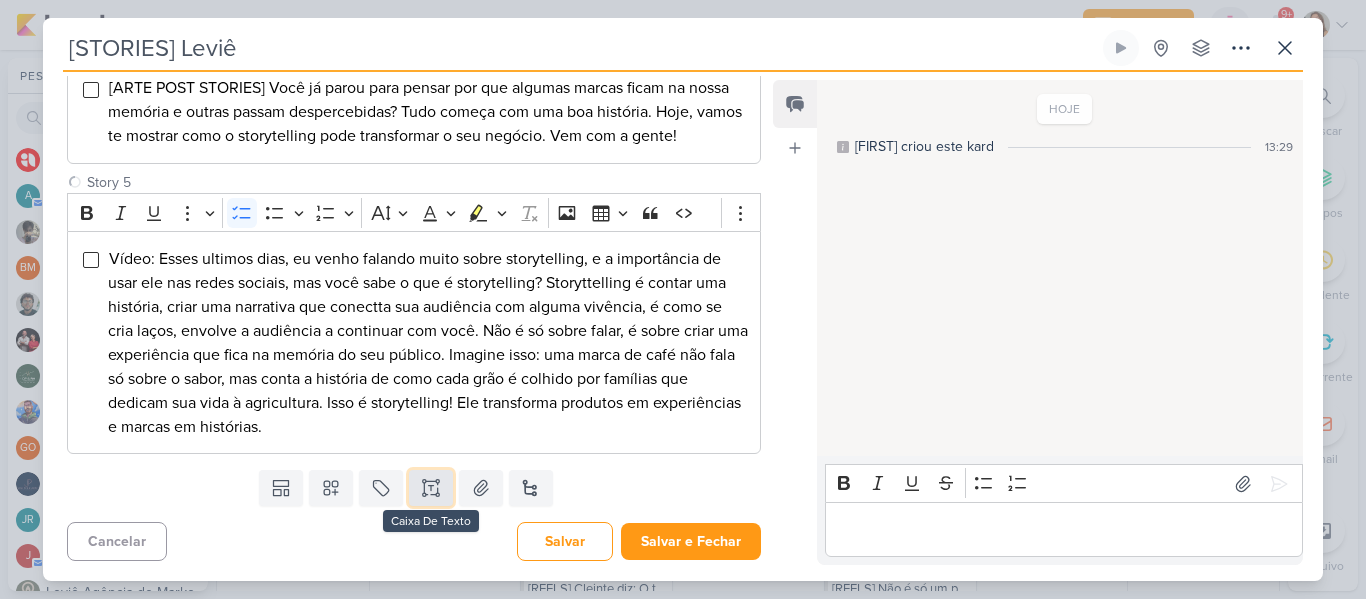 click 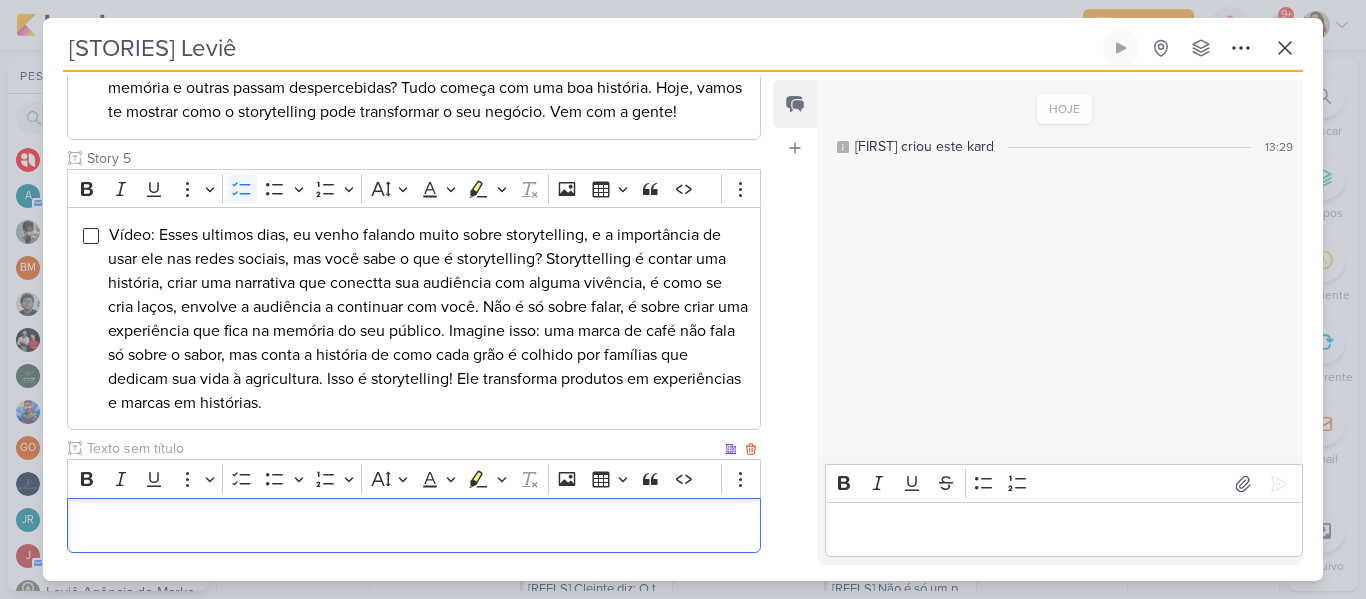 click at bounding box center (402, 448) 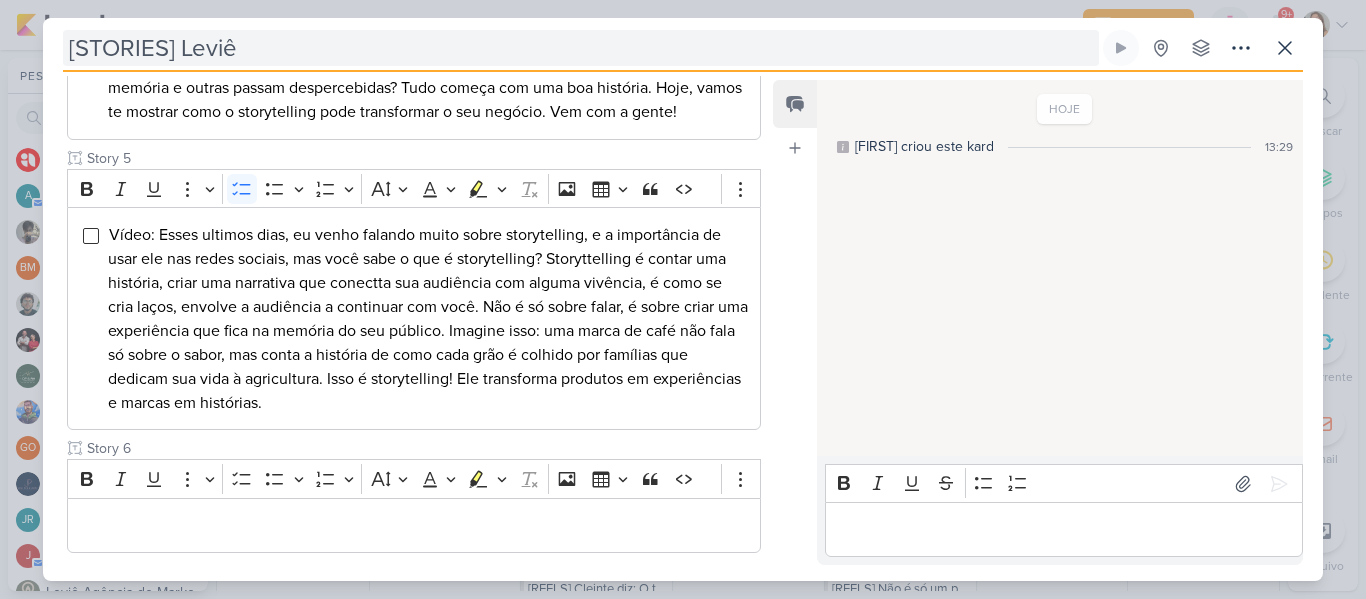 type on "Story 6" 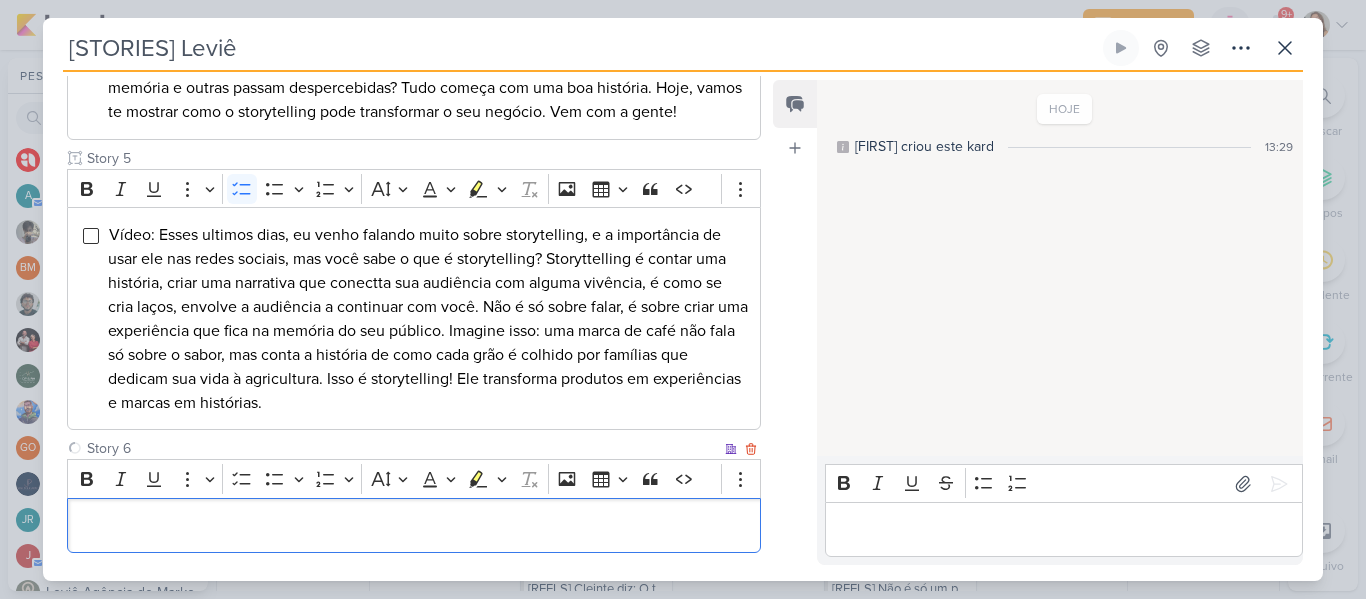 click at bounding box center (414, 525) 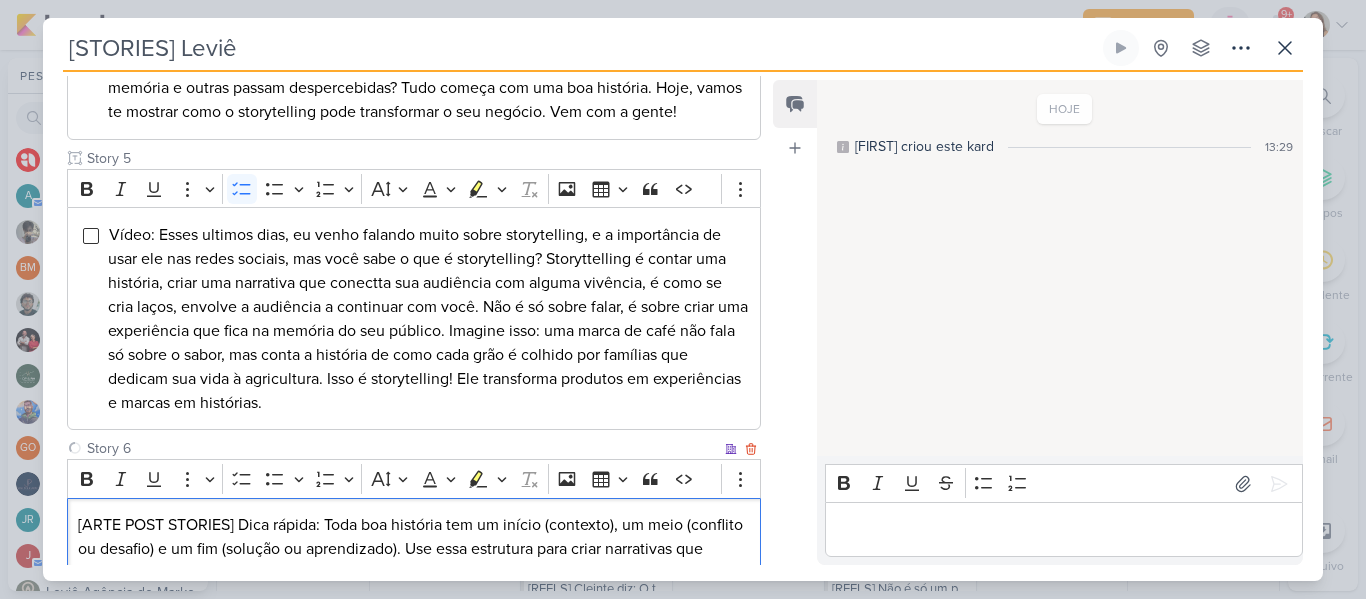 scroll, scrollTop: 852, scrollLeft: 0, axis: vertical 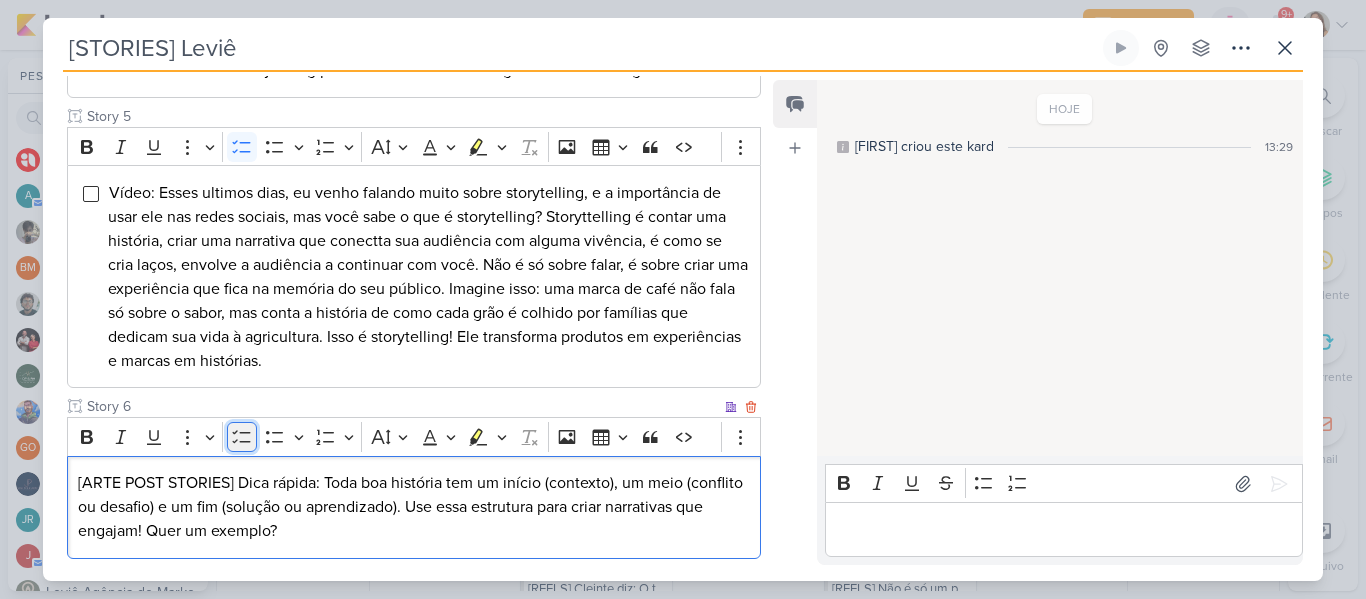click on "To-do List" at bounding box center [242, 437] 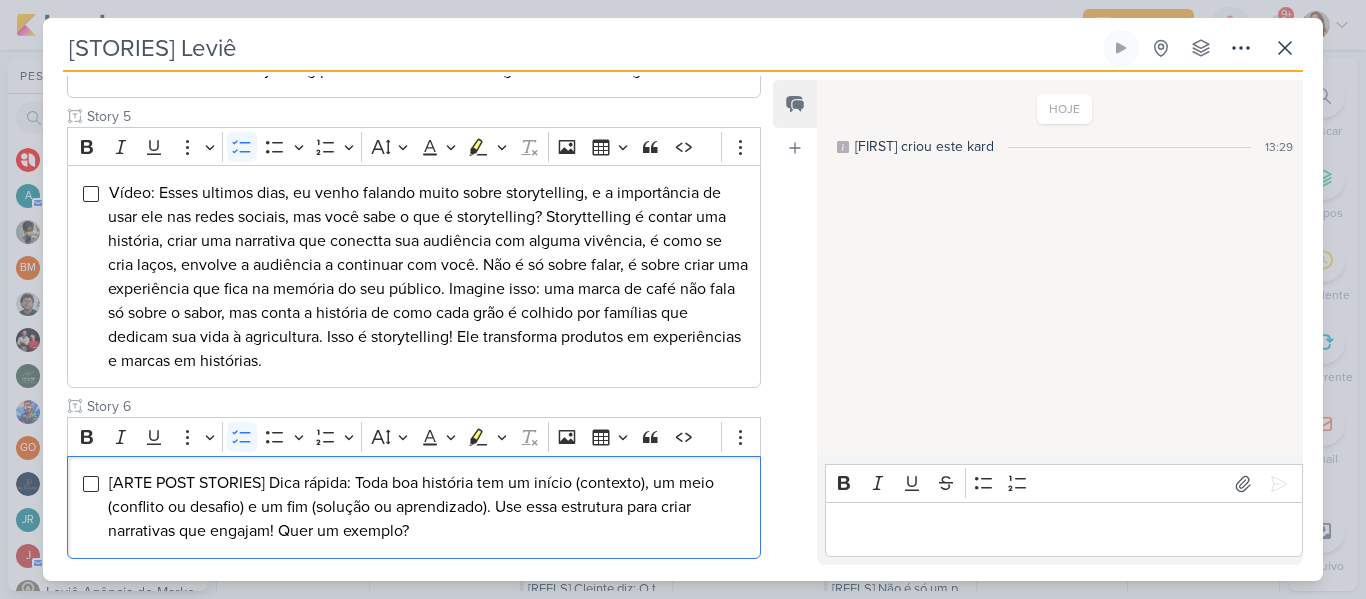 scroll, scrollTop: 981, scrollLeft: 0, axis: vertical 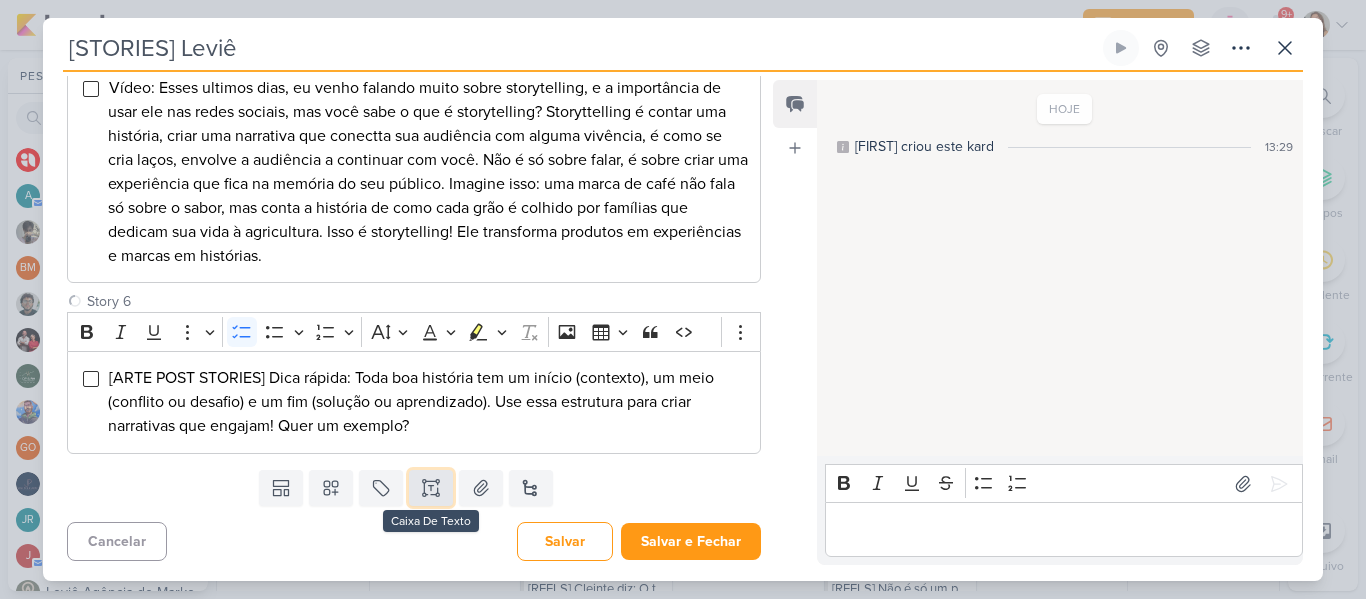 click 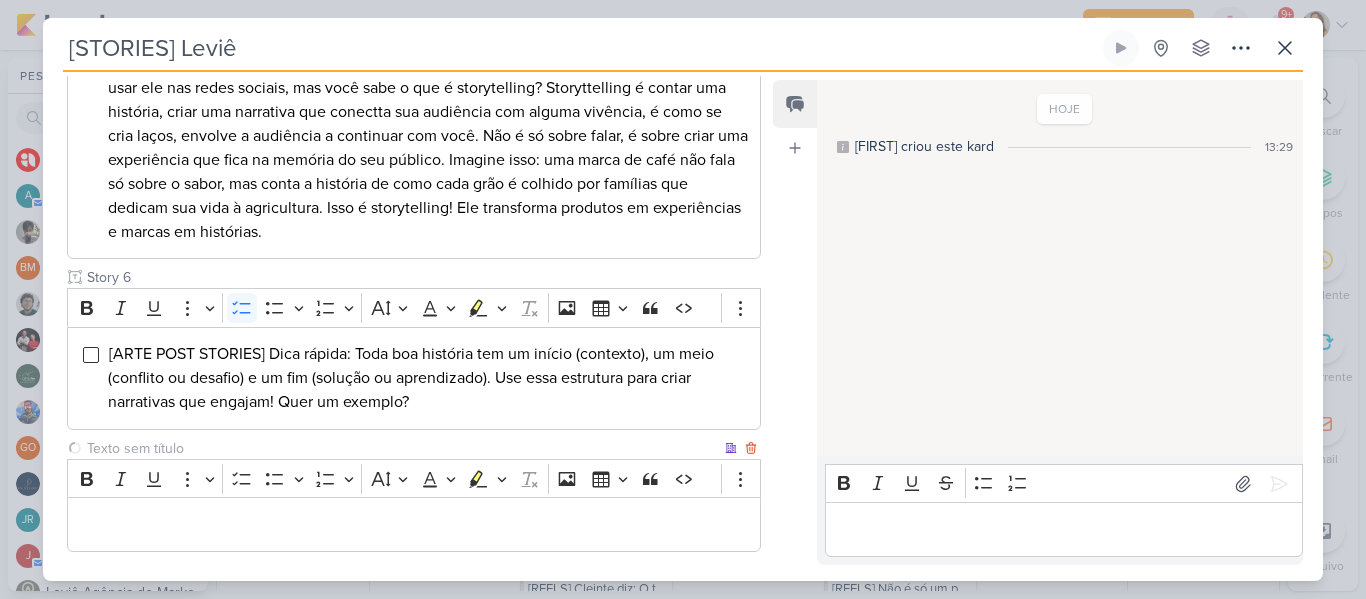 click at bounding box center [402, 448] 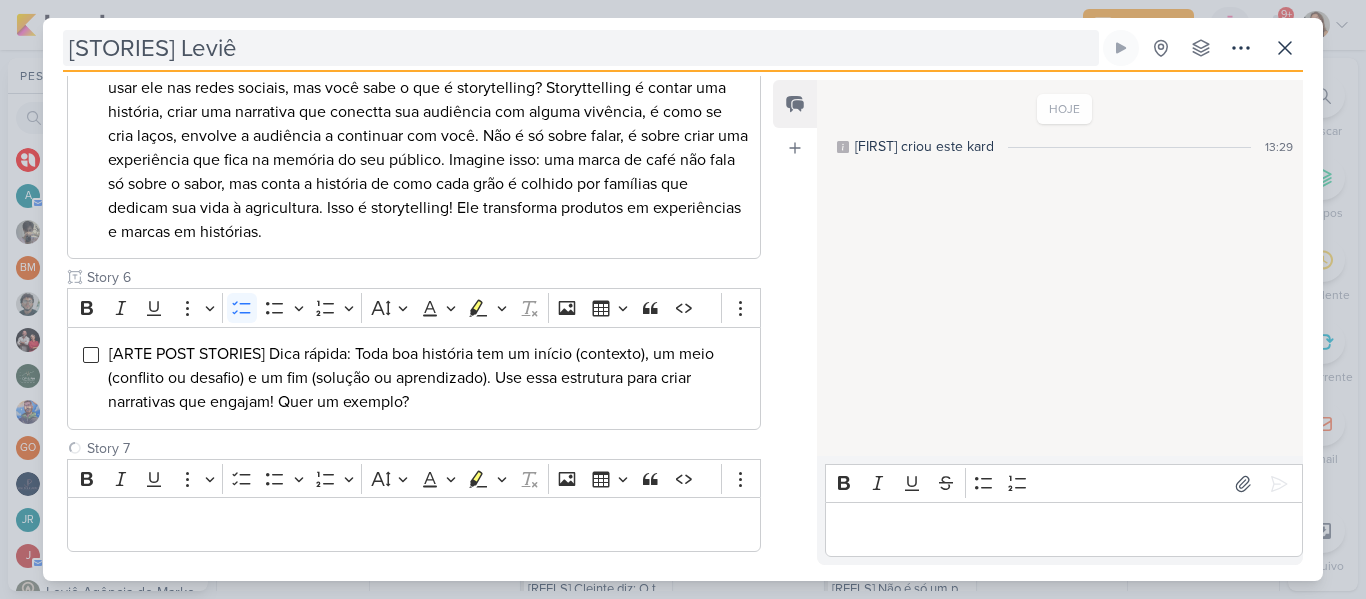 type on "Story 7" 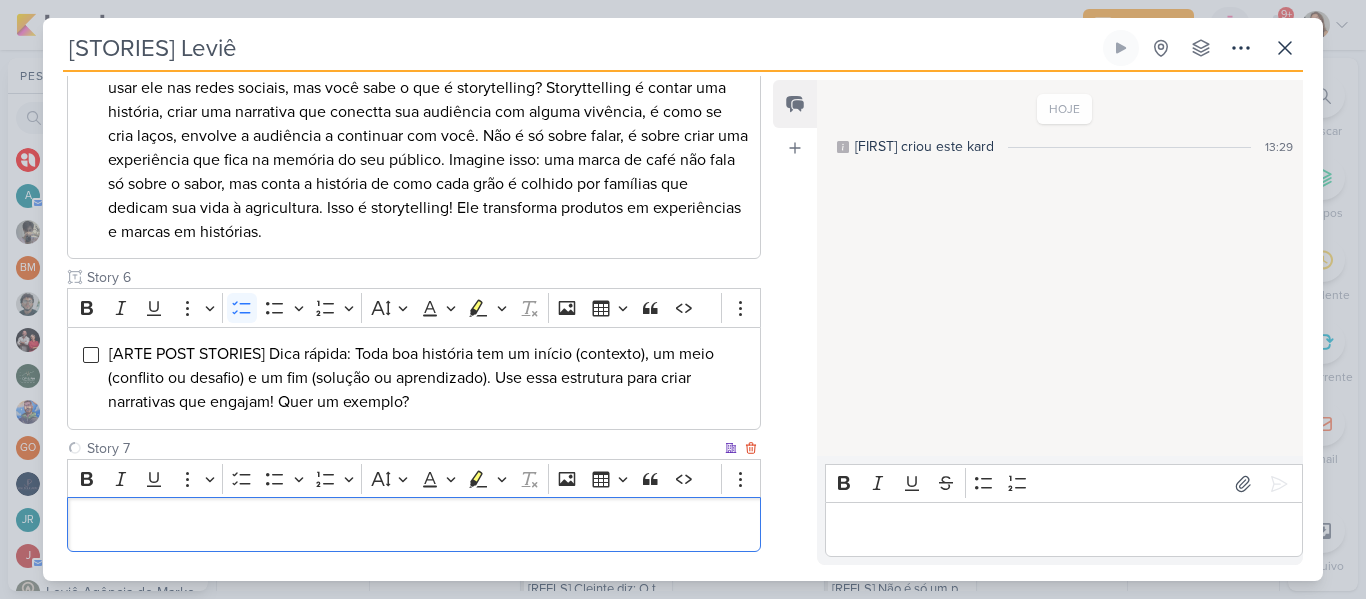 click at bounding box center [414, 525] 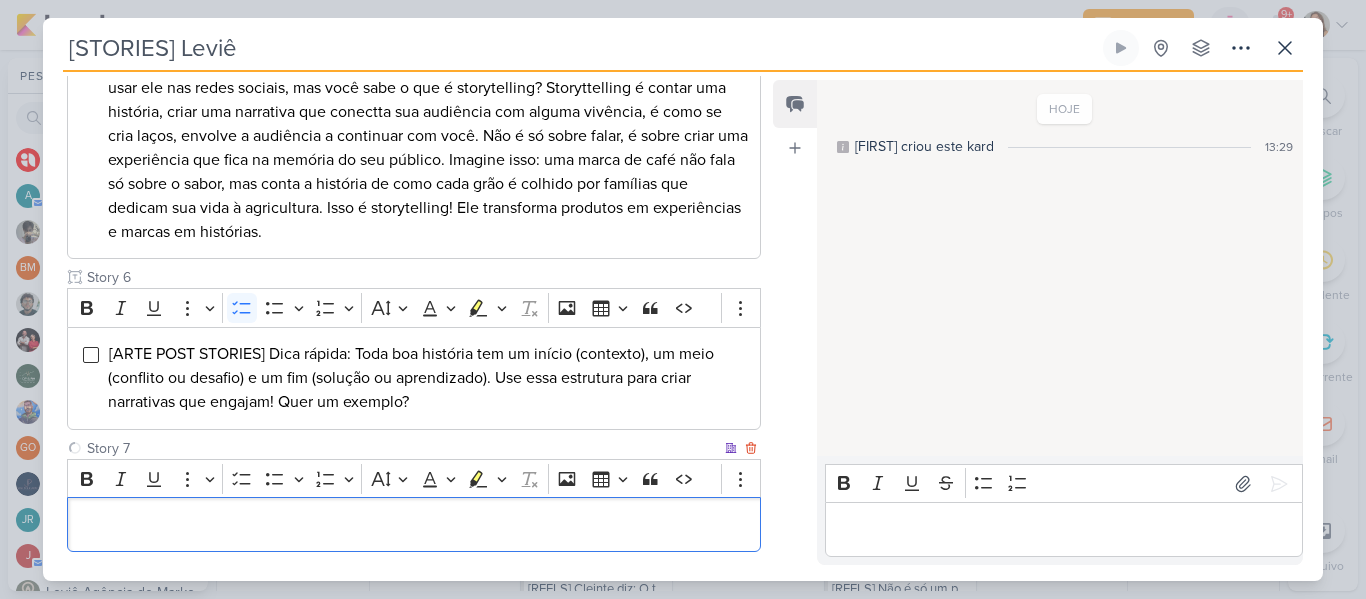 scroll, scrollTop: 1047, scrollLeft: 0, axis: vertical 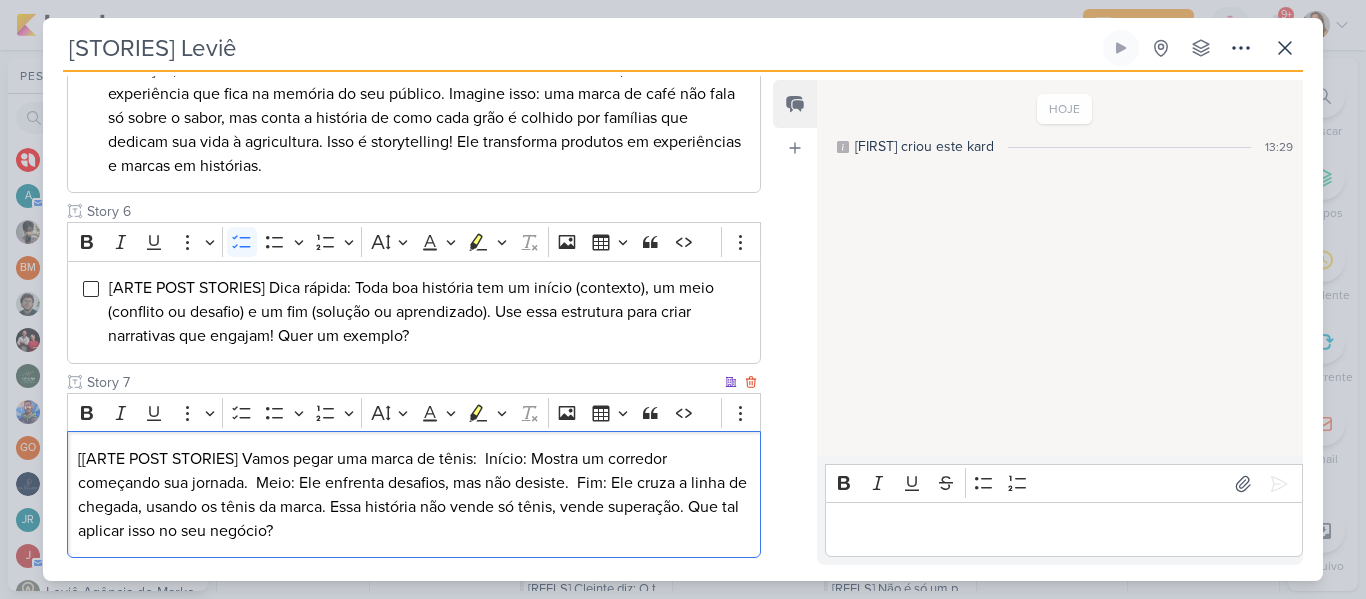 click on "[[ARTE POST STORIES] Vamos pegar uma marca de tênis:  Início: Mostra um corredor começando sua jornada.  Meio: Ele enfrenta desafios, mas não desiste.  Fim: Ele cruza a linha de chegada, usando os tênis da marca. Essa história não vende só tênis, vende superação. Que tal aplicar isso no seu negócio?" at bounding box center [414, 495] 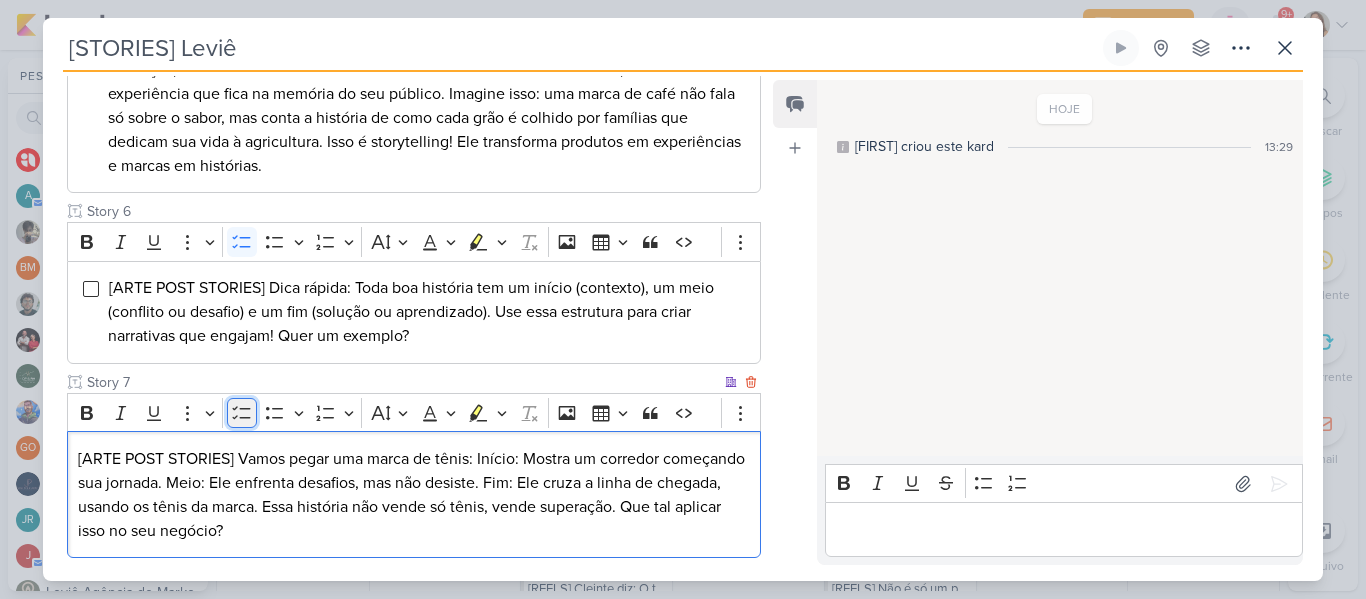 click 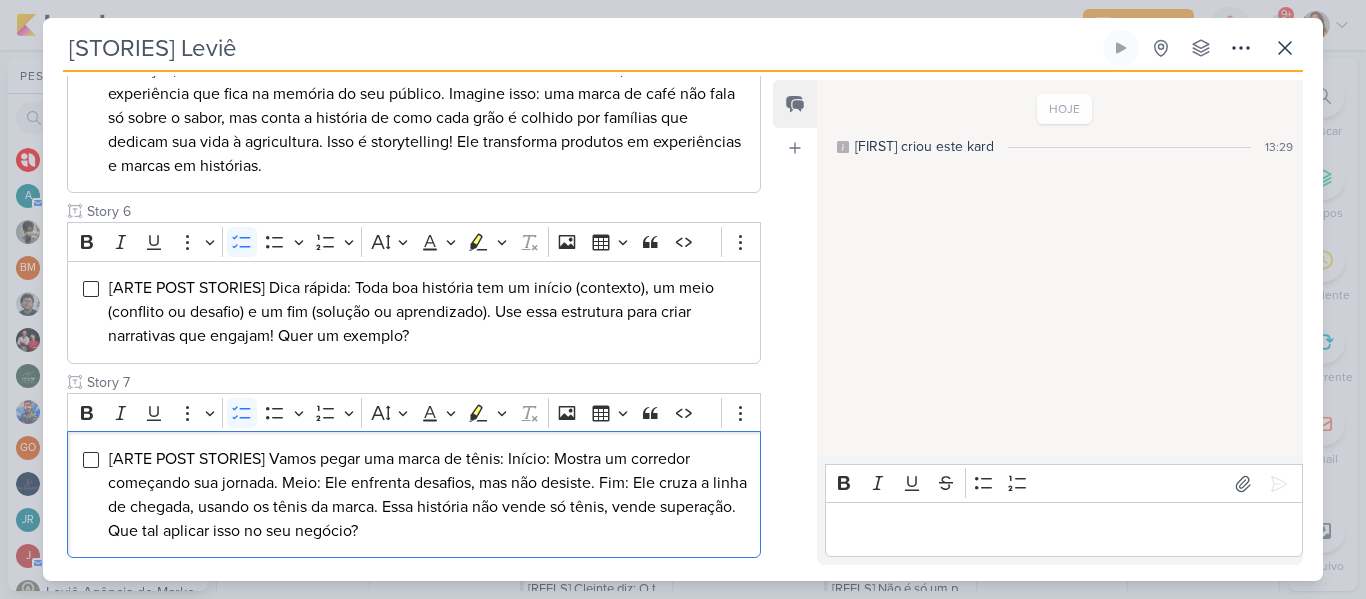 scroll, scrollTop: 1175, scrollLeft: 0, axis: vertical 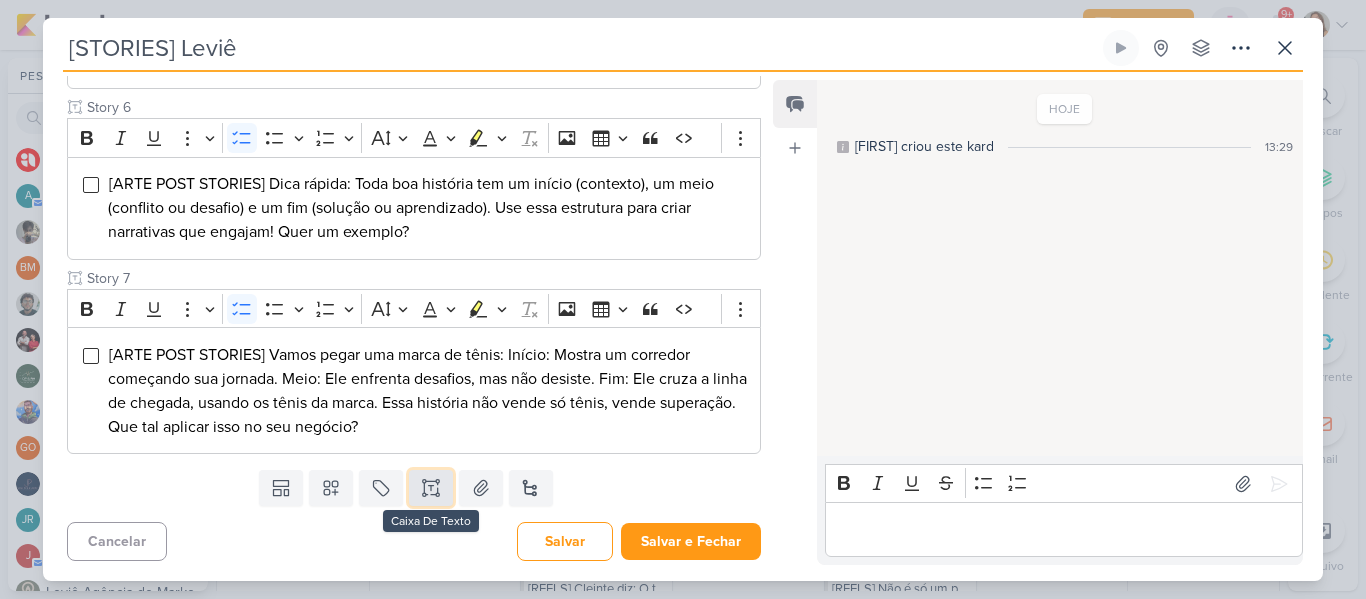 click at bounding box center [431, 488] 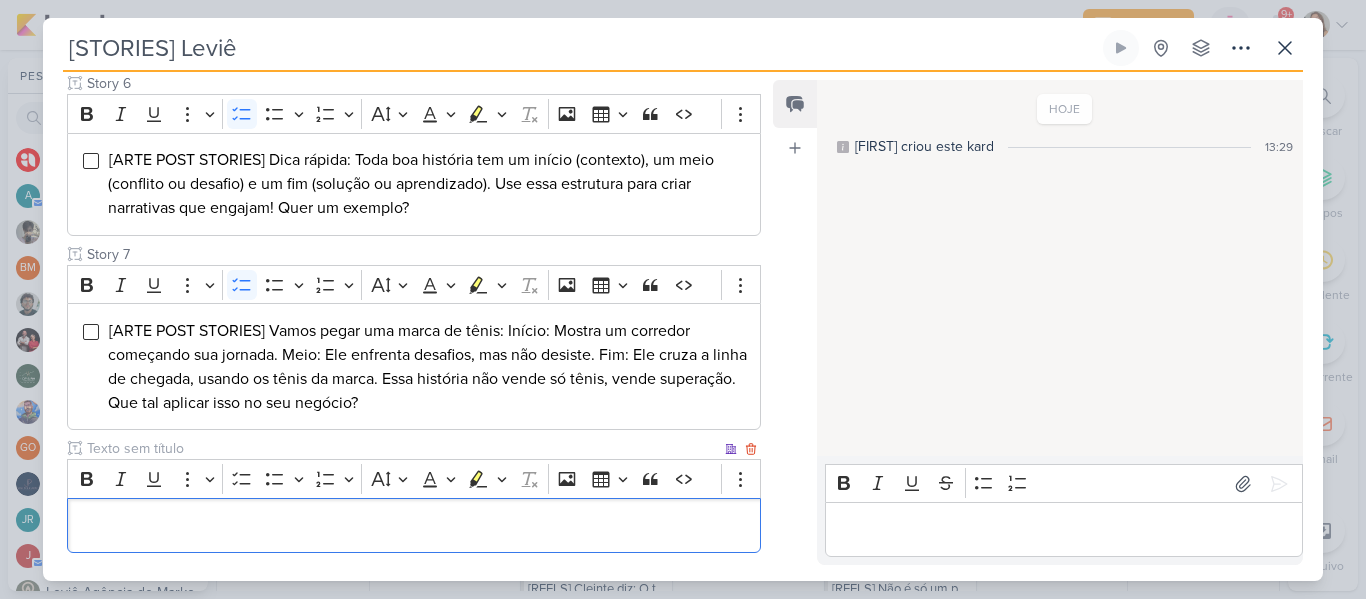scroll, scrollTop: 1193, scrollLeft: 0, axis: vertical 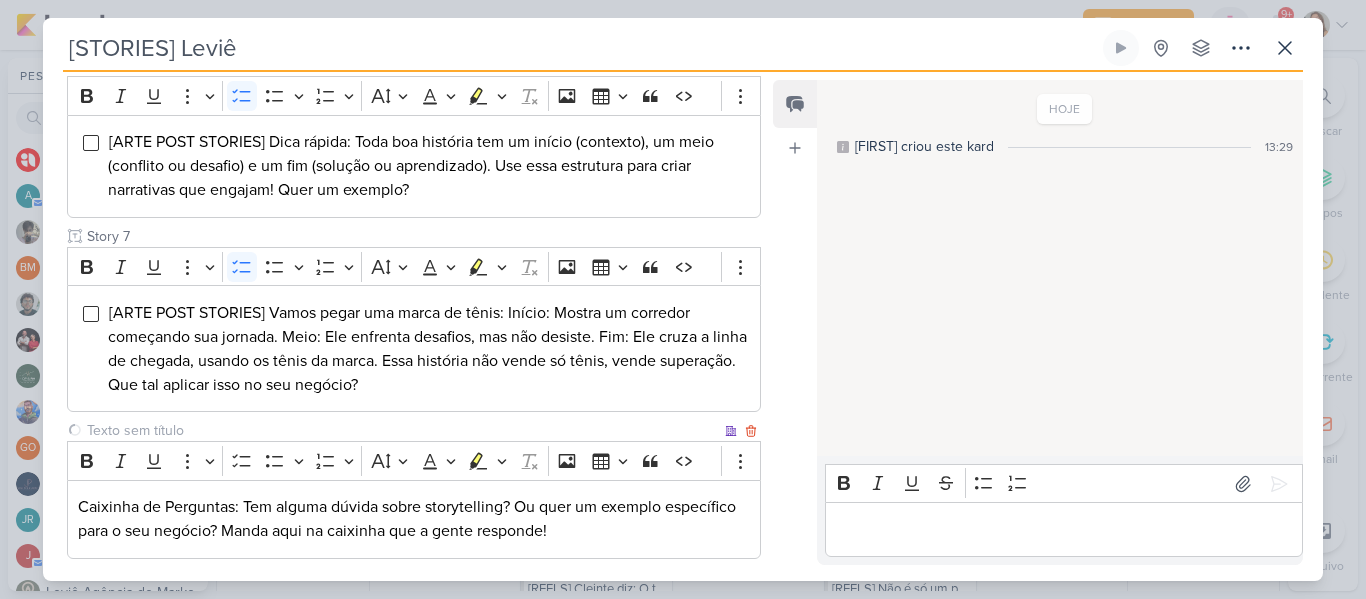 click at bounding box center [402, 430] 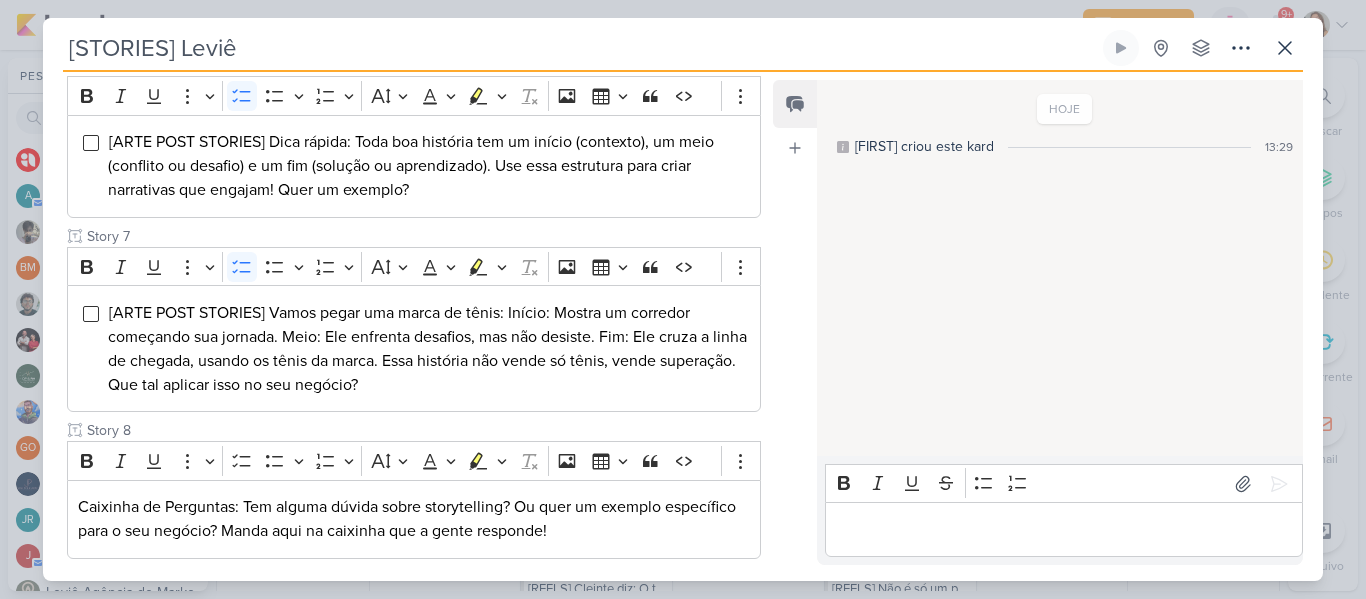 type on "Story 8" 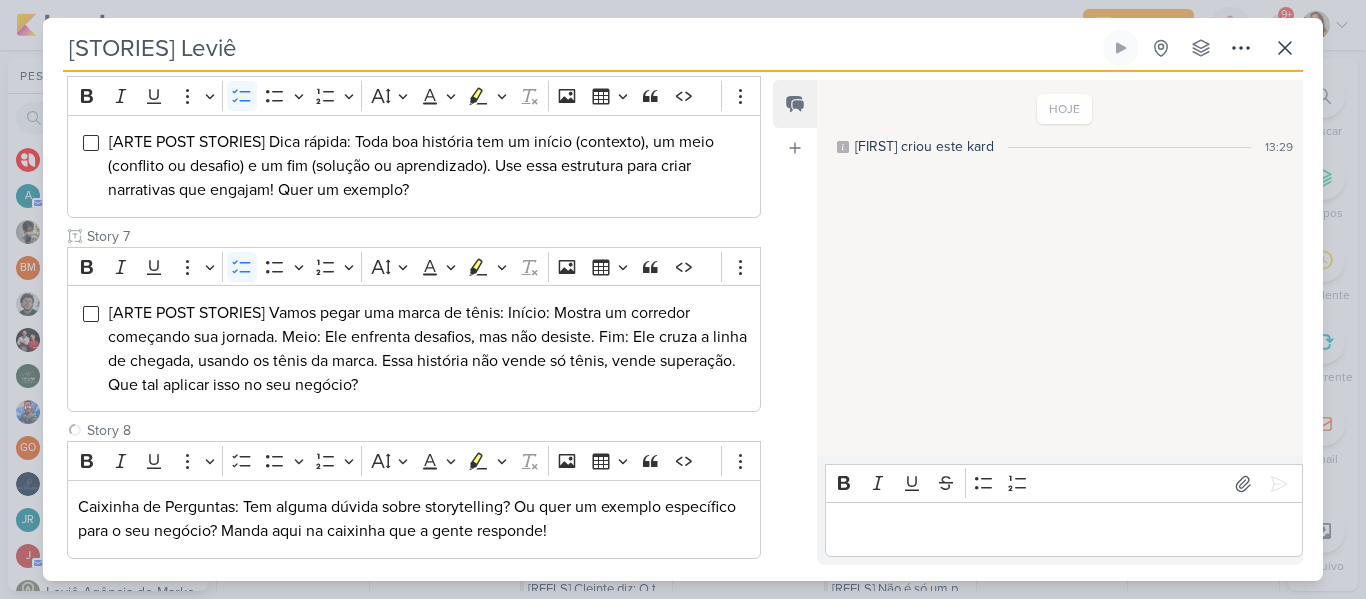 click on "Atrelar email" at bounding box center [795, 148] 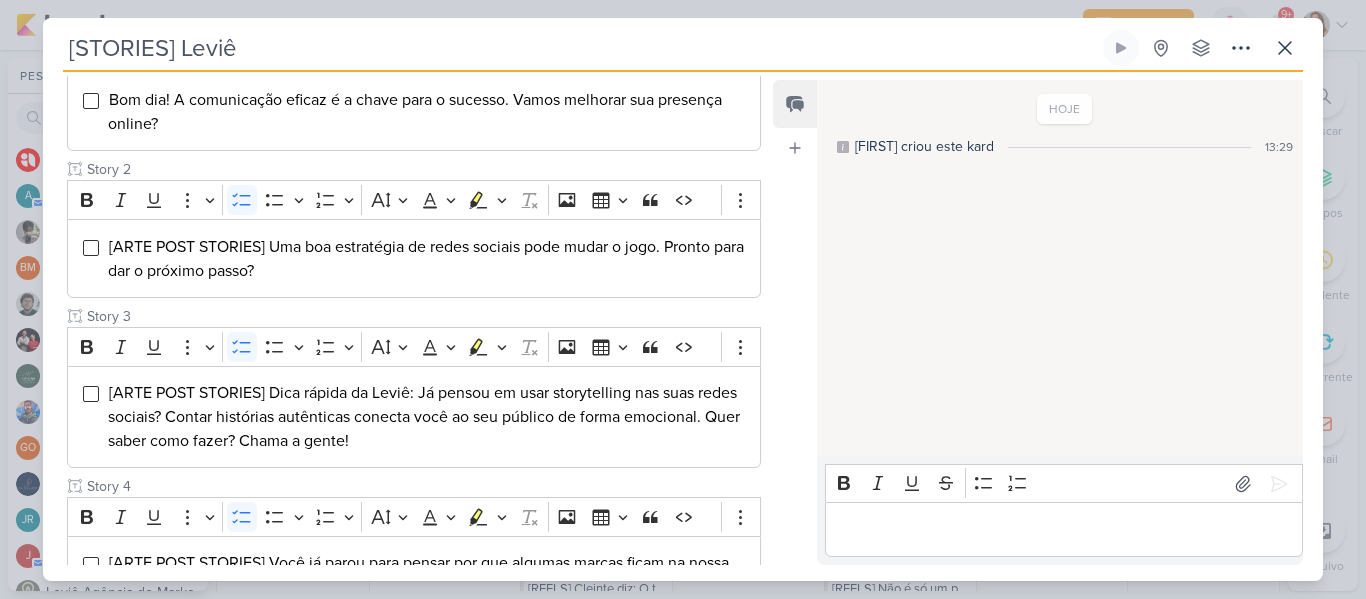 scroll, scrollTop: 319, scrollLeft: 0, axis: vertical 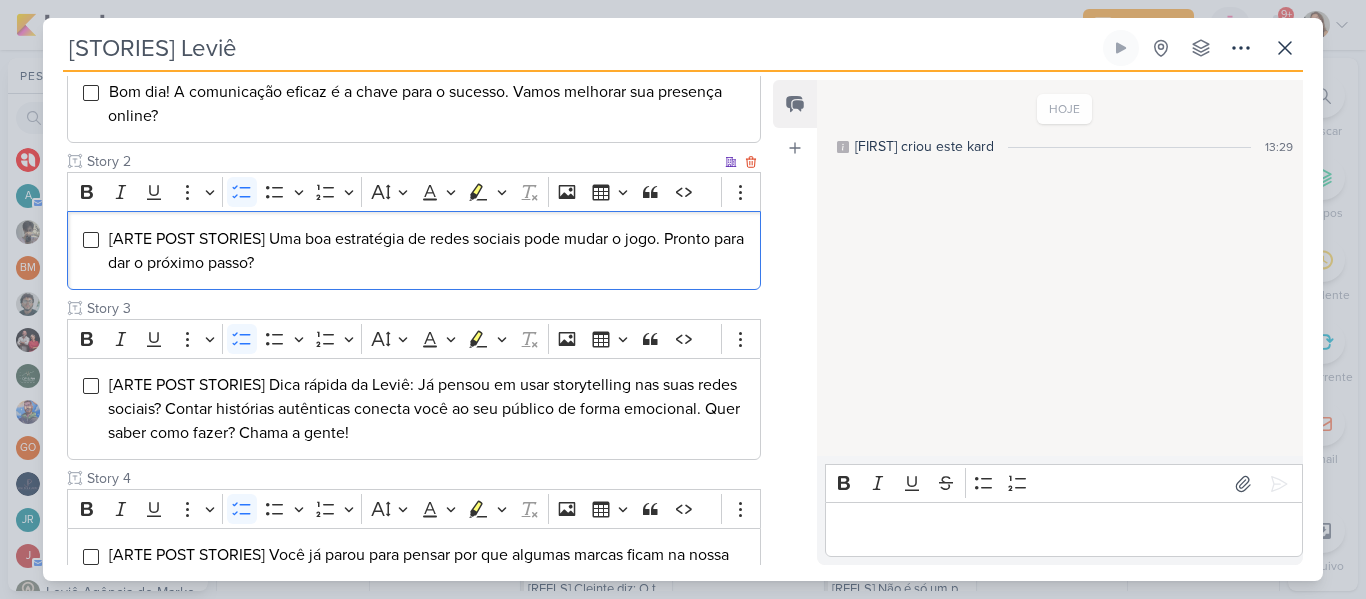click on "[ARTE POST STORIES] Uma boa estratégia de redes sociais pode mudar o jogo. Pronto para dar o próximo passo?" at bounding box center (429, 251) 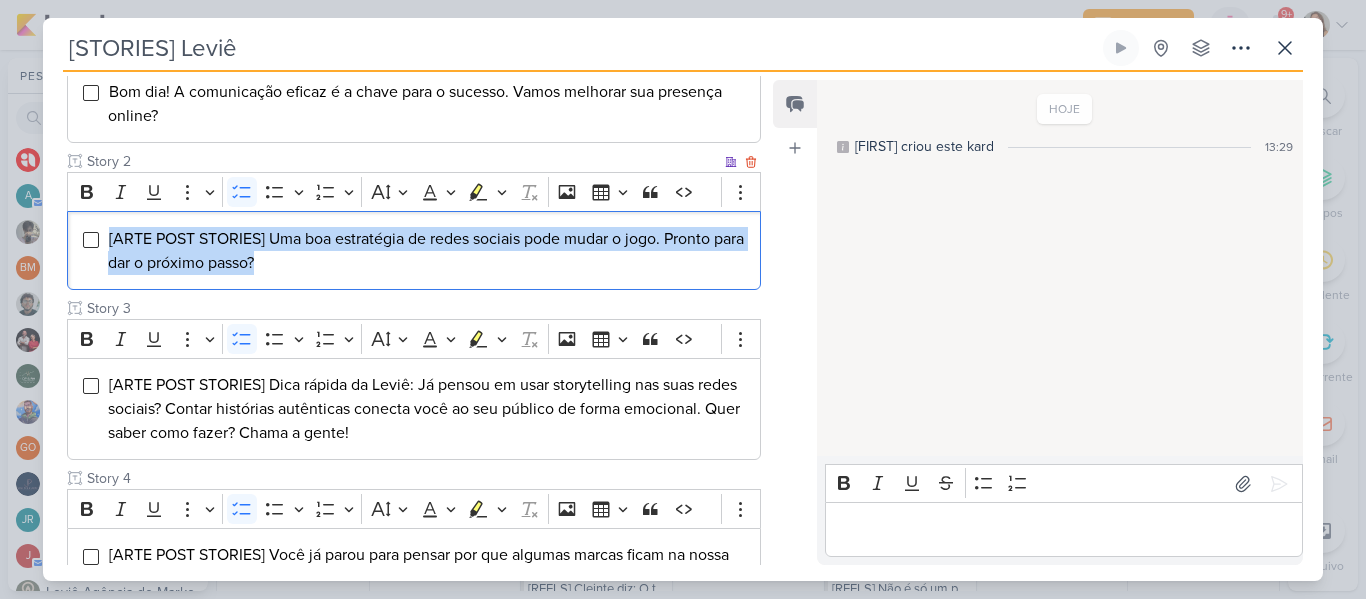 drag, startPoint x: 310, startPoint y: 263, endPoint x: 108, endPoint y: 241, distance: 203.19449 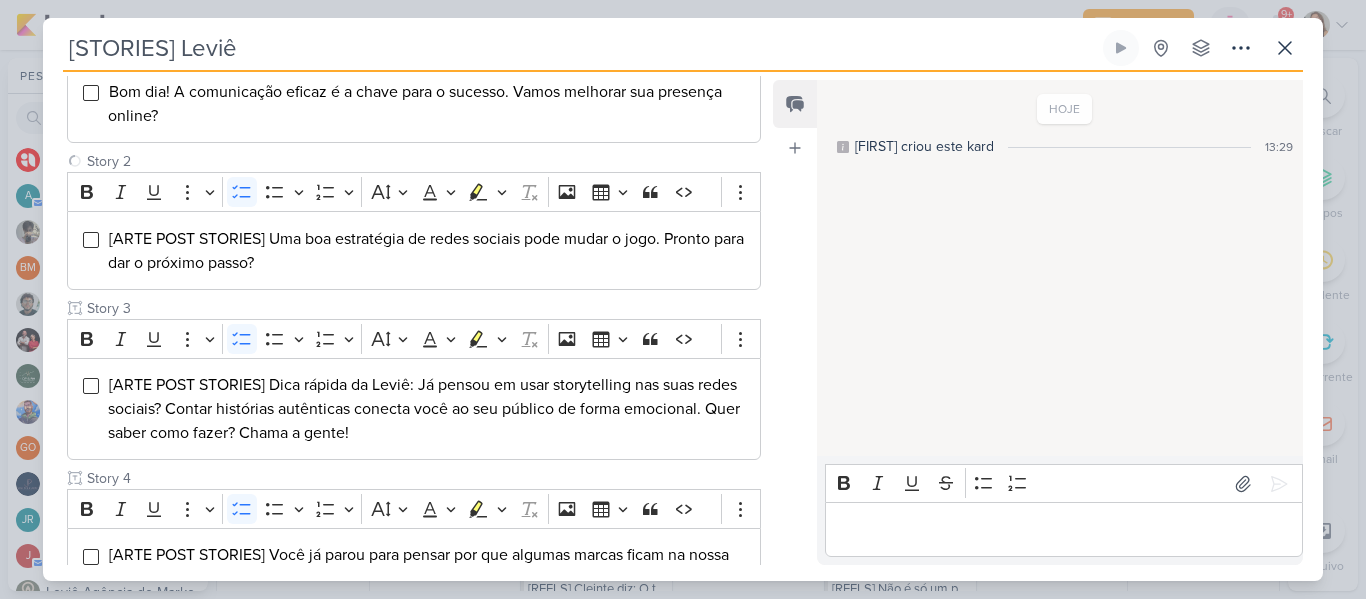 click on "Feed
Atrelar email
Solte o email para atrelar ao kard" at bounding box center [795, 322] 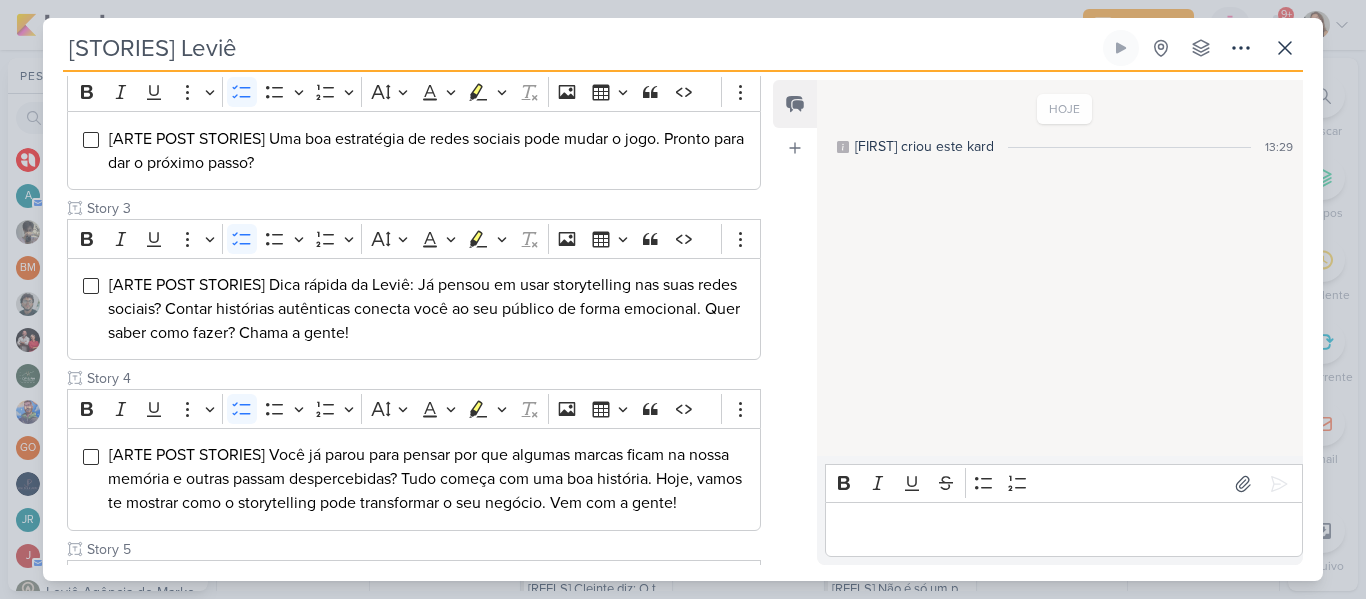 scroll, scrollTop: 422, scrollLeft: 0, axis: vertical 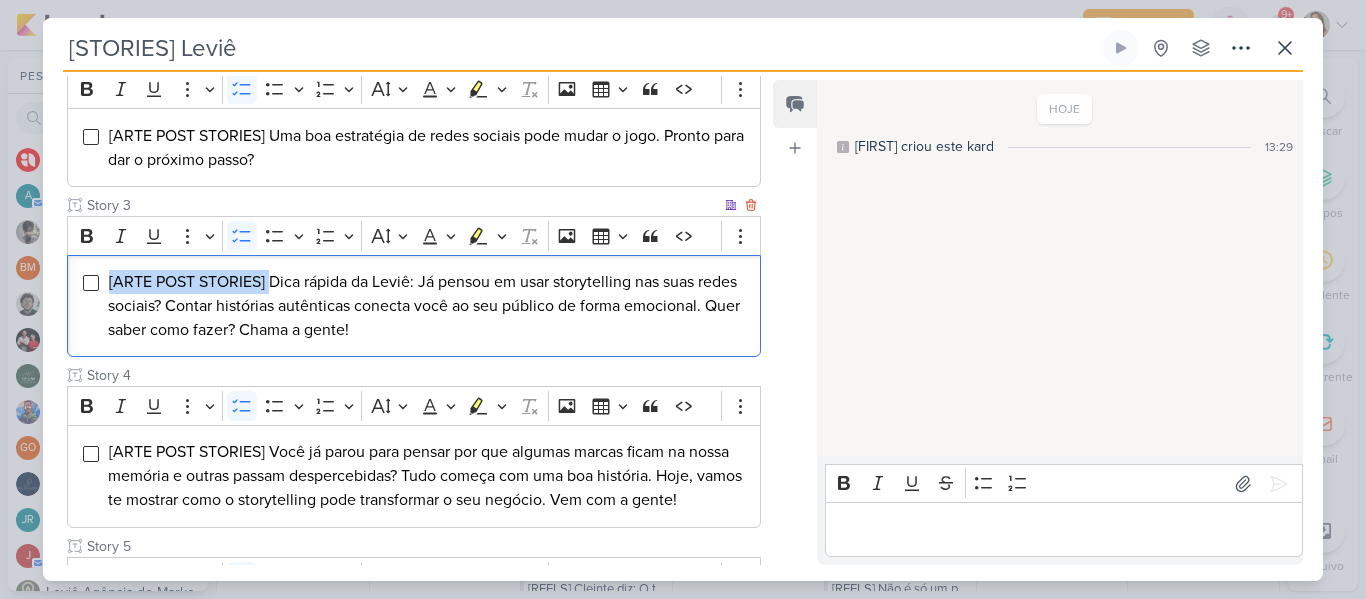 drag, startPoint x: 269, startPoint y: 280, endPoint x: 107, endPoint y: 279, distance: 162.00308 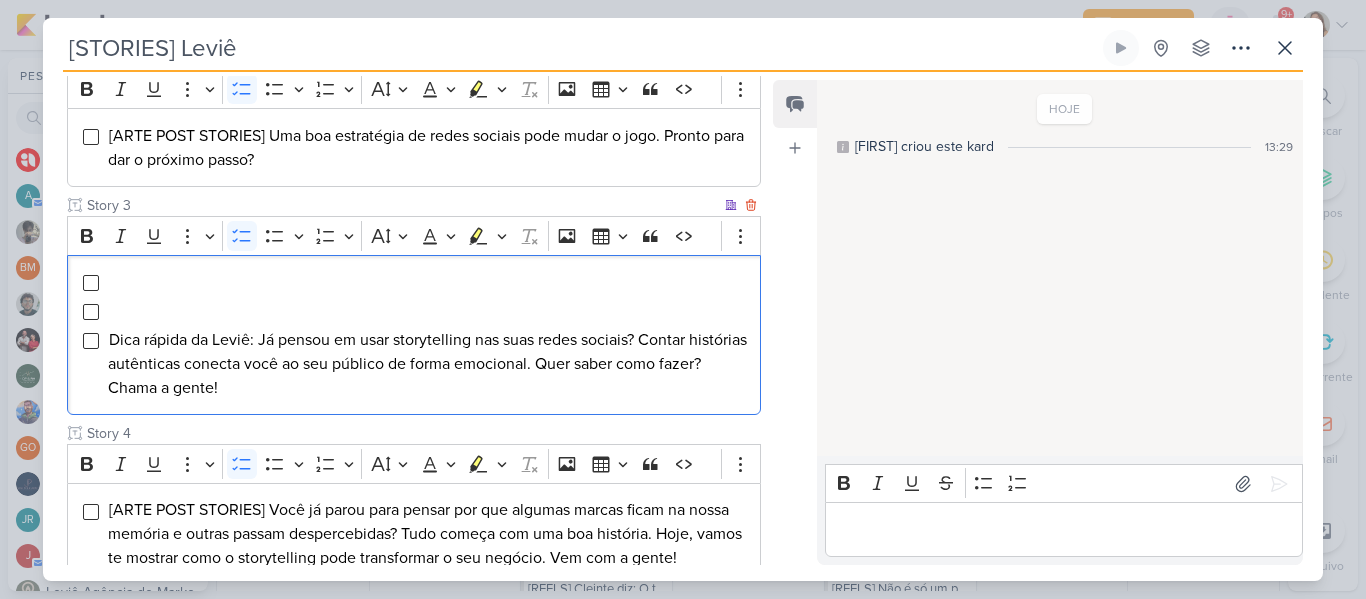 click at bounding box center (429, 282) 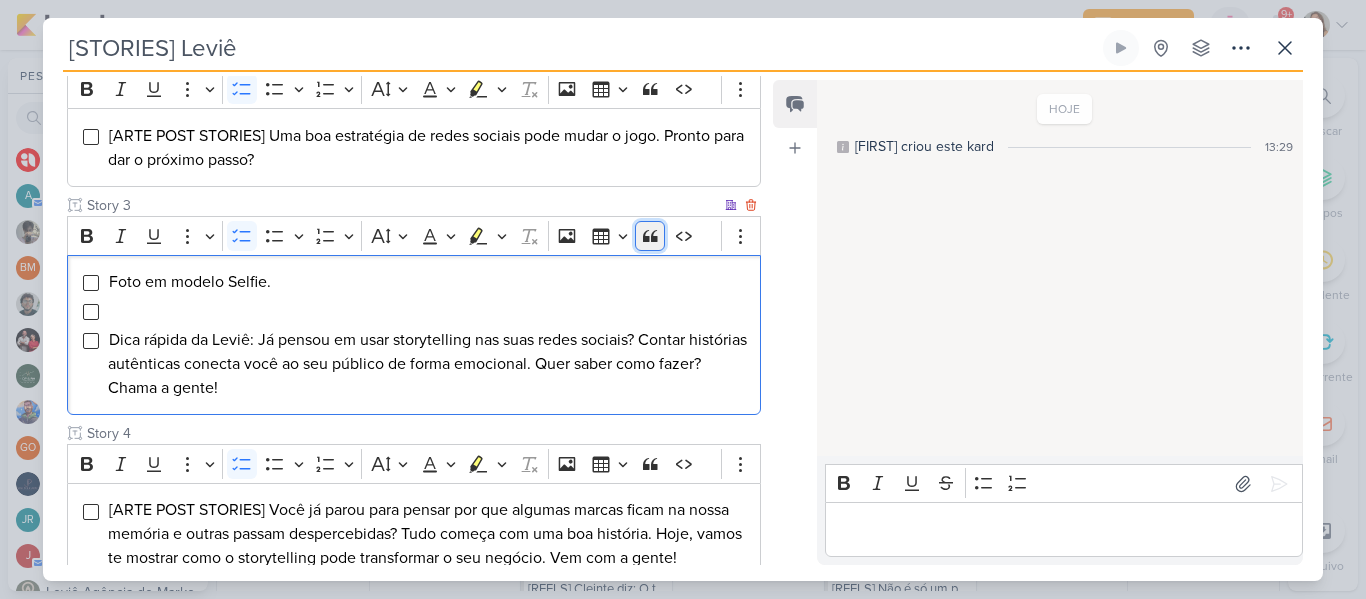 click 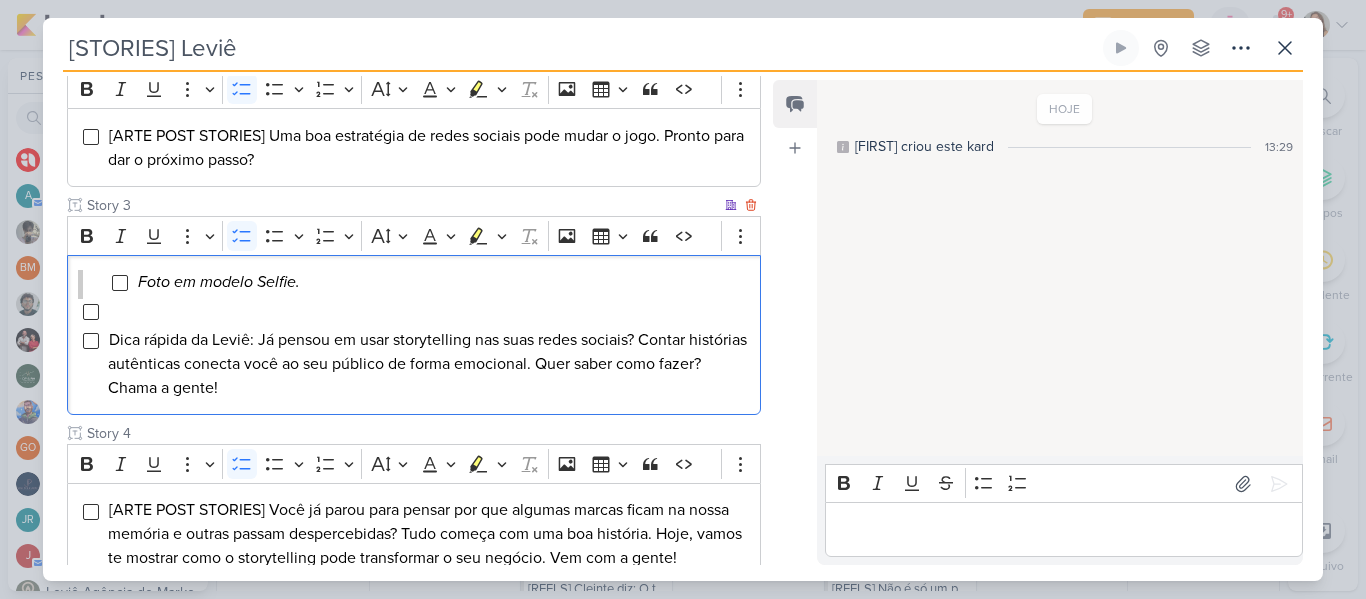 click at bounding box center [429, 311] 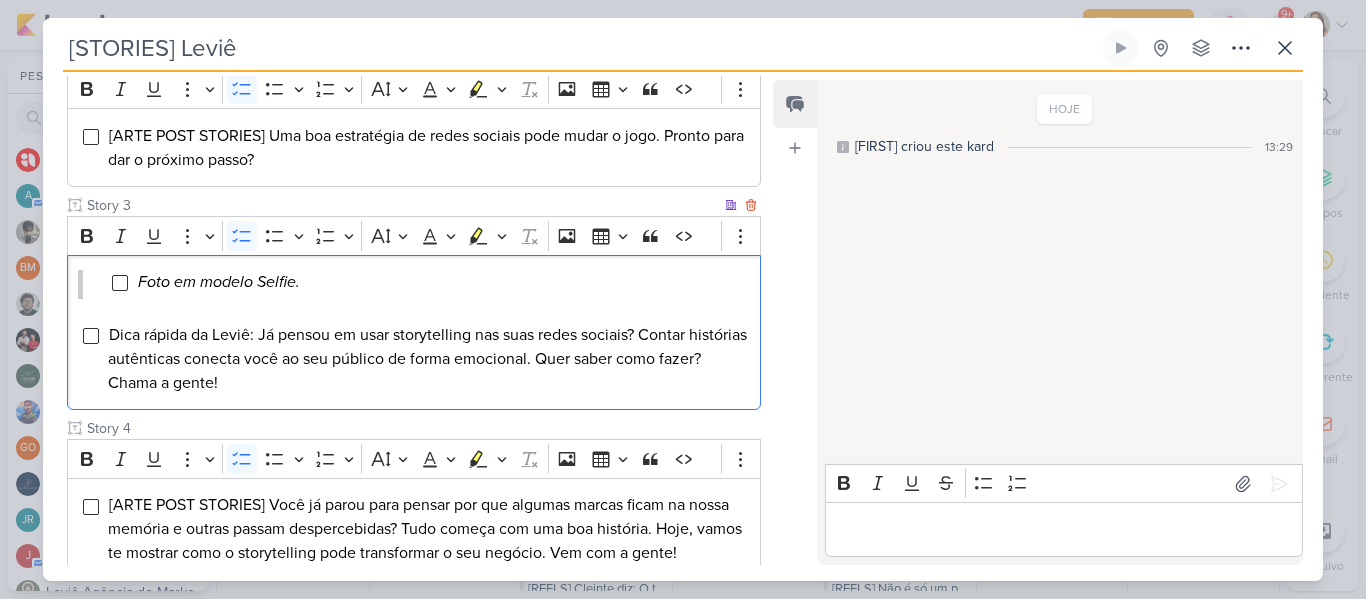 click on "Dica rápida da Leviê: Já pensou em usar storytelling nas suas redes sociais? Contar histórias autênticas conecta você ao seu público de forma emocional. Quer saber como fazer? Chama a gente!" at bounding box center [427, 359] 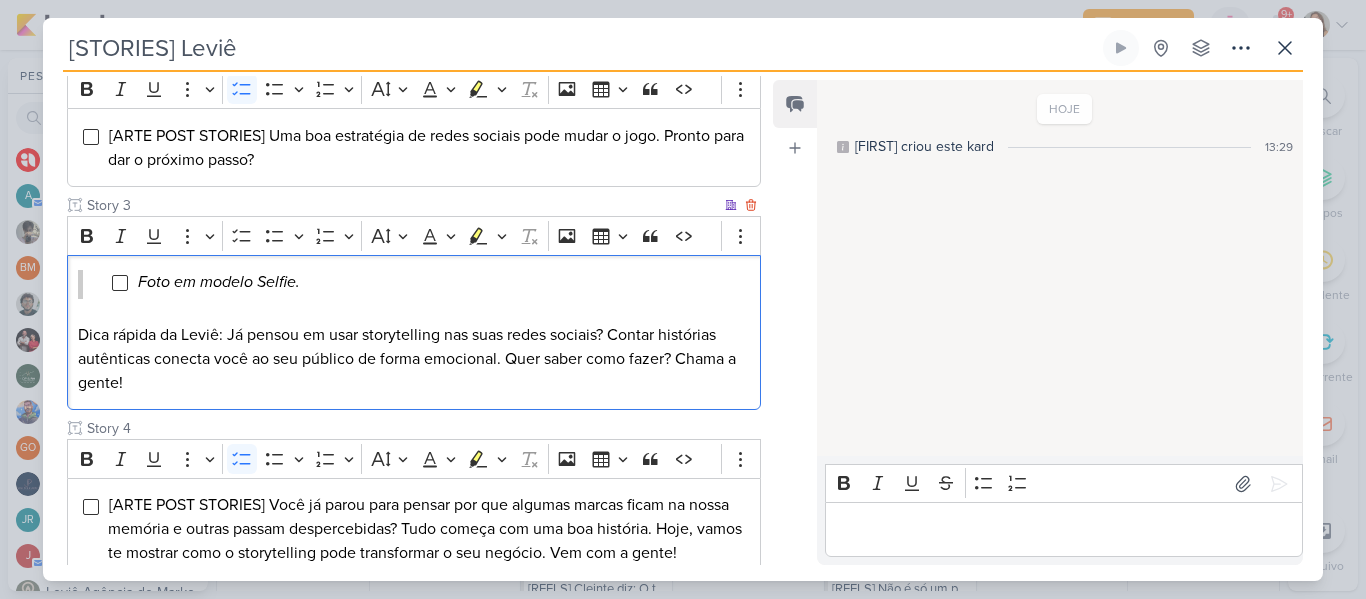 click on "Foto em modelo Selfie. Dica rápida da Leviê: Já pensou em usar storytelling nas suas redes sociais? Contar histórias autênticas conecta você ao seu público de forma emocional. Quer saber como fazer? Chama a gente!" at bounding box center [414, 333] 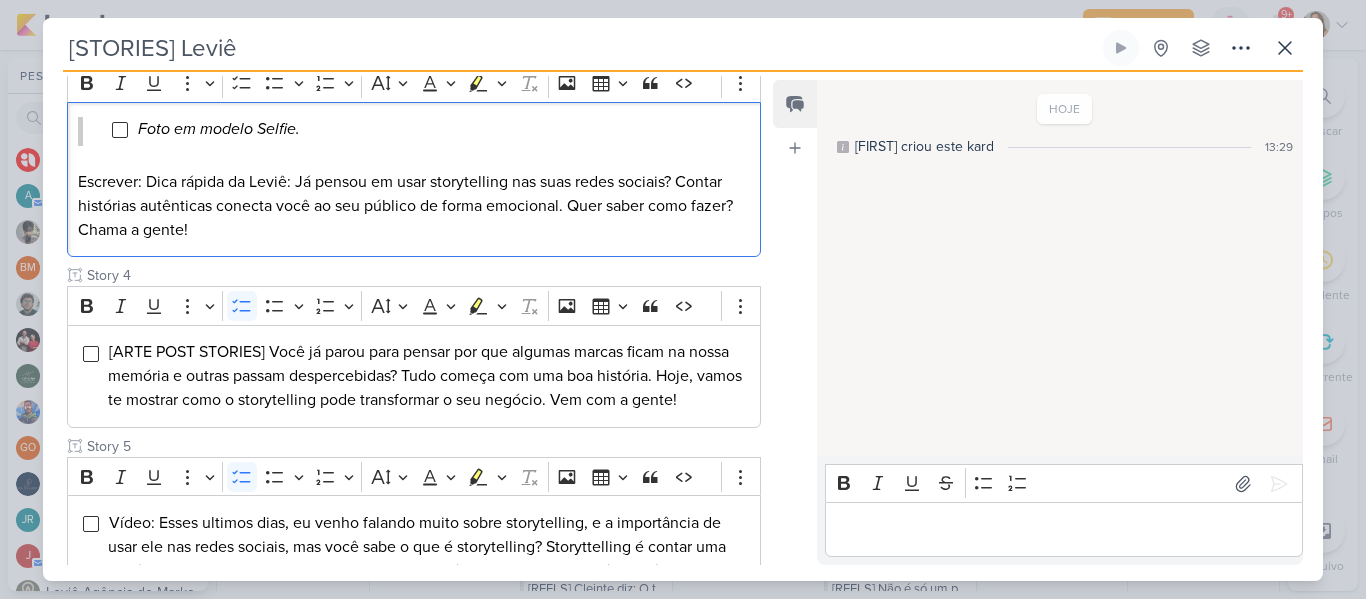 scroll, scrollTop: 579, scrollLeft: 0, axis: vertical 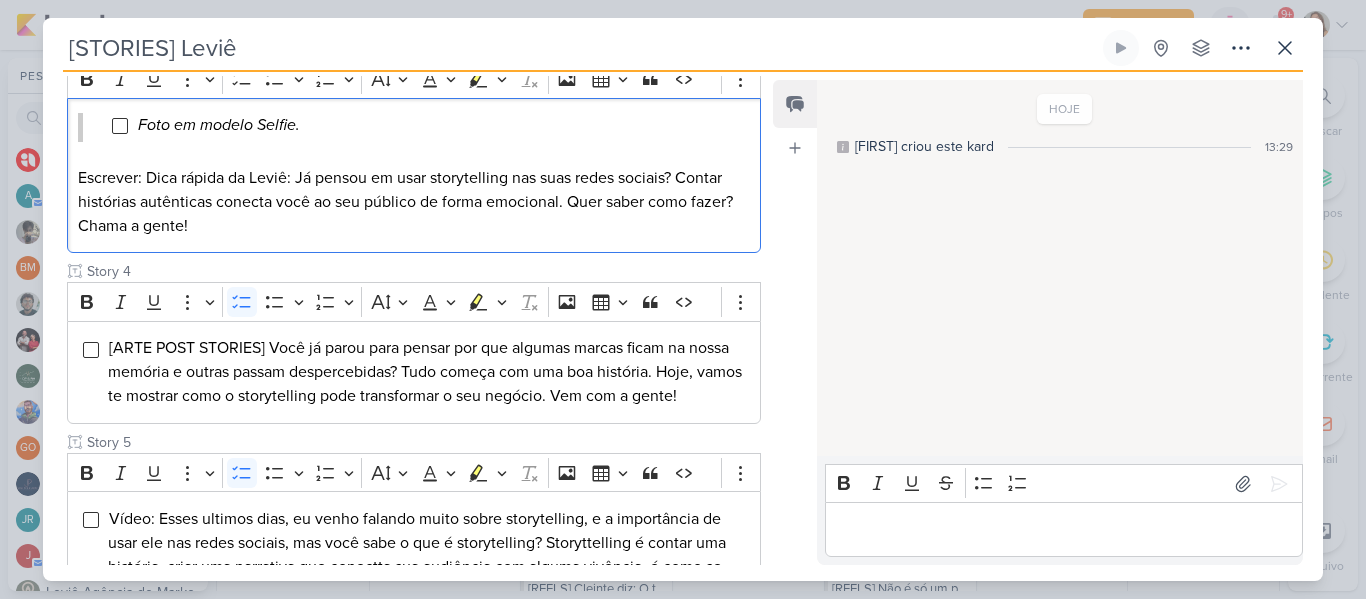 click on "Escrever: Dica rápida da Leviê: Já pensou em usar storytelling nas suas redes sociais? Contar histórias autênticas conecta você ao seu público de forma emocional. Quer saber como fazer? Chama a gente!" at bounding box center (414, 202) 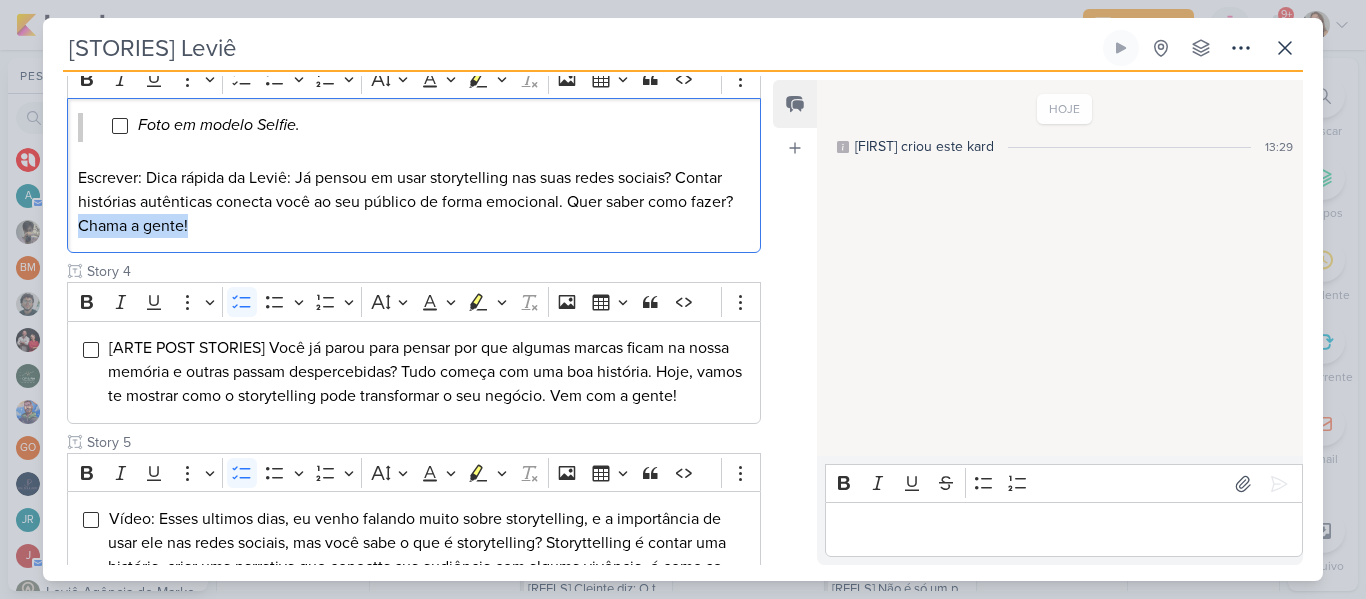 drag, startPoint x: 287, startPoint y: 245, endPoint x: 75, endPoint y: 241, distance: 212.03773 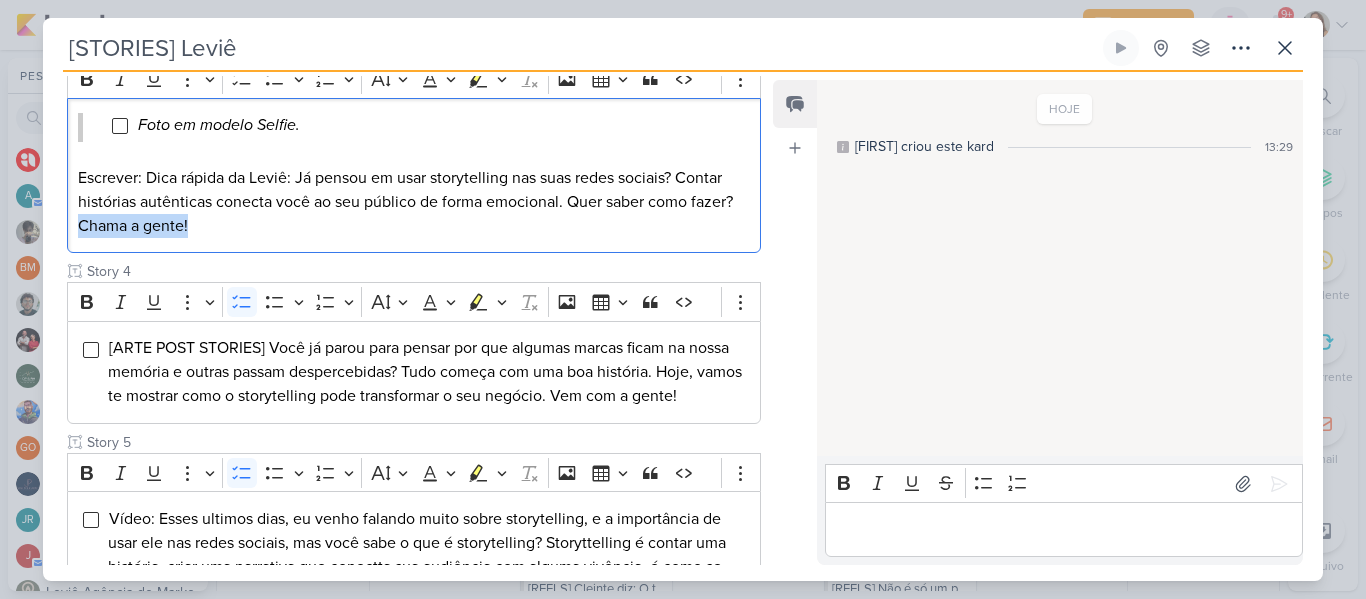 click on "Foto em modelo Selfie. [TEXTO]: Dica rápida da Leviê: Já pensou em usar storytelling nas suas redes sociais? Contar histórias autênticas conecta você ao seu público de forma emocional. Quer saber como fazer? Chama a gente!" at bounding box center (414, 176) 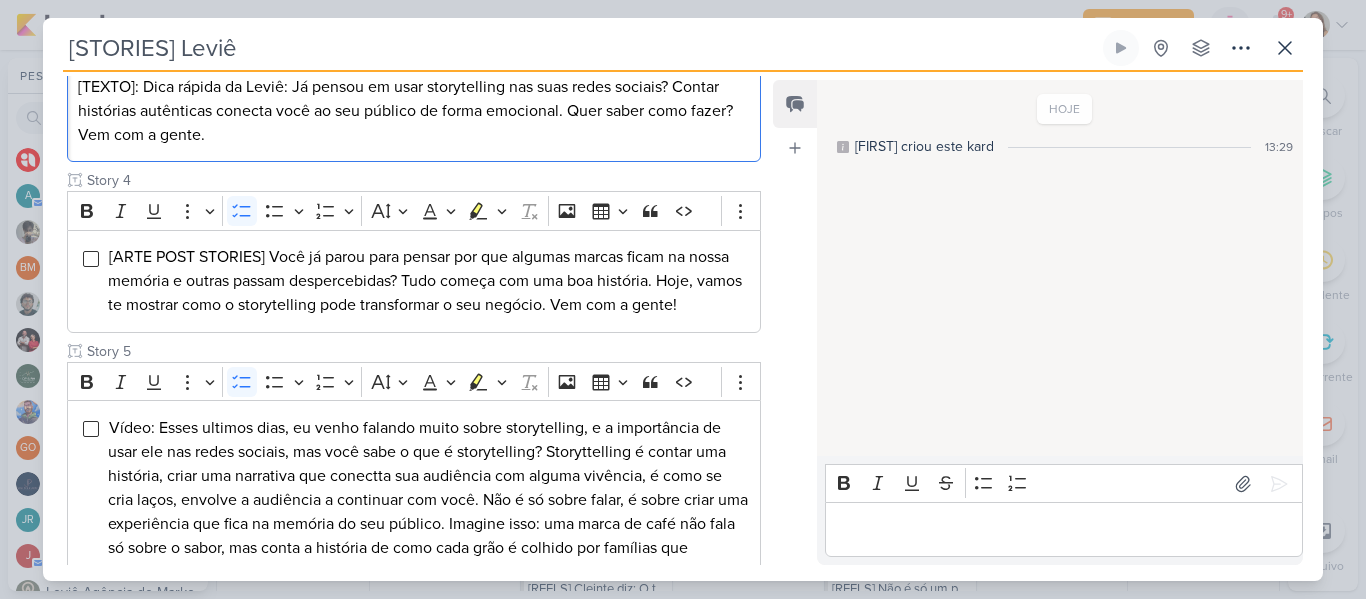 scroll, scrollTop: 674, scrollLeft: 0, axis: vertical 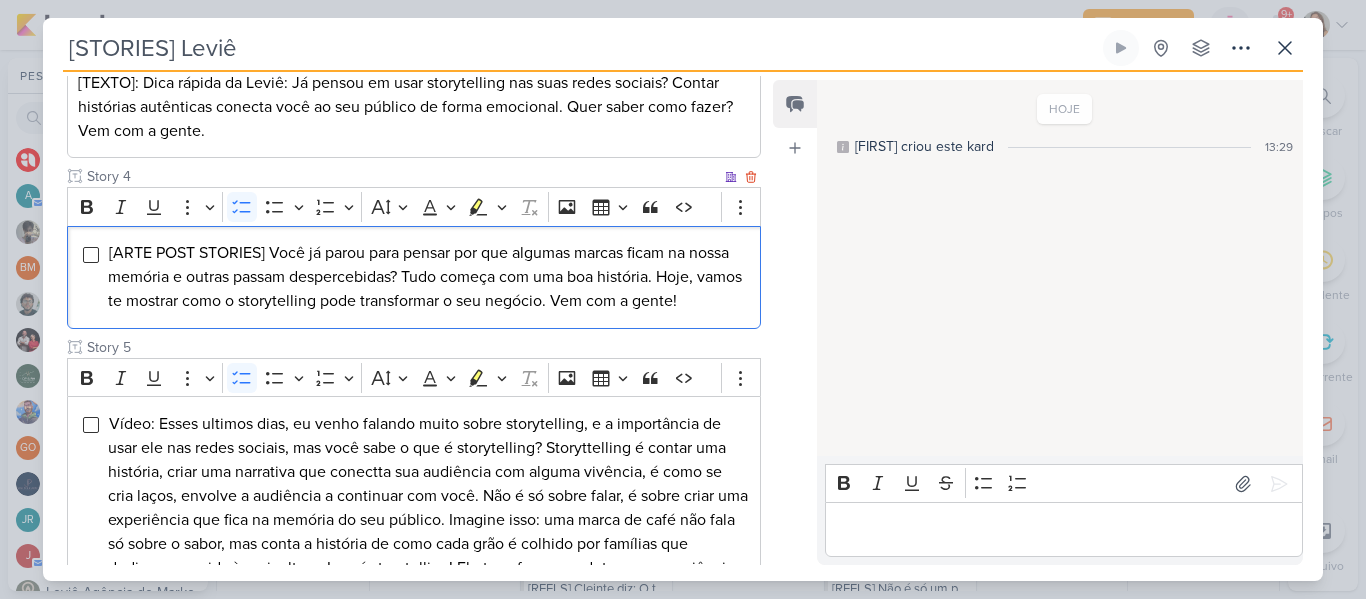 click on "[ARTE POST STORIES]
Você já parou para pensar por que algumas marcas ficam na nossa memória e outras passam despercebidas? Tudo começa com uma boa história. Hoje, vamos te mostrar como o storytelling pode transformar o seu negócio. Vem com a gente!" at bounding box center [425, 277] 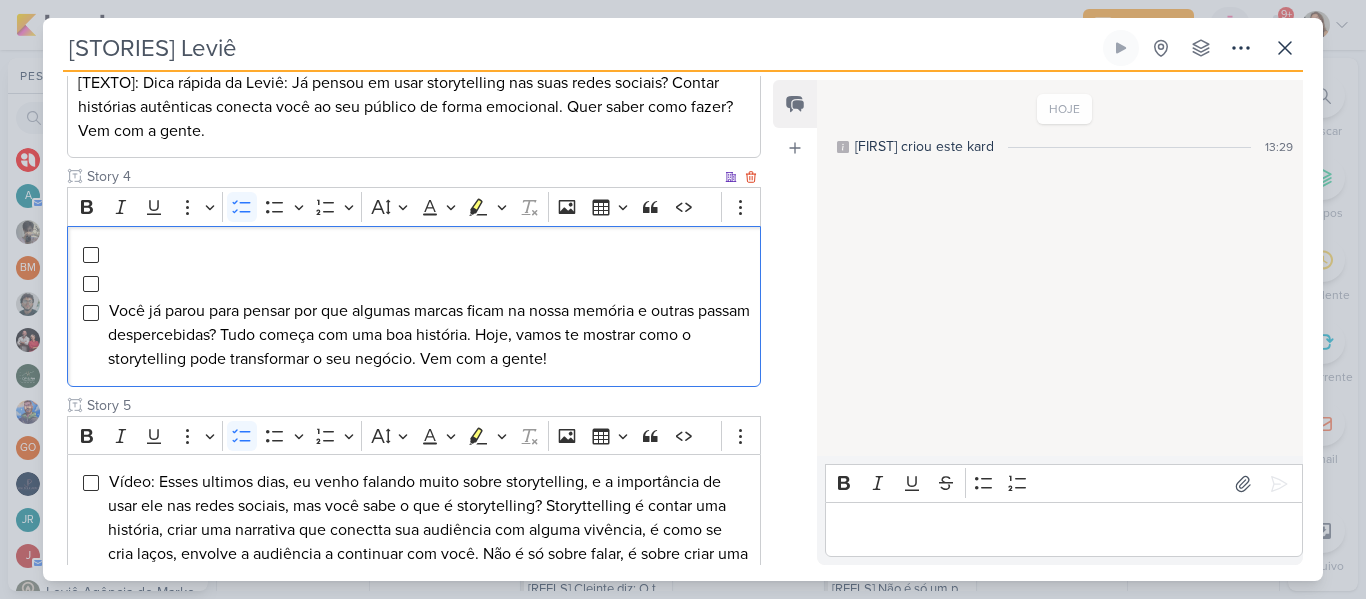 click at bounding box center (429, 253) 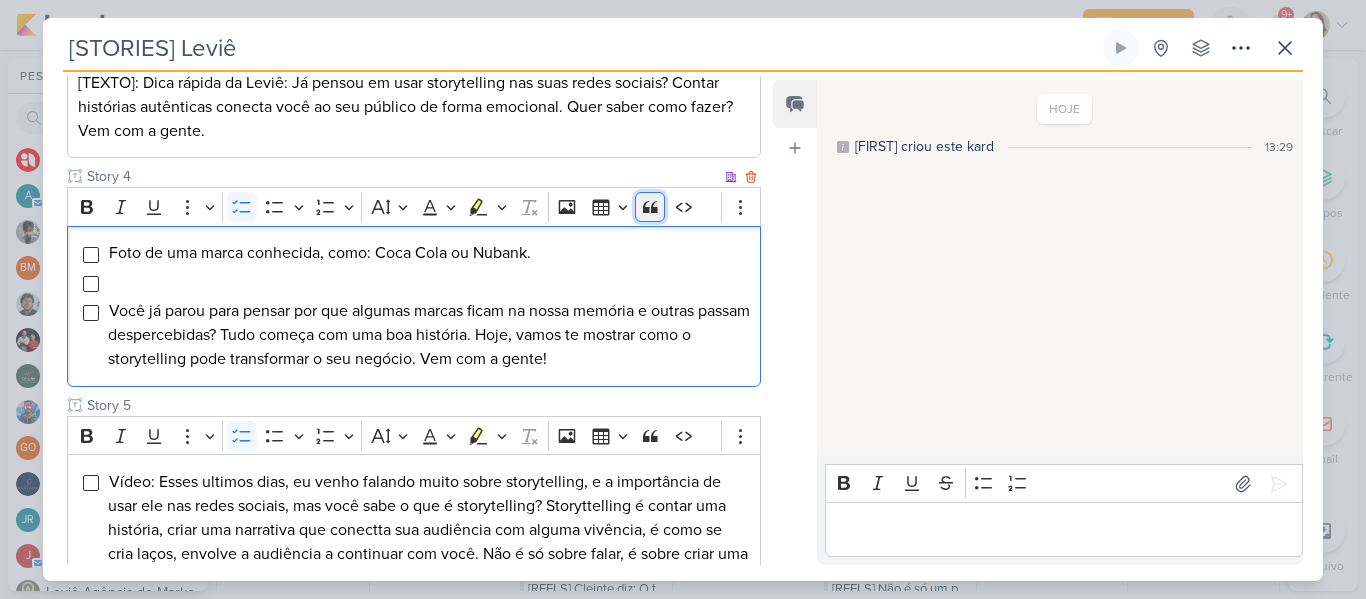 click 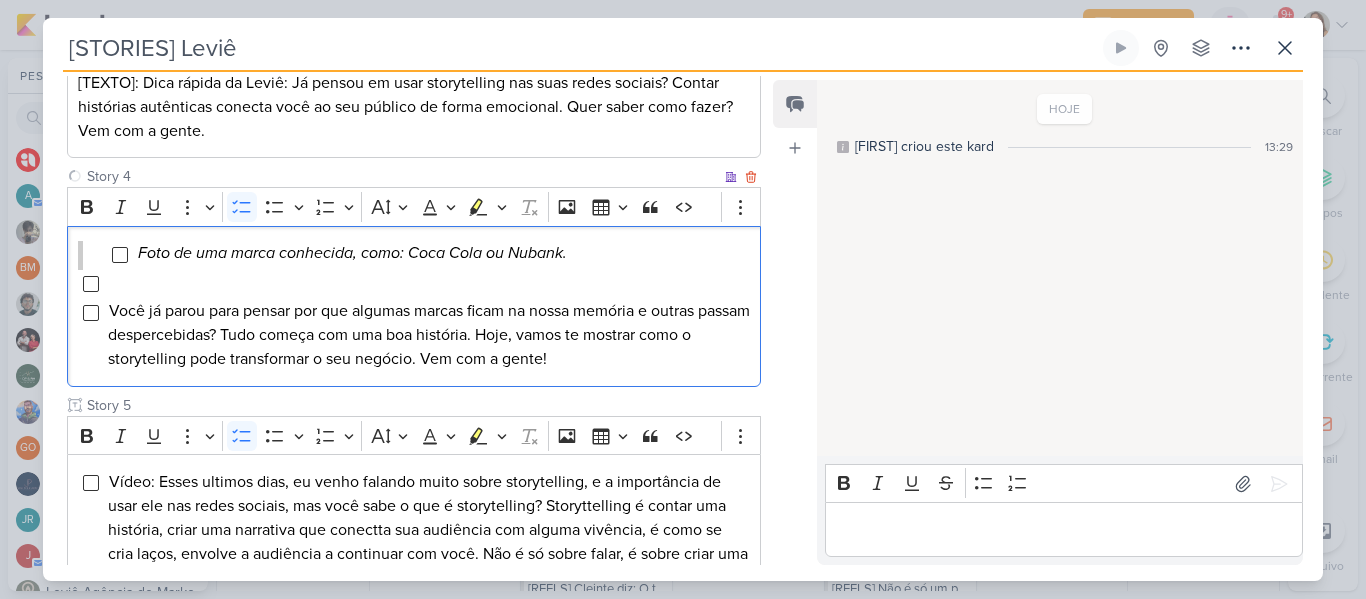 click at bounding box center [429, 282] 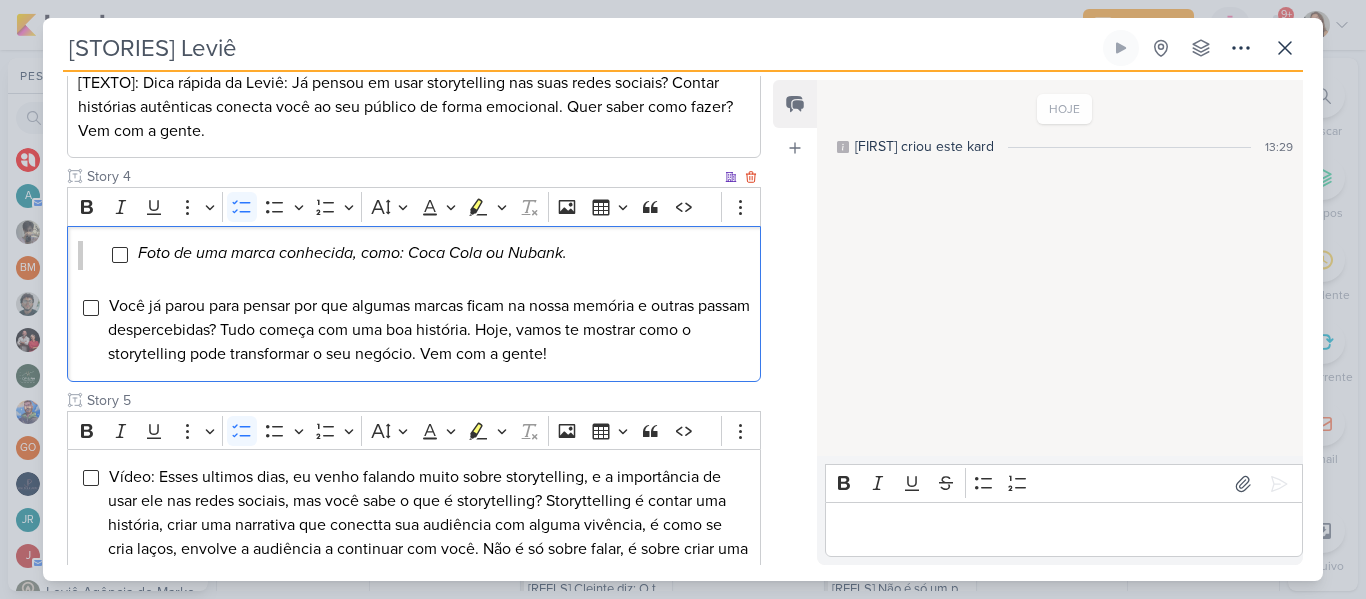 click on "Você já parou para pensar por que algumas marcas ficam na nossa memória e outras passam despercebidas? Tudo começa com uma boa história. Hoje, vamos te mostrar como o storytelling pode transformar o seu negócio. Vem com a gente!" at bounding box center (429, 330) 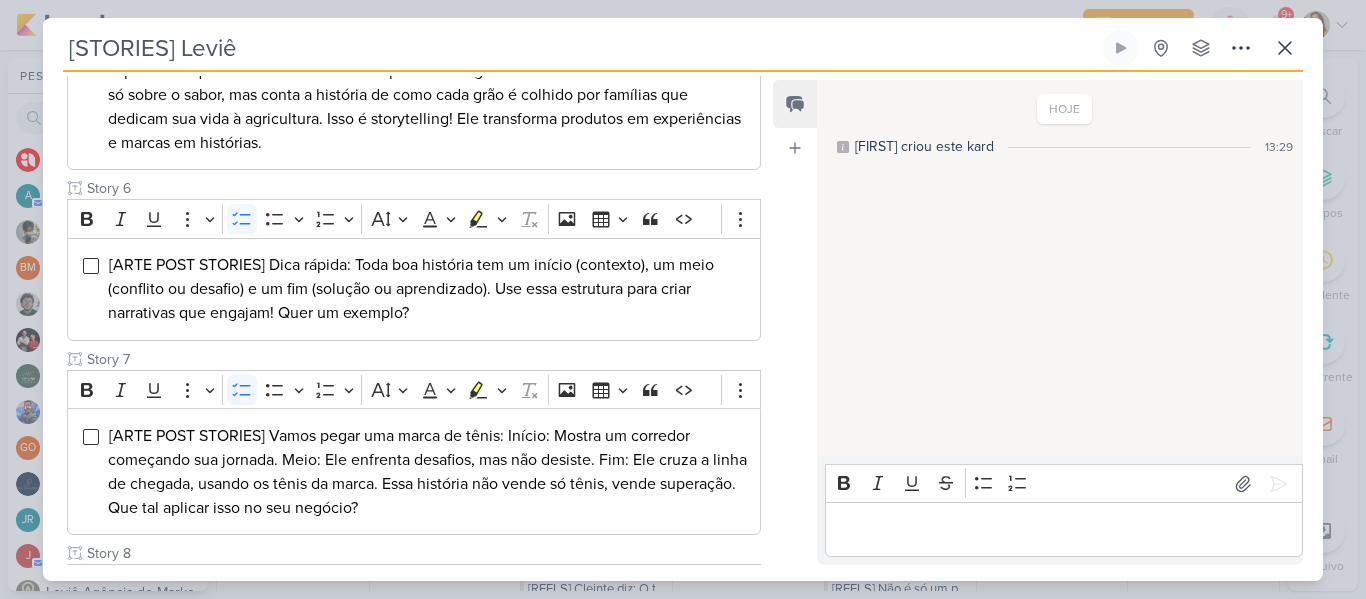 scroll, scrollTop: 1172, scrollLeft: 0, axis: vertical 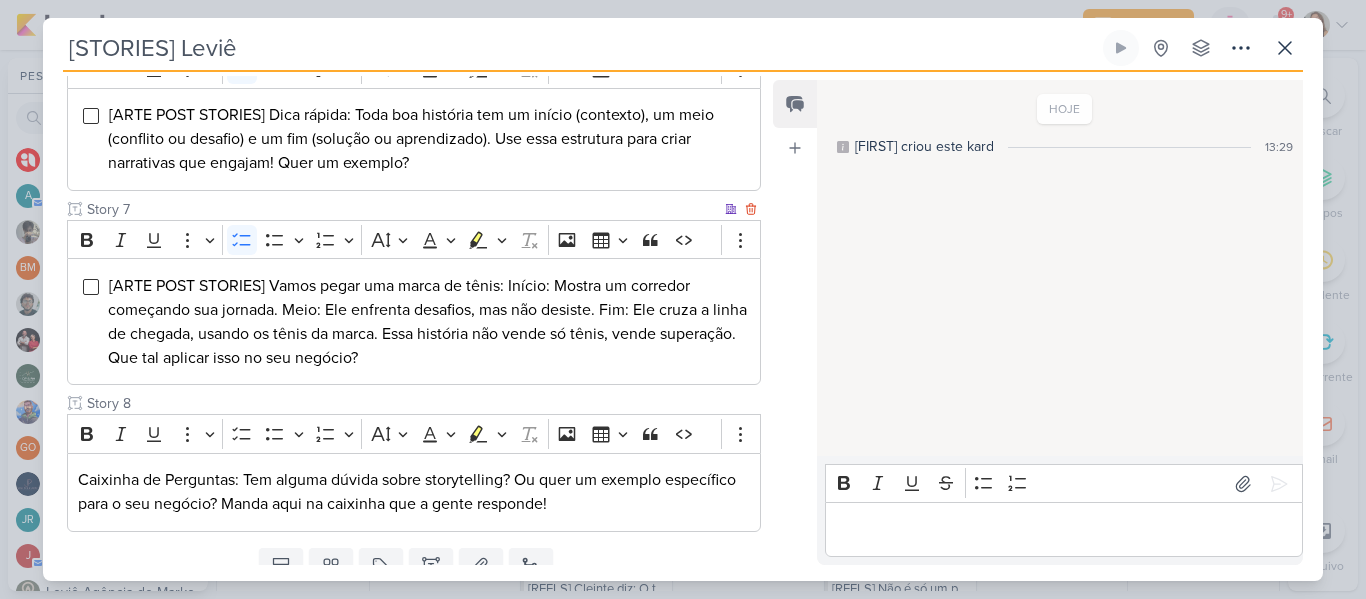 click on "[ARTE POST STORIES] Vamos pegar uma marca de tênis: Início: Mostra um corredor começando sua jornada. Meio: Ele enfrenta desafios, mas não desiste. Fim: Ele cruza a linha de chegada, usando os tênis da marca. Essa história não vende só tênis, vende superação. Que tal aplicar isso no seu negócio?" at bounding box center (427, 322) 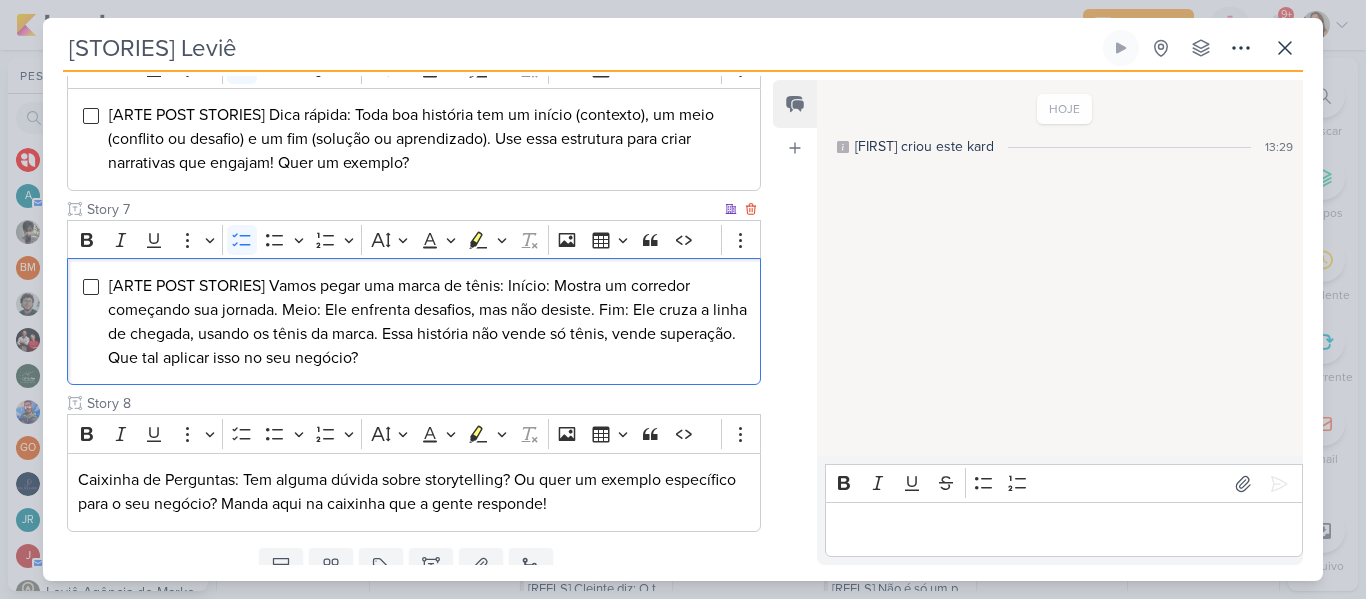 click on "[ARTE POST STORIES] Vamos pegar uma marca de tênis: Início: Mostra um corredor começando sua jornada. Meio: Ele enfrenta desafios, mas não desiste. Fim: Ele cruza a linha de chegada, usando os tênis da marca. Essa história não vende só tênis, vende superação. Que tal aplicar isso no seu negócio?" at bounding box center (427, 322) 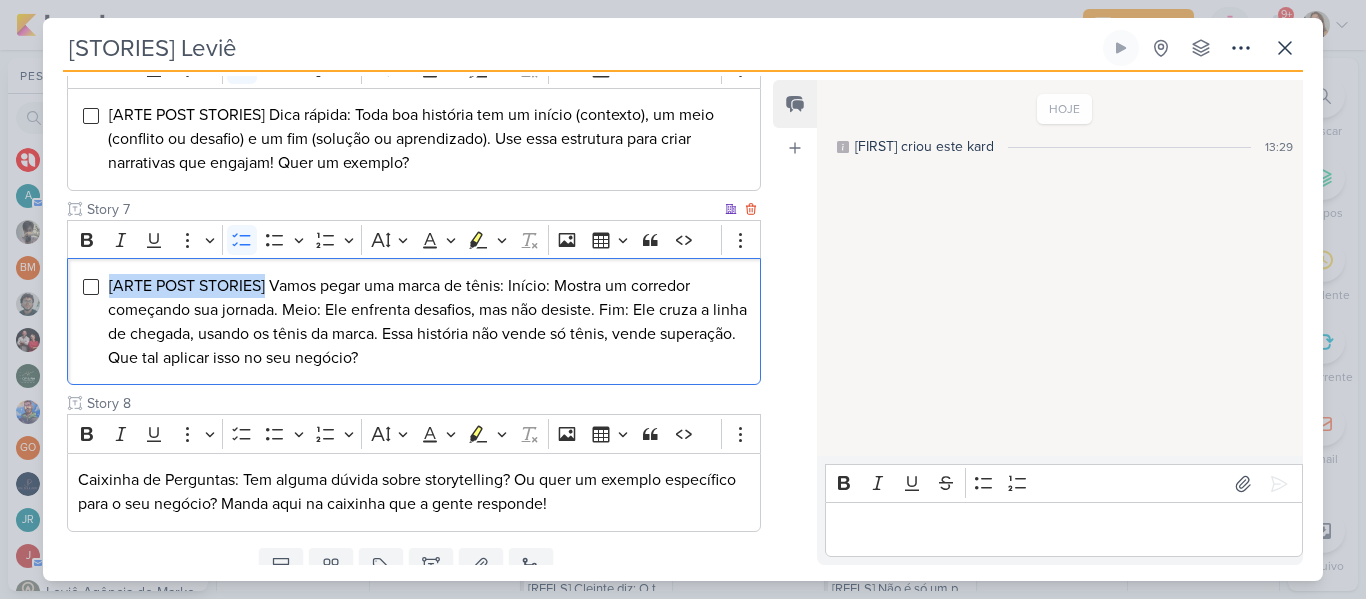 drag, startPoint x: 266, startPoint y: 285, endPoint x: 104, endPoint y: 284, distance: 162.00308 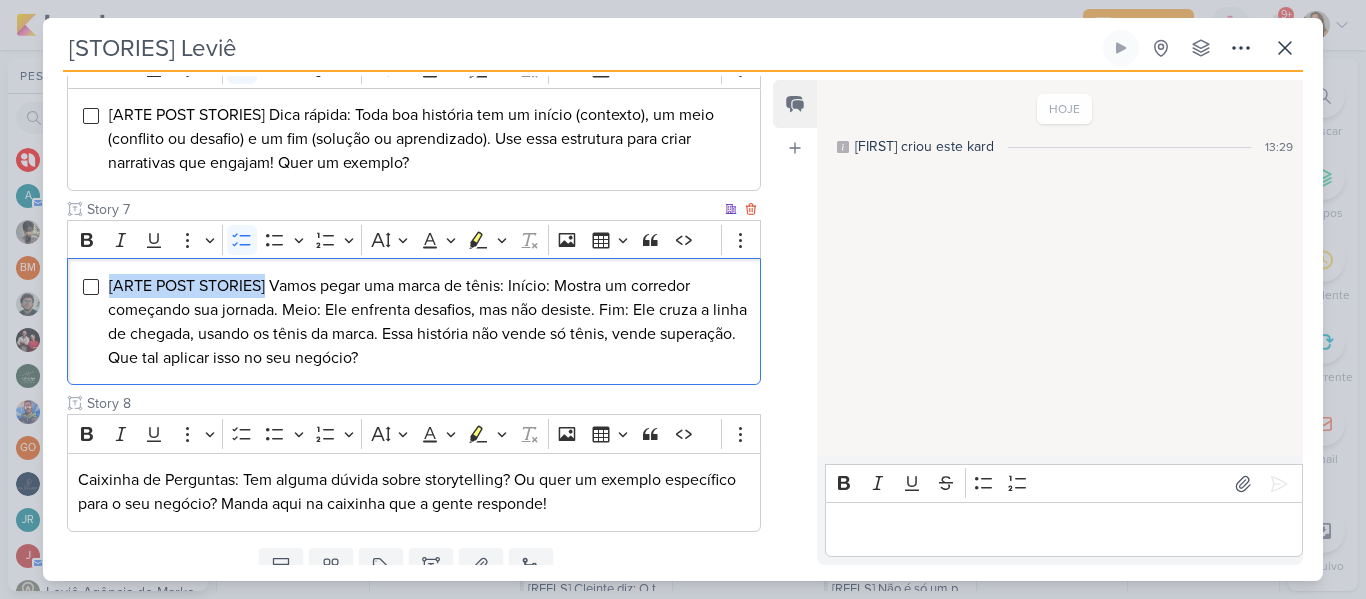 click on "[ARTE POST STORIES] Vamos pegar uma marca de tênis: Início: Mostra um corredor começando sua jornada. Meio: Ele enfrenta desafios, mas não desiste. Fim: Ele cruza a linha de chegada, usando os tênis da marca. Essa história não vende só tênis, vende superação. Que tal aplicar isso no seu negócio?" at bounding box center [414, 321] 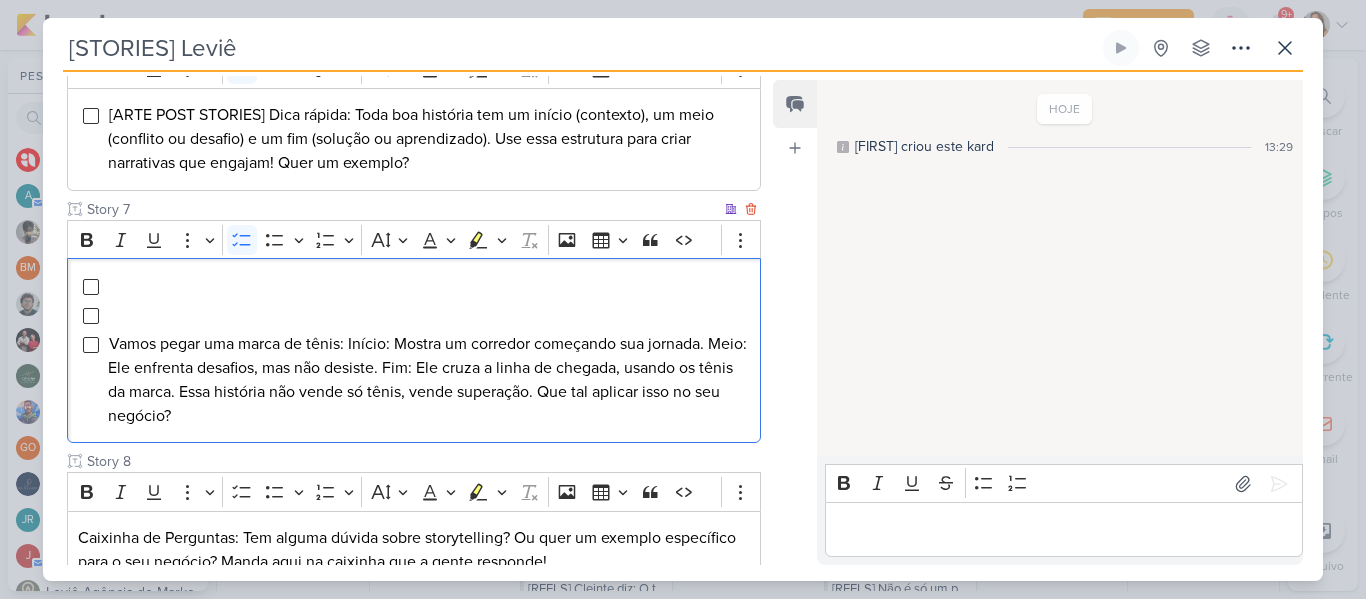 click at bounding box center (429, 286) 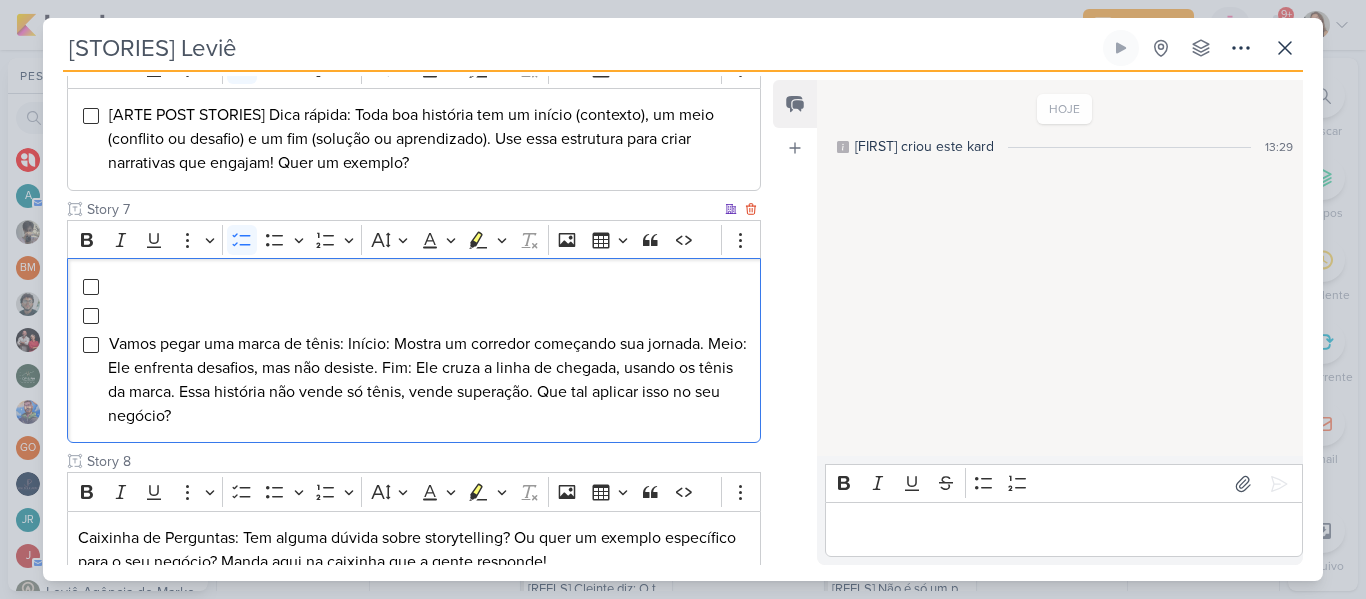 click at bounding box center (429, 315) 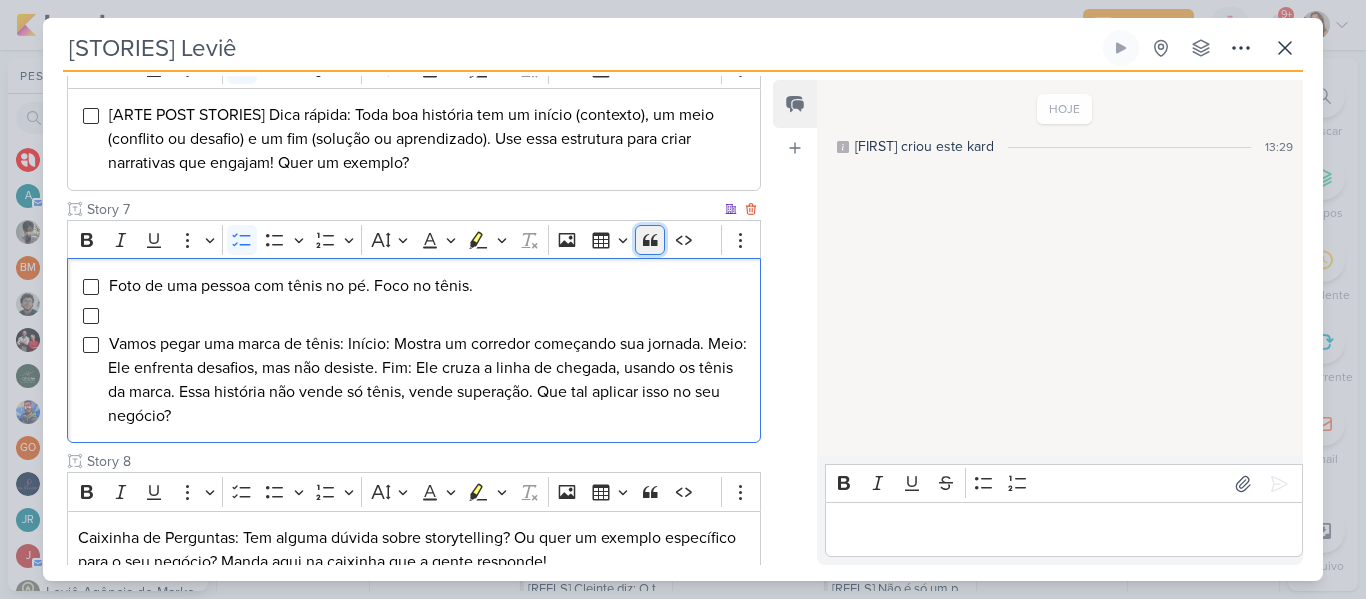 click 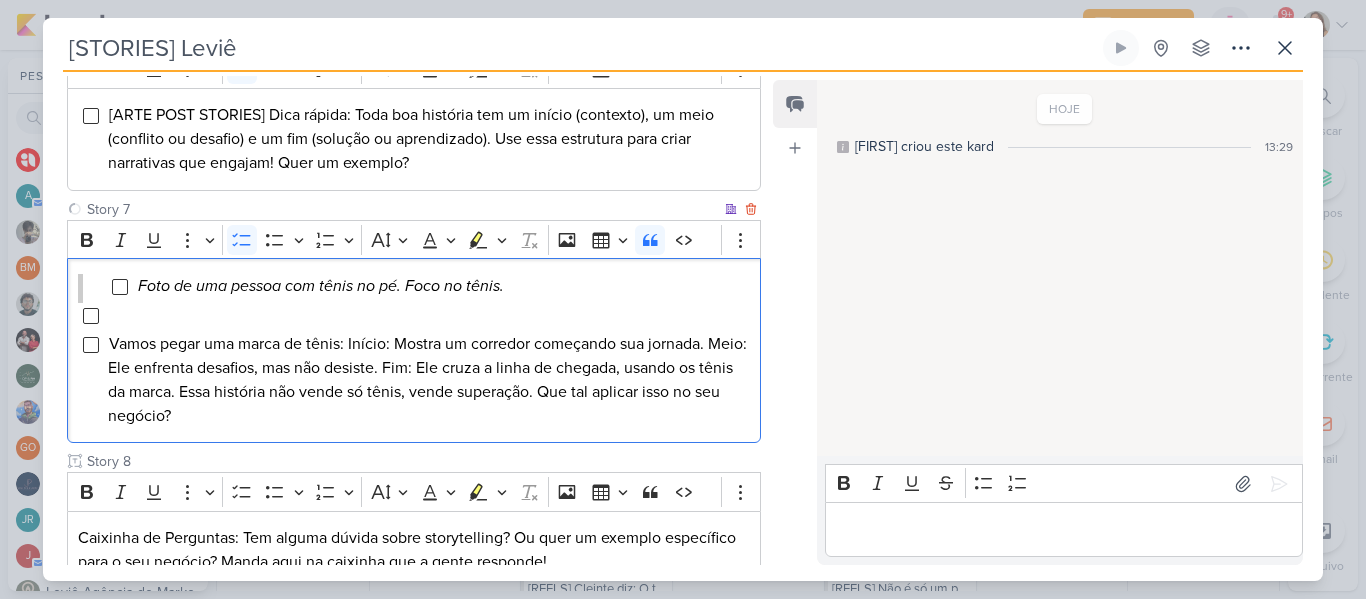 click on "Vamos pegar uma marca de tênis:
Início: Mostra um corredor começando sua jornada.
Meio: Ele enfrenta desafios, mas não desiste.
Fim: Ele cruza a linha de chegada, usando os tênis da marca. Essa história não vende só tênis, vende superação. Que tal aplicar isso no seu negócio?" at bounding box center (429, 380) 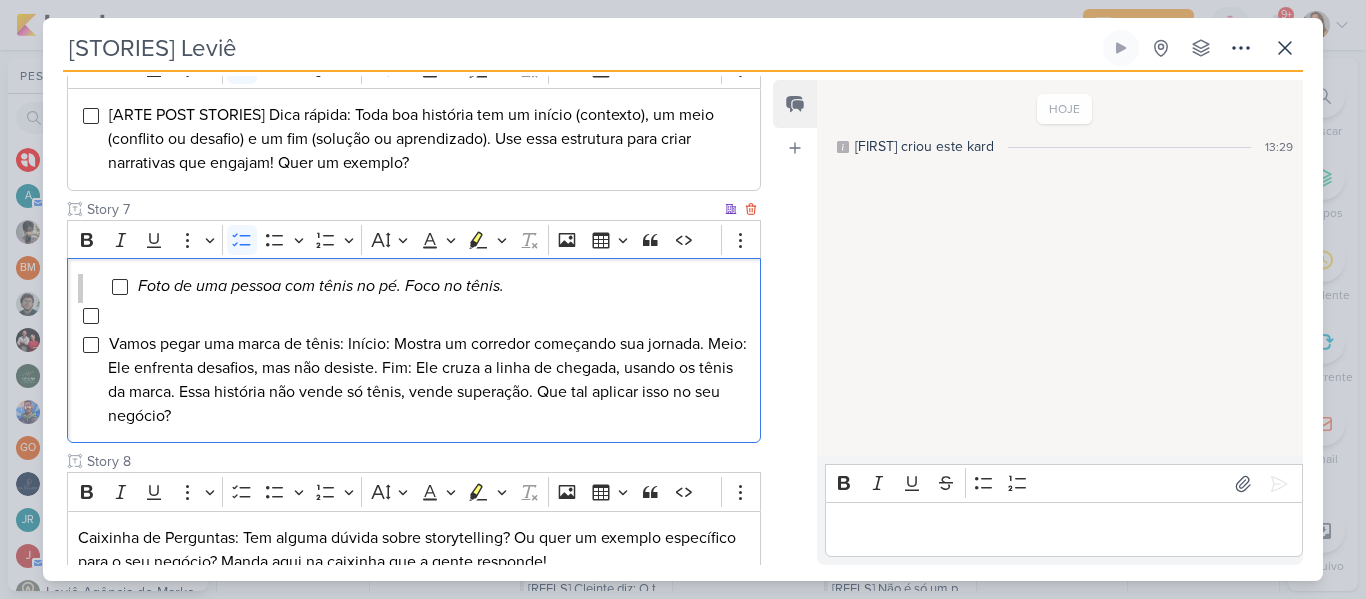 click on "Vamos pegar uma marca de tênis:
Início: Mostra um corredor começando sua jornada.
Meio: Ele enfrenta desafios, mas não desiste.
Fim: Ele cruza a linha de chegada, usando os tênis da marca. Essa história não vende só tênis, vende superação. Que tal aplicar isso no seu negócio?" at bounding box center (429, 365) 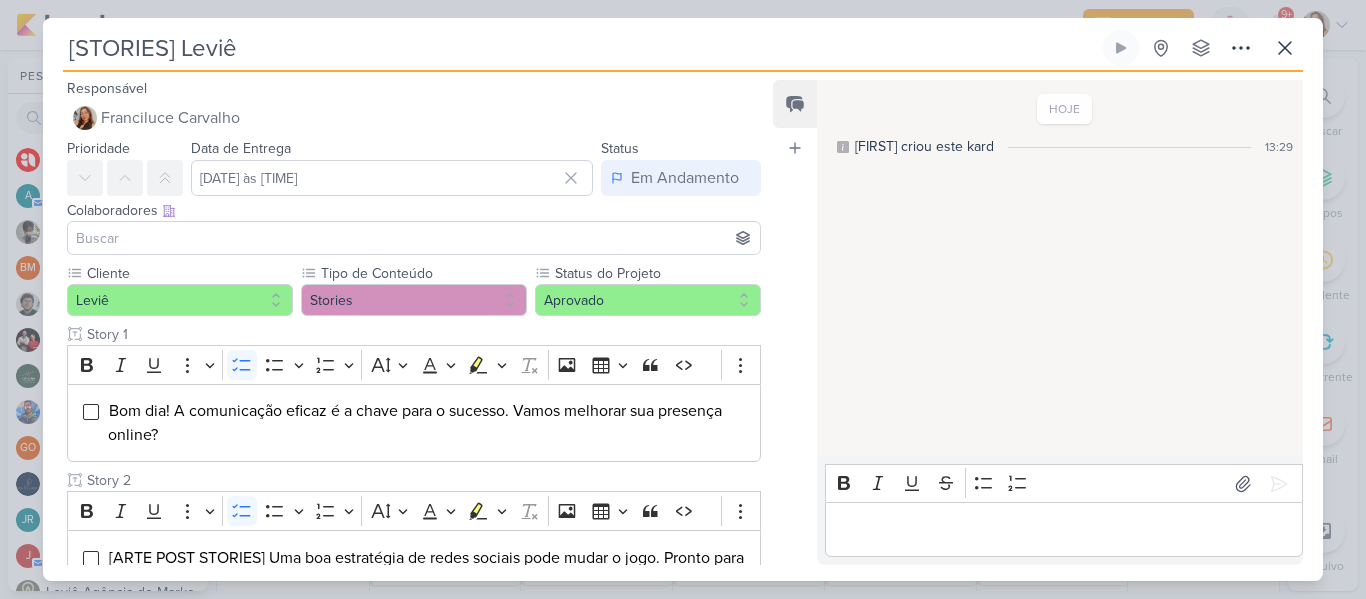 click at bounding box center [429, 1593] 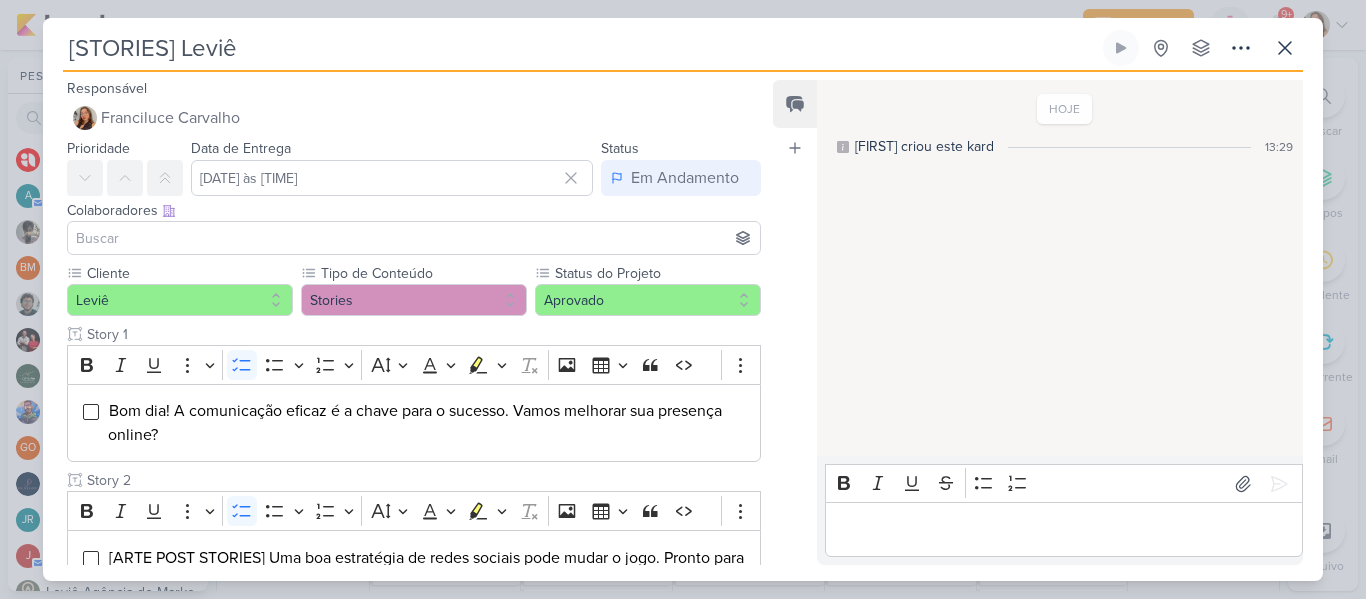 scroll, scrollTop: 380, scrollLeft: 0, axis: vertical 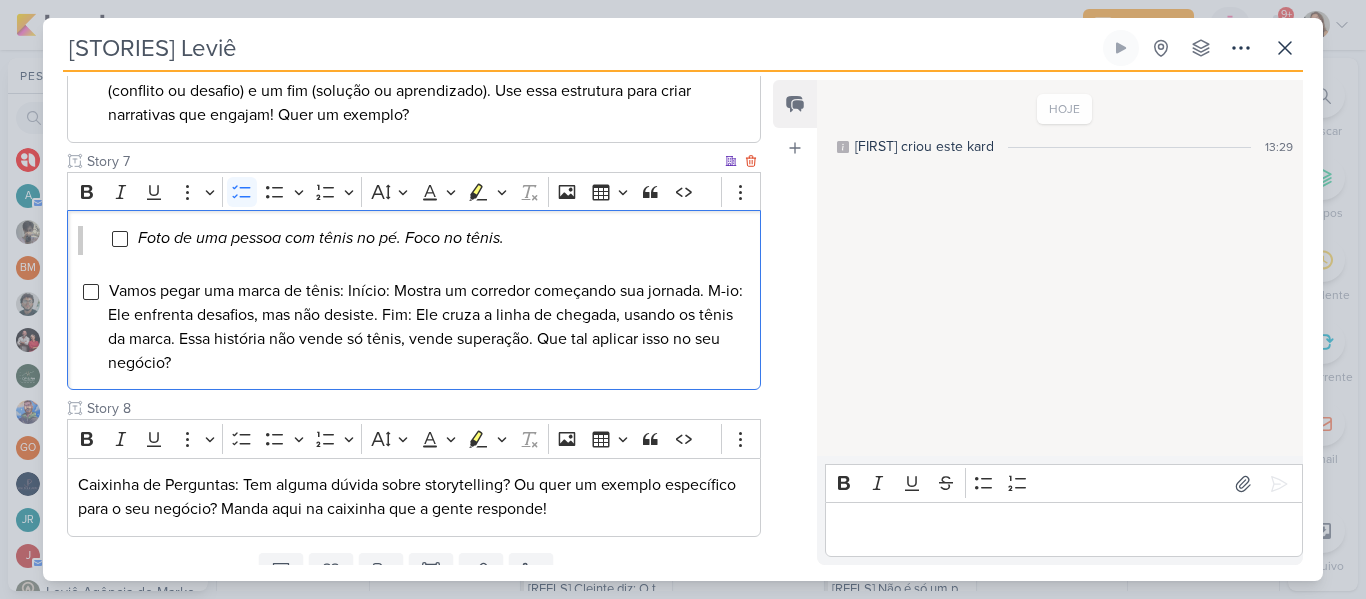 click on "Vamos pegar uma marca de tênis:
Início: Mostra um corredor começando sua jornada.
Meio: Ele enfrenta desafios, mas não desiste.
Fim: Ele cruza a linha de chegada, usando os tênis da marca. Essa história não vende só tênis, vende superação. Que tal aplicar isso no seu negócio?" at bounding box center [425, 327] 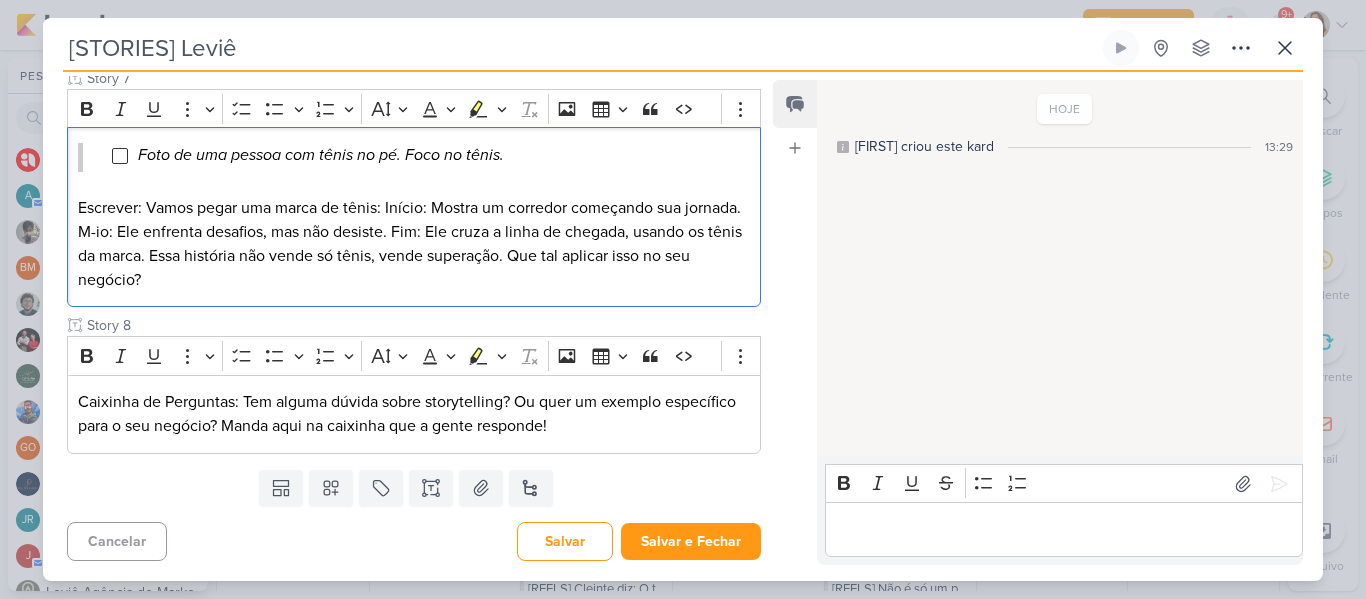 scroll, scrollTop: 1457, scrollLeft: 0, axis: vertical 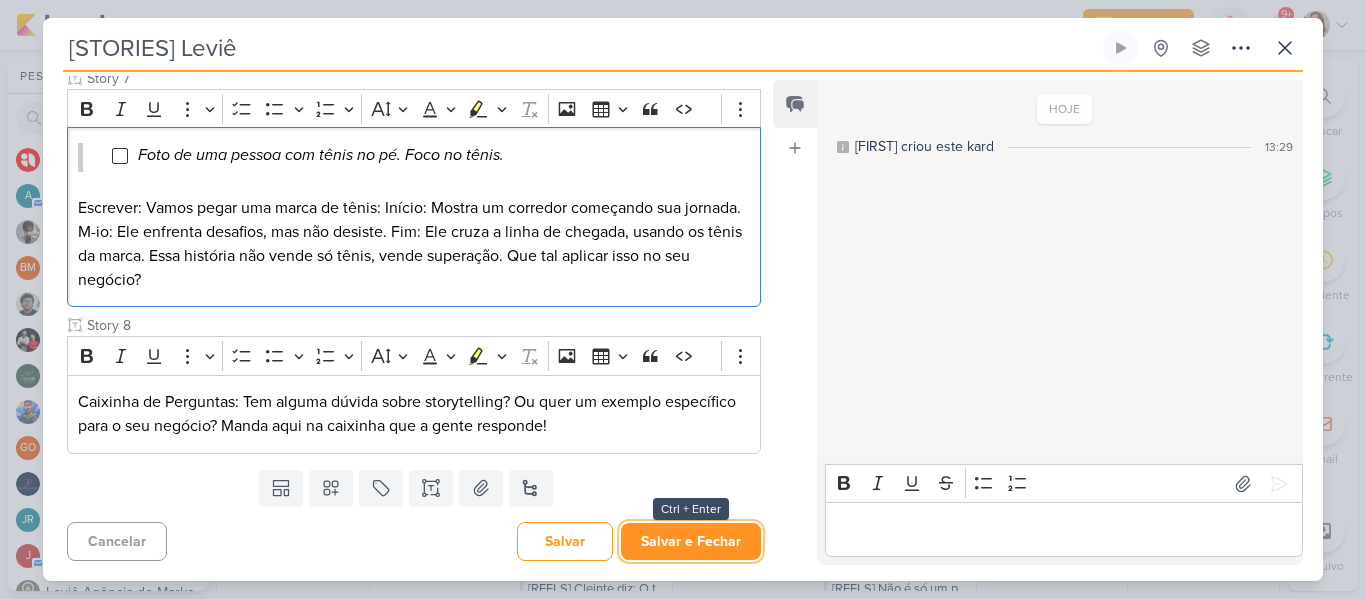 click on "Salvar e Fechar" at bounding box center (691, 541) 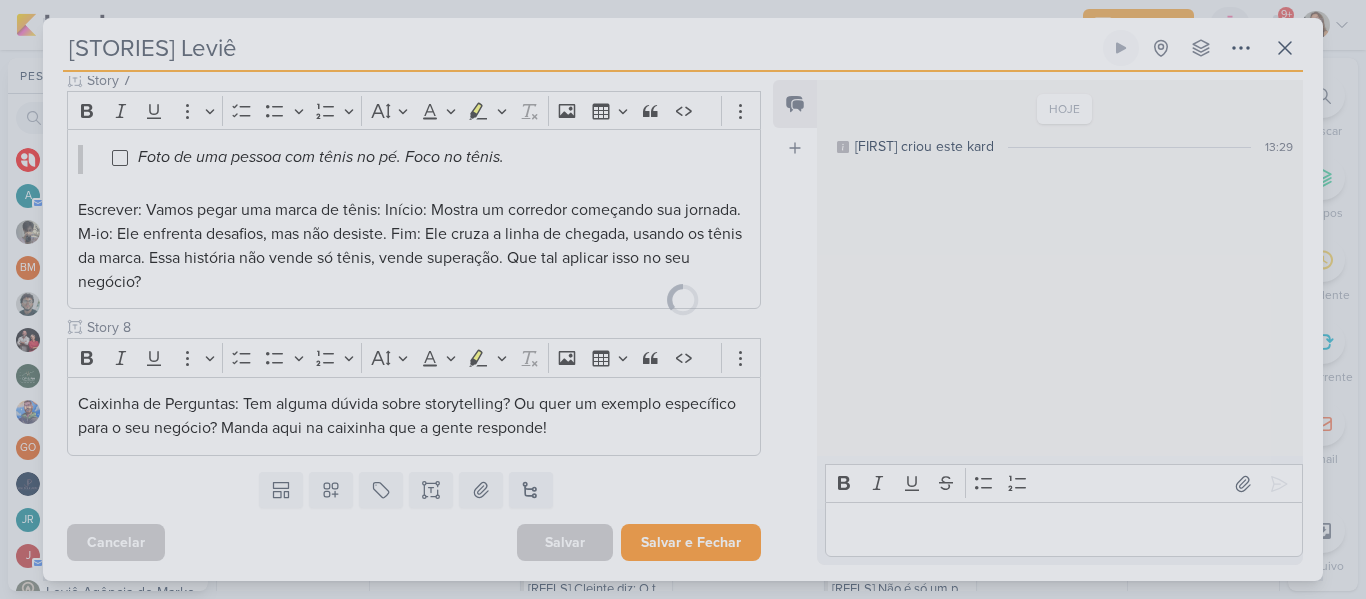 scroll, scrollTop: 1455, scrollLeft: 0, axis: vertical 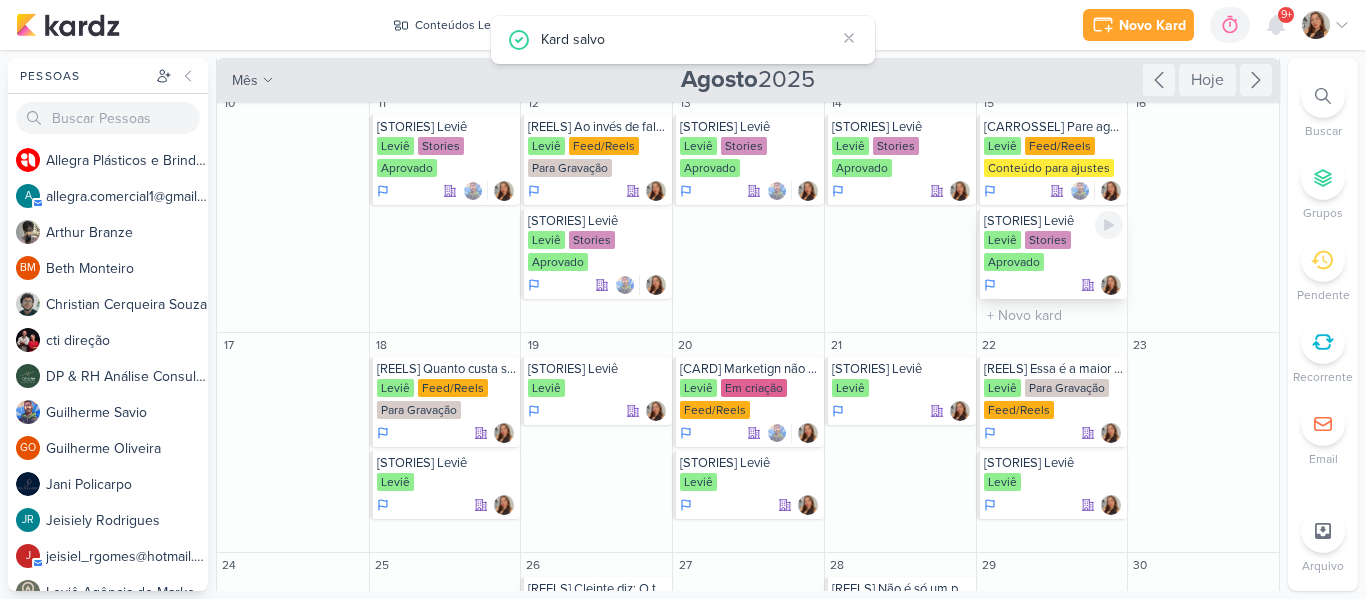 click on "Leviê
Stories
Aprovado" at bounding box center (1054, 252) 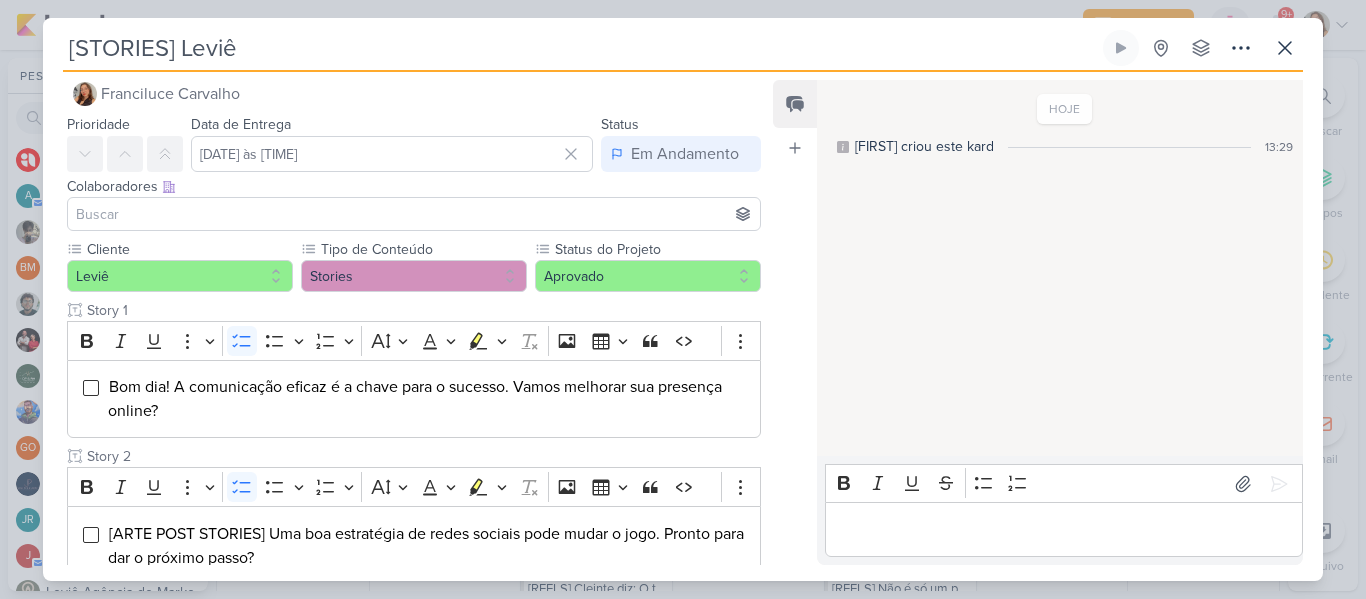 scroll, scrollTop: 0, scrollLeft: 0, axis: both 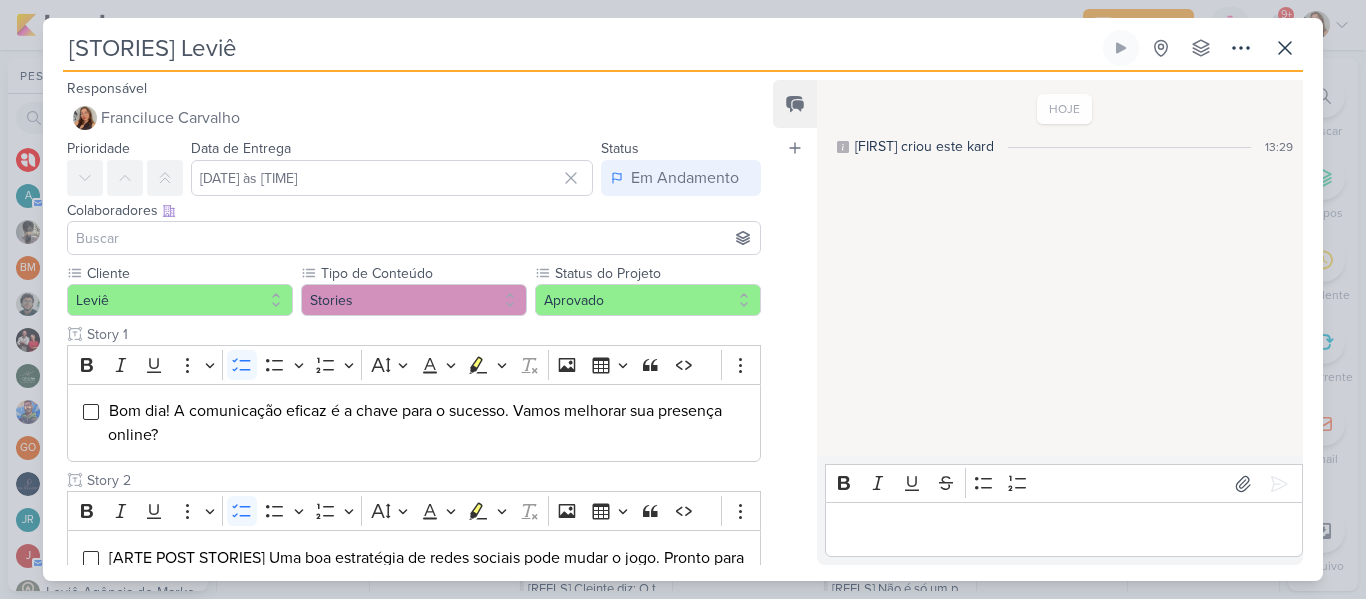 click at bounding box center (414, 238) 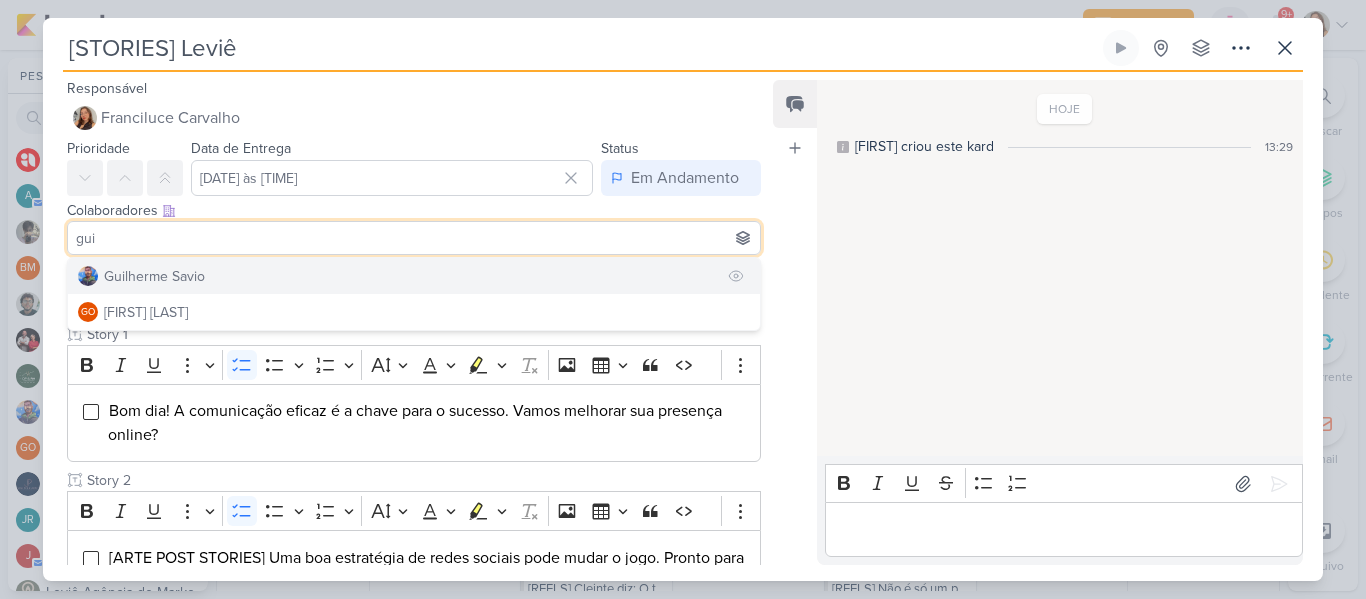 type on "gui" 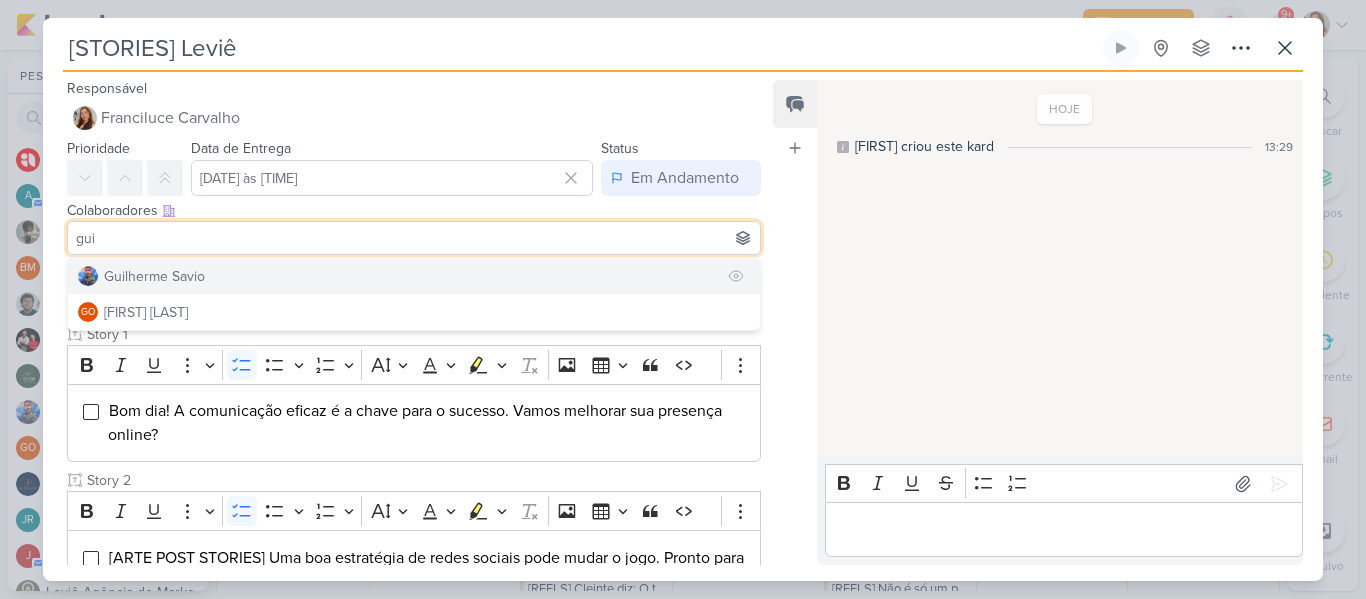click on "Guilherme Savio" at bounding box center [414, 276] 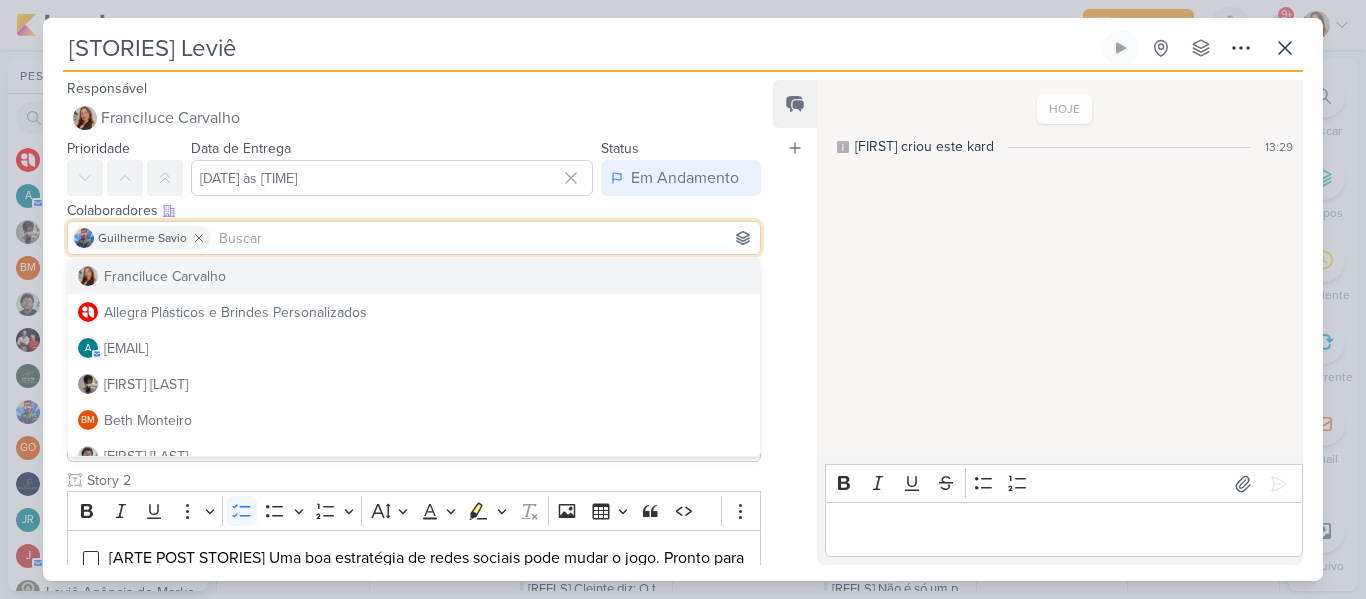 click on "Atrelar email" at bounding box center [795, 148] 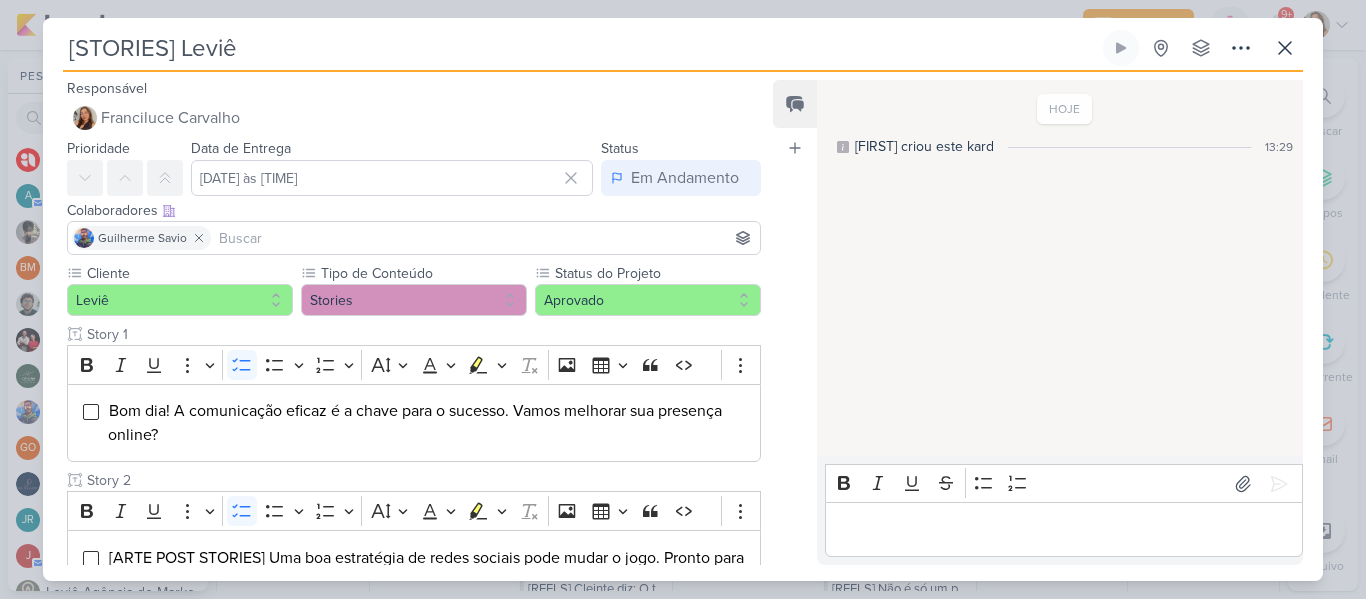 scroll, scrollTop: 1457, scrollLeft: 0, axis: vertical 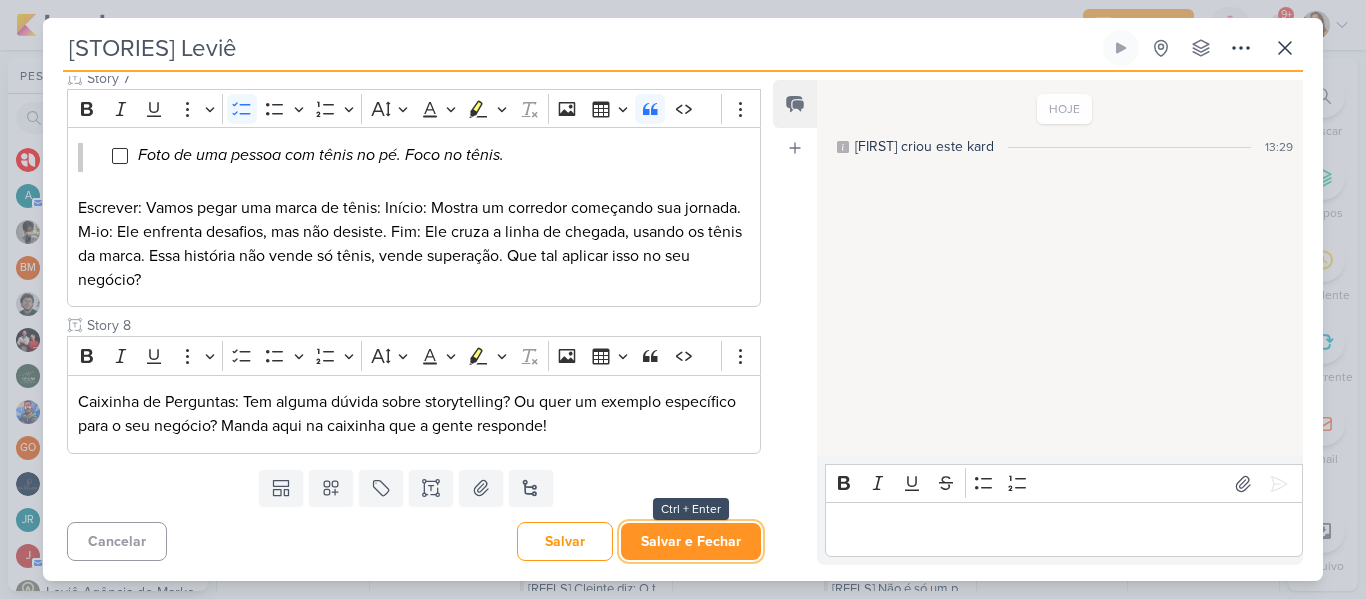 click on "Salvar e Fechar" at bounding box center (691, 541) 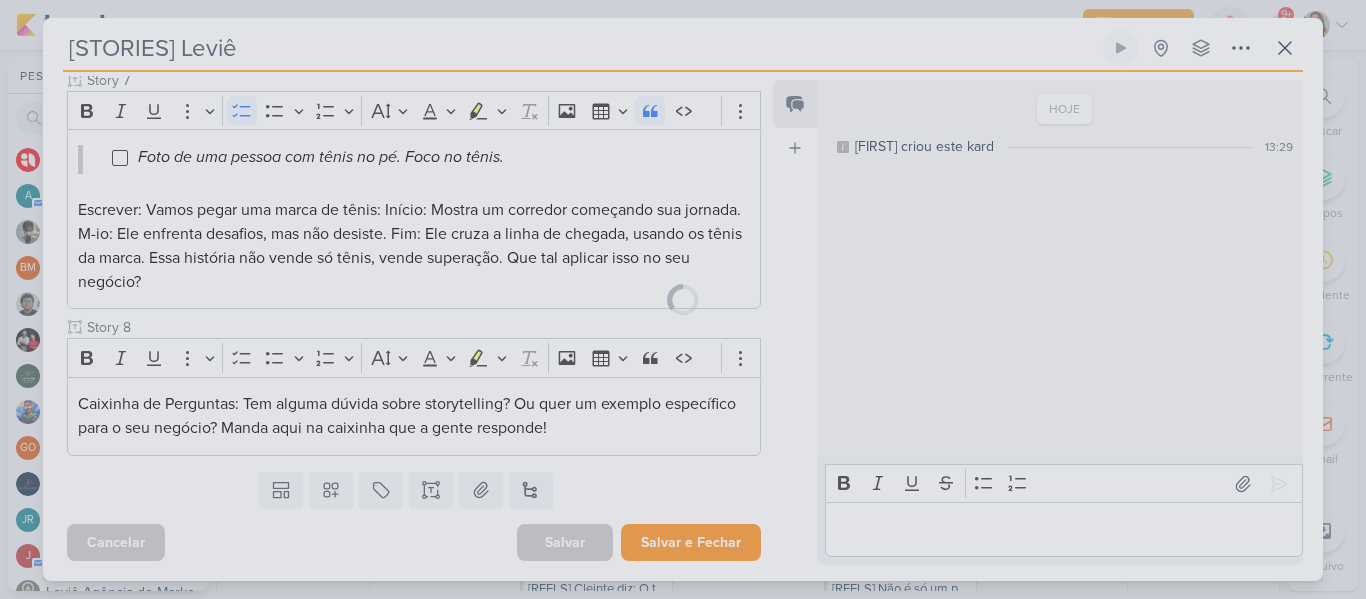 scroll, scrollTop: 1455, scrollLeft: 0, axis: vertical 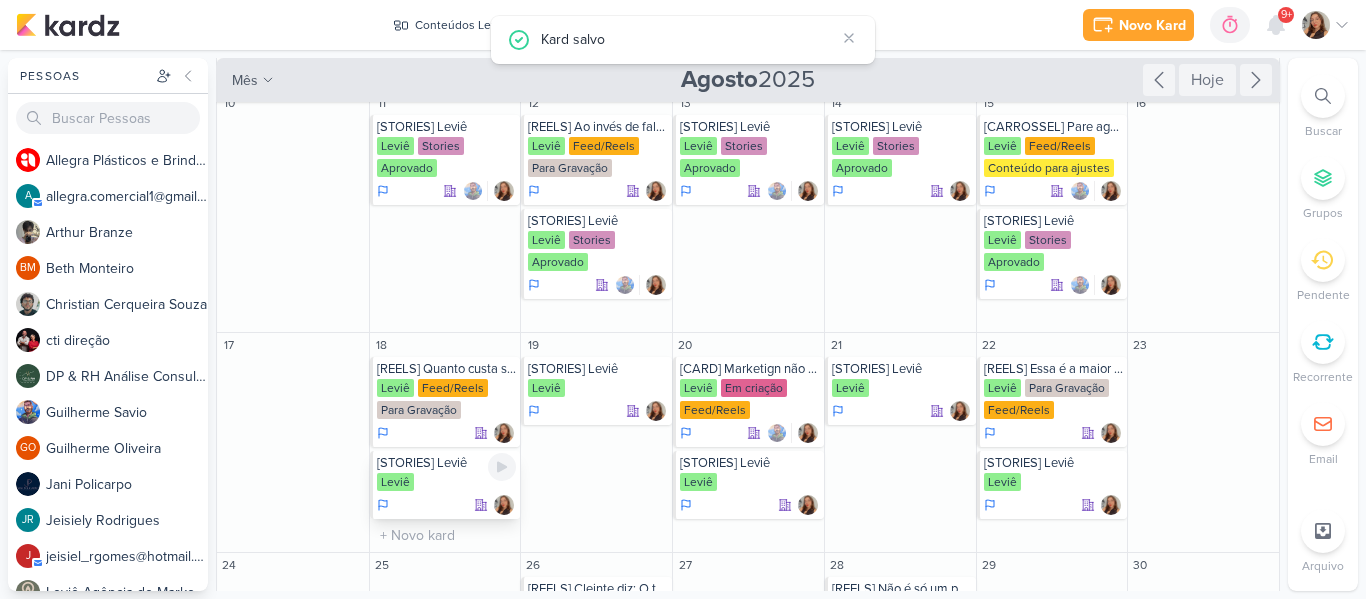 click on "Leviê" at bounding box center (447, 483) 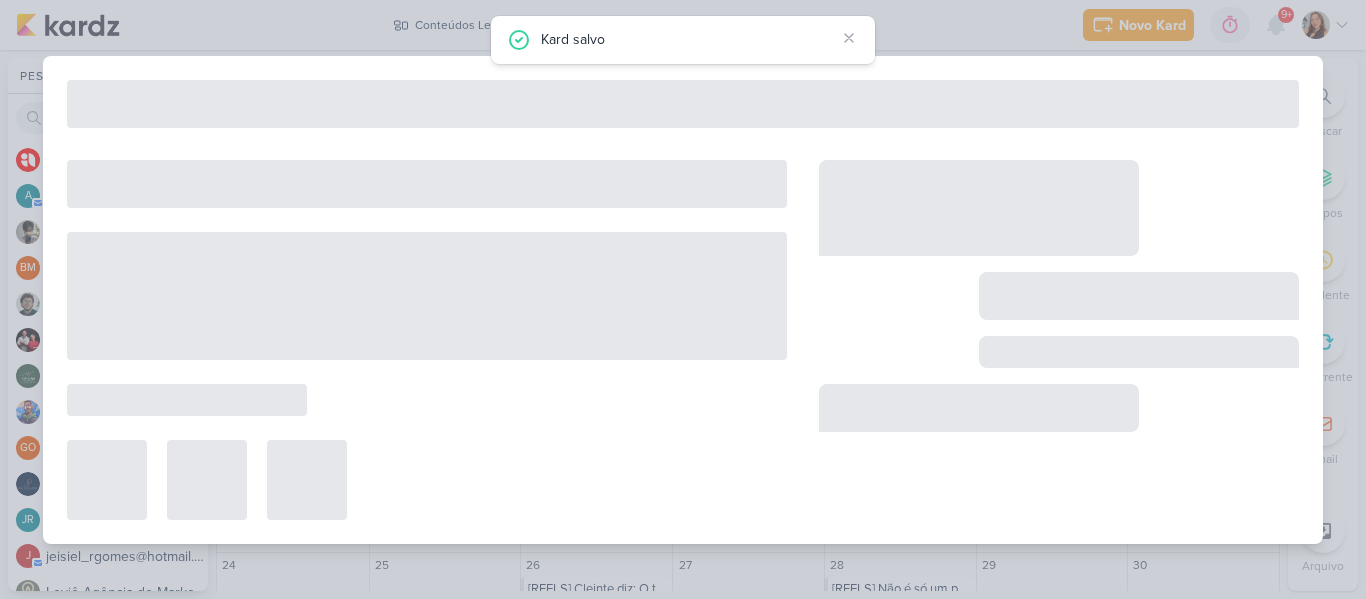 type on "18 de agosto de 2025 às 23:59" 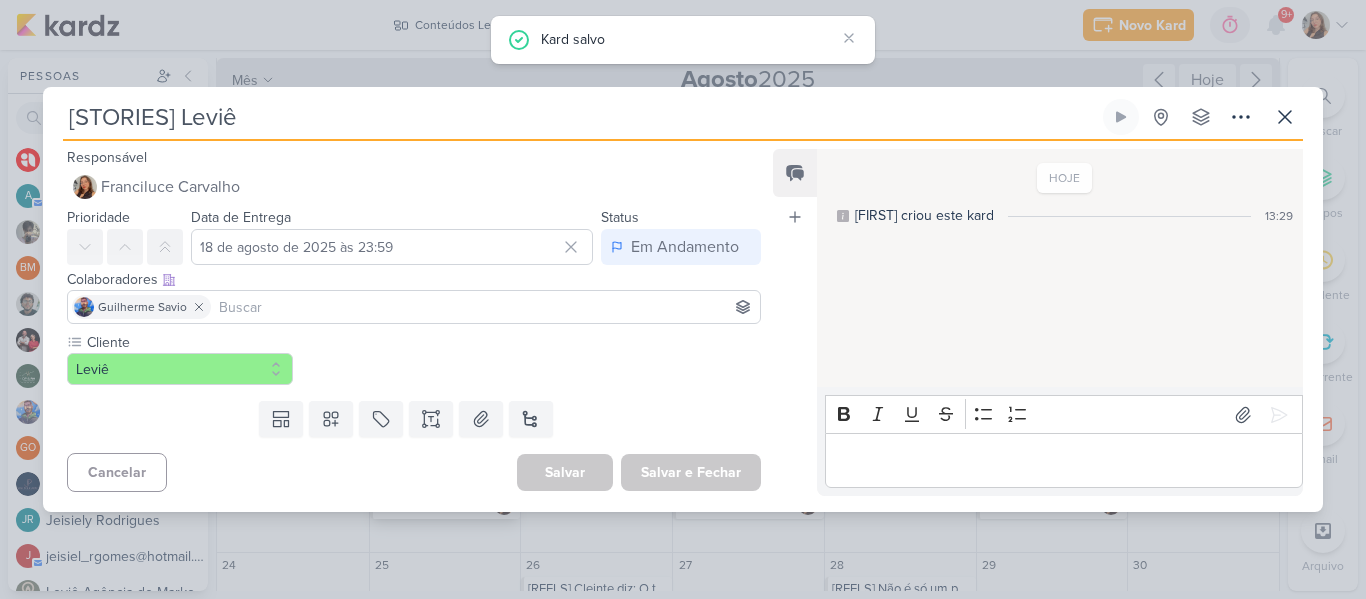 scroll, scrollTop: 0, scrollLeft: 0, axis: both 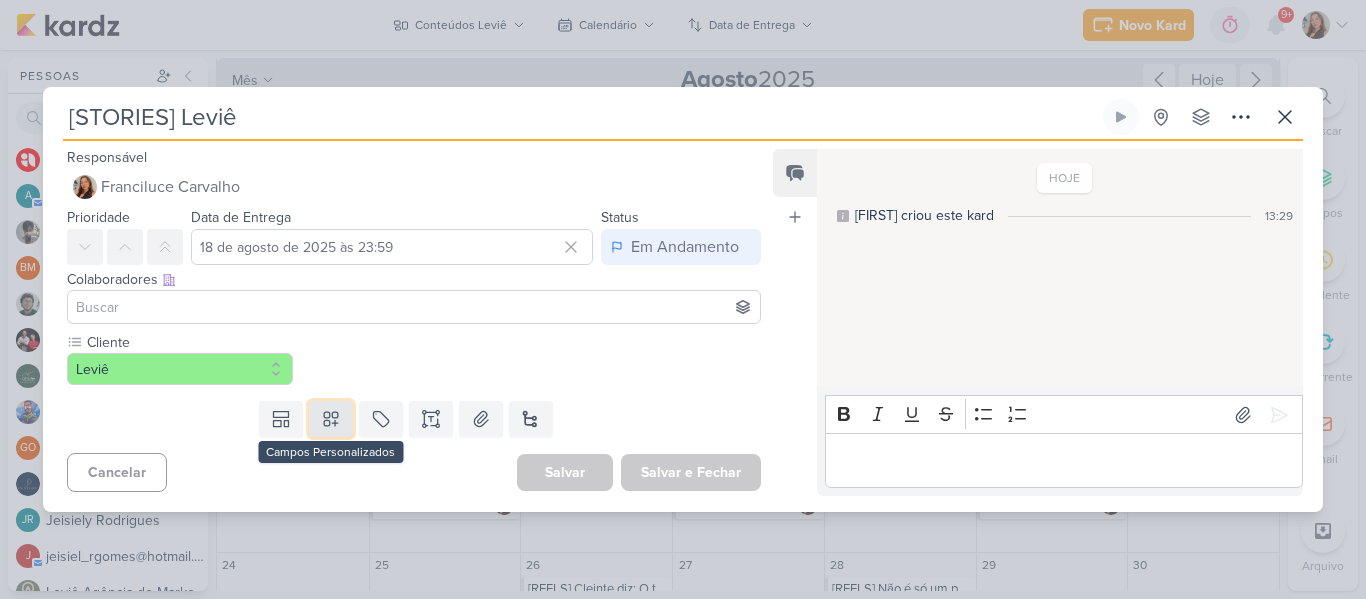 click at bounding box center (331, 419) 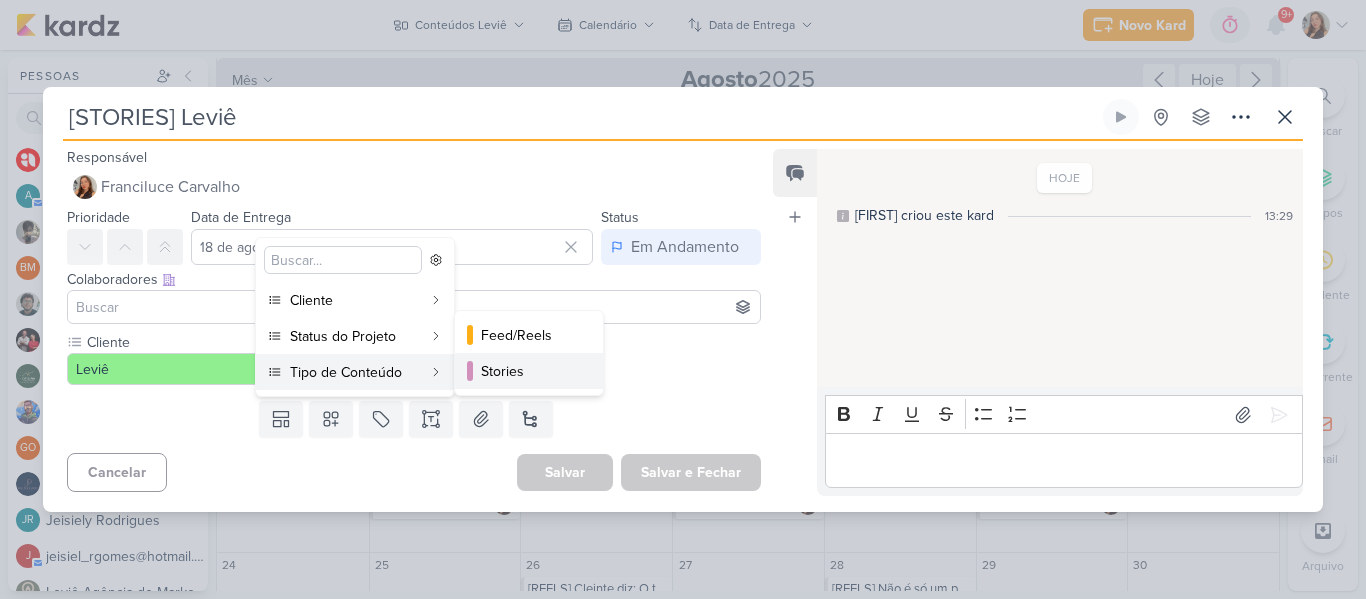 click on "Stories" at bounding box center [530, 371] 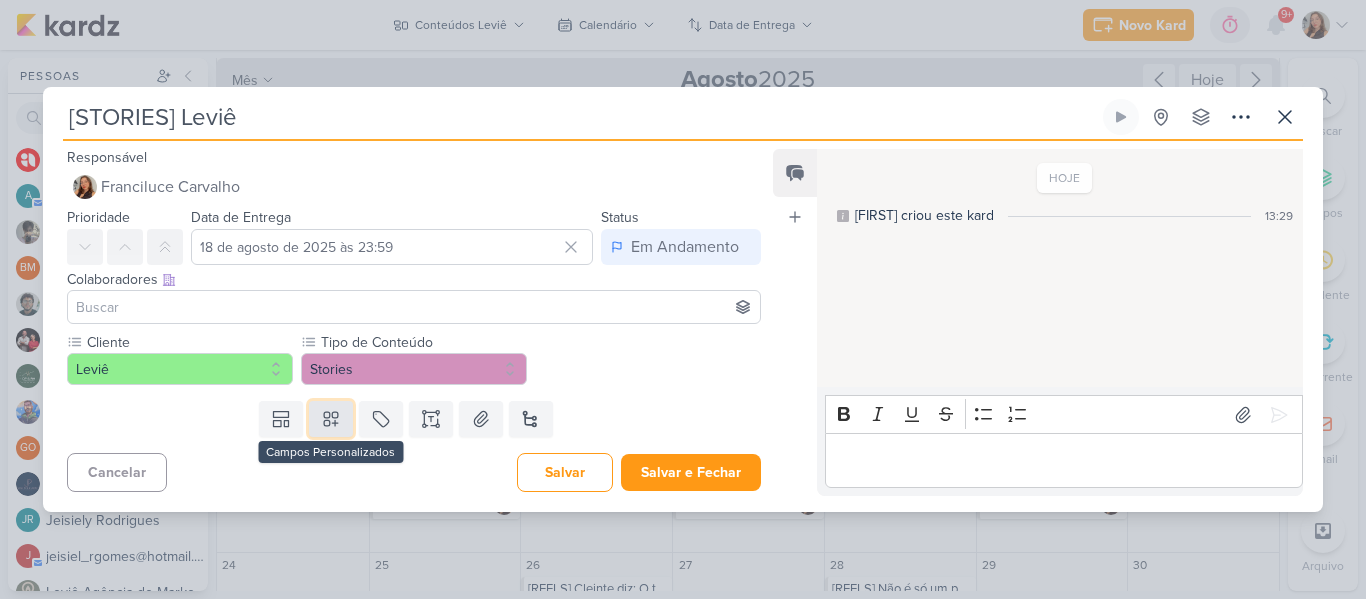 click 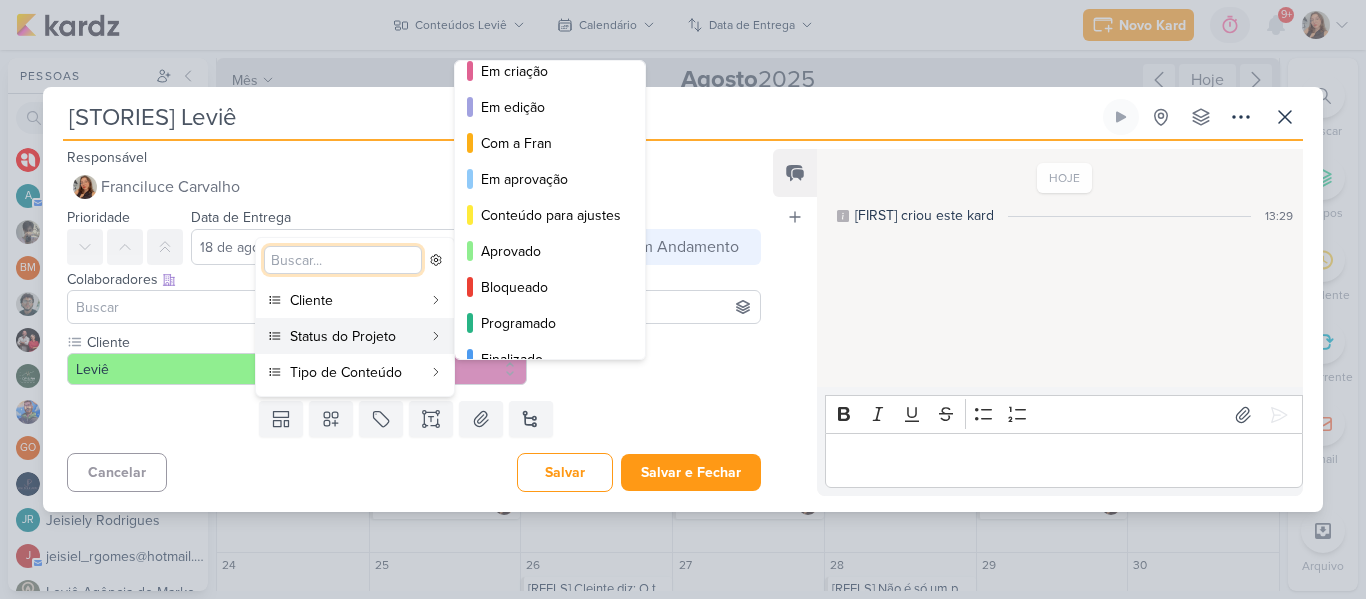 scroll, scrollTop: 182, scrollLeft: 0, axis: vertical 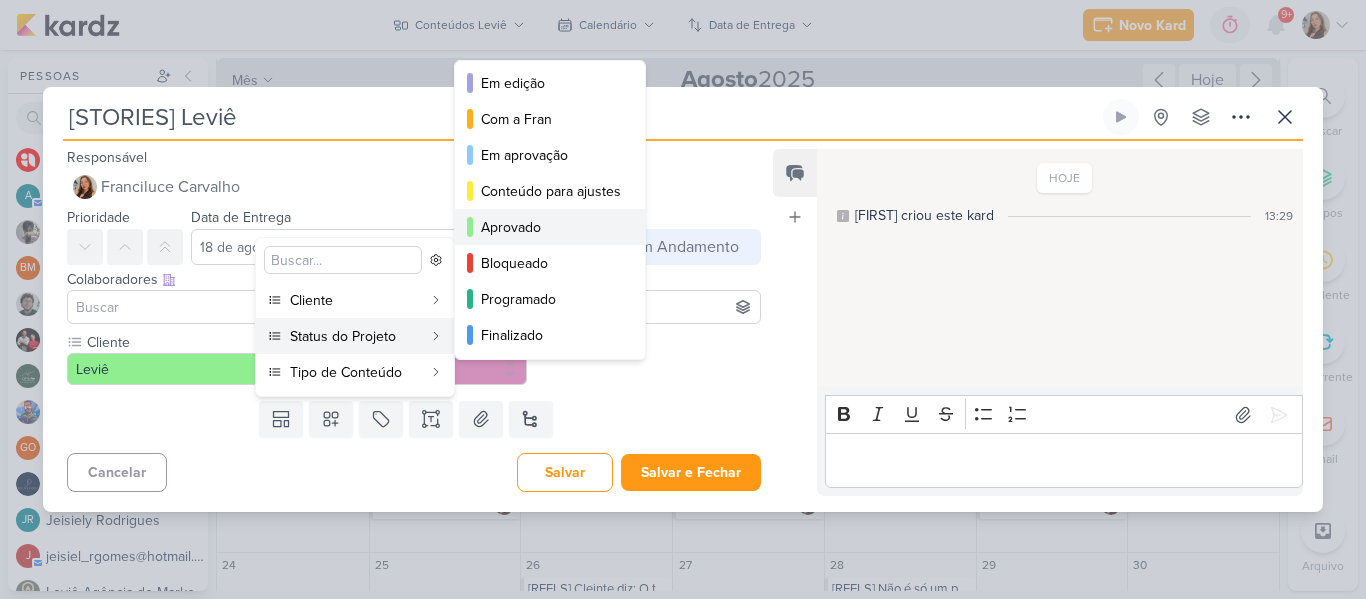 click on "Aprovado" at bounding box center [551, 227] 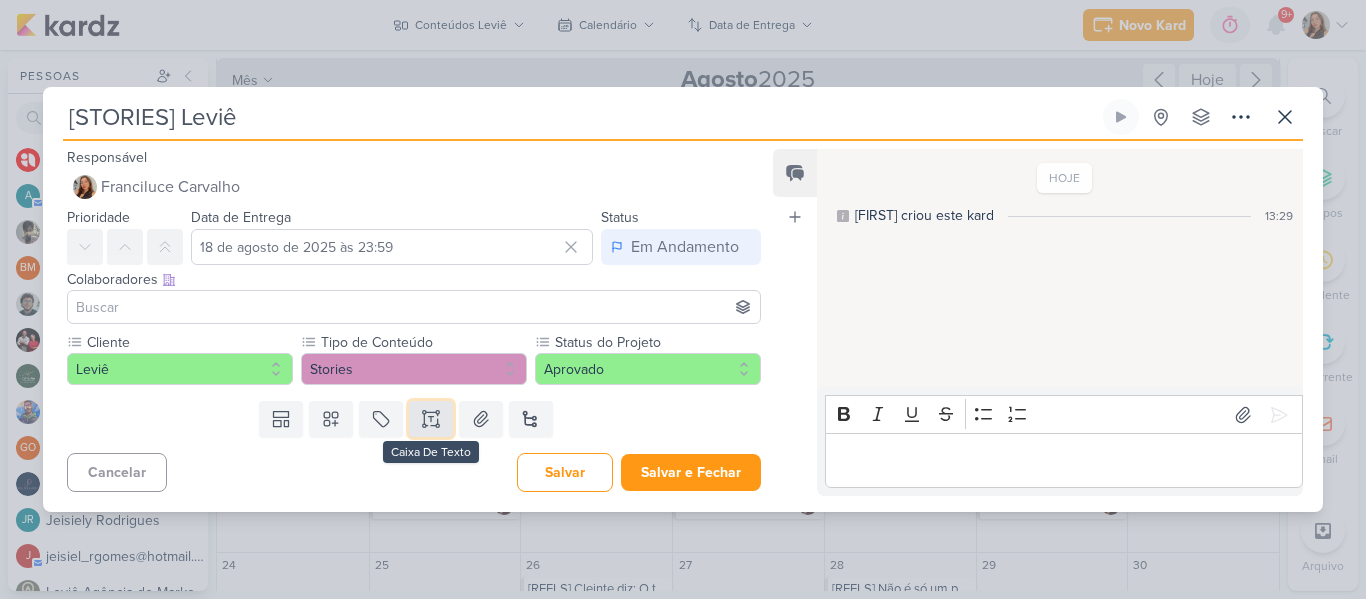 click 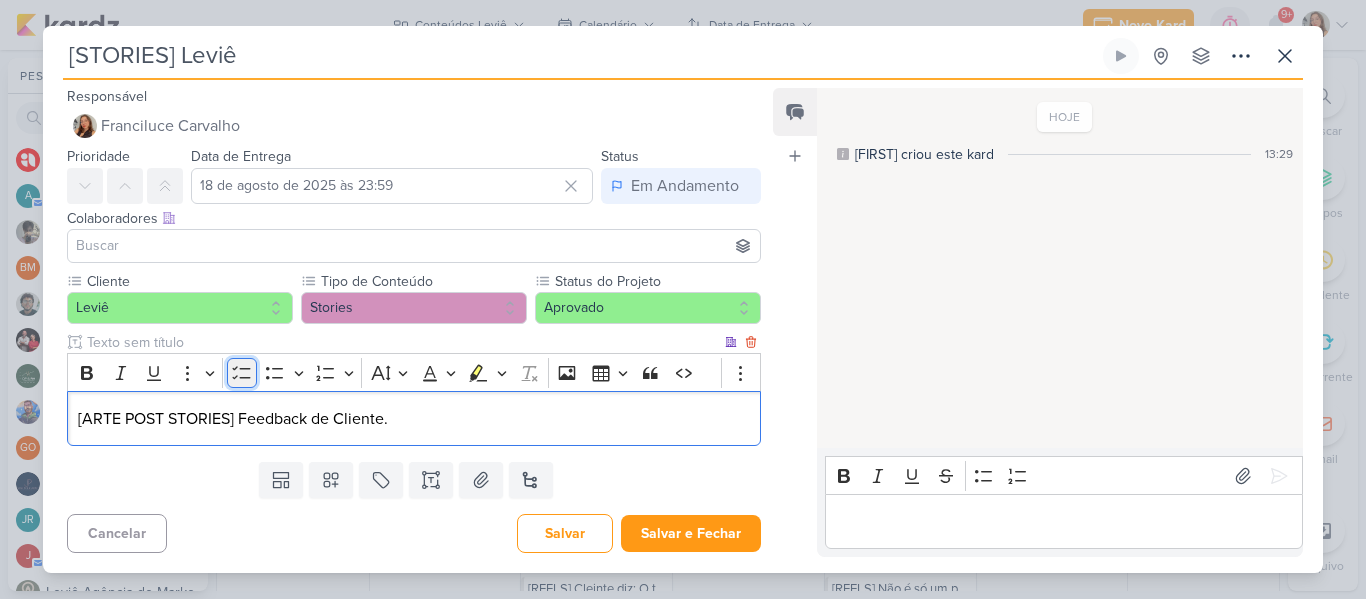 click 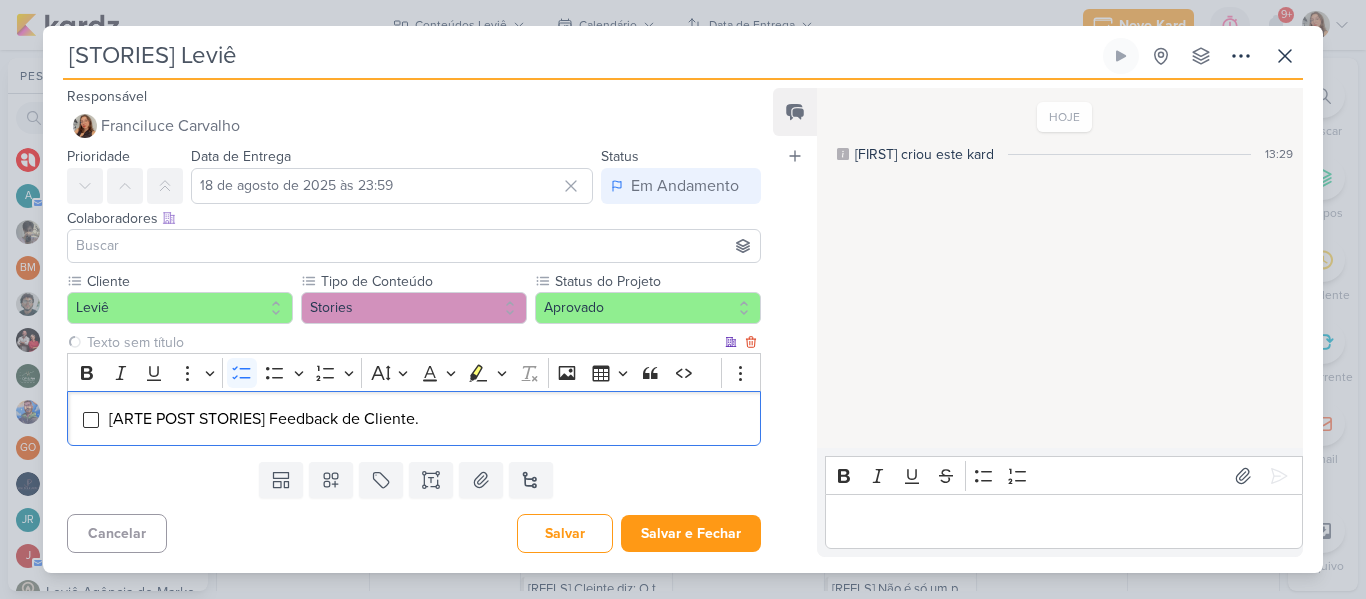 click on "[ARTE POST STORIES] Feedback de Cliente." at bounding box center (429, 419) 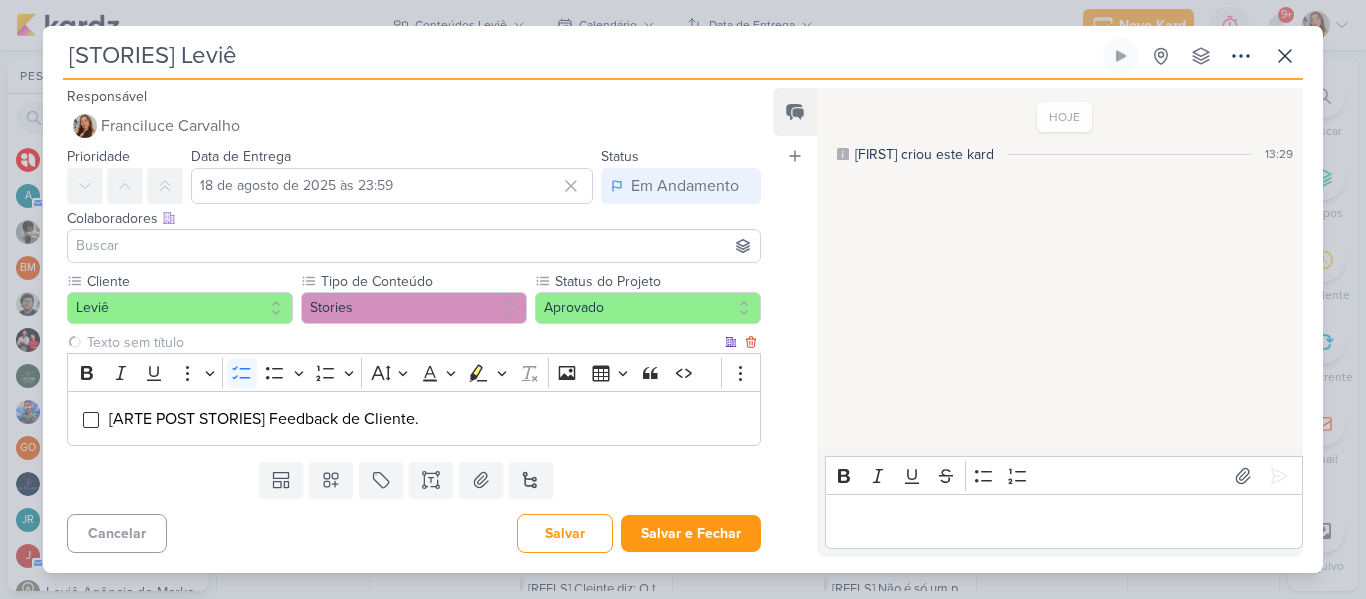 click at bounding box center (402, 342) 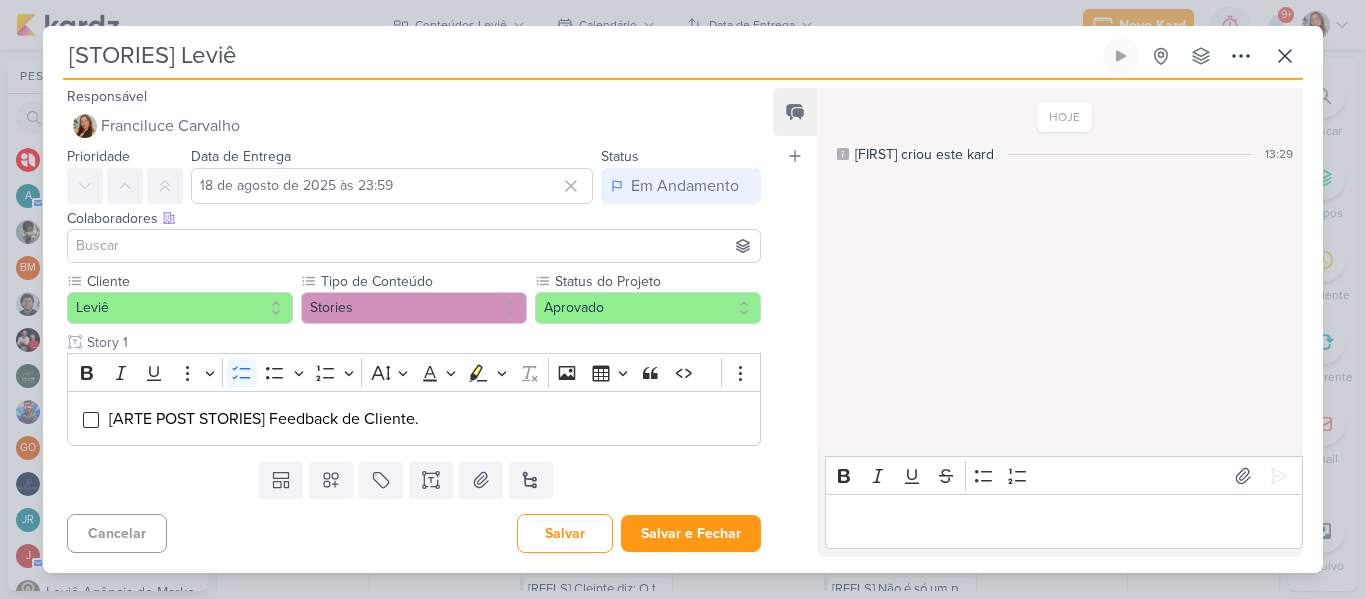 type on "Story 1" 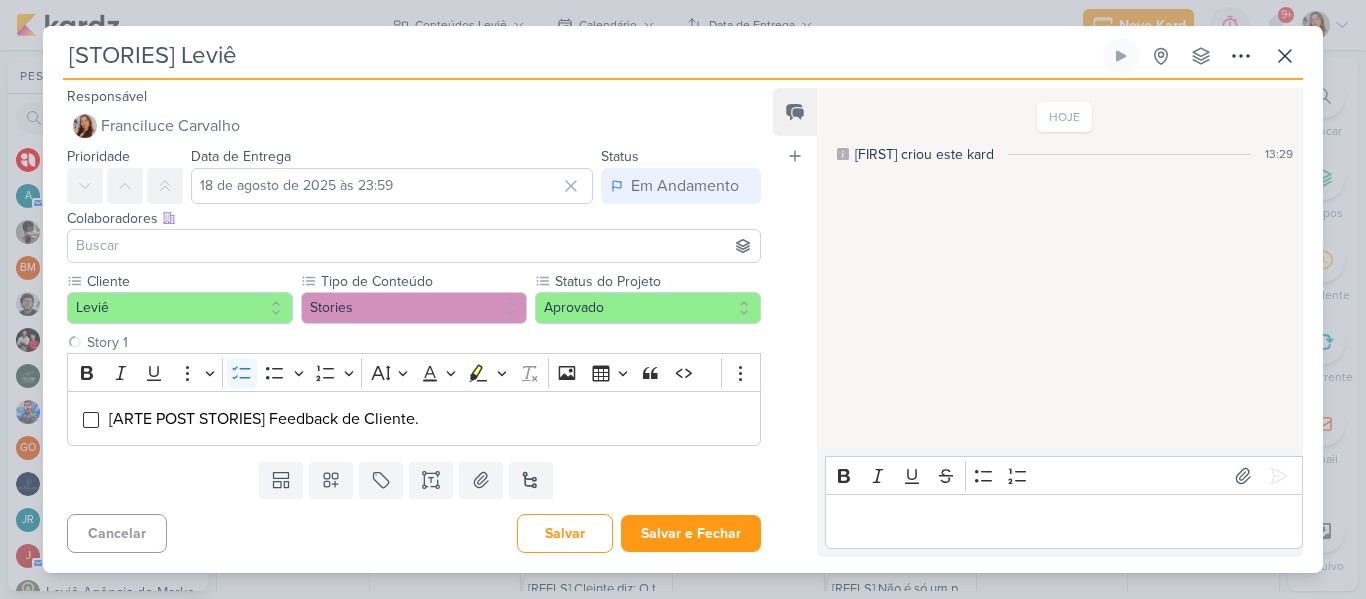 click at bounding box center [414, 246] 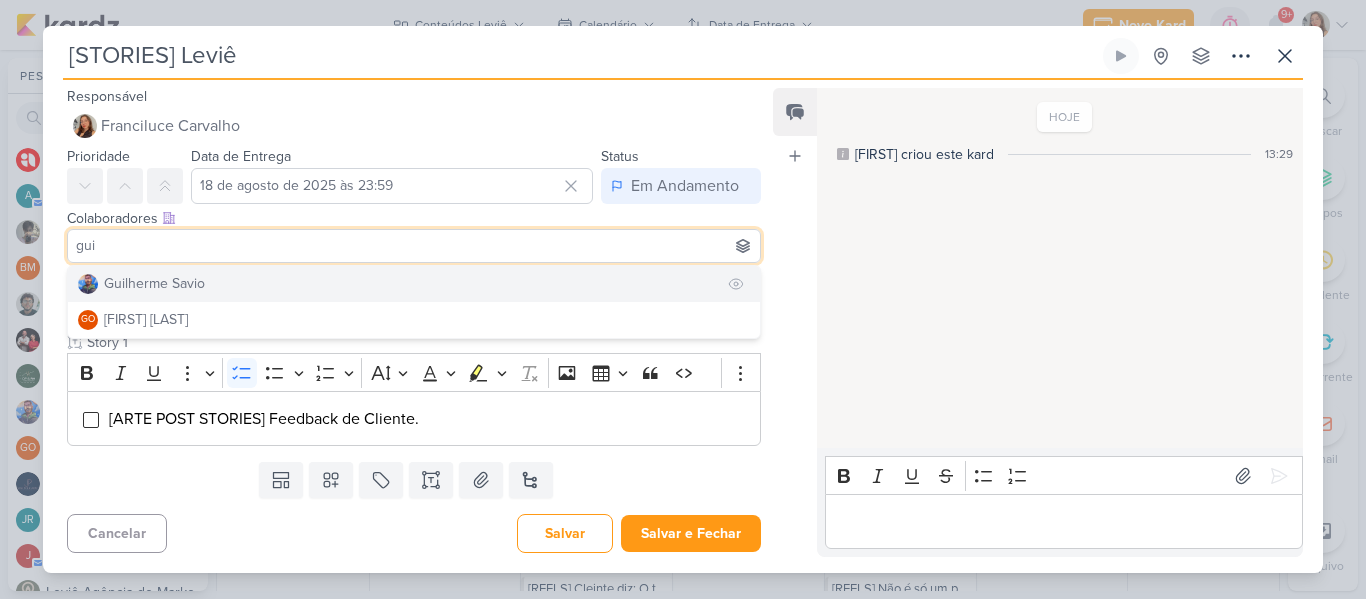 type on "gui" 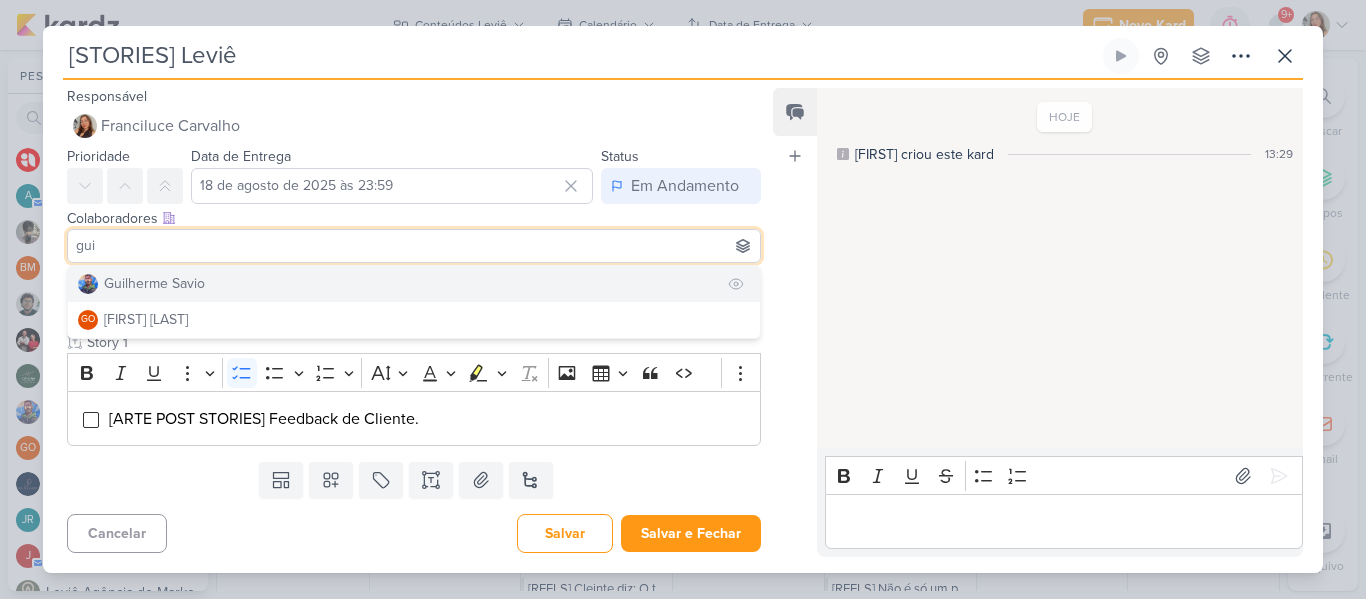 click on "Guilherme Savio" at bounding box center [414, 284] 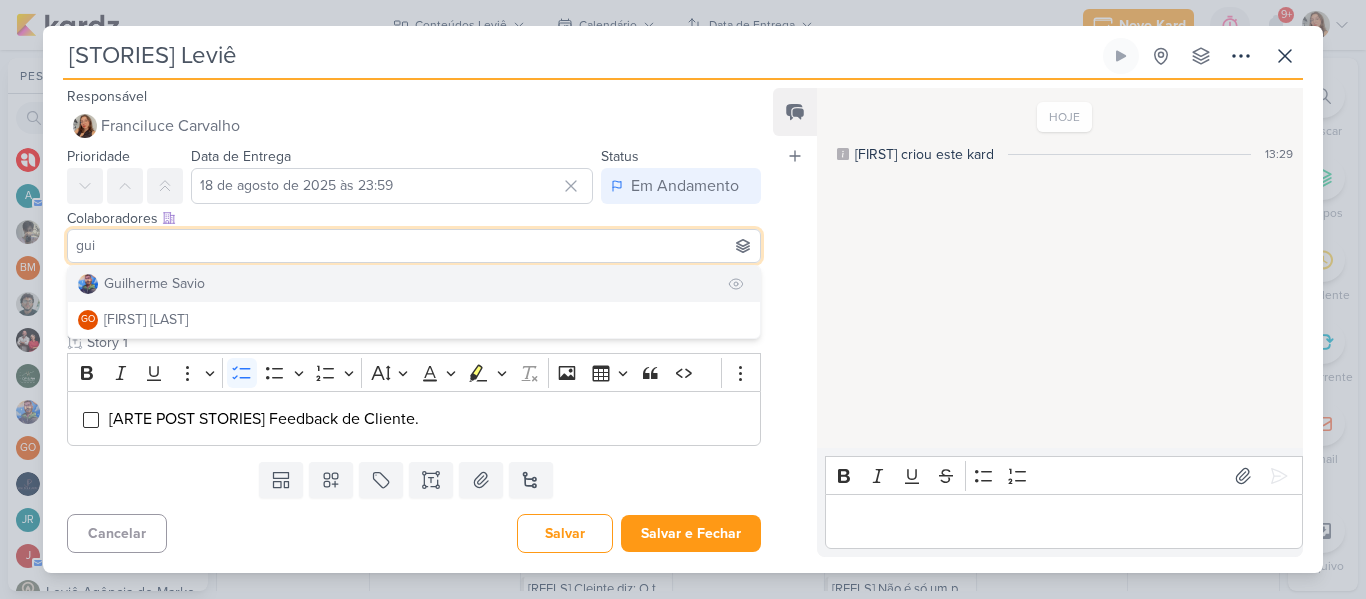 type 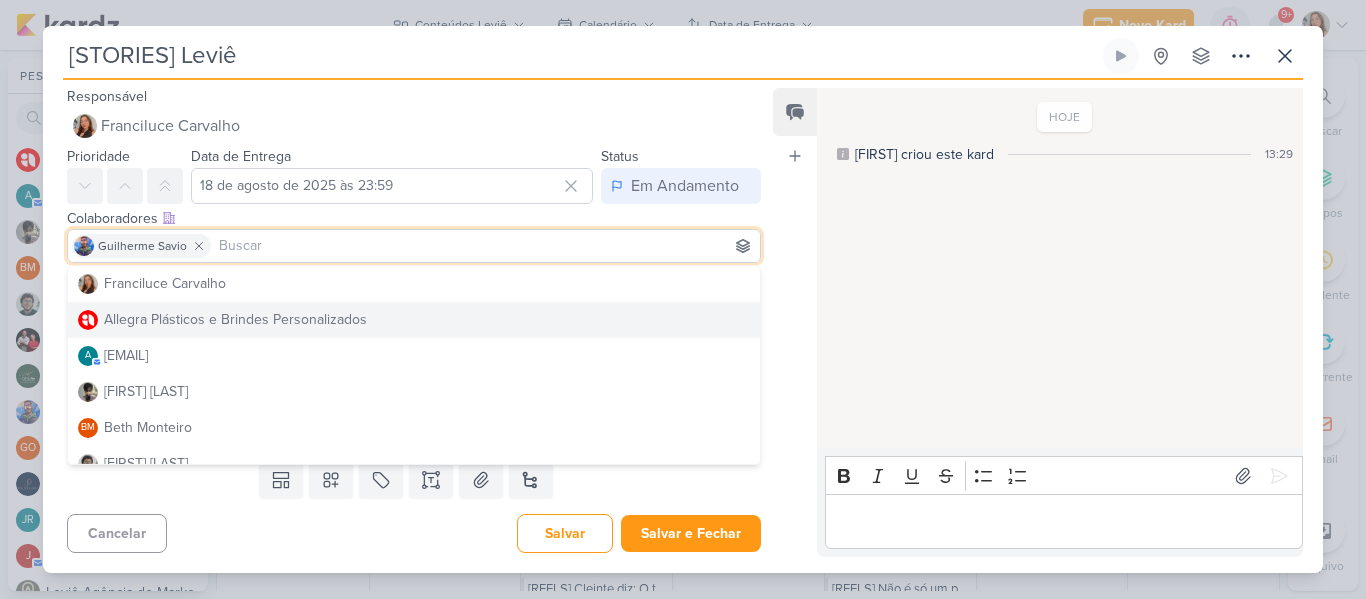 click on "Responsável
Franciluce Carvalho
Nenhum contato encontrado
create new contact
Novo Contato
Digite um endereço de email para criar um contato. Não se preocupe, tomaremos conta de todas as suas interações com esse contato através do email para que você possa colaborar com qualquer pessoa sem sair do Kardz
Email" at bounding box center (683, 326) 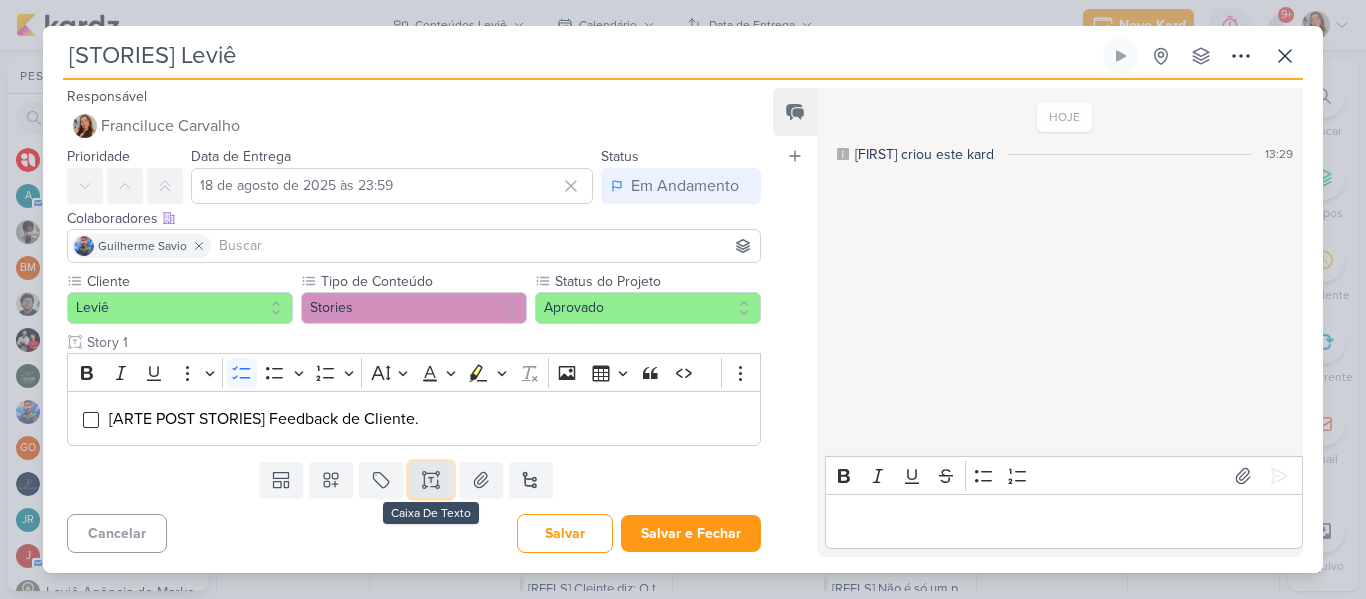 click at bounding box center [431, 480] 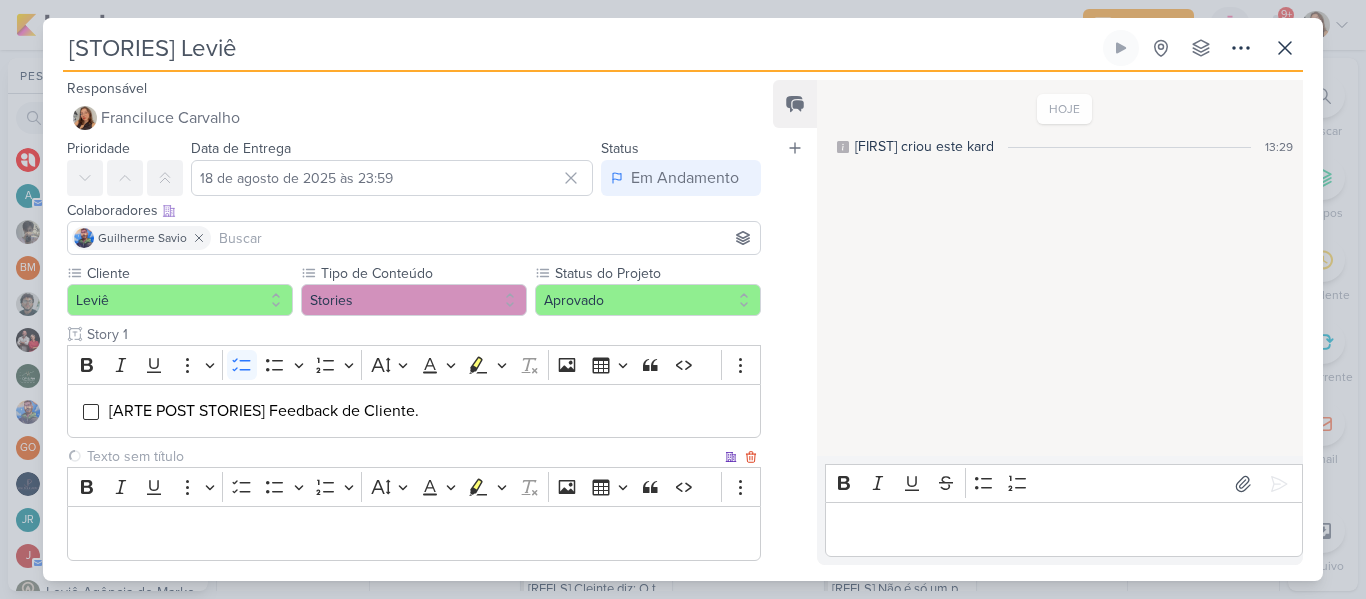 click at bounding box center (402, 456) 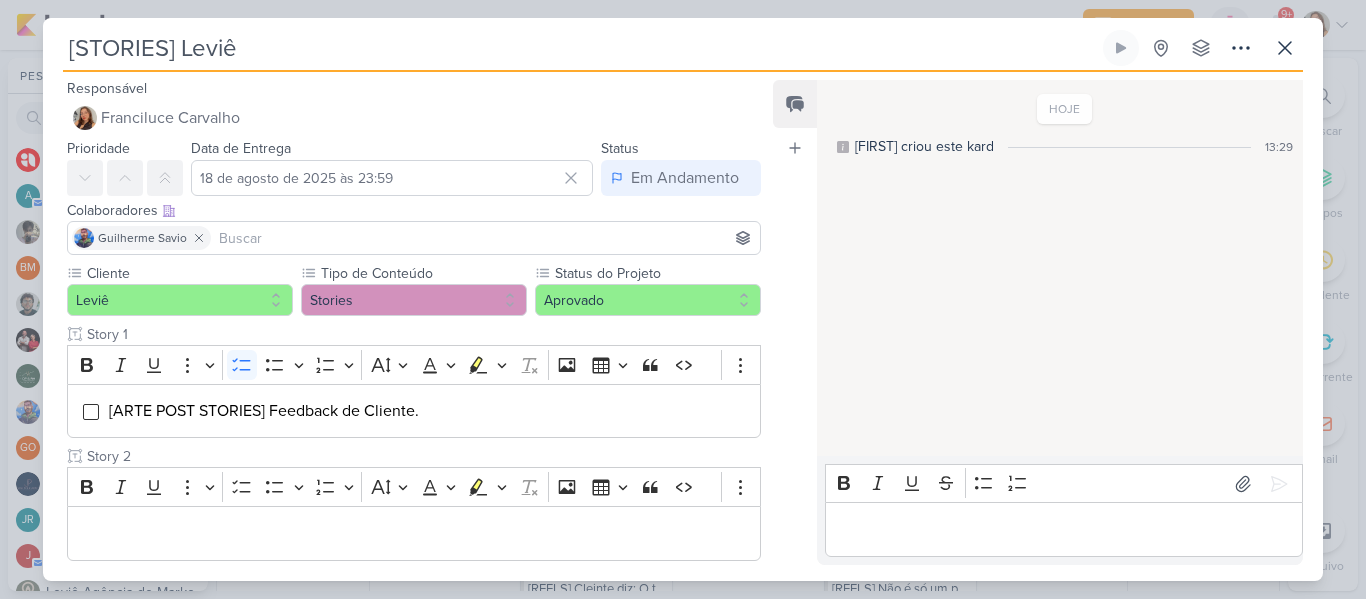 type on "Story 2" 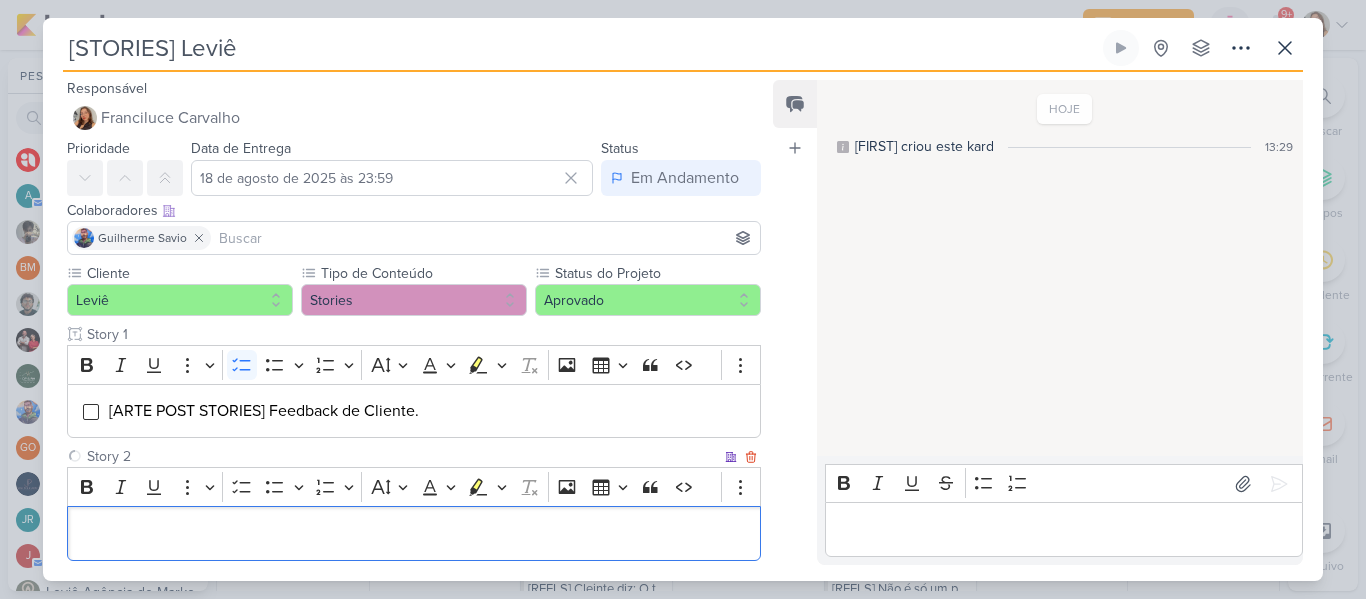 click at bounding box center [414, 533] 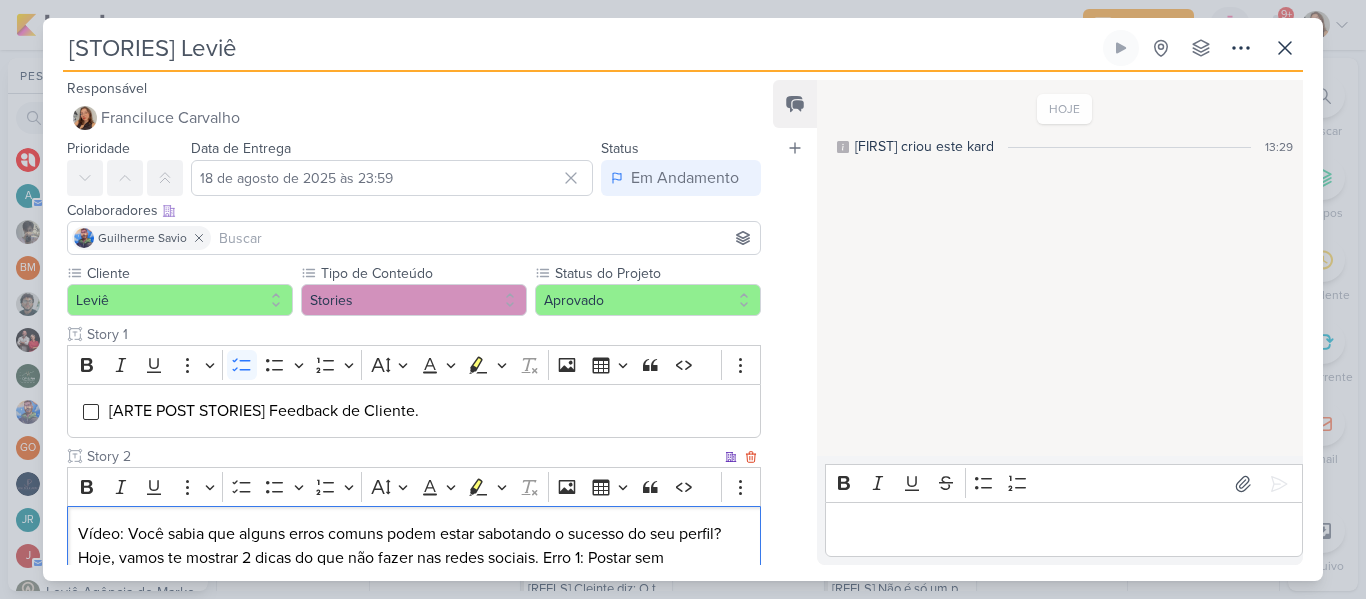 scroll, scrollTop: 99, scrollLeft: 0, axis: vertical 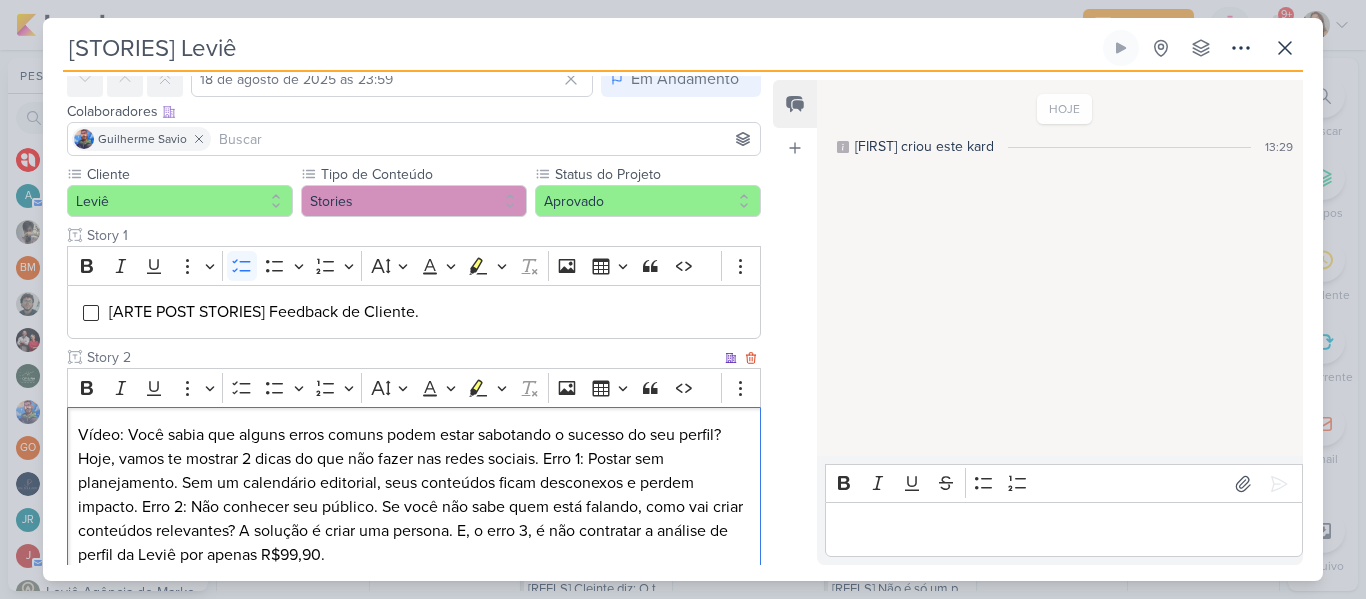 click on "Vídeo: Você sabia que alguns erros comuns podem estar sabotando o sucesso do seu perfil? Hoje, vamos te mostrar 2 dicas do que não fazer nas redes sociais. Erro 1: Postar sem planejamento. Sem um calendário editorial, seus conteúdos ficam desconexos e perdem impacto. Erro 2: Não conhecer seu público. Se você não sabe quem está falando, como vai criar conteúdos relevantes? A solução é criar uma persona. E, o erro 3, é não contratar a análise de perfil da Leviê por apenas R$99,90." at bounding box center [414, 495] 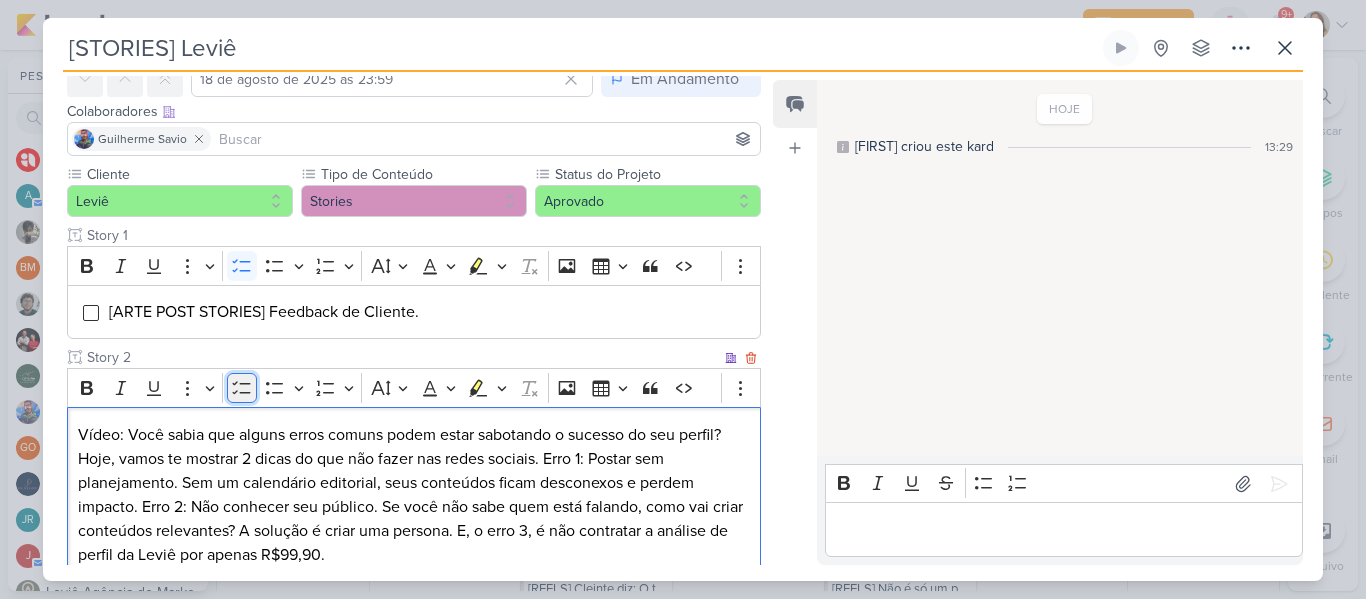 click 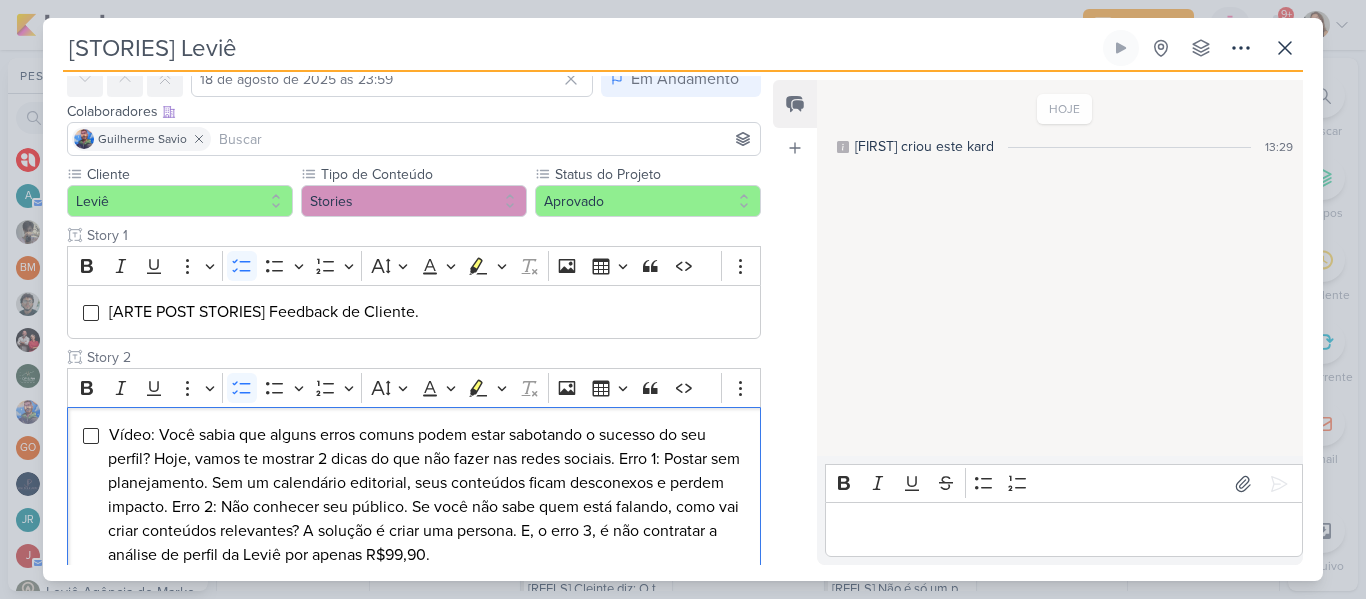scroll, scrollTop: 227, scrollLeft: 0, axis: vertical 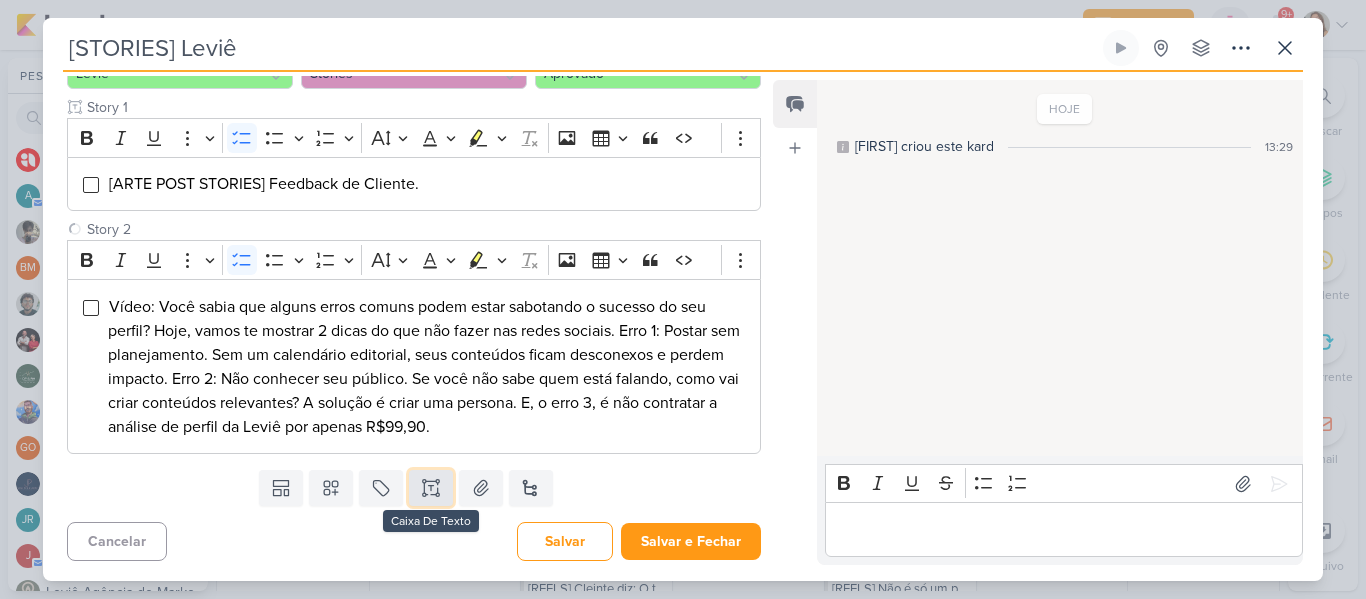 click at bounding box center (431, 488) 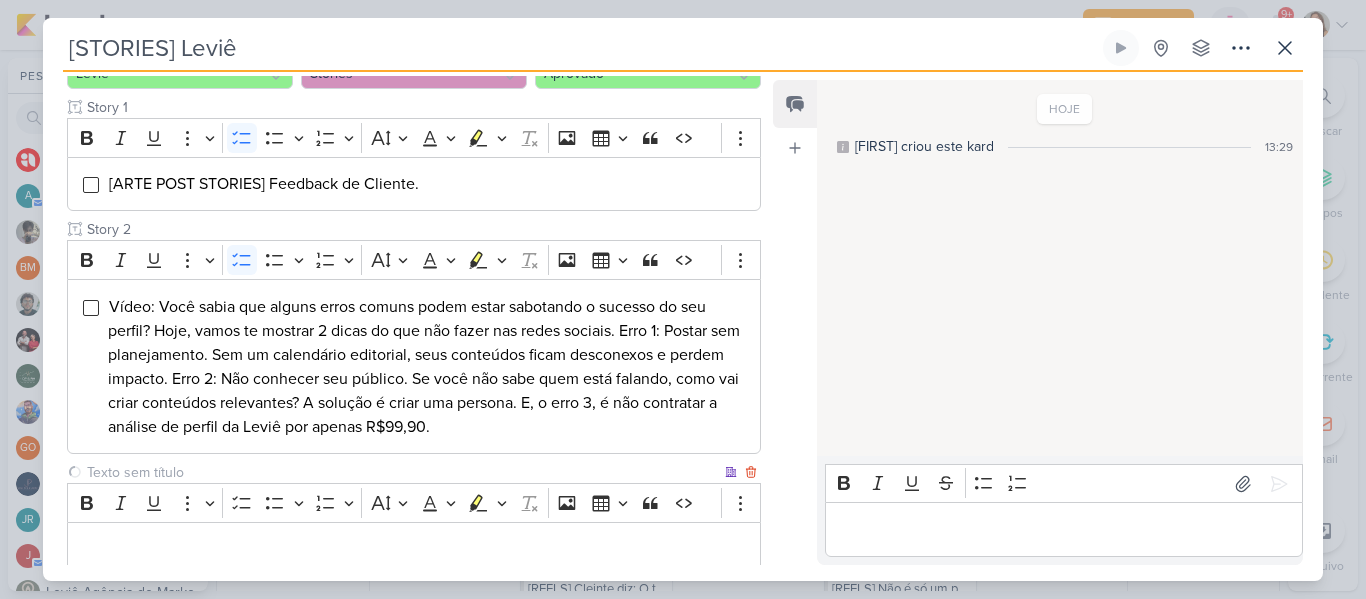 click at bounding box center (402, 472) 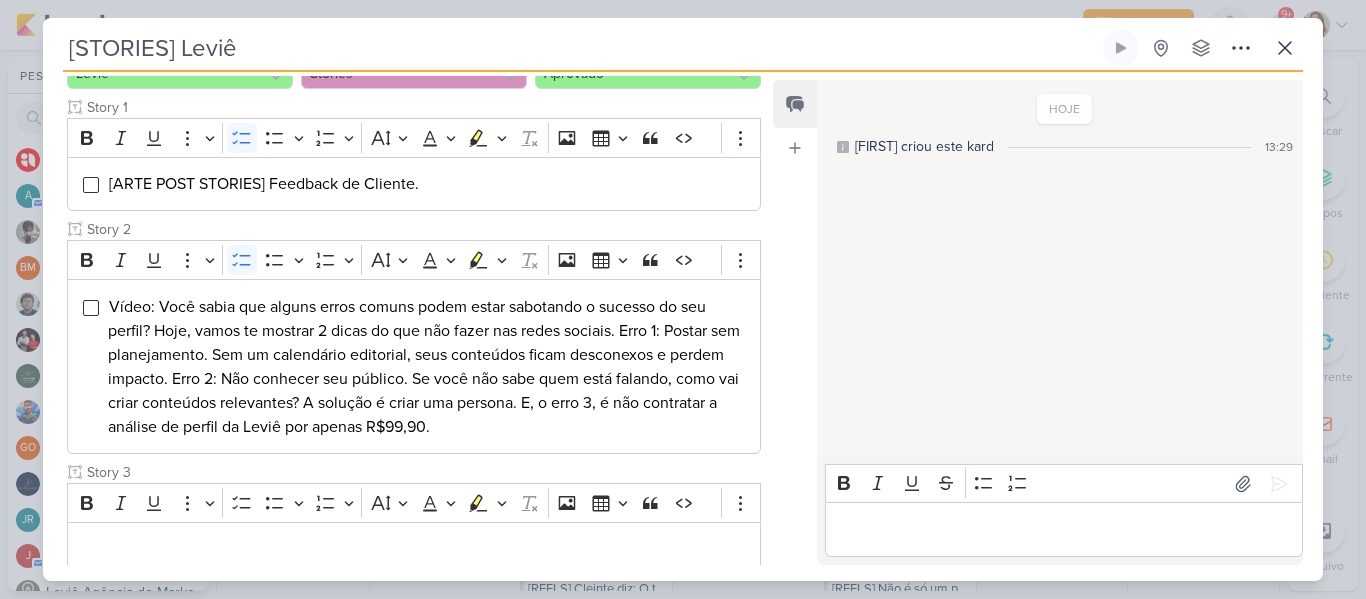 type on "Story 3" 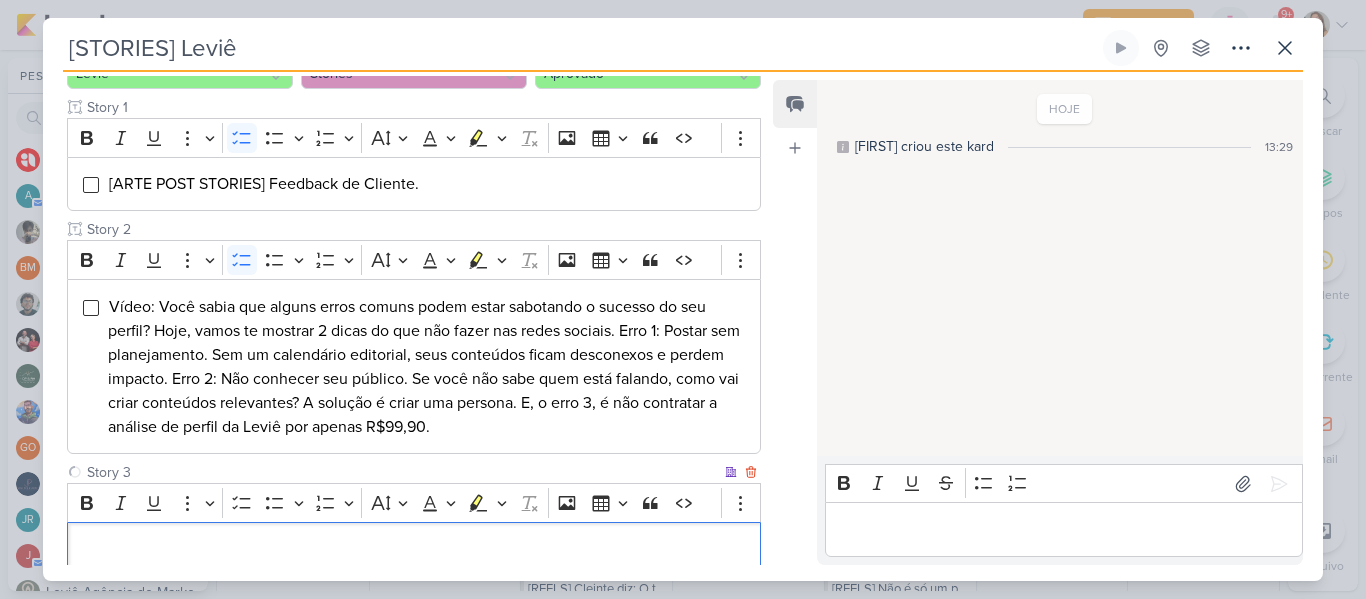 click at bounding box center [414, 549] 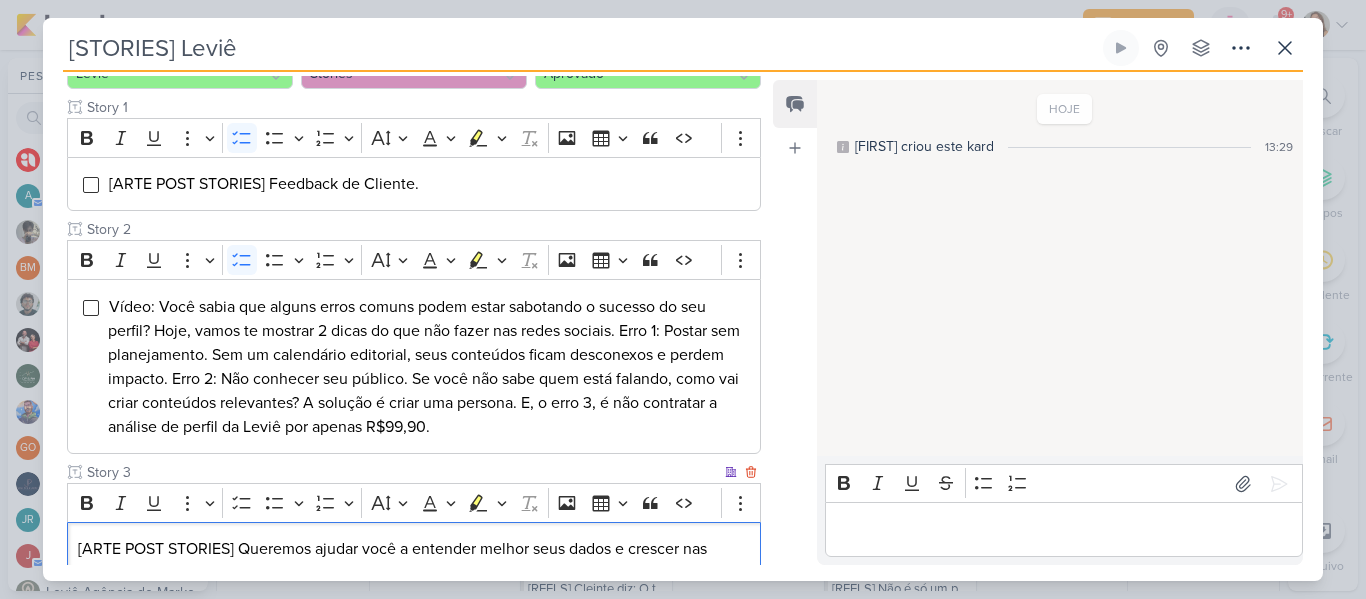 scroll, scrollTop: 245, scrollLeft: 0, axis: vertical 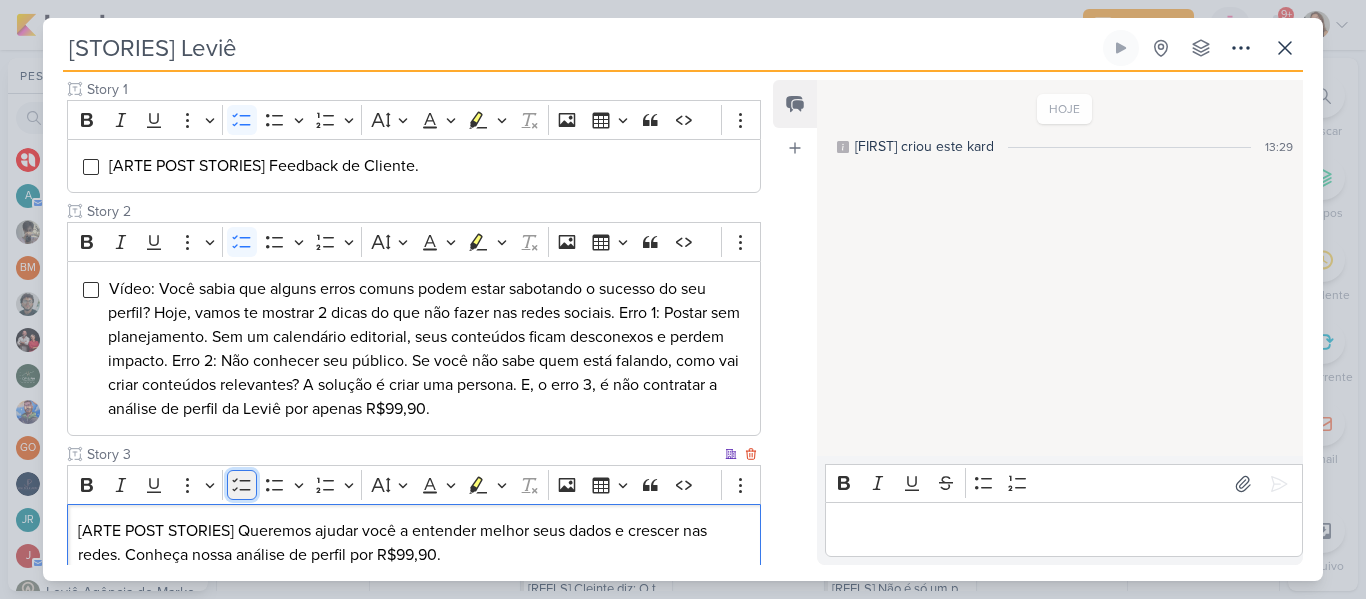 click 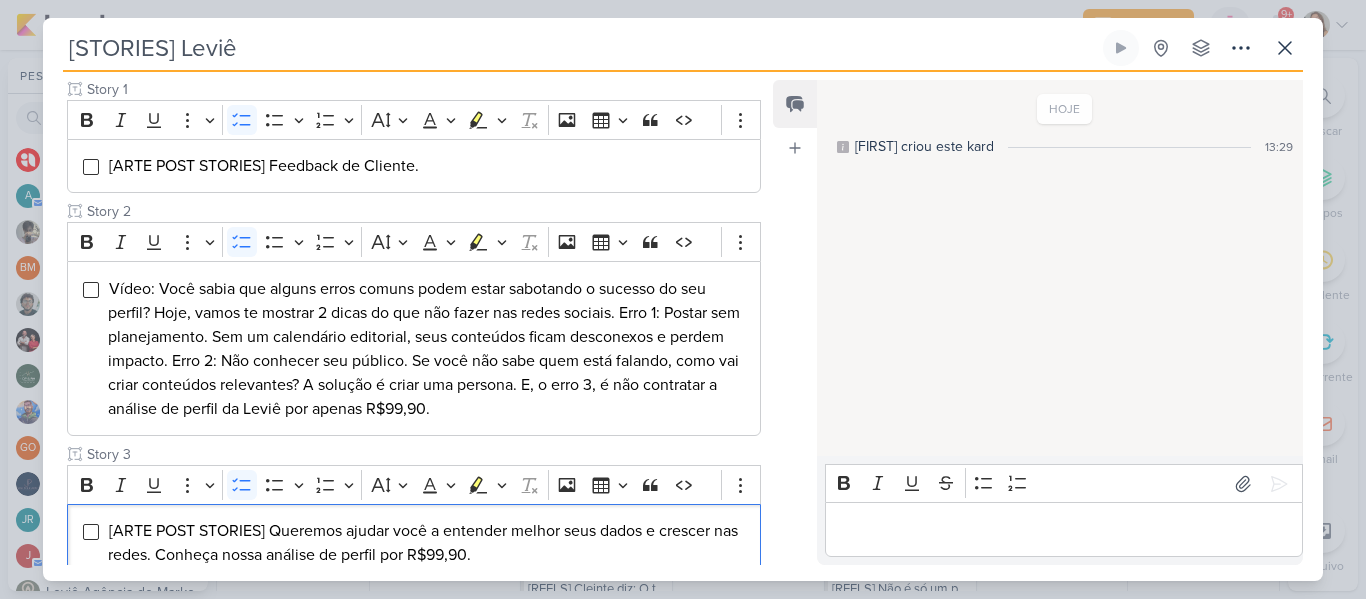 scroll, scrollTop: 373, scrollLeft: 0, axis: vertical 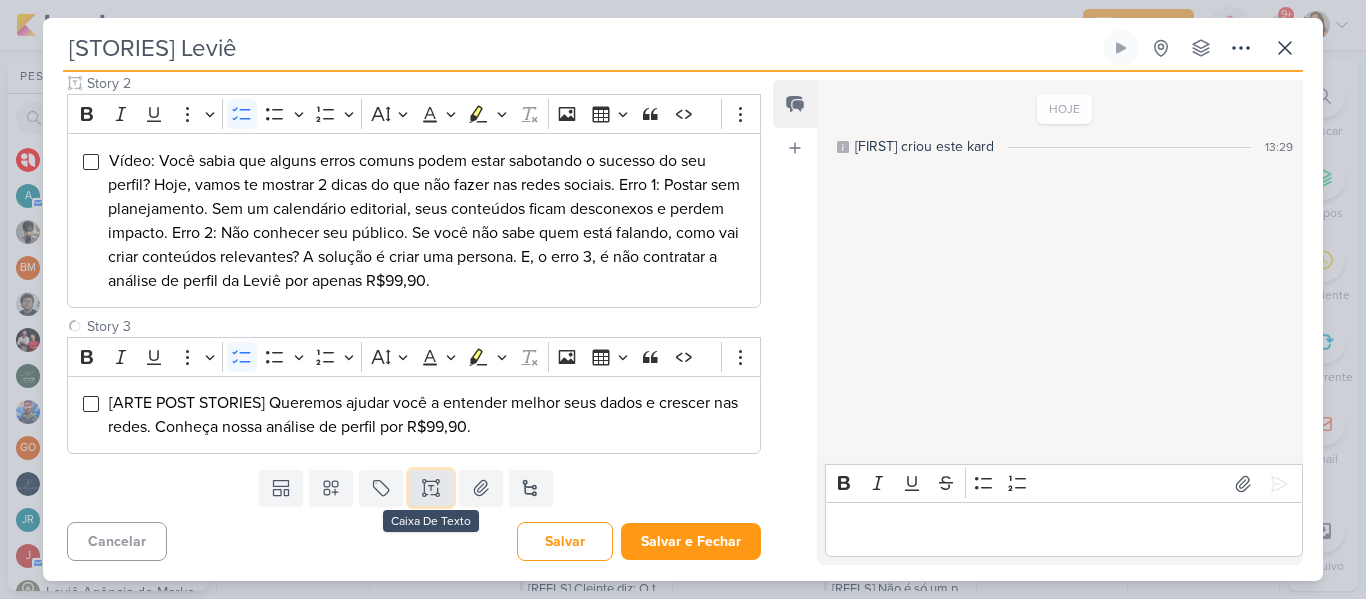 click at bounding box center [431, 488] 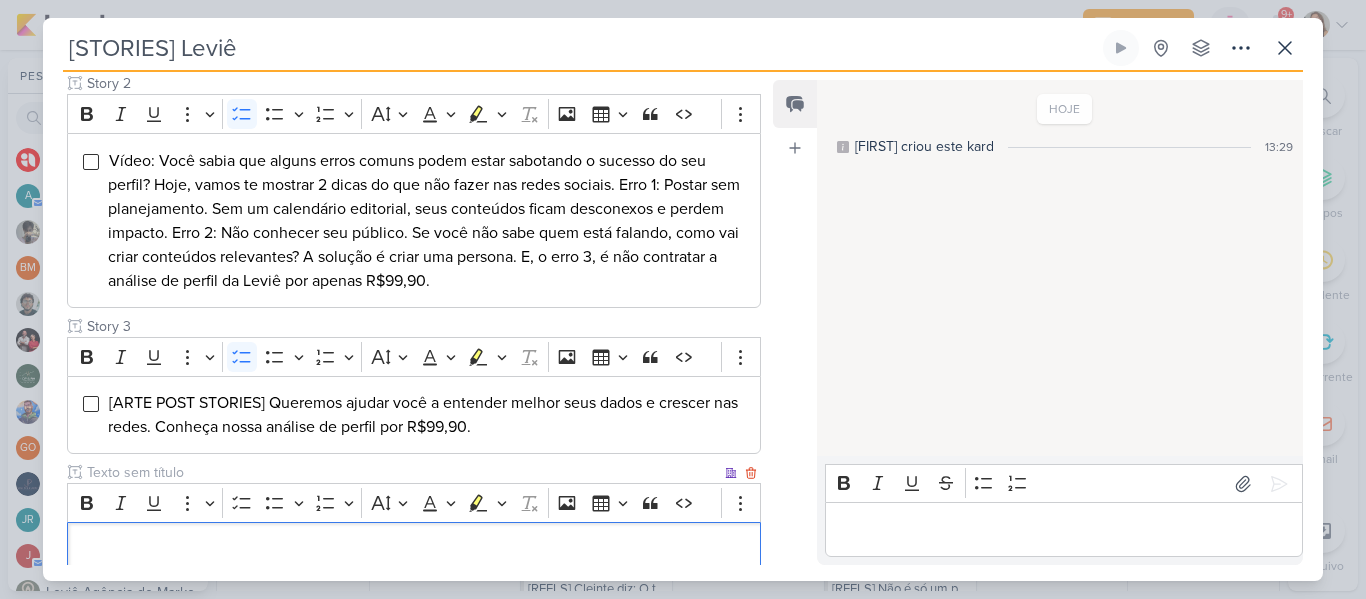 click at bounding box center (402, 472) 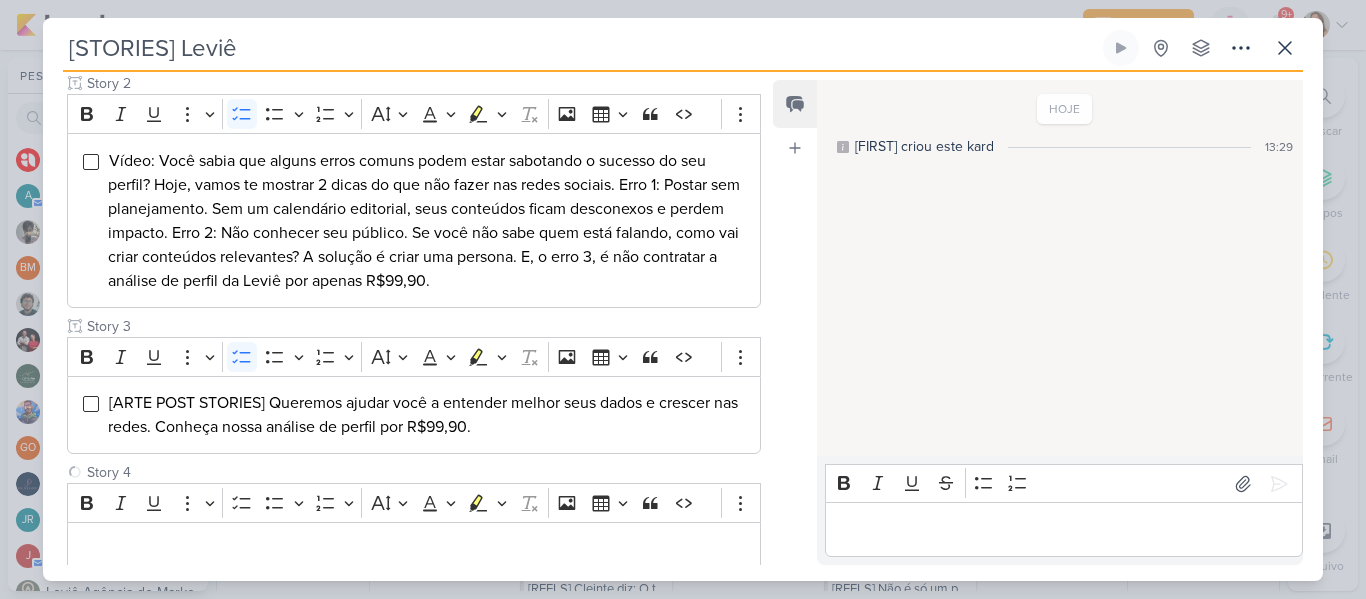 type on "Story 4" 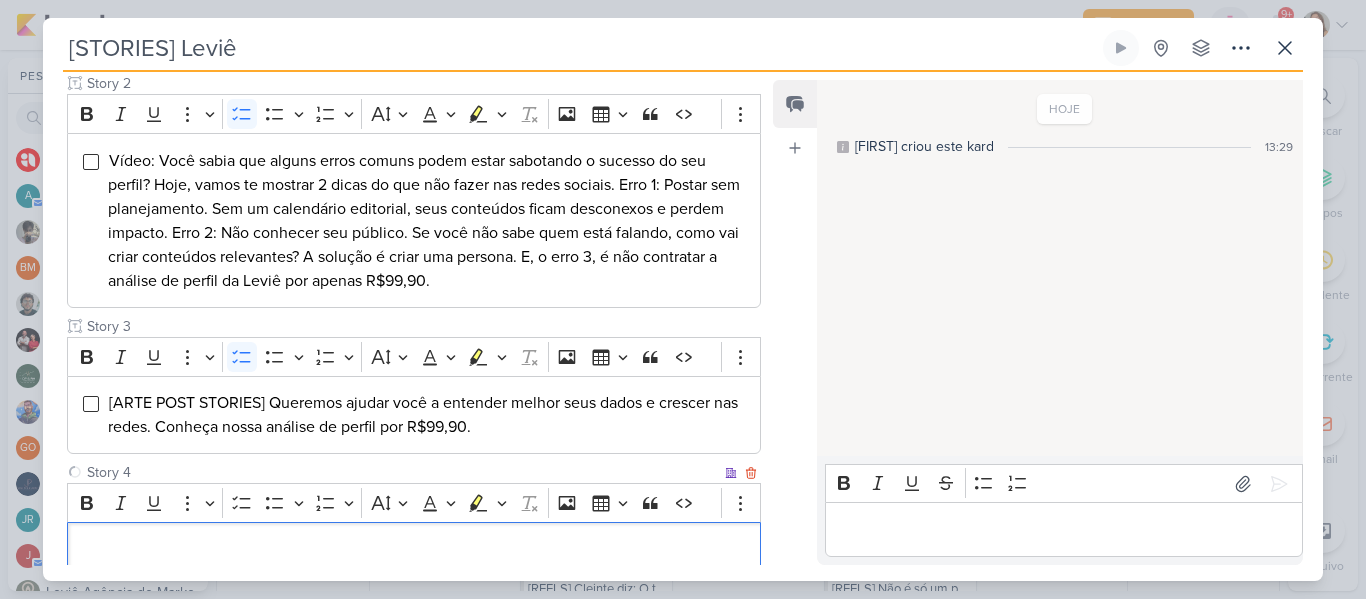 click at bounding box center (414, 549) 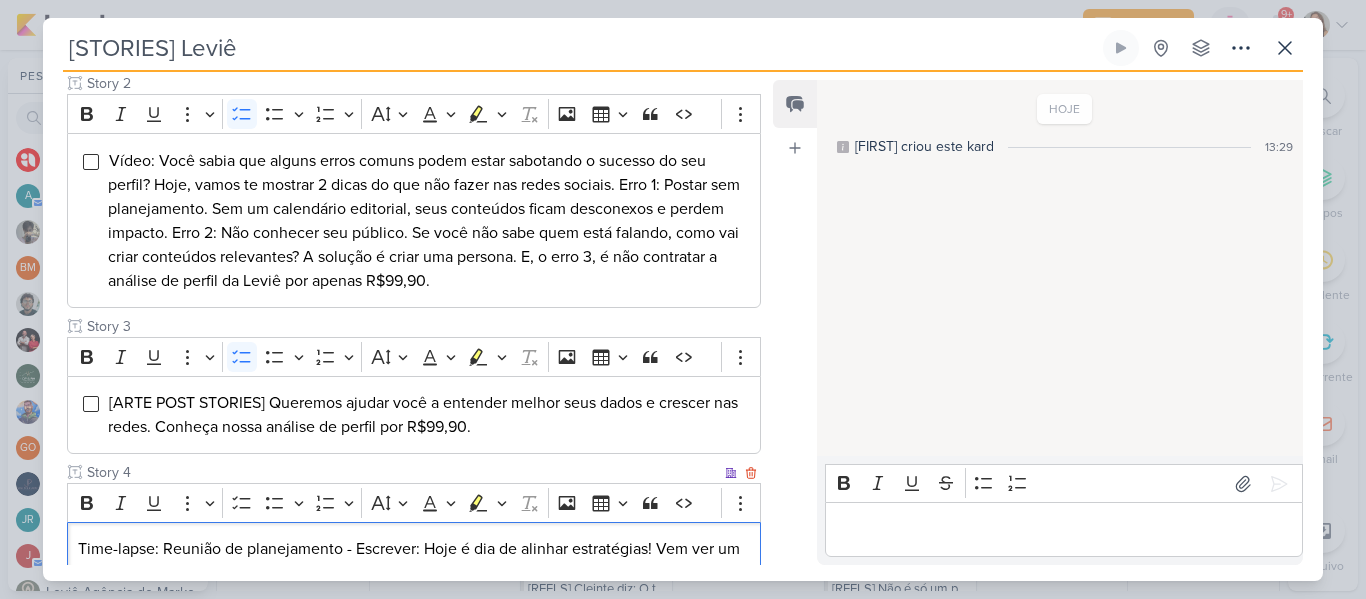 scroll, scrollTop: 391, scrollLeft: 0, axis: vertical 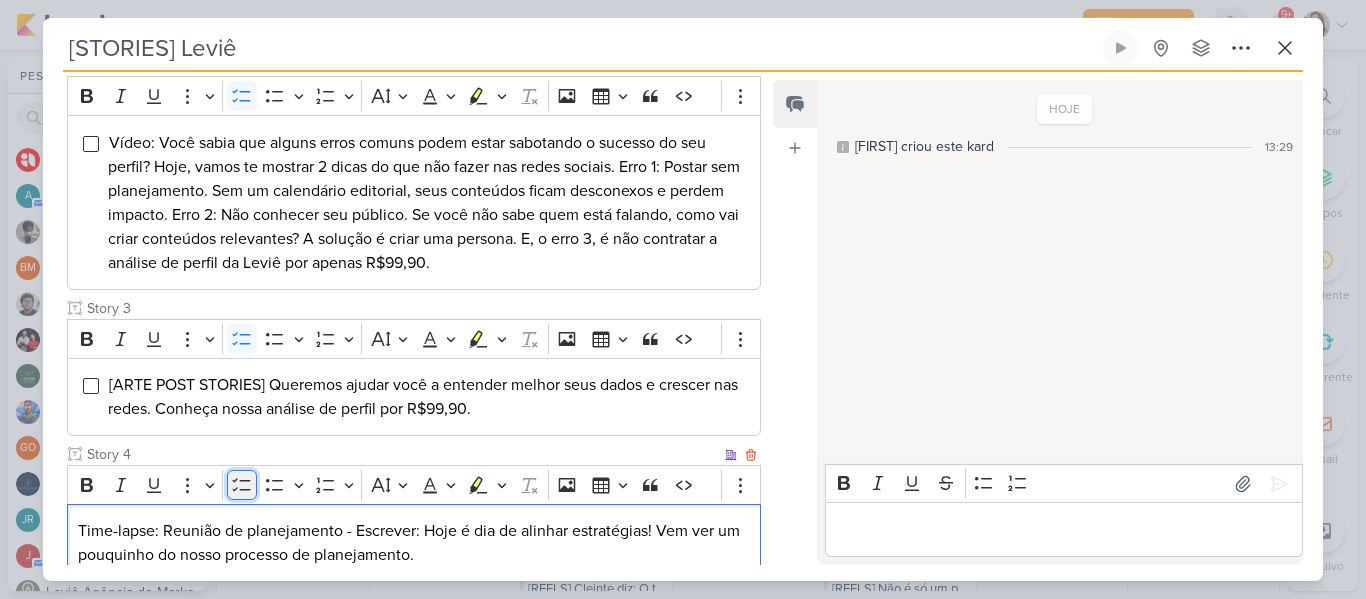 click 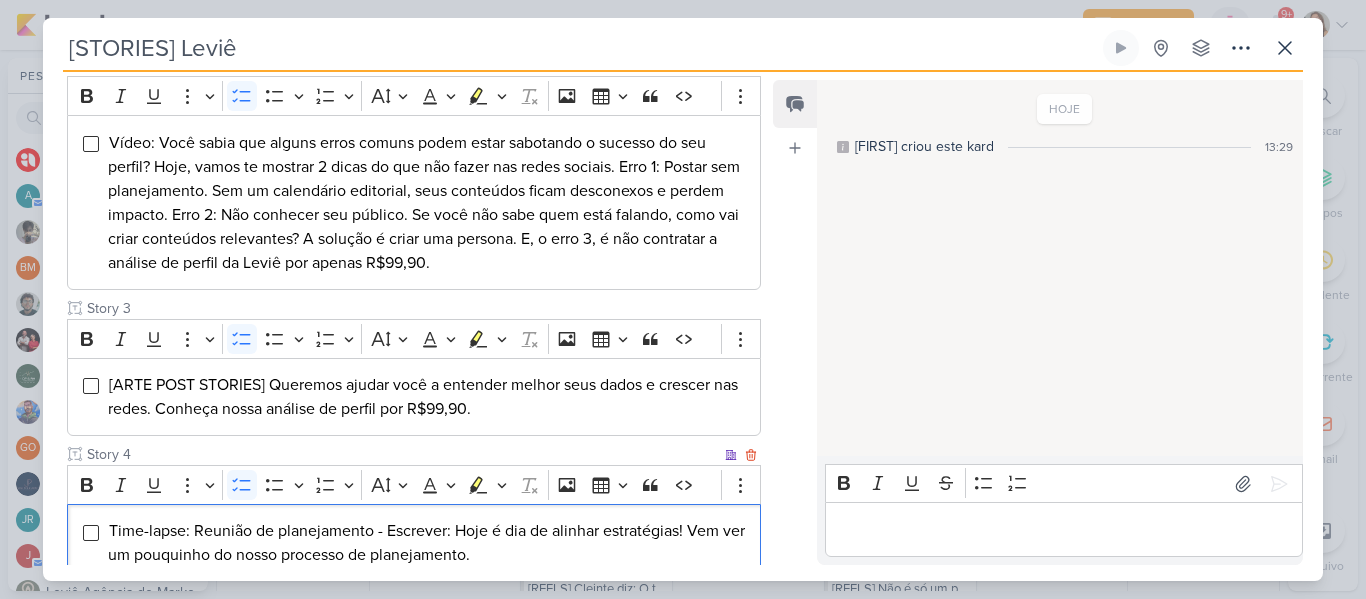 click on "Time-lapse: Reunião de planejamento - Escrever: Hoje é dia de alinhar estratégias! Vem ver um pouquinho do nosso processo de planejamento." at bounding box center (426, 543) 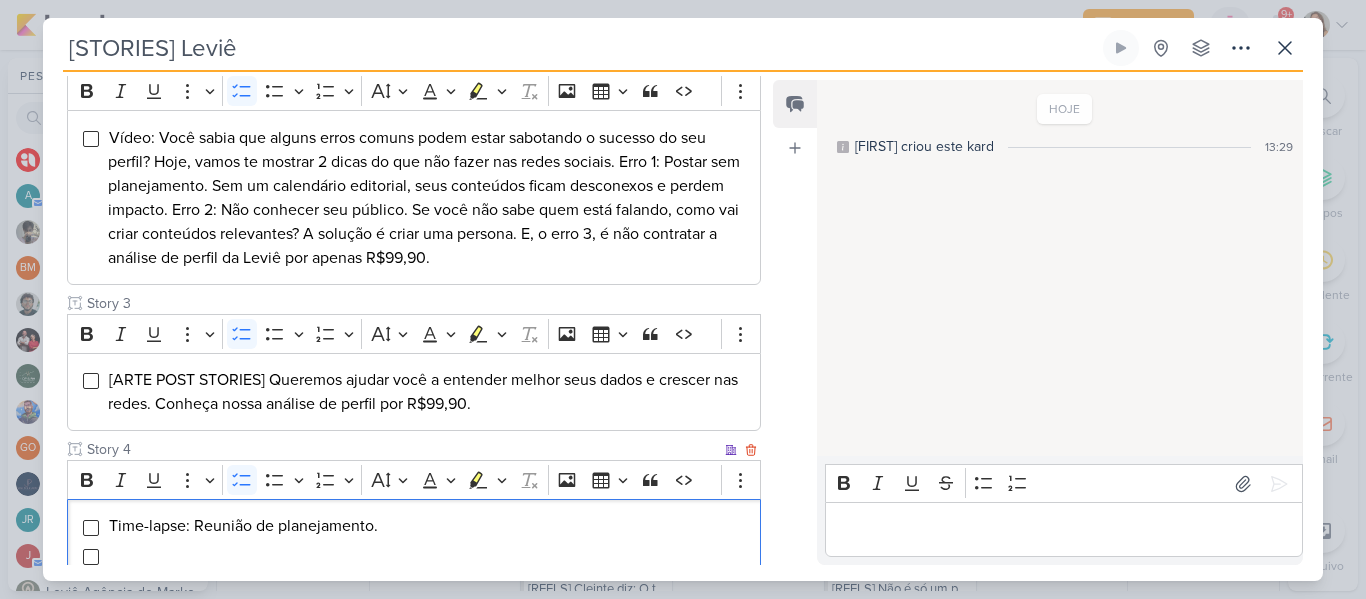 scroll, scrollTop: 425, scrollLeft: 0, axis: vertical 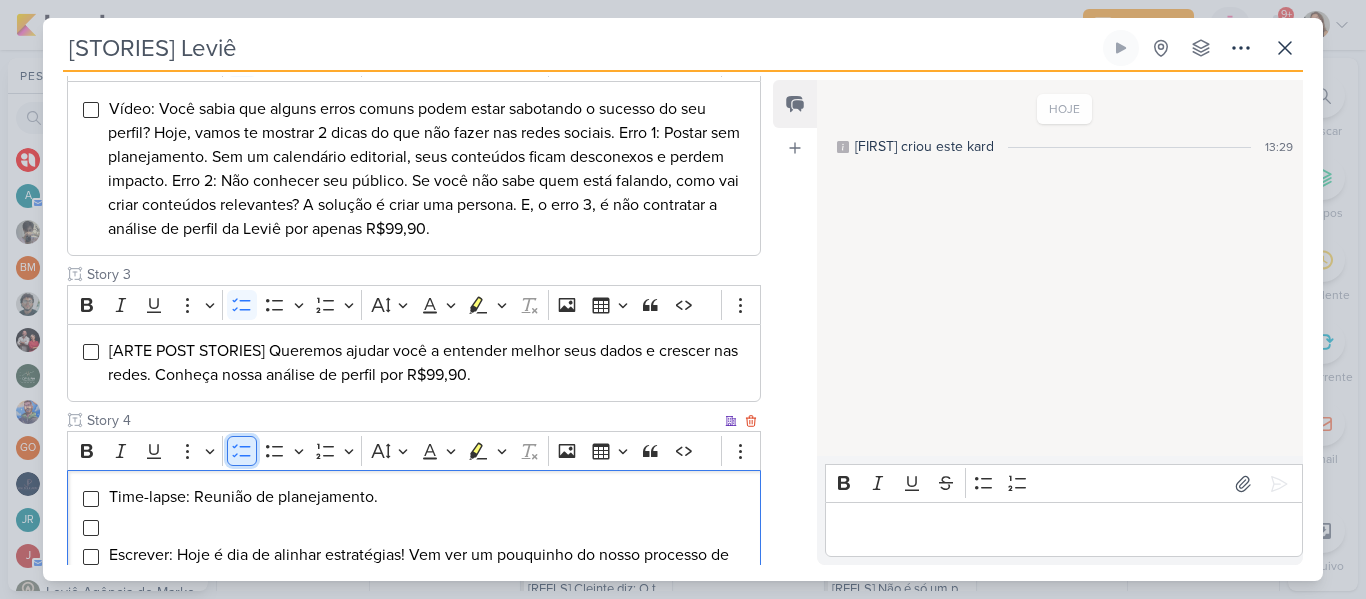 click on "To-do List" at bounding box center (242, 451) 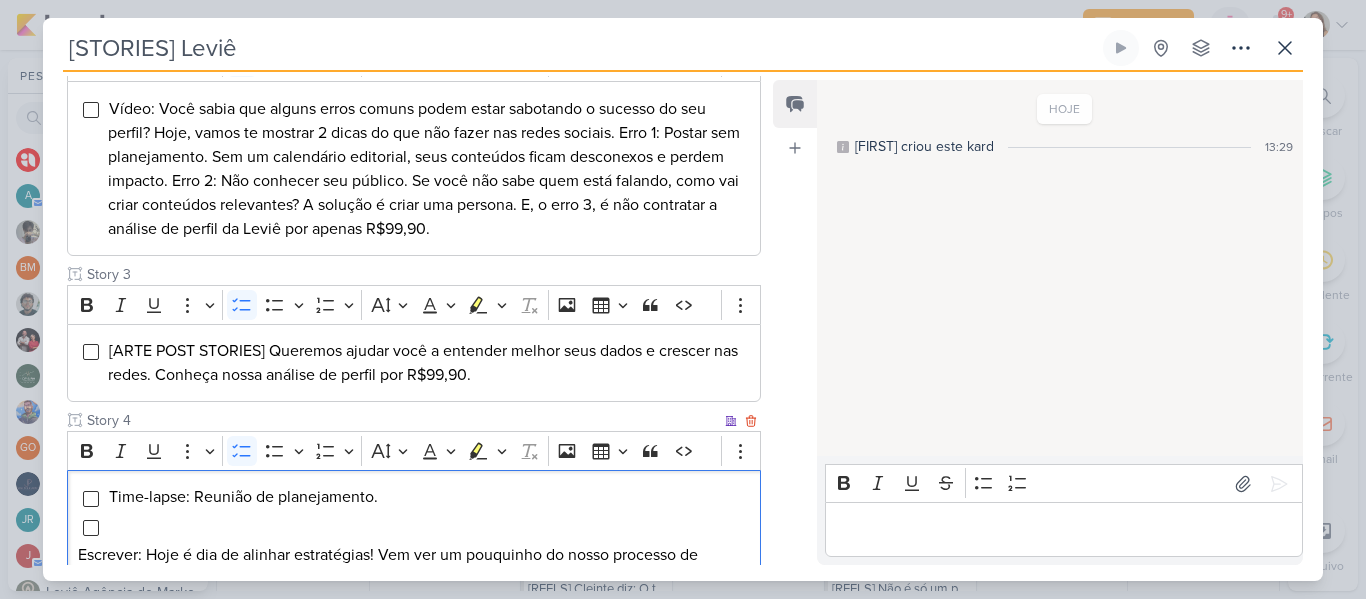 click at bounding box center [429, 526] 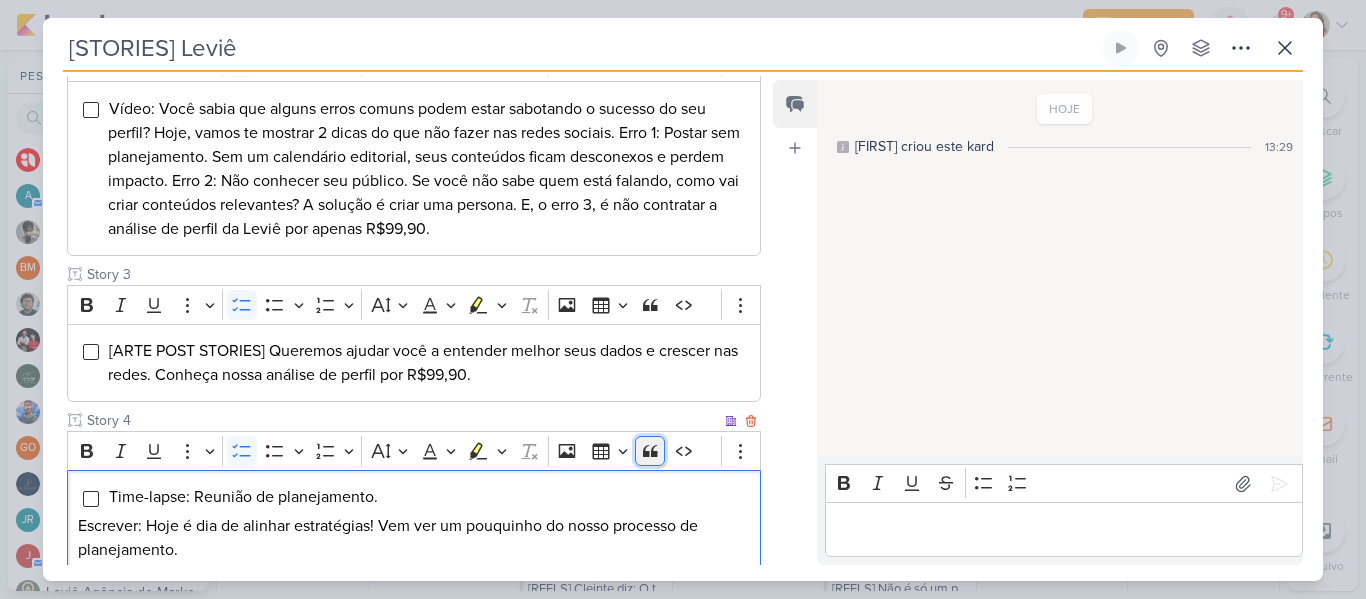click 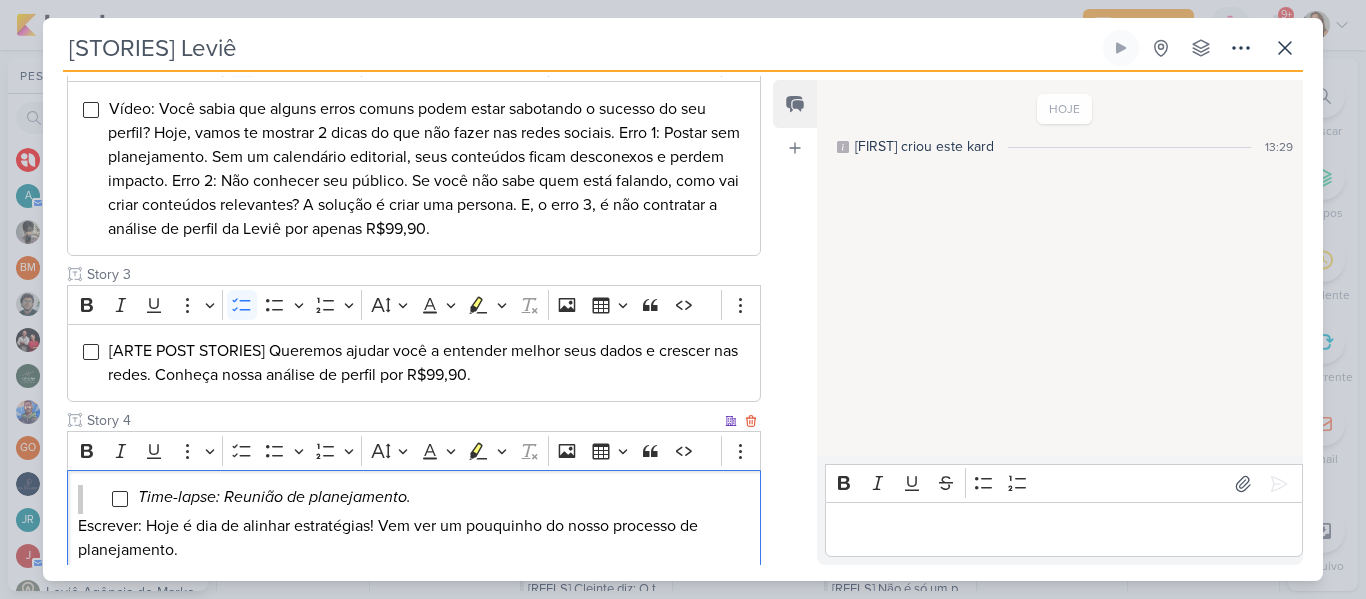 click on "Time-lapse: Reunião de planejamento. Escrever: Hoje é dia de alinhar estratégias! Vem ver um pouquinho do nosso processo de planejamento." at bounding box center [414, 524] 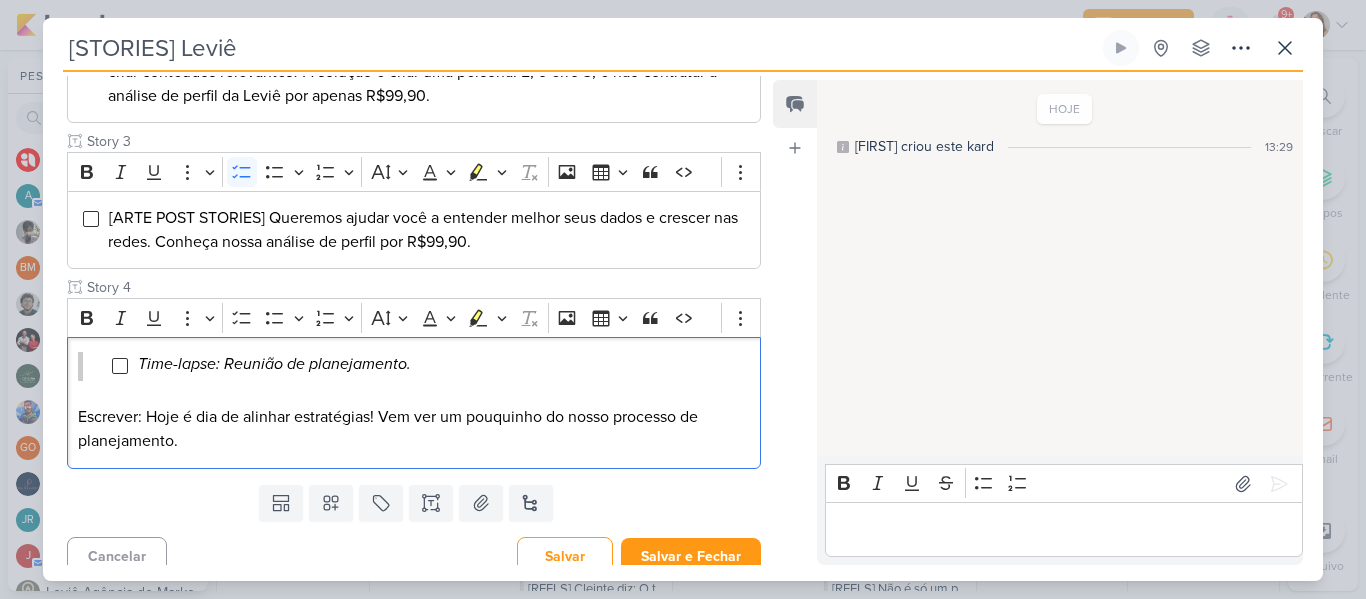scroll, scrollTop: 573, scrollLeft: 0, axis: vertical 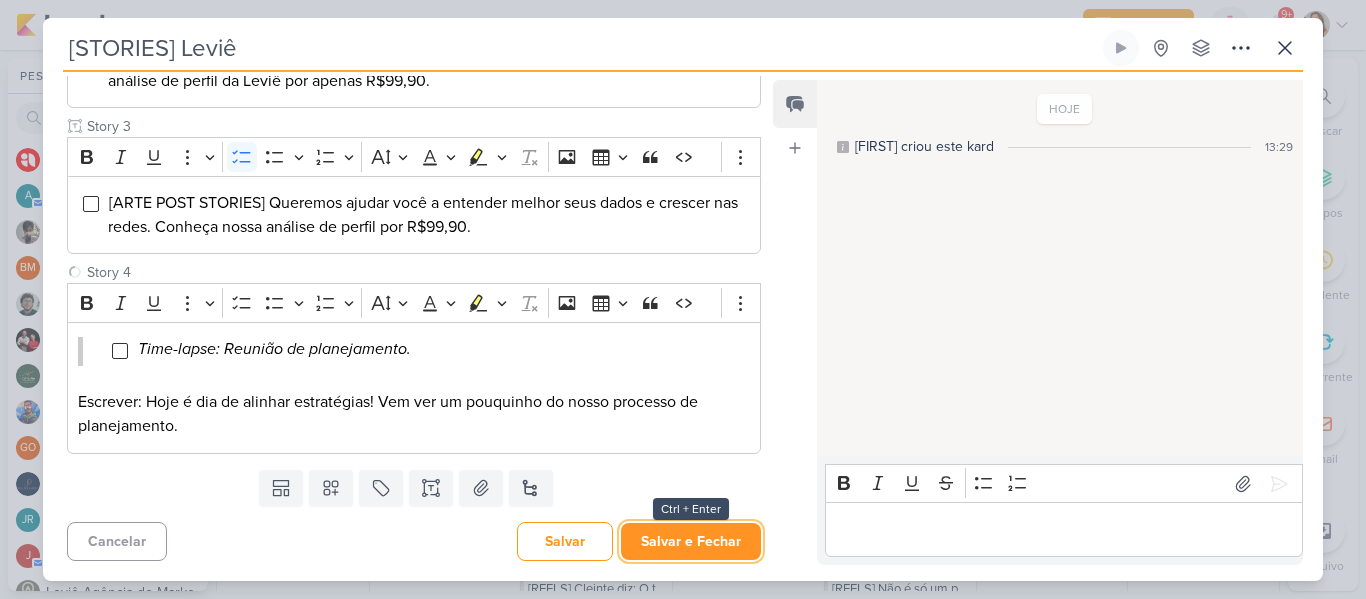 click on "Salvar e Fechar" at bounding box center [691, 541] 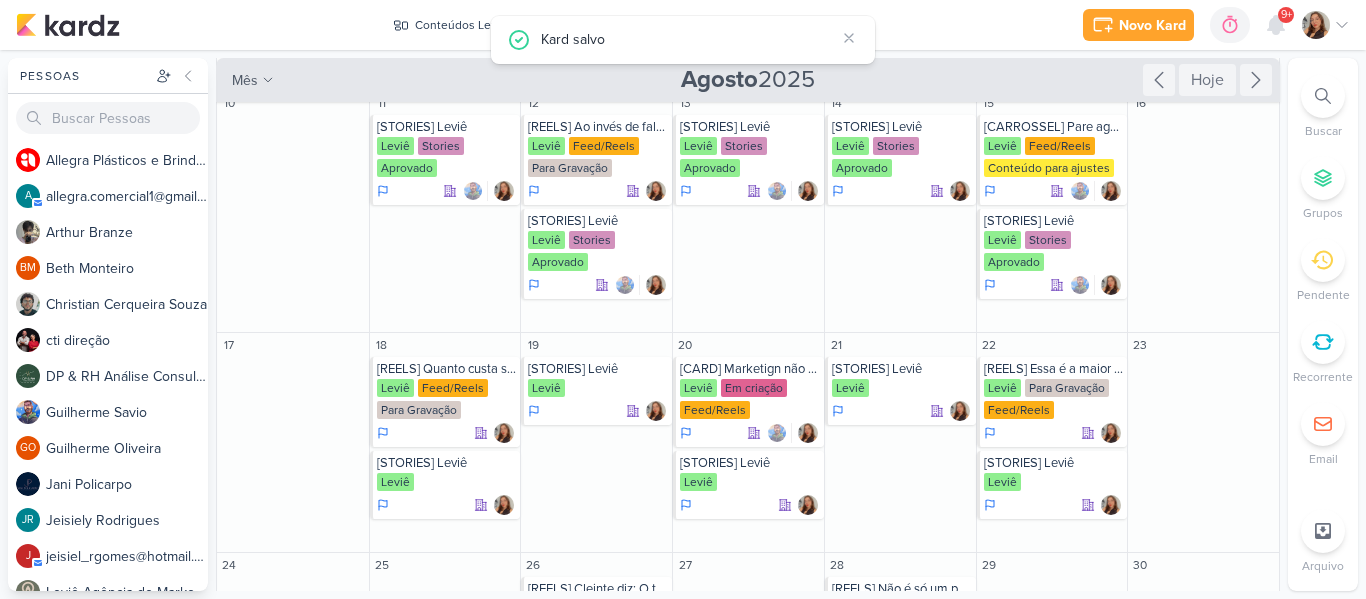 scroll, scrollTop: 0, scrollLeft: 0, axis: both 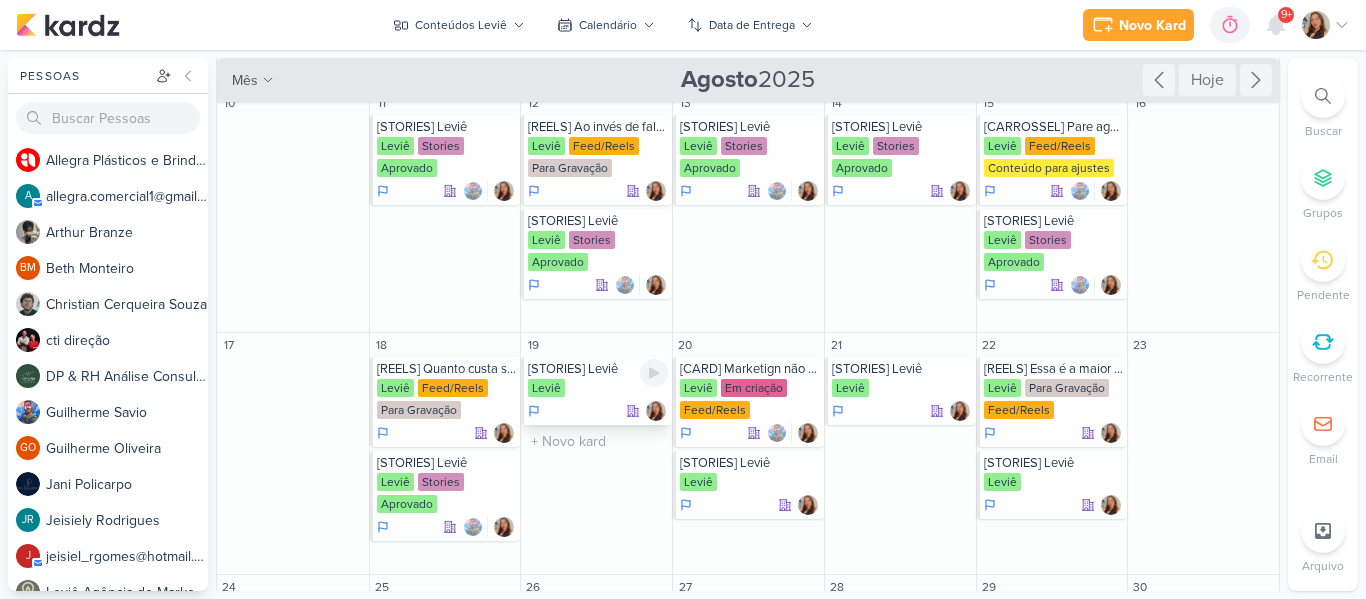click on "[STORIES] Leviê" at bounding box center [598, 369] 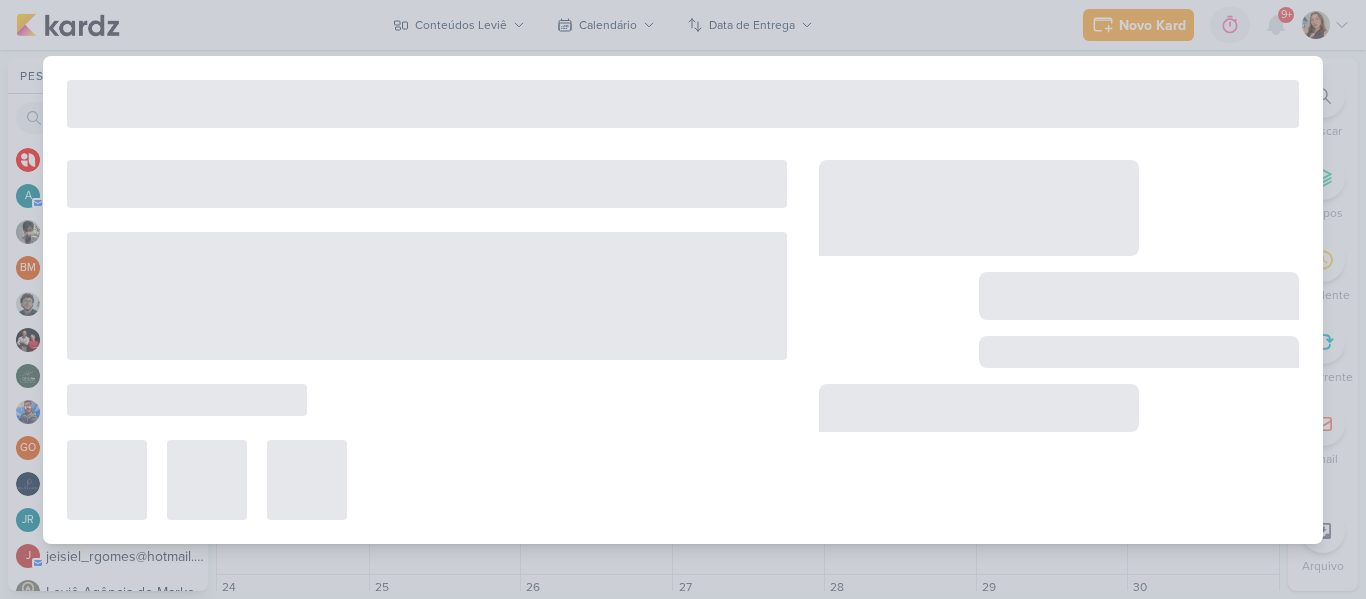type on "19 de agosto de 2025 às 23:59" 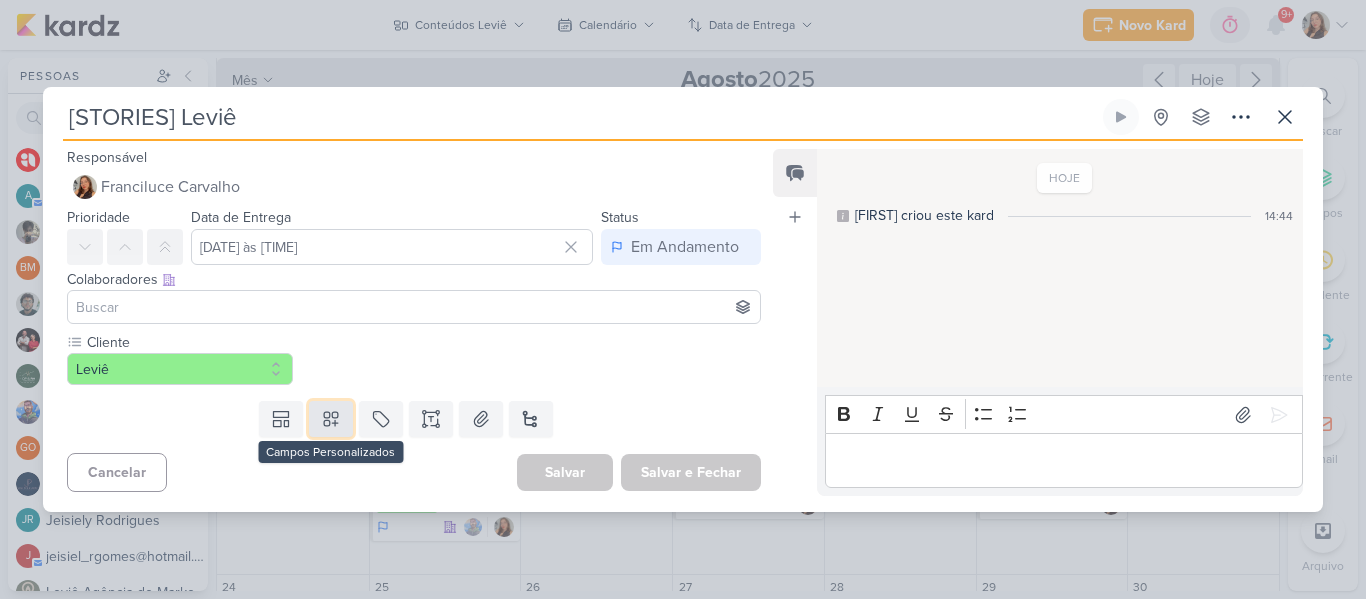 click at bounding box center [331, 419] 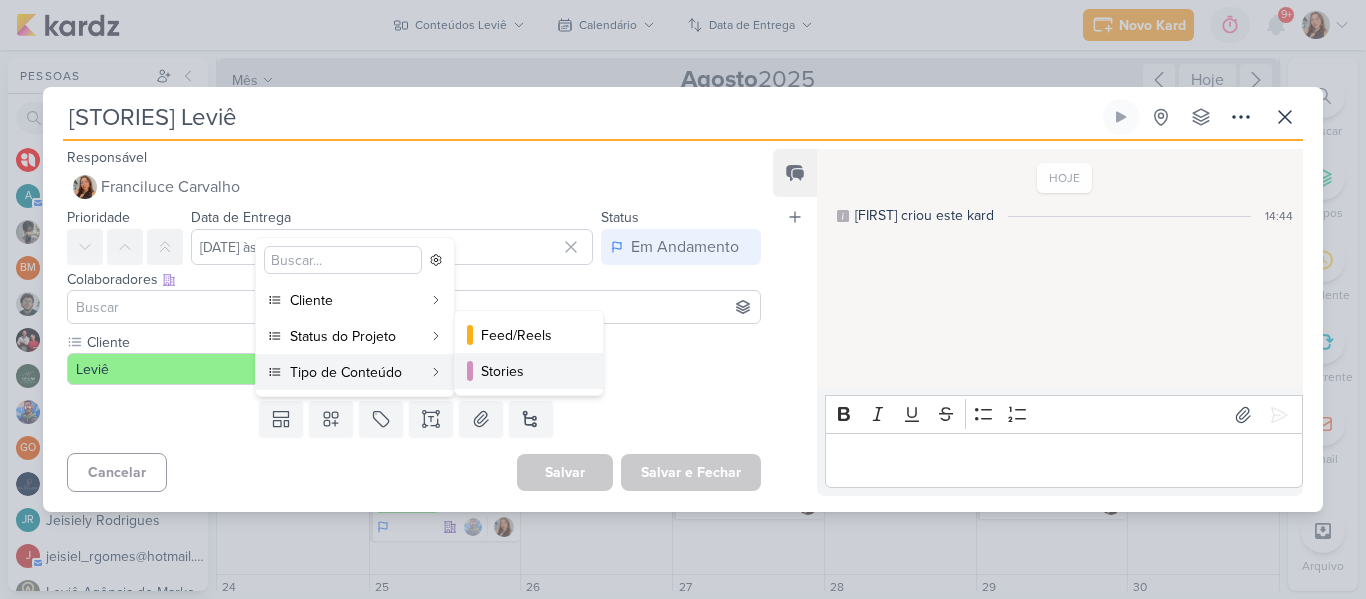 click at bounding box center [470, 371] 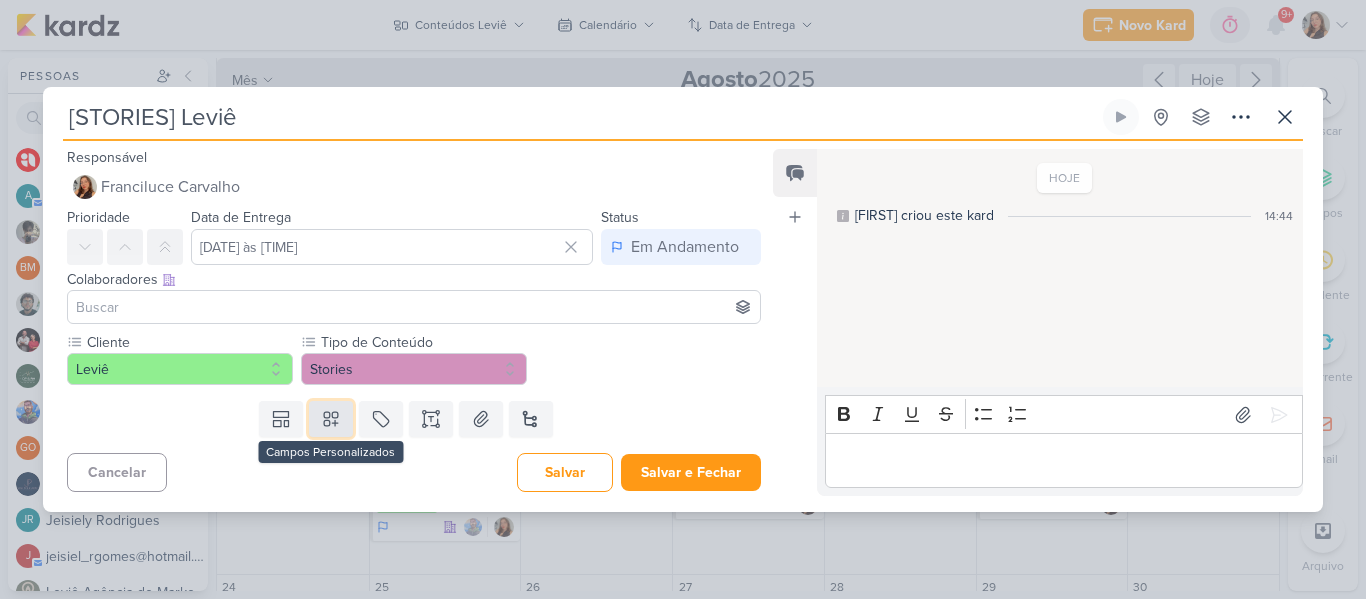click 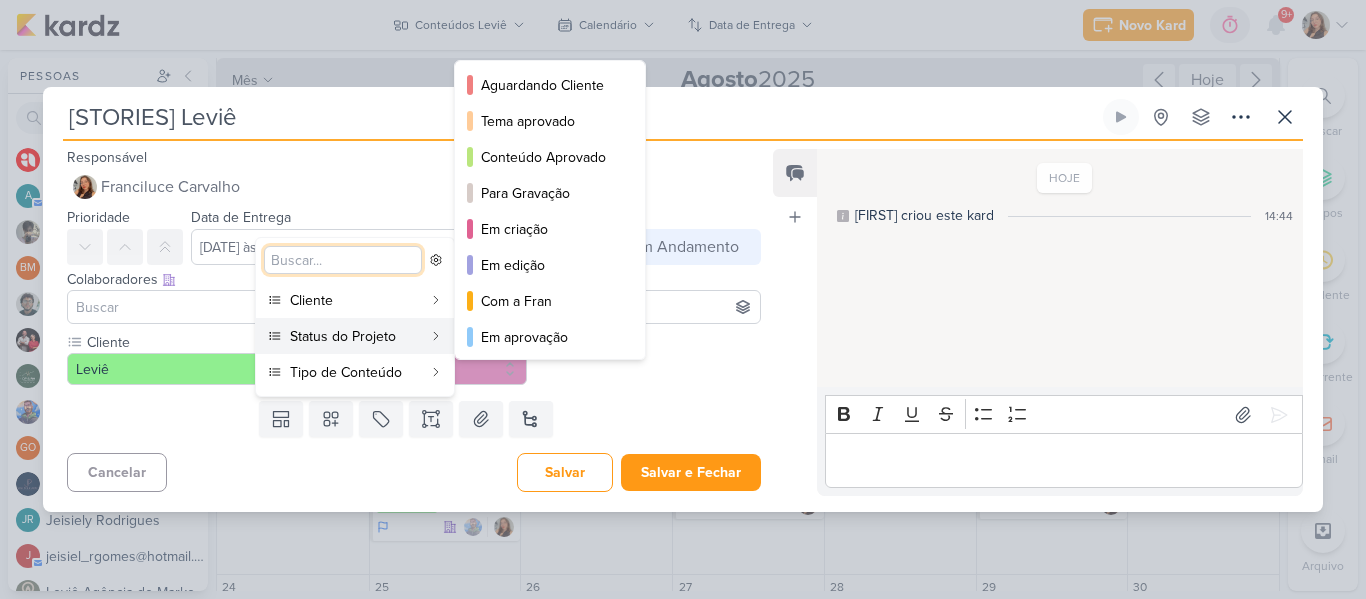 scroll, scrollTop: 161, scrollLeft: 0, axis: vertical 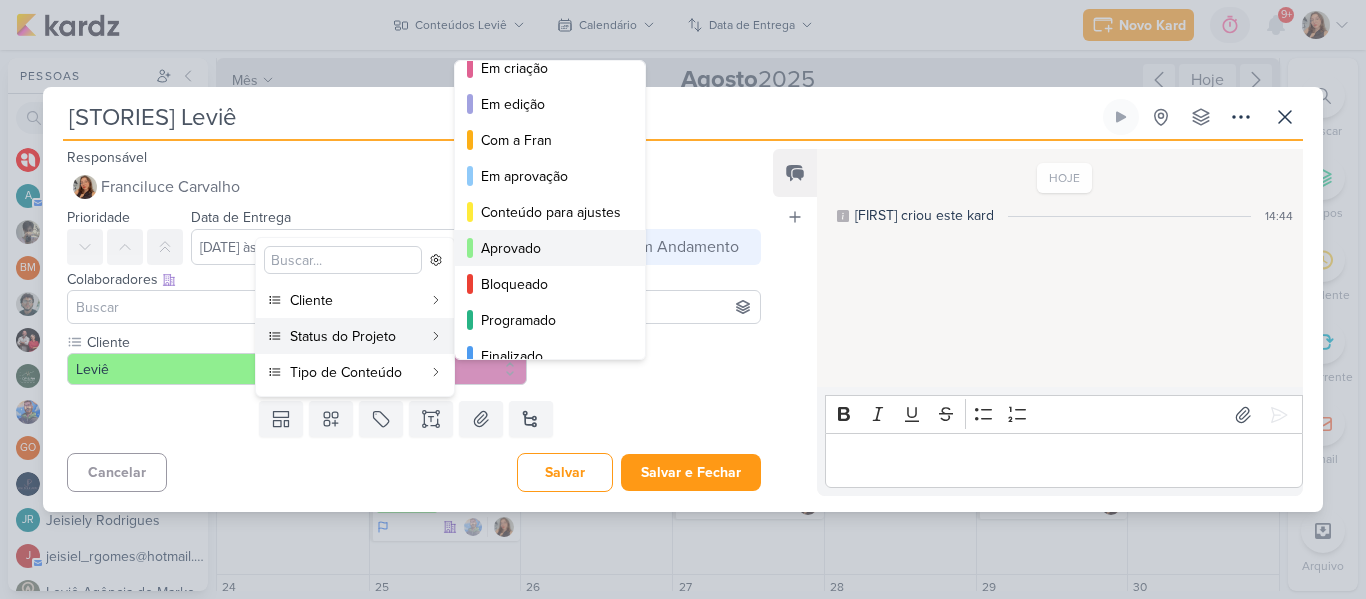 click on "Aprovado" at bounding box center [550, 248] 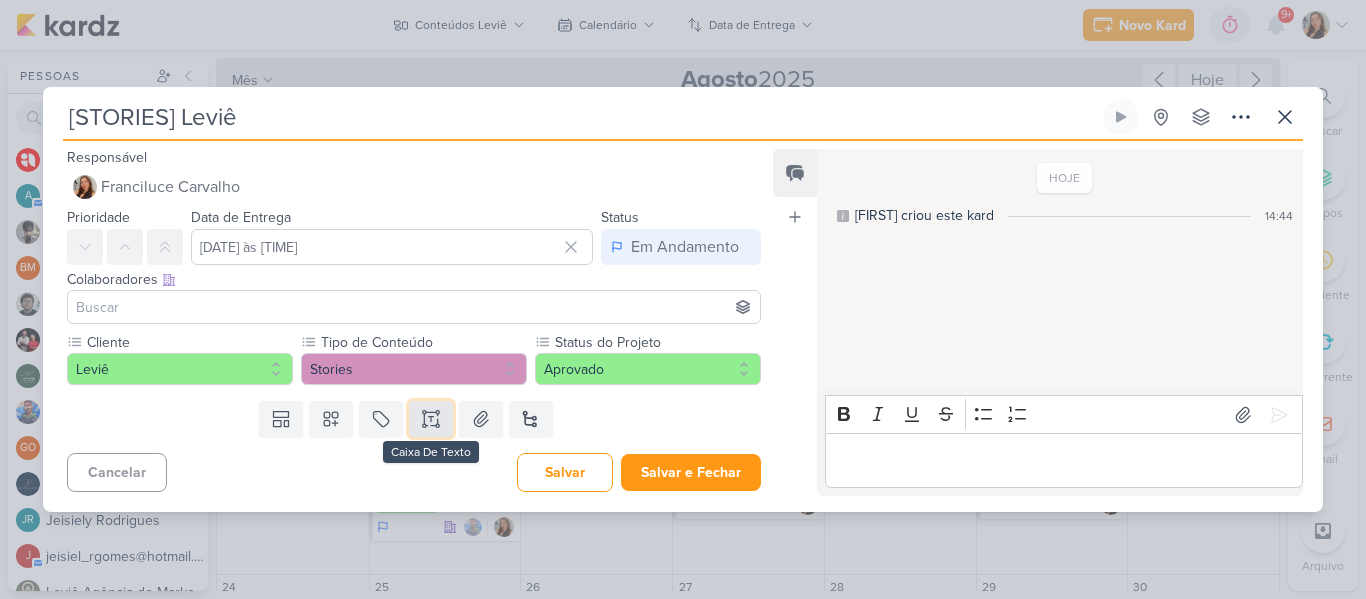 click at bounding box center [431, 419] 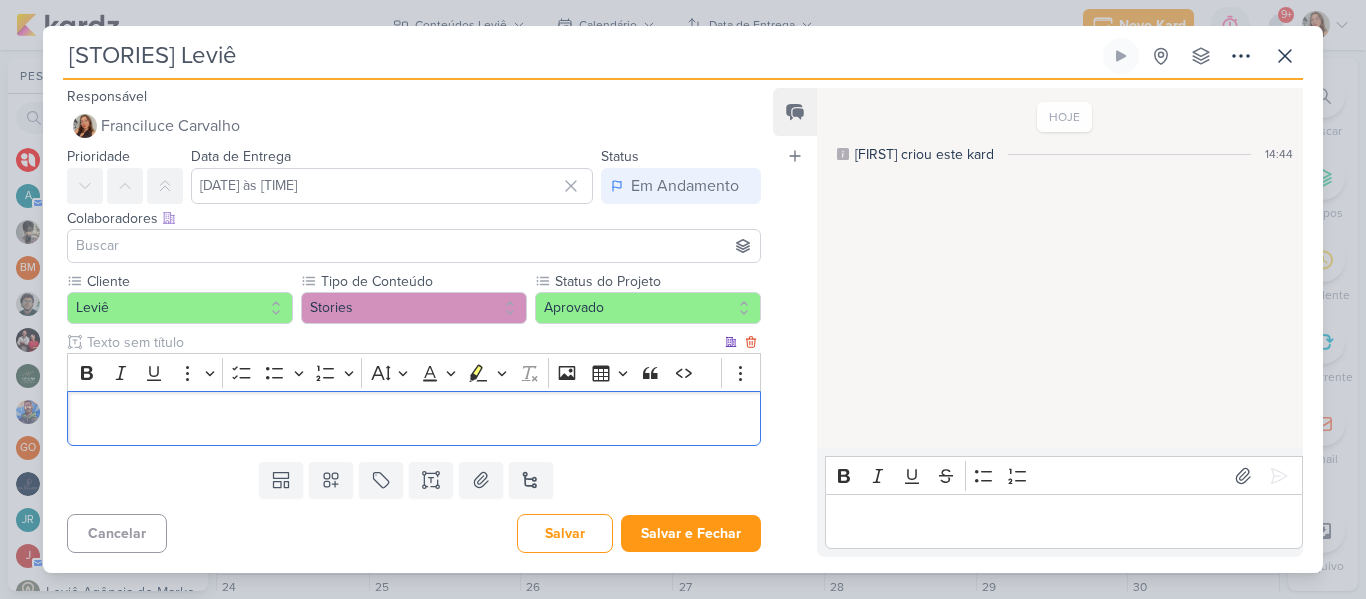 click at bounding box center (402, 342) 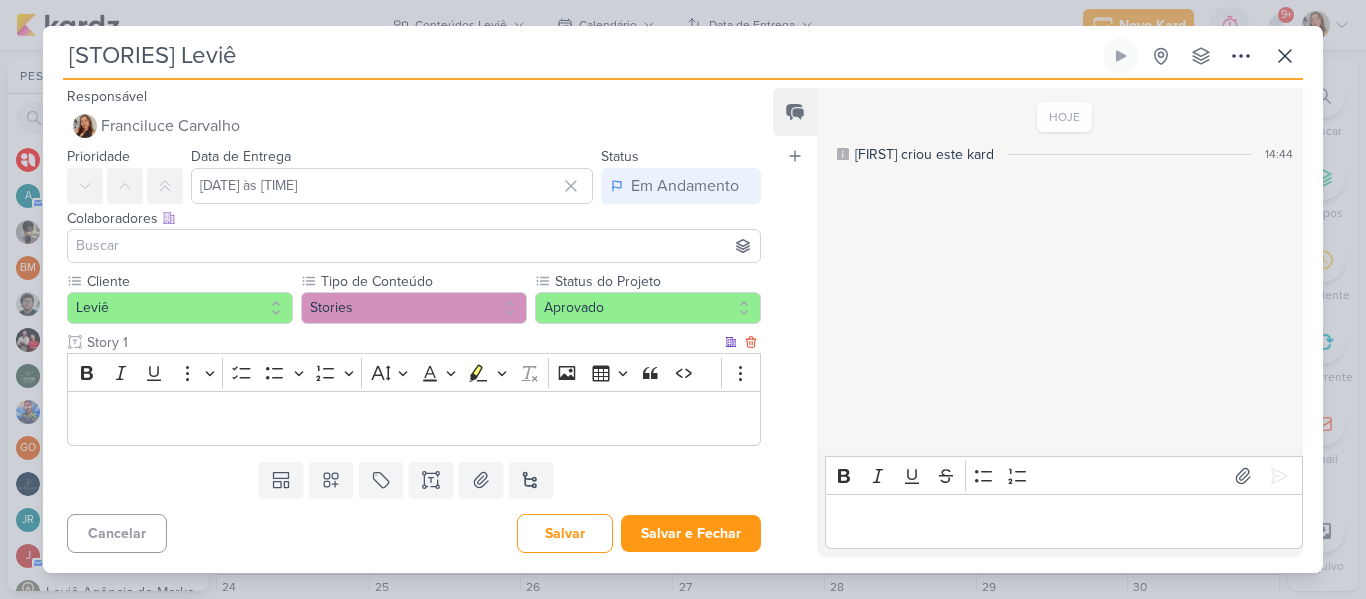 type on "Story 1" 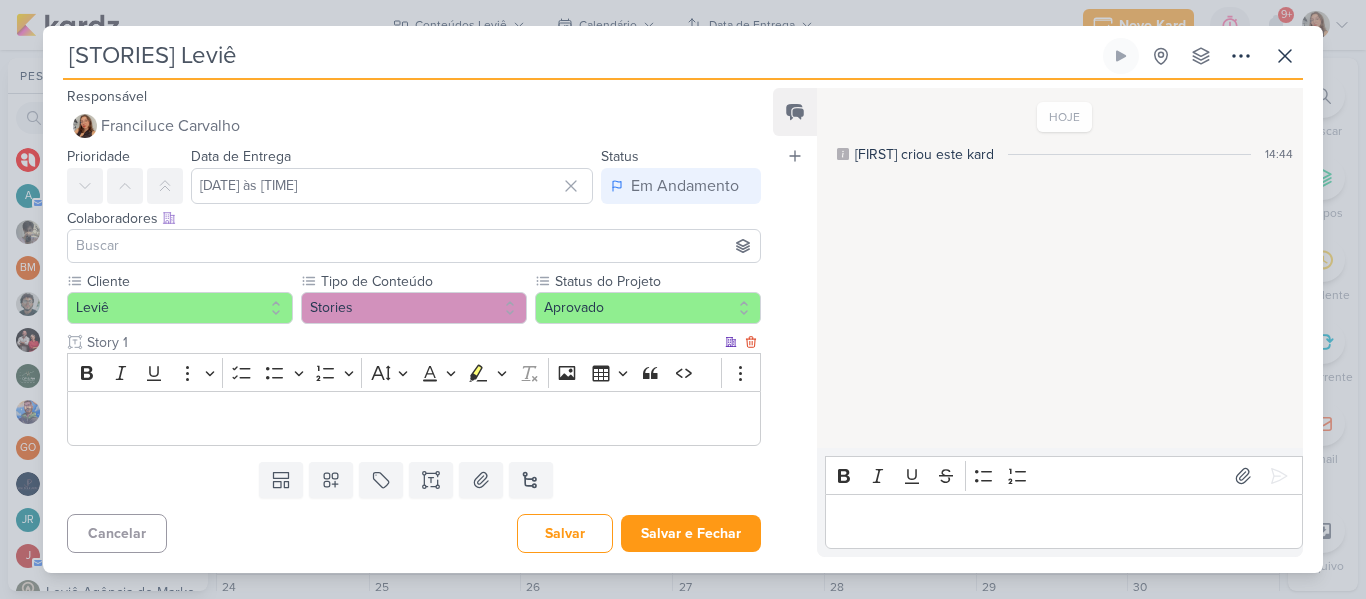 click at bounding box center [414, 419] 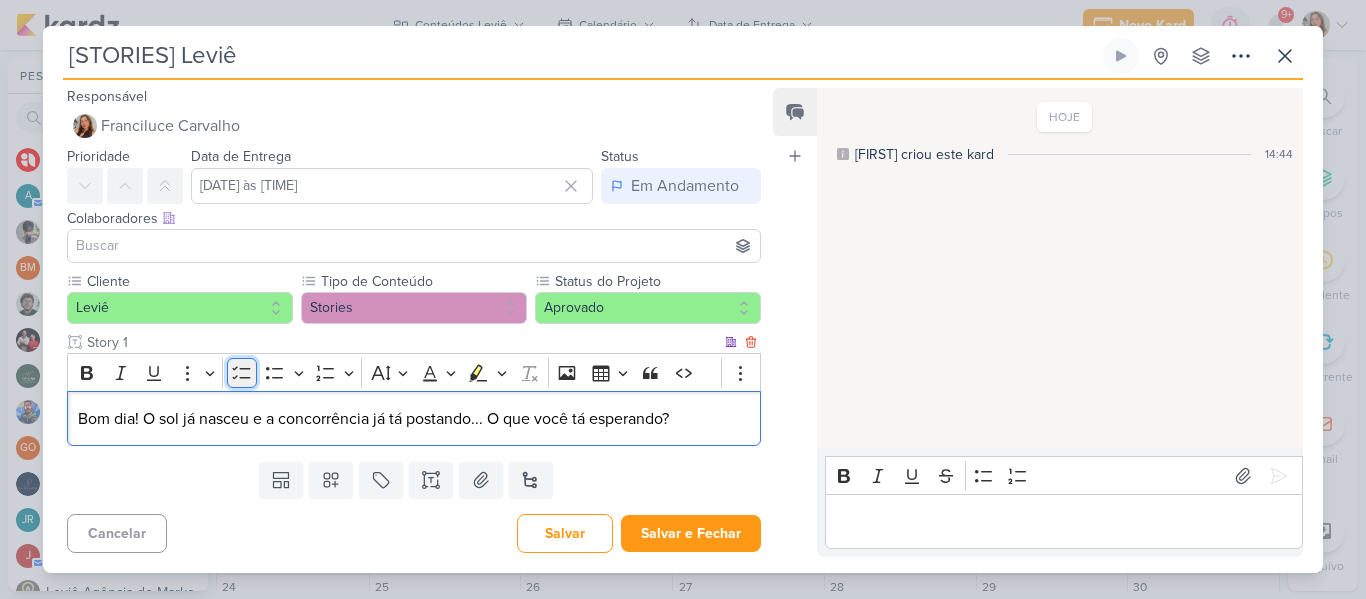 click on "To-do List" at bounding box center (242, 373) 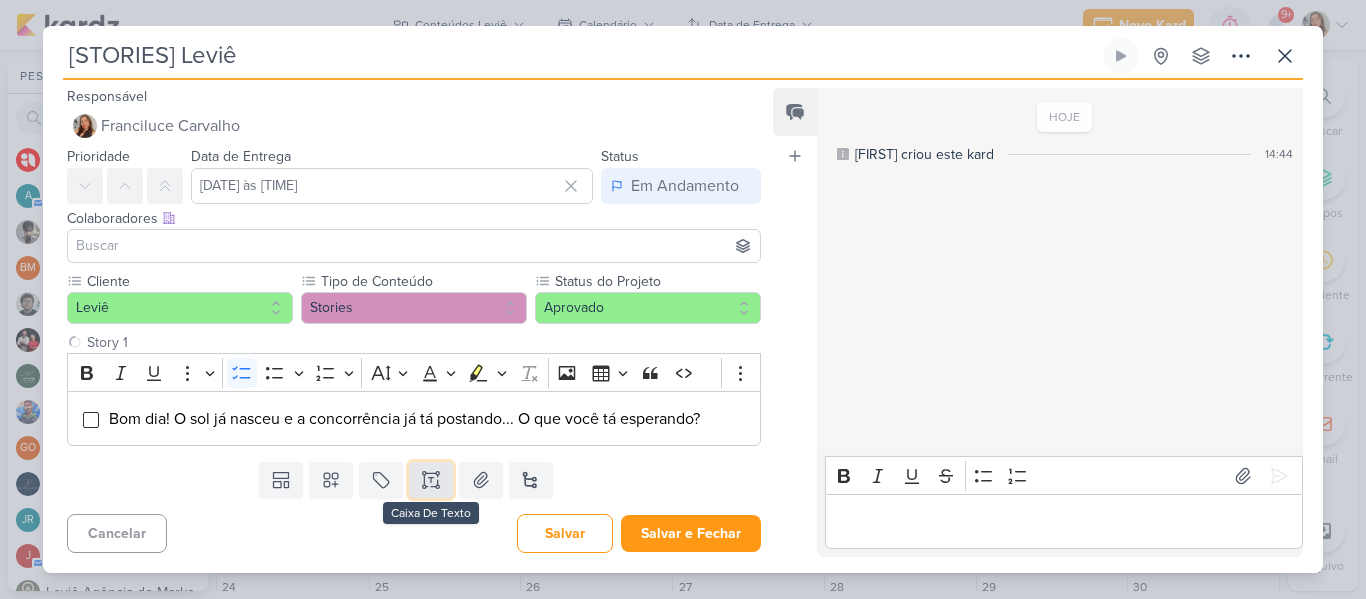 click at bounding box center (431, 480) 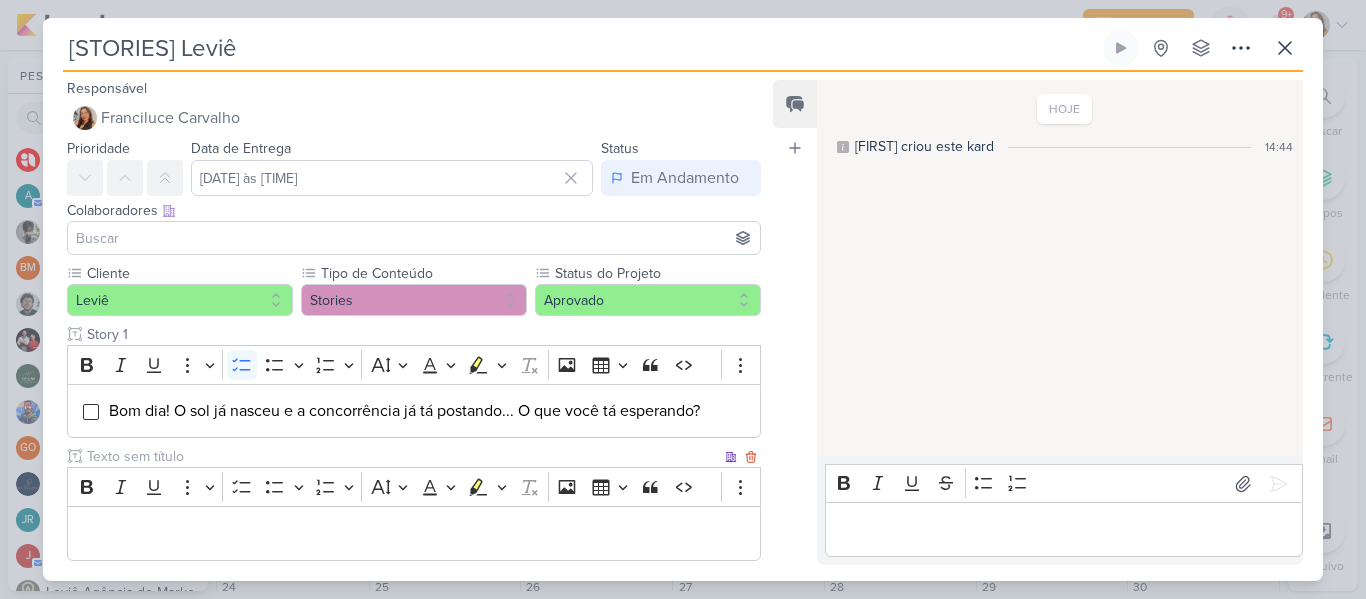 click at bounding box center (402, 456) 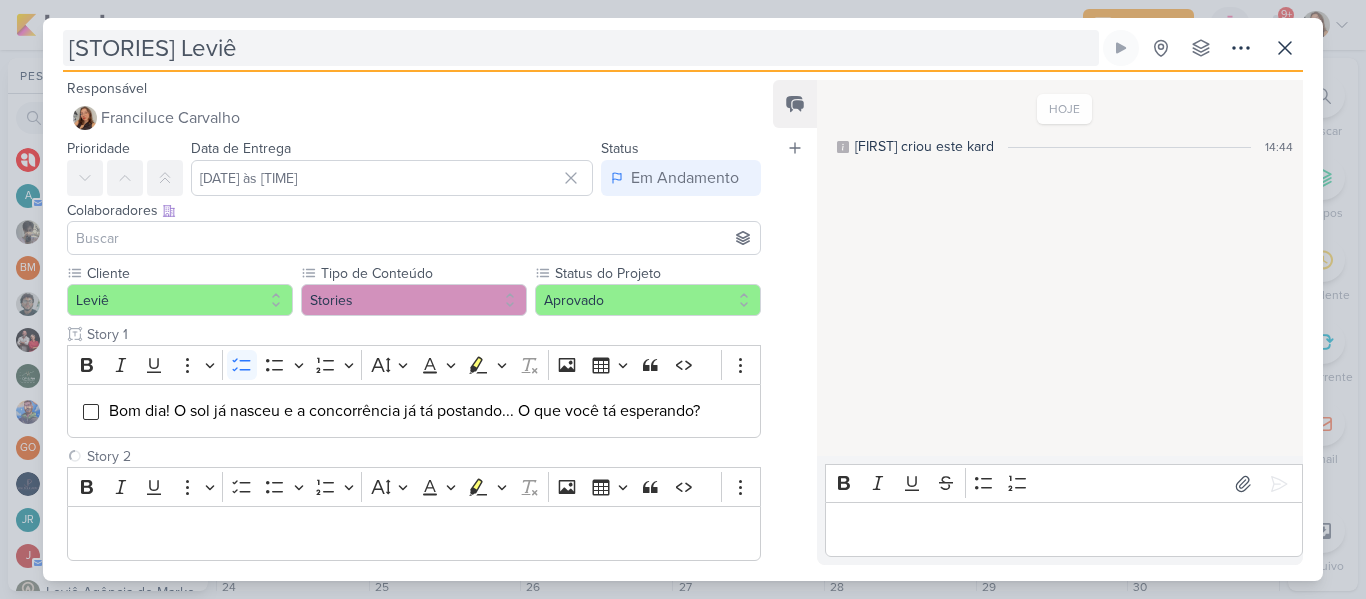 type on "Story 2" 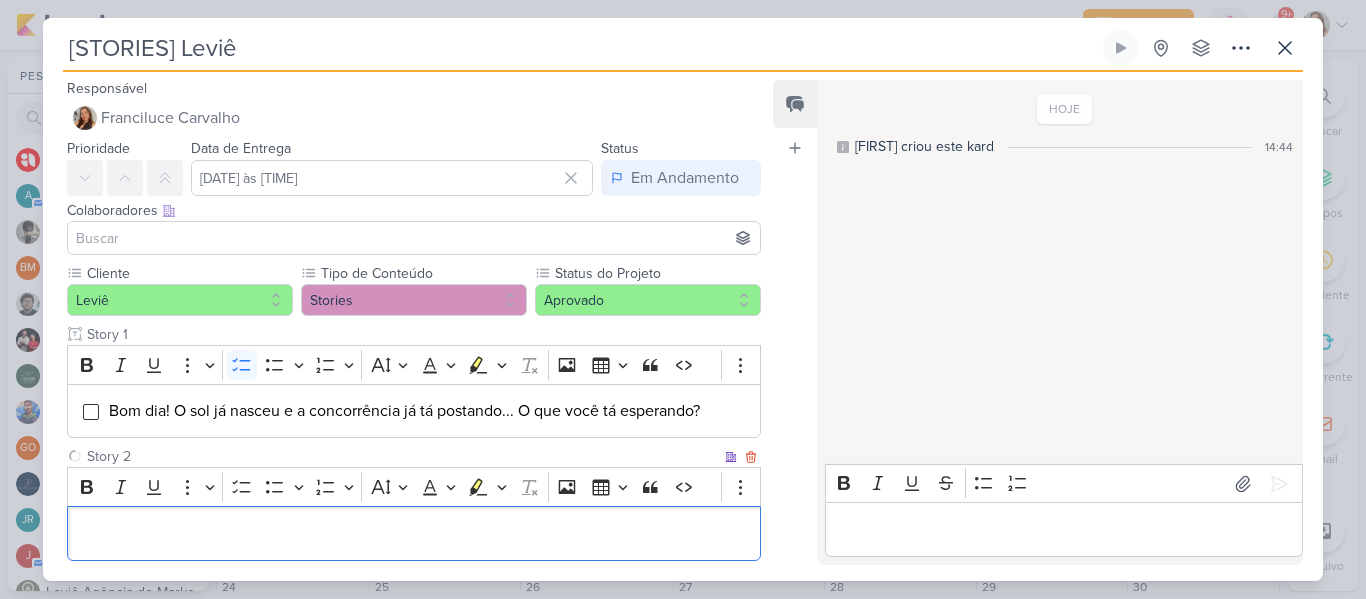 click at bounding box center (414, 534) 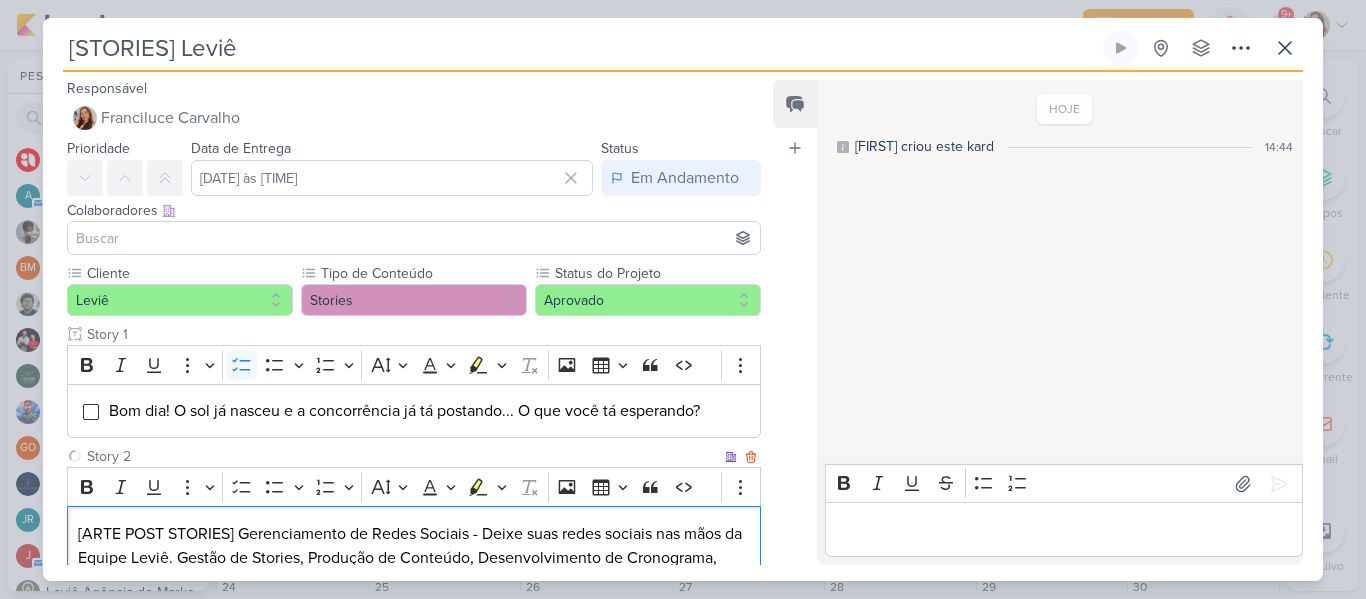 scroll, scrollTop: 27, scrollLeft: 0, axis: vertical 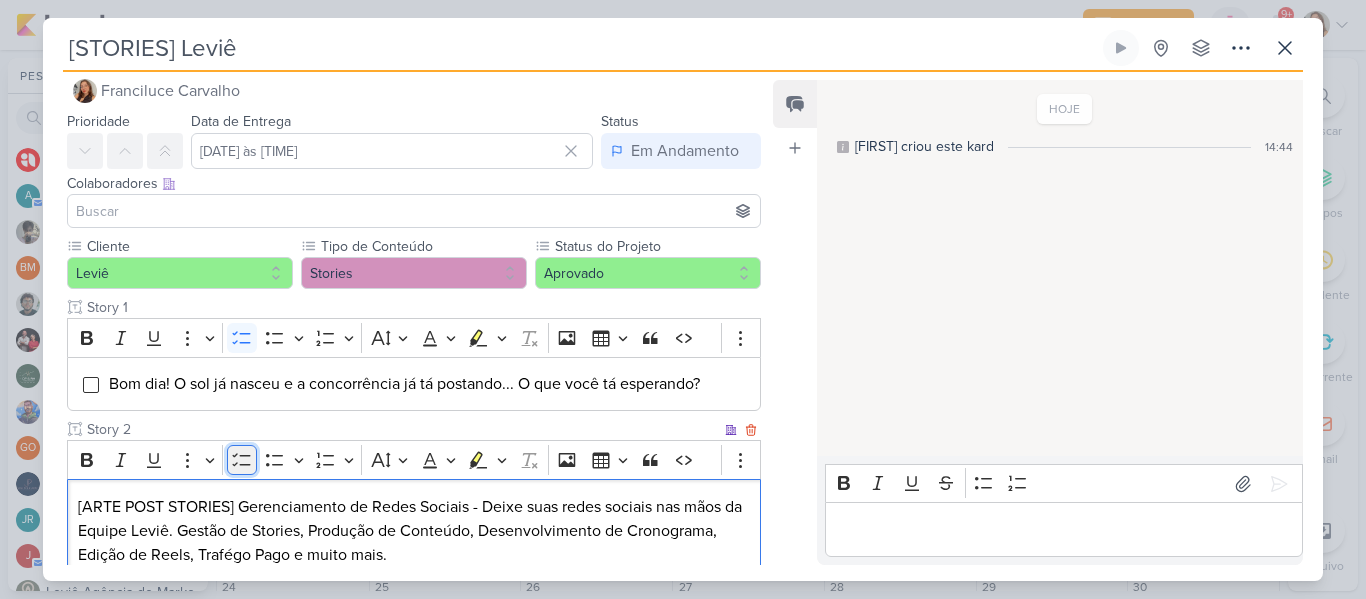 click 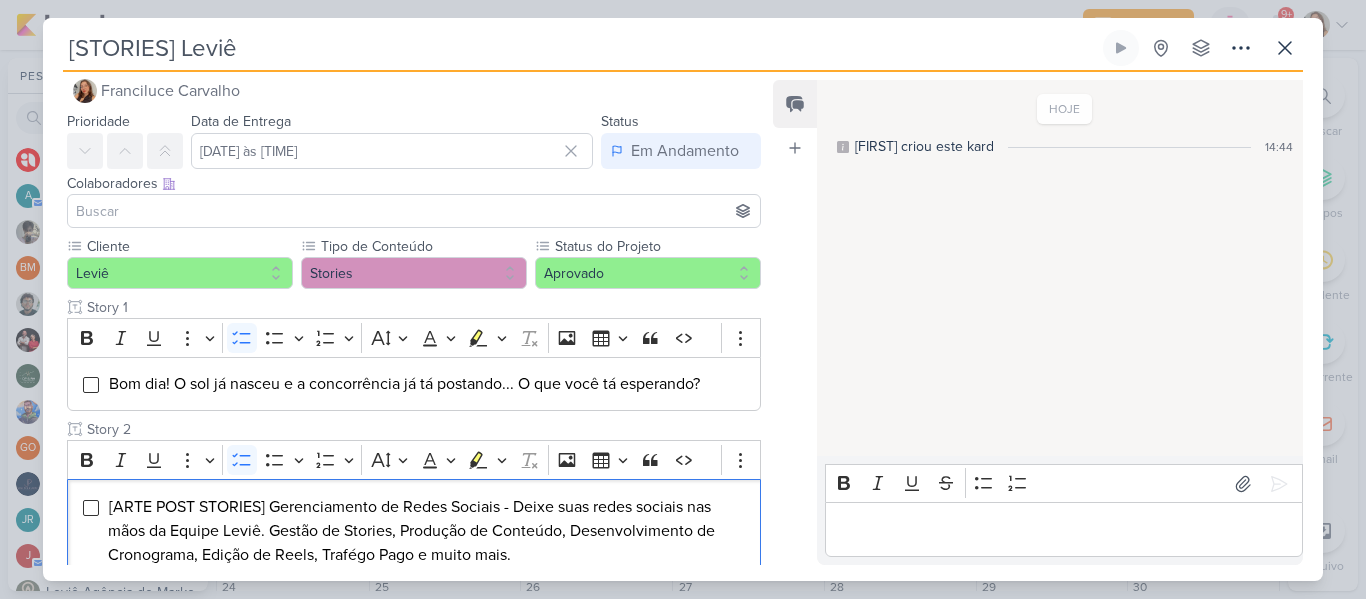 scroll, scrollTop: 155, scrollLeft: 0, axis: vertical 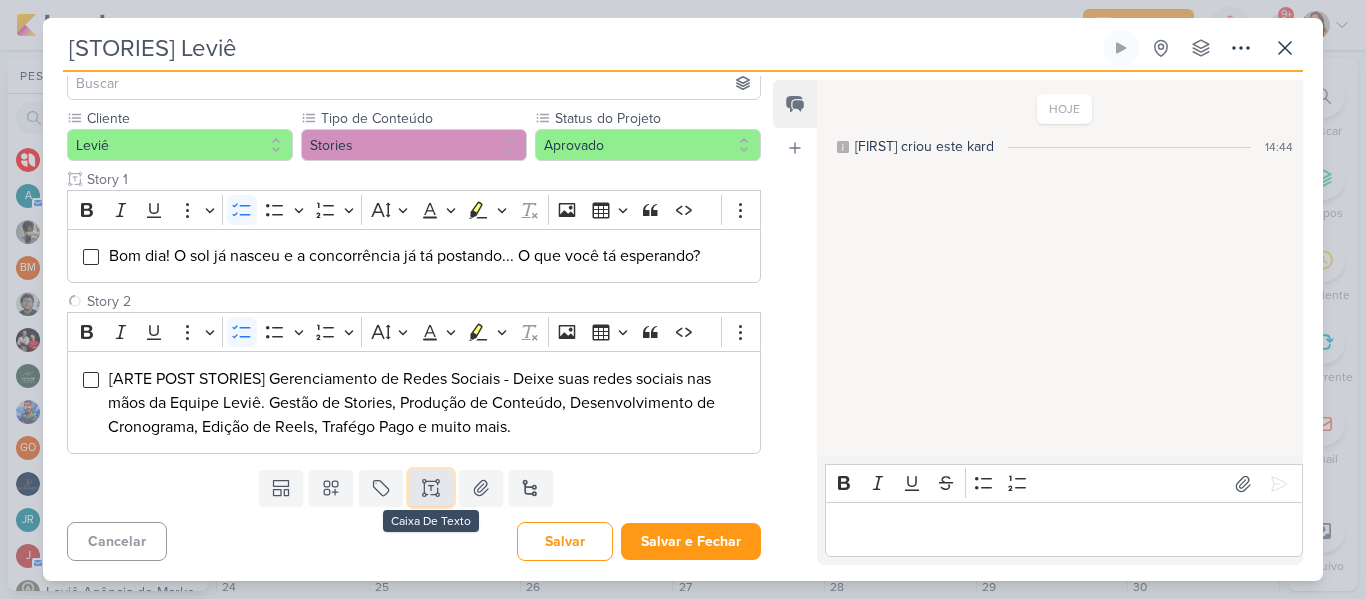 click 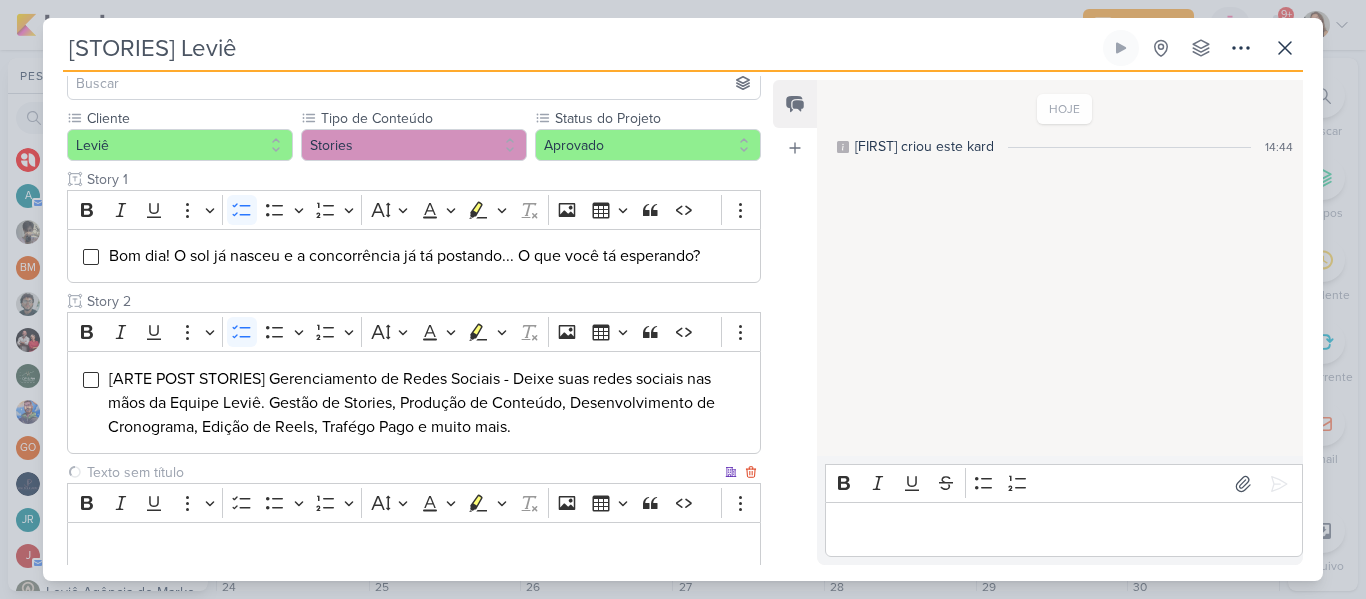 click at bounding box center [402, 472] 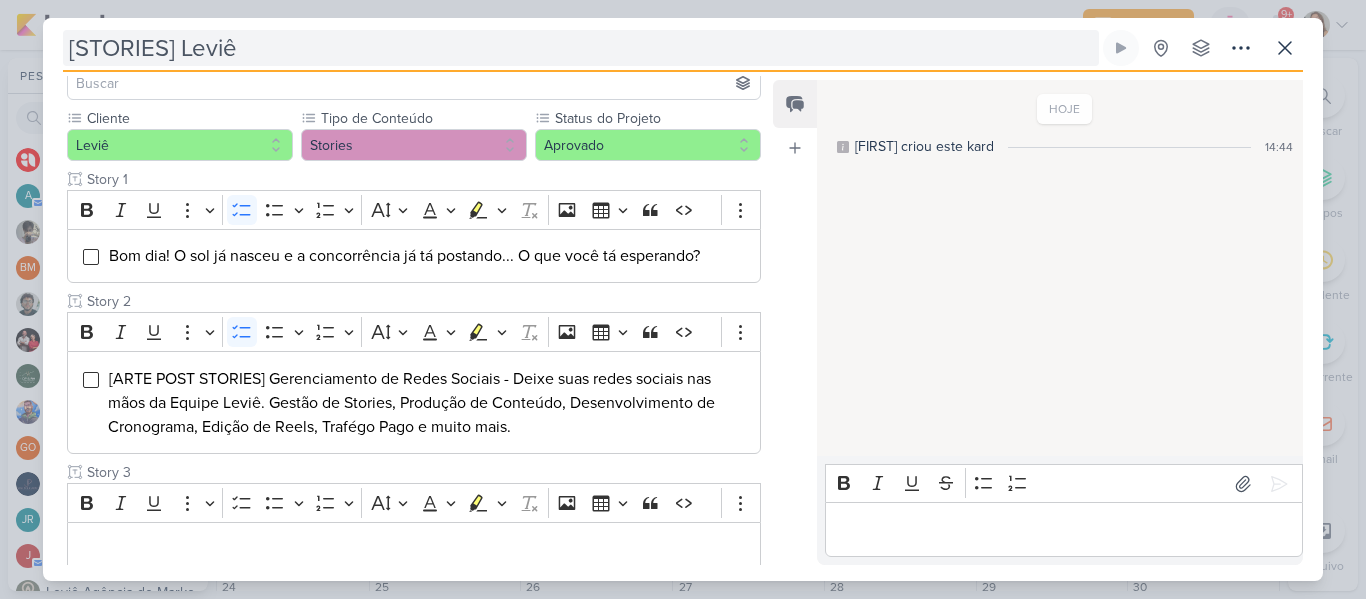 type on "Story 3" 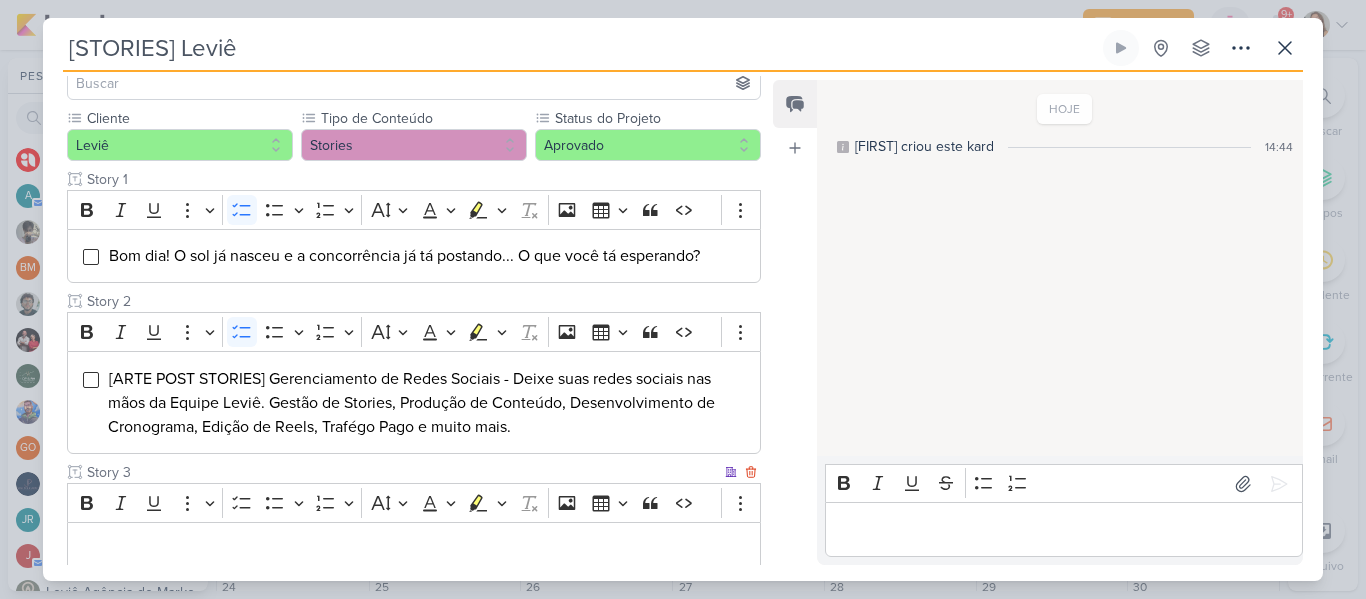 click at bounding box center [414, 549] 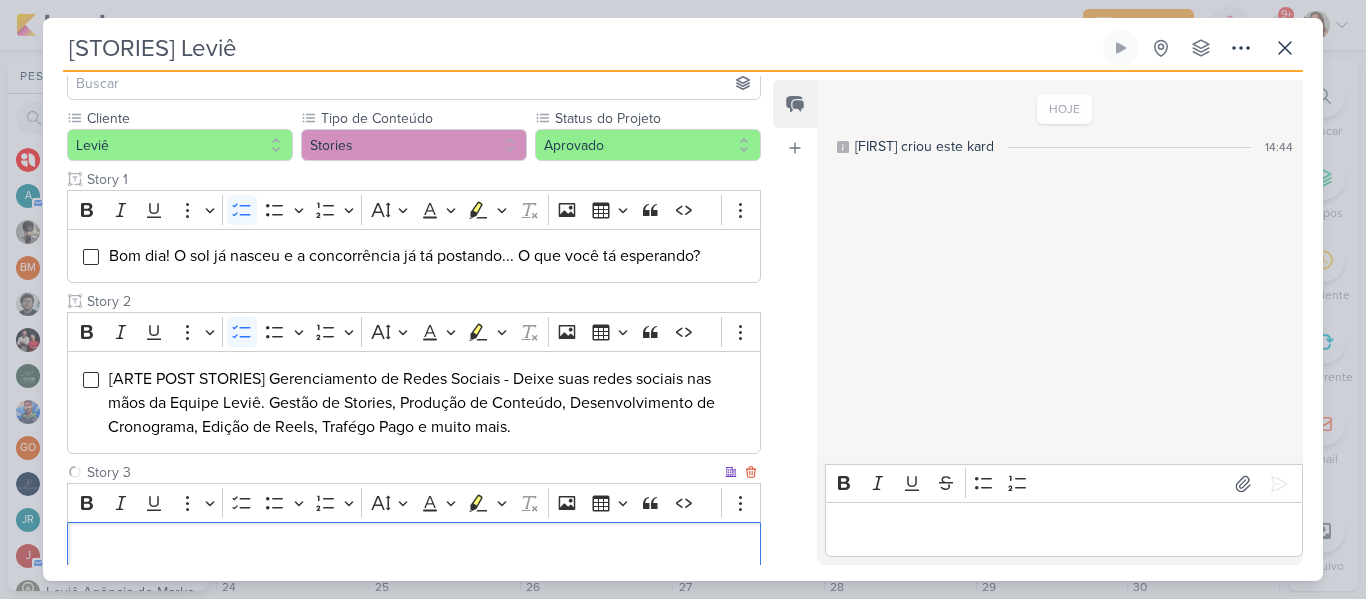 scroll, scrollTop: 269, scrollLeft: 0, axis: vertical 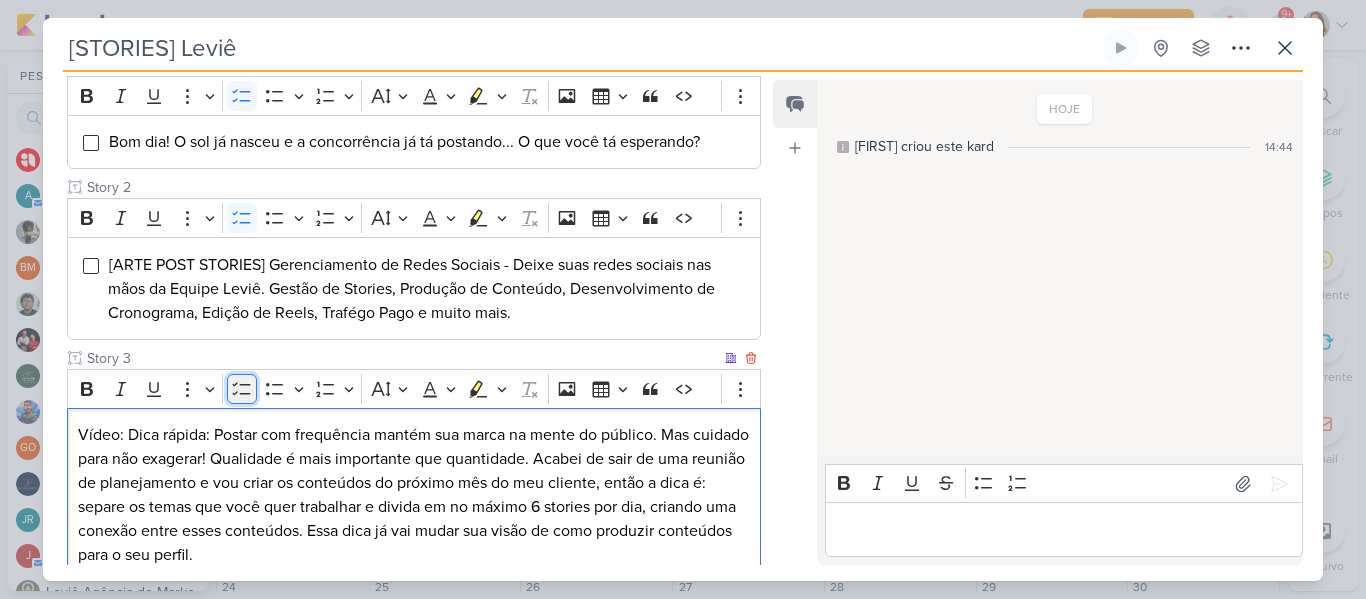 click 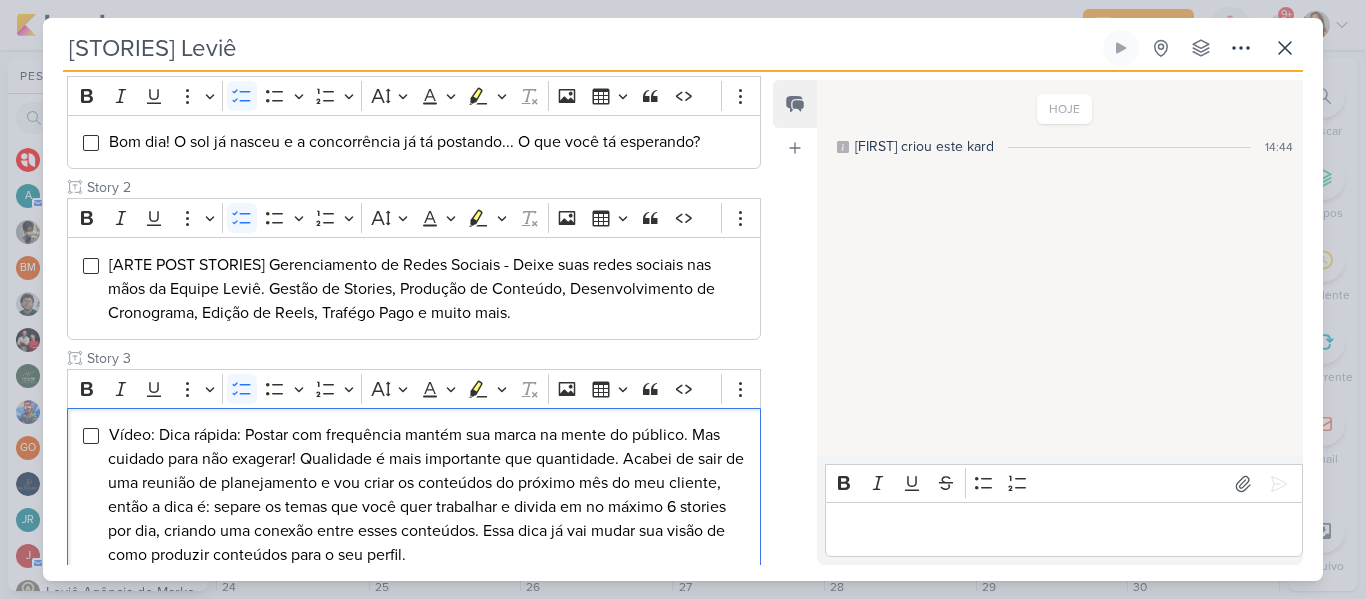 scroll, scrollTop: 397, scrollLeft: 0, axis: vertical 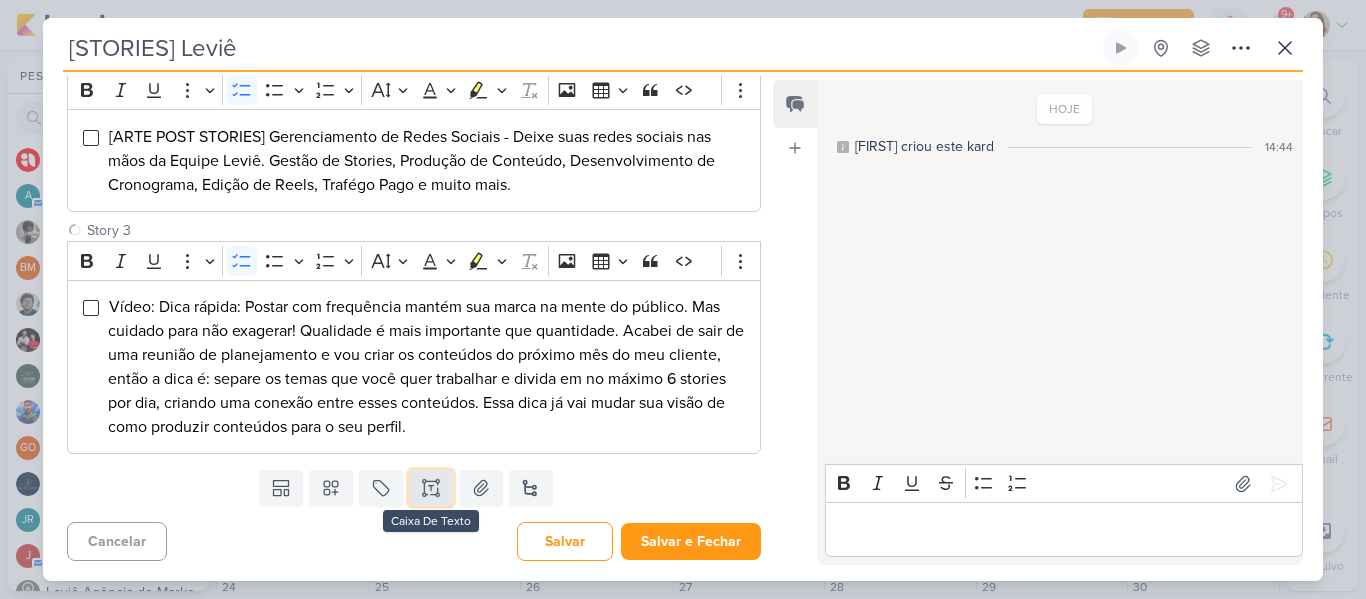 click 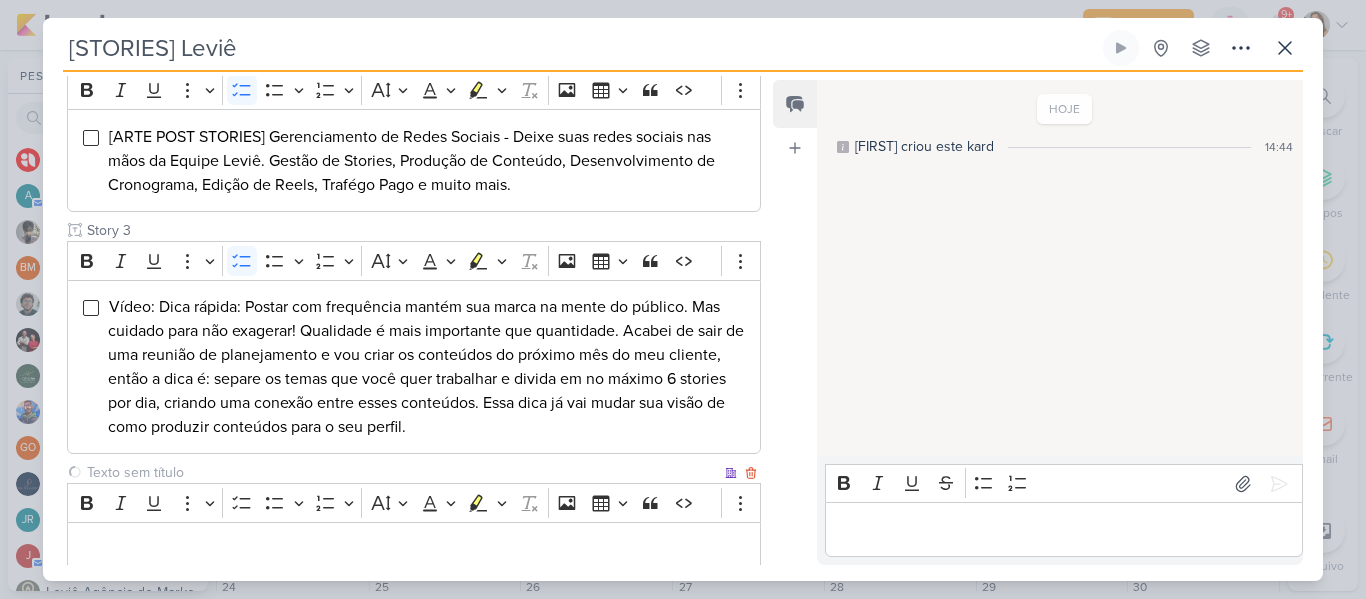 click at bounding box center [402, 472] 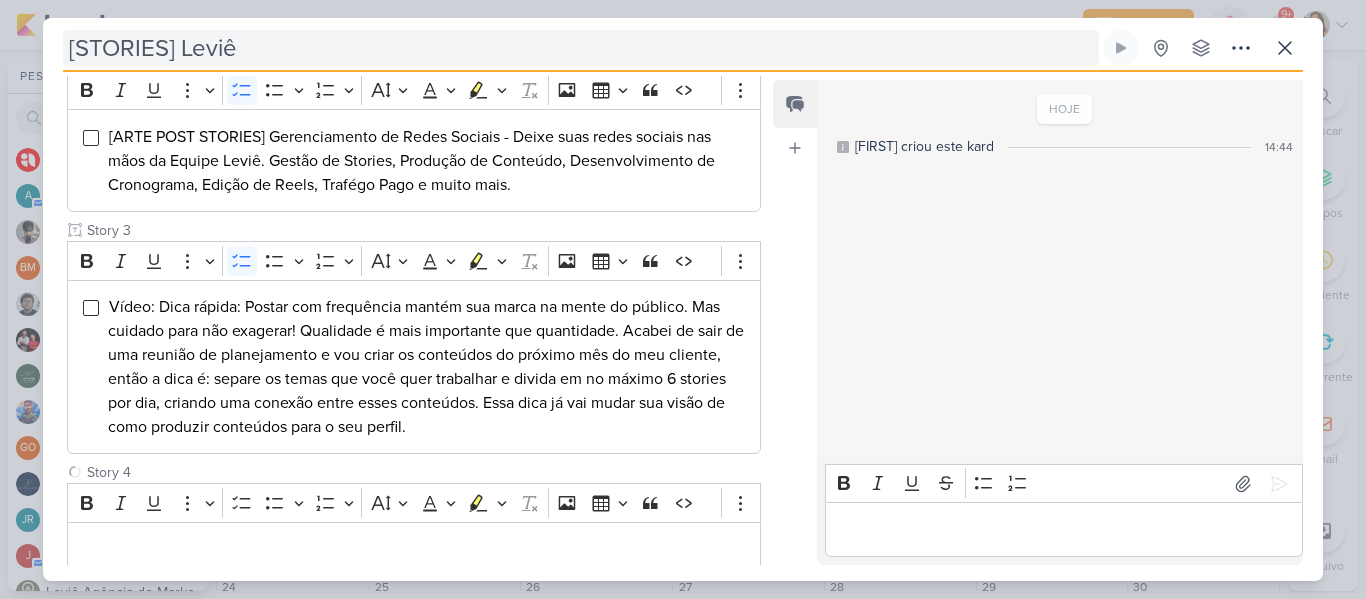 type on "Story 4" 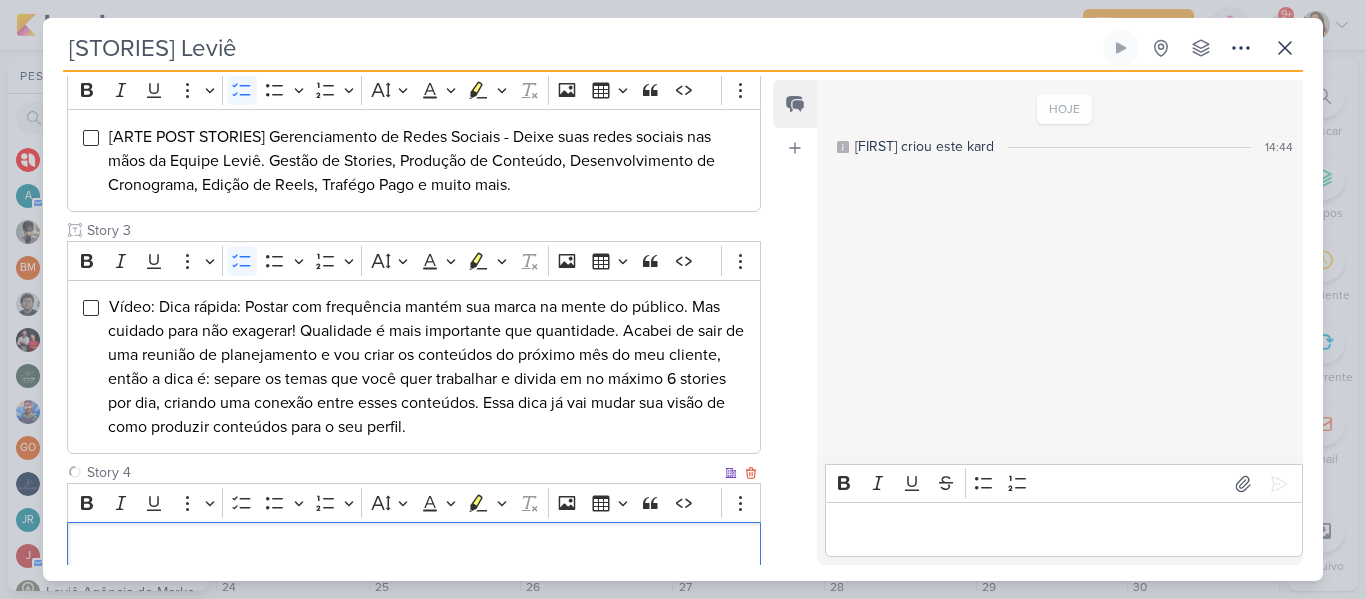 click at bounding box center (414, 549) 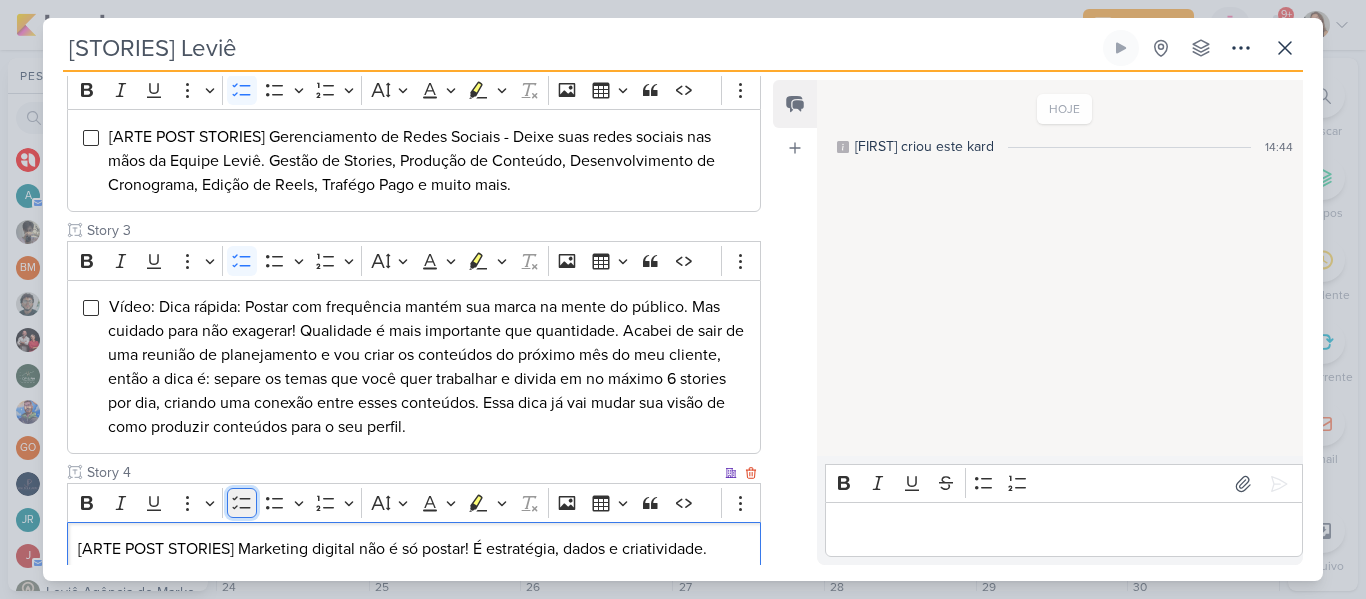 click 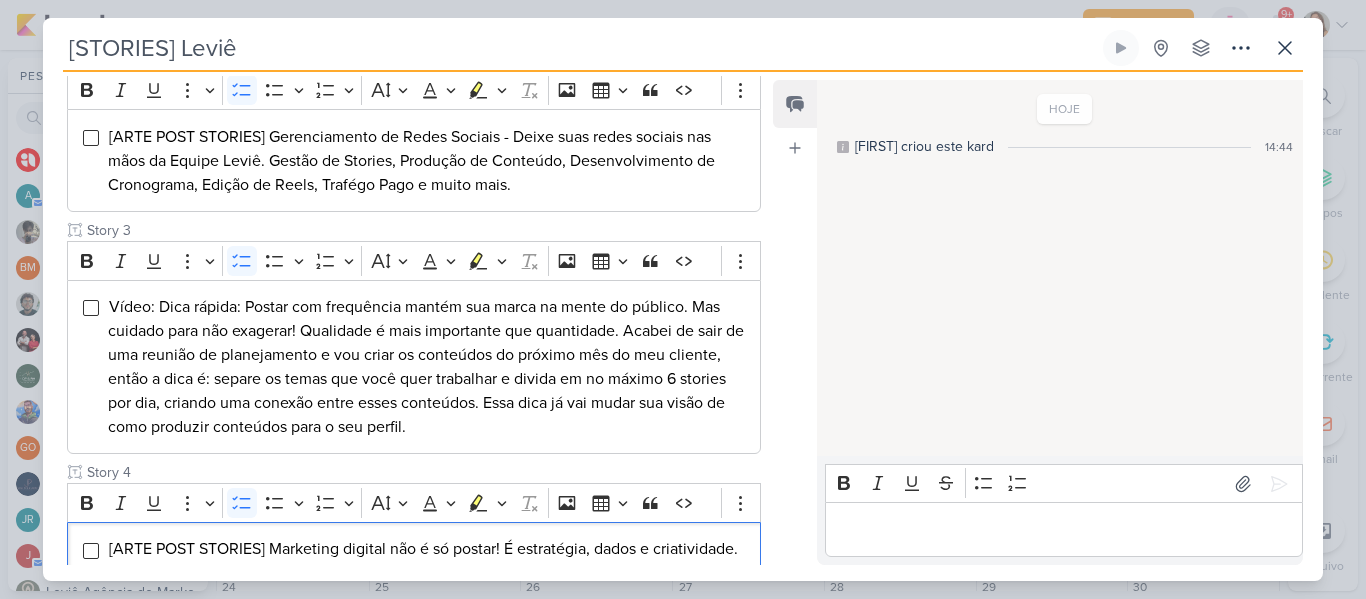 scroll, scrollTop: 544, scrollLeft: 0, axis: vertical 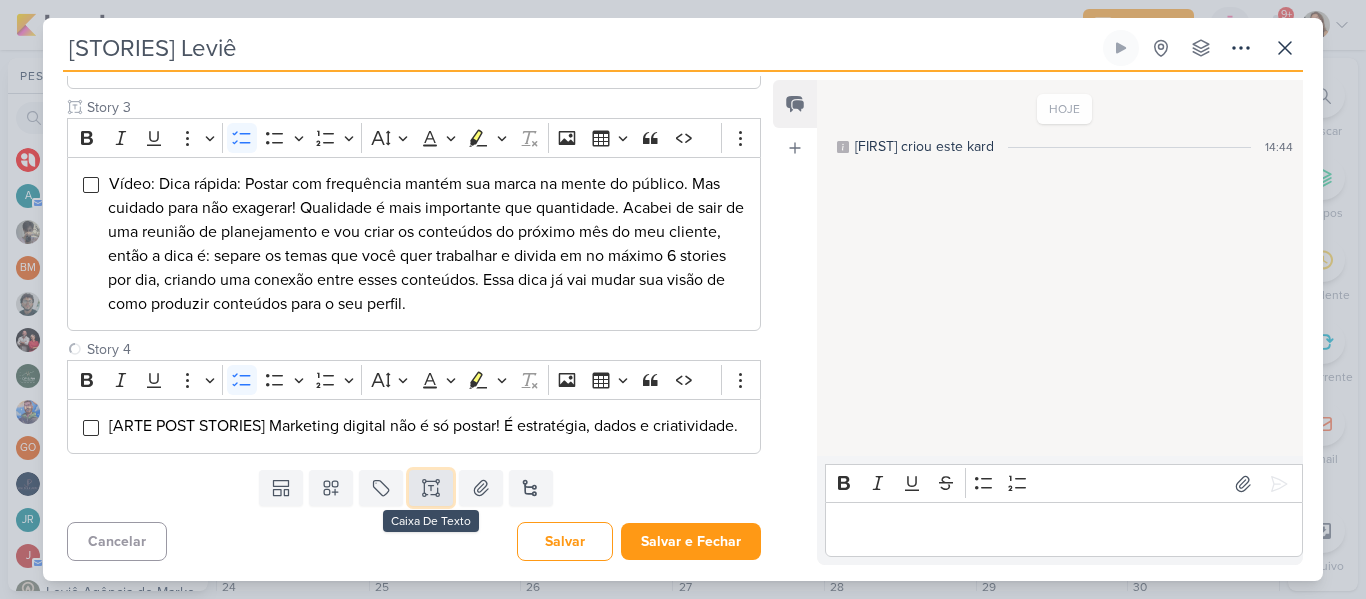 click 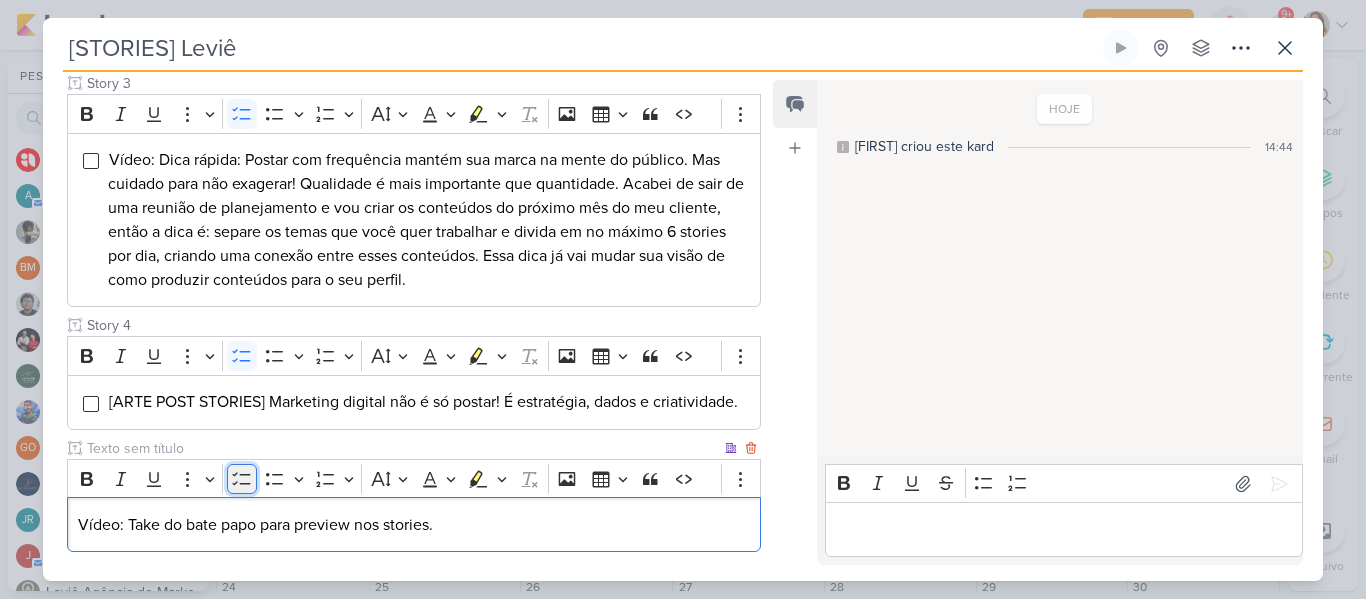 click 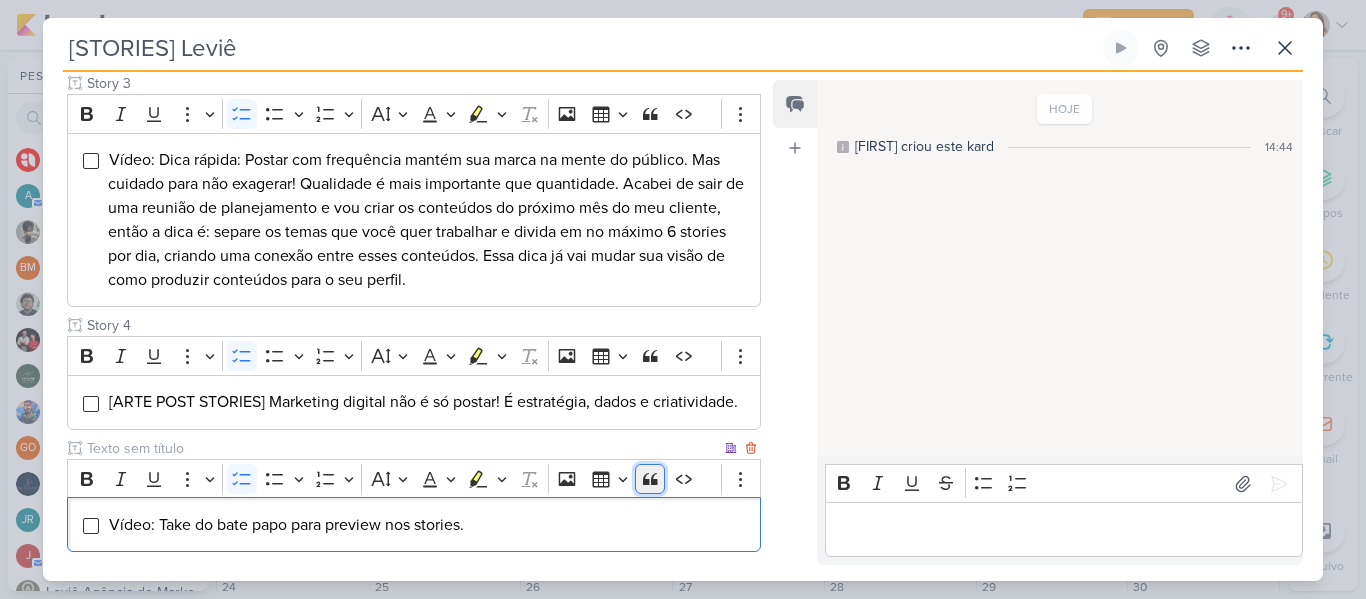 click 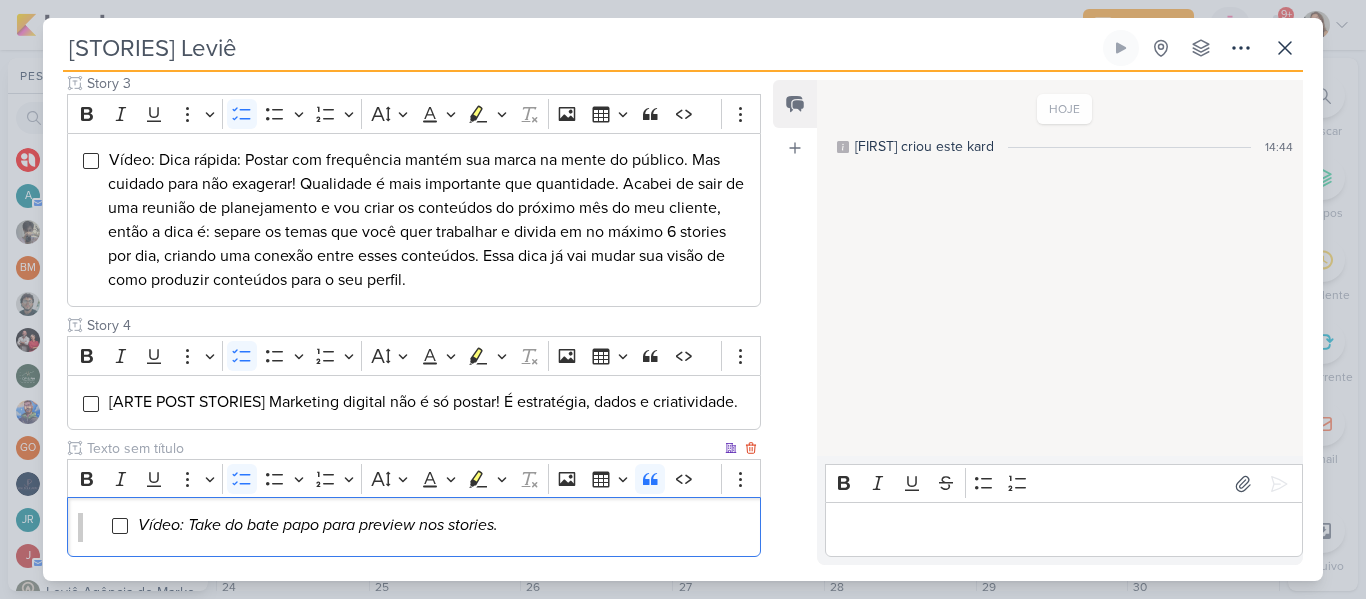 click at bounding box center (402, 448) 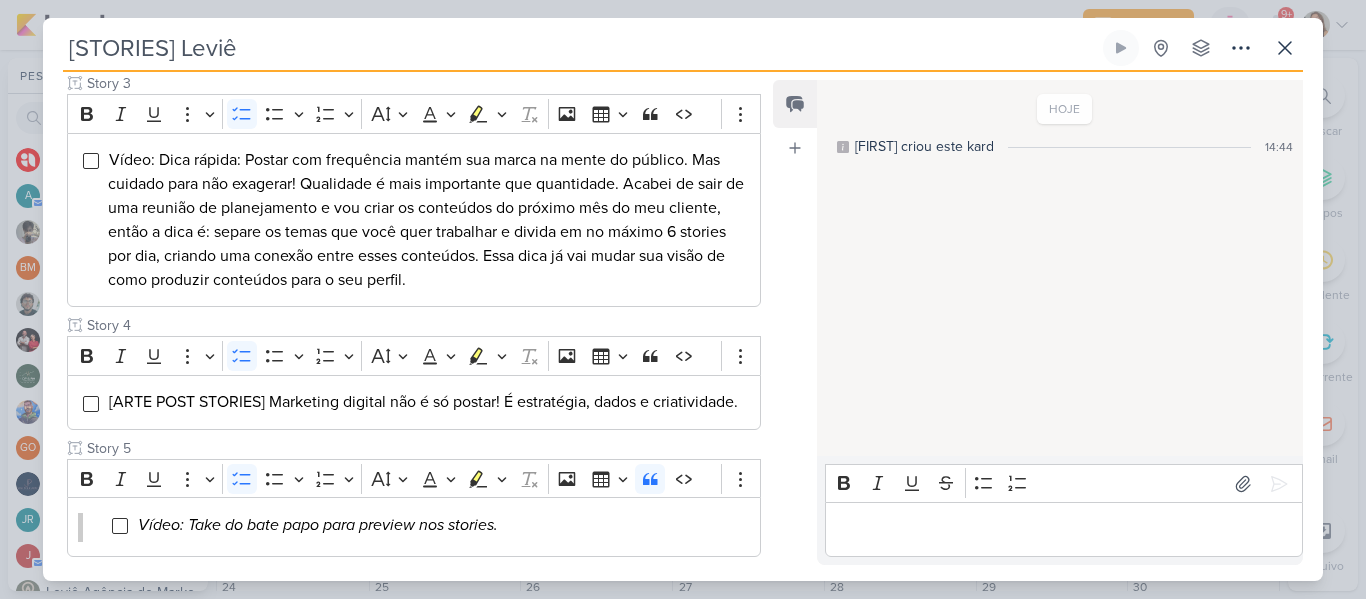 scroll, scrollTop: 671, scrollLeft: 0, axis: vertical 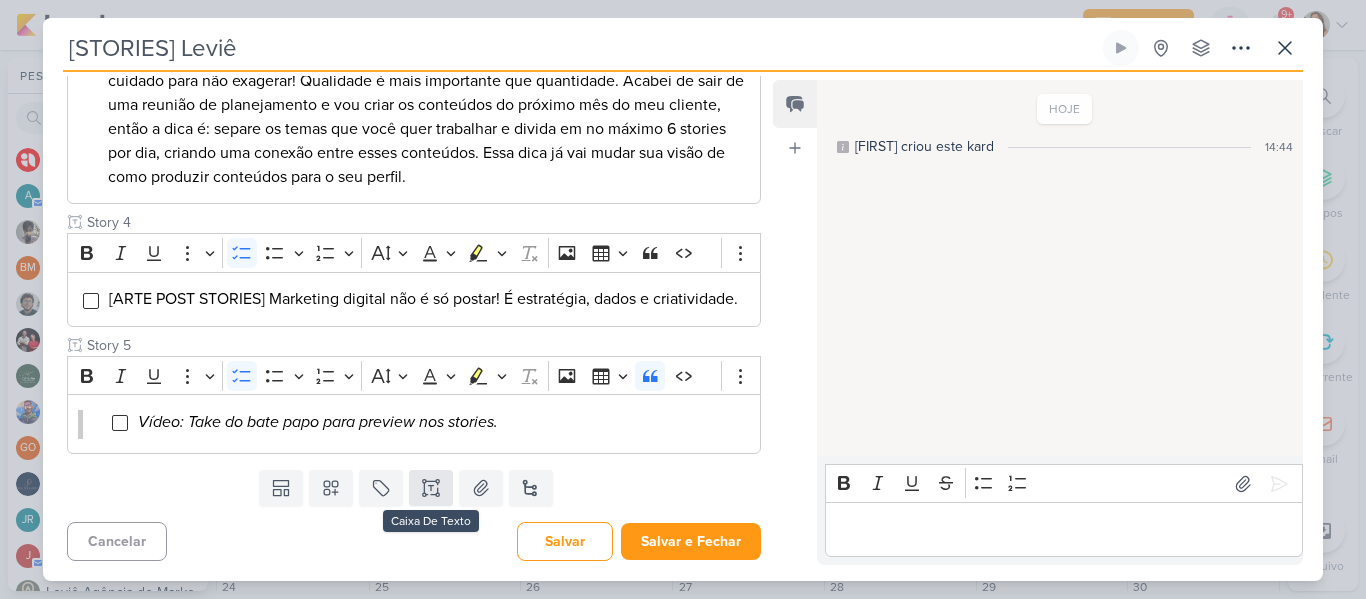 type on "Story 5" 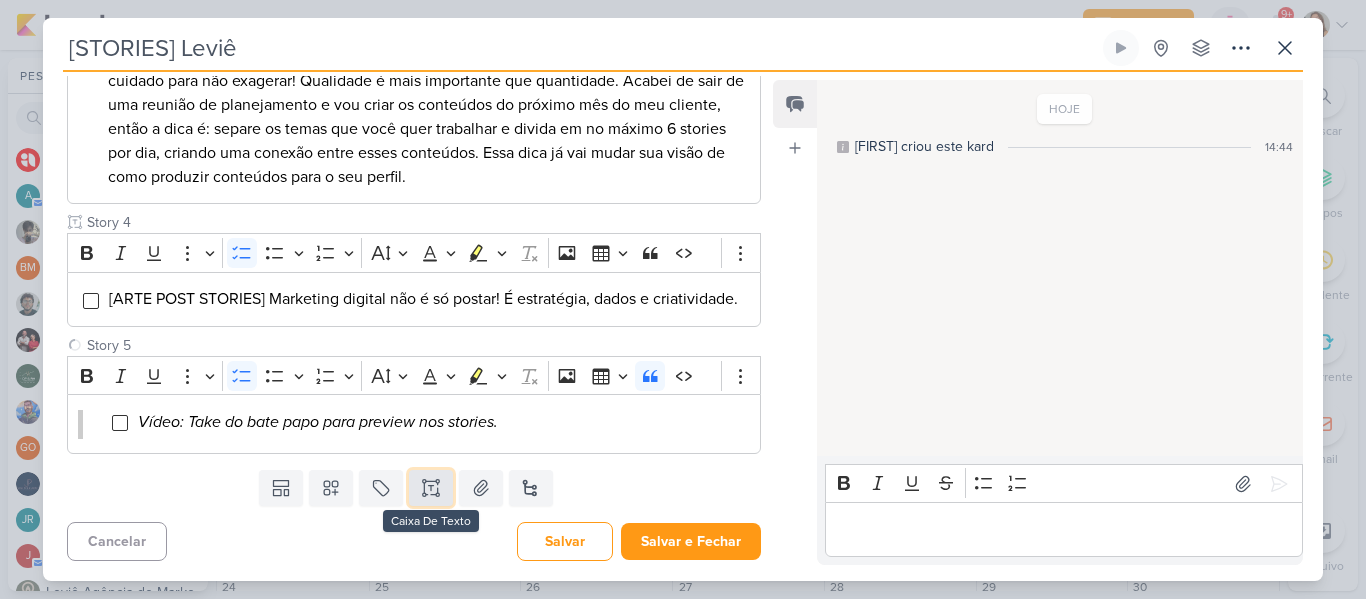 click at bounding box center (431, 488) 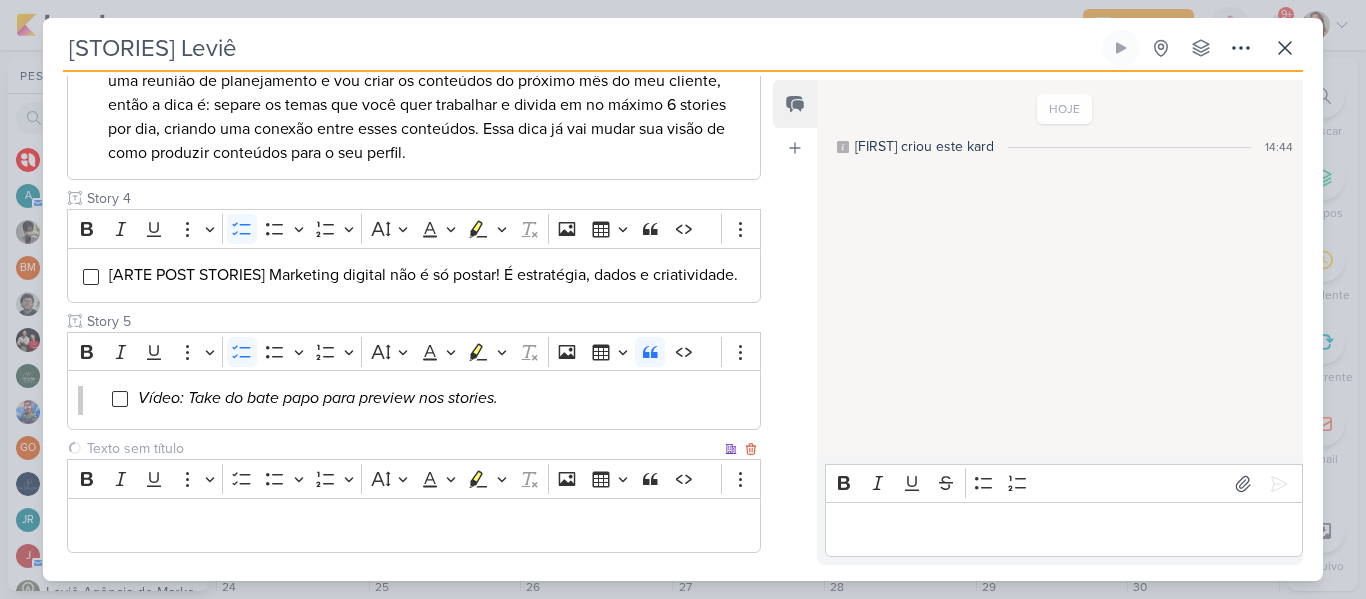 click at bounding box center [402, 448] 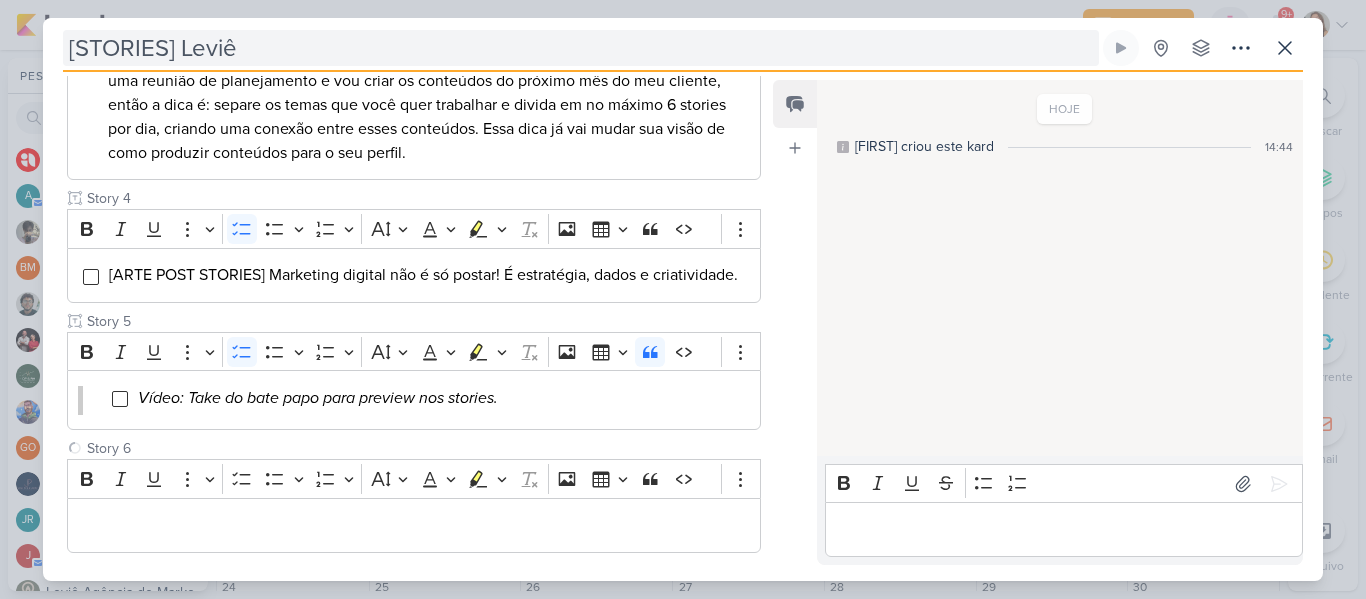 type on "Story 6" 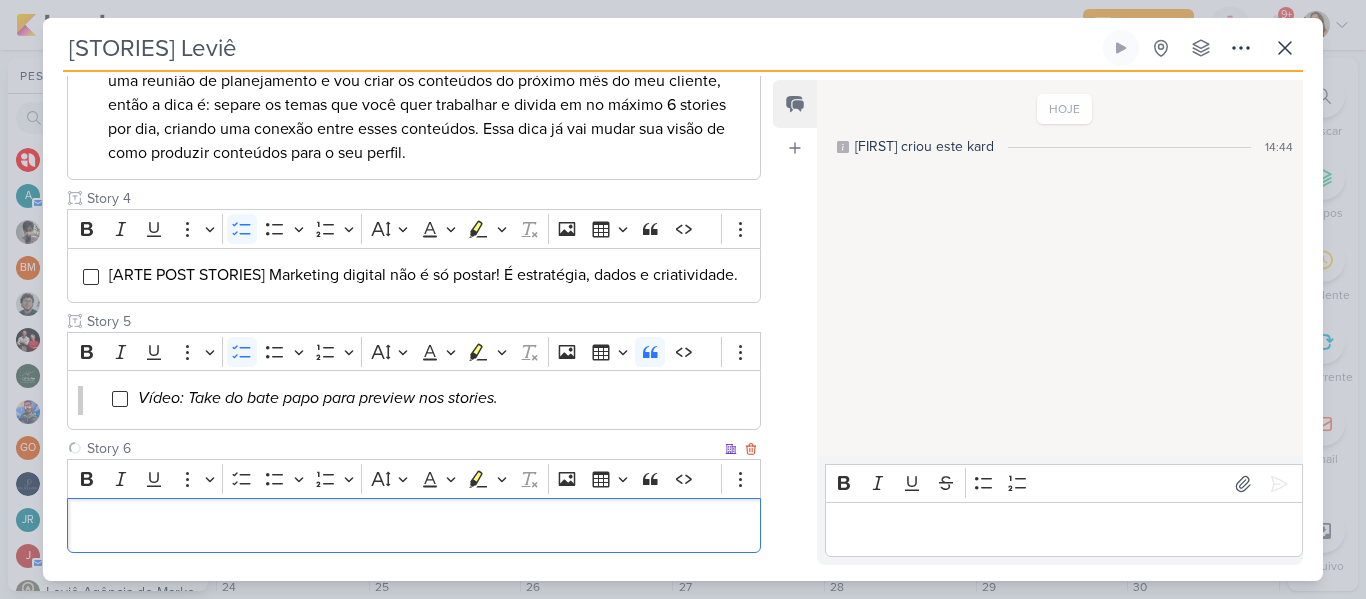 click at bounding box center [414, 525] 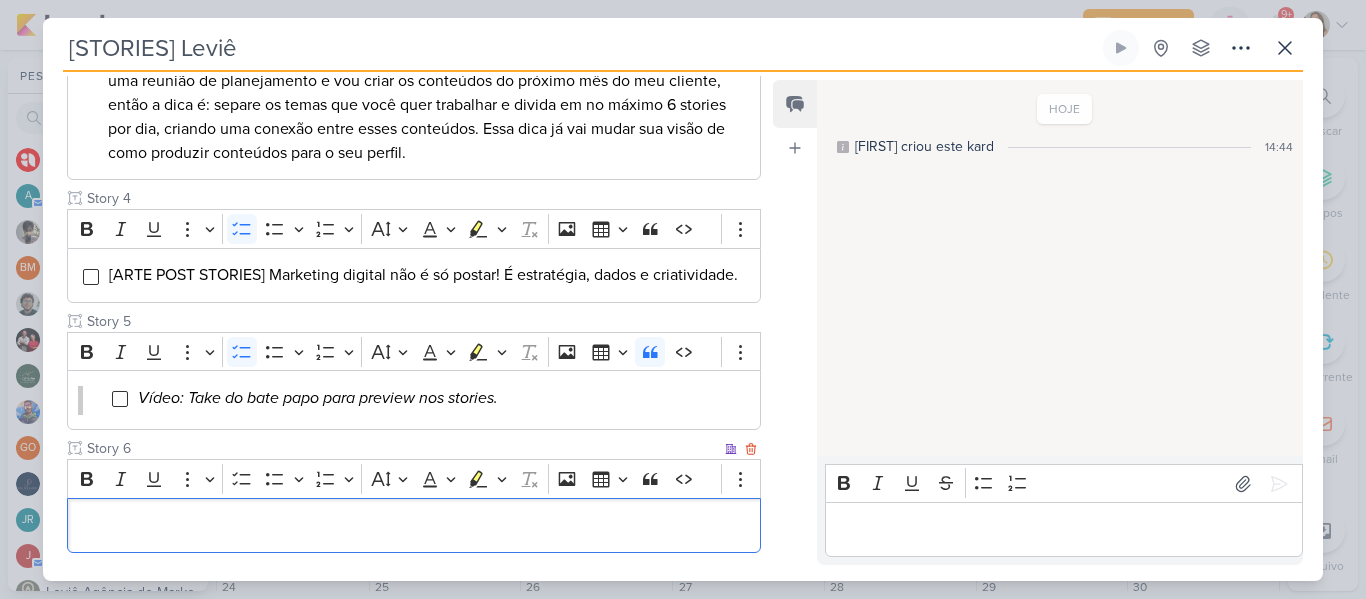 scroll, scrollTop: 689, scrollLeft: 0, axis: vertical 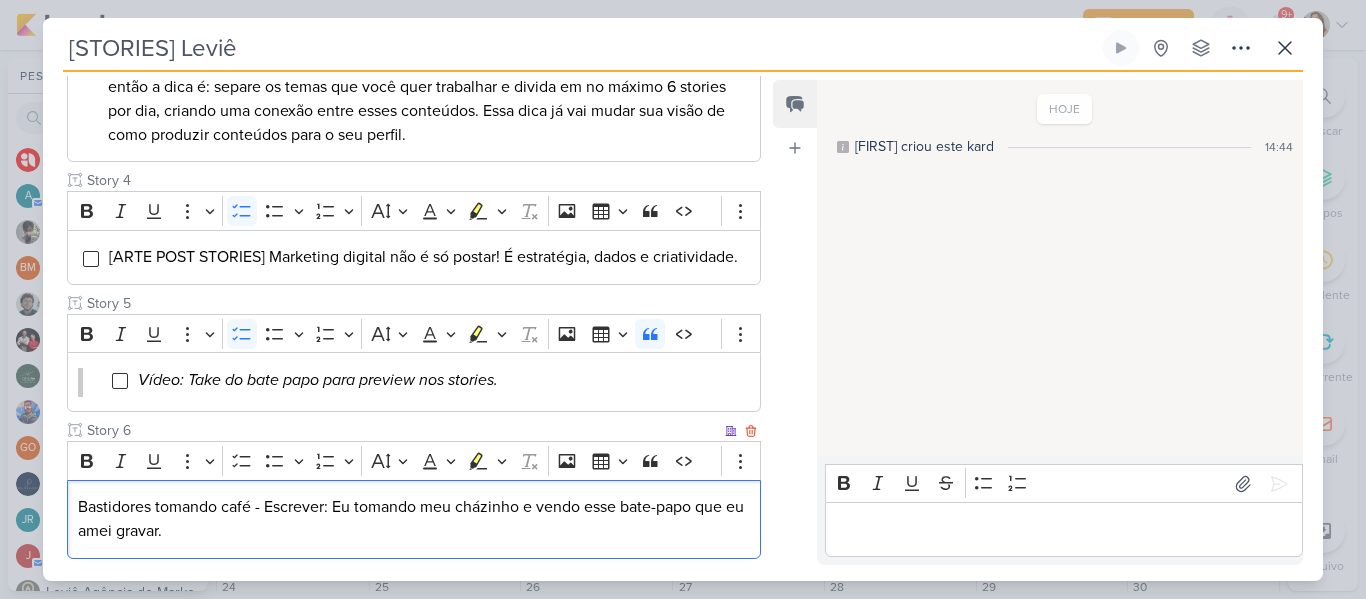click on "Bastidores tomando café - Escrever: Eu tomando meu cházinho e vendo esse bate-papo que eu amei gravar." at bounding box center (414, 519) 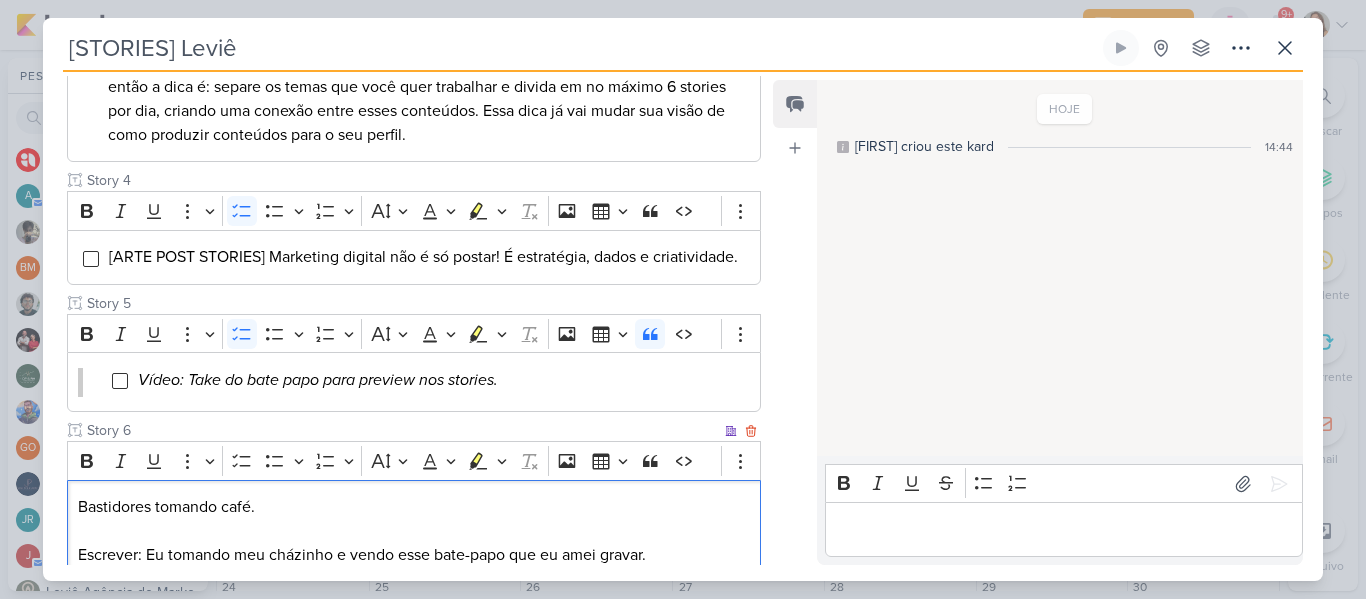 scroll, scrollTop: 713, scrollLeft: 0, axis: vertical 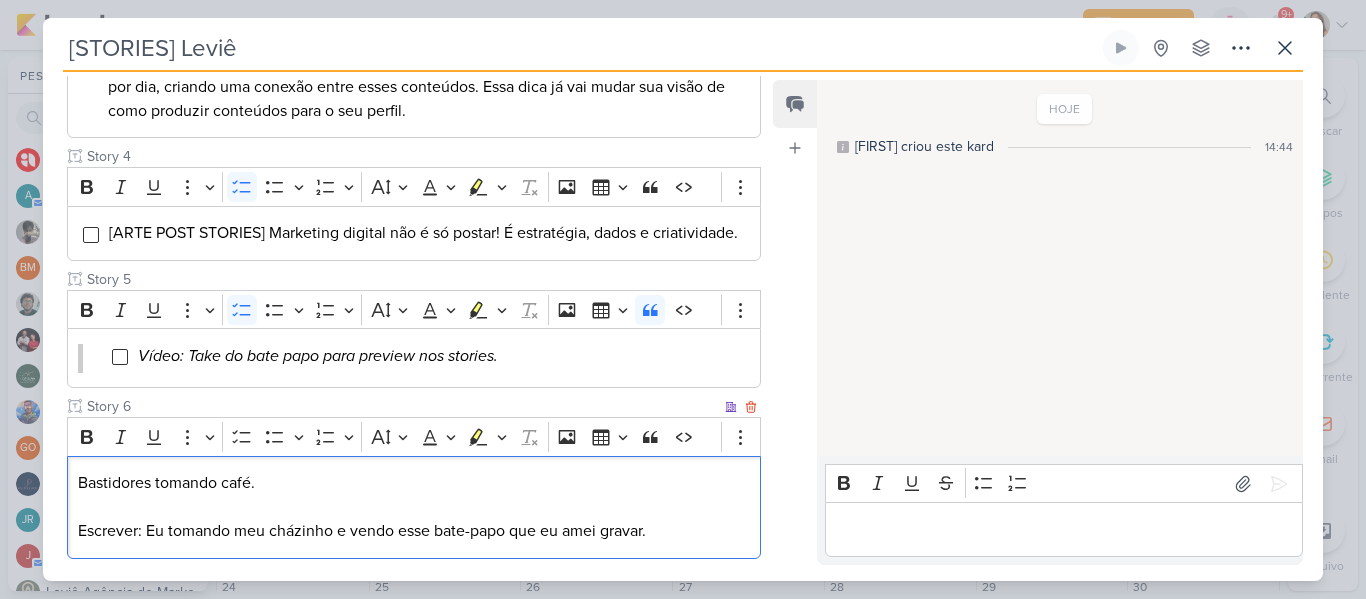 click on "Bastidores tomando café. Escrever: Eu tomando meu cházinho e vendo esse bate-papo que eu amei gravar." at bounding box center (414, 507) 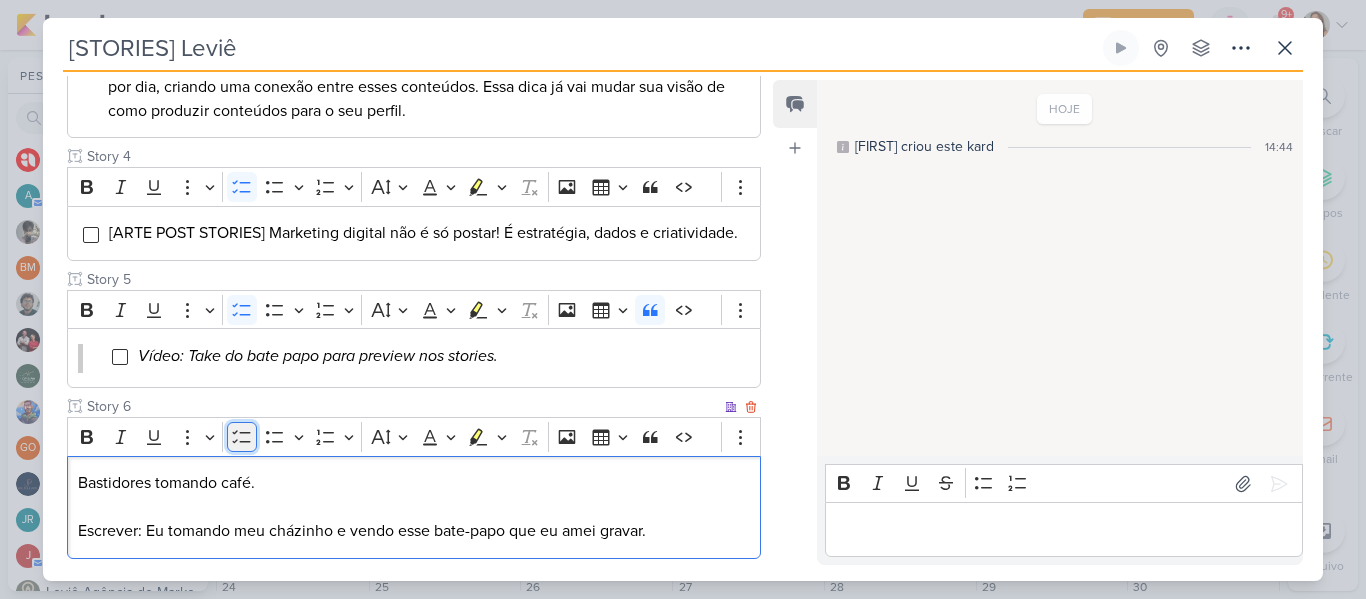click 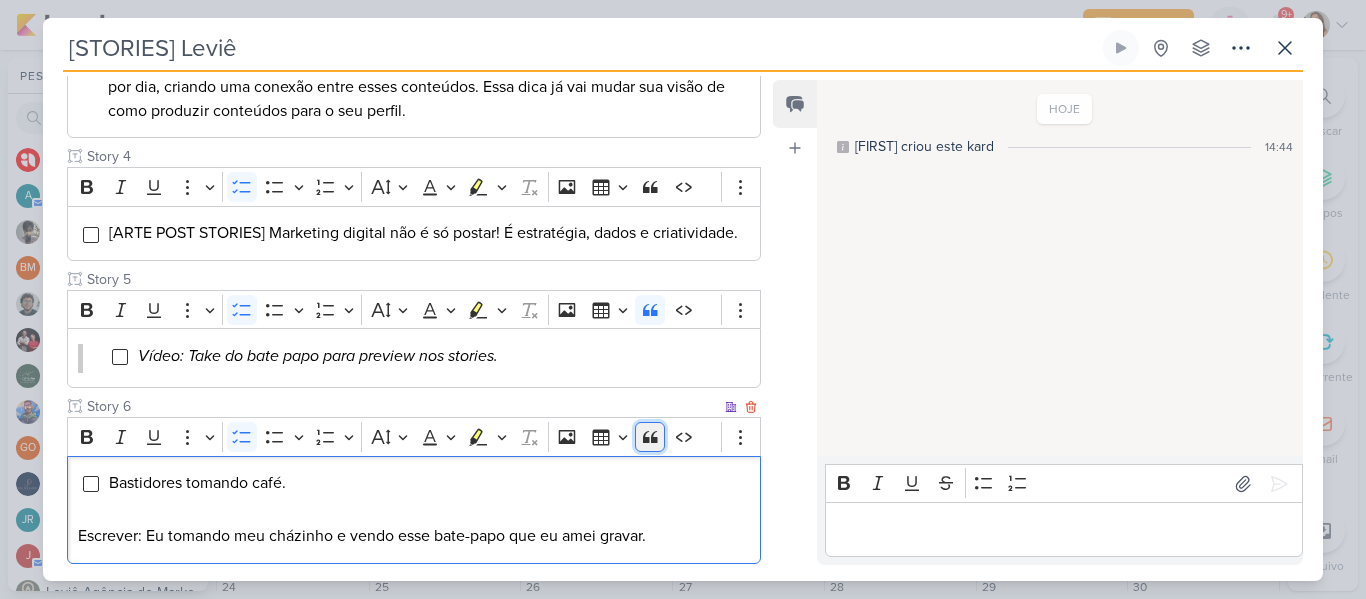 click 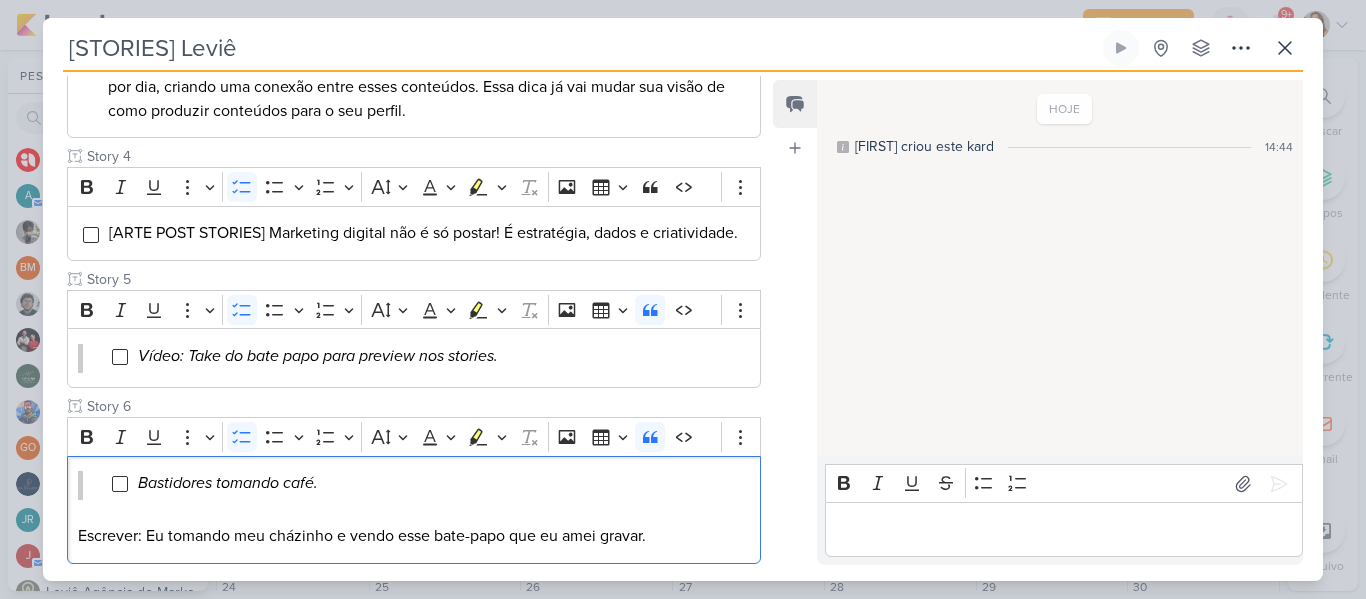 scroll, scrollTop: 847, scrollLeft: 0, axis: vertical 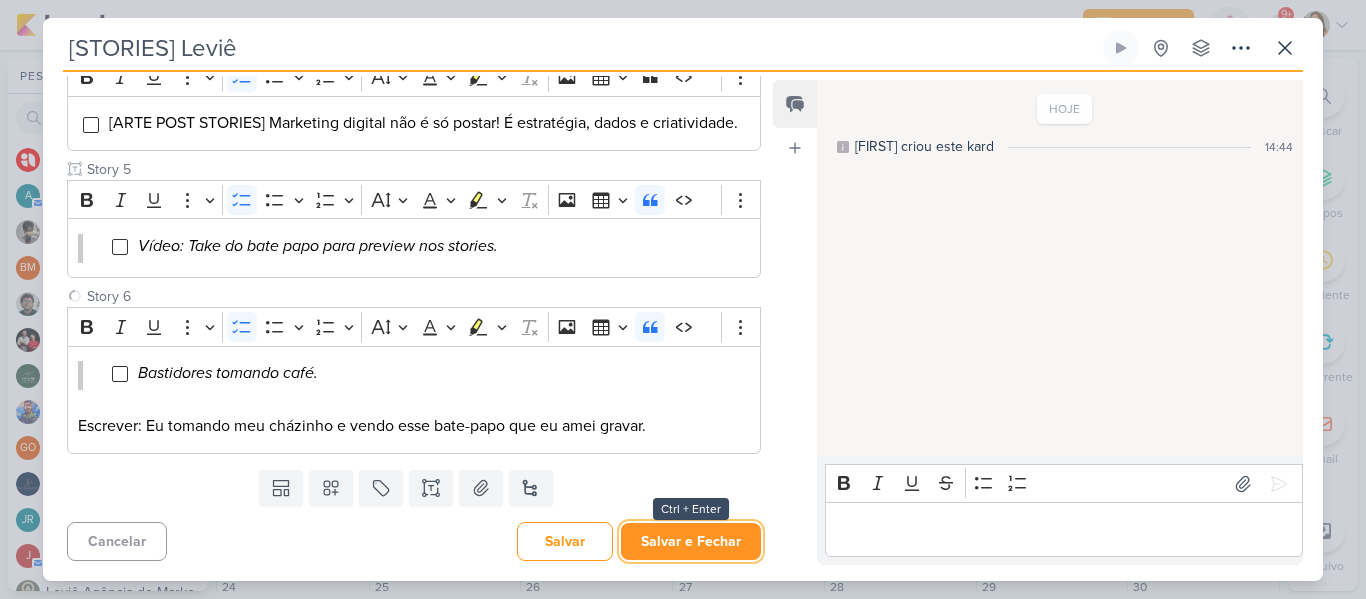 click on "Salvar e Fechar" at bounding box center [691, 541] 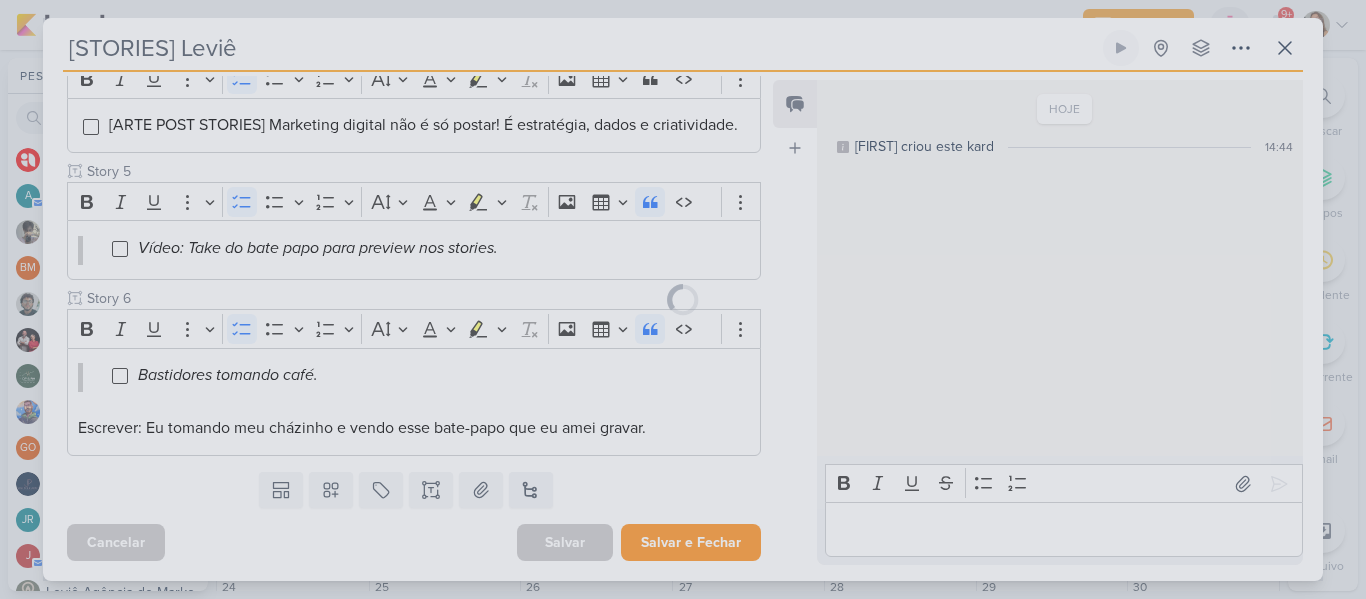 scroll, scrollTop: 845, scrollLeft: 0, axis: vertical 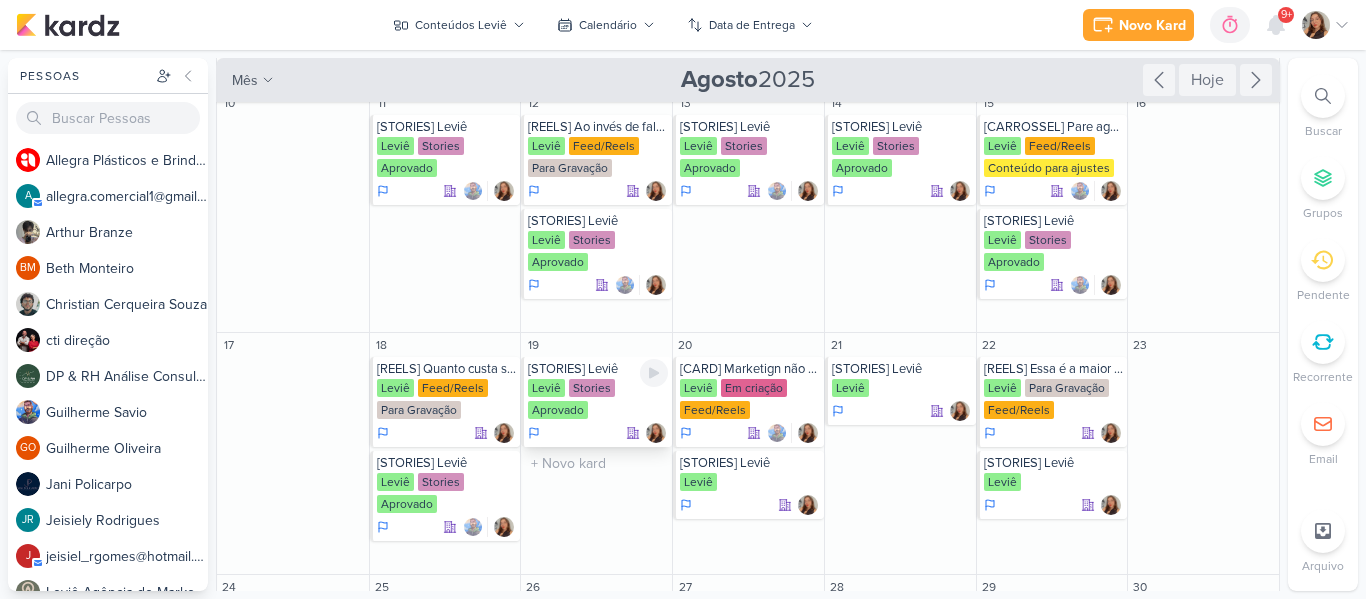 click on "Leviê
Stories
Aprovado" at bounding box center [598, 400] 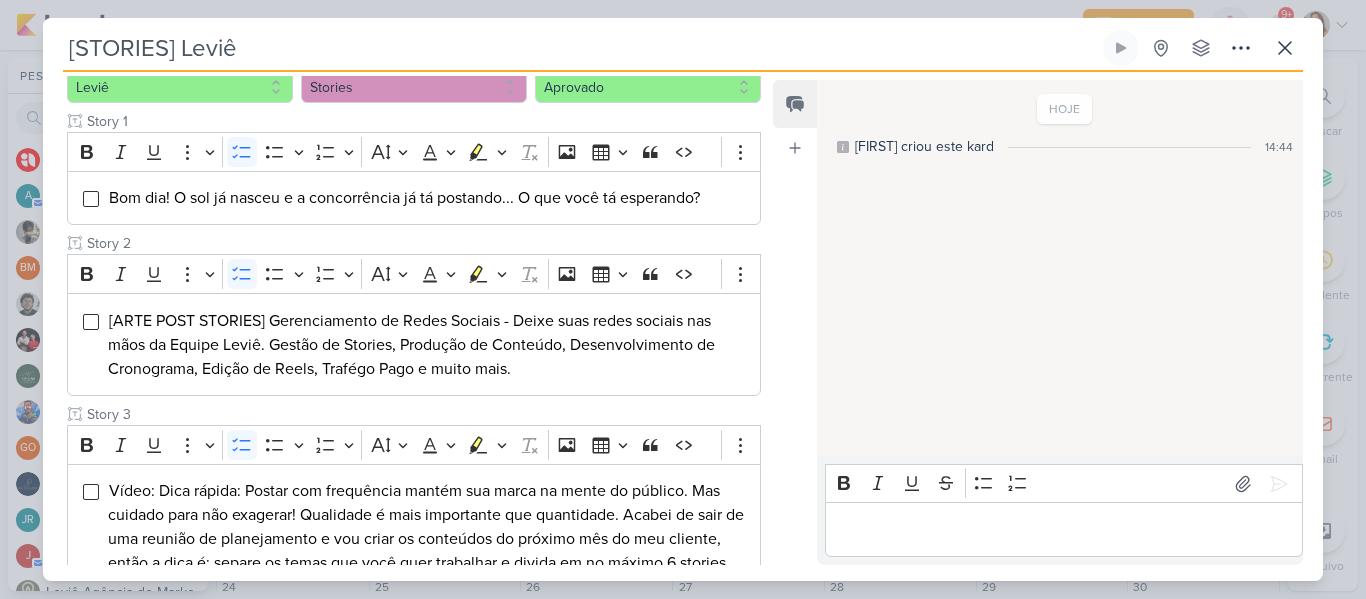 scroll, scrollTop: 0, scrollLeft: 0, axis: both 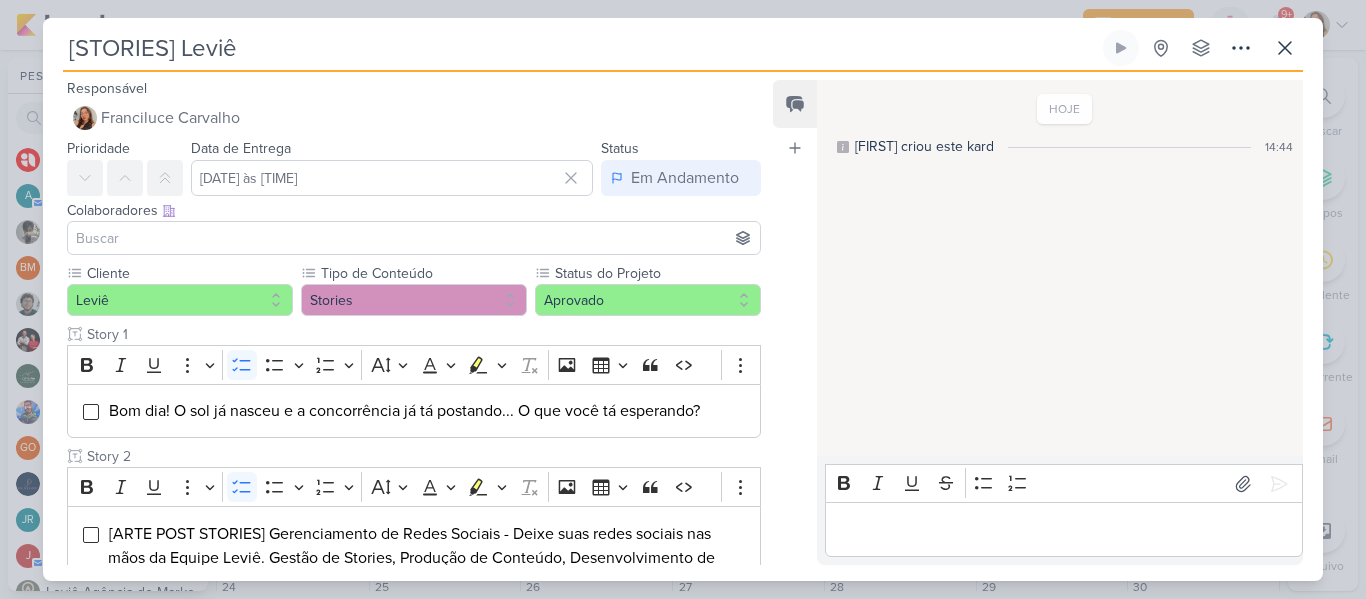 click at bounding box center (414, 238) 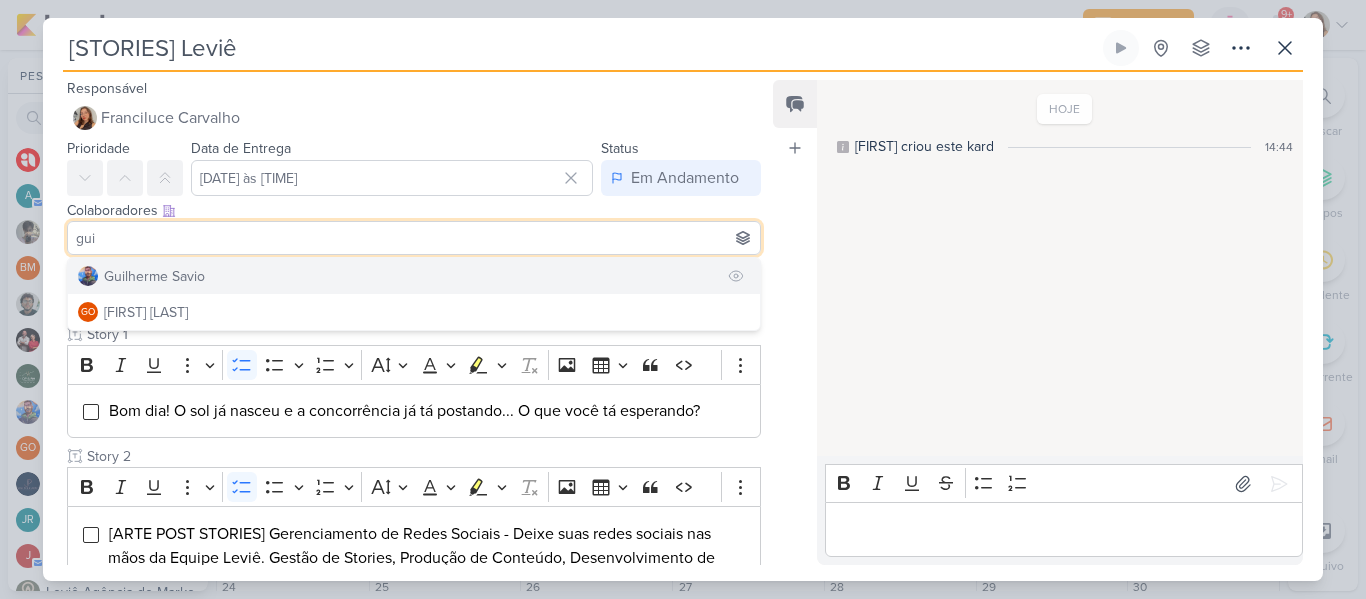 type on "gui" 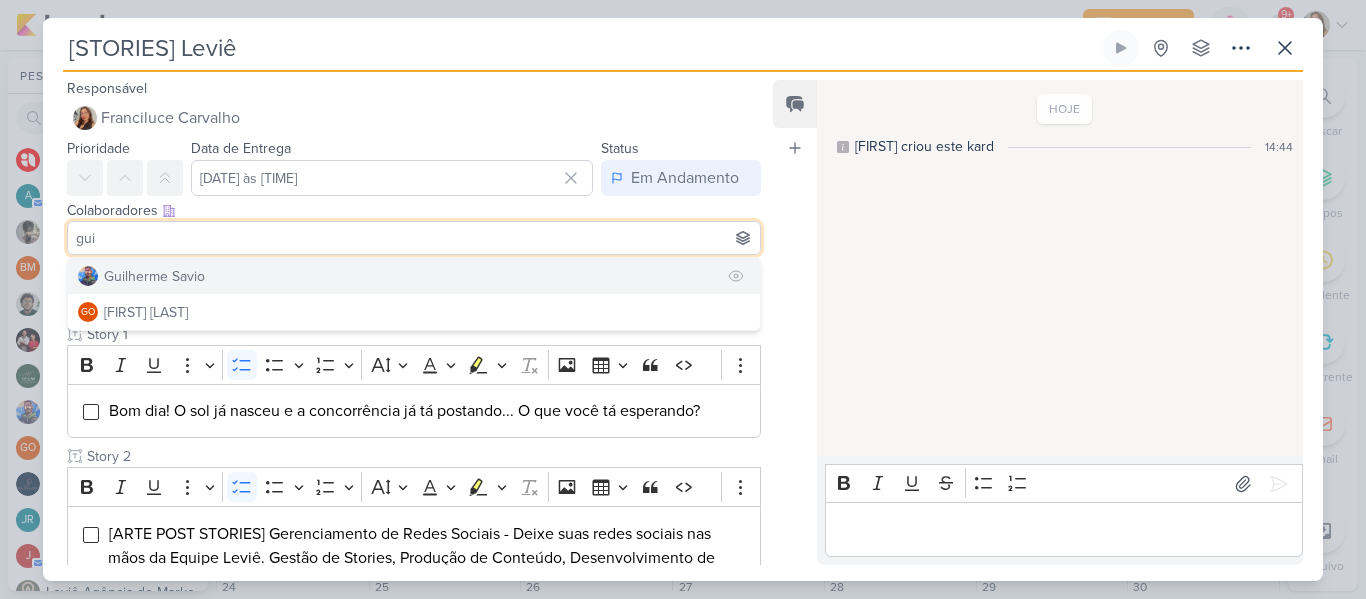 click on "Guilherme Savio" at bounding box center (414, 276) 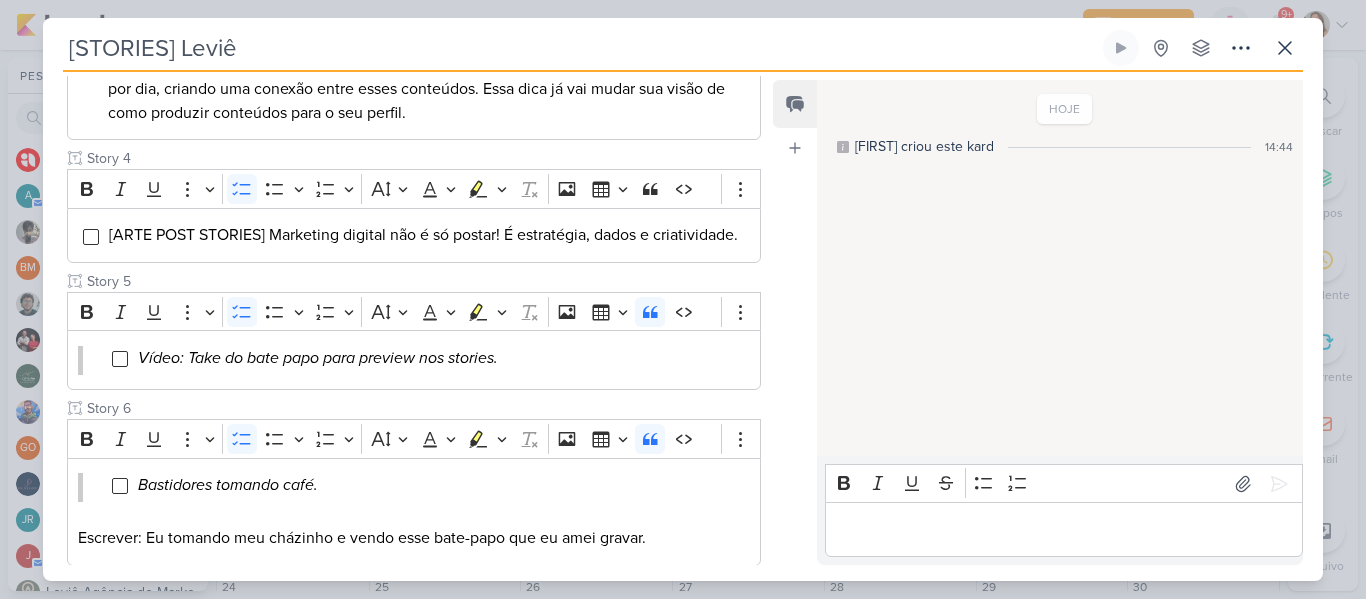scroll, scrollTop: 814, scrollLeft: 0, axis: vertical 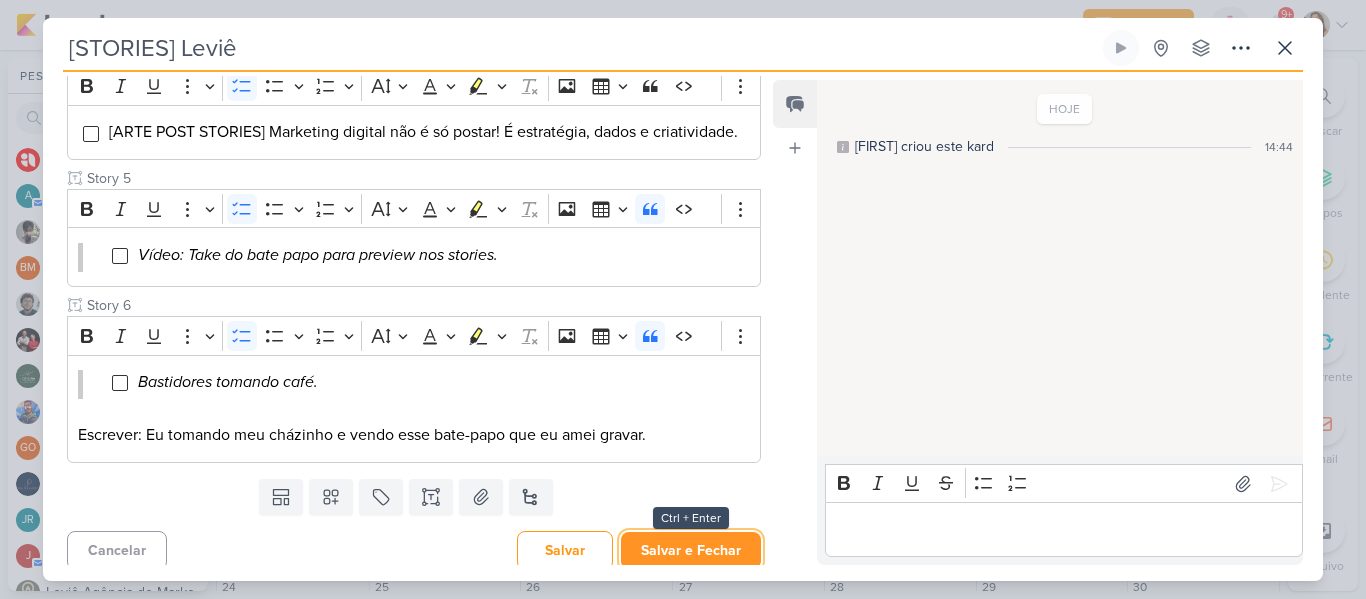 click on "Salvar e Fechar" at bounding box center [691, 550] 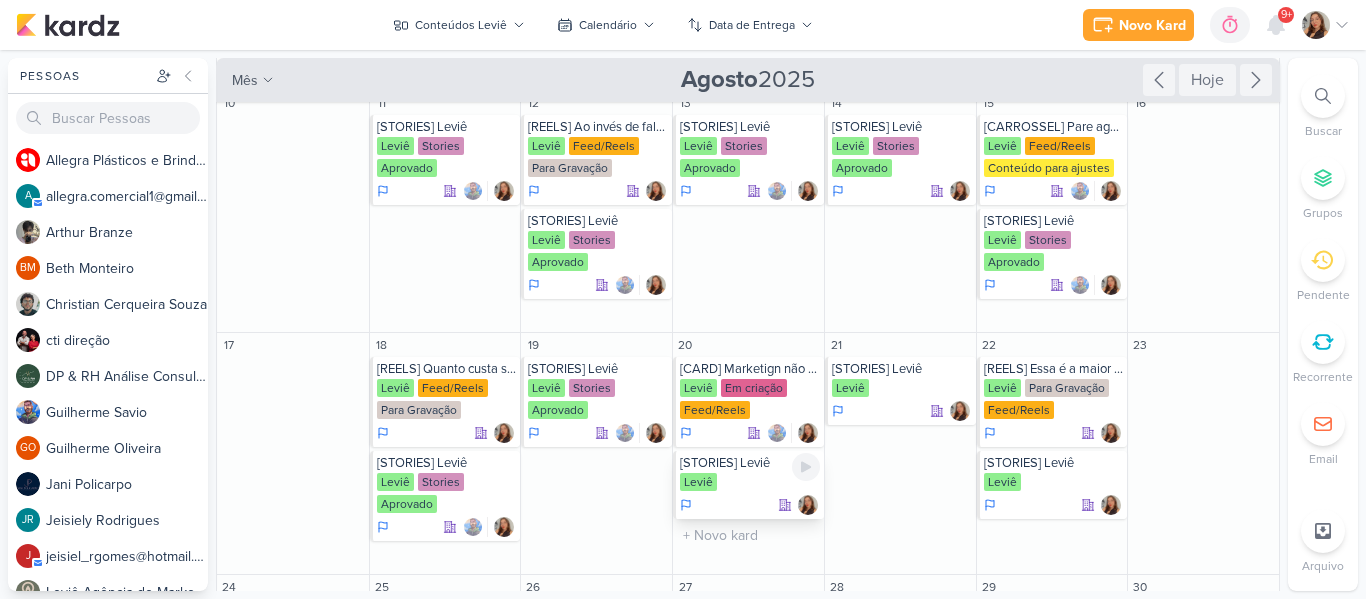 click on "[STORIES] Leviê" at bounding box center [750, 463] 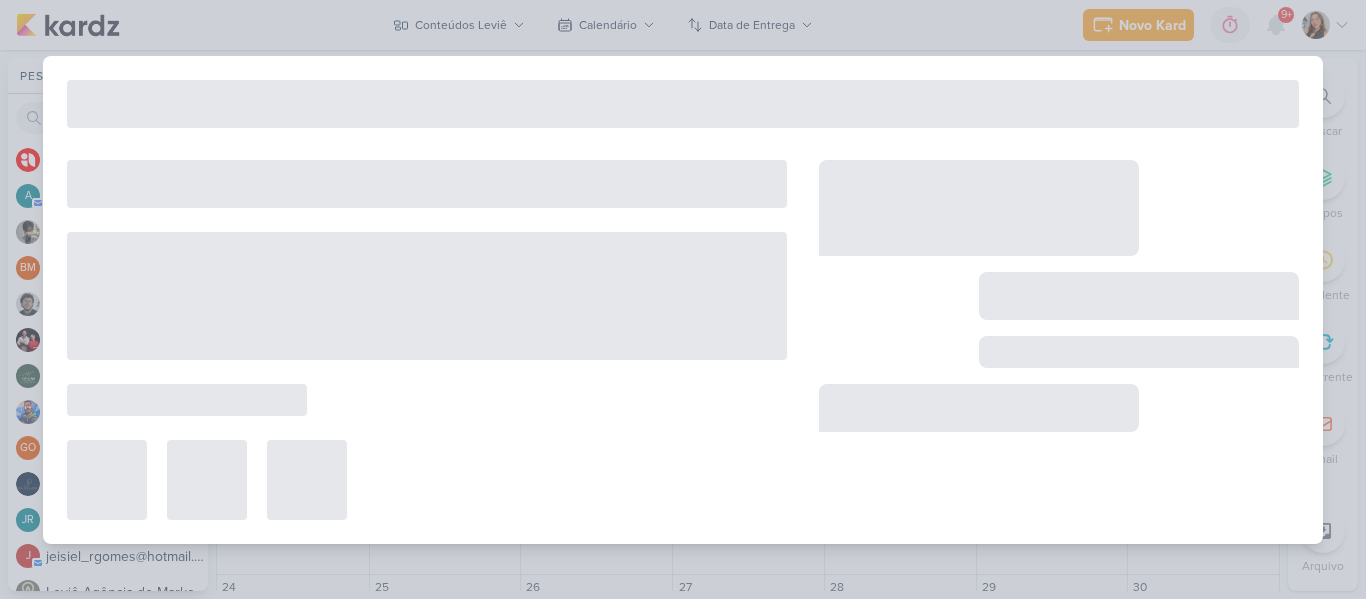 type on "20 de agosto de 2025 às 23:59" 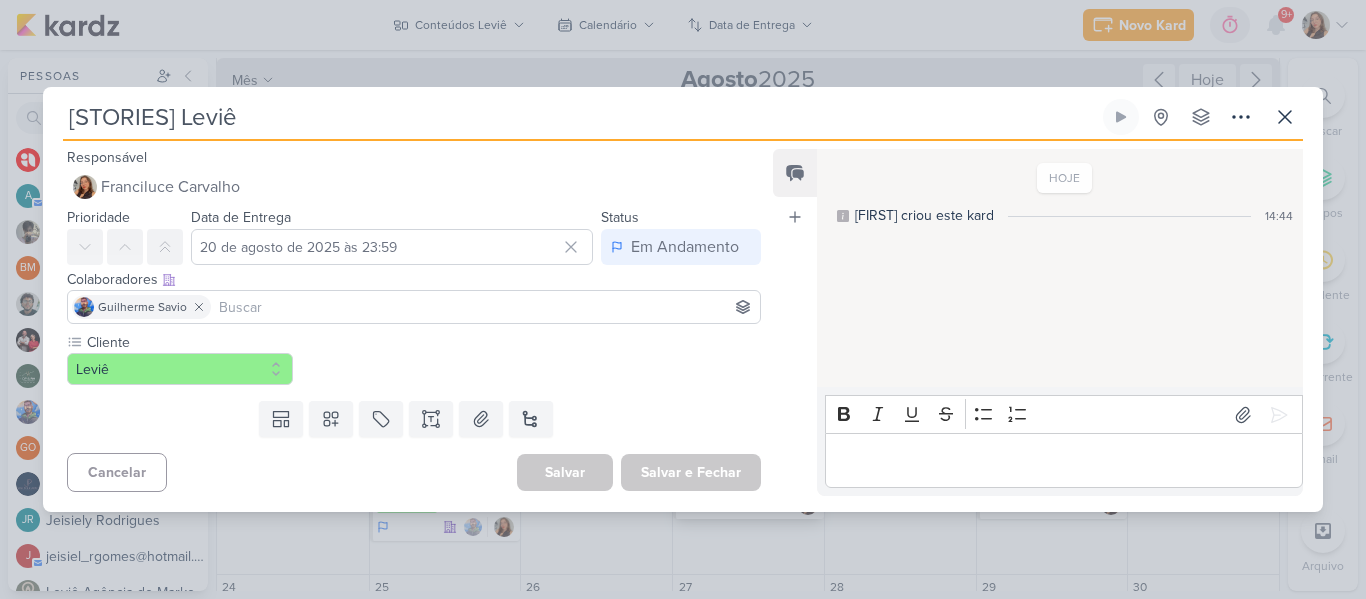 scroll, scrollTop: 0, scrollLeft: 0, axis: both 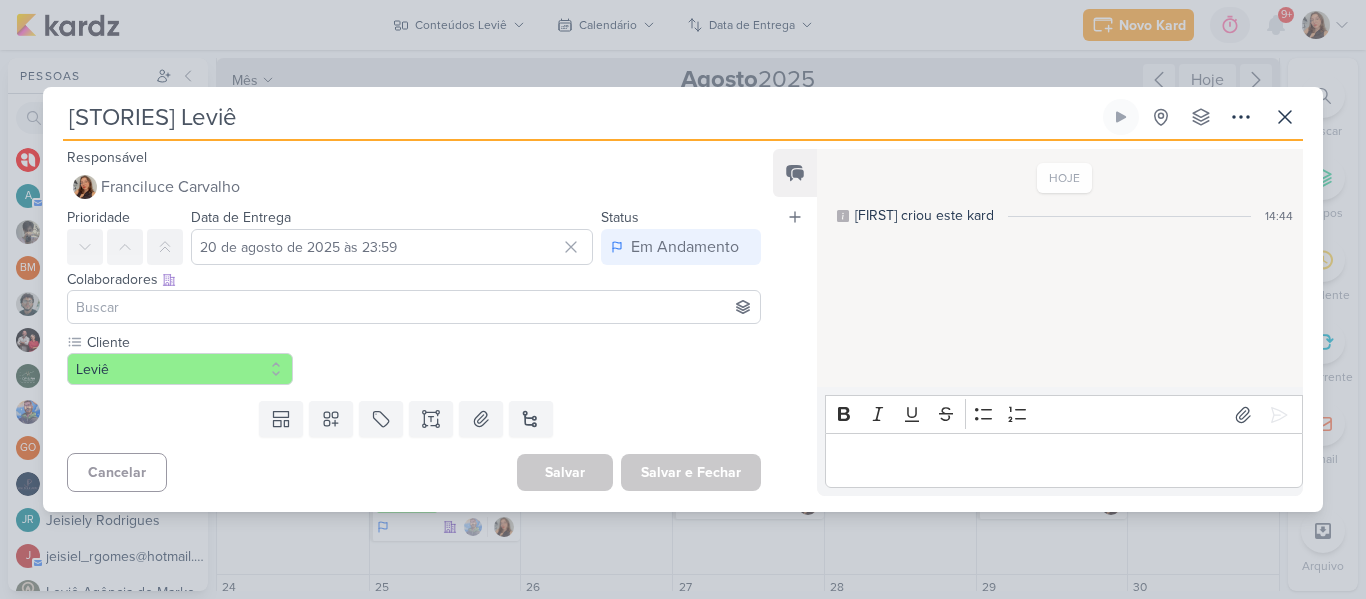 click at bounding box center [414, 307] 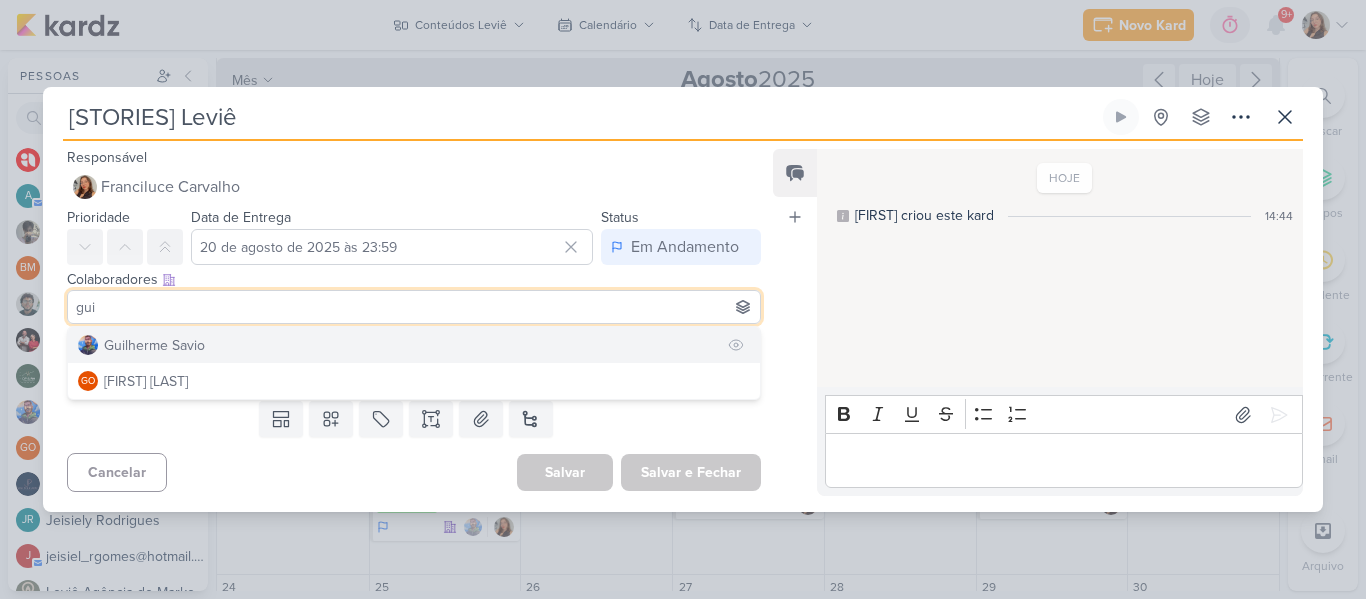 type on "gui" 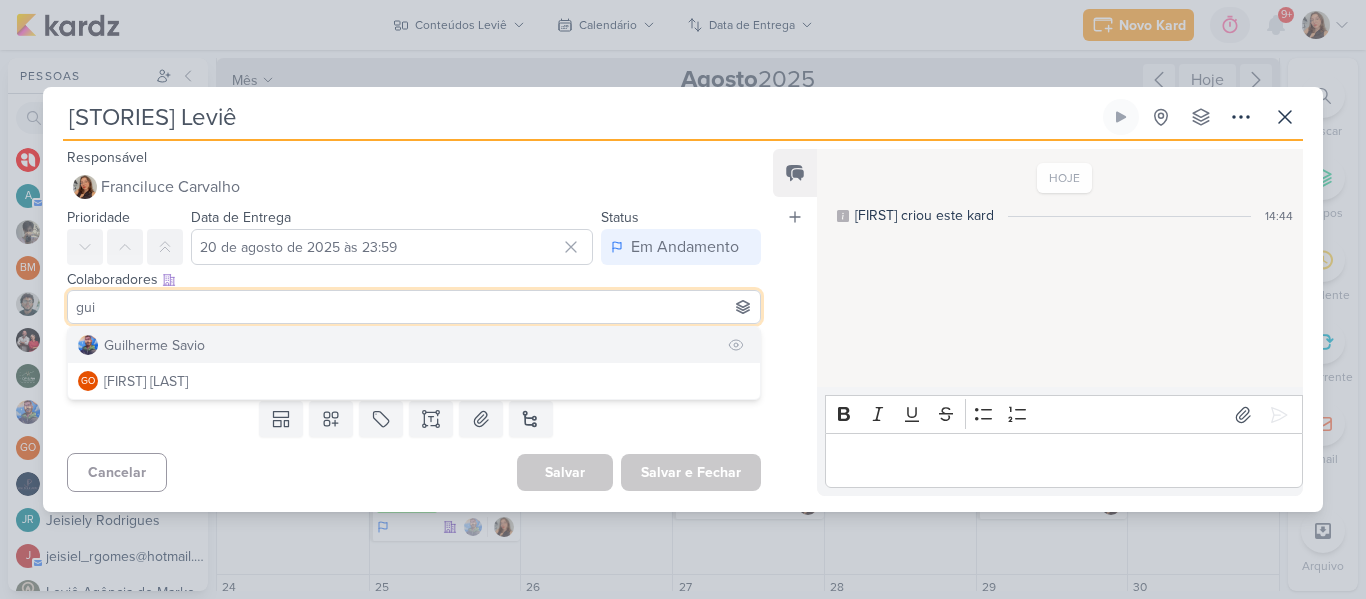 type 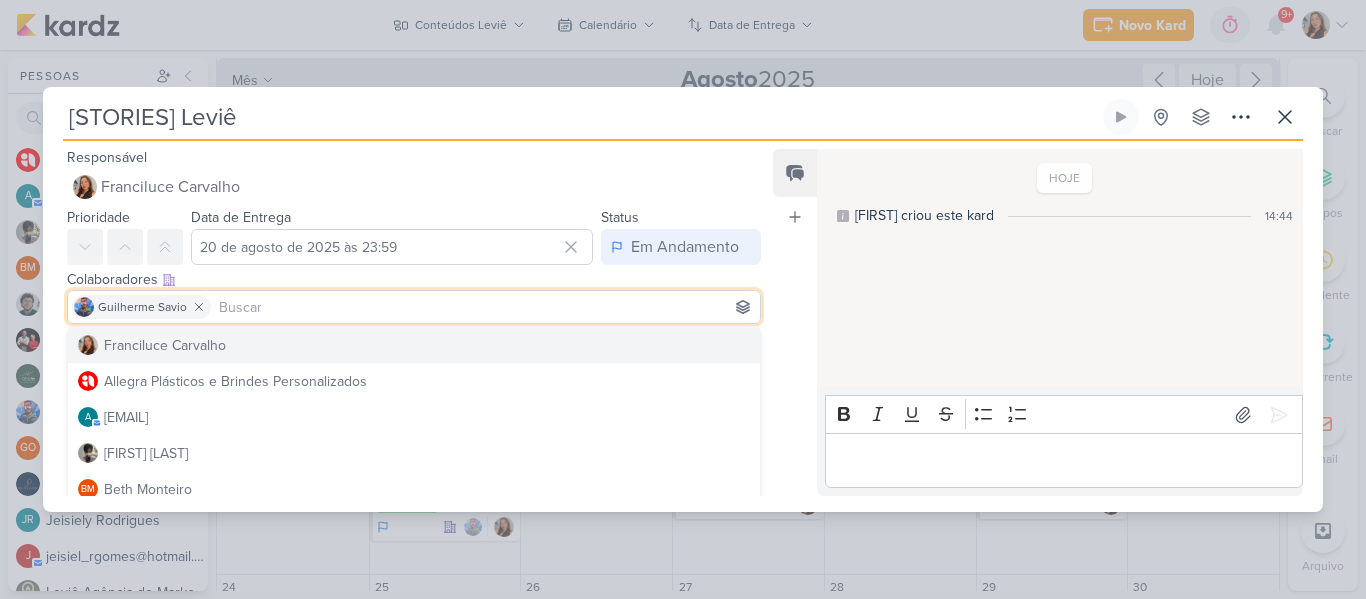 click on "Feed
Atrelar email
Solte o email para atrelar ao kard" at bounding box center [795, 322] 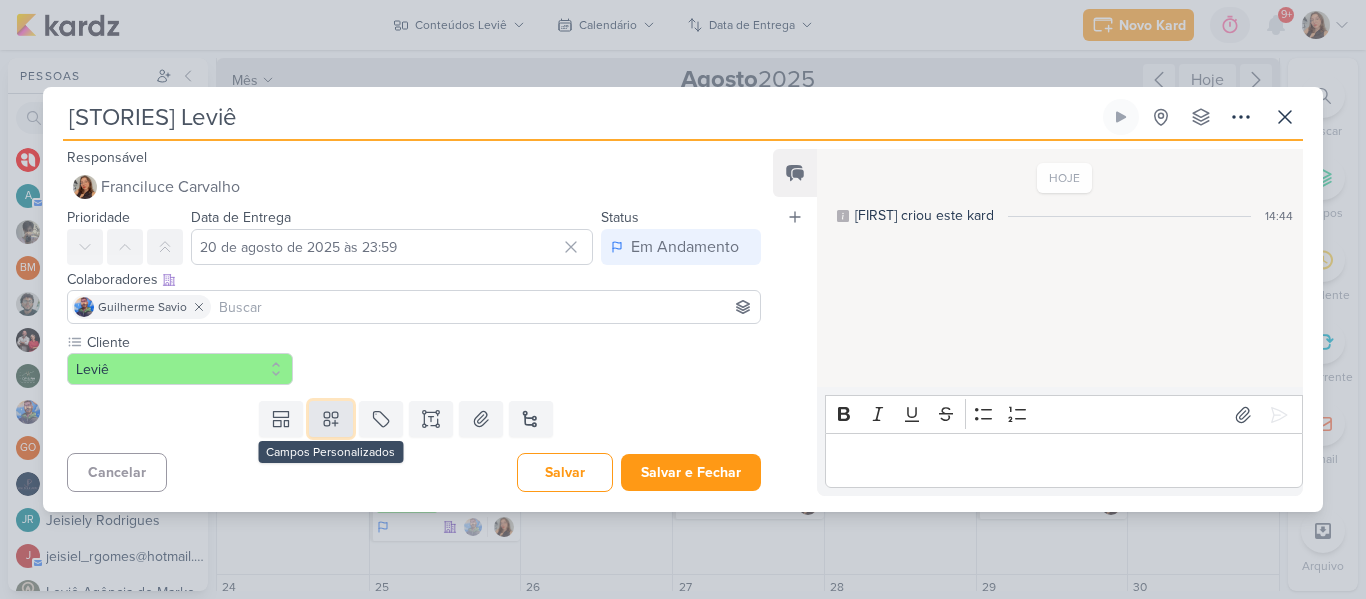 click at bounding box center [331, 419] 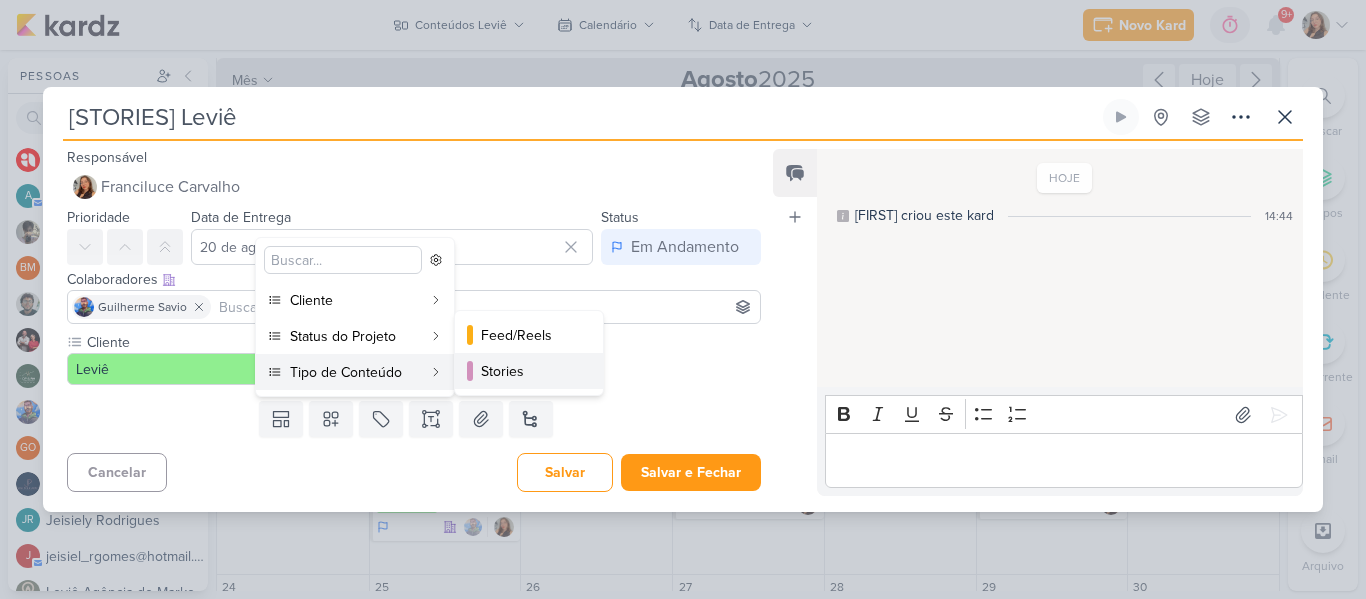 click on "Stories" at bounding box center [530, 371] 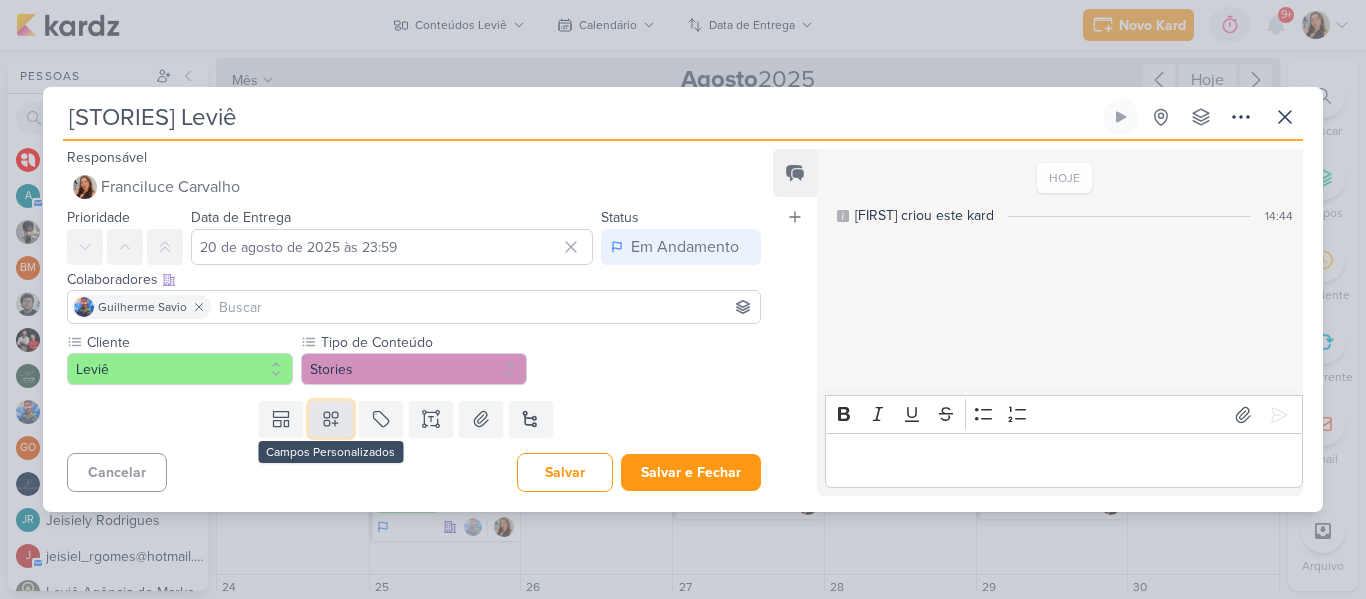 click 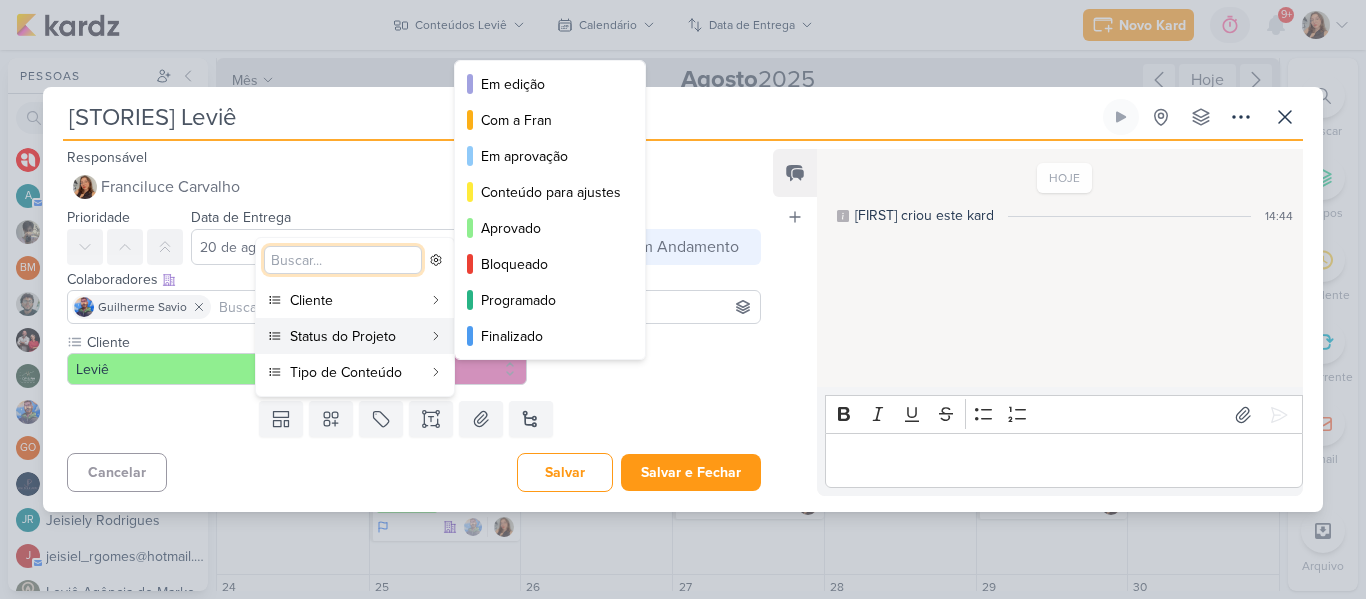 scroll, scrollTop: 182, scrollLeft: 0, axis: vertical 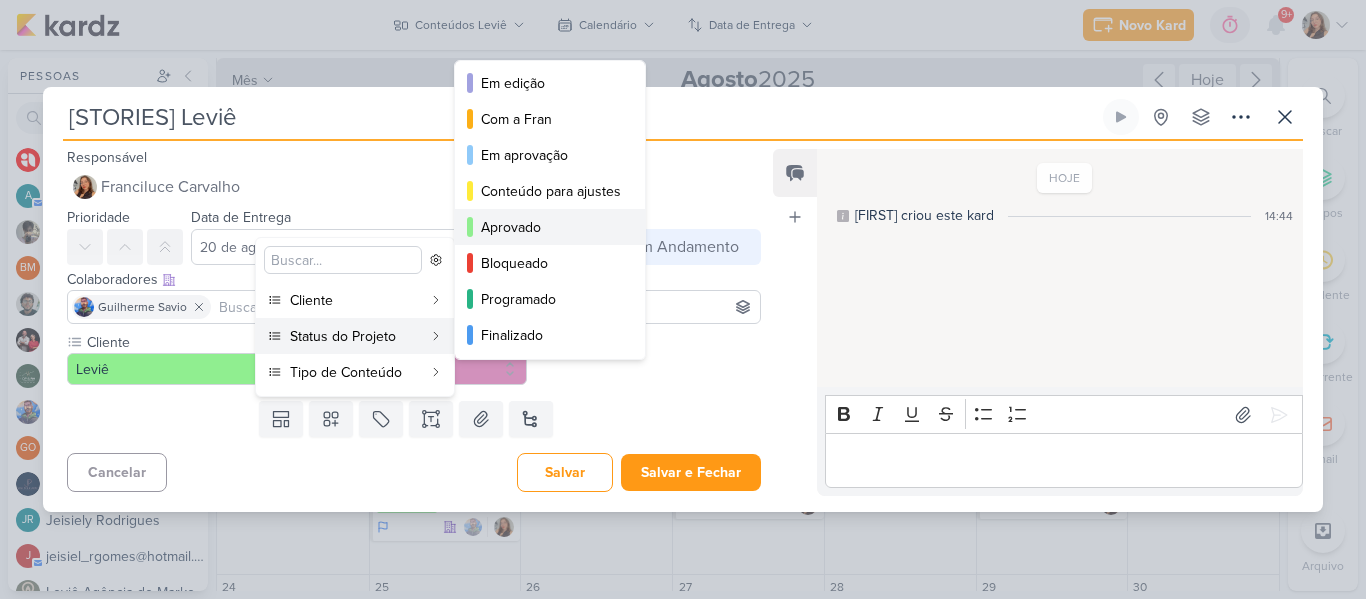 click on "Aprovado" at bounding box center (551, 227) 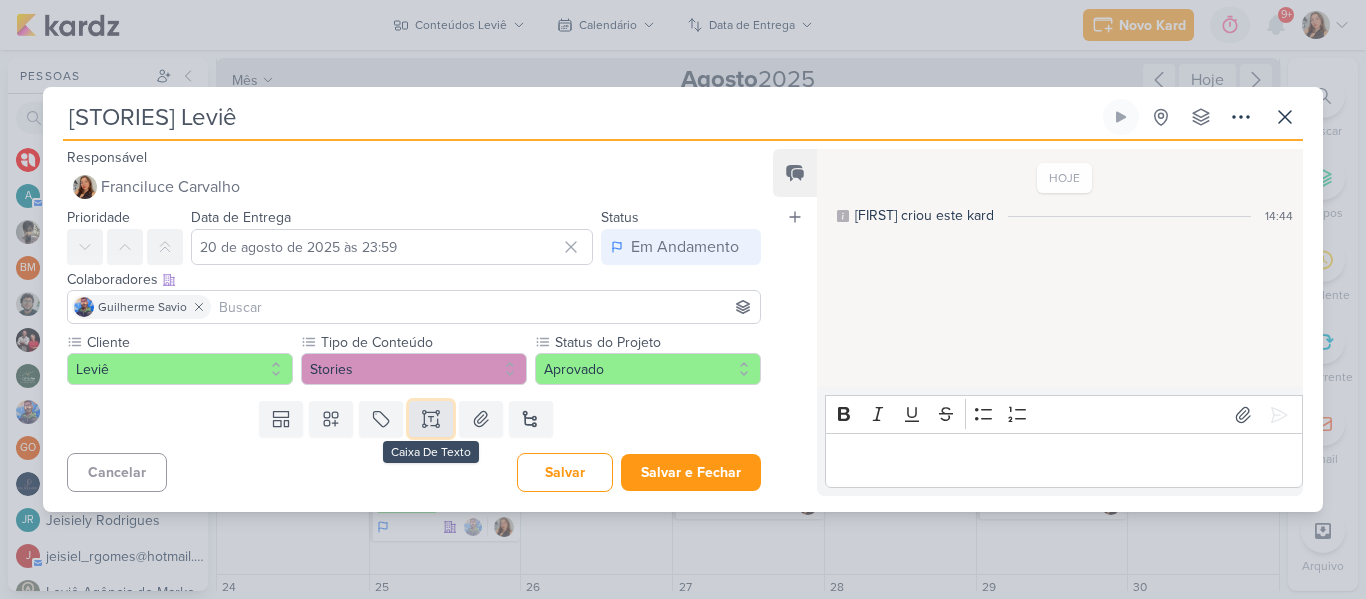 click at bounding box center (431, 419) 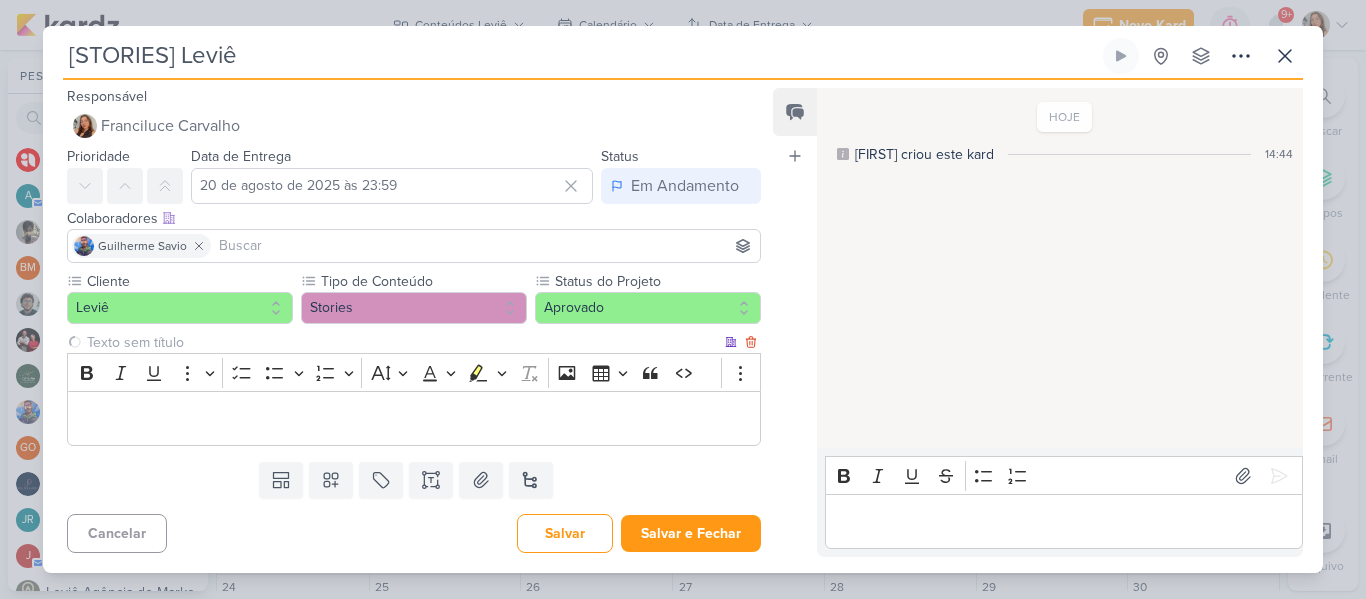 click at bounding box center (402, 342) 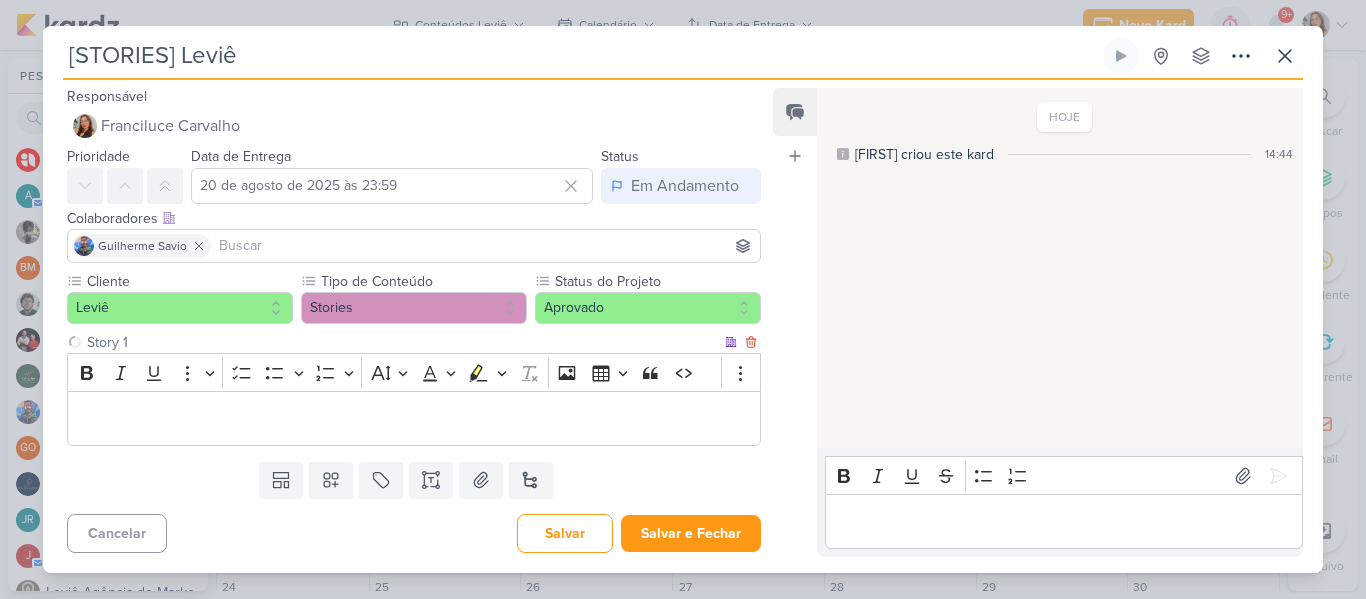 type on "Story 1" 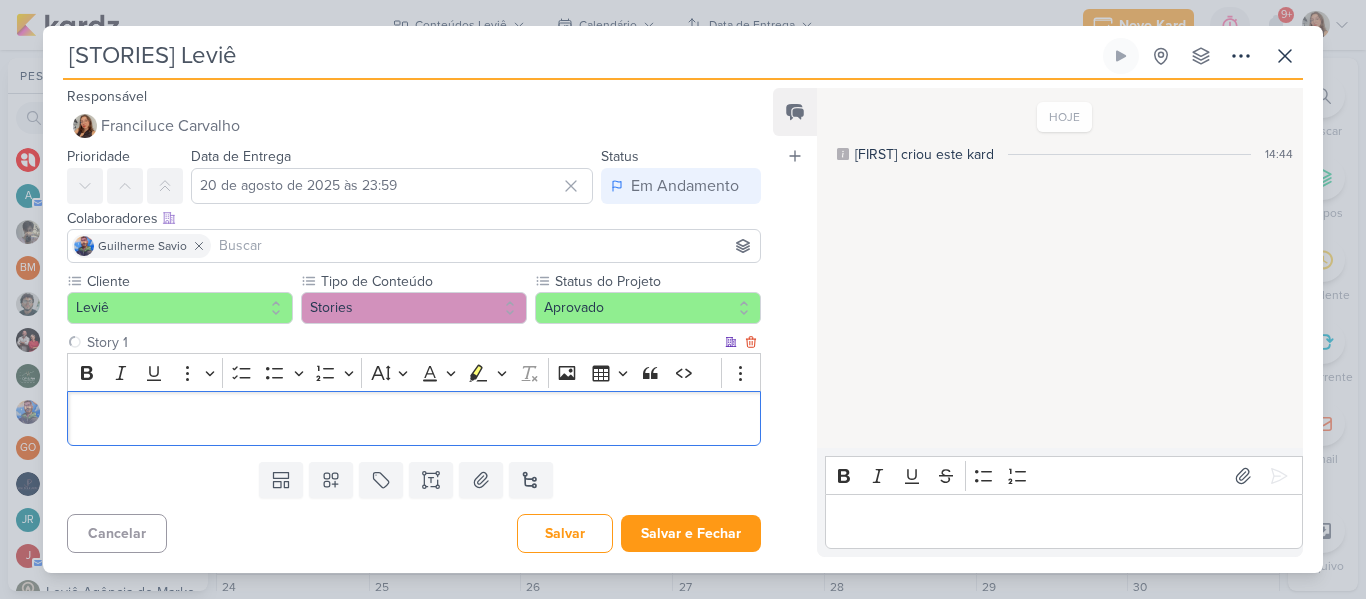 click at bounding box center (414, 419) 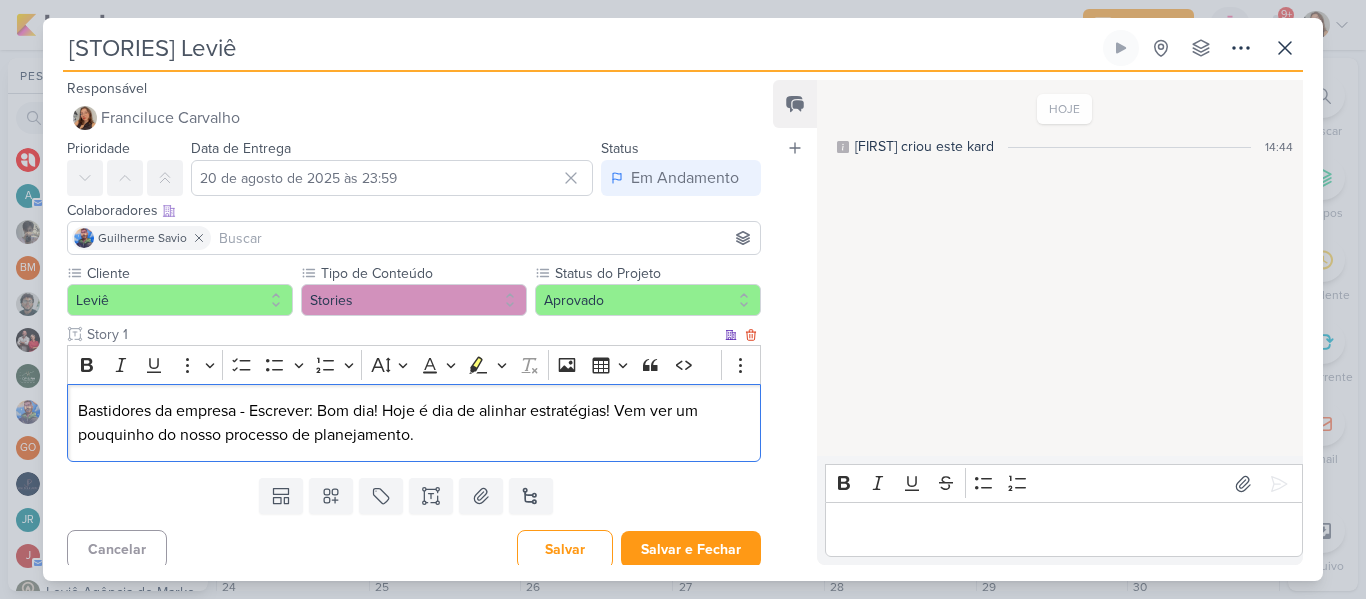 click on "Bastidores da empresa - Escrever: Bom dia! Hoje é dia de alinhar estratégias! Vem ver um pouquinho do nosso processo de planejamento." at bounding box center [414, 423] 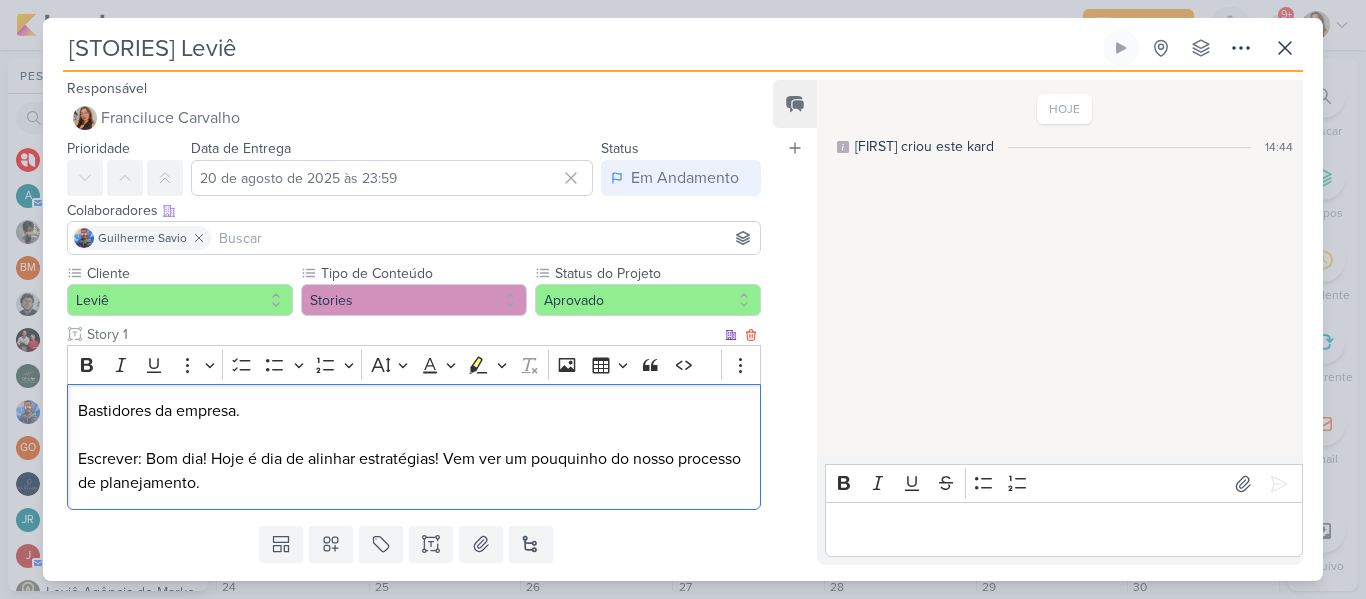 click on "Bastidores da empresa." at bounding box center [414, 411] 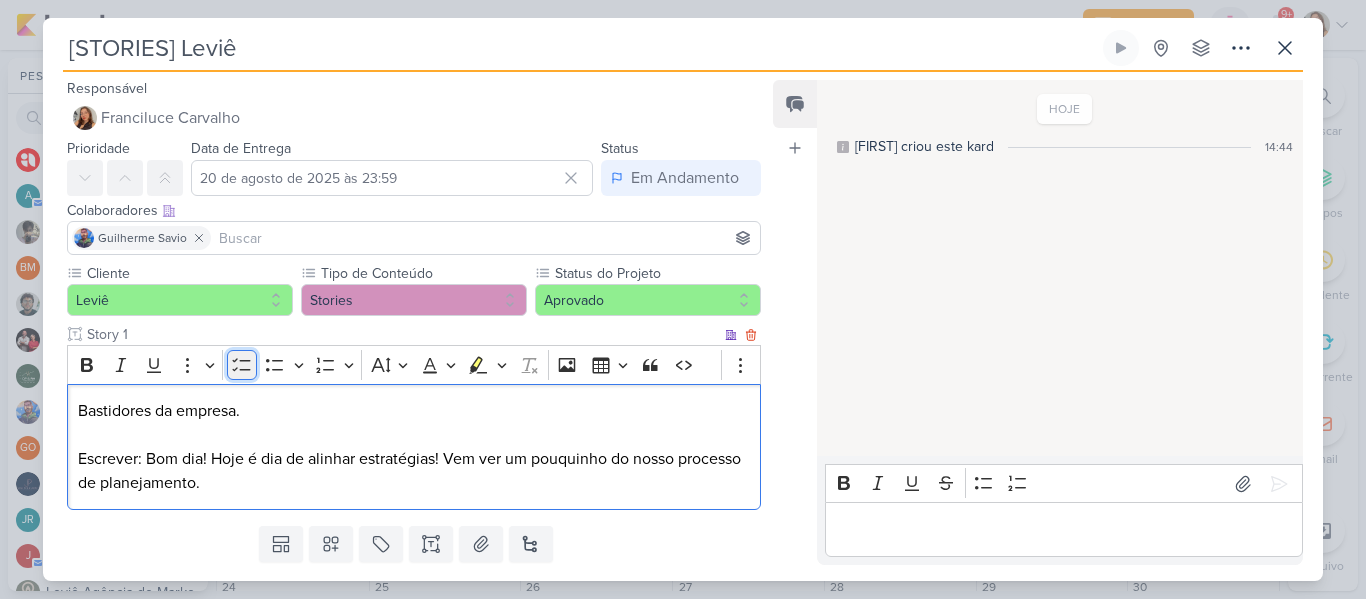click on "To-do List" at bounding box center [242, 365] 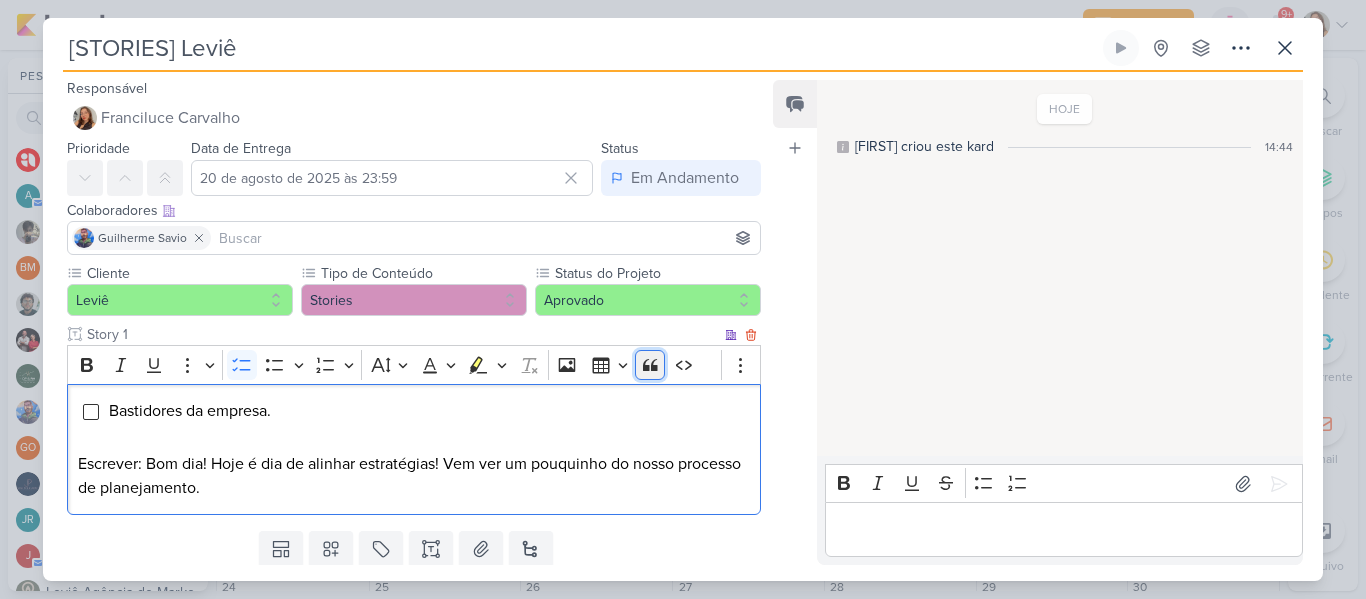 click 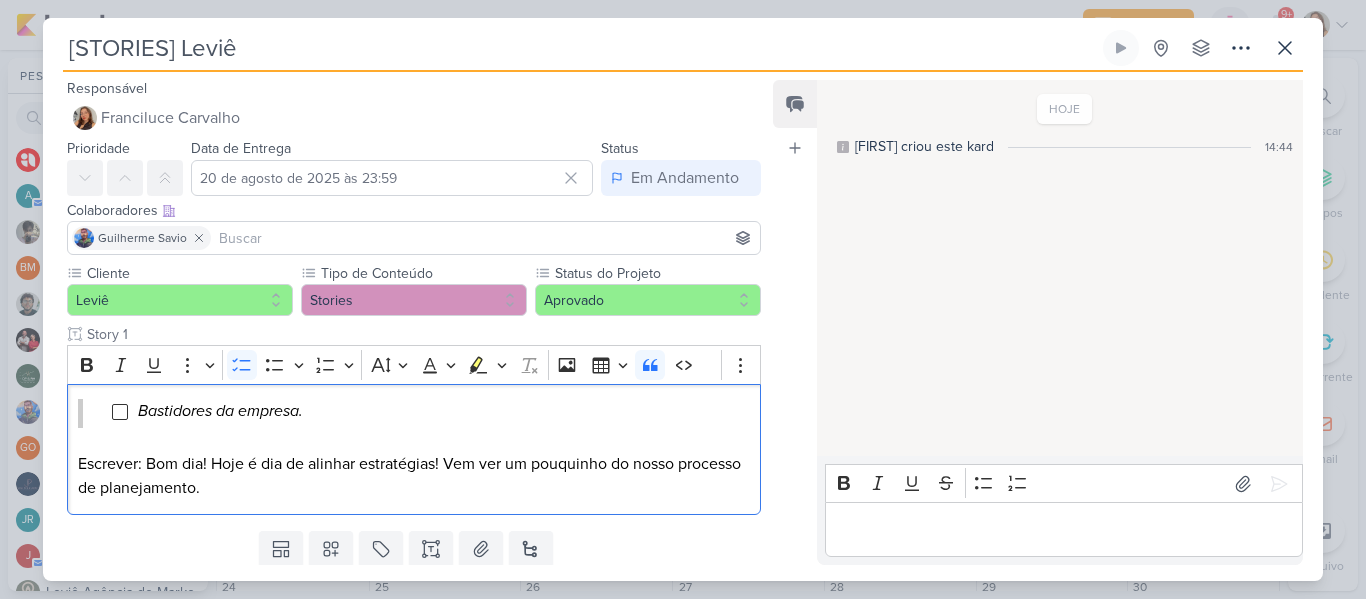 scroll, scrollTop: 61, scrollLeft: 0, axis: vertical 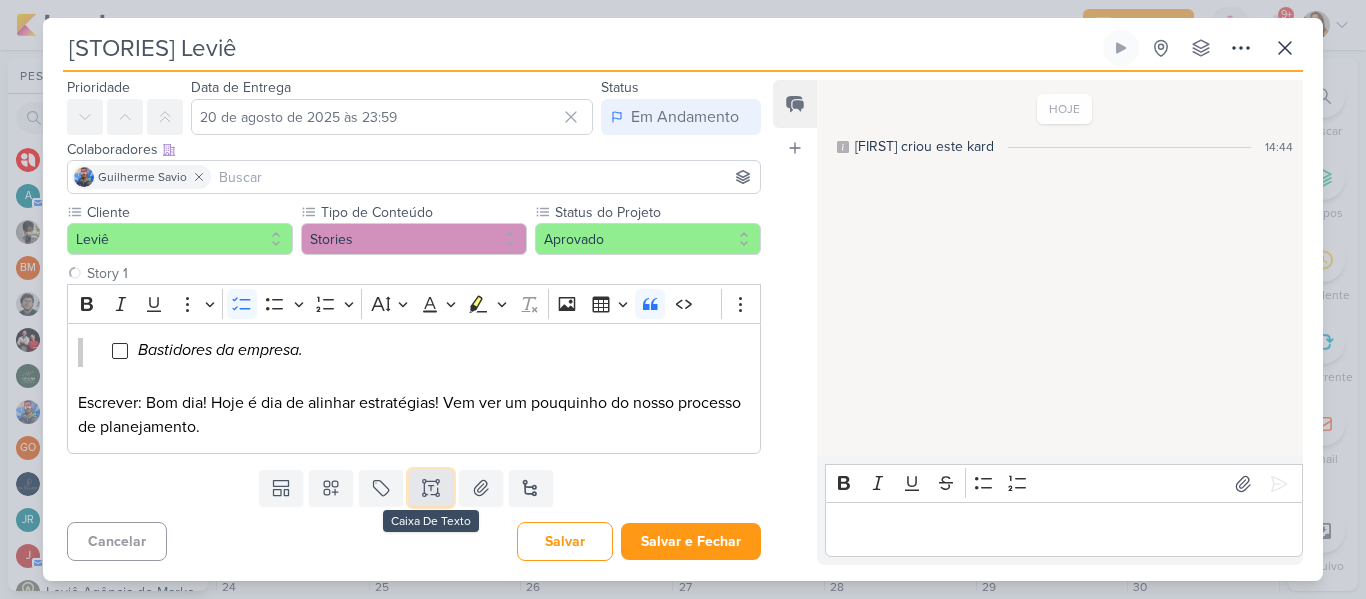 click at bounding box center (431, 488) 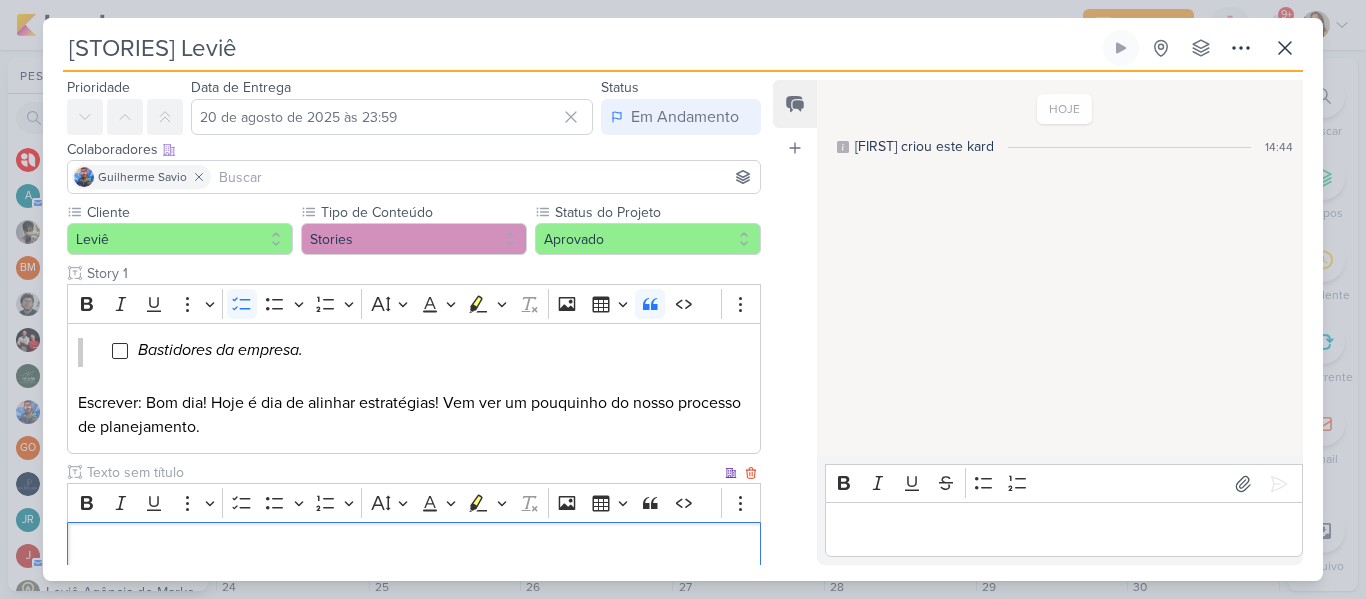click at bounding box center [402, 472] 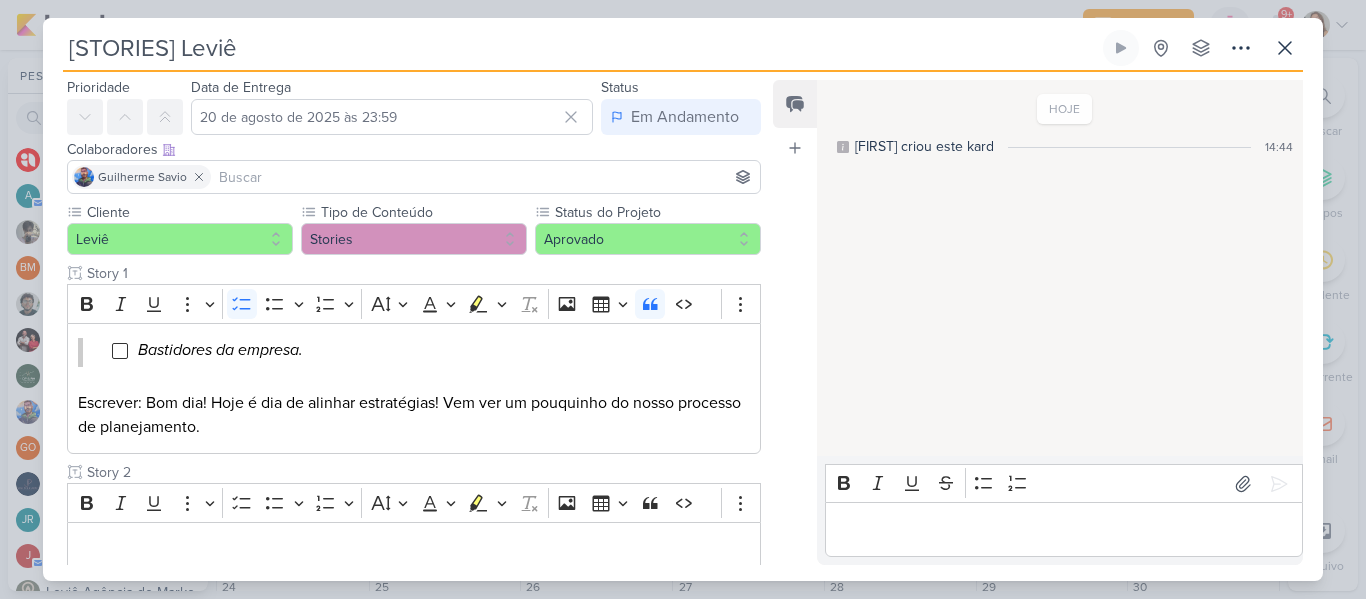 type on "Story 2" 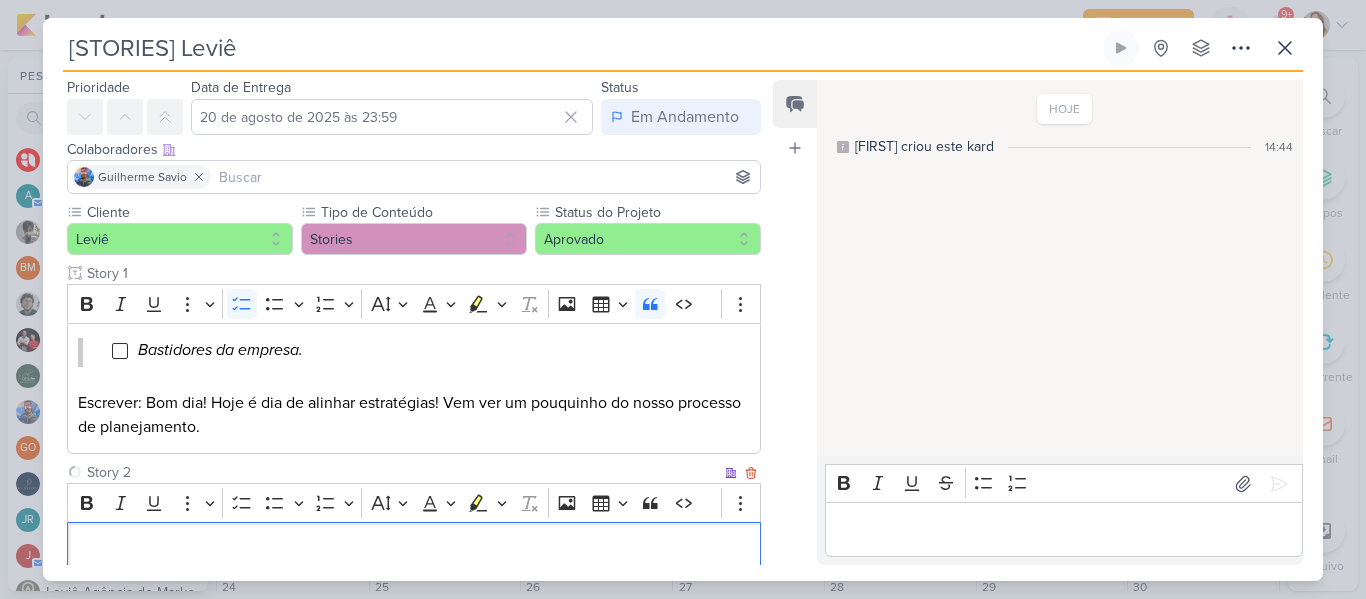 click at bounding box center [414, 550] 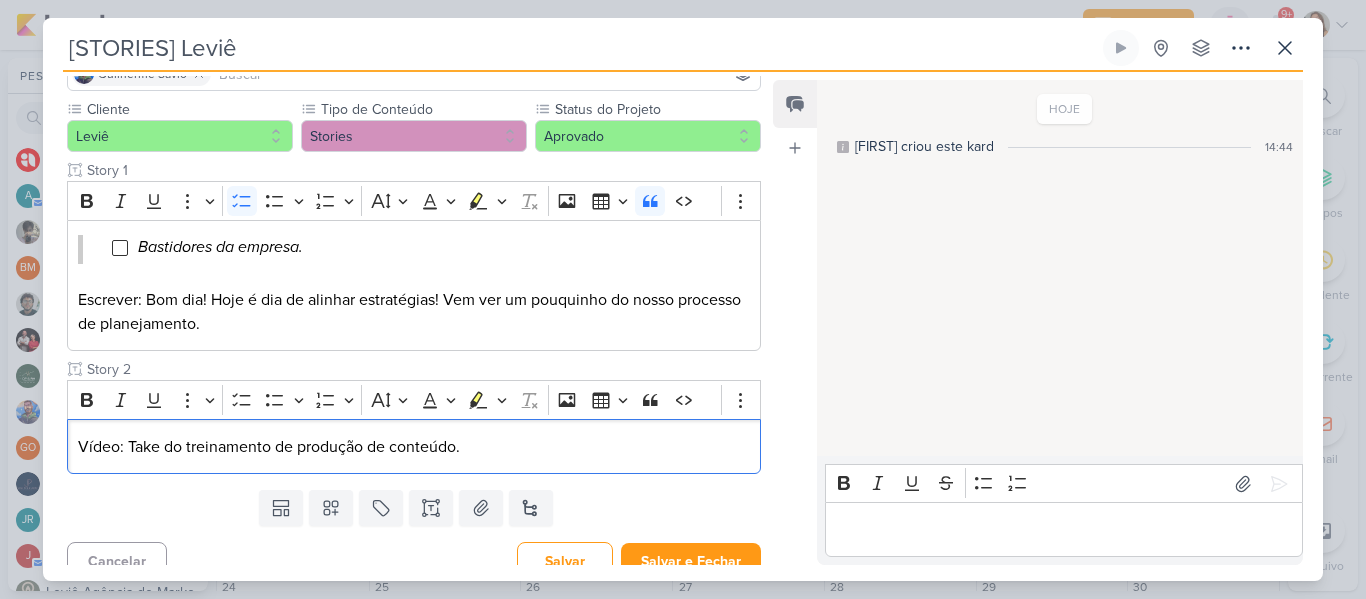 scroll, scrollTop: 184, scrollLeft: 0, axis: vertical 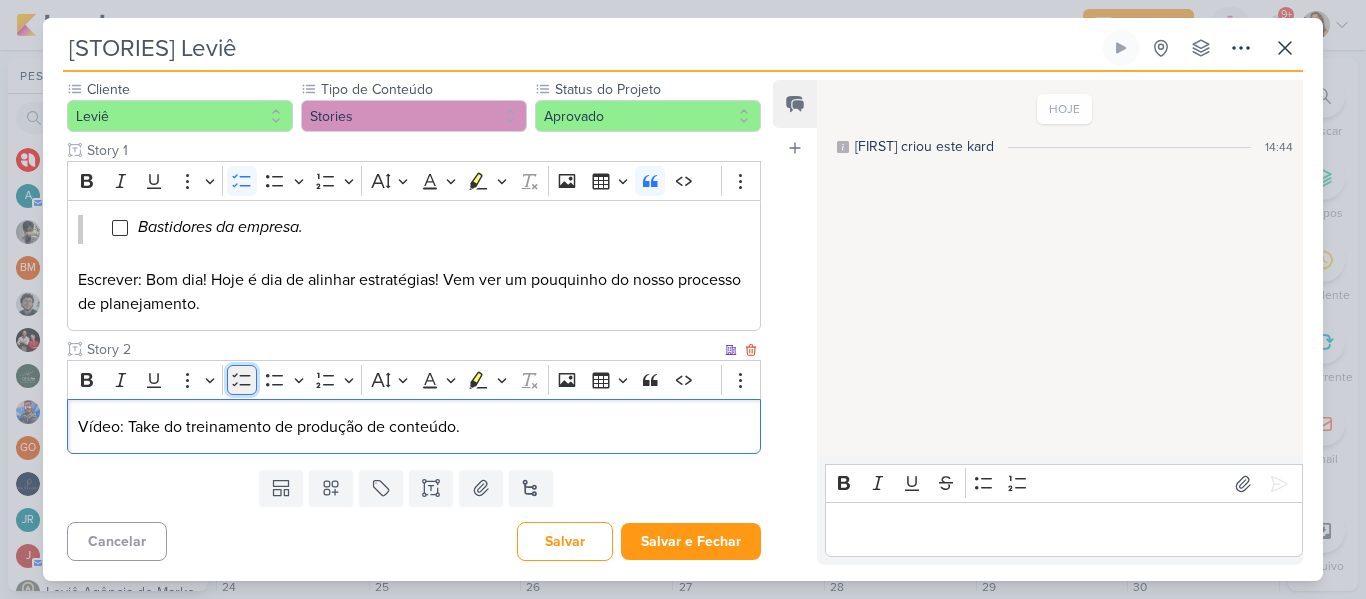 click 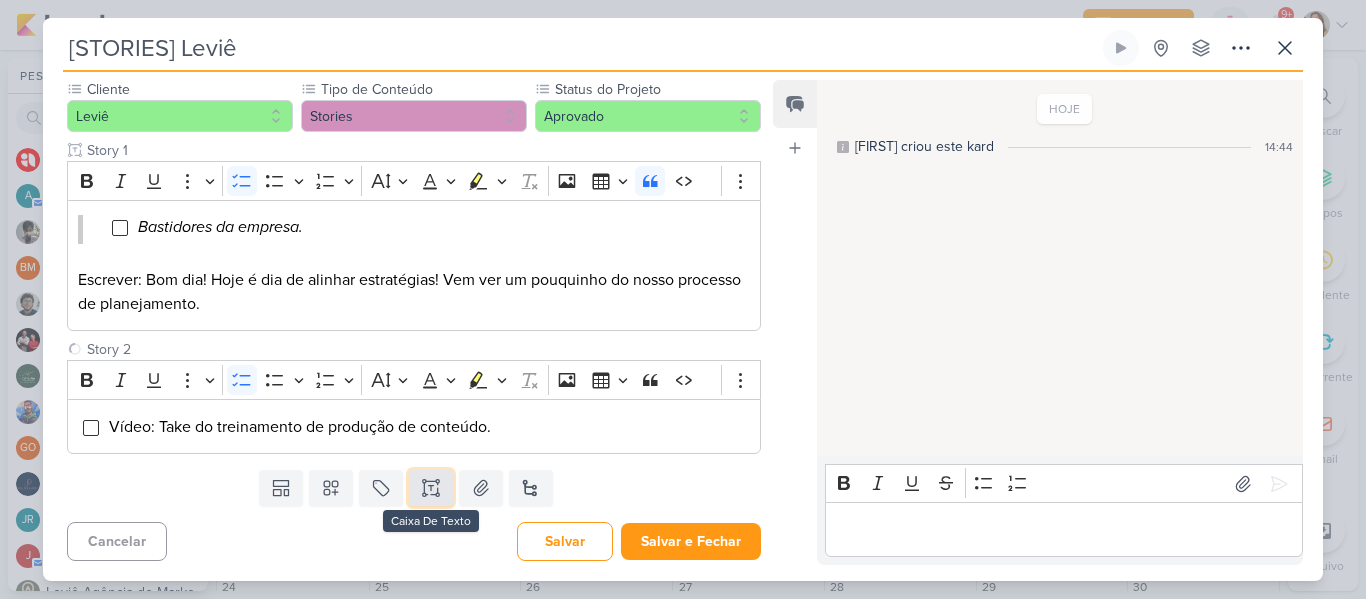 click at bounding box center [431, 488] 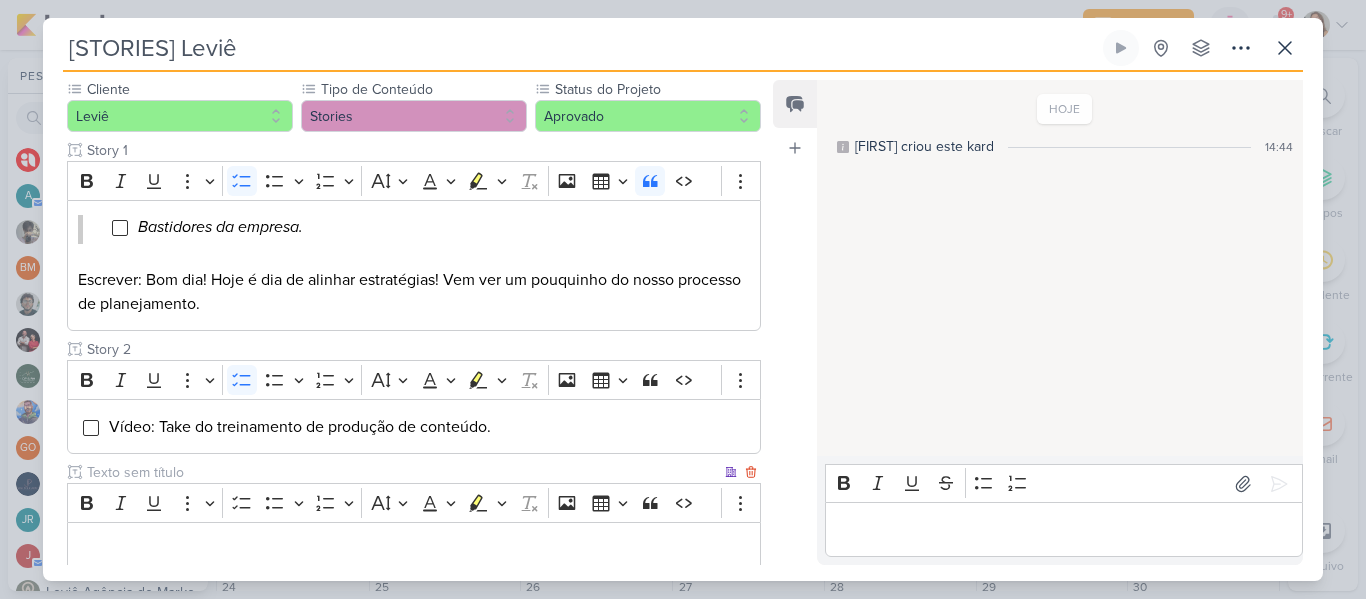 click at bounding box center (402, 472) 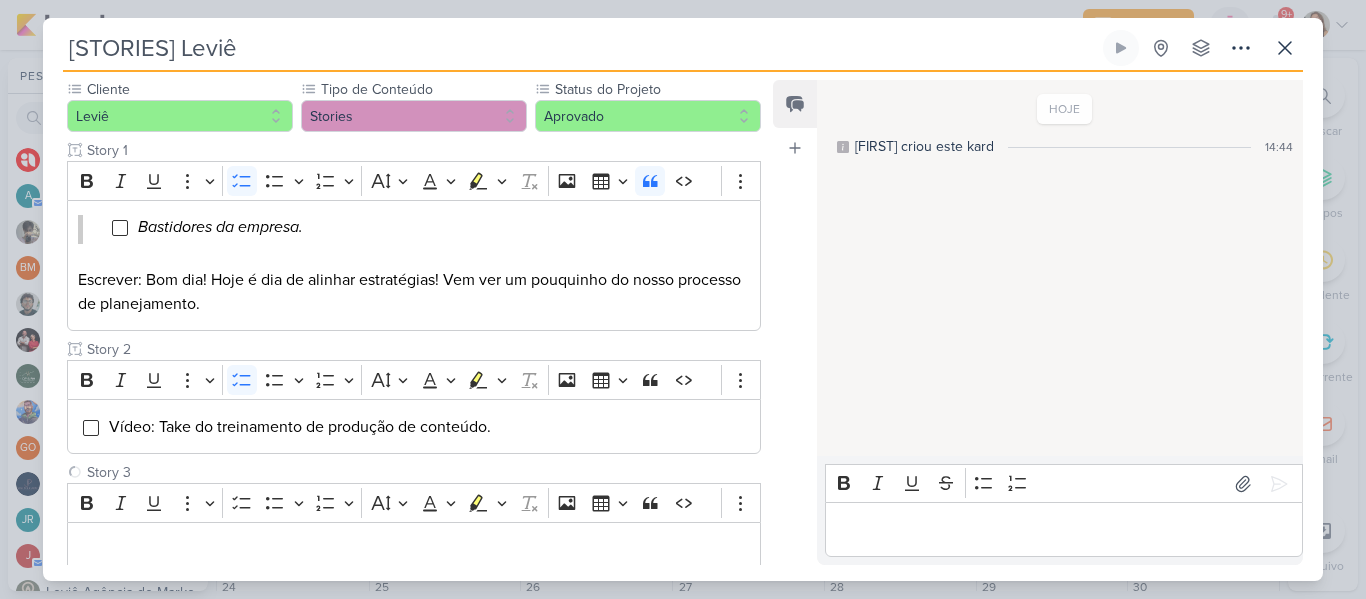 type on "Story 3" 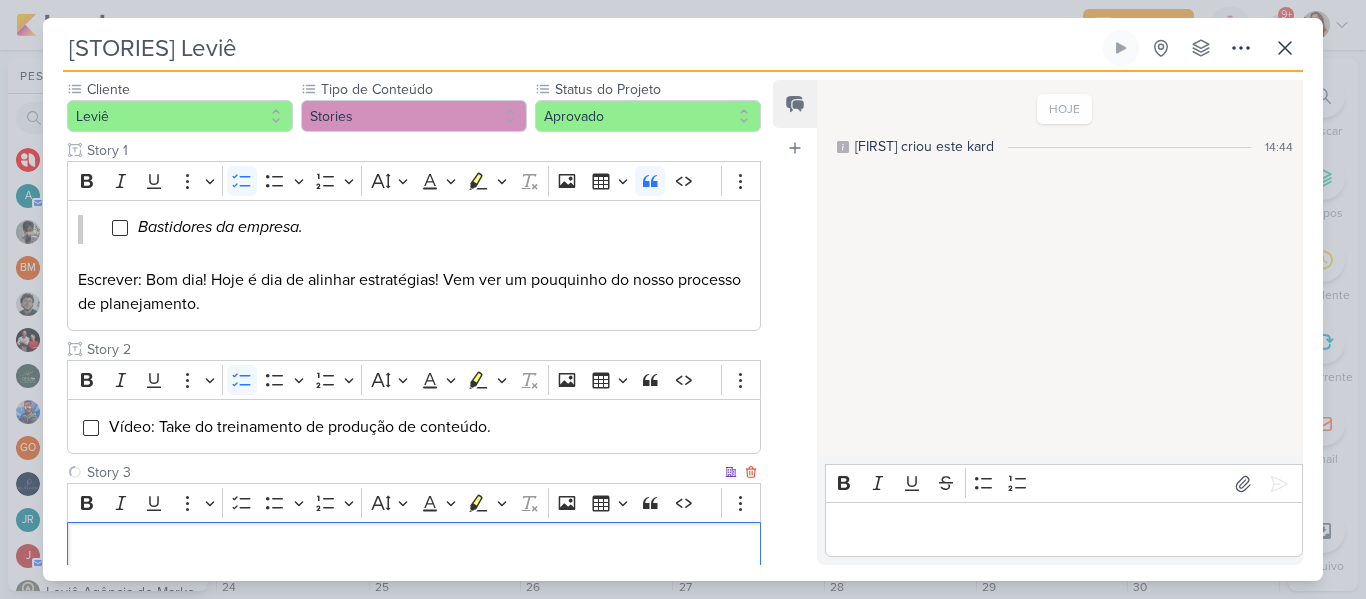 click at bounding box center (414, 549) 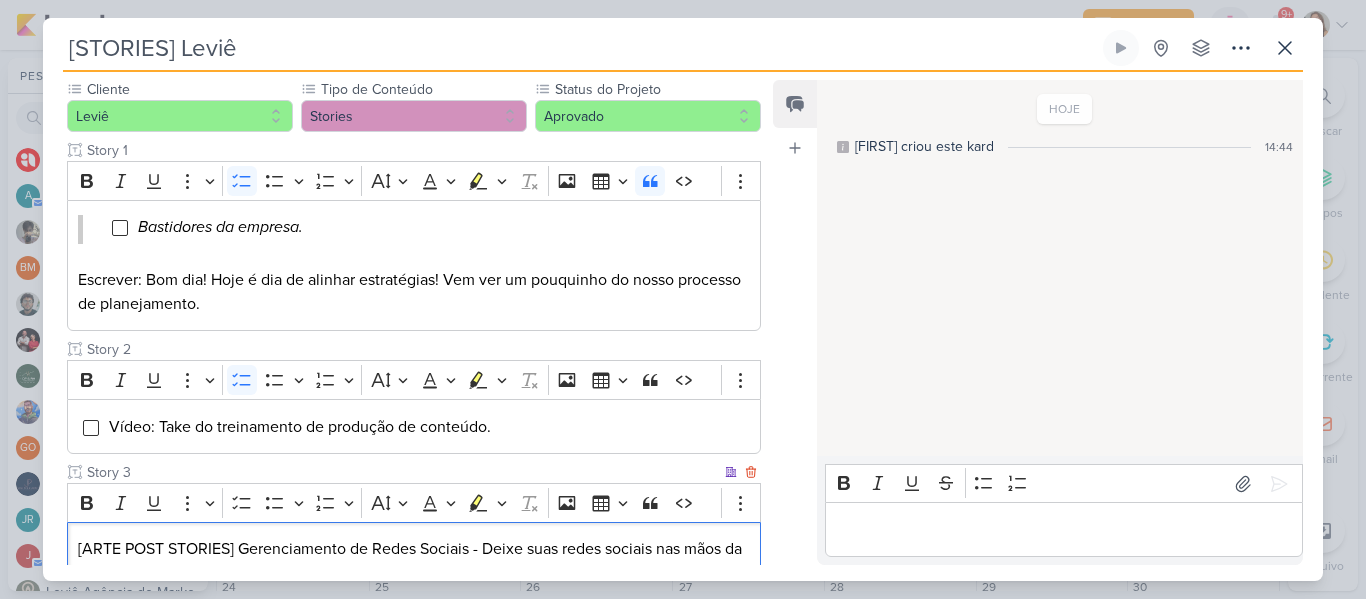 scroll, scrollTop: 226, scrollLeft: 0, axis: vertical 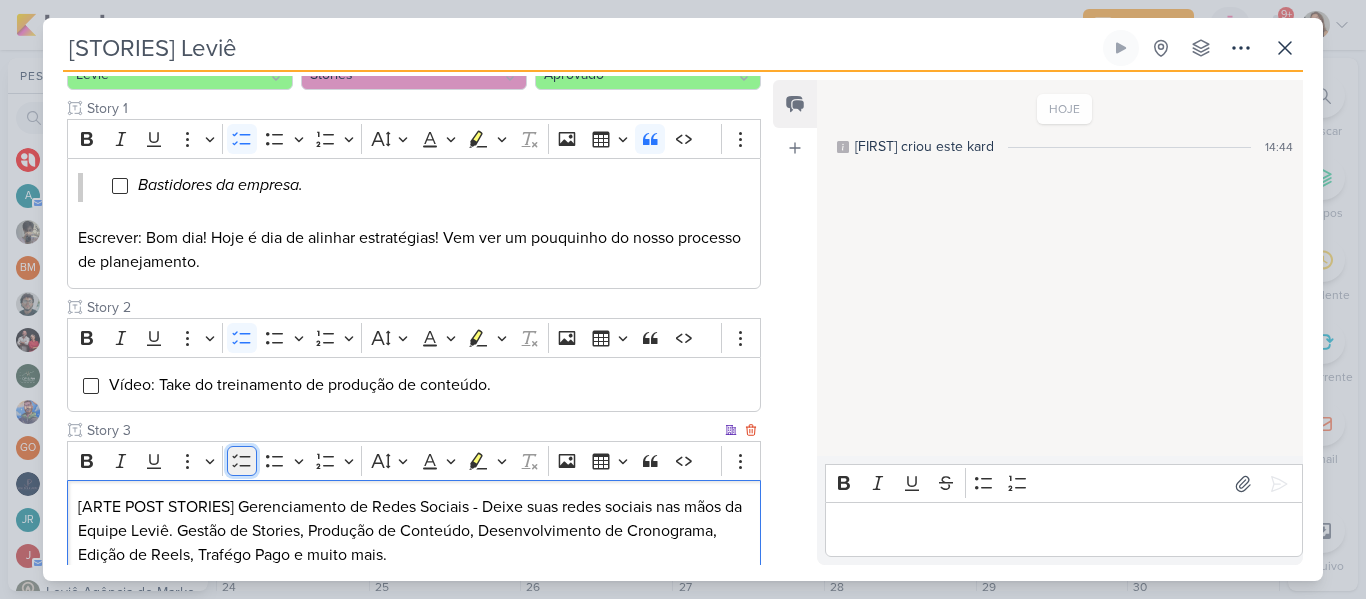click 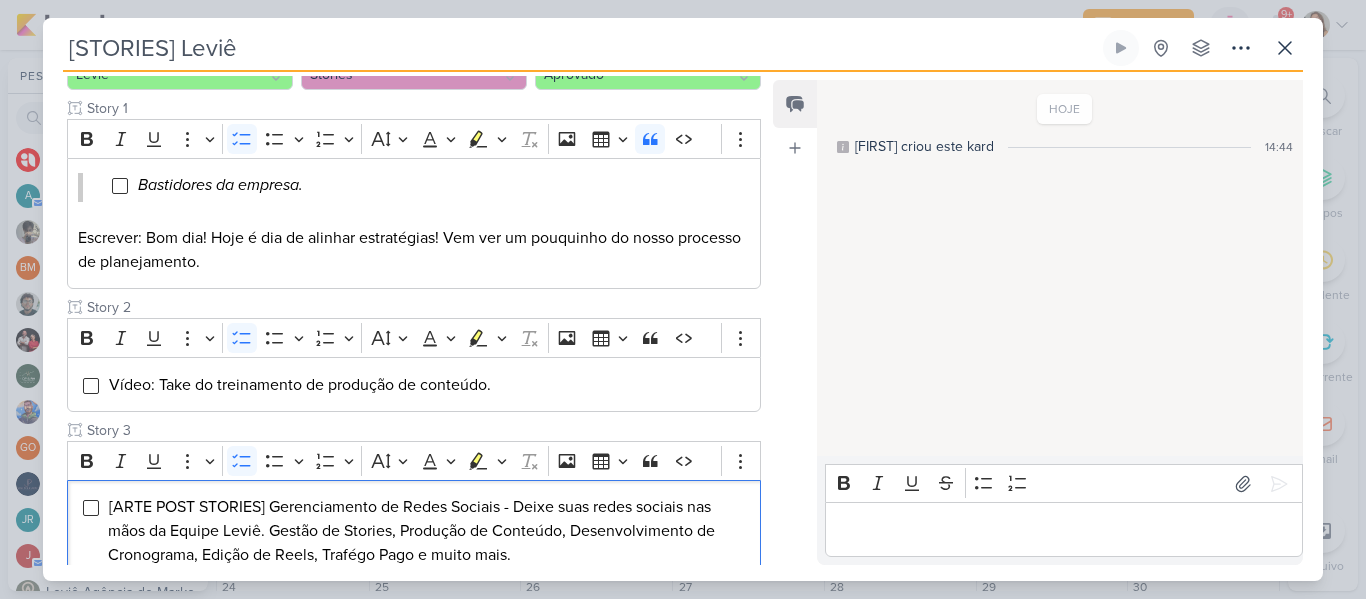 scroll, scrollTop: 354, scrollLeft: 0, axis: vertical 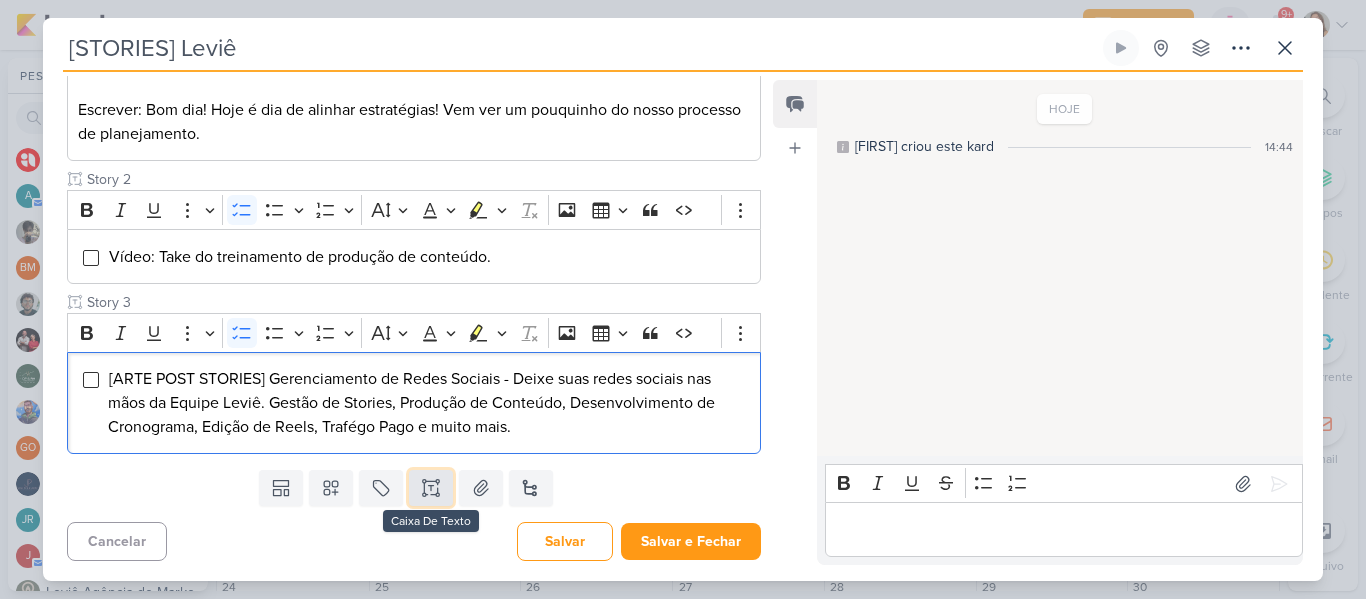 click 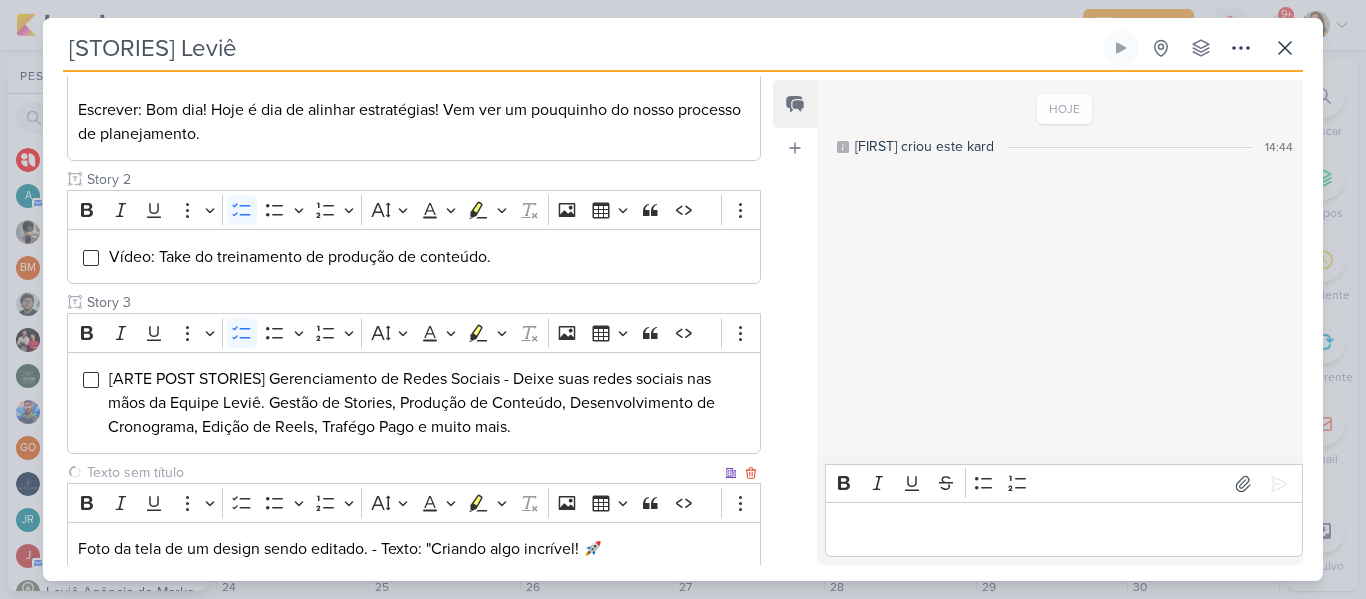 click at bounding box center [402, 472] 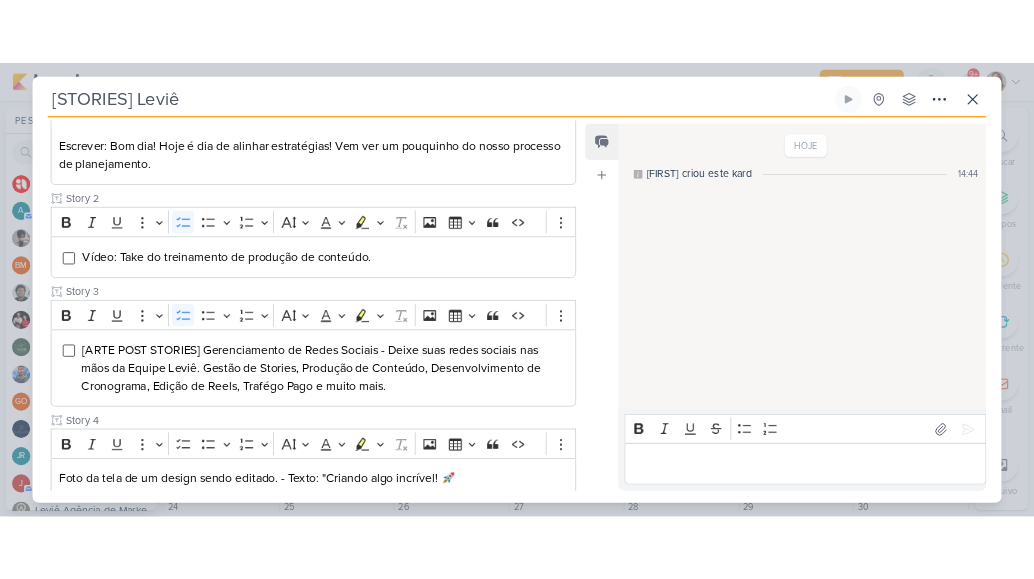 scroll, scrollTop: 477, scrollLeft: 0, axis: vertical 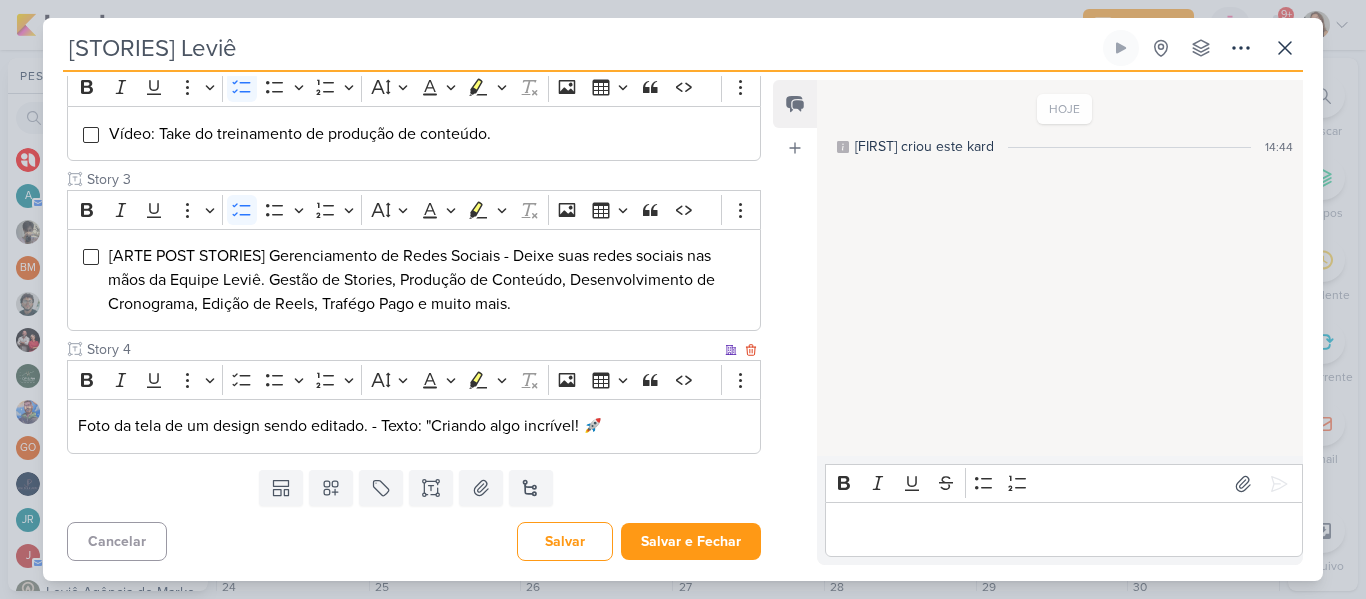 type on "Story 4" 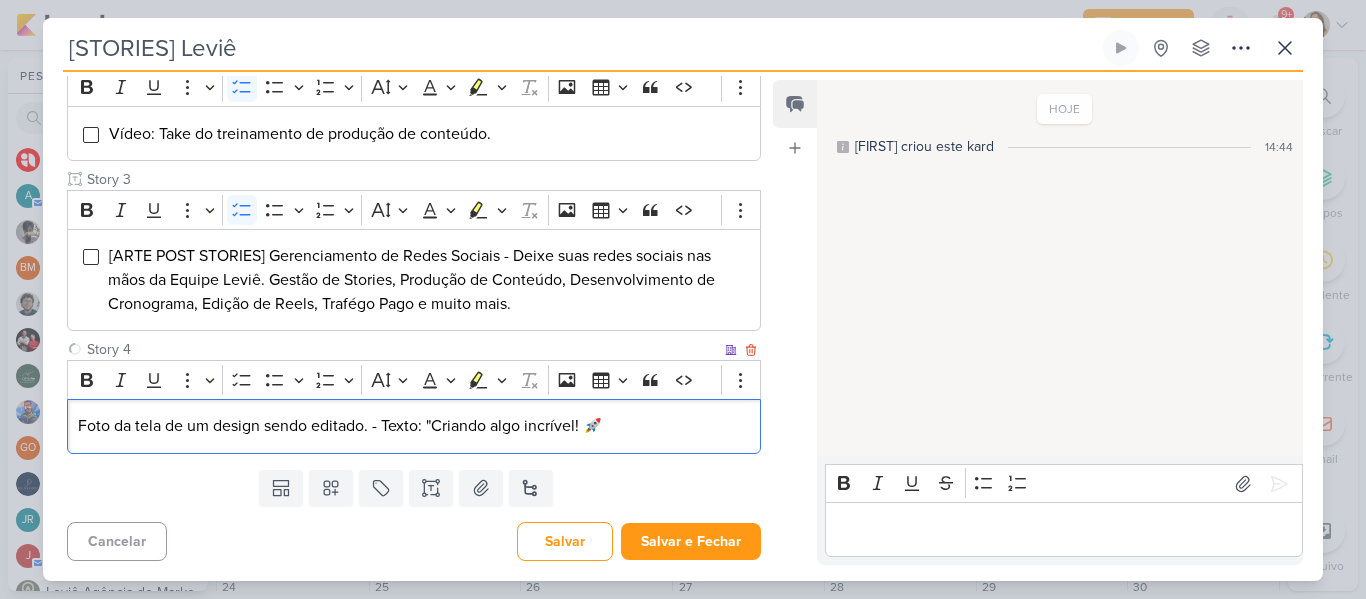 click on "Foto da tela de um design sendo editado. - Texto: "Criando algo incrível! 🚀" at bounding box center (414, 426) 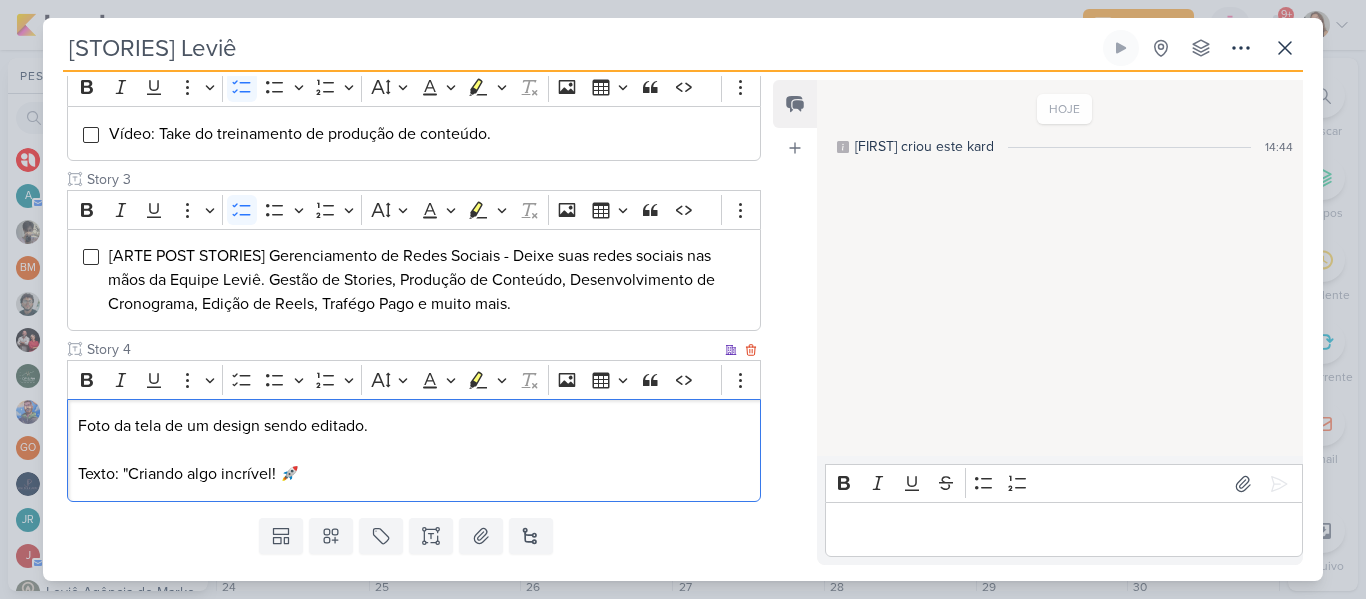 click on "Texto: "Criando algo incrível! 🚀" at bounding box center [414, 474] 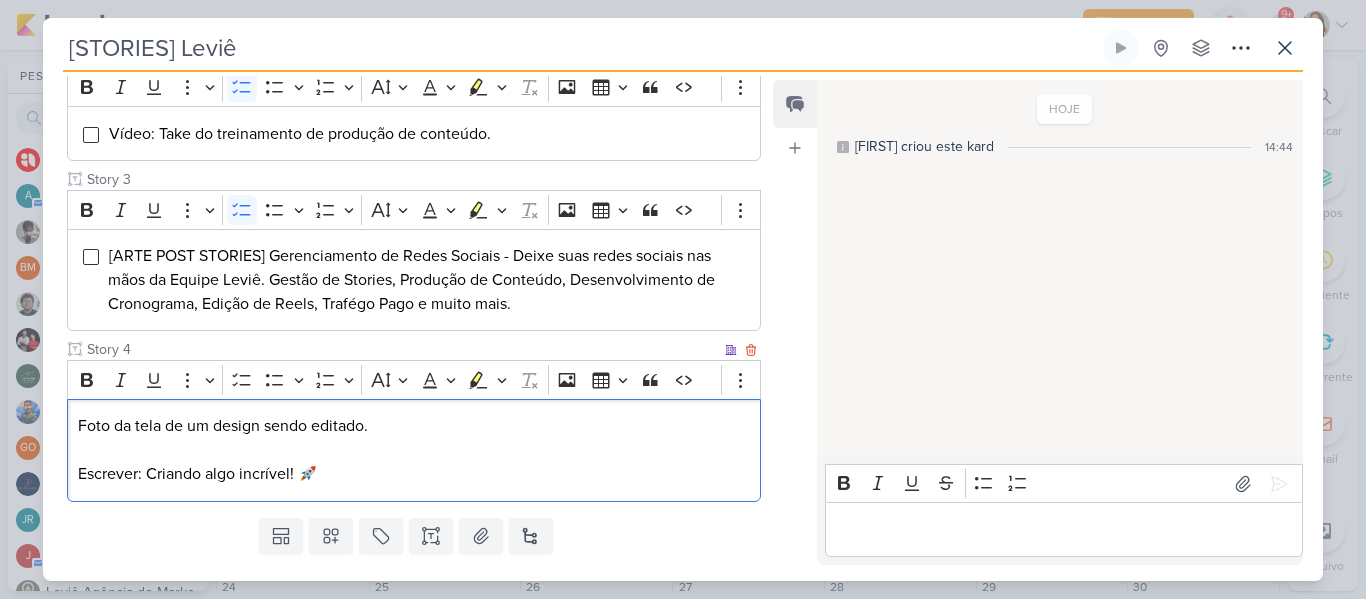 click on "Foto da tela de um design sendo editado." at bounding box center (414, 426) 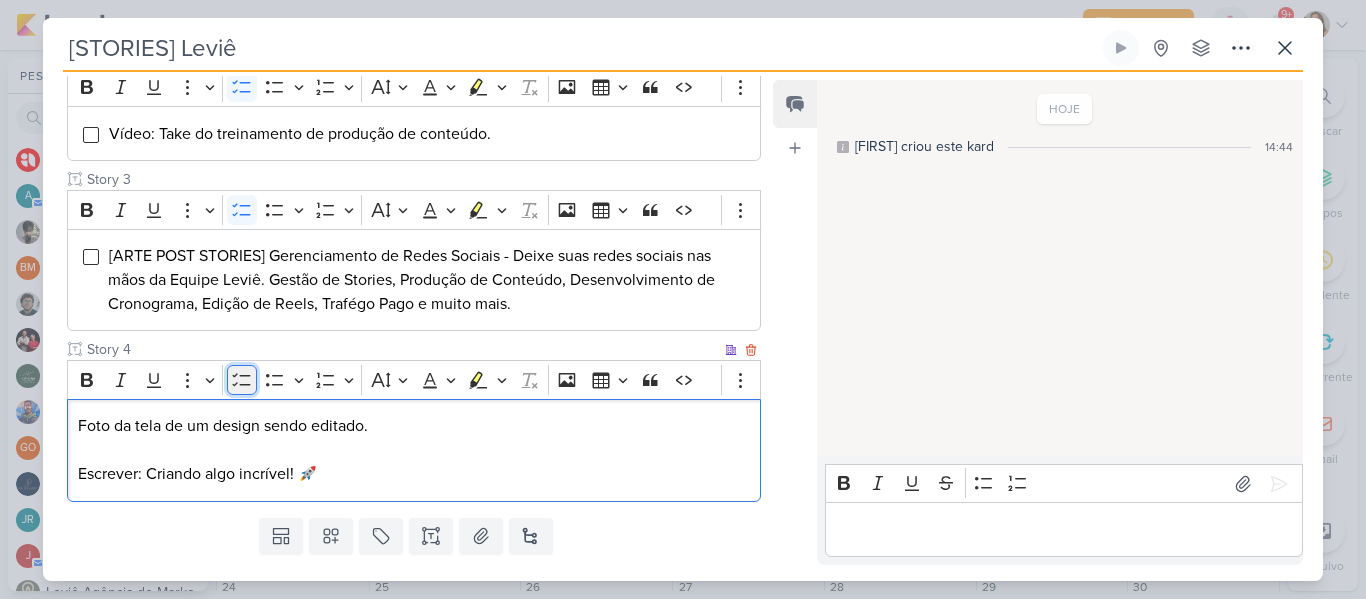 click 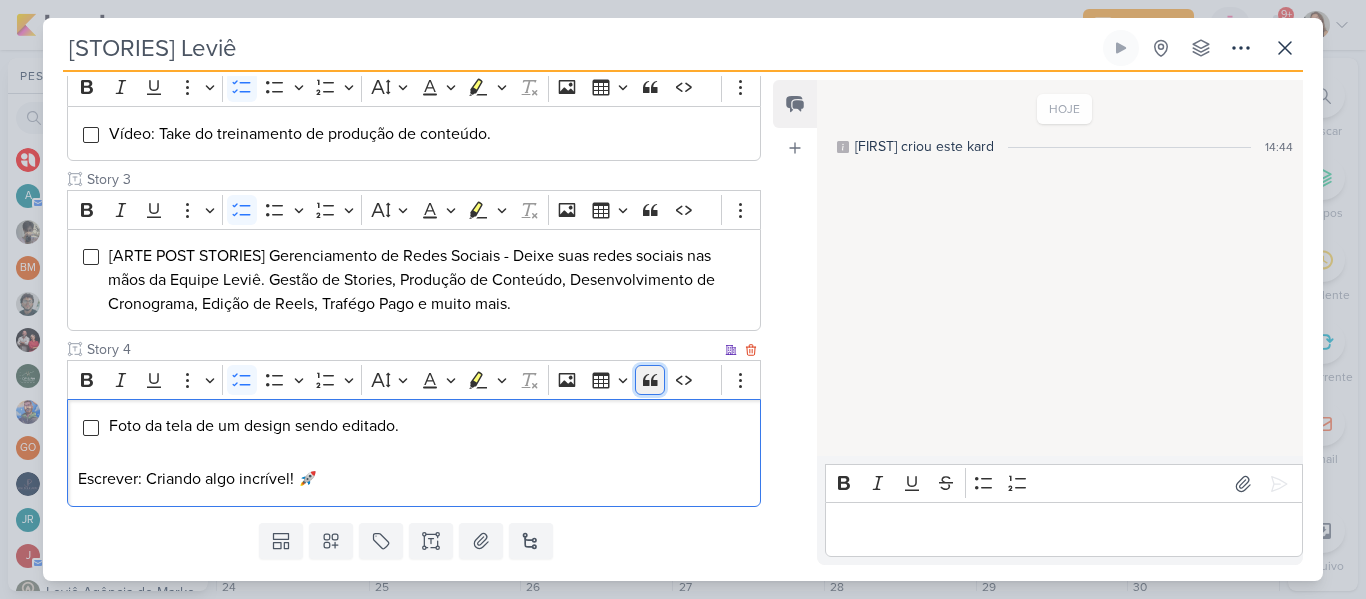 click 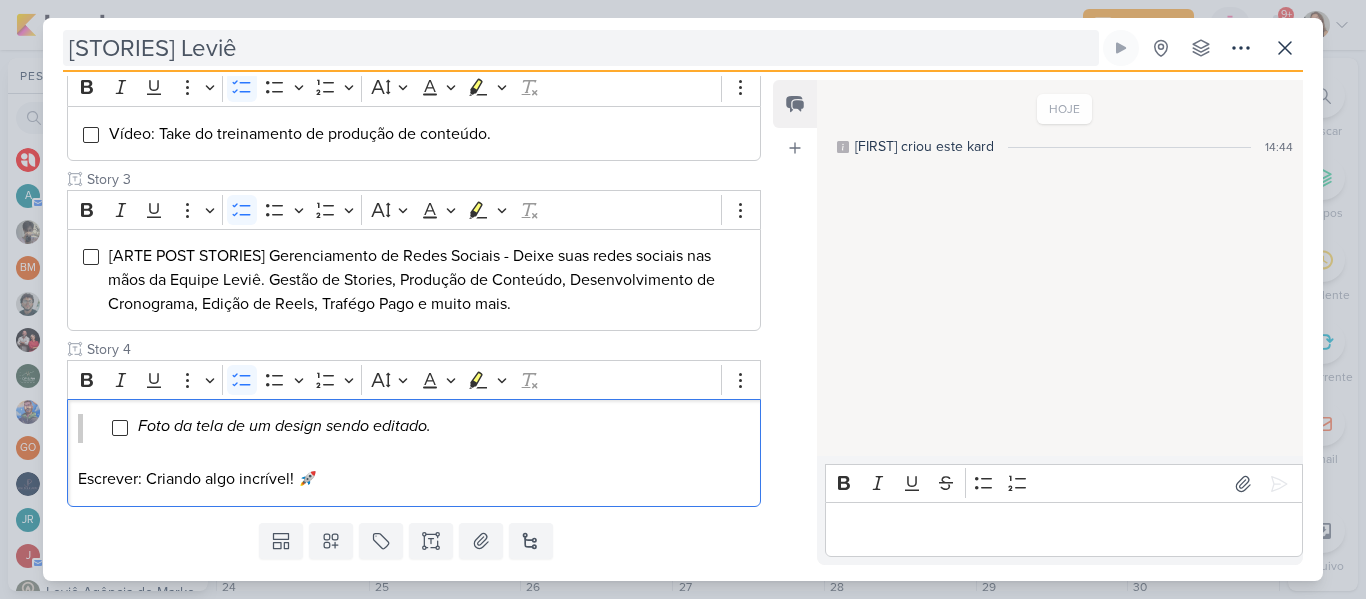 scroll, scrollTop: 430, scrollLeft: 0, axis: vertical 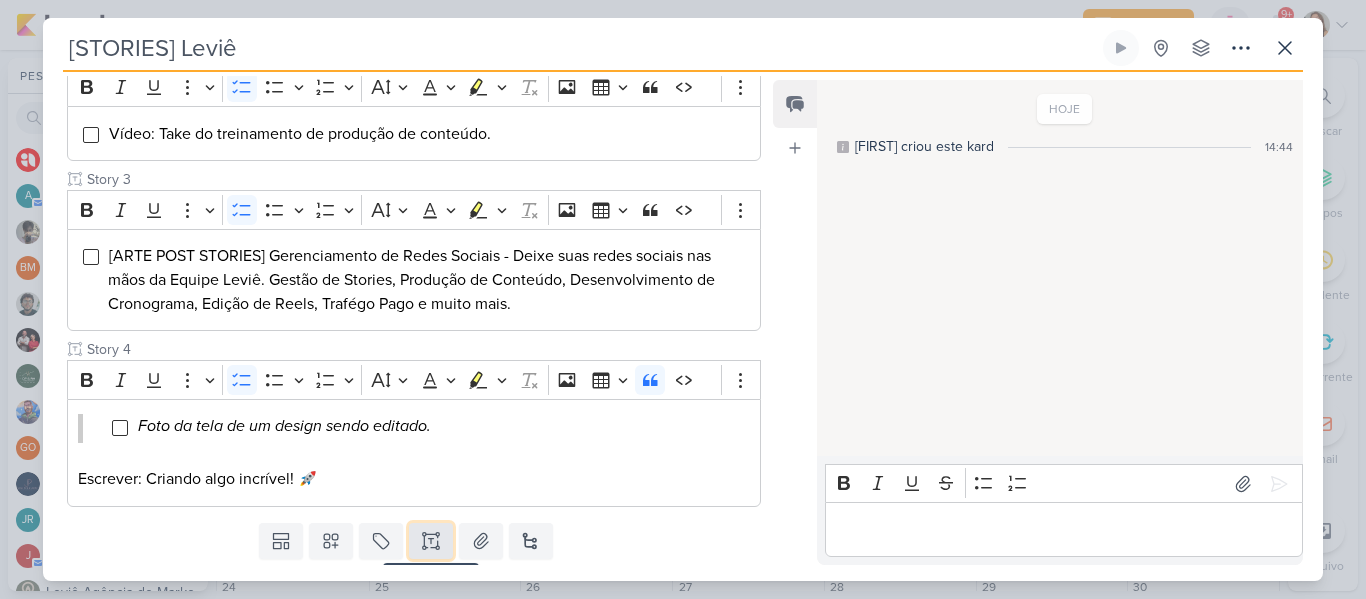 click 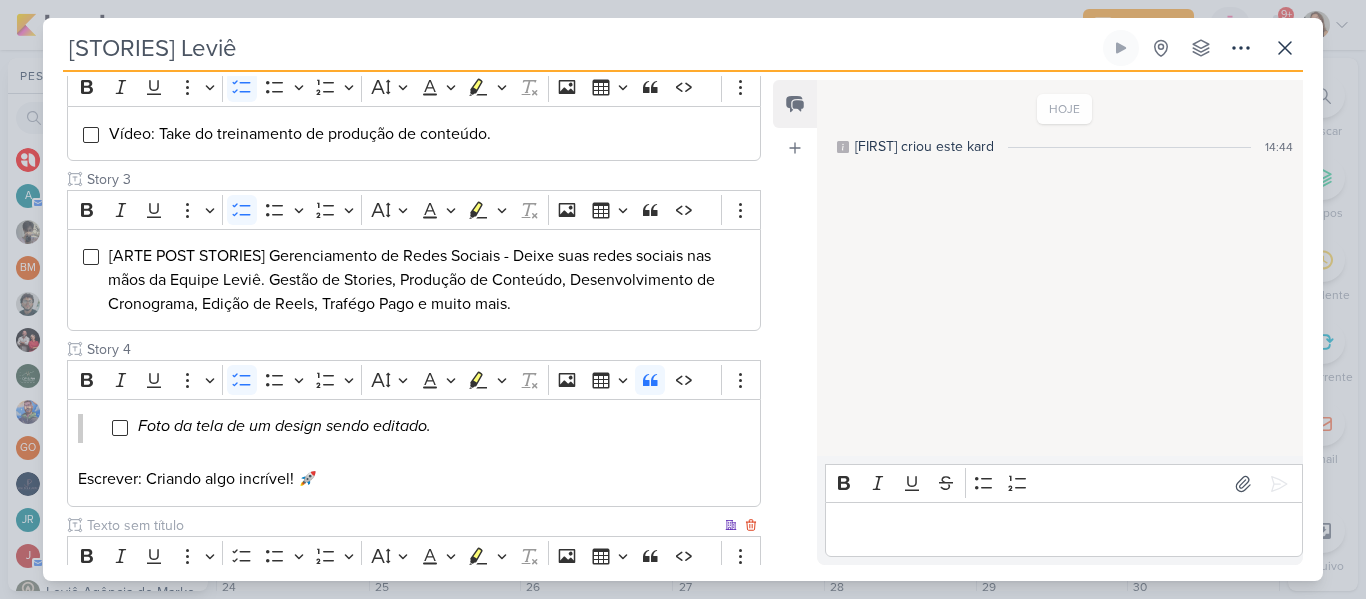 scroll, scrollTop: 477, scrollLeft: 0, axis: vertical 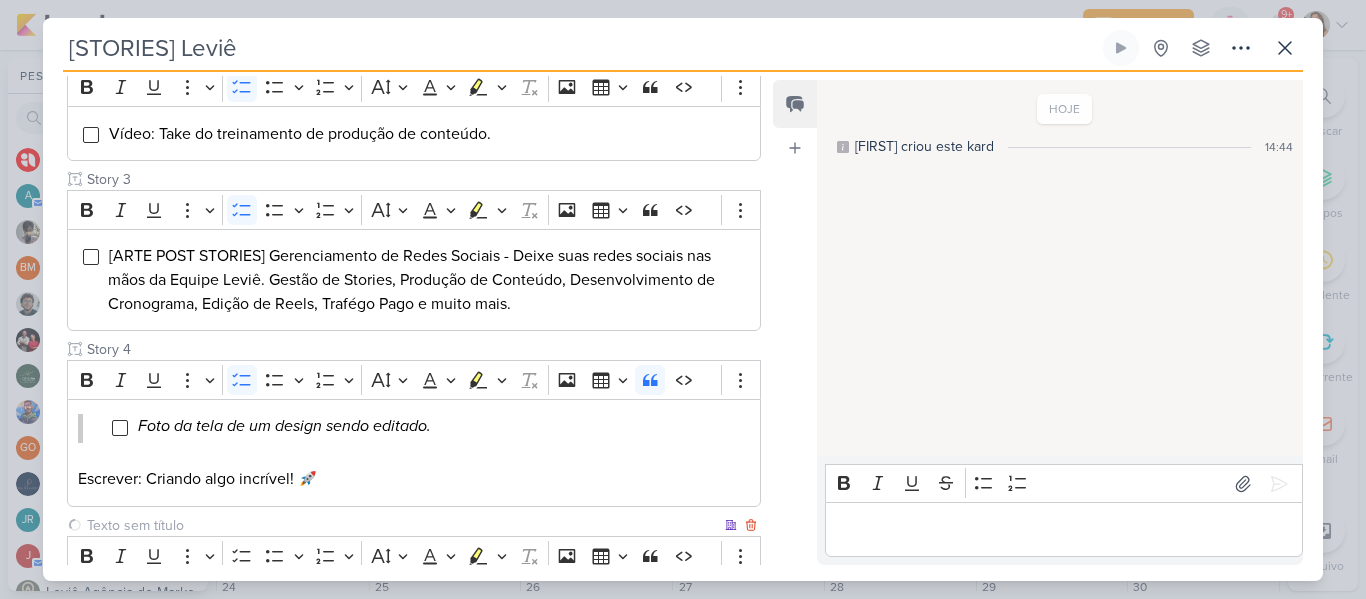 click at bounding box center (402, 525) 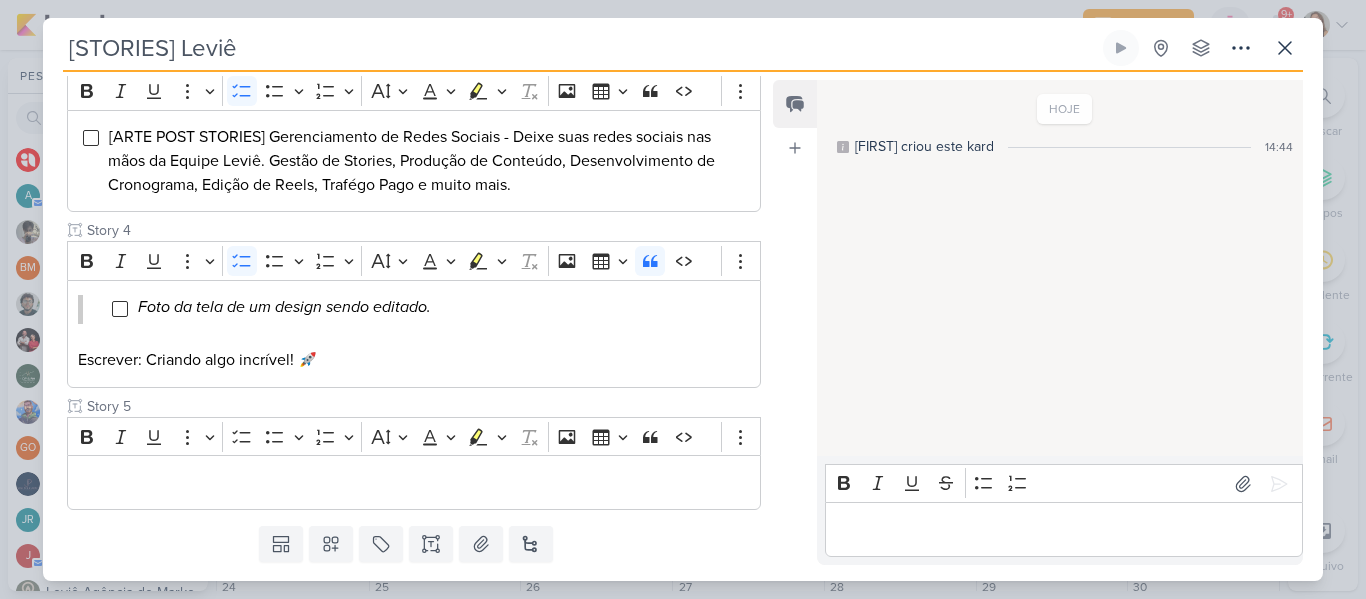 scroll, scrollTop: 652, scrollLeft: 0, axis: vertical 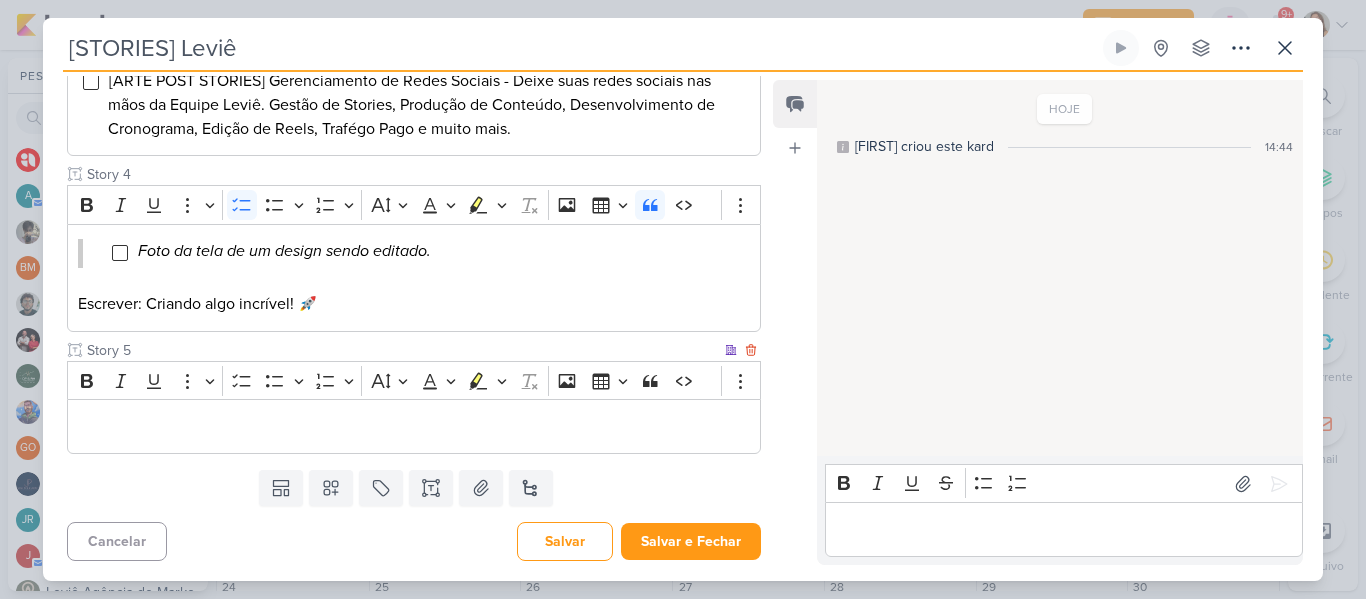 type on "Story 5" 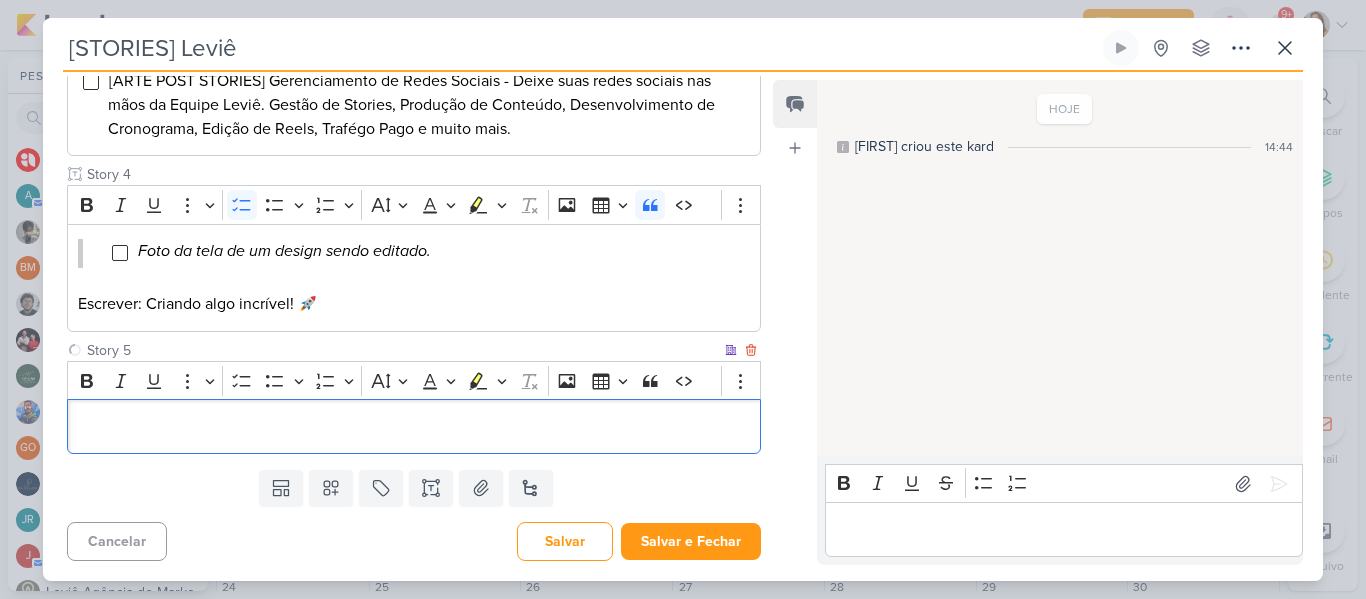 click at bounding box center (414, 426) 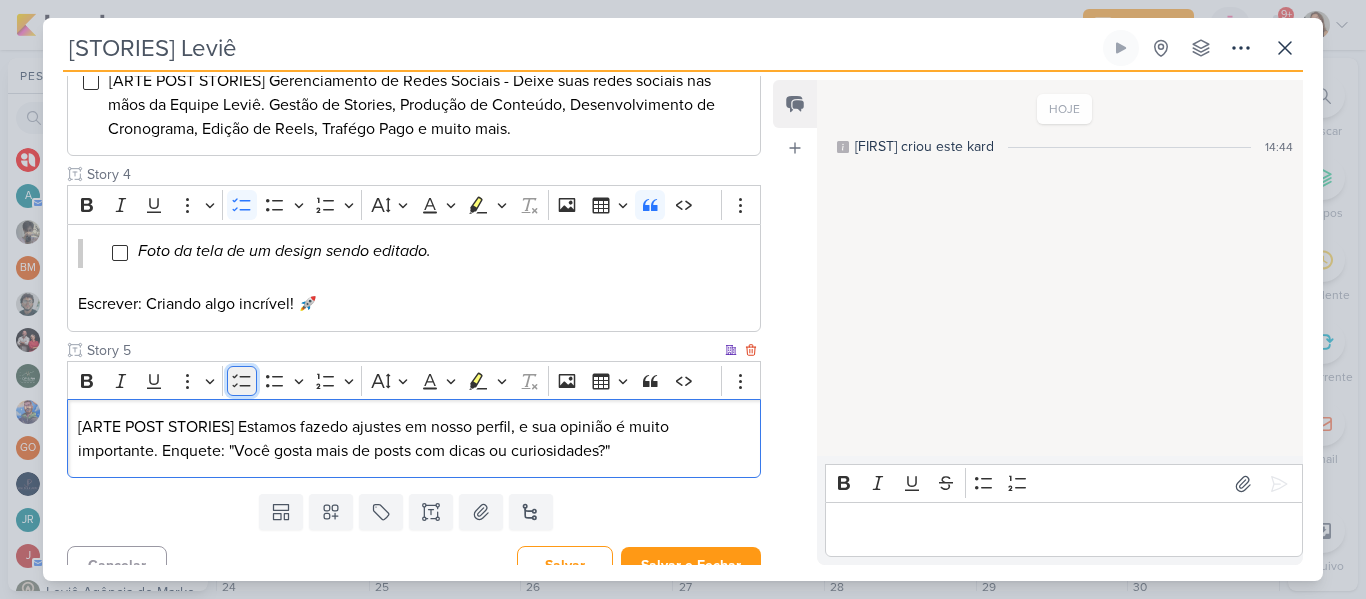 click 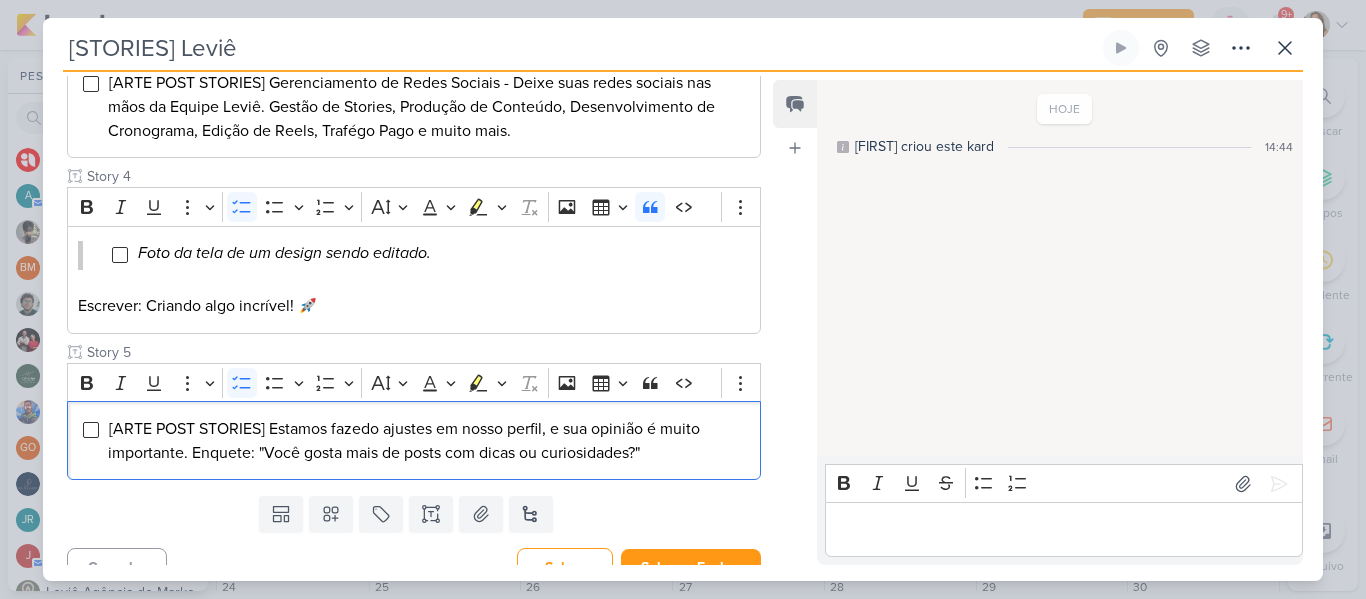 scroll, scrollTop: 652, scrollLeft: 0, axis: vertical 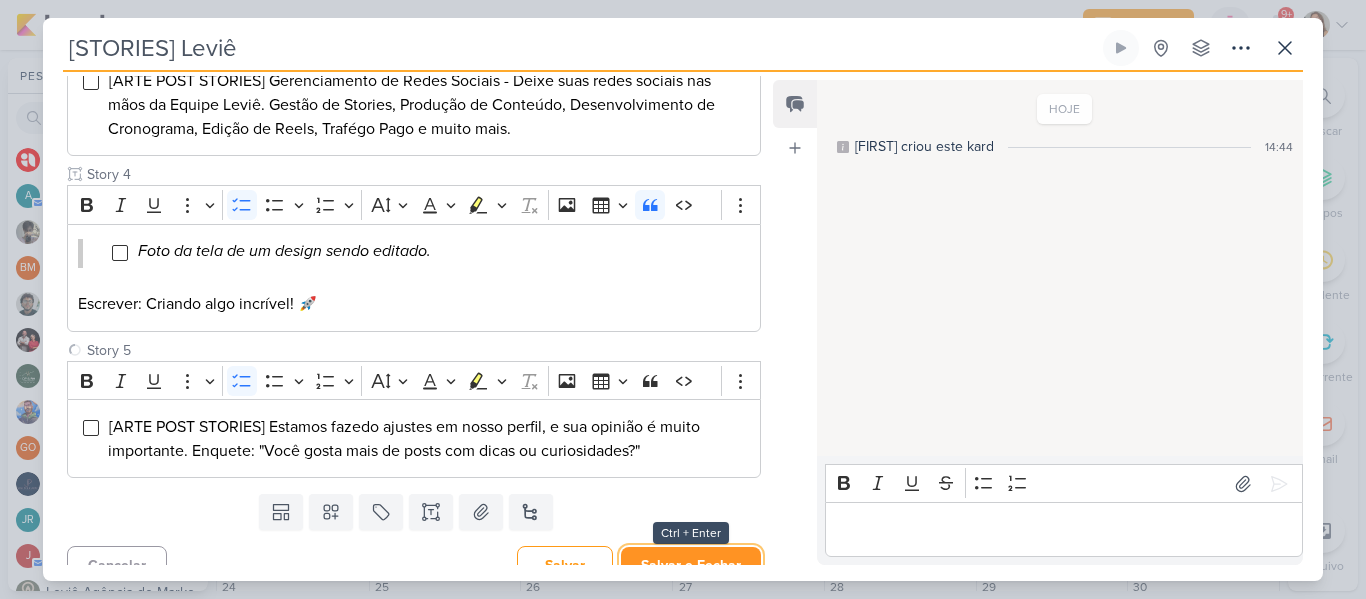 click on "Salvar e Fechar" at bounding box center [691, 565] 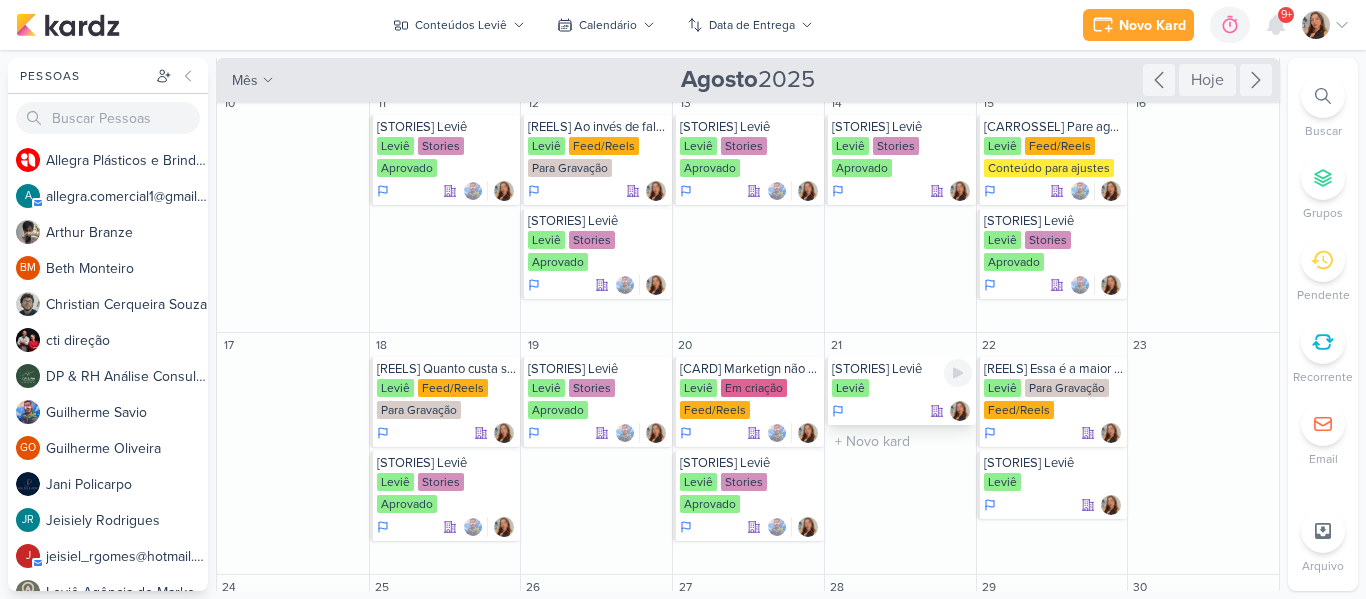 click on "Leviê" at bounding box center [902, 389] 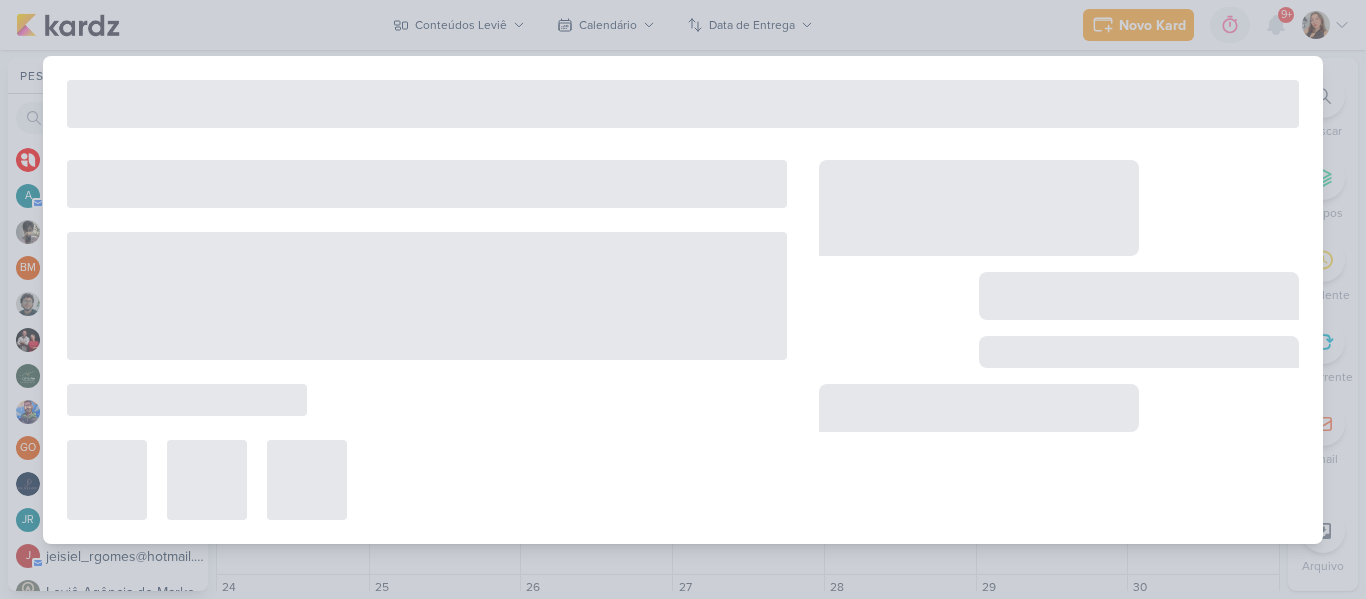 type on "21 de agosto de 2025 às 23:59" 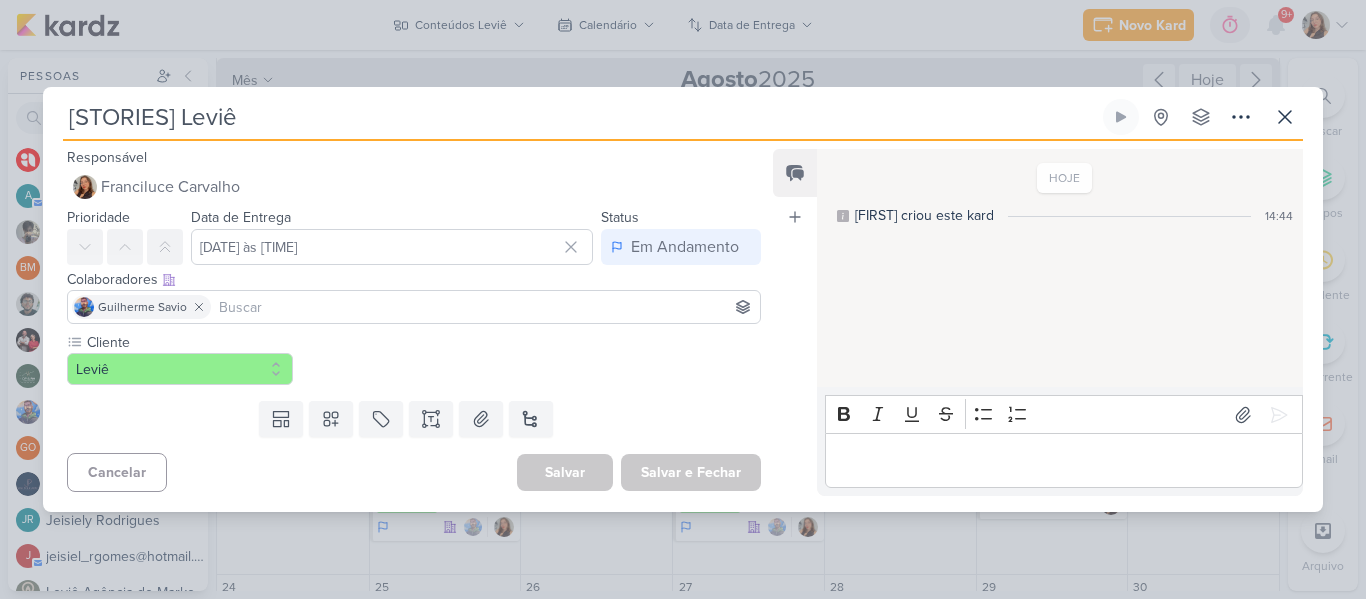 scroll, scrollTop: 0, scrollLeft: 0, axis: both 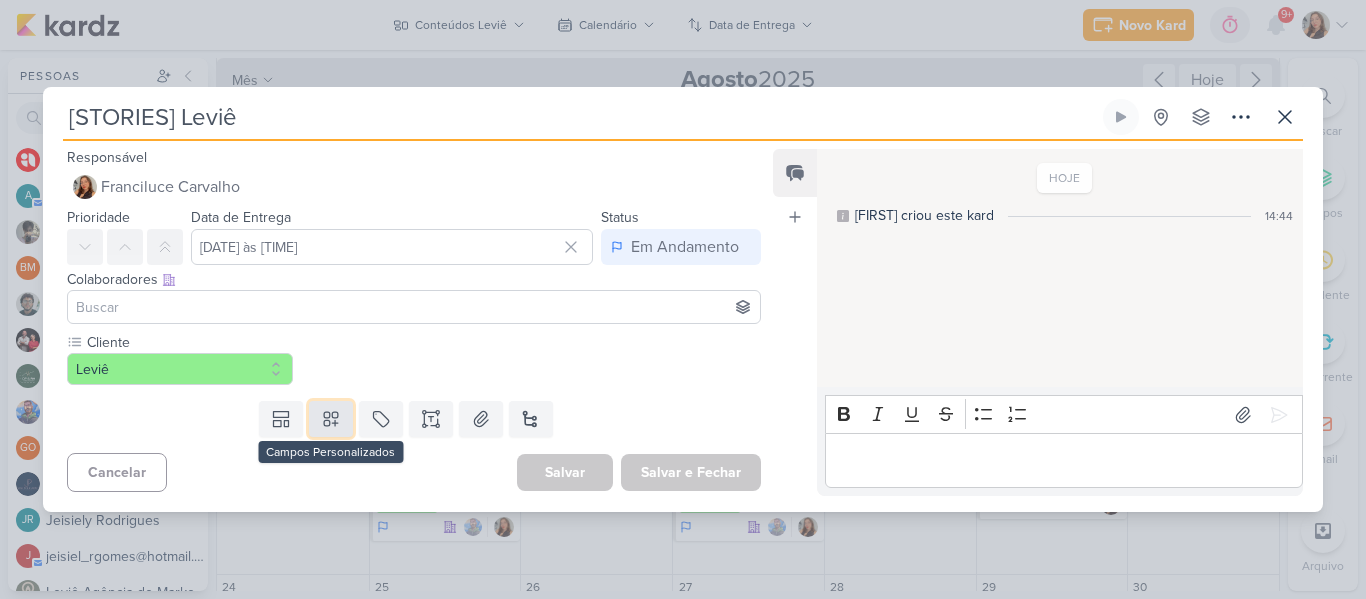 click at bounding box center [331, 419] 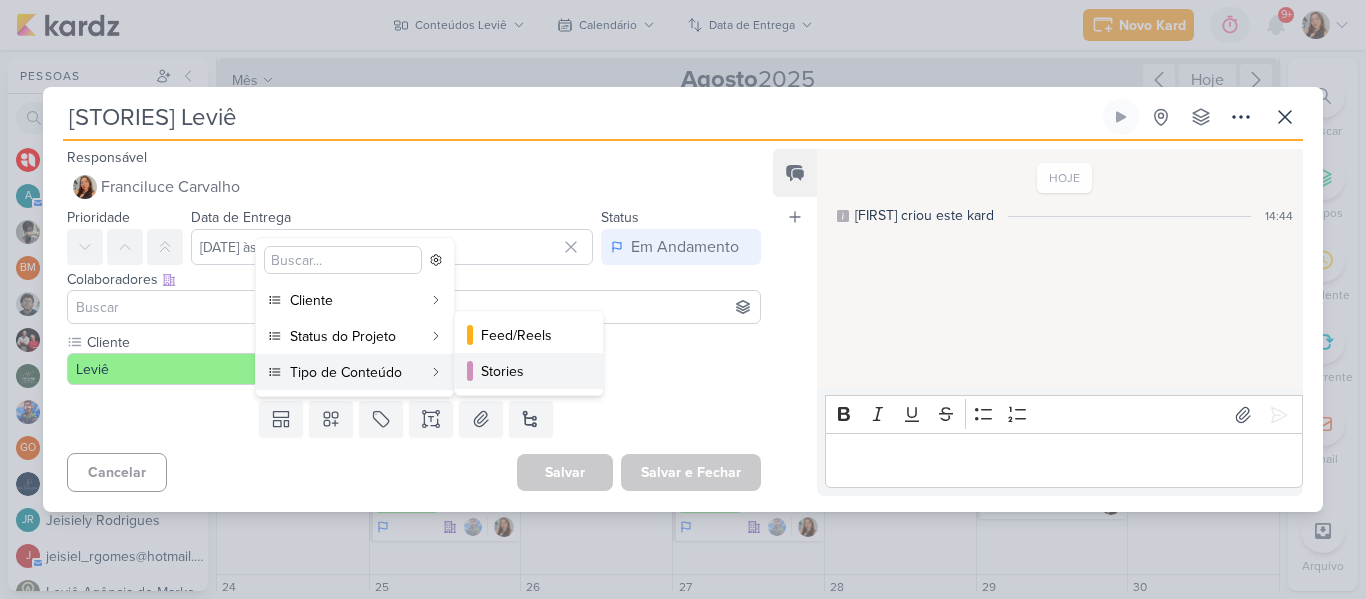click on "Stories" at bounding box center (530, 371) 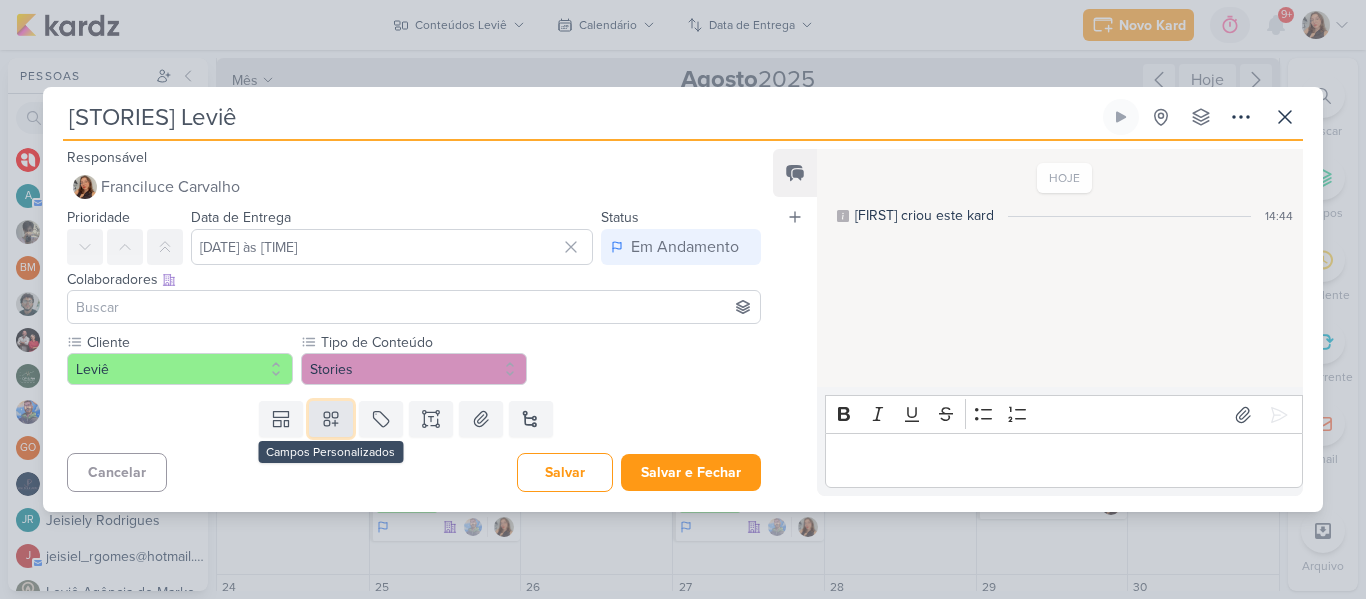 click at bounding box center [331, 419] 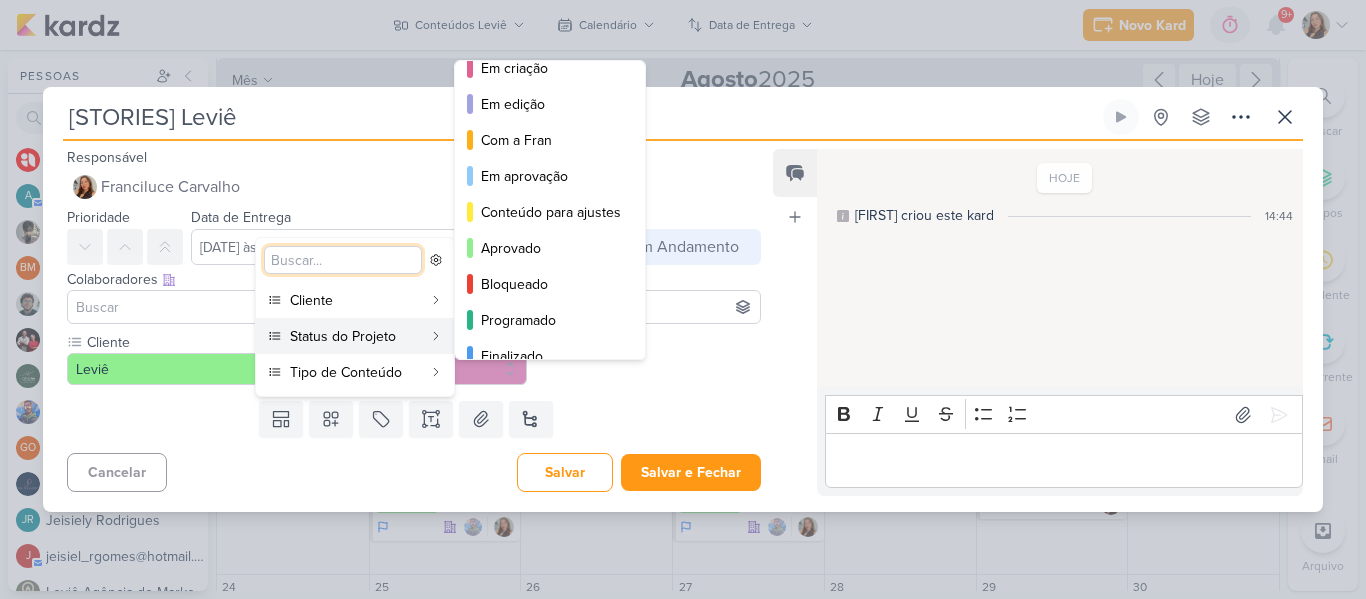 scroll, scrollTop: 182, scrollLeft: 0, axis: vertical 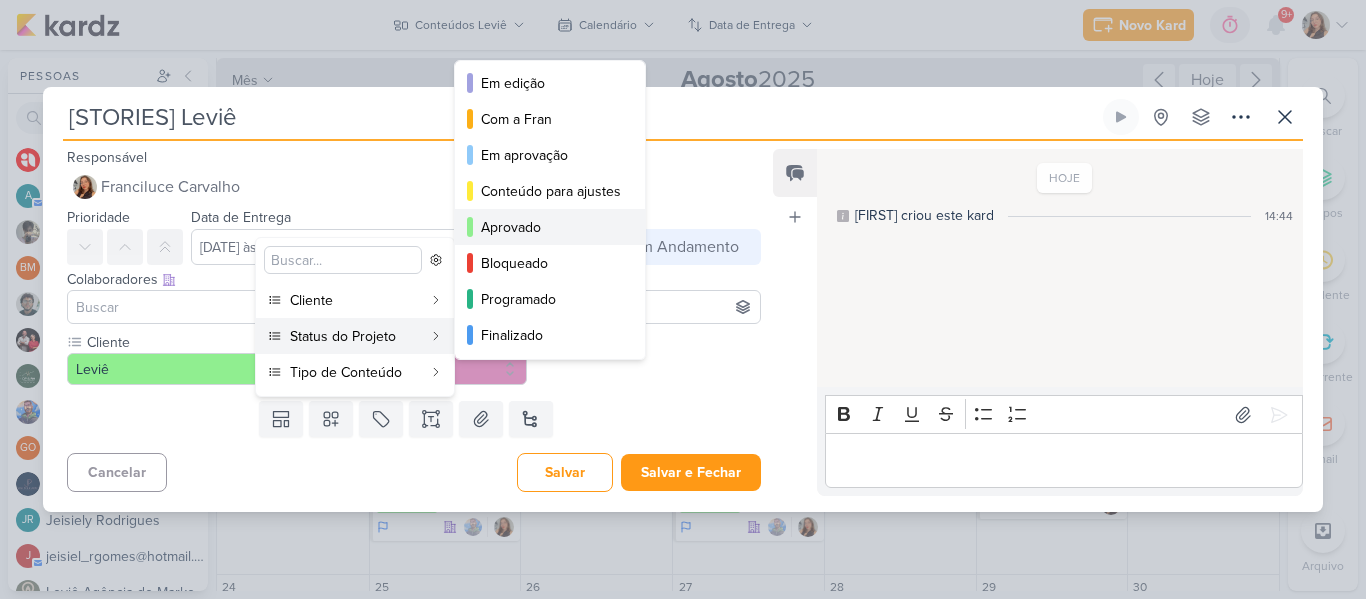 click on "Aprovado" at bounding box center [550, 227] 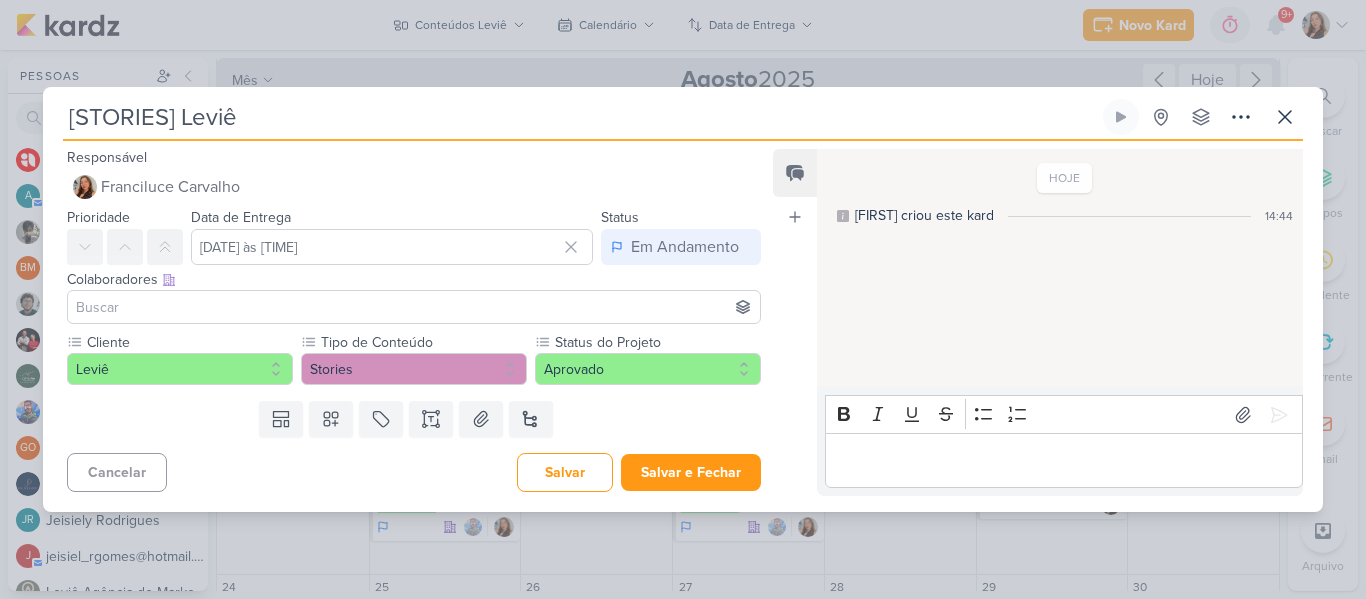 click at bounding box center [414, 307] 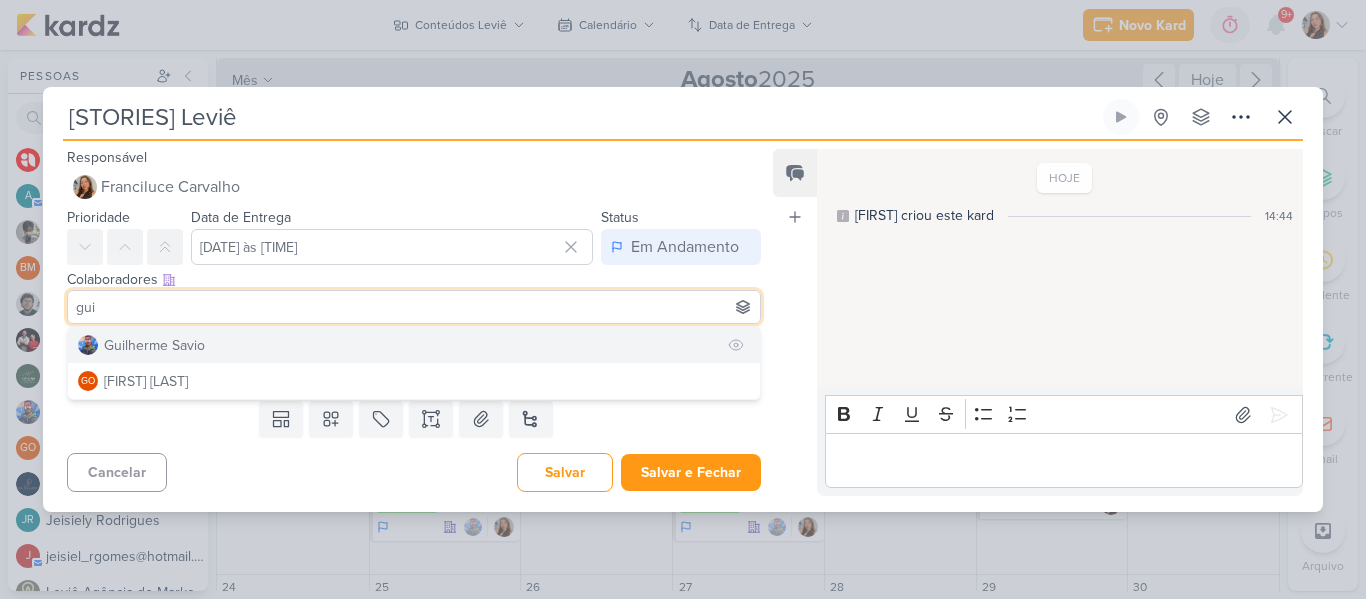 type on "gui" 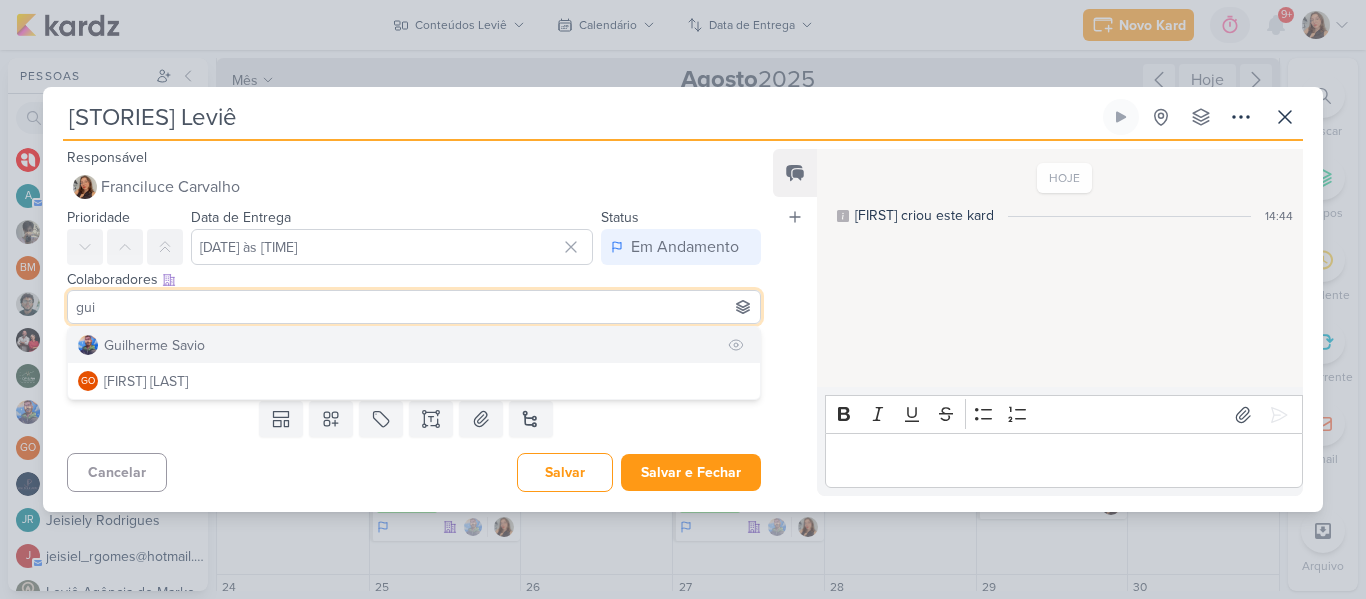 type 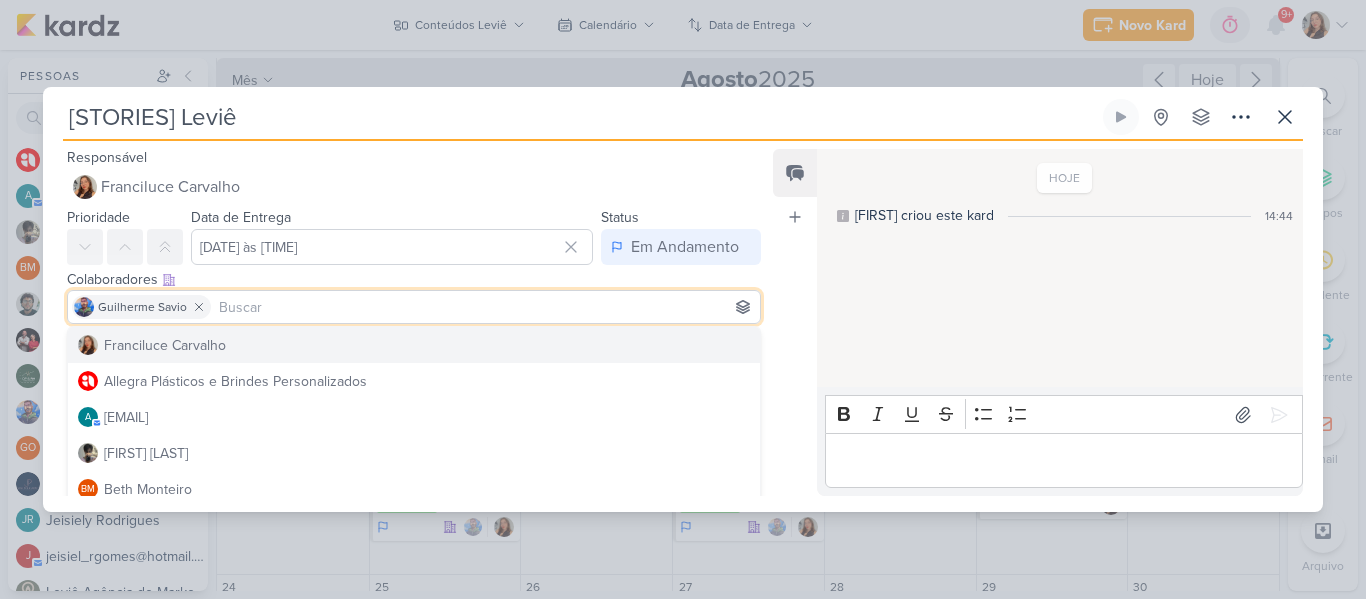 click on "Feed
Atrelar email
Solte o email para atrelar ao kard" at bounding box center (795, 322) 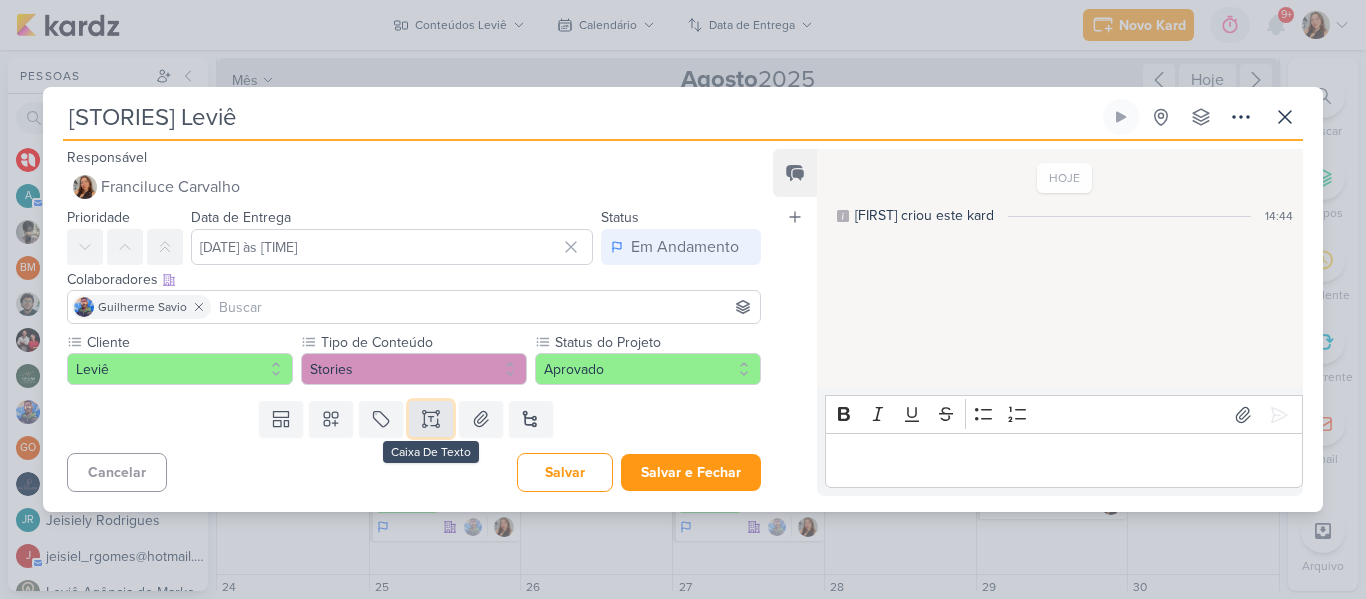 click at bounding box center (431, 419) 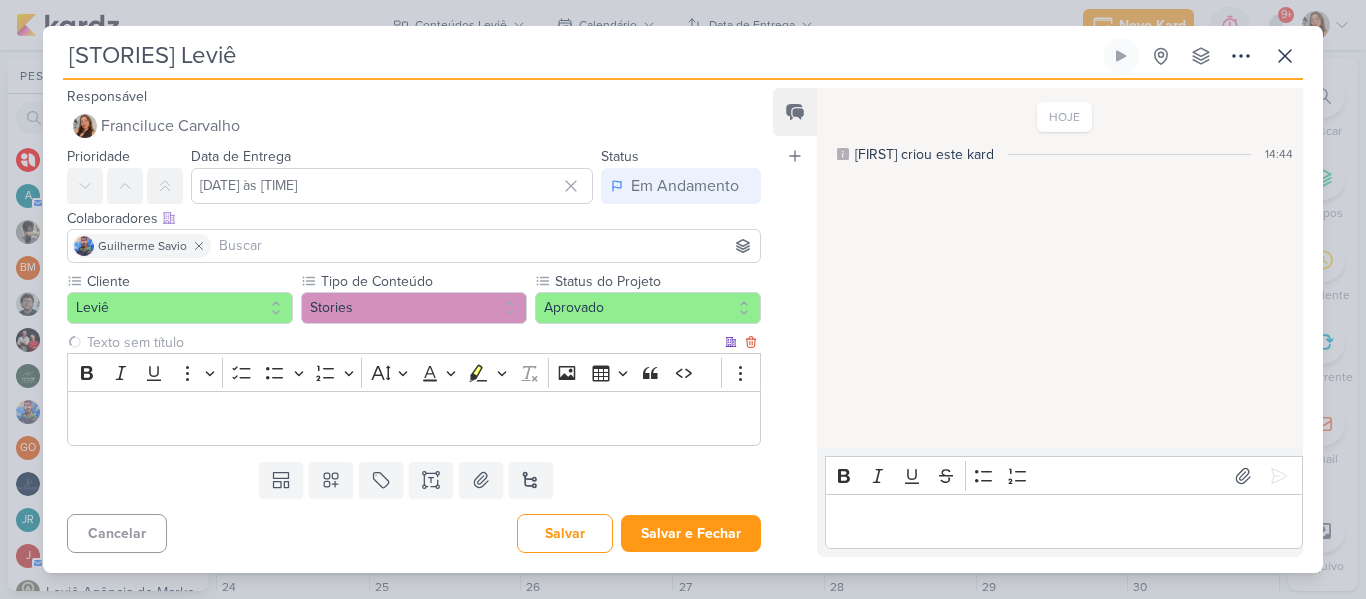 click at bounding box center [402, 342] 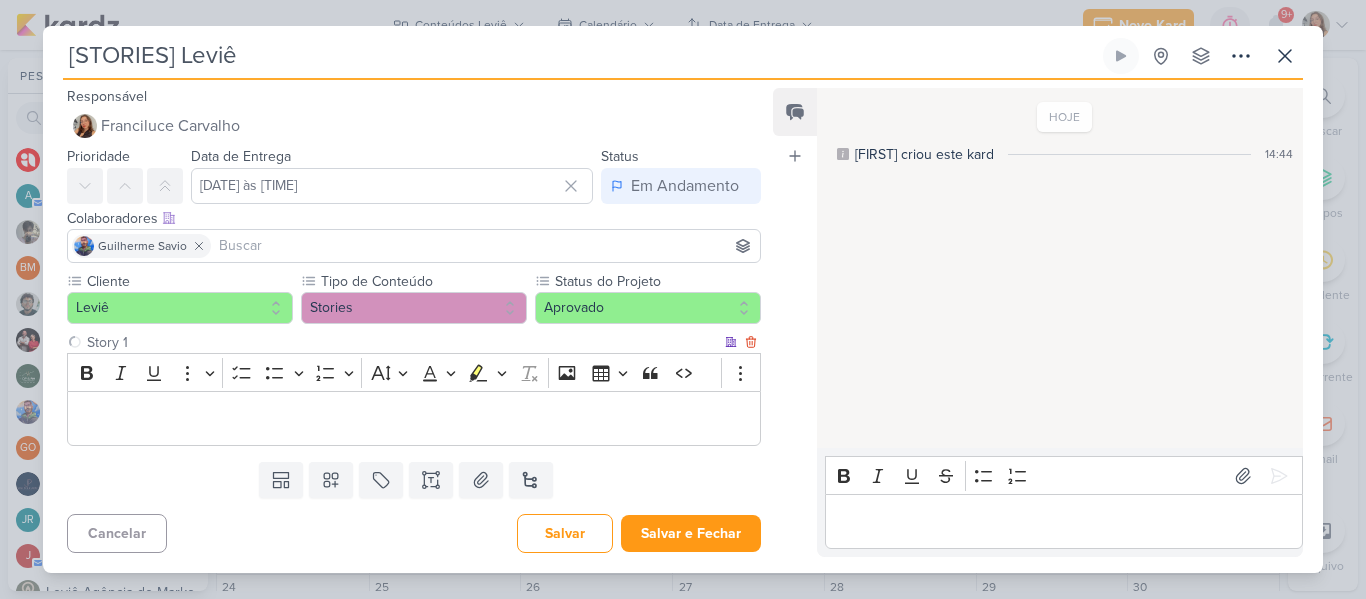 type on "Story 1" 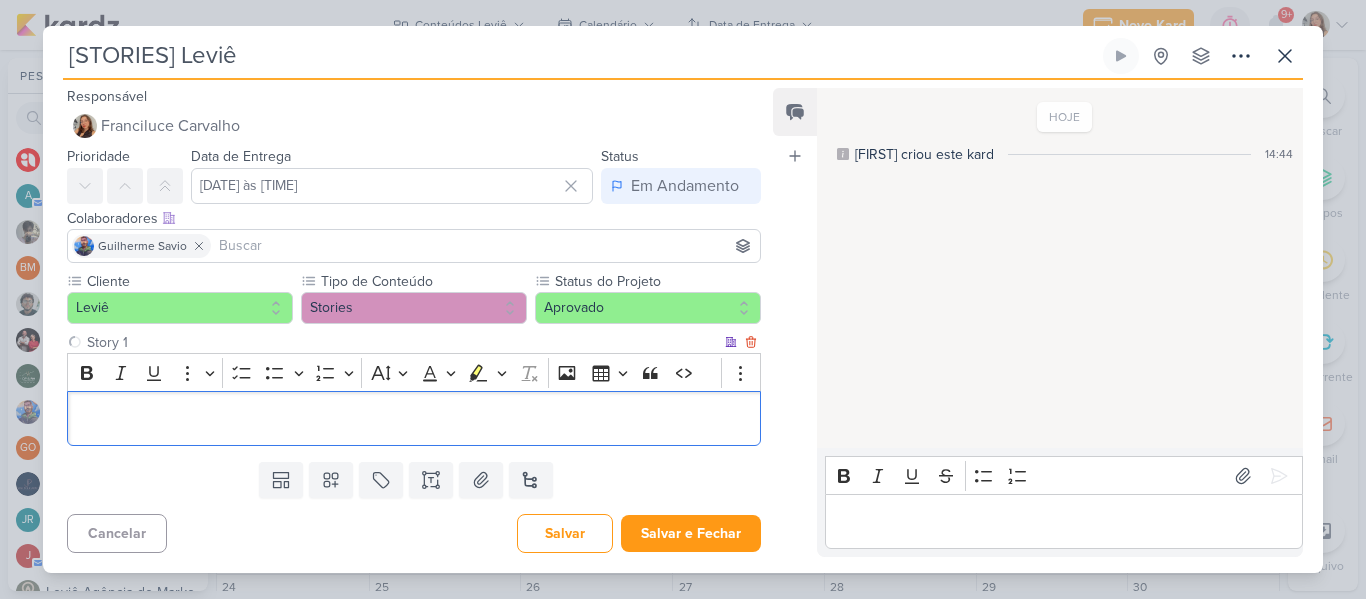 click at bounding box center [414, 419] 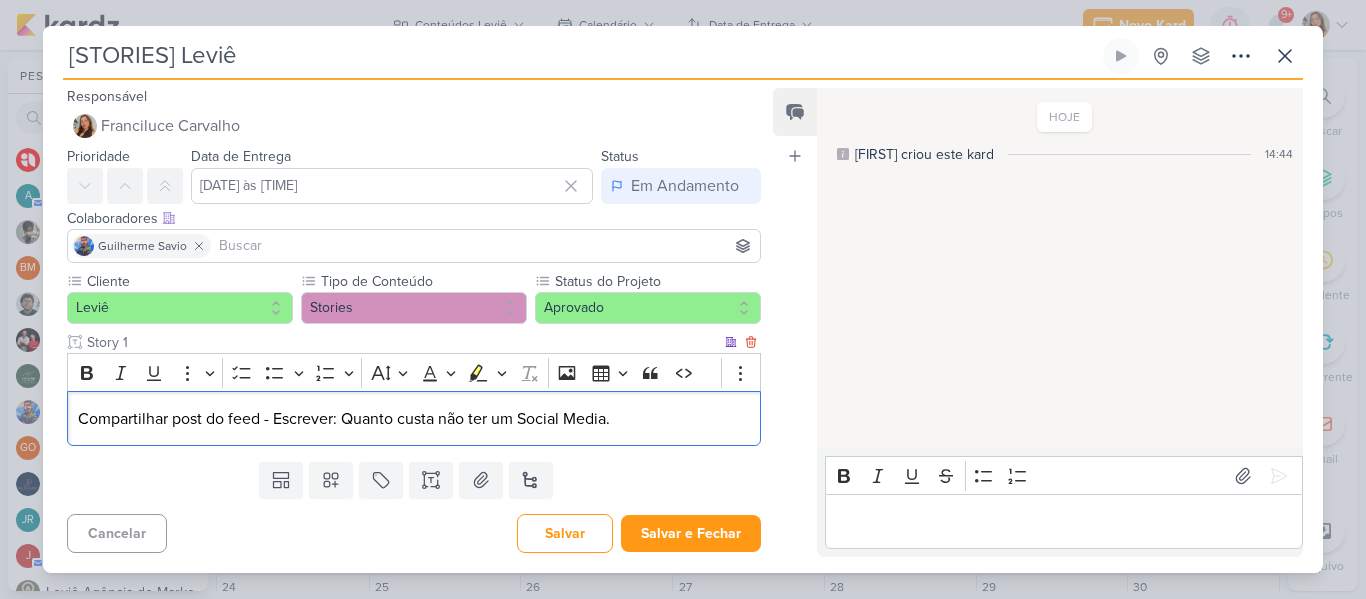 click on "Compartilhar post do feed - Escrever: Quanto custa não ter um Social Media." at bounding box center [414, 419] 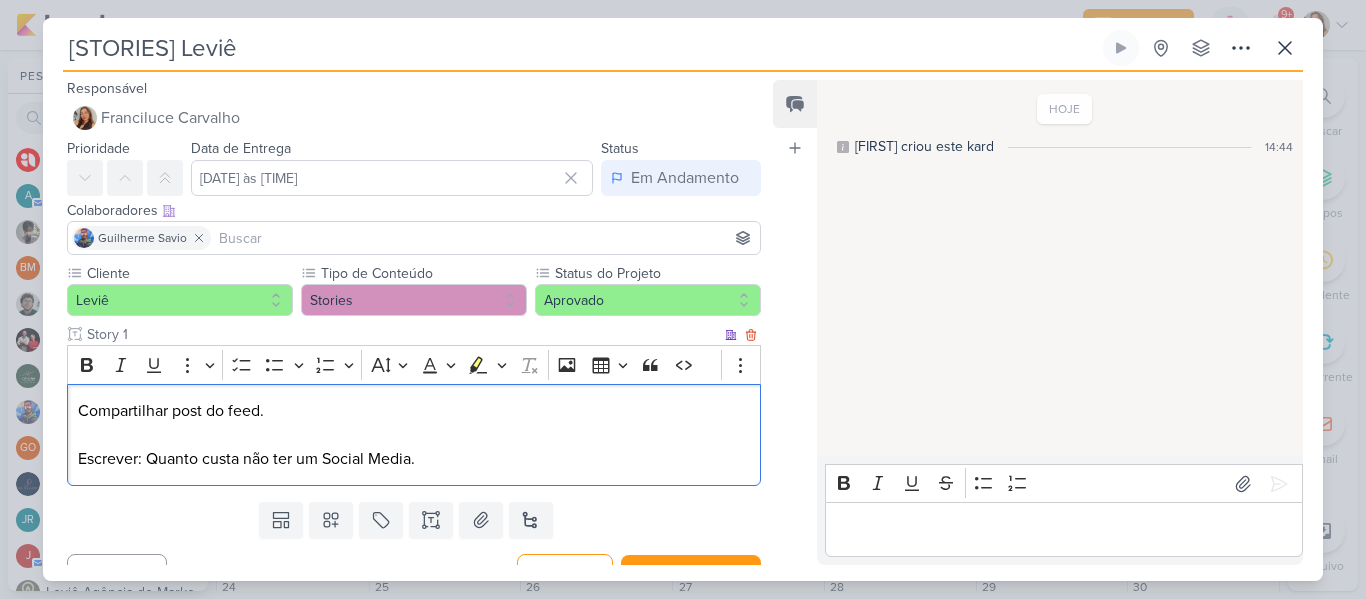 click on "Compartilhar post do feed." at bounding box center (414, 411) 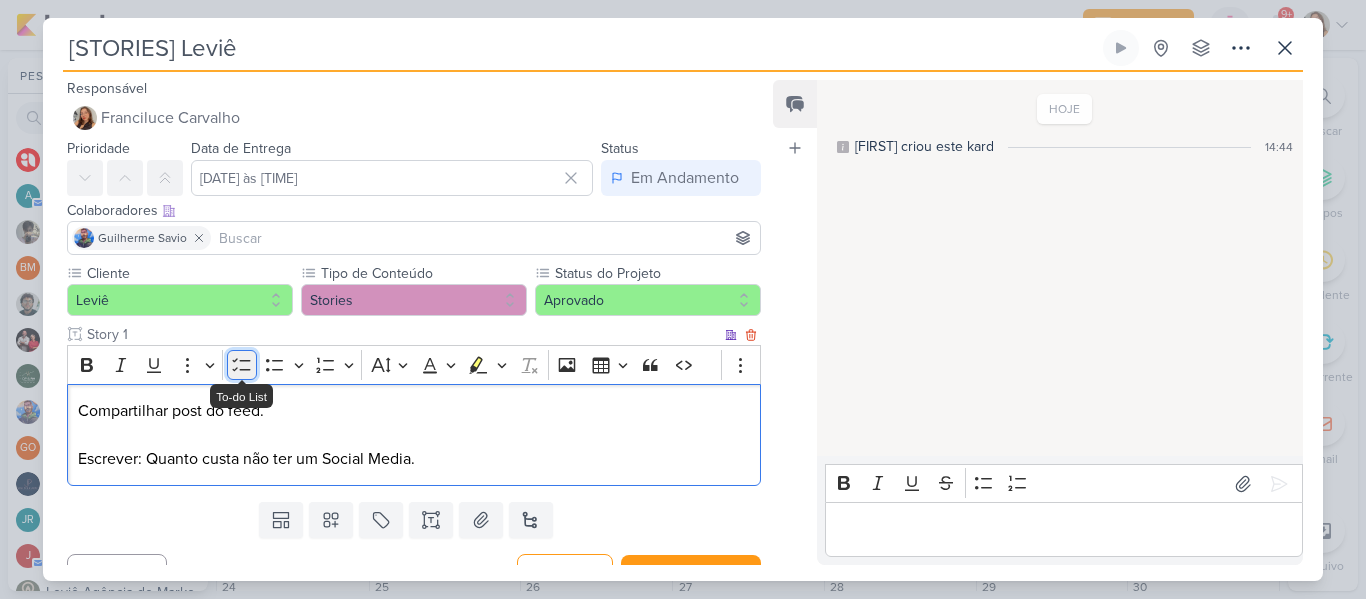 click on "To-do List" at bounding box center (242, 365) 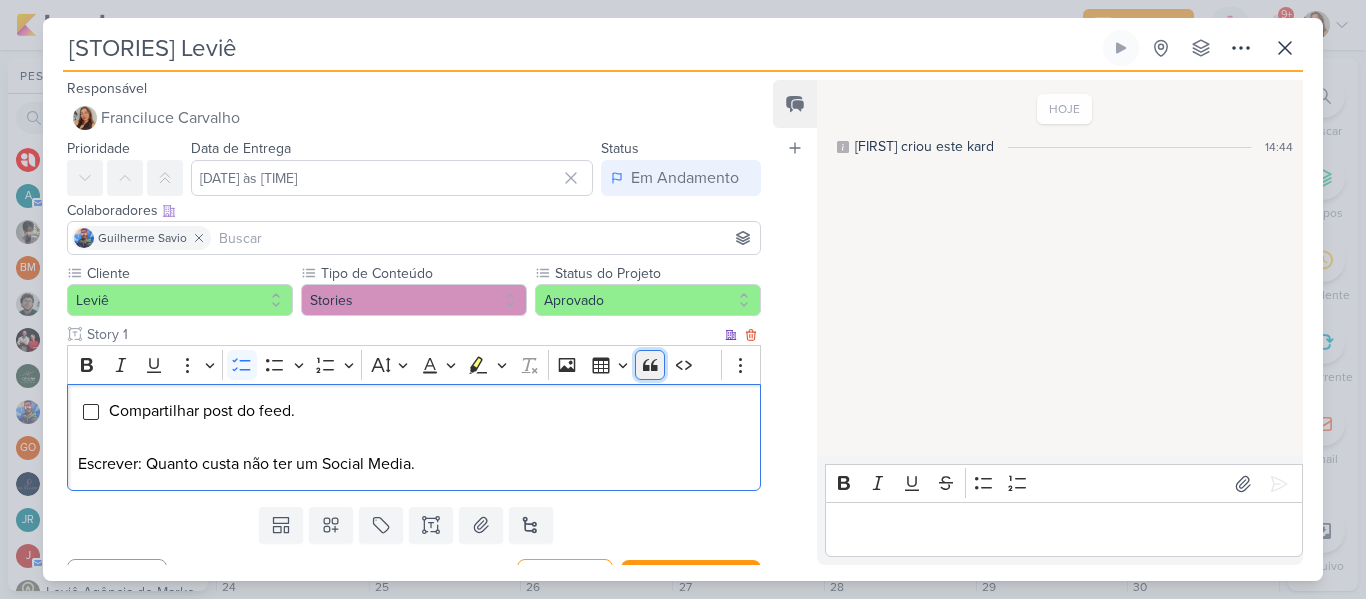 click 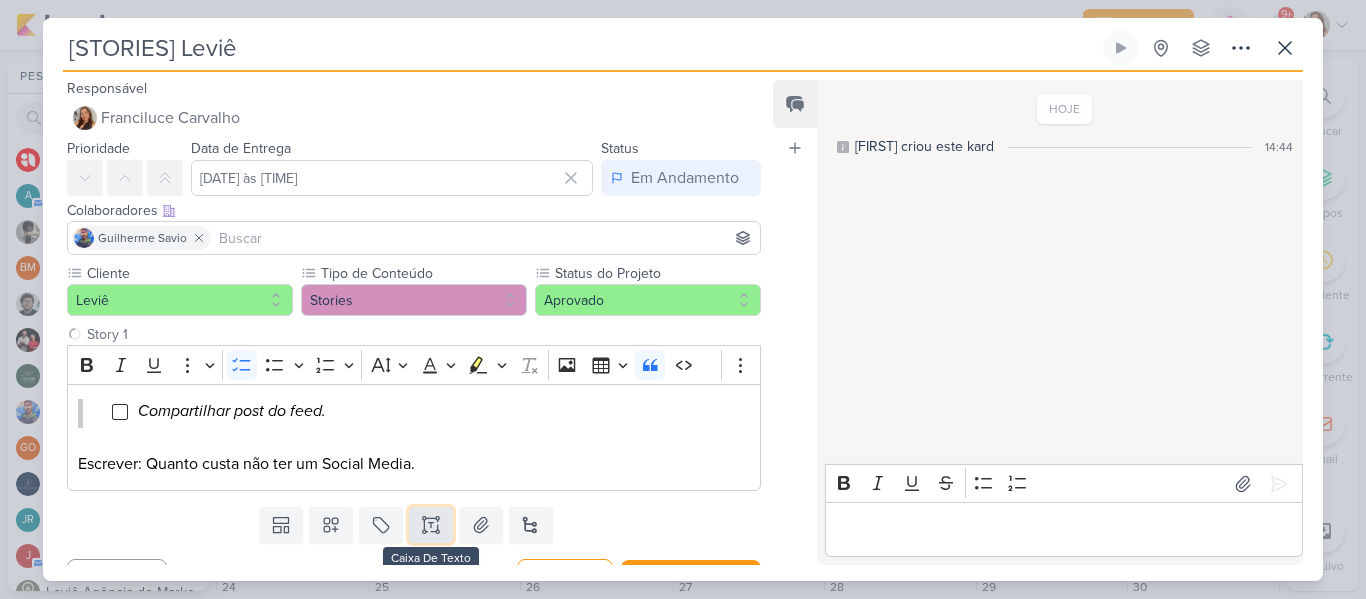click at bounding box center (431, 525) 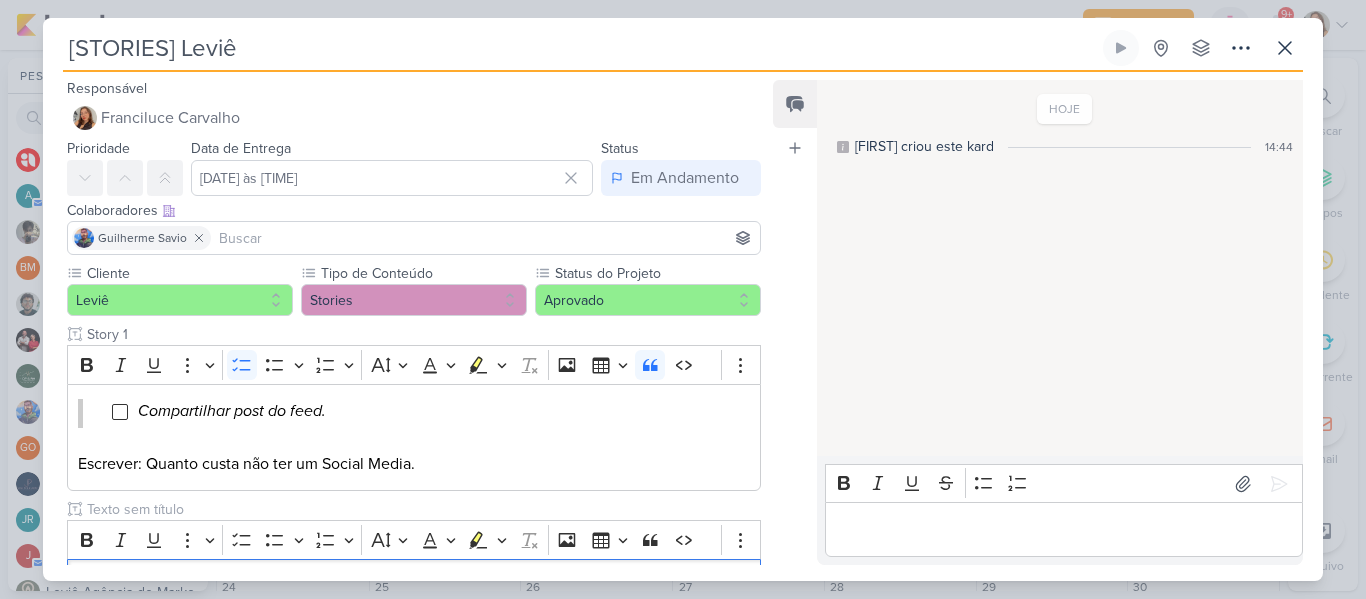 scroll, scrollTop: 0, scrollLeft: 0, axis: both 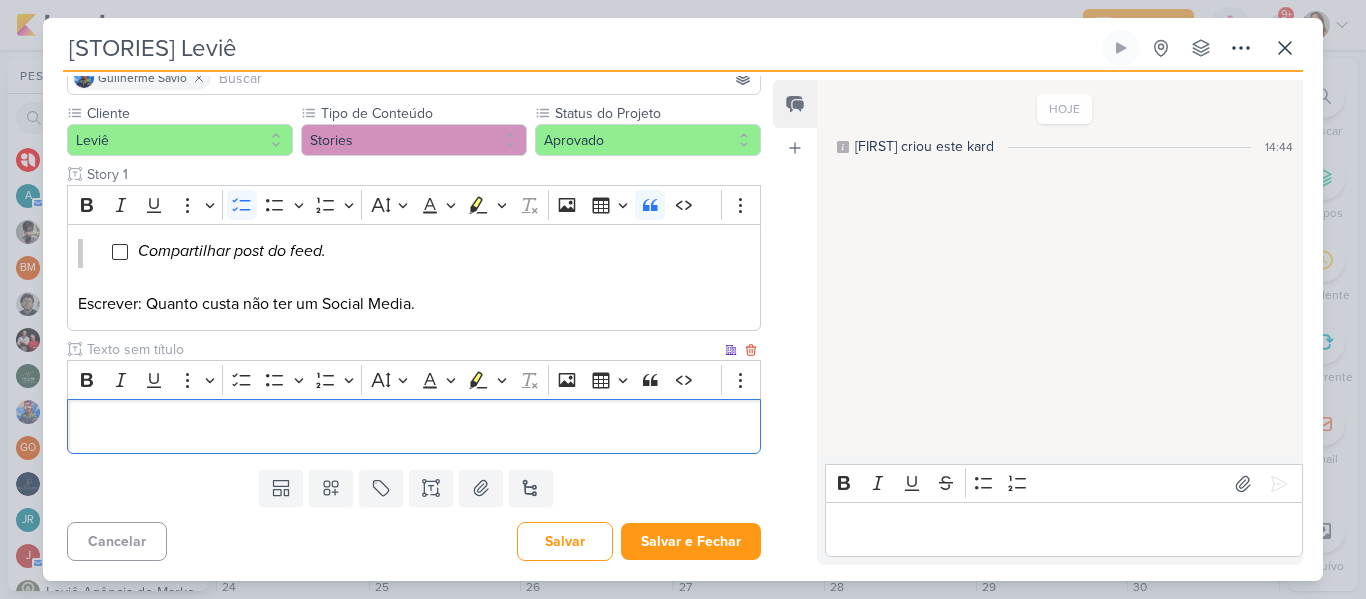 click at bounding box center [414, 427] 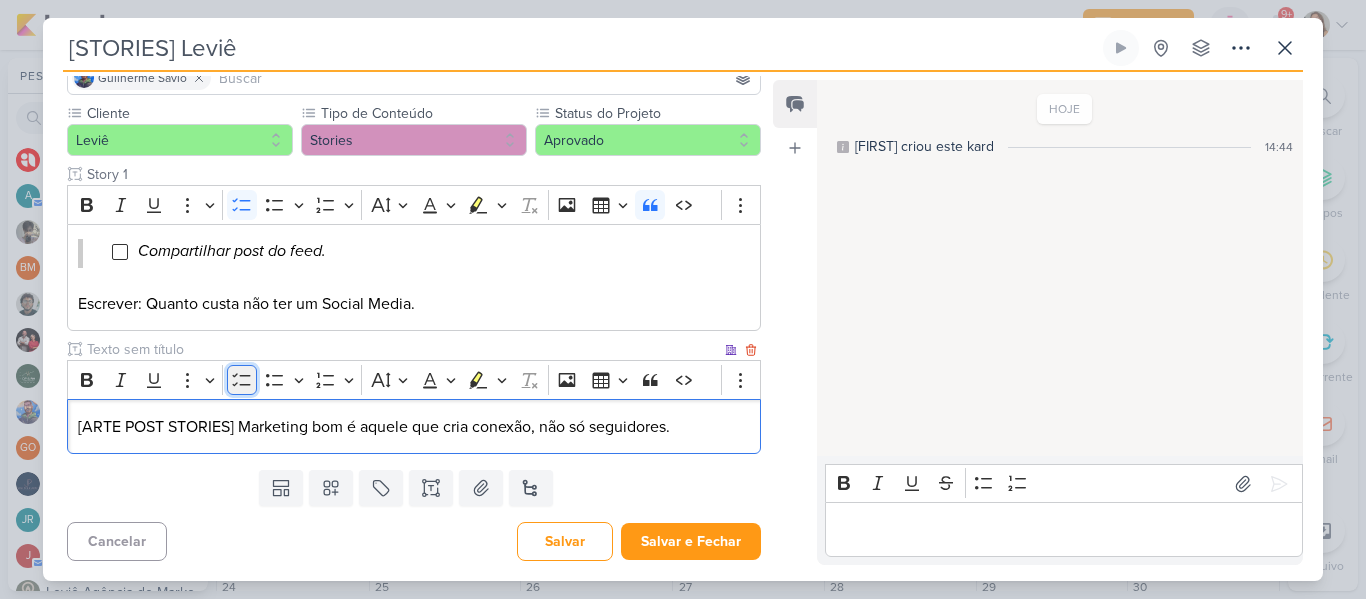 click 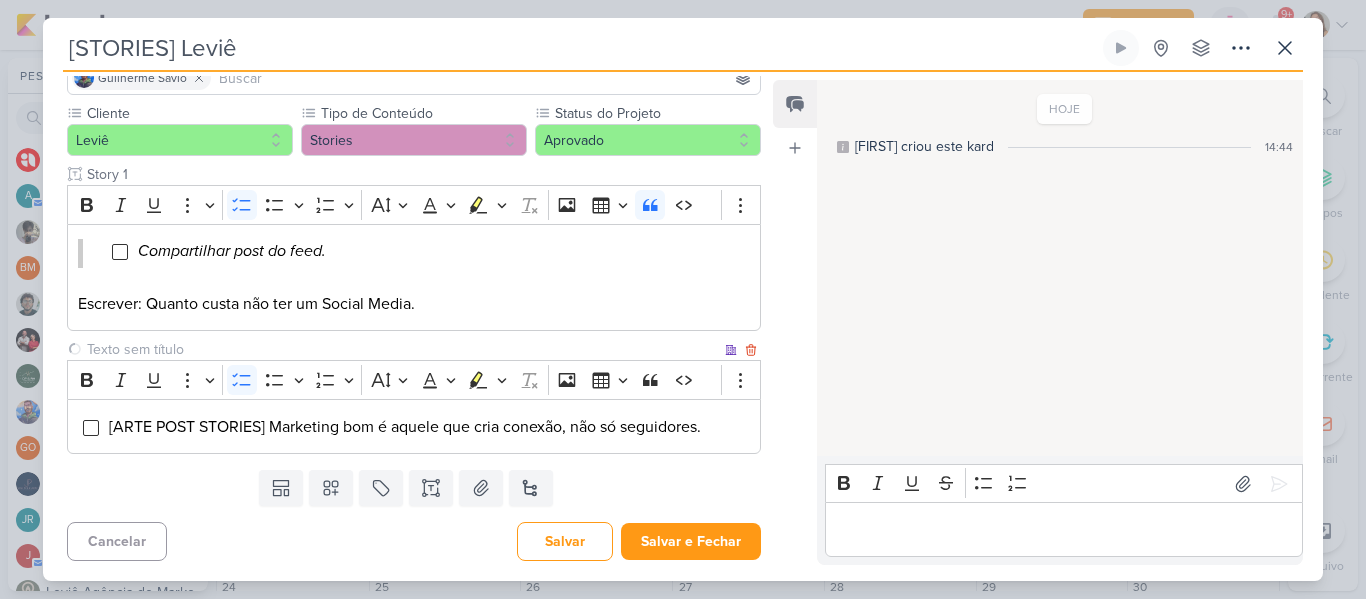 click at bounding box center (402, 349) 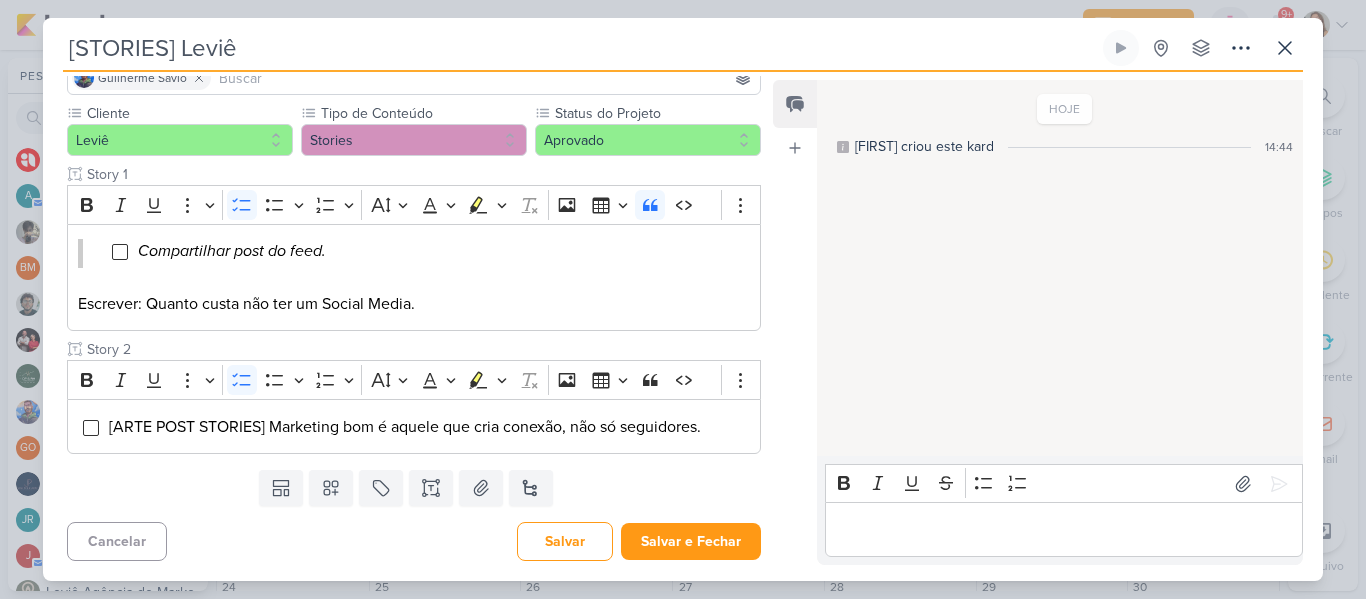 type on "Story 2" 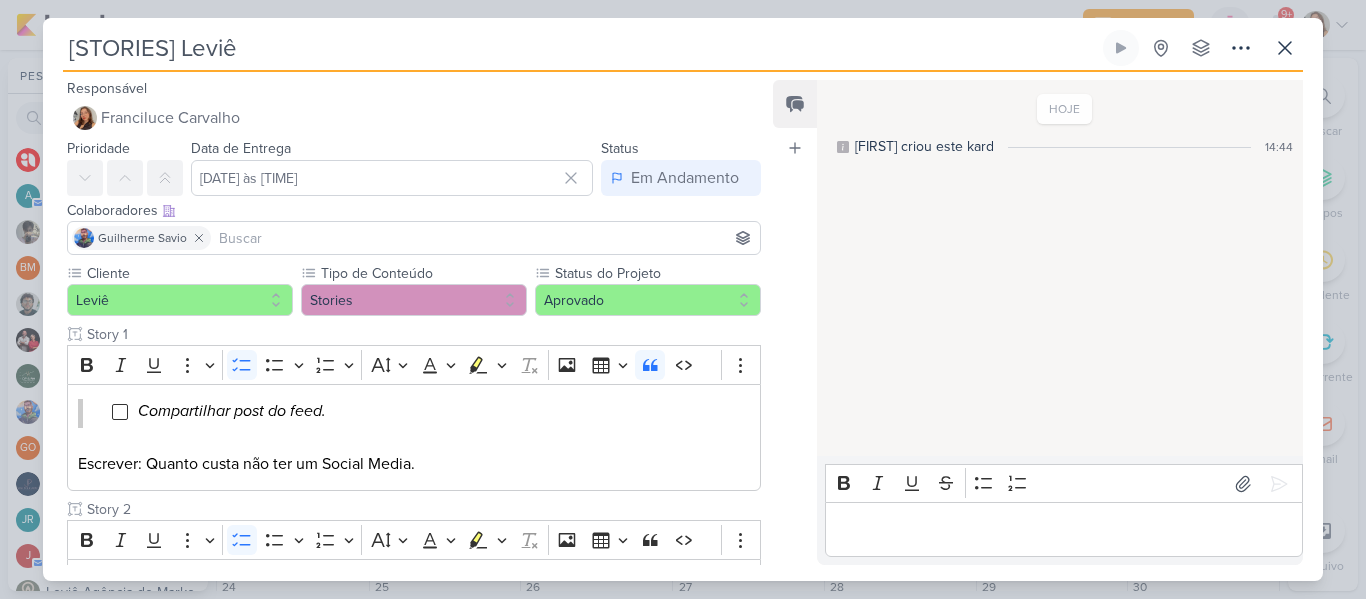 scroll, scrollTop: 160, scrollLeft: 0, axis: vertical 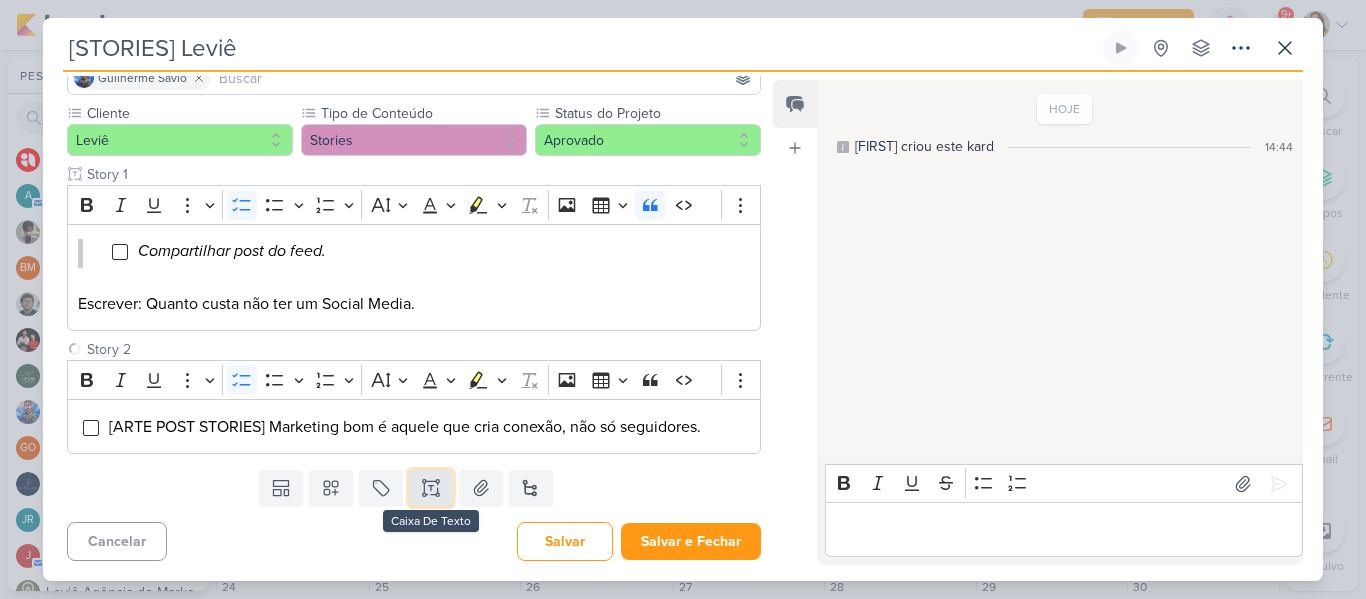 click 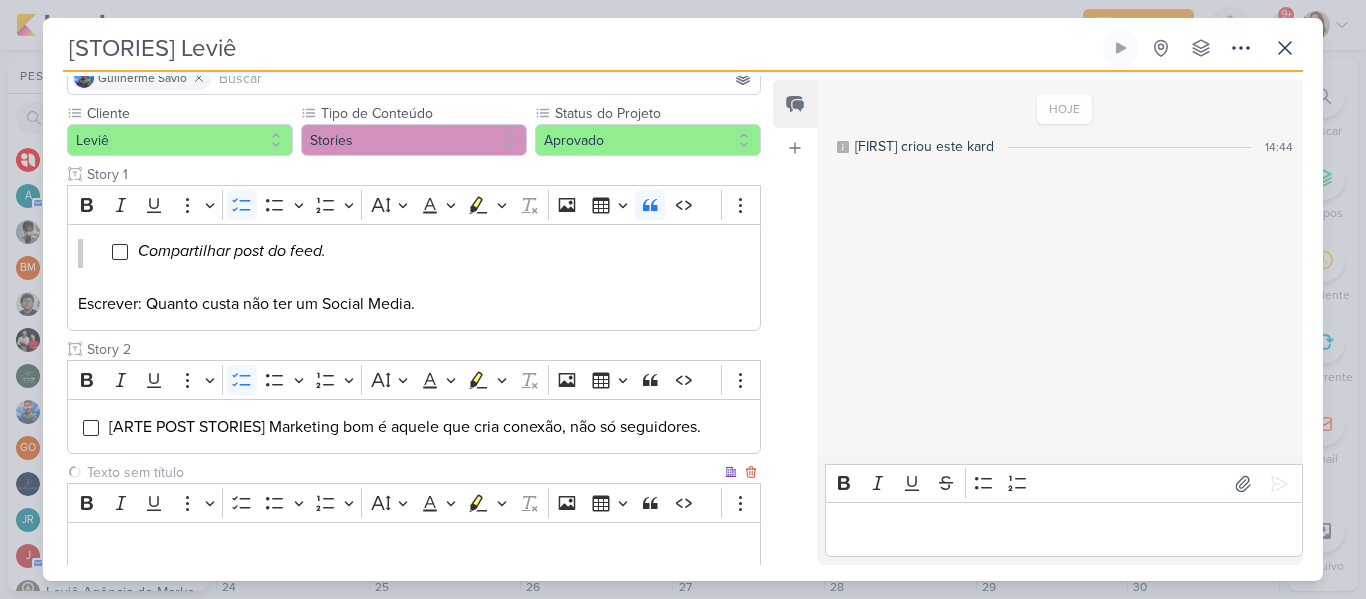 click at bounding box center [402, 472] 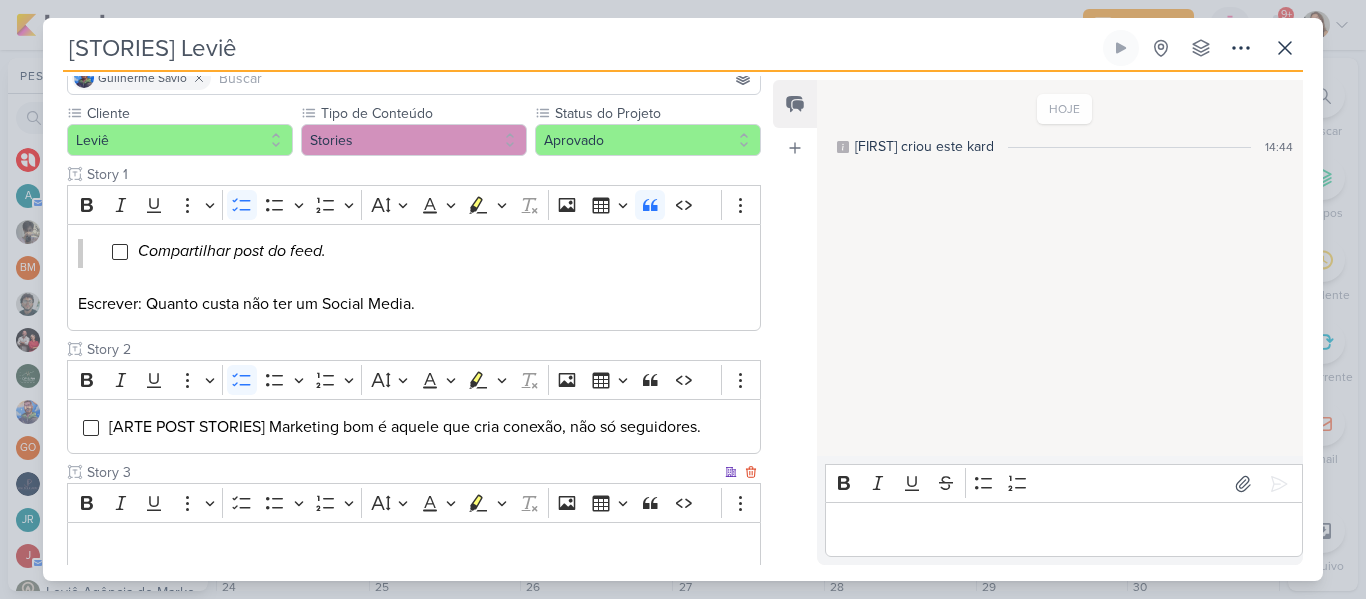 type on "Story 3" 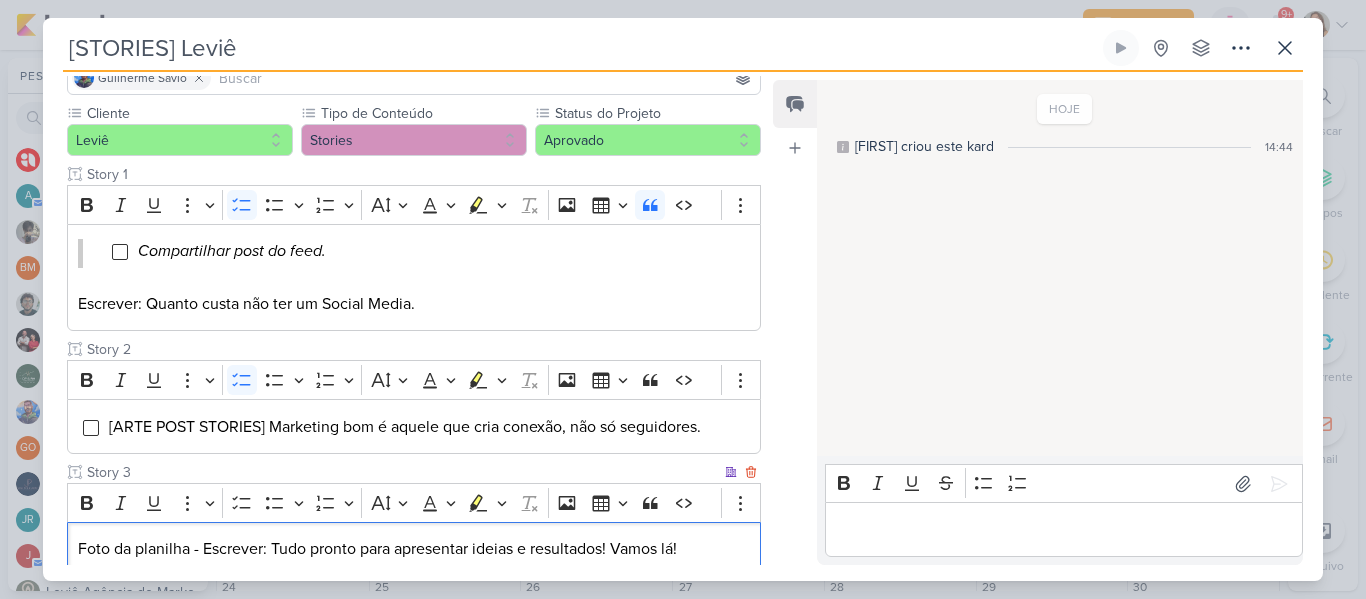 click on "Foto da planilha - Escrever: Tudo pronto para apresentar ideias e resultados! Vamos lá!" at bounding box center (414, 549) 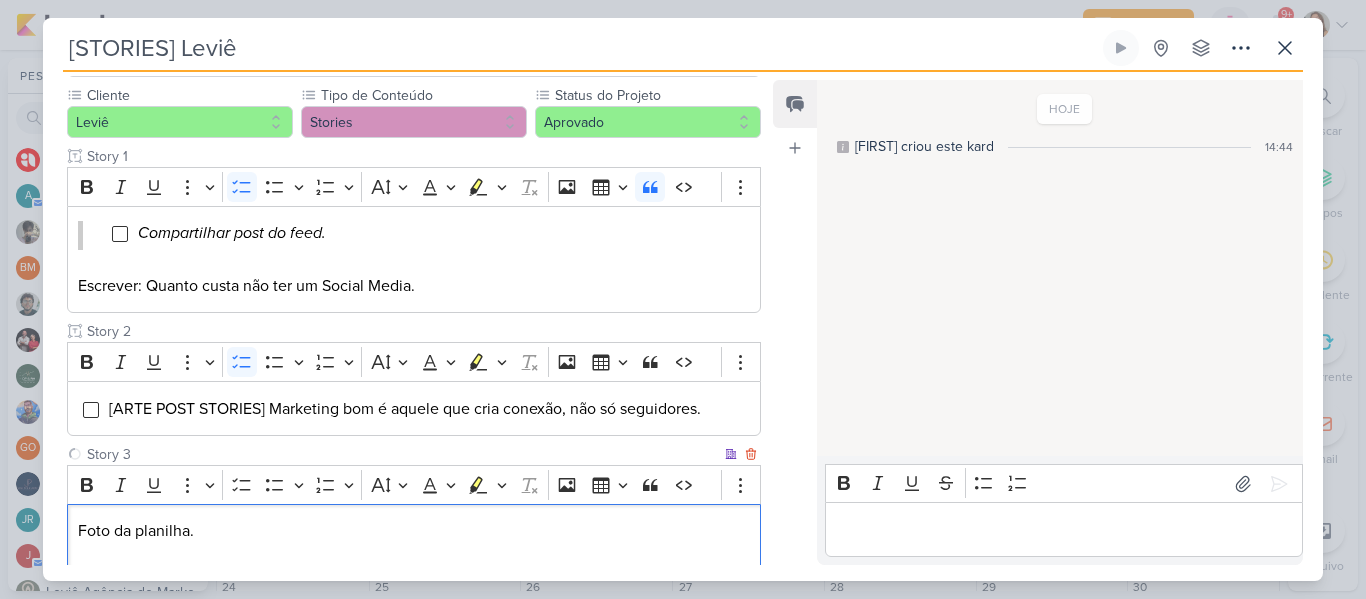scroll, scrollTop: 202, scrollLeft: 0, axis: vertical 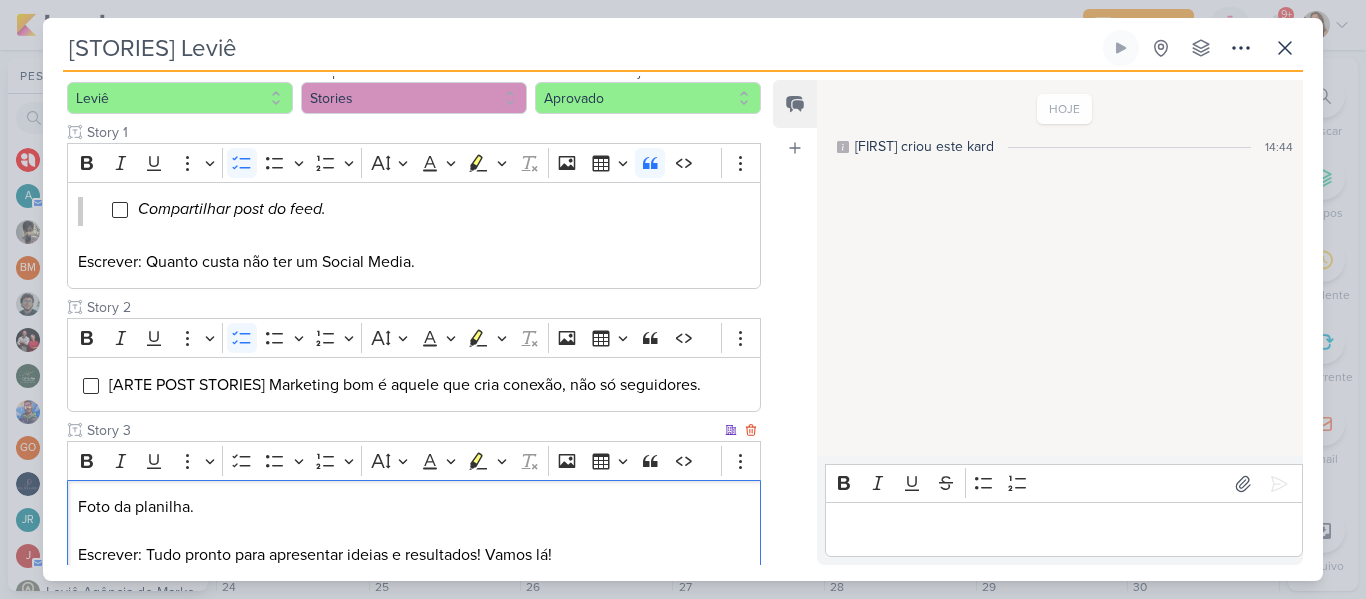 click at bounding box center (414, 531) 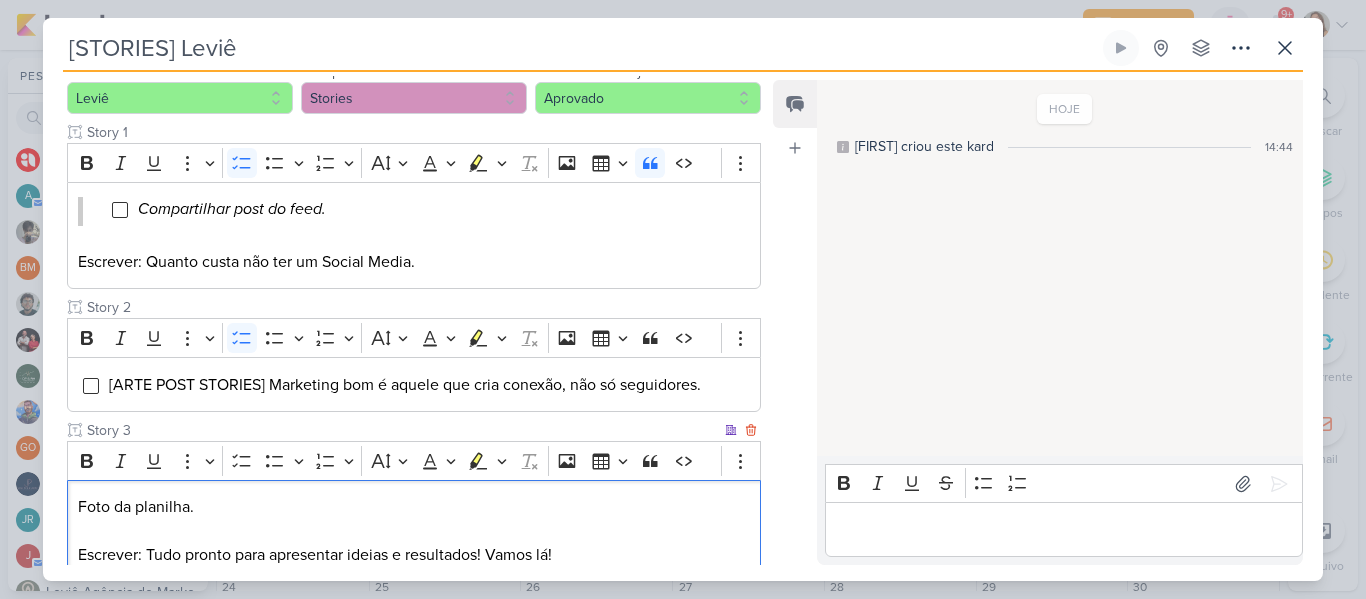 click on "Foto da planilha." at bounding box center (414, 507) 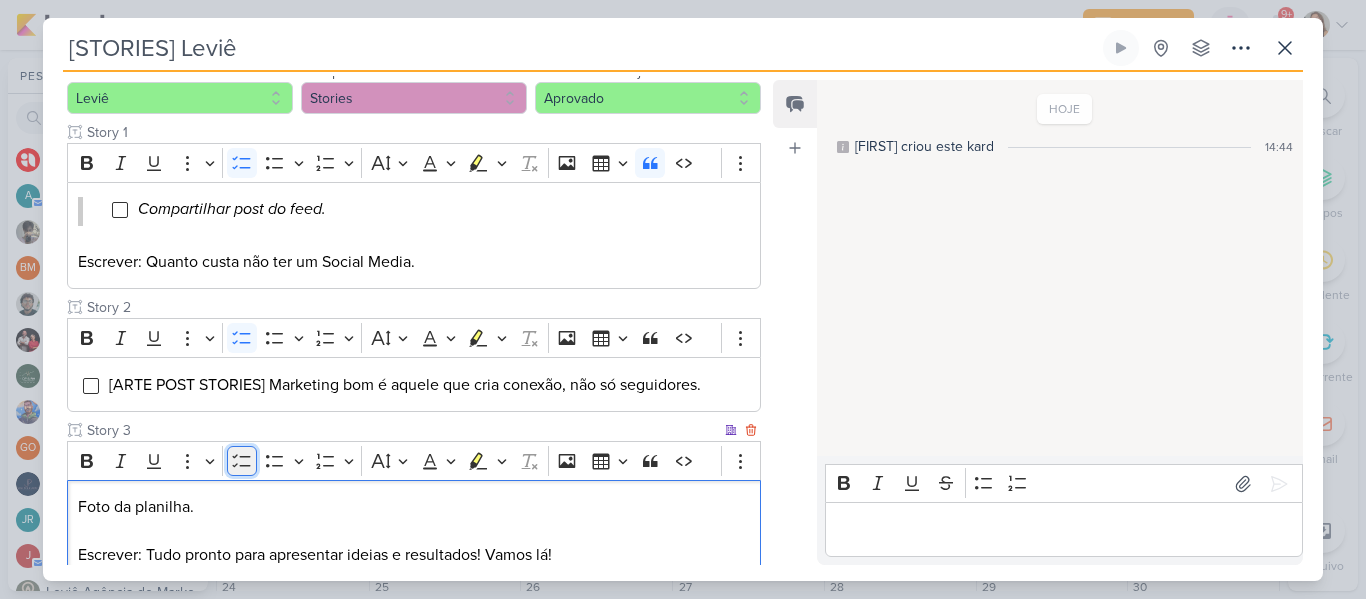 click on "To-do List" at bounding box center (242, 461) 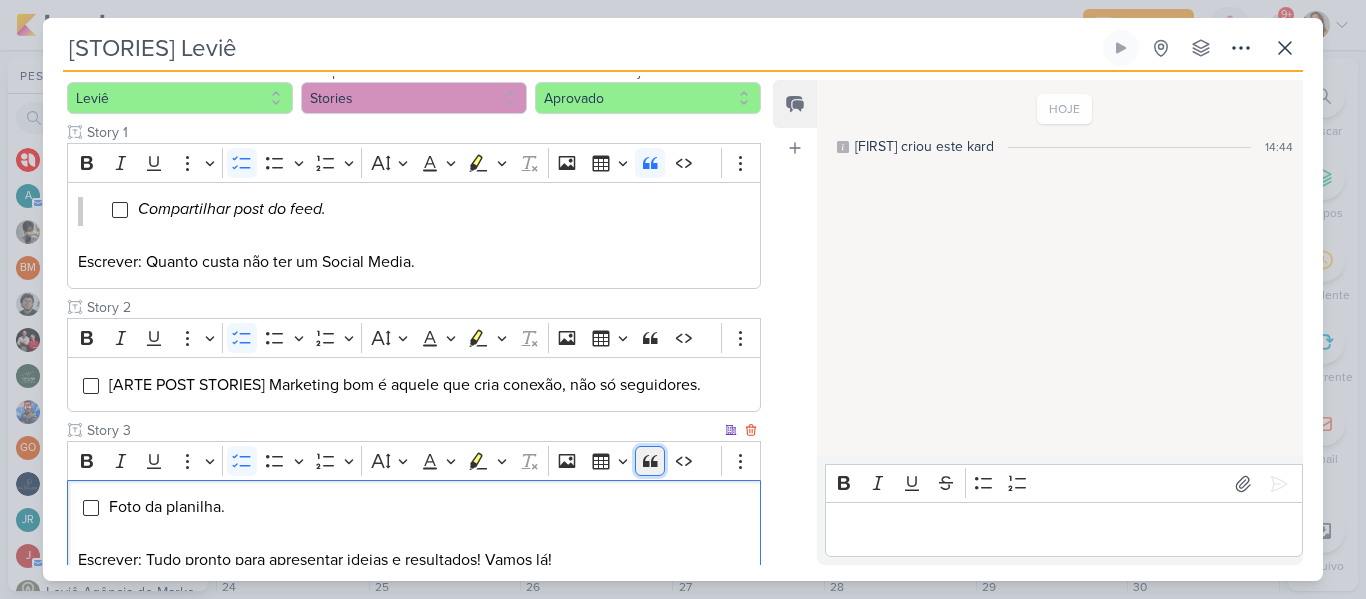 click 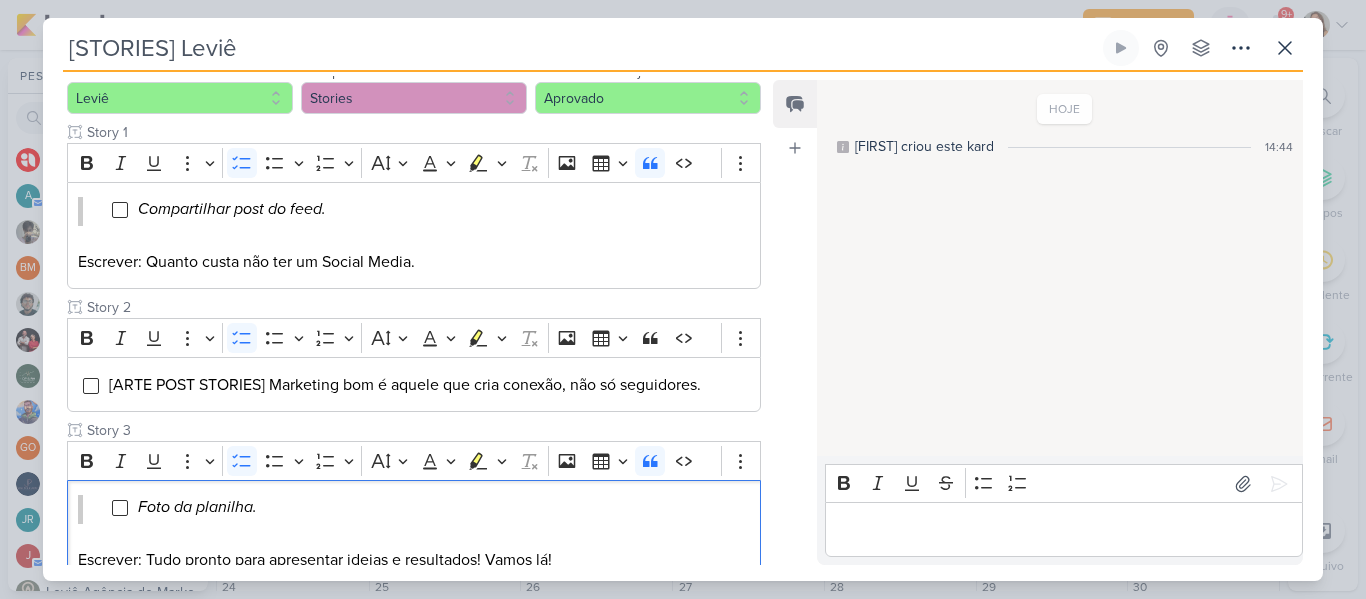 scroll, scrollTop: 335, scrollLeft: 0, axis: vertical 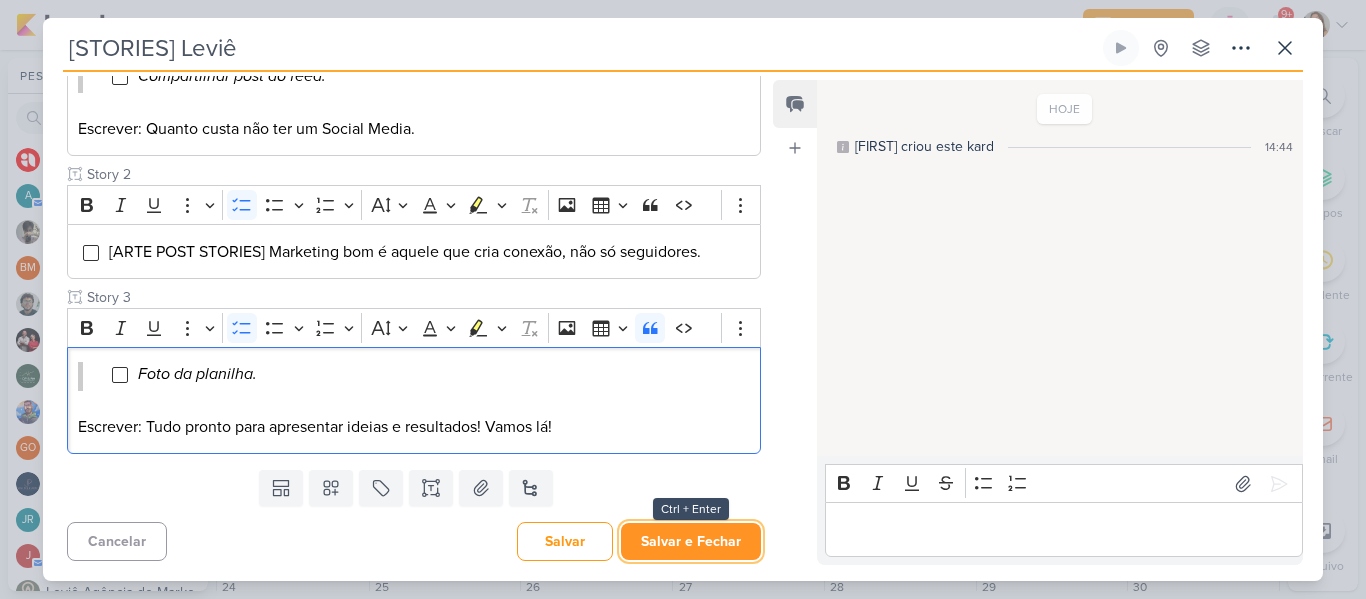 click on "Salvar e Fechar" at bounding box center (691, 541) 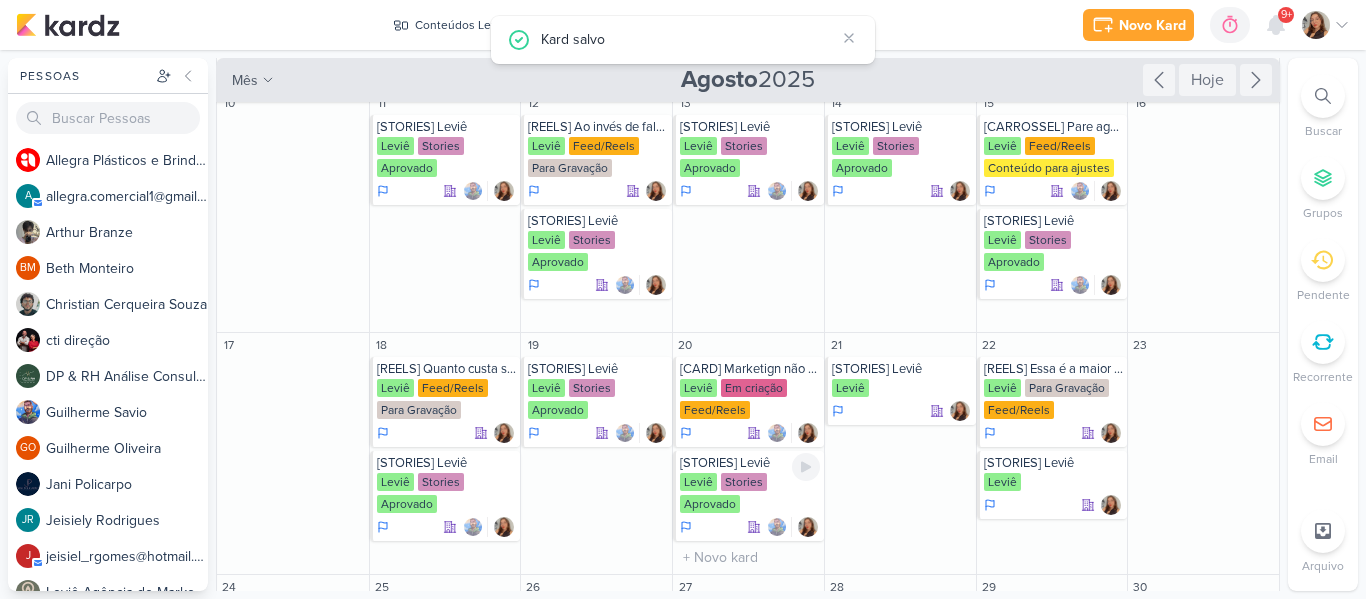 scroll, scrollTop: 0, scrollLeft: 0, axis: both 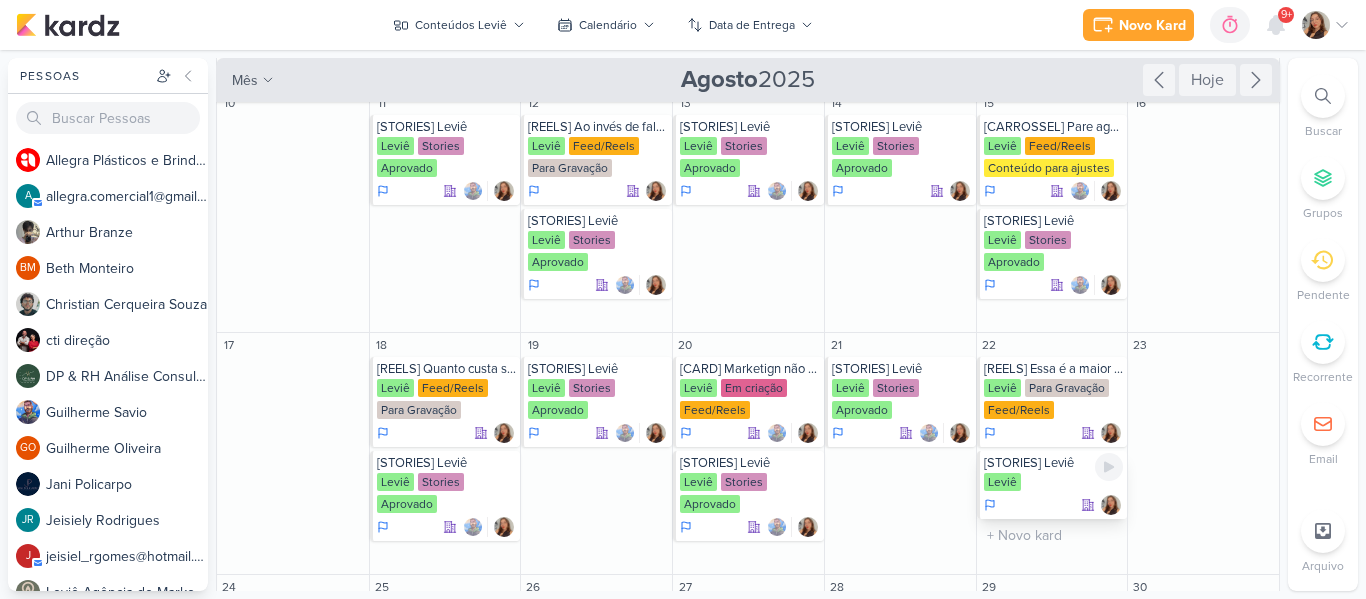 click on "Leviê" at bounding box center (1054, 483) 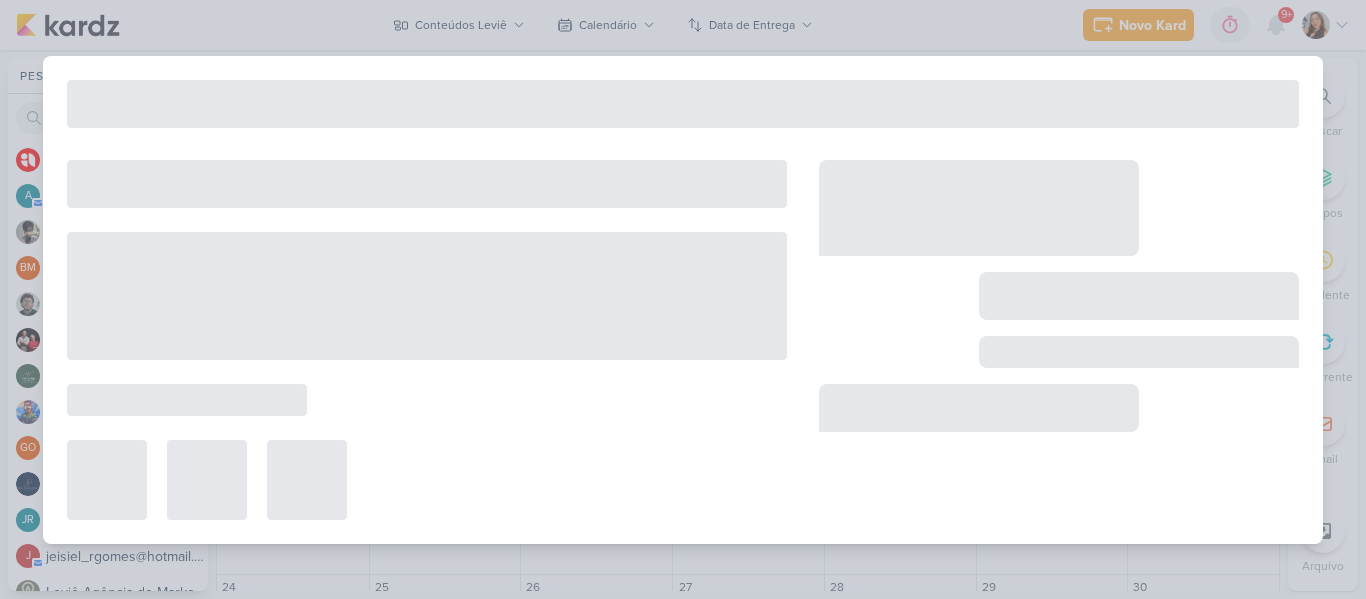 type on "22 de agosto de 2025 às 23:59" 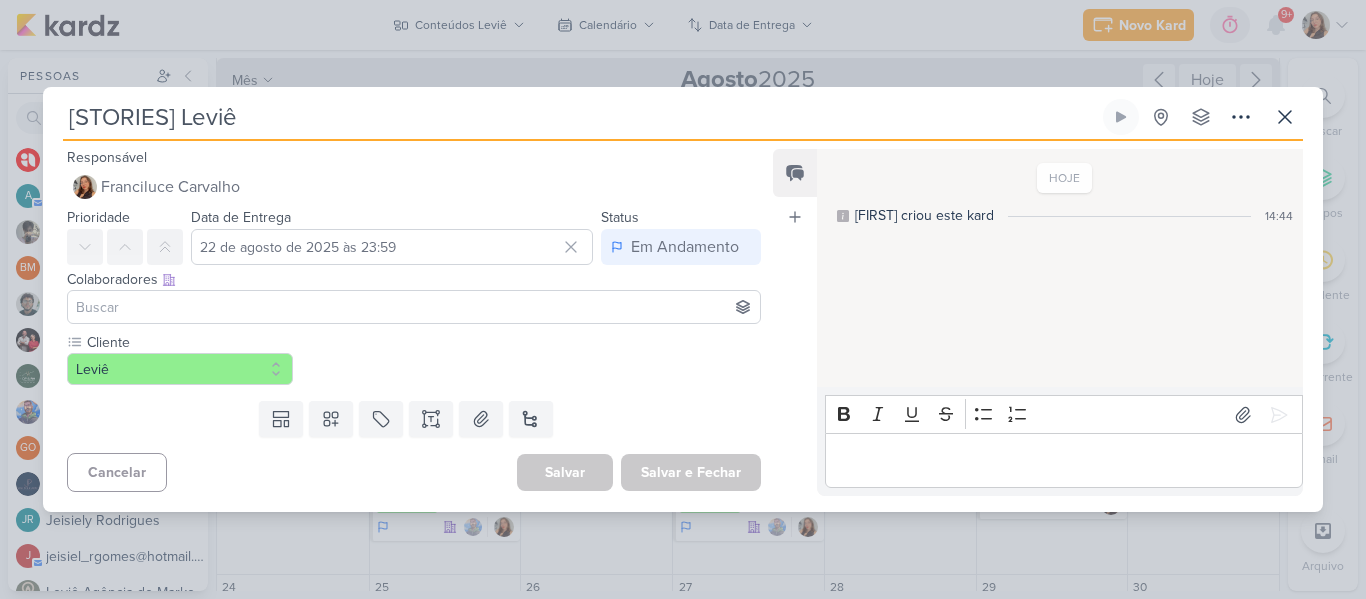 click at bounding box center [414, 307] 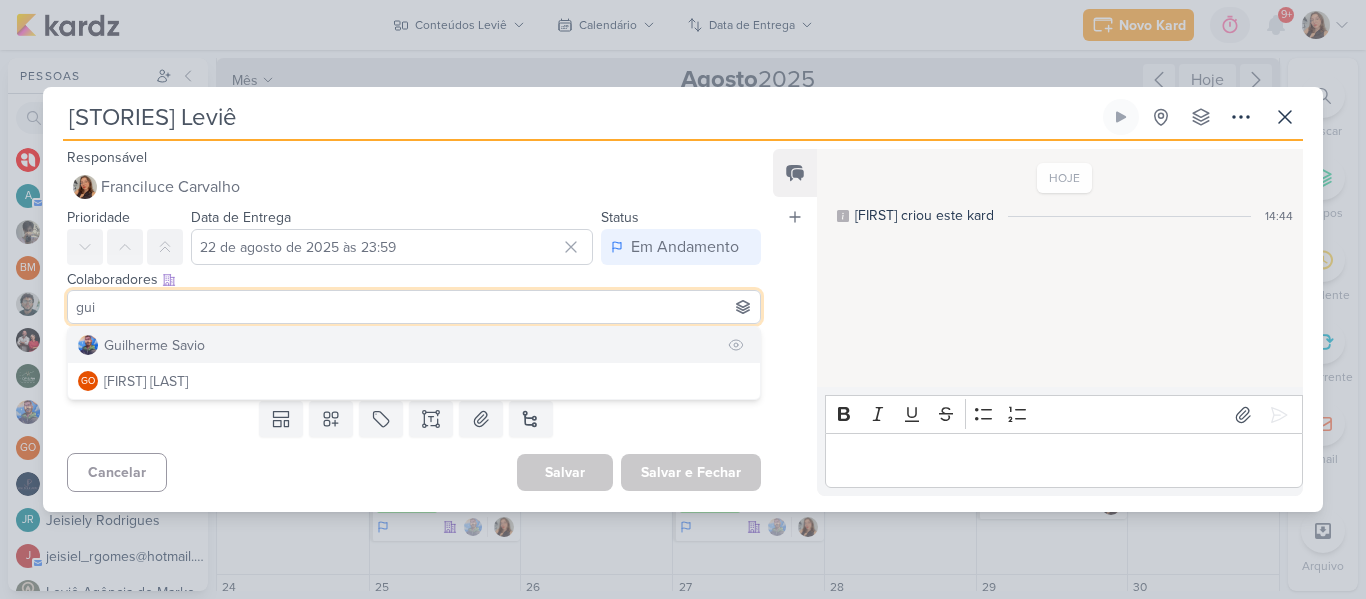 type on "gui" 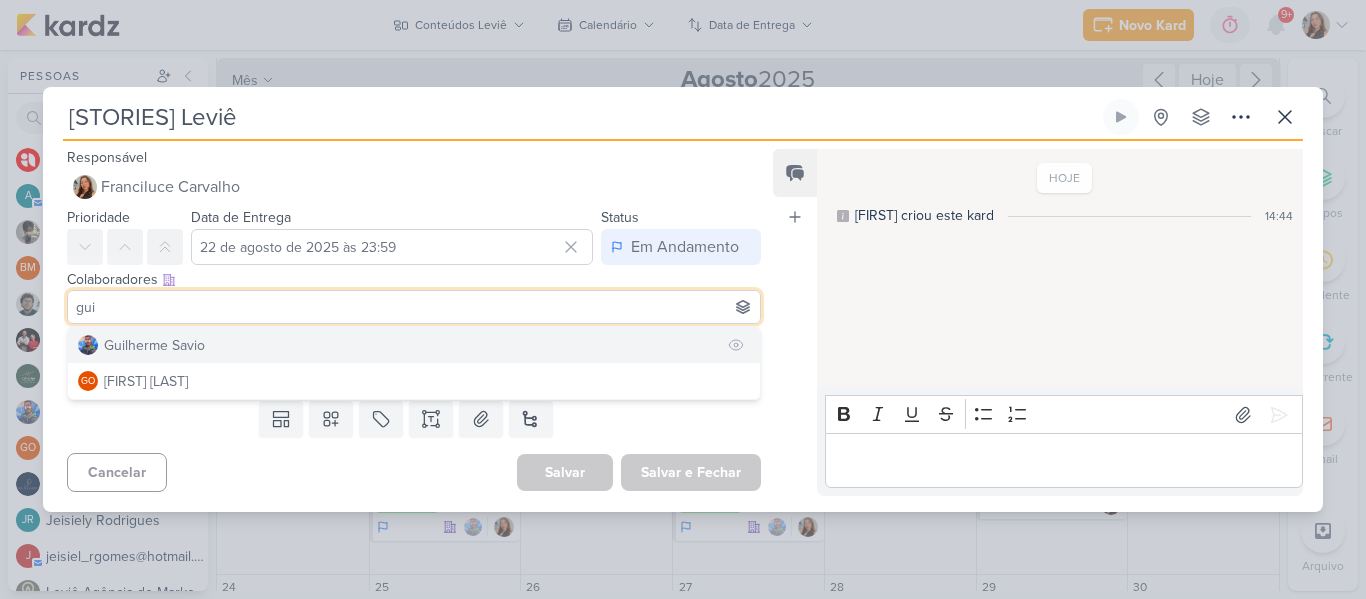 type 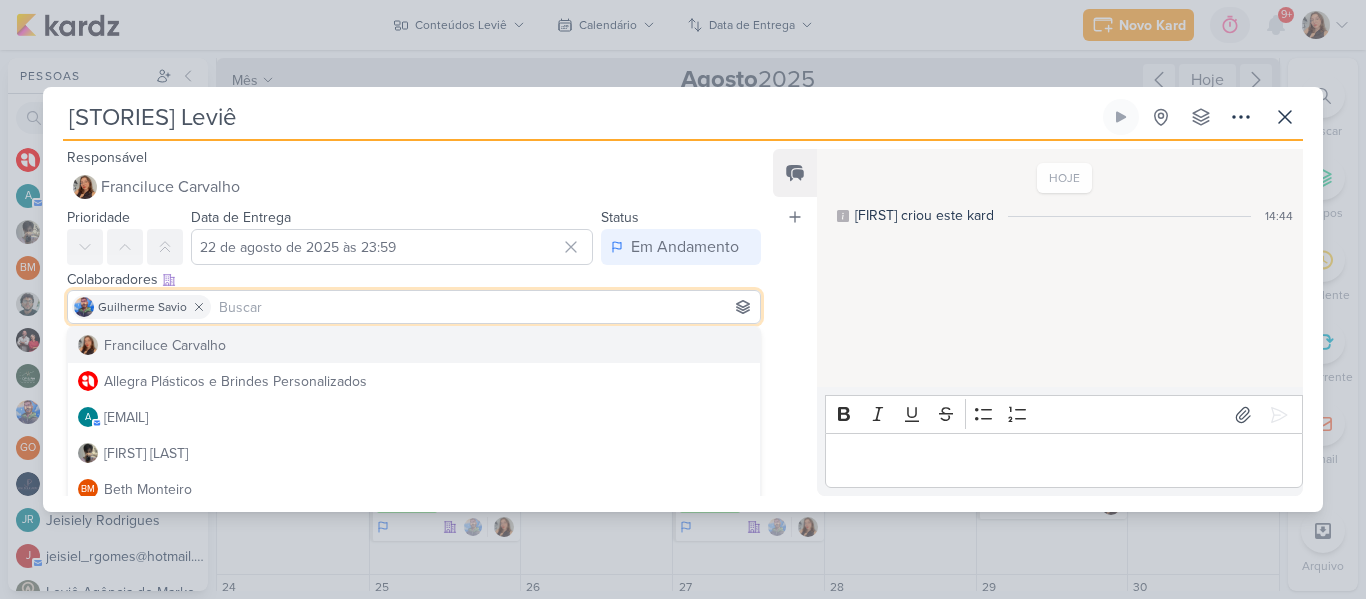 click on "Feed
Atrelar email
Solte o email para atrelar ao kard" at bounding box center [795, 322] 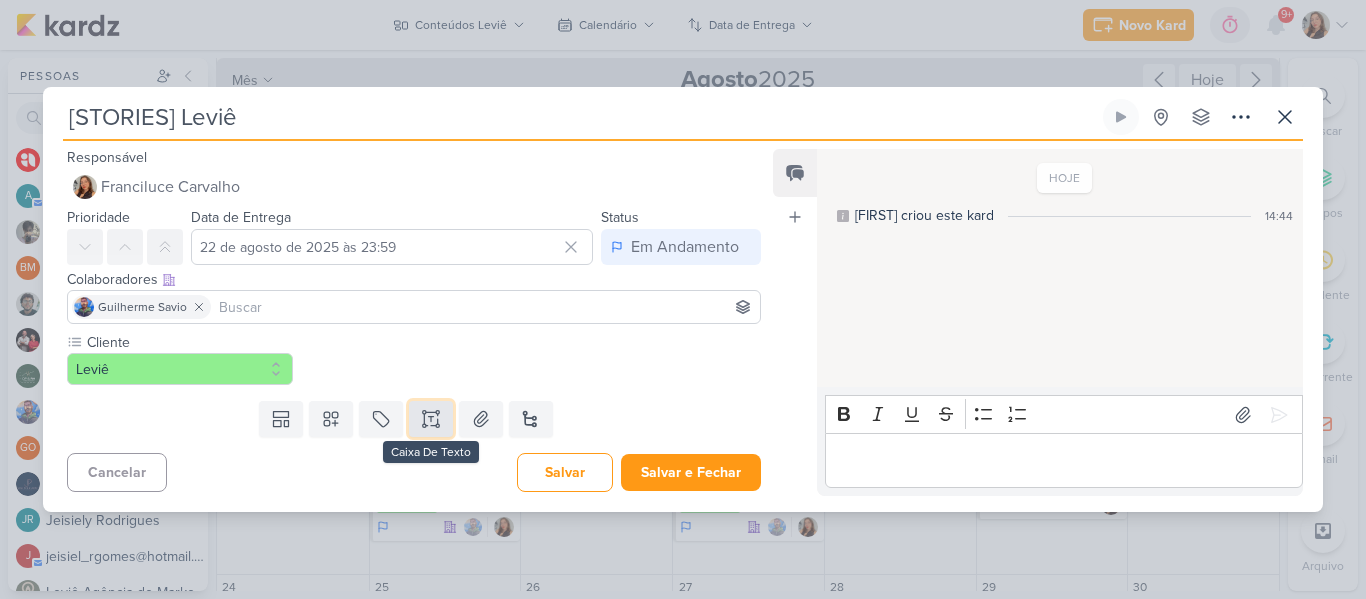click 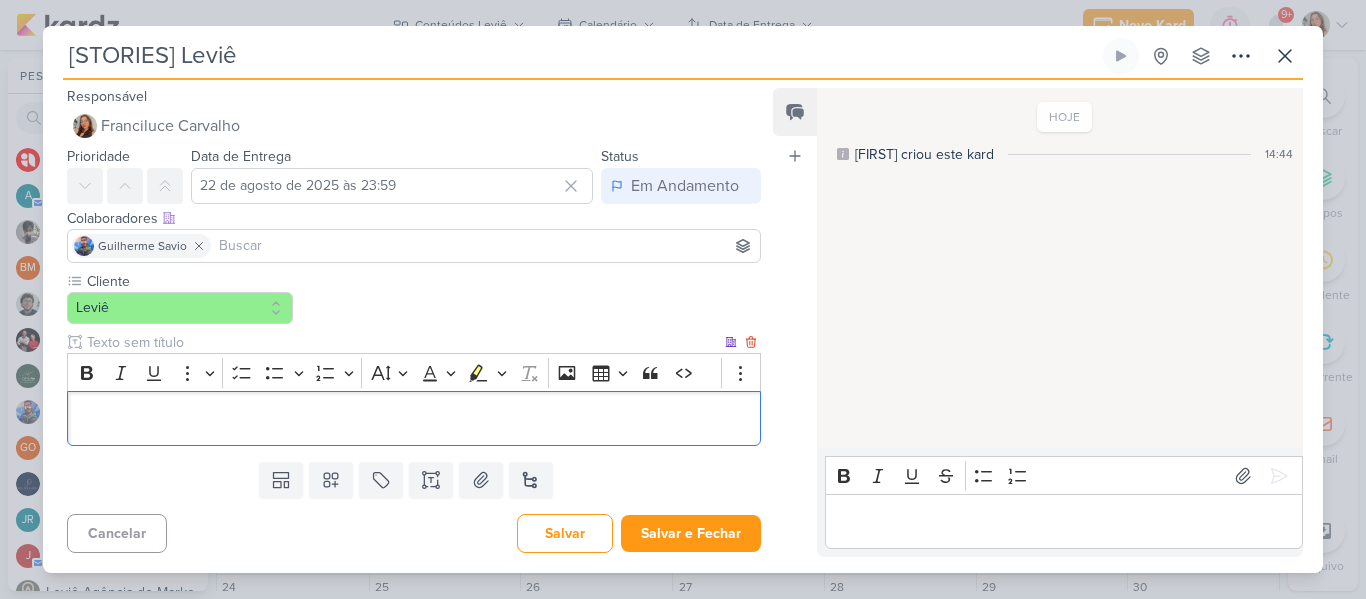 click at bounding box center (402, 342) 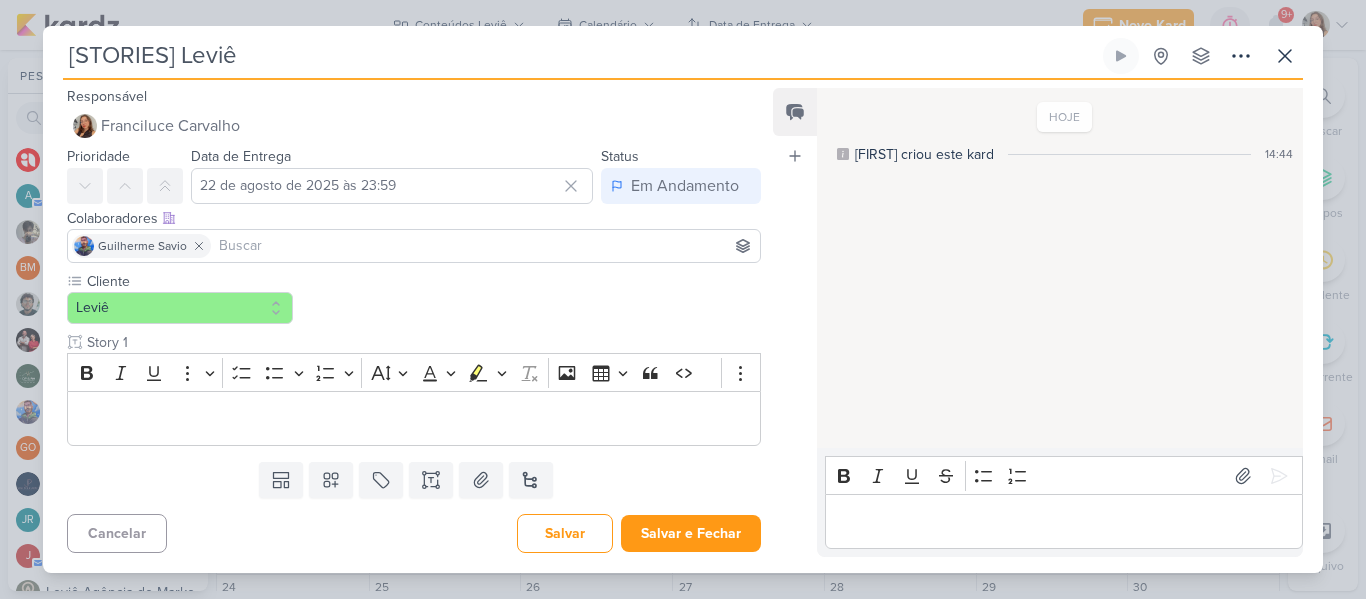 type on "Story 1" 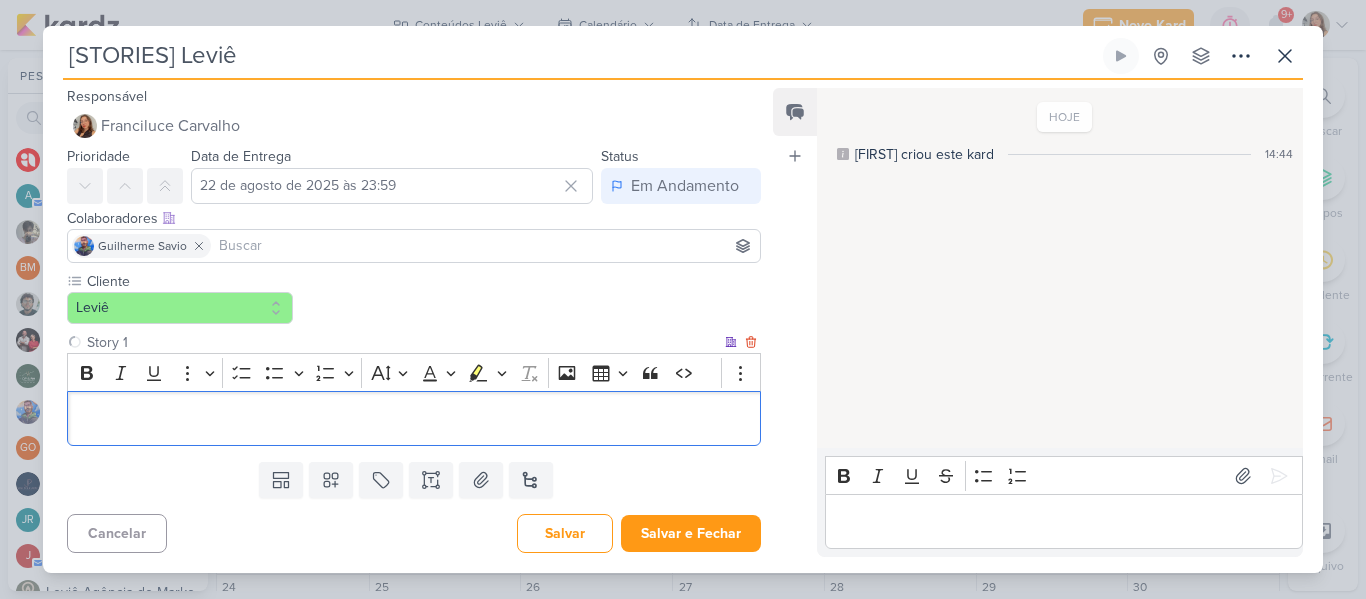 click at bounding box center (414, 418) 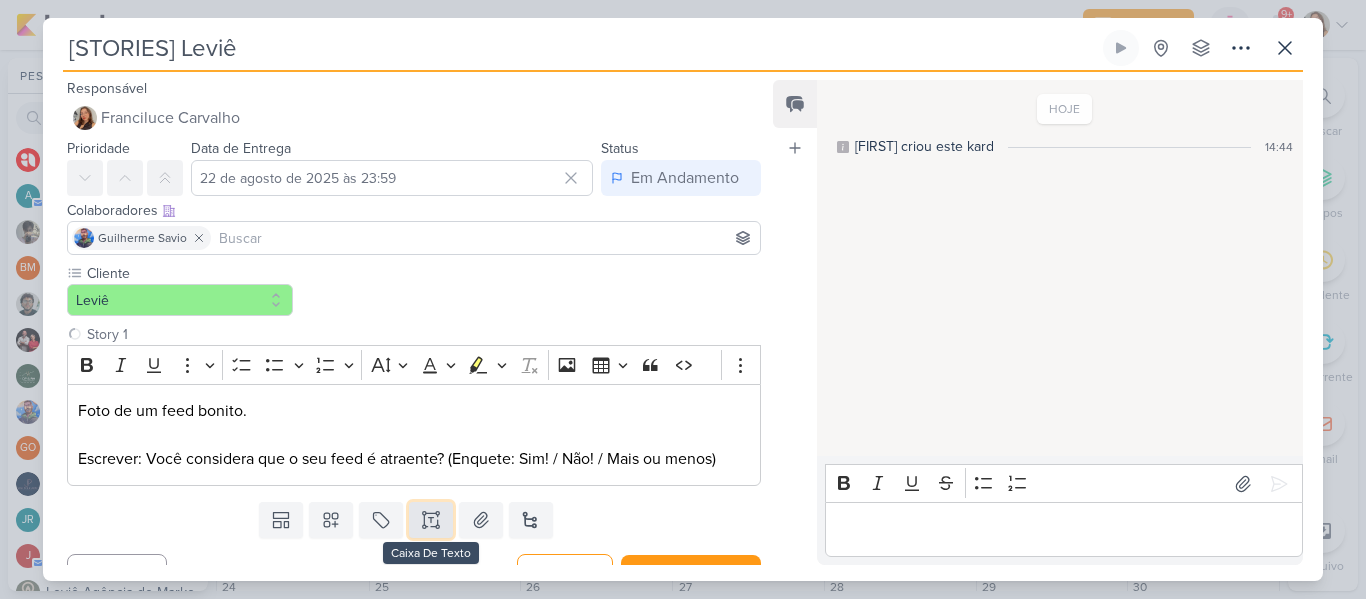 click 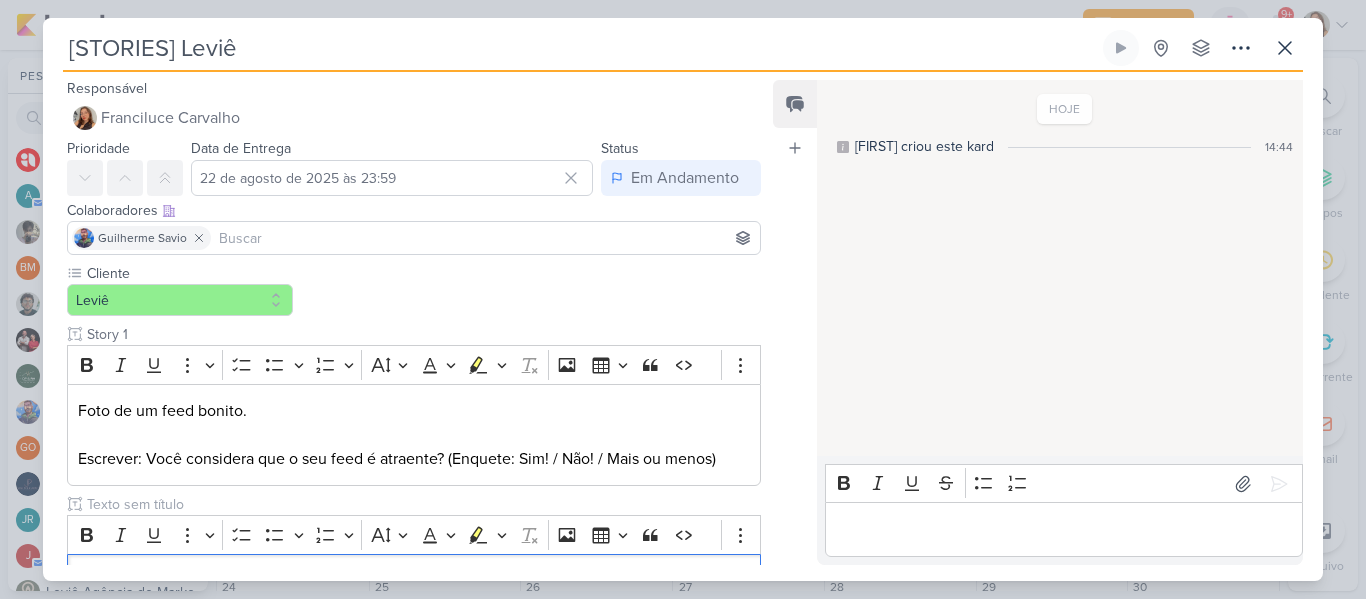 scroll, scrollTop: 0, scrollLeft: 0, axis: both 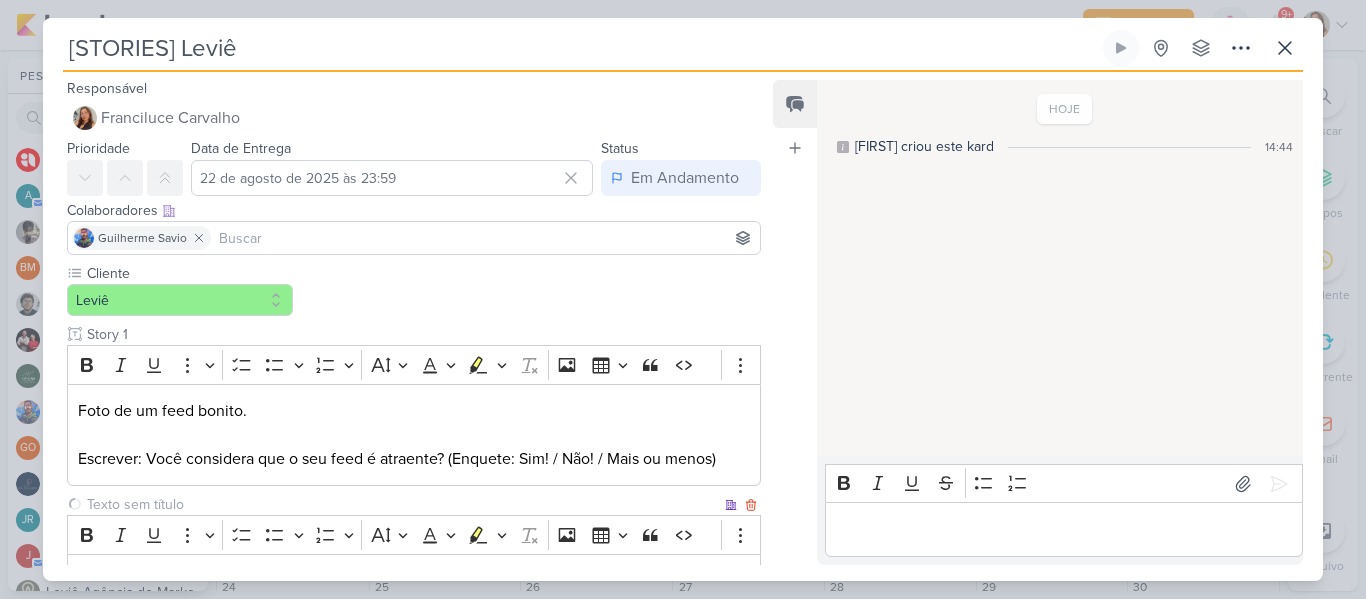 click at bounding box center (402, 504) 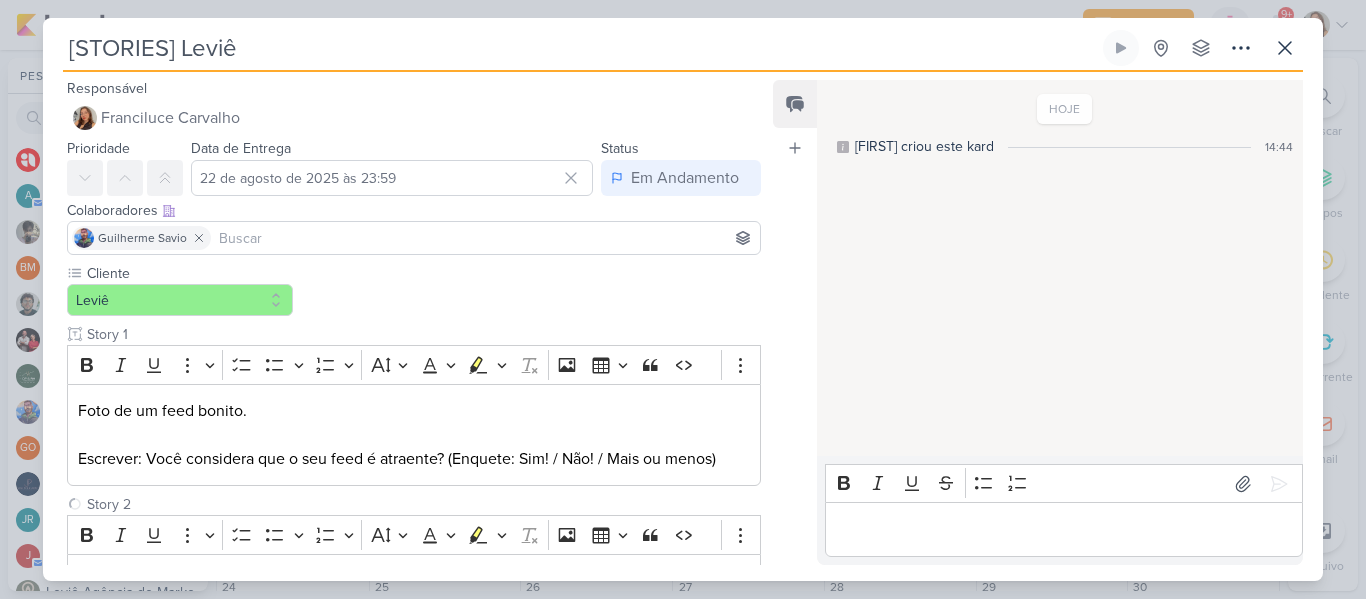 type on "Story 2" 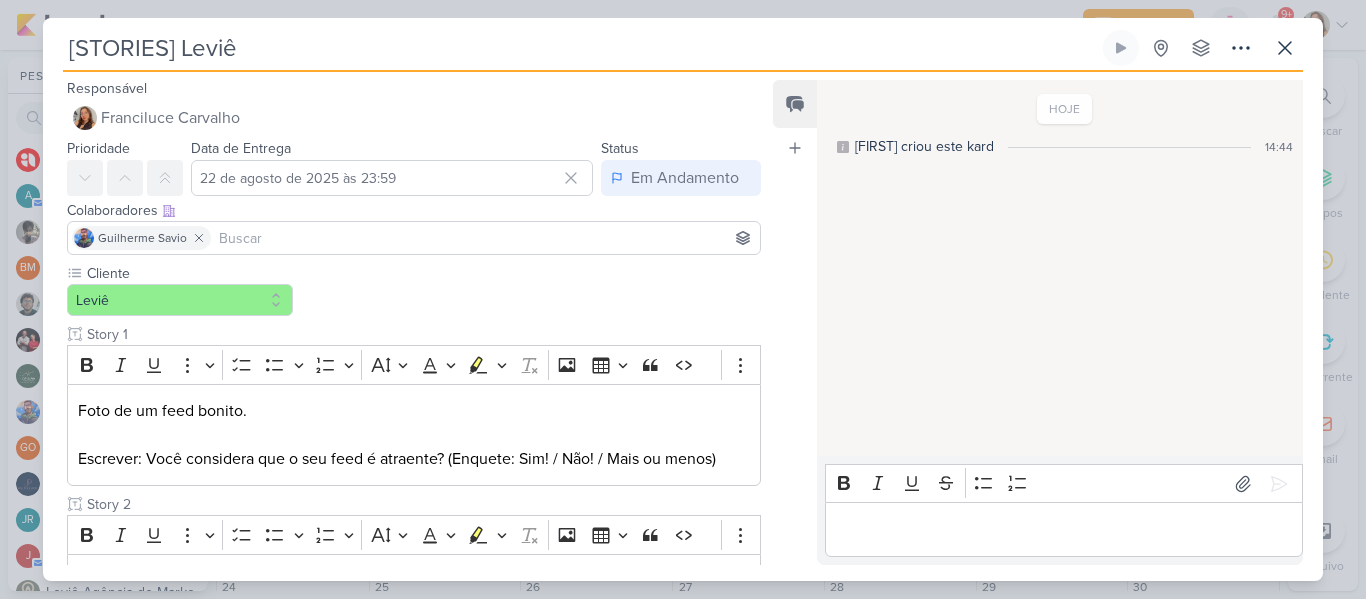 click on "Responsável
Franciluce Carvalho
Nenhum contato encontrado
create new contact
Novo Contato
Digite um endereço de email para criar um contato. Não se preocupe, tomaremos conta de todas as suas interações com esse contato através do email para que você possa colaborar com qualquer pessoa sem sair do Kardz
Email" at bounding box center (683, 326) 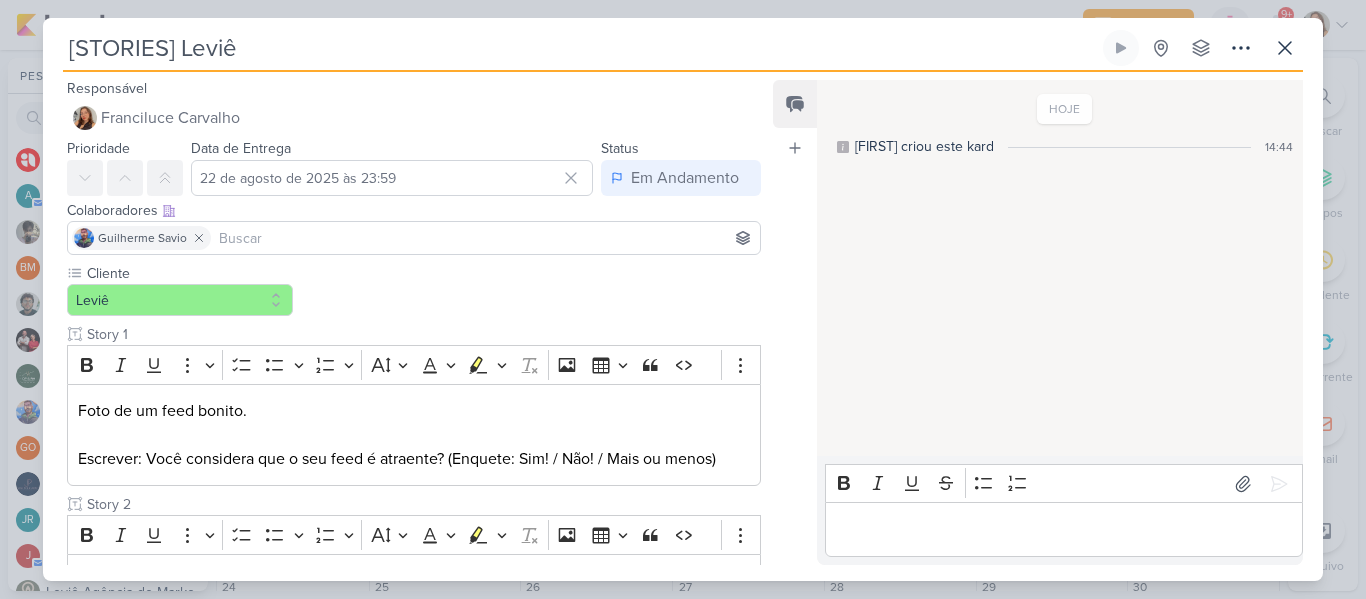 scroll, scrollTop: 155, scrollLeft: 0, axis: vertical 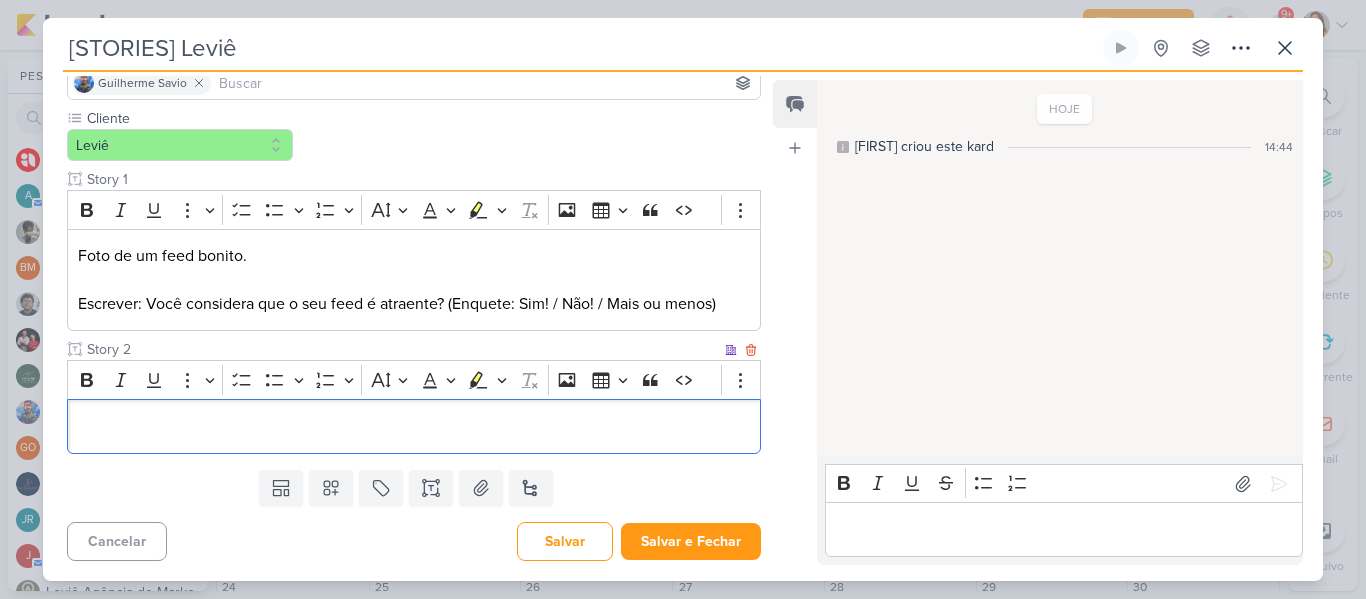 click at bounding box center [414, 427] 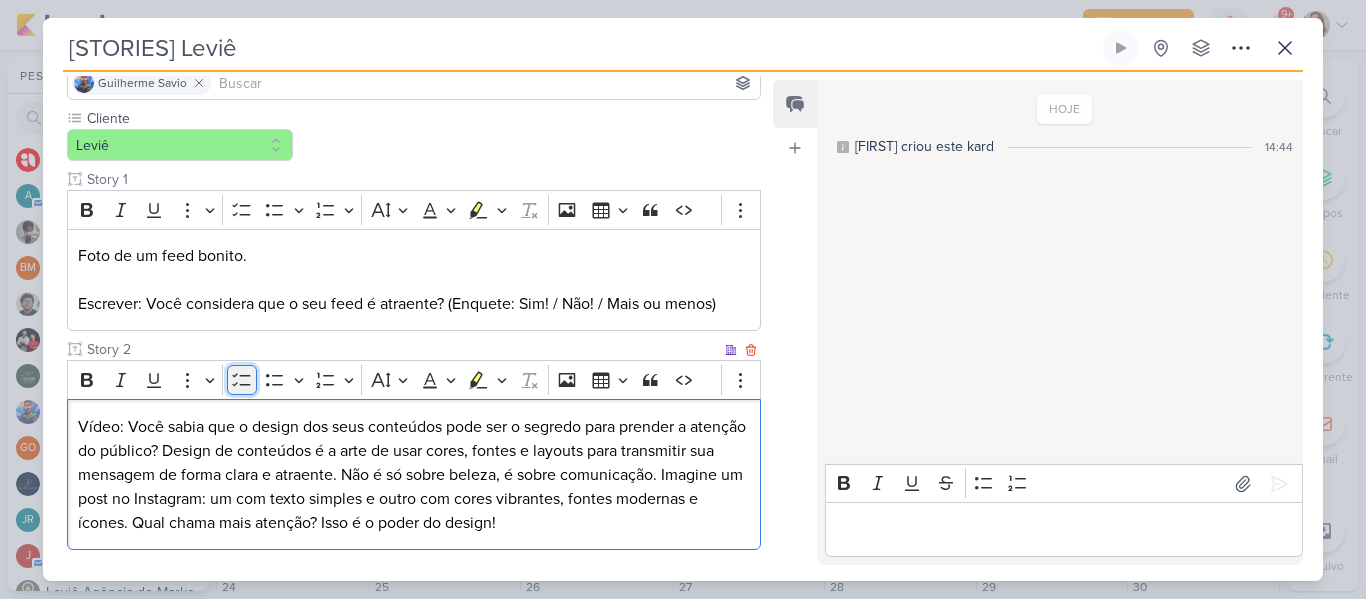 click 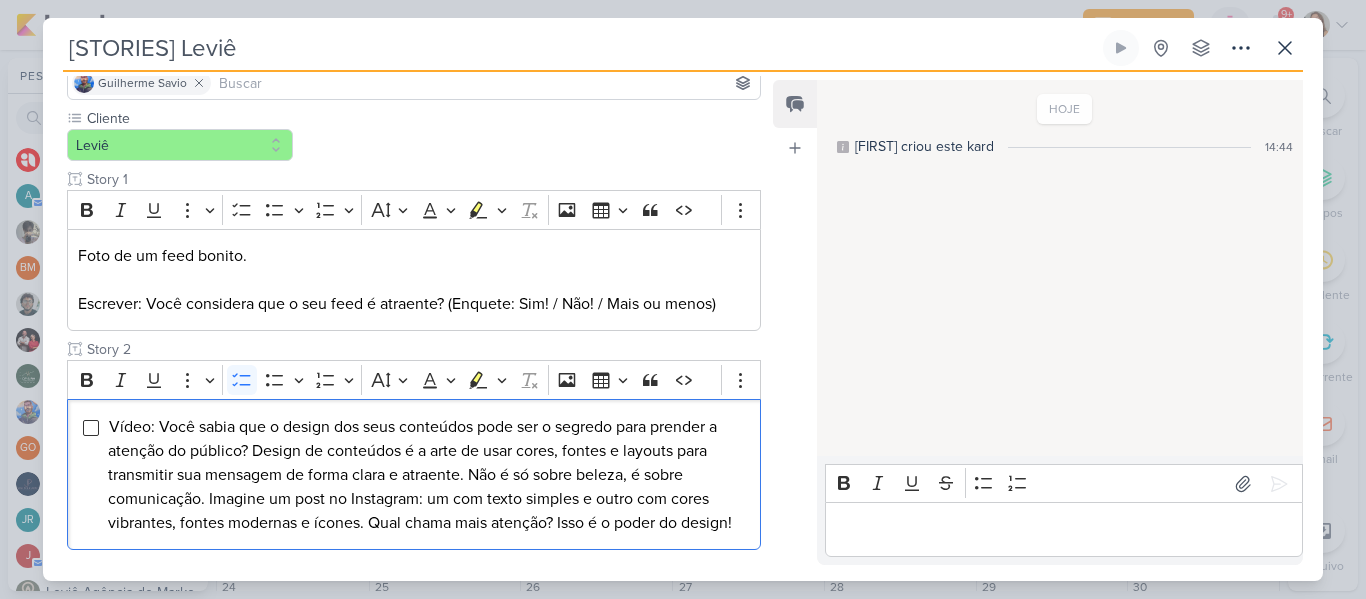 scroll, scrollTop: 251, scrollLeft: 0, axis: vertical 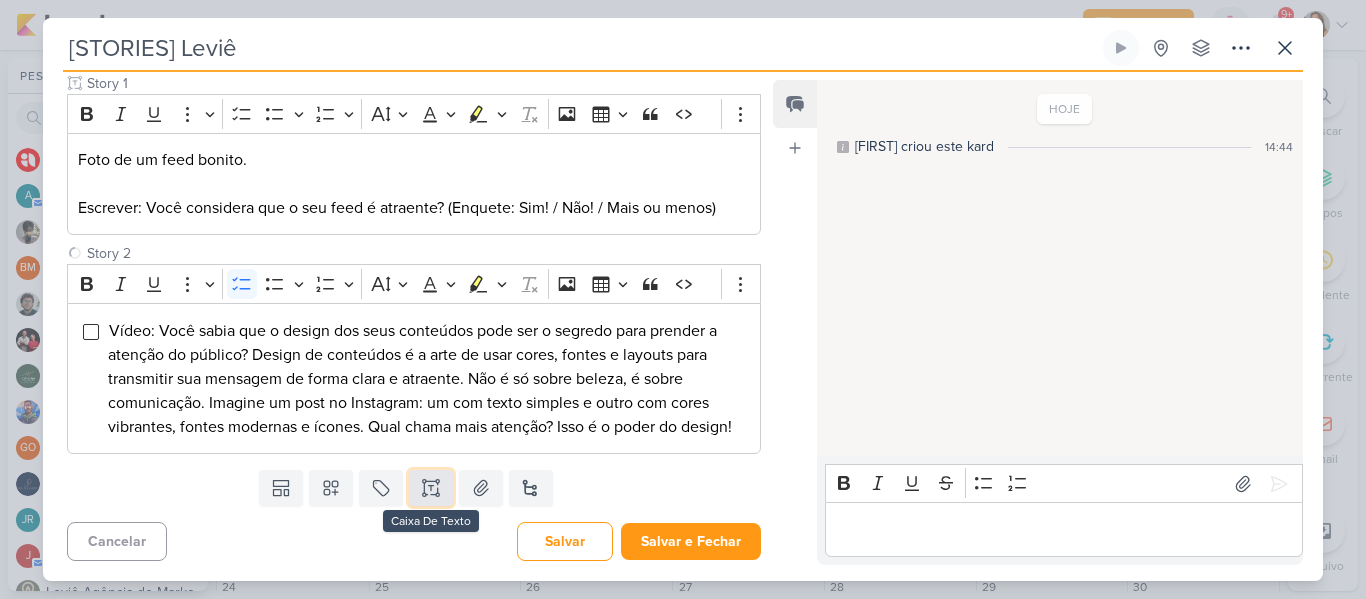 click 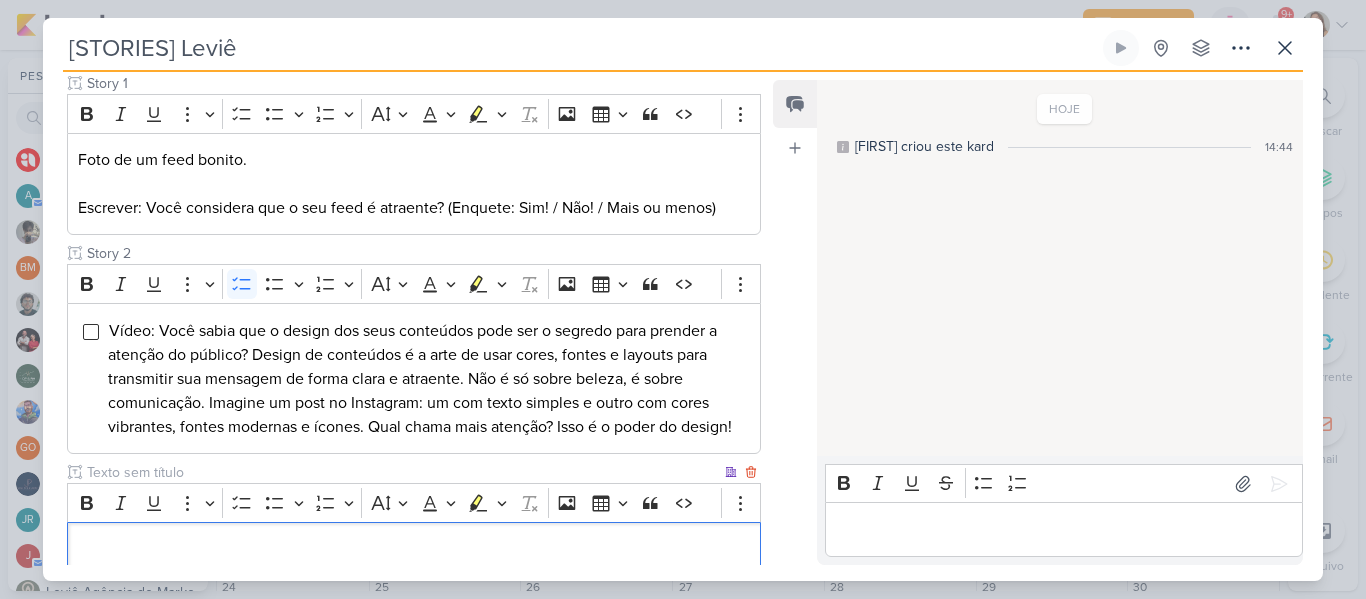 click at bounding box center (402, 472) 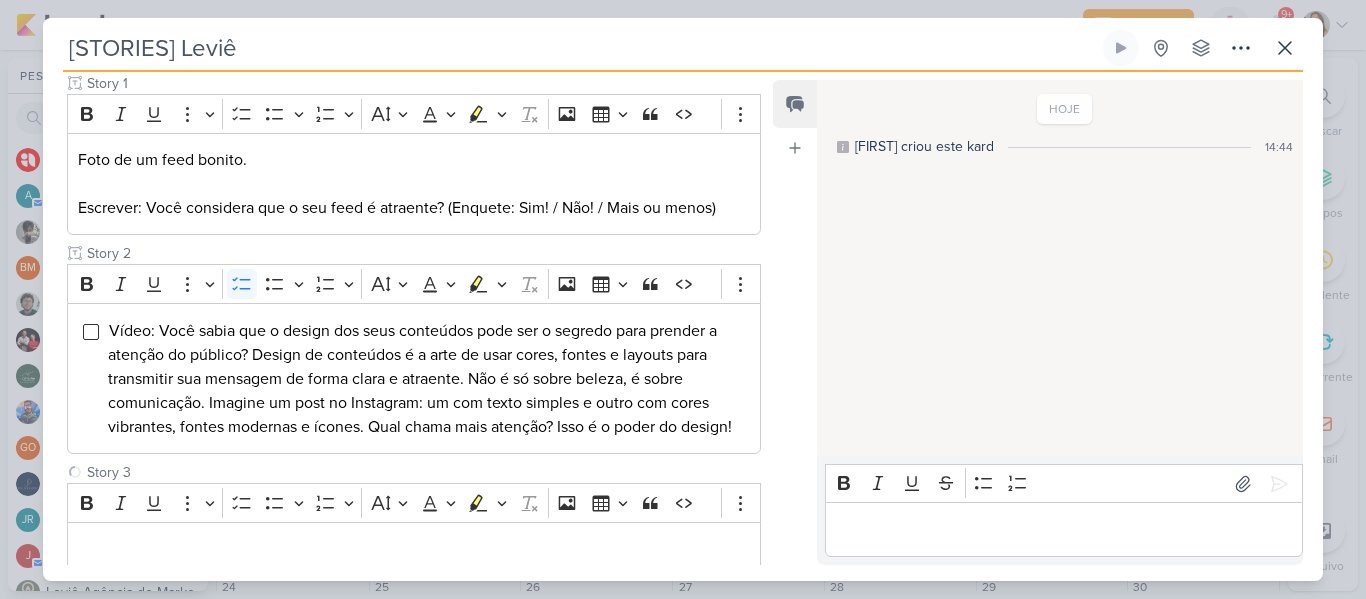 type on "Story 3" 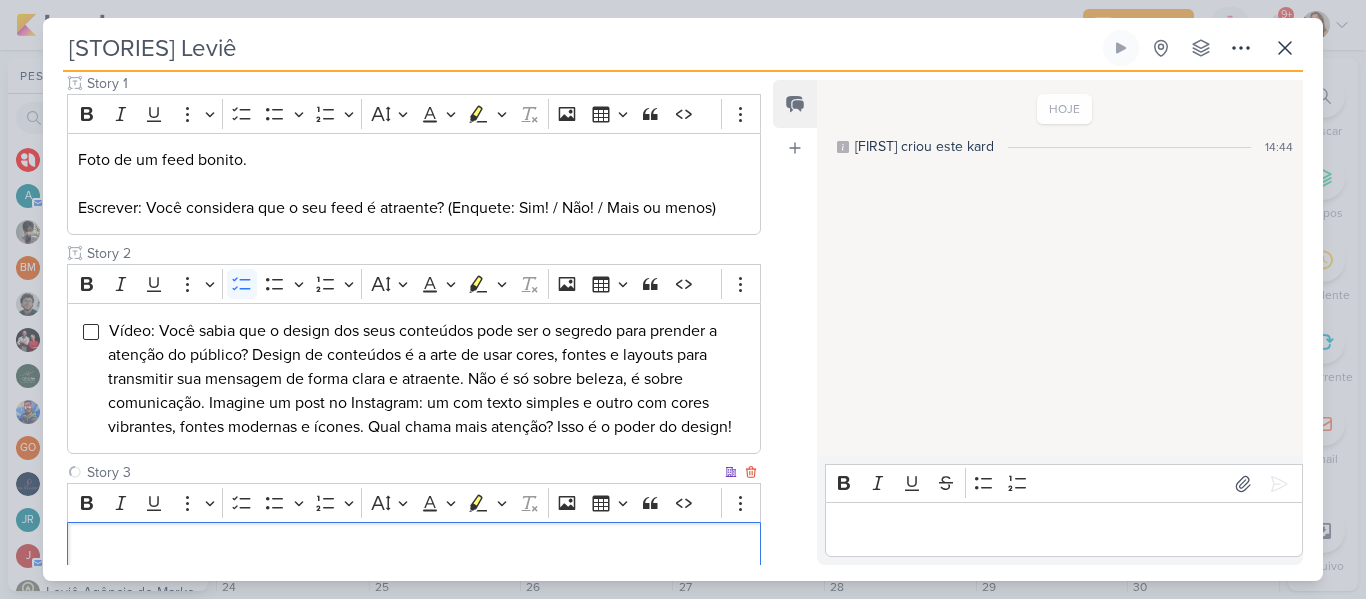 click at bounding box center (414, 549) 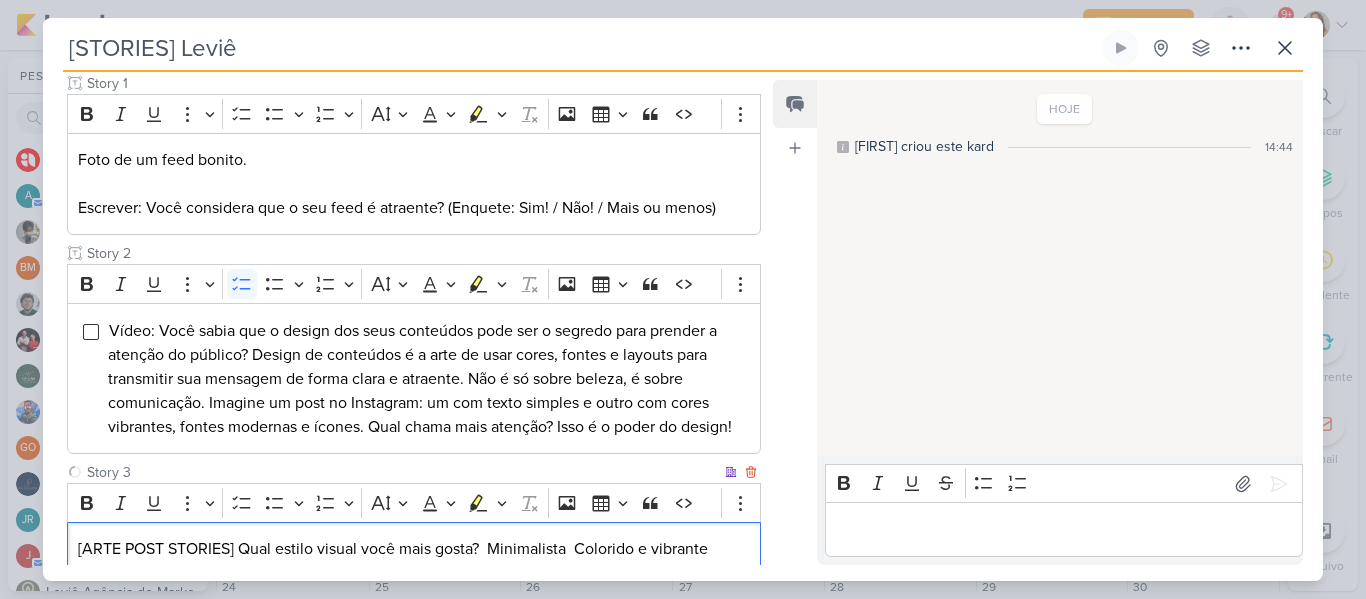 scroll, scrollTop: 269, scrollLeft: 0, axis: vertical 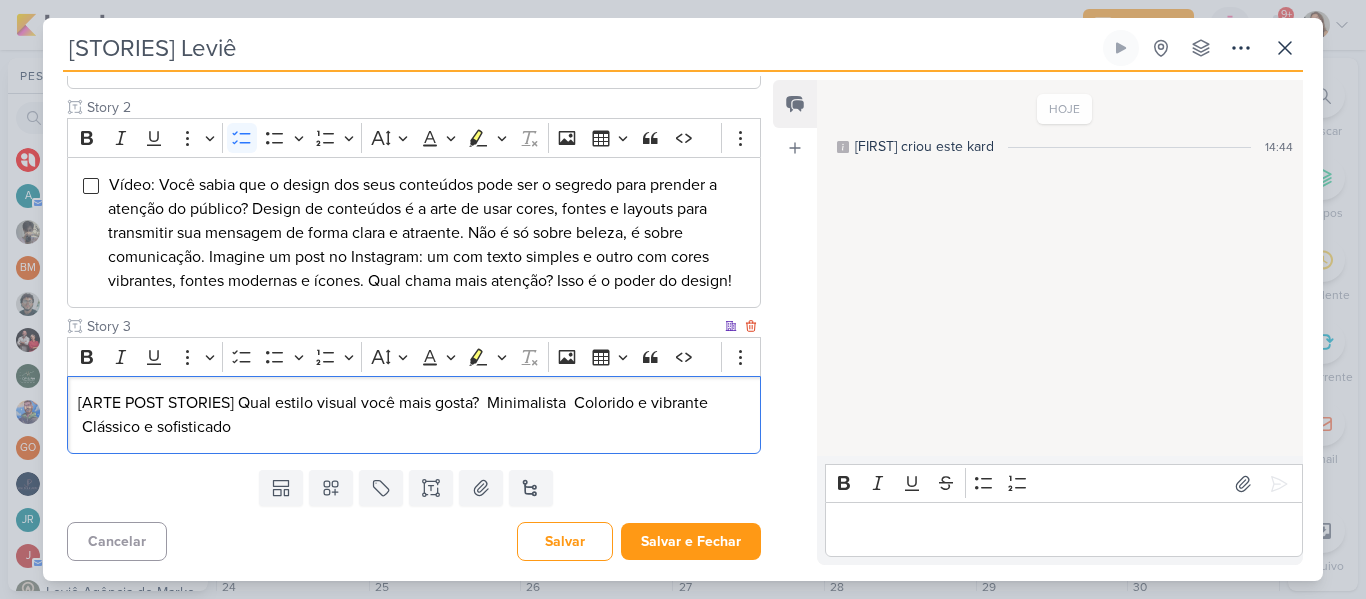 click on "[ARTE POST STORIES] Qual estilo visual você mais gosta?  Minimalista  Colorido e vibrante  Clássico e sofisticado" at bounding box center [414, 415] 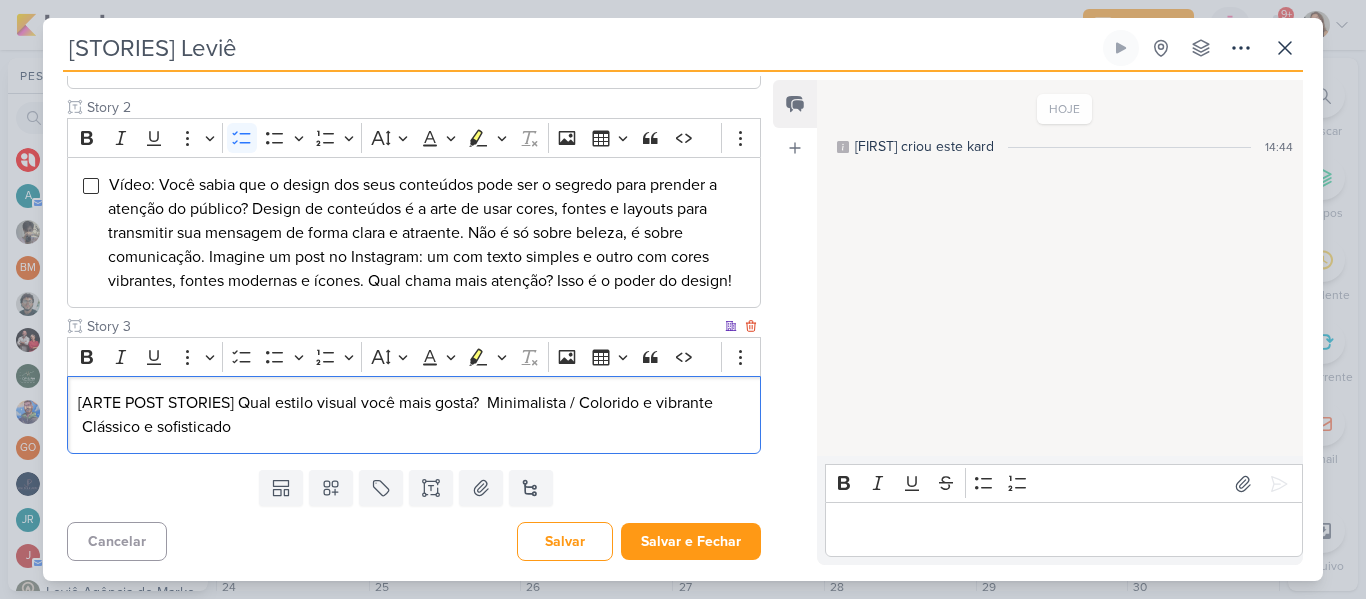 click on "[ARTE POST STORIES] Qual estilo visual você mais gosta?  Minimalista / Colorido e vibrante  Clássico e sofisticado" at bounding box center (414, 415) 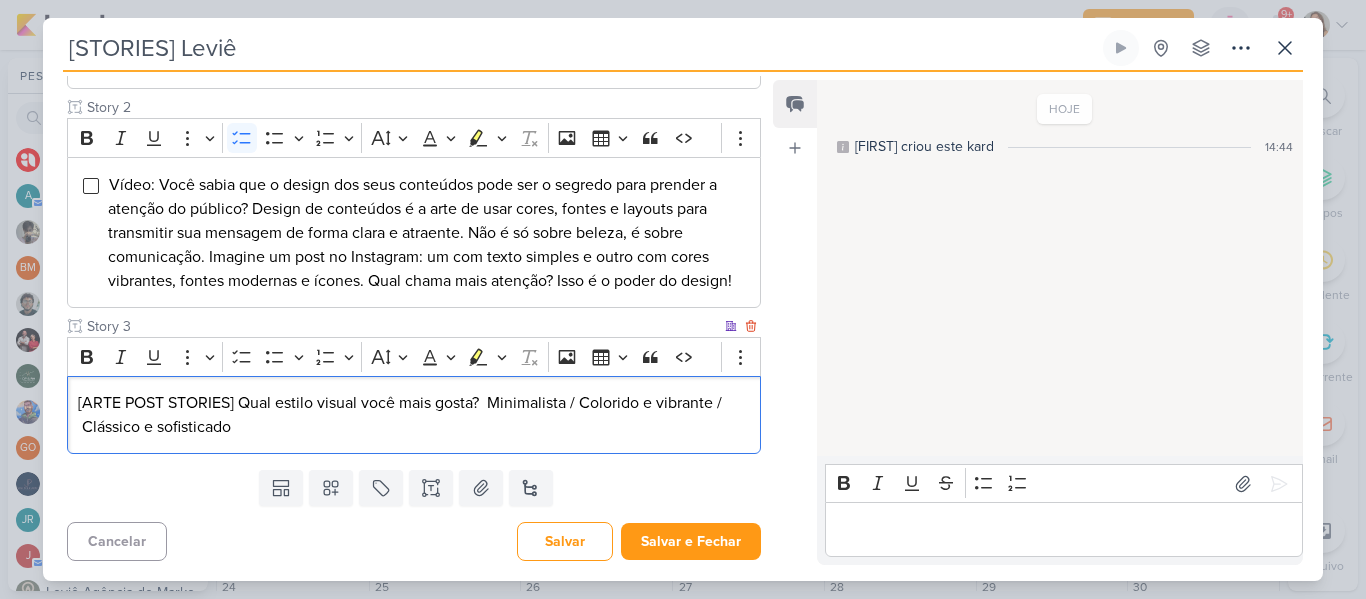 click on "[ARTE POST STORIES] Qual estilo visual você mais gosta?  Minimalista / Colorido e vibrante /  Clássico e sofisticado" at bounding box center (414, 415) 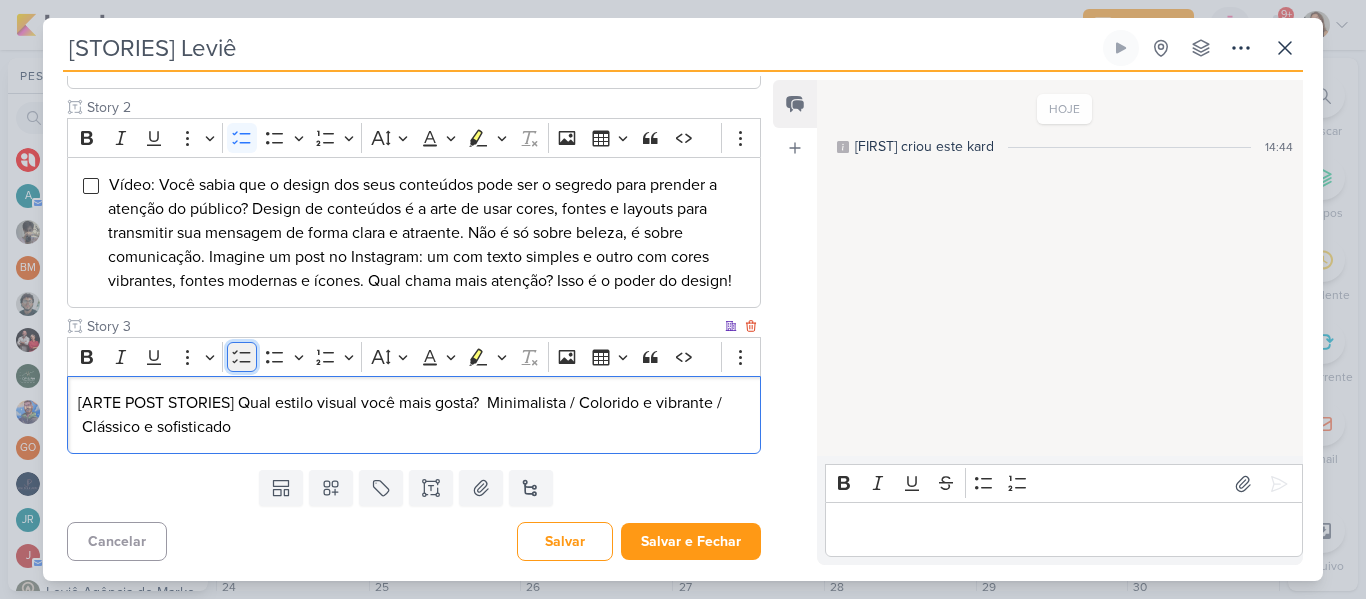 click 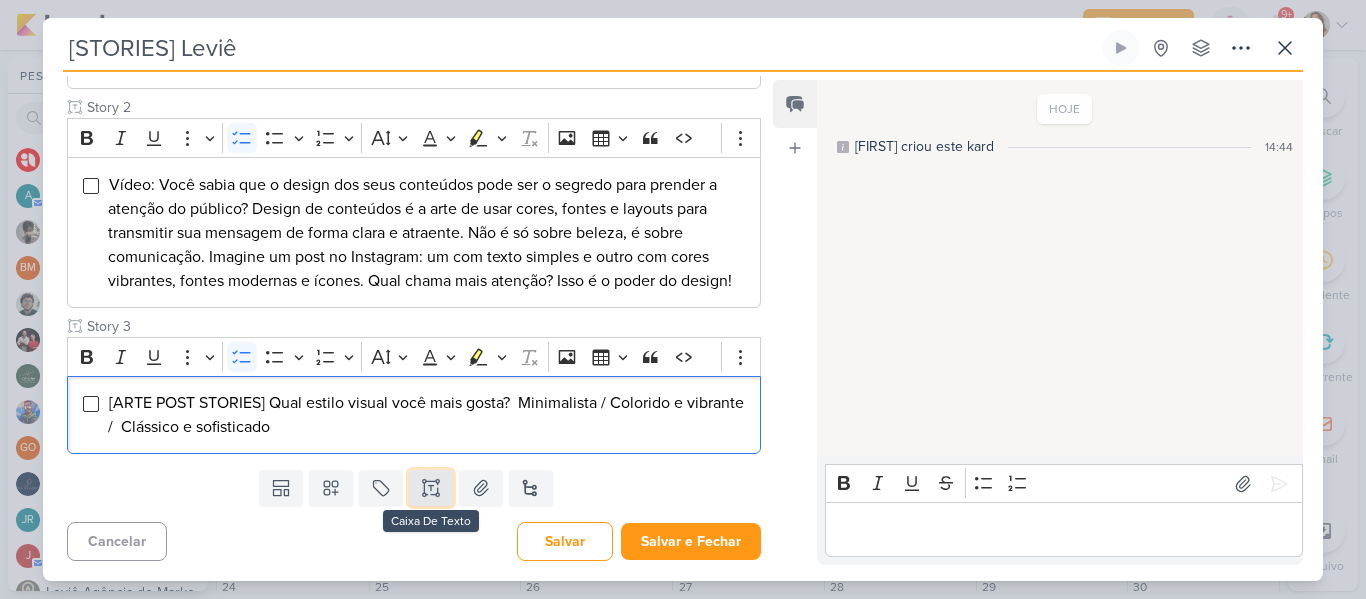 click at bounding box center (431, 488) 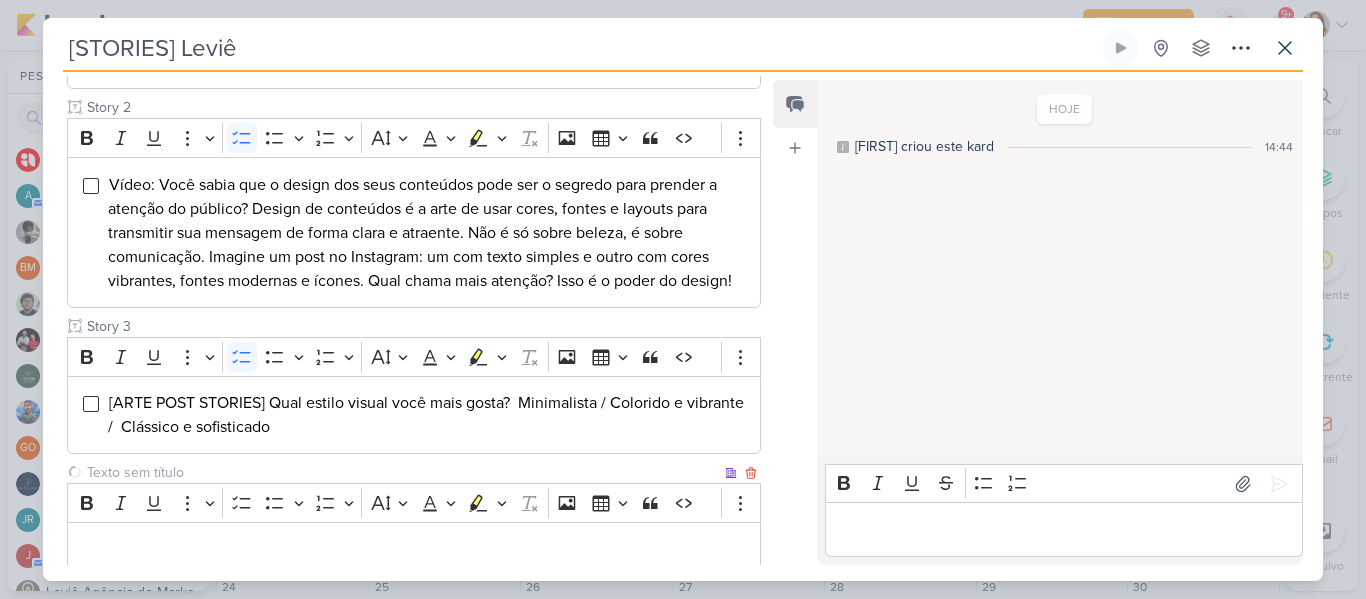 click at bounding box center (402, 472) 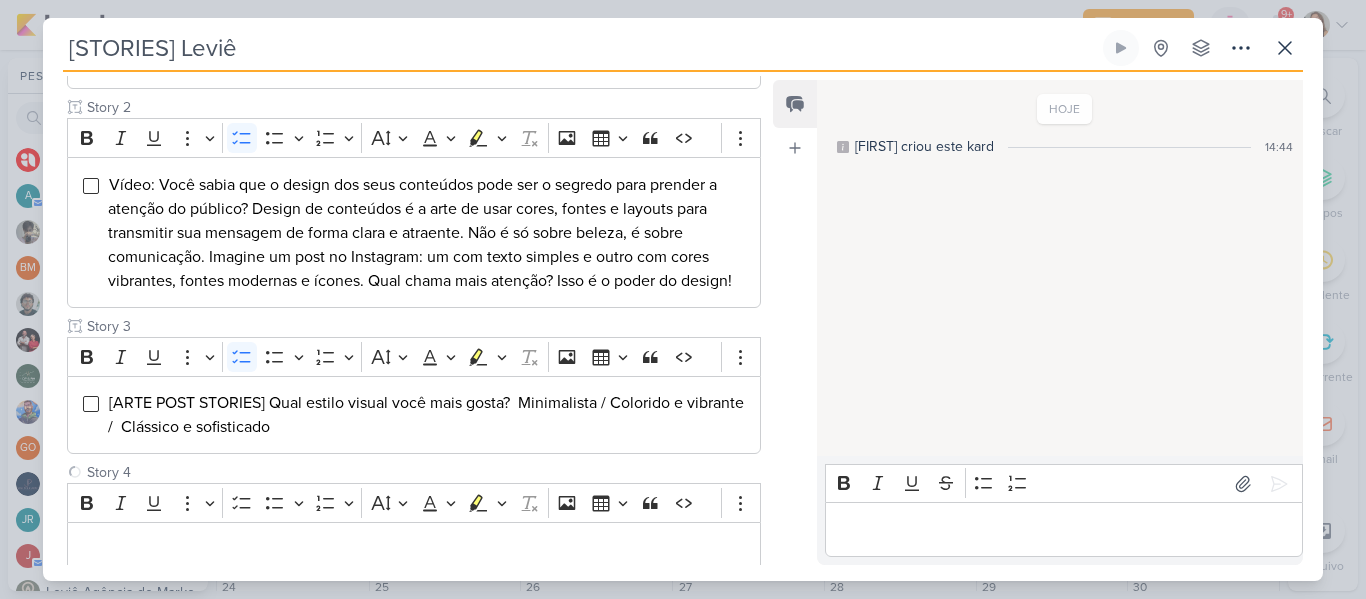 type on "Story 4" 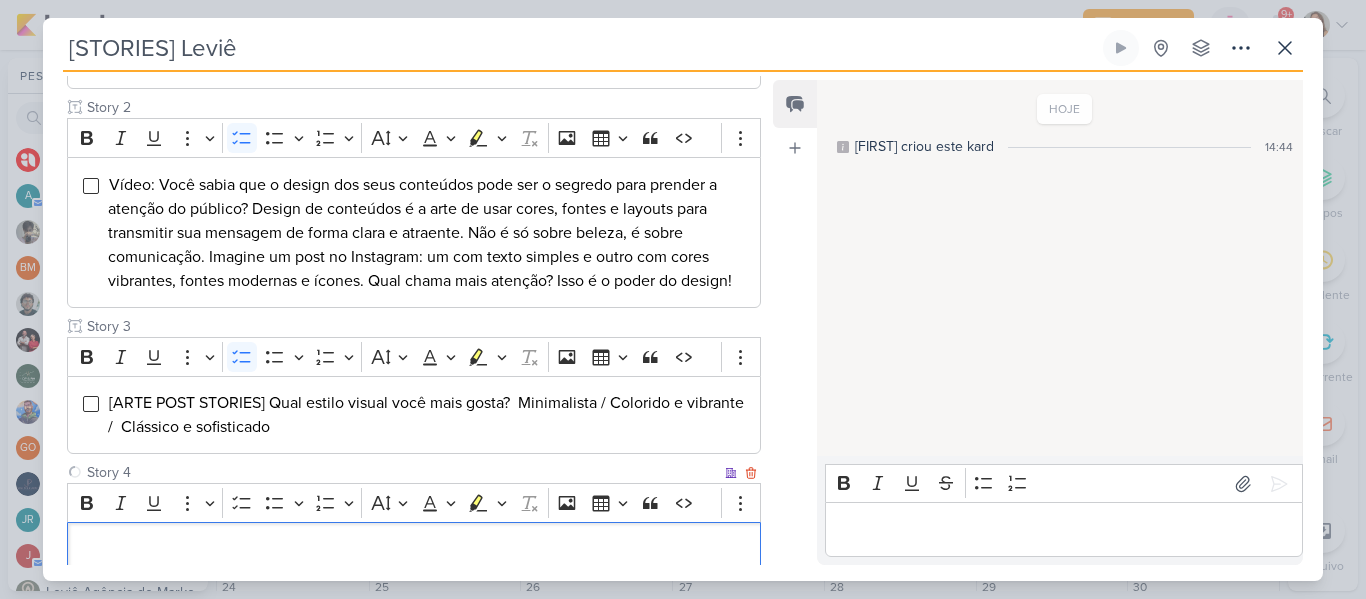 click at bounding box center [414, 549] 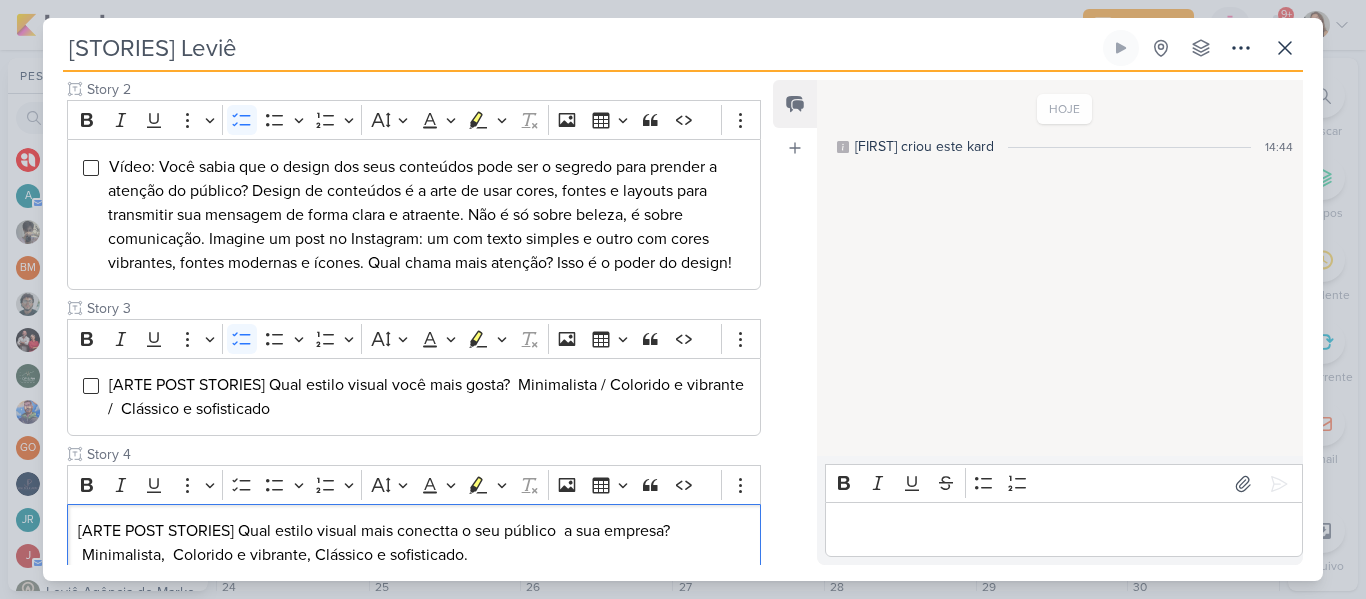 scroll, scrollTop: 544, scrollLeft: 0, axis: vertical 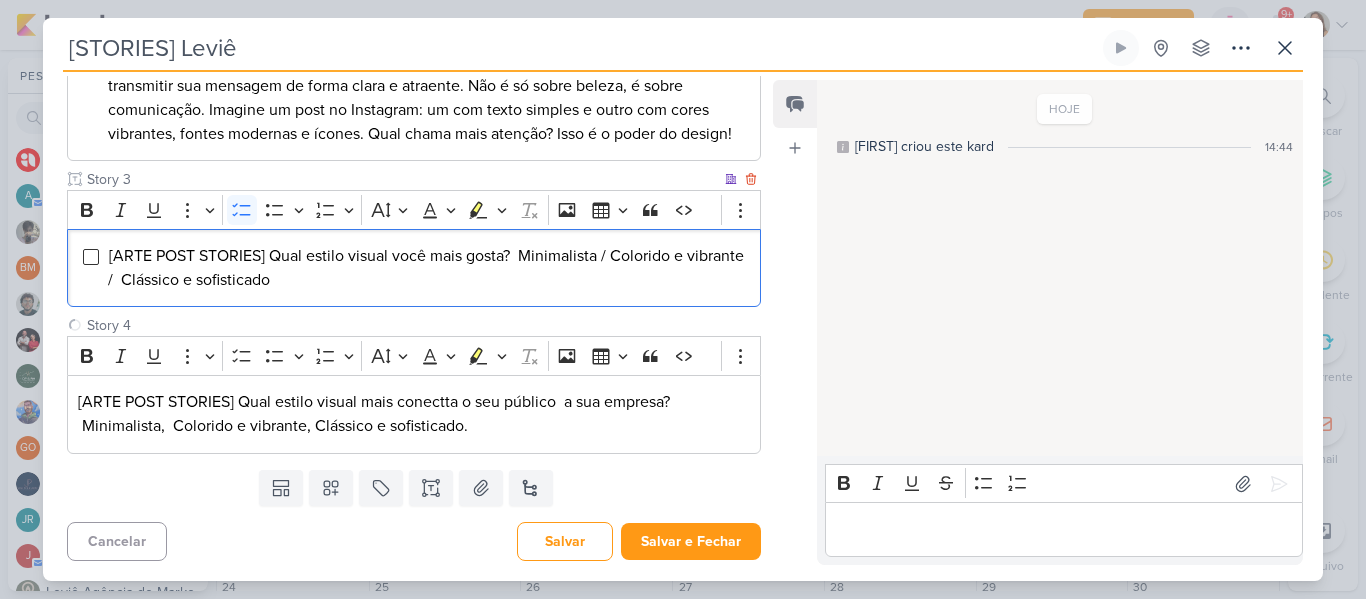 click on "[ARTE POST STORIES] Qual estilo visual você mais gosta?  Minimalista / Colorido e vibrante /  Clássico e sofisticado" at bounding box center (426, 268) 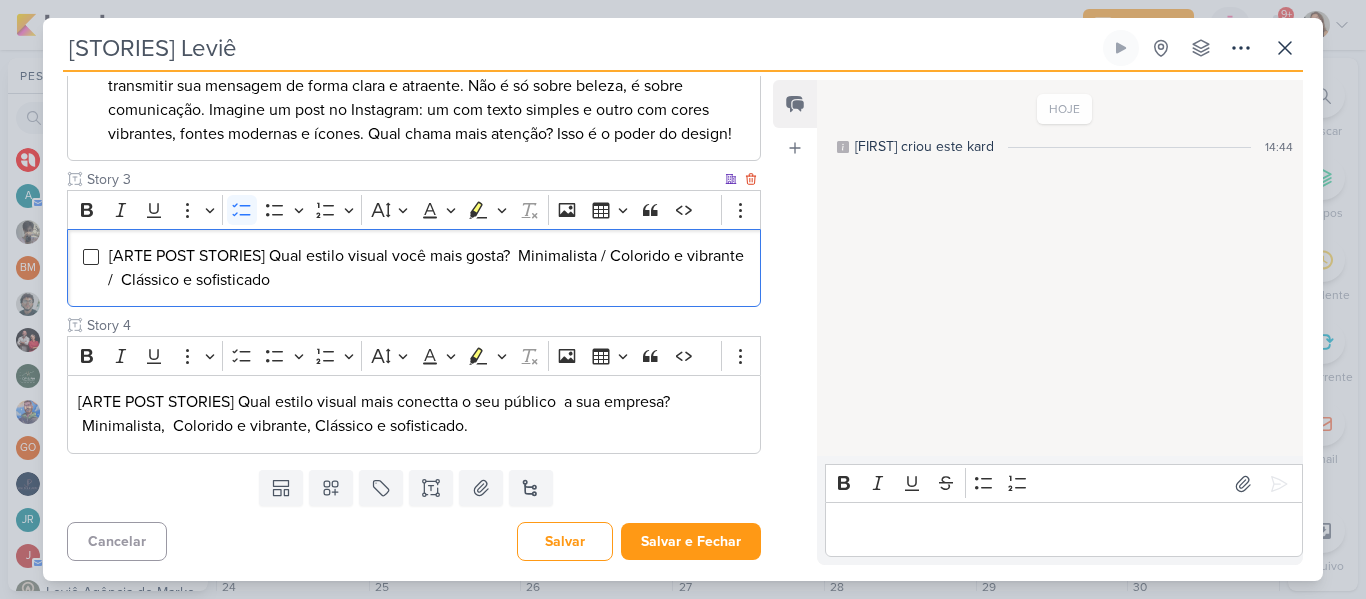click on "[ARTE POST STORIES] Qual estilo visual você mais gosta?  Minimalista / Colorido e vibrante /  Clássico e sofisticado" at bounding box center [426, 268] 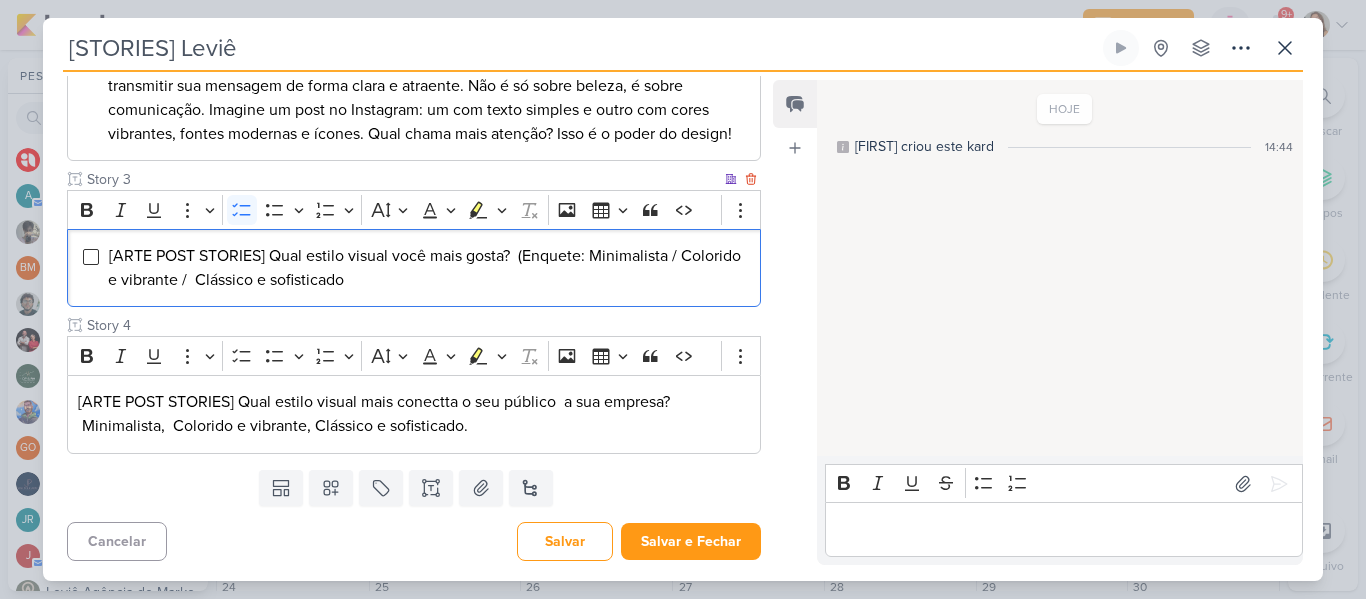 click on "[ARTE POST STORIES] Qual estilo visual você mais gosta?  (Enquete: Minimalista / Colorido e vibrante /  Clássico e sofisticado" at bounding box center [429, 268] 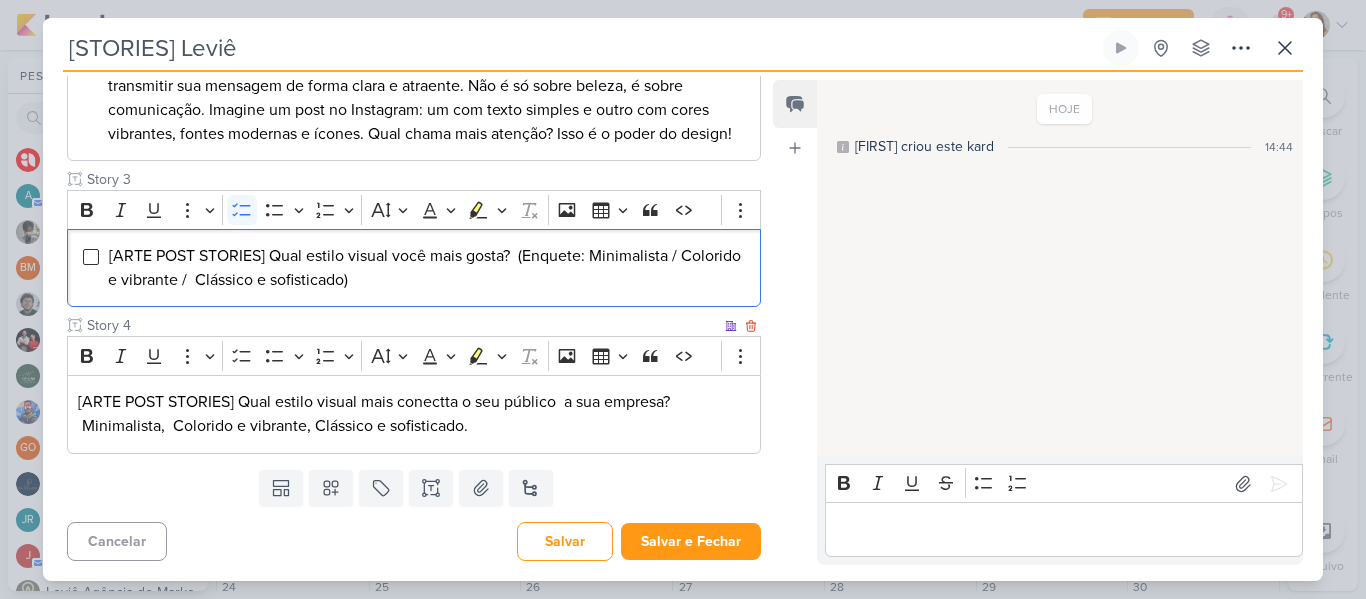 click on "[ARTE POST STORIES] Qual estilo visual mais conectta o seu público  a sua empresa?  Minimalista,  Colorido e vibrante, Clássico e sofisticado." at bounding box center (414, 414) 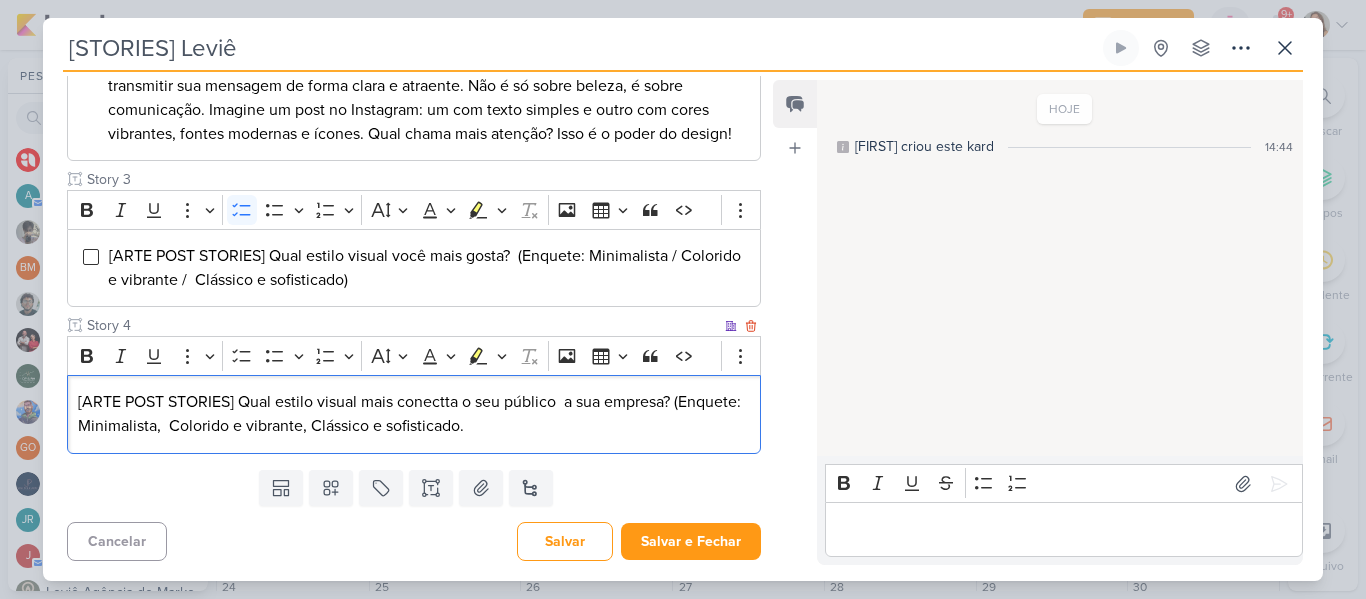 click on "[ARTE POST STORIES] Qual estilo visual mais conectta o seu público  a sua empresa? (Enquete: Minimalista,  Colorido e vibrante, Clássico e sofisticado." at bounding box center [414, 414] 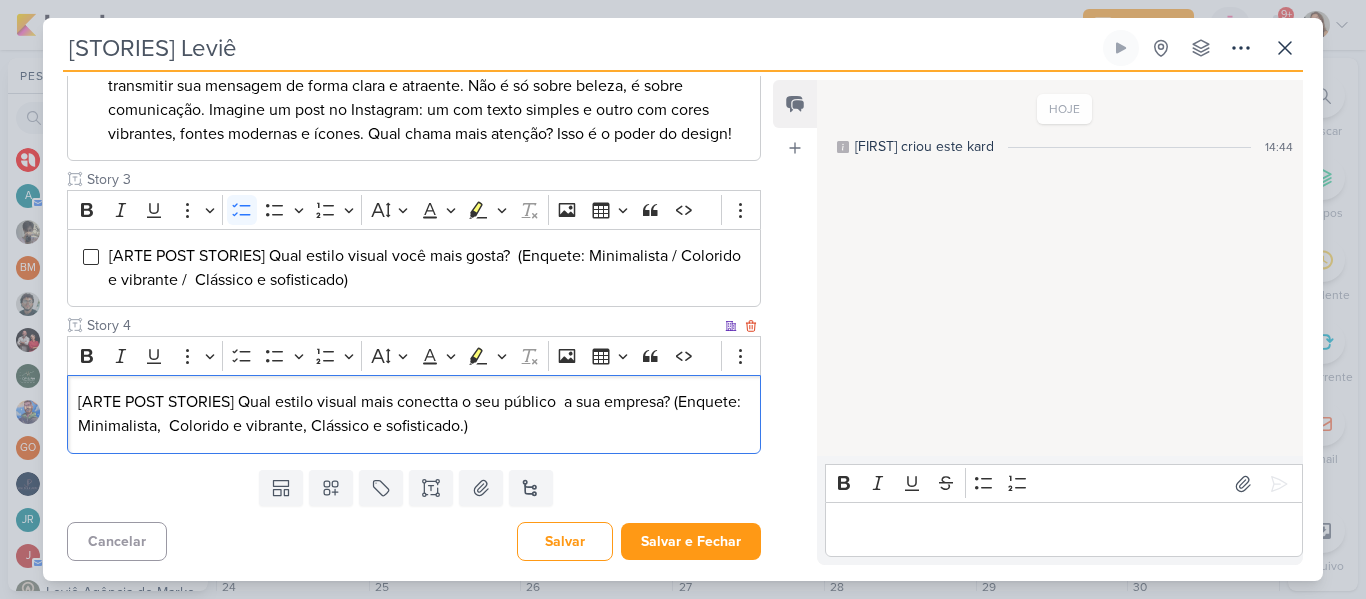 click on "[ARTE POST STORIES] Qual estilo visual mais conectta o seu público  a sua empresa? (Enquete: Minimalista,  Colorido e vibrante, Clássico e sofisticado.)" at bounding box center (414, 414) 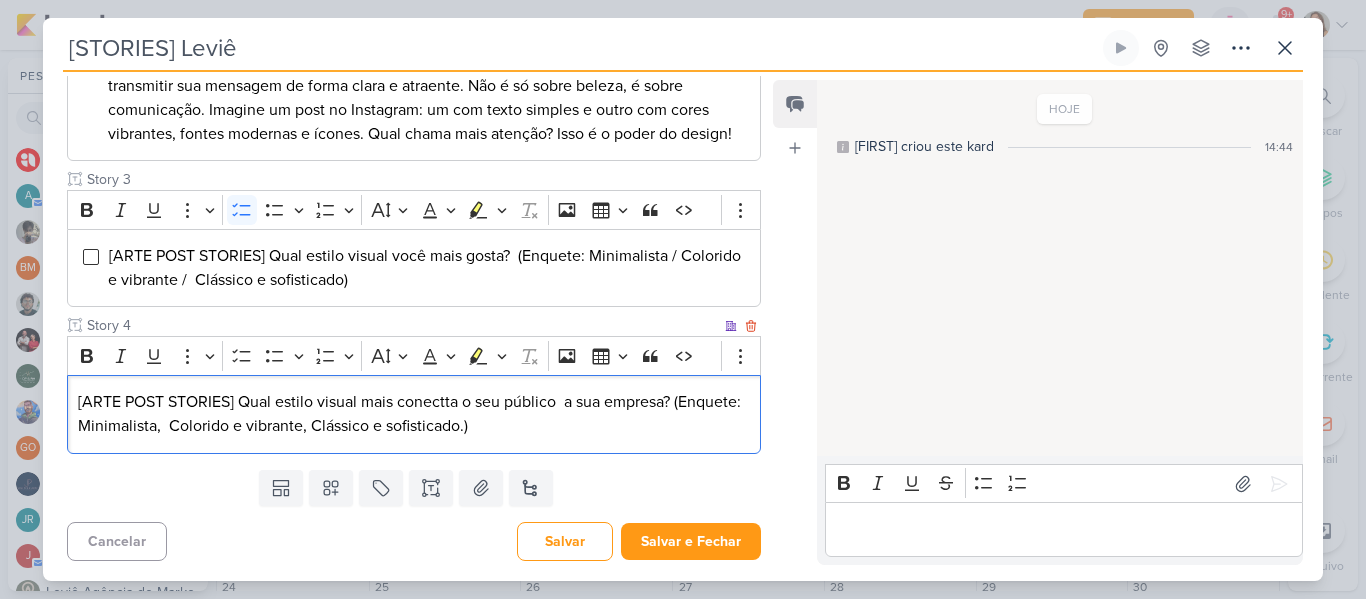 click on "[ARTE POST STORIES] Qual estilo visual mais conectta o seu público  a sua empresa? (Enquete: Minimalista,  Colorido e vibrante, Clássico e sofisticado.)" at bounding box center (414, 414) 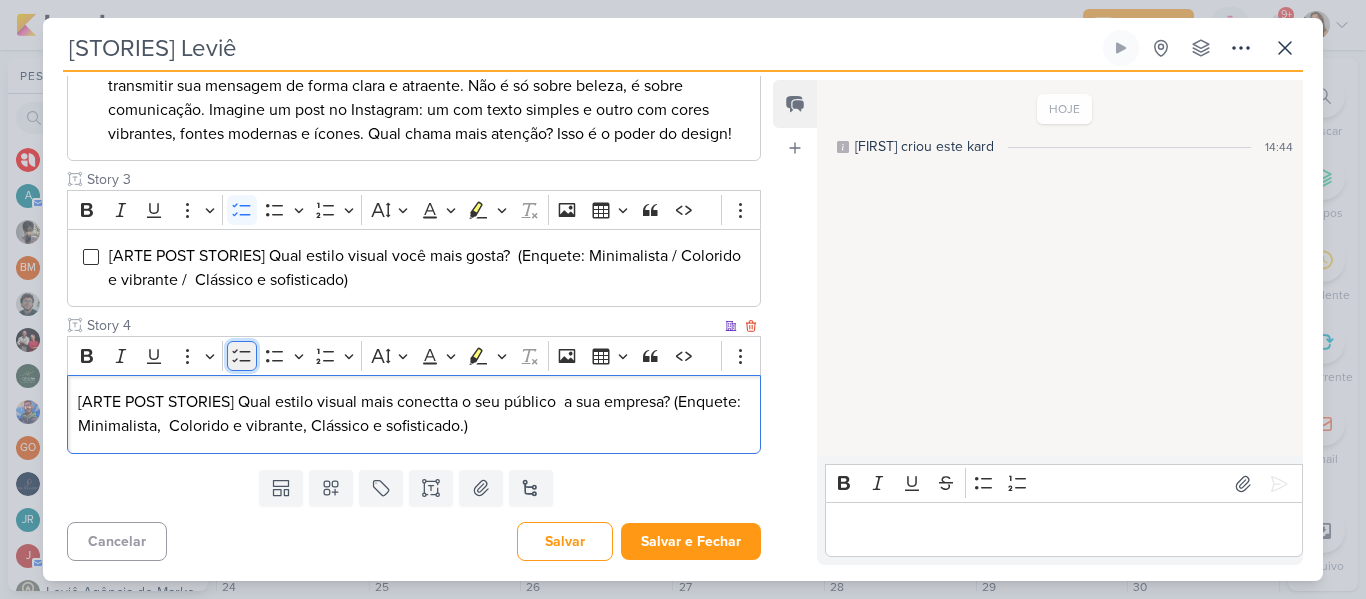 click on "To-do List" at bounding box center (242, 356) 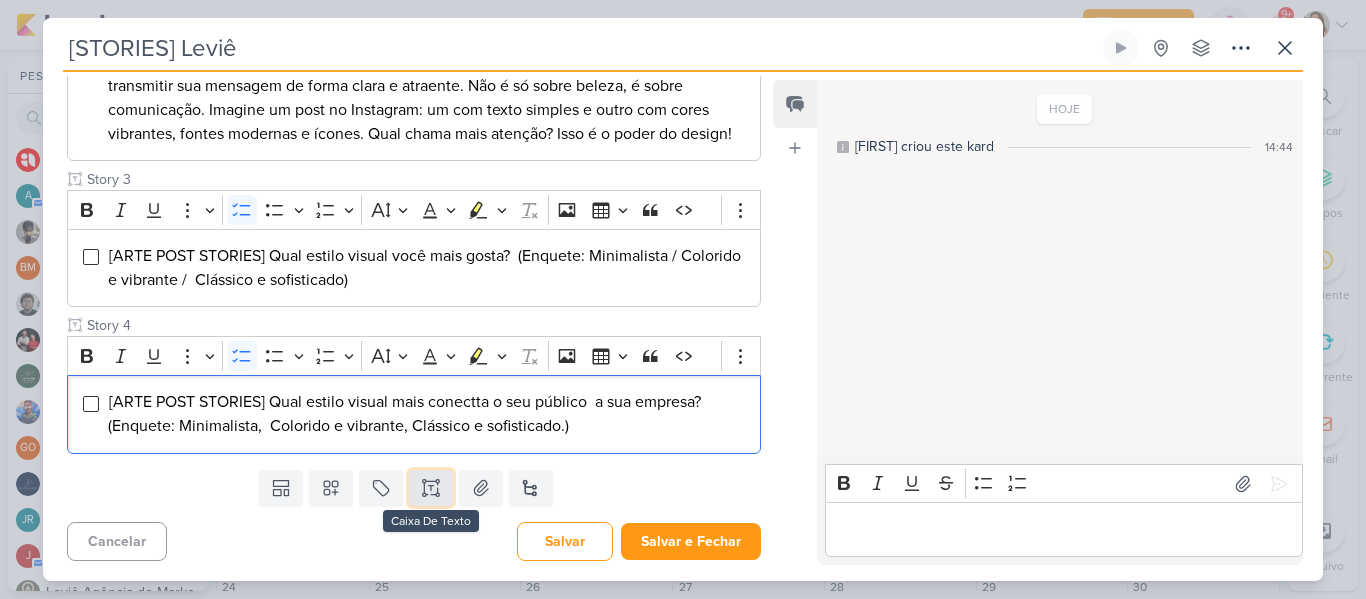 click at bounding box center (431, 488) 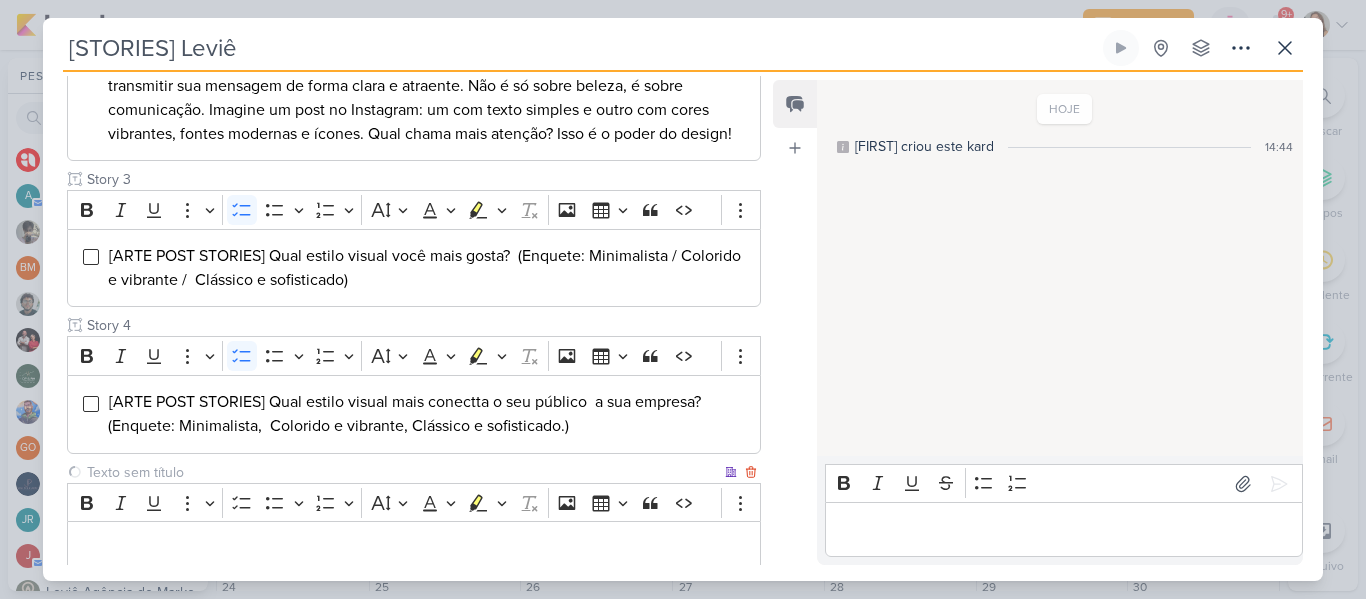 click at bounding box center [402, 472] 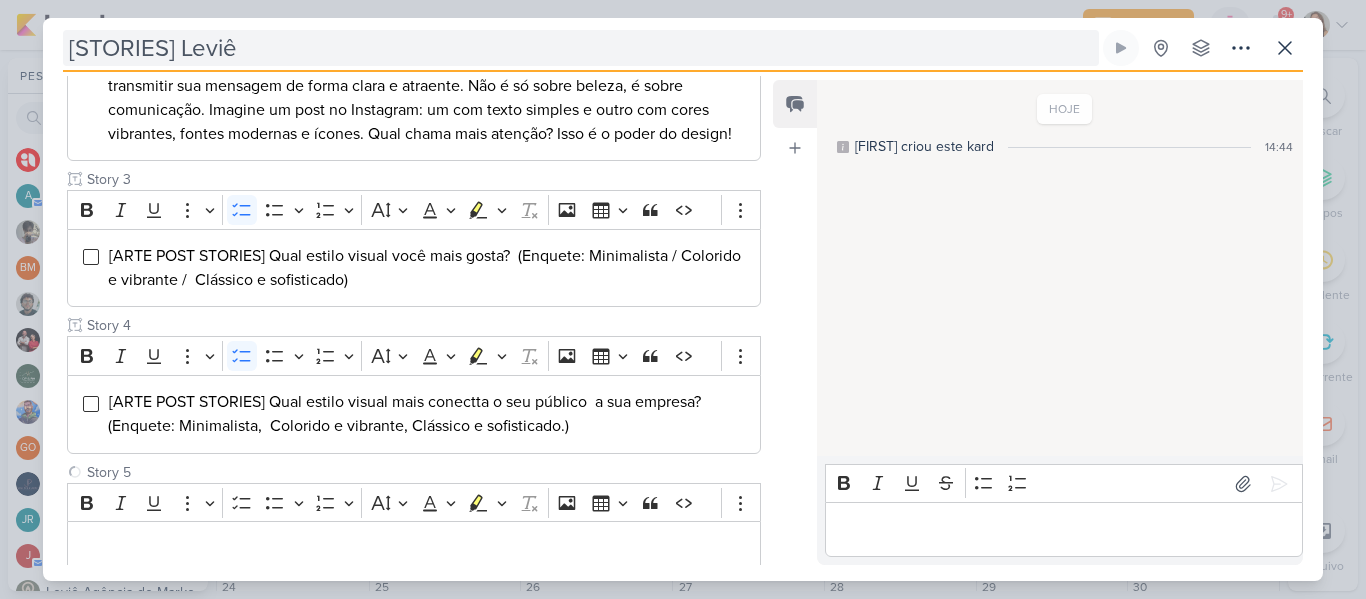 type on "Story 5" 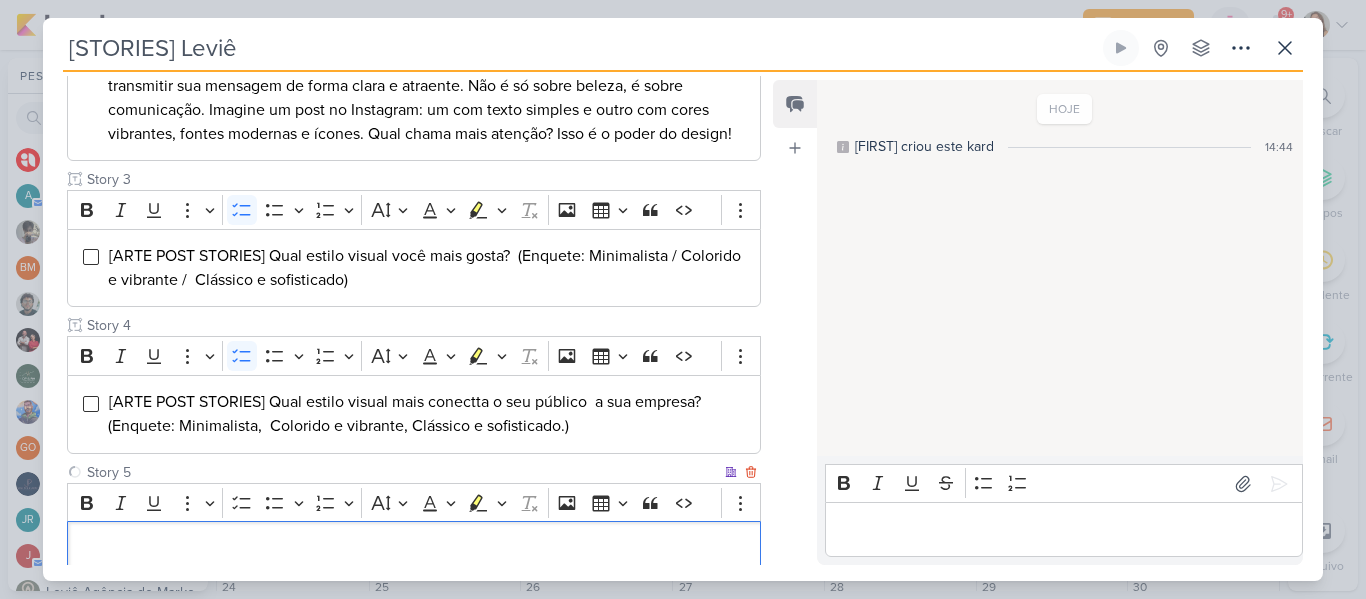 click at bounding box center [414, 549] 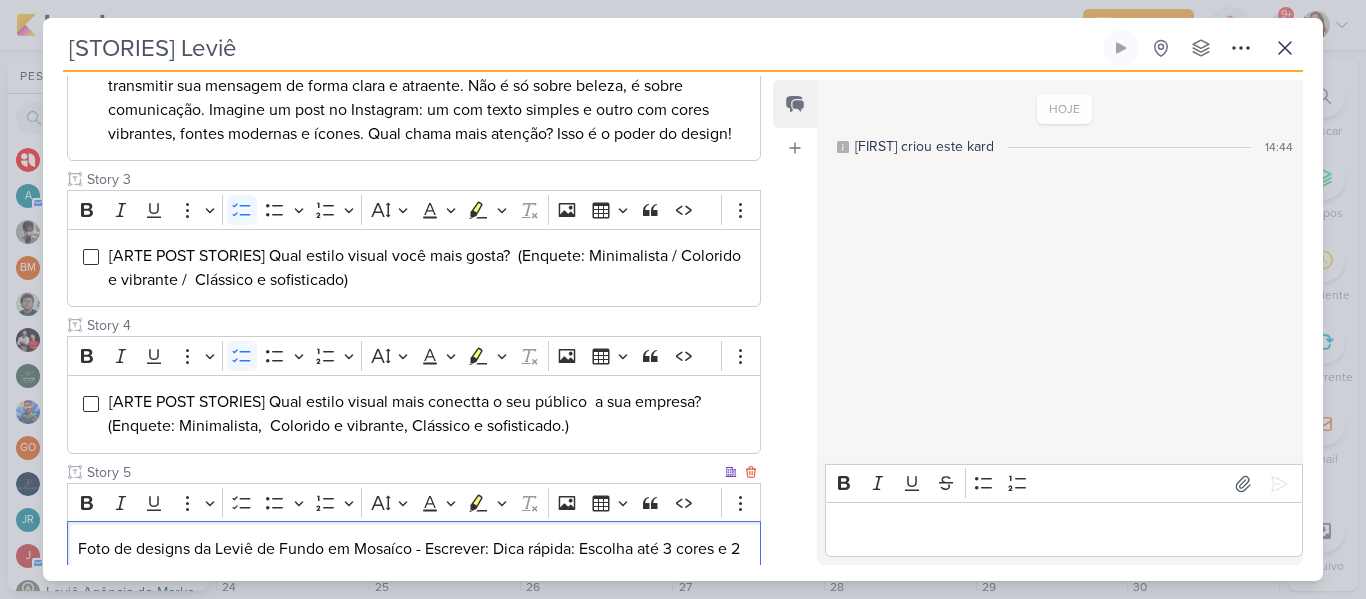 scroll, scrollTop: 586, scrollLeft: 0, axis: vertical 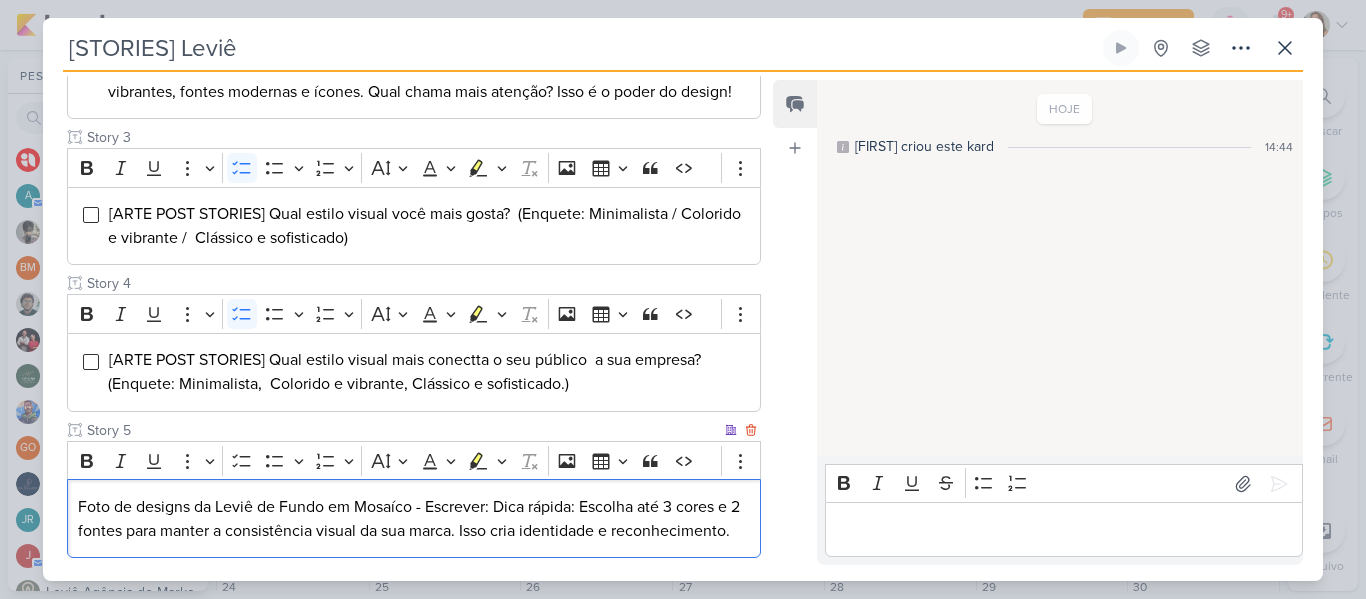 click on "Foto de designs da Leviê de Fundo em Mosaíco - Escrever: Dica rápida: Escolha até 3 cores e 2 fontes para manter a consistência visual da sua marca. Isso cria identidade e reconhecimento." at bounding box center [414, 519] 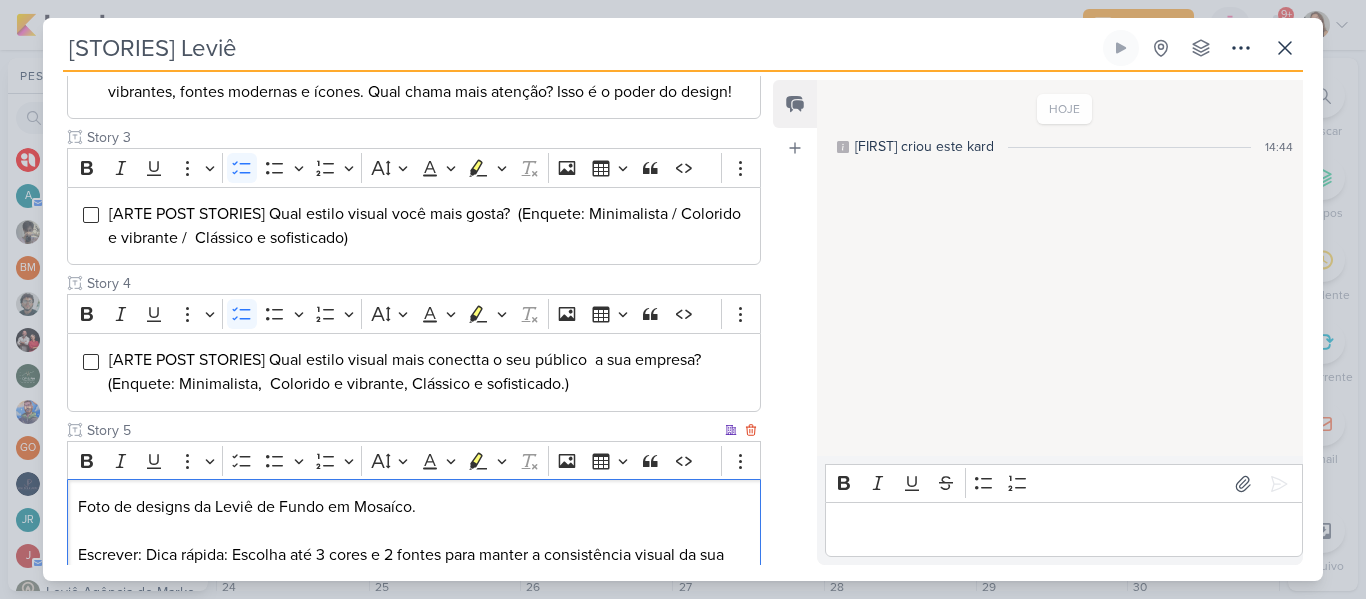 click on "Foto de designs da Leviê de Fundo em Mosaíco." at bounding box center (414, 507) 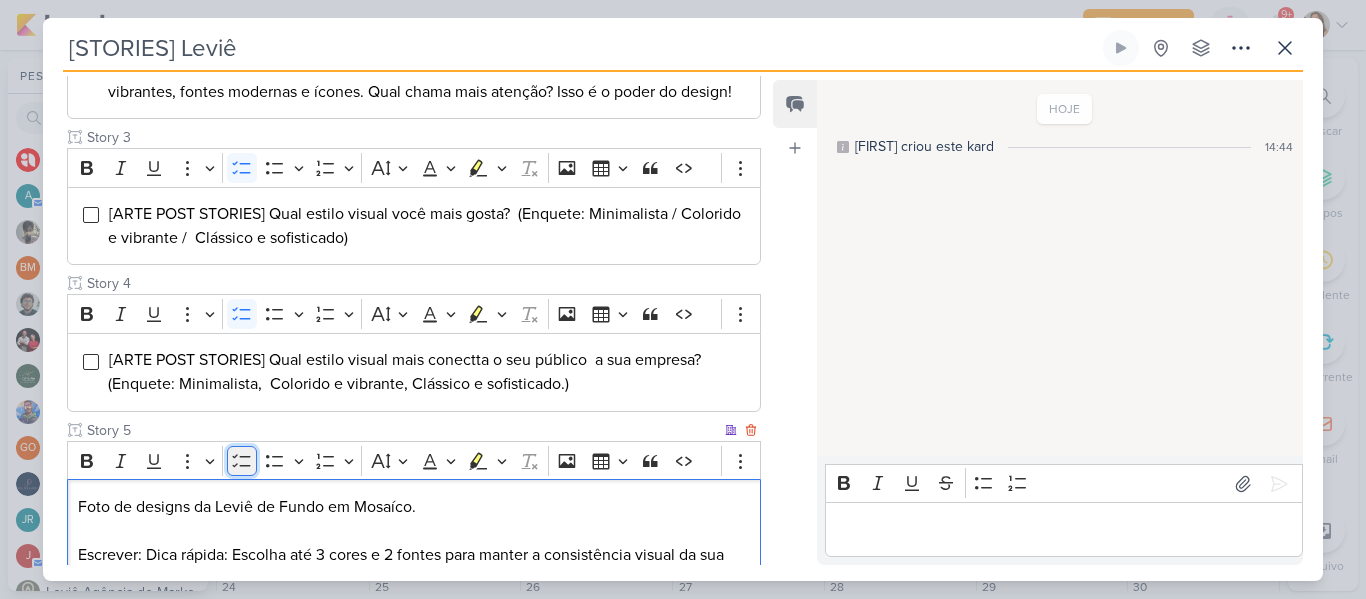 click 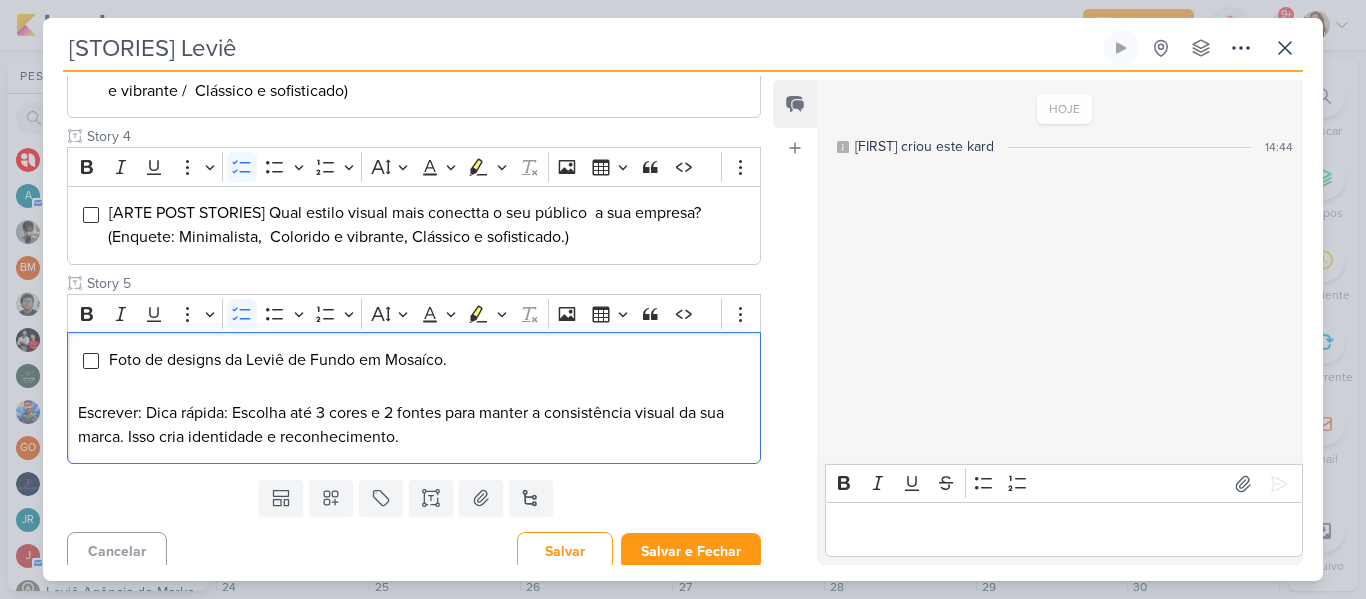 scroll, scrollTop: 743, scrollLeft: 0, axis: vertical 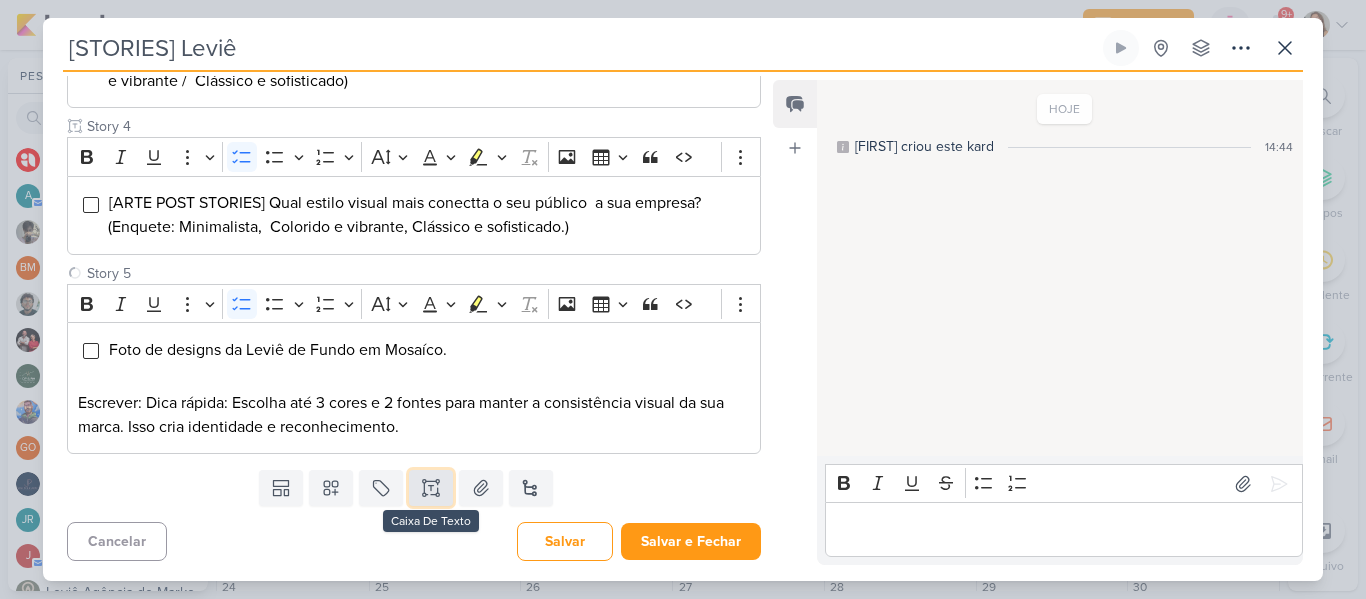 click at bounding box center [431, 488] 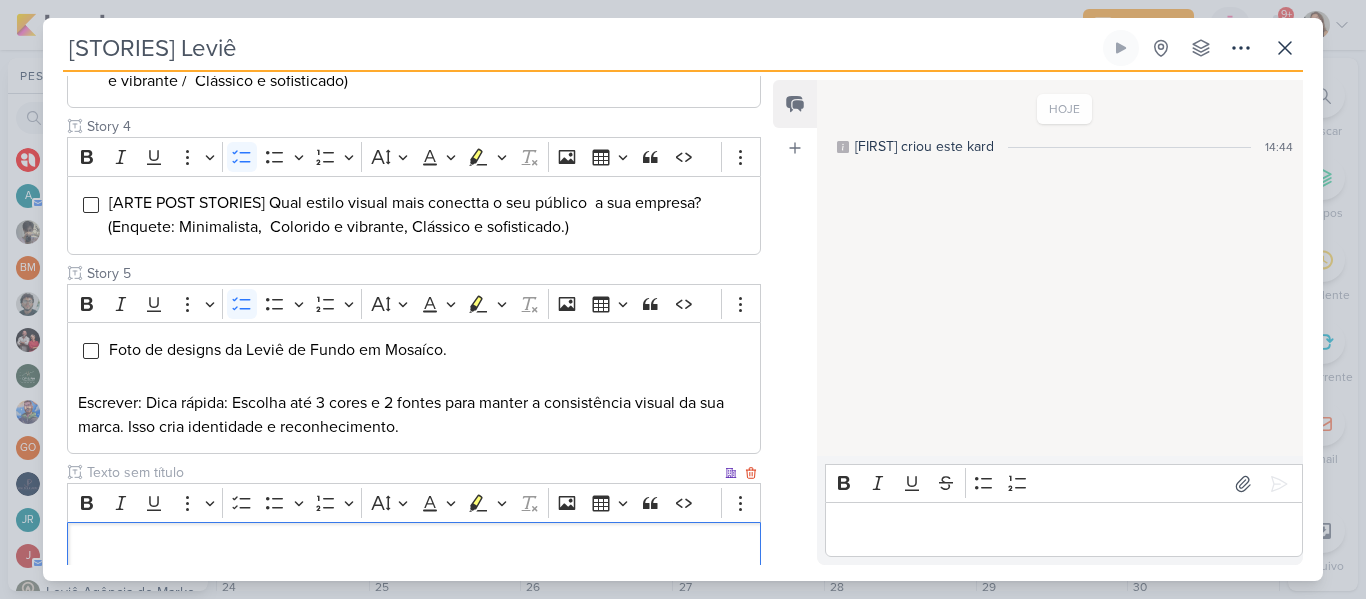 scroll, scrollTop: 785, scrollLeft: 0, axis: vertical 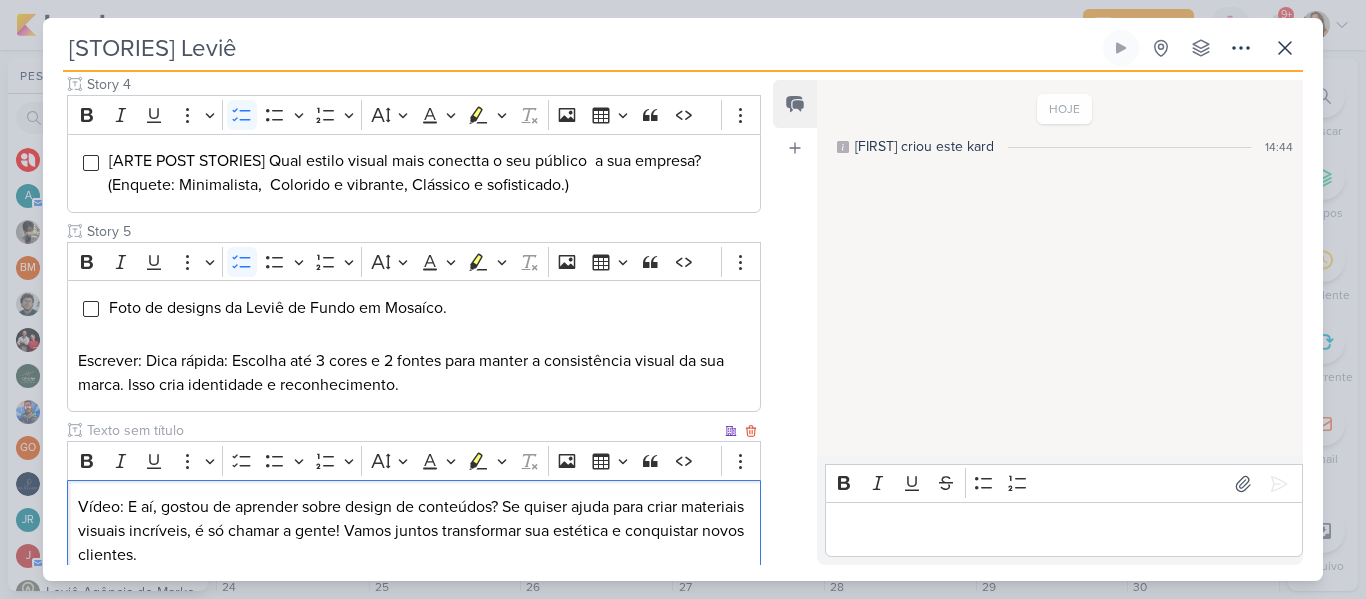 click on "Vídeo: E aí, gostou de aprender sobre design de conteúdos? Se quiser ajuda para criar materiais visuais incríveis, é só chamar a gente! Vamos juntos transformar sua estética e conquistar novos clientes." at bounding box center (414, 531) 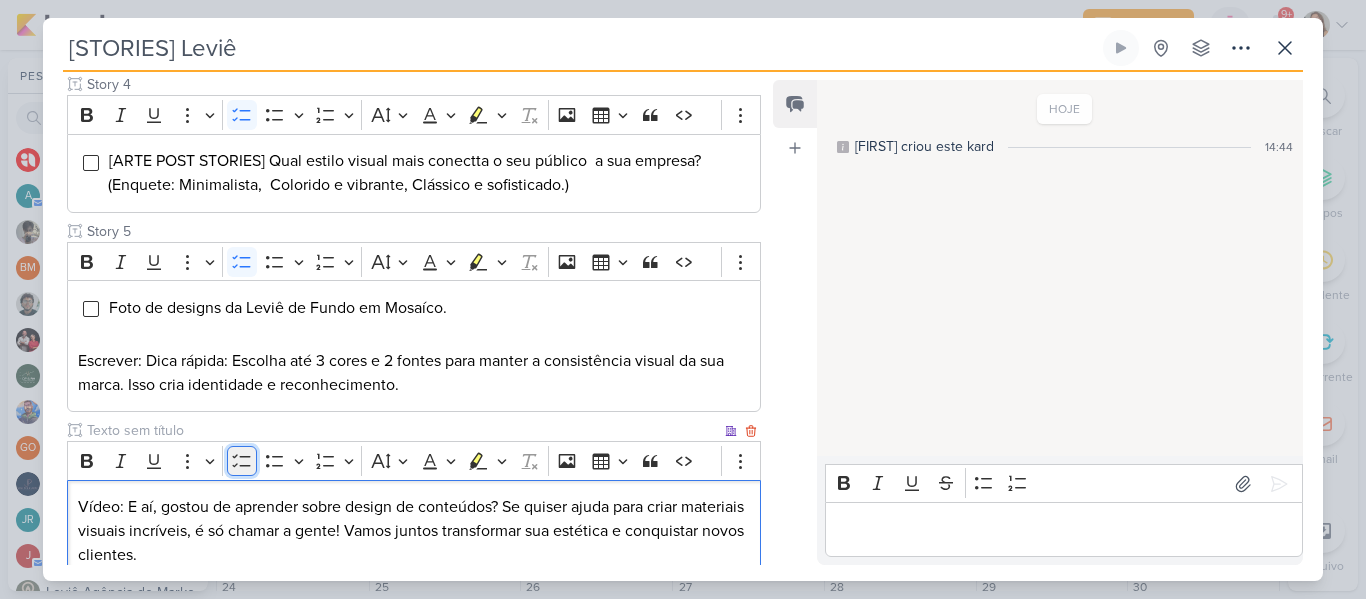 click on "To-do List" at bounding box center [242, 461] 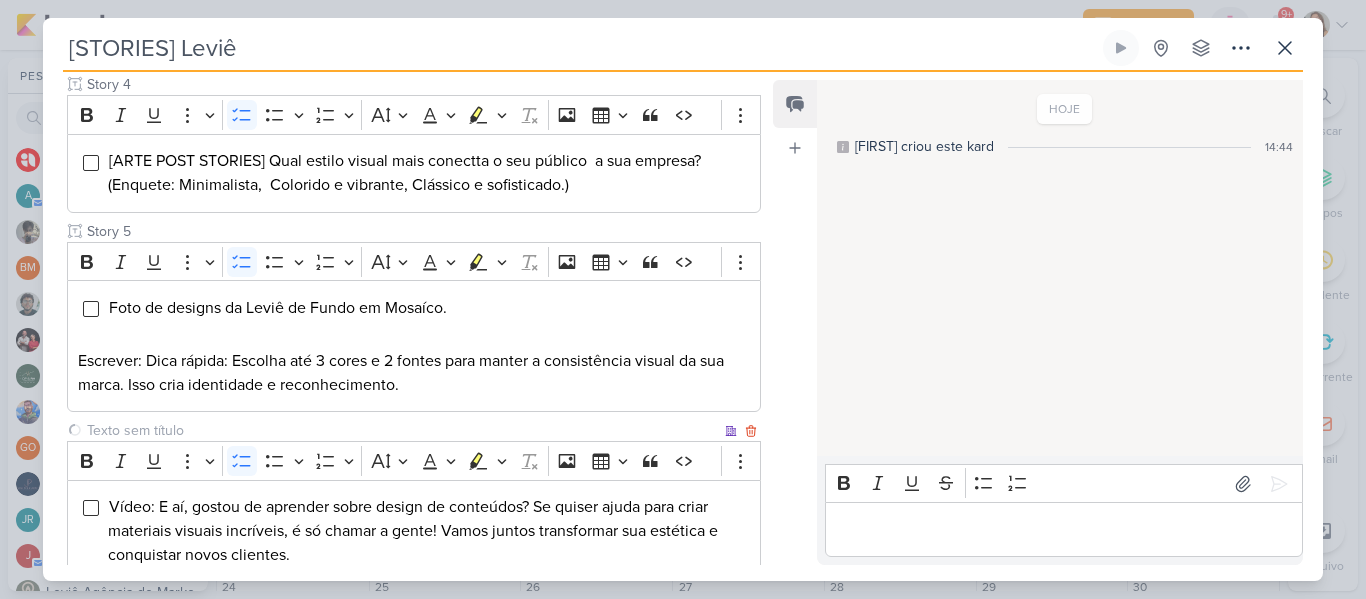 click at bounding box center [402, 430] 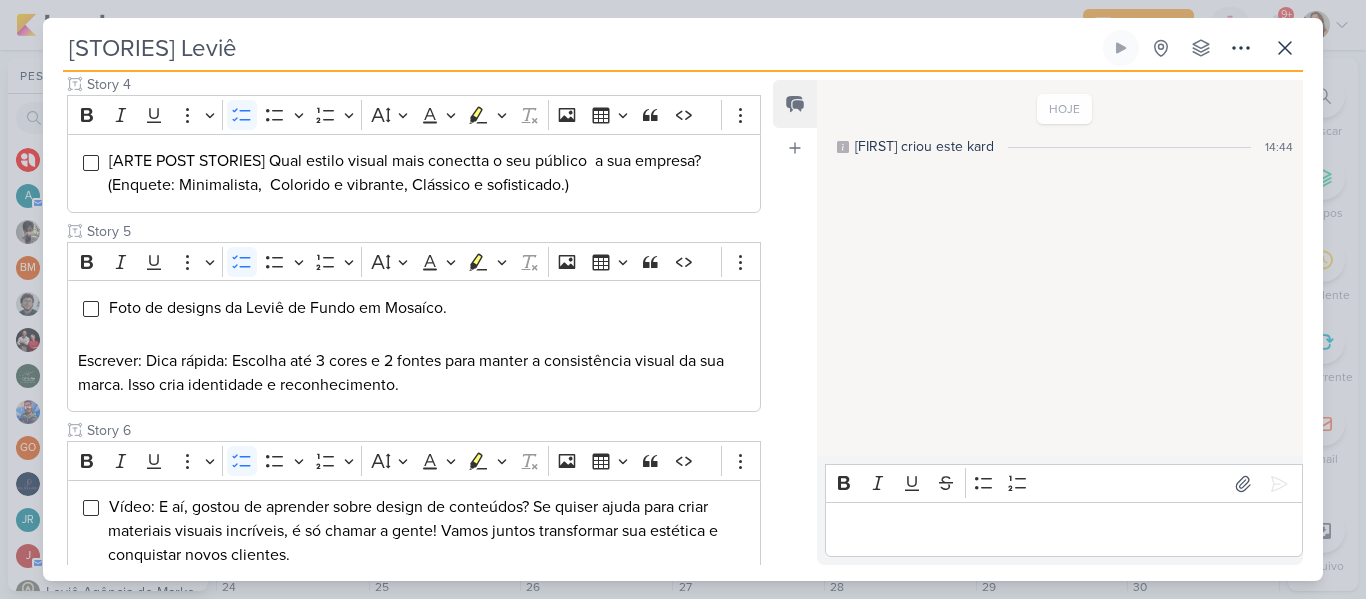 scroll, scrollTop: 914, scrollLeft: 0, axis: vertical 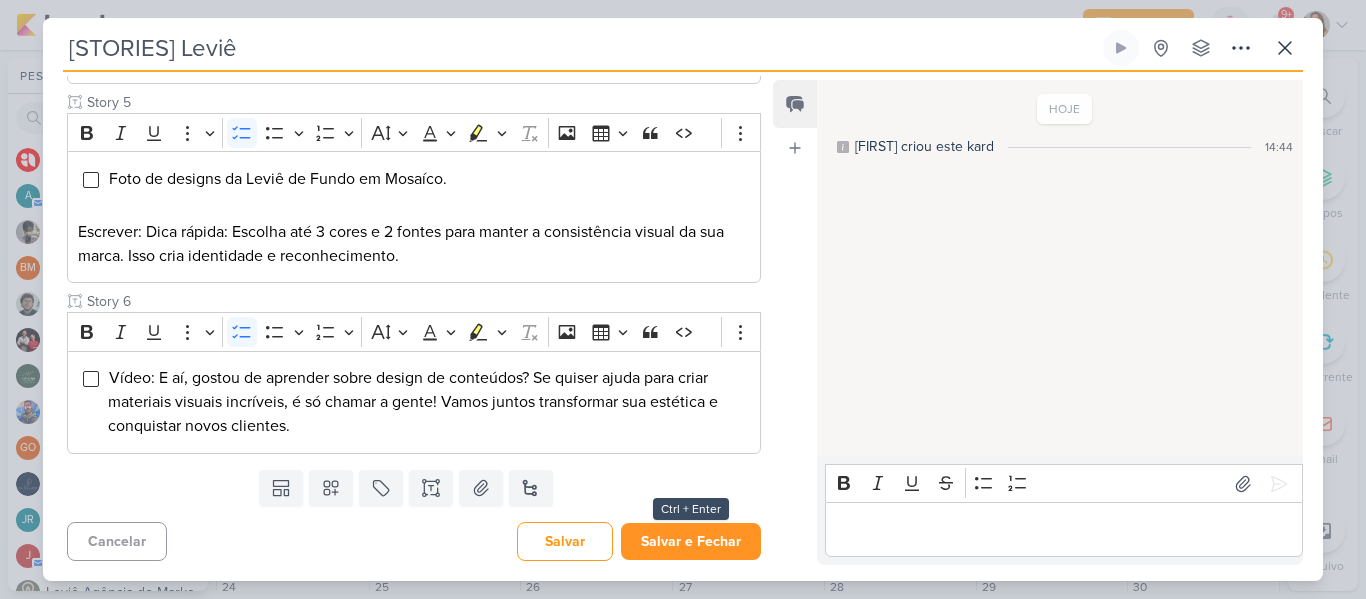 type on "Story 6" 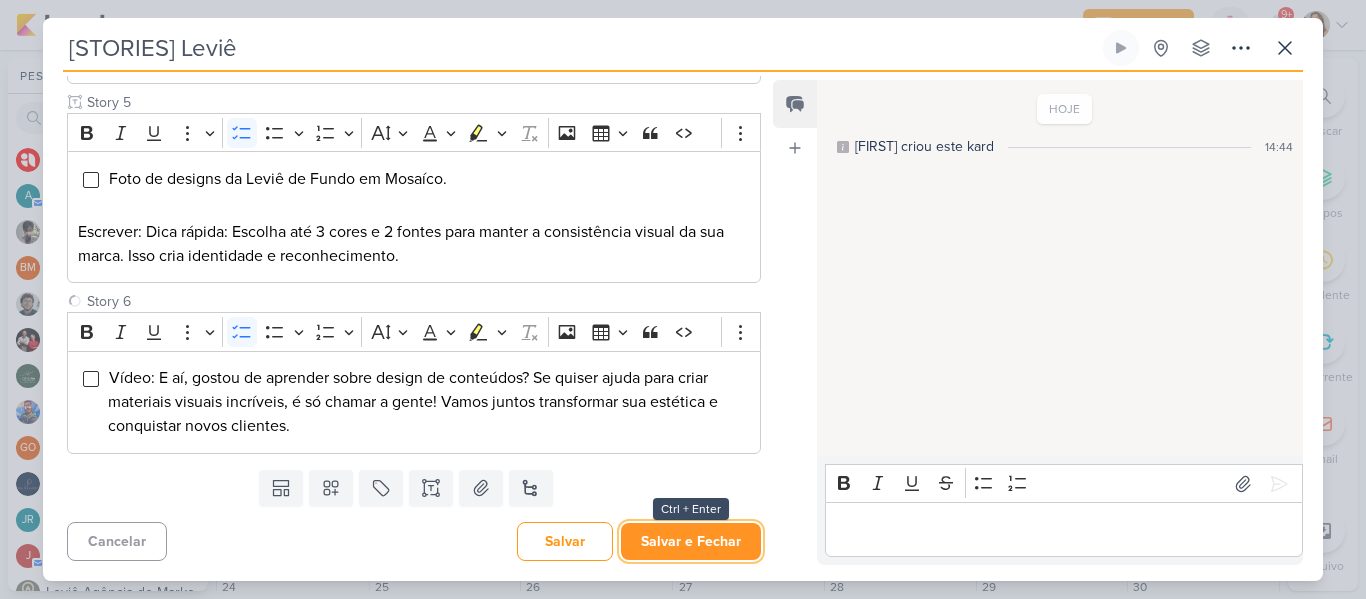 click on "Salvar e Fechar" at bounding box center [691, 541] 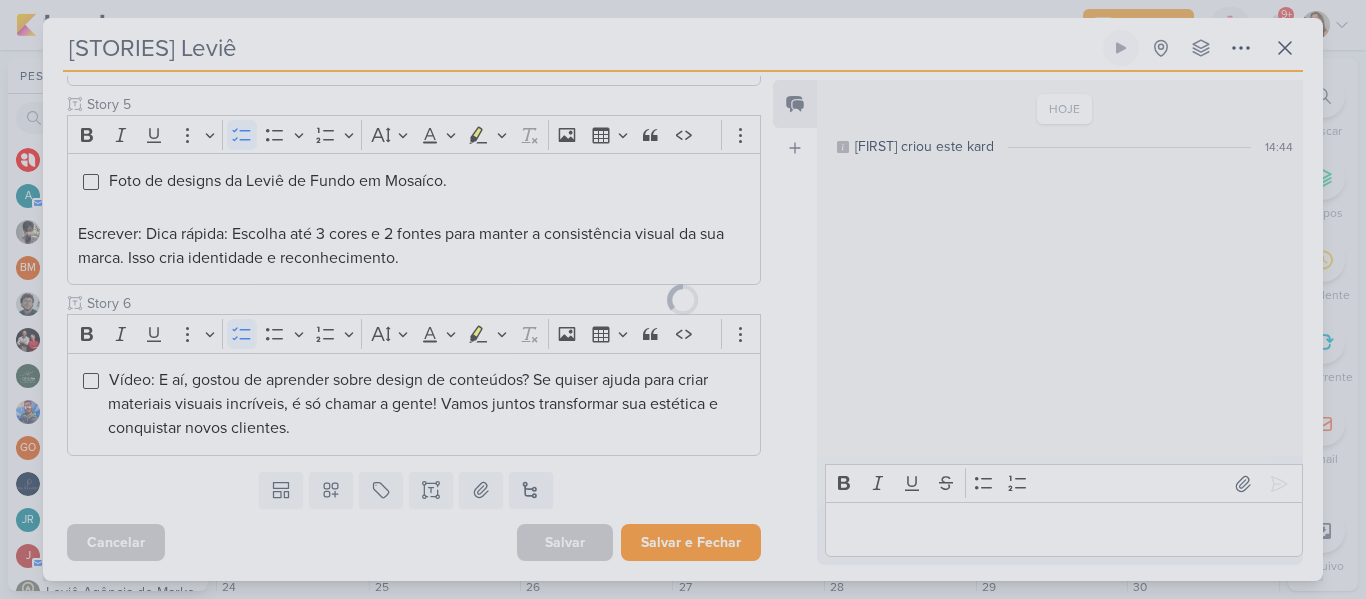 scroll, scrollTop: 912, scrollLeft: 0, axis: vertical 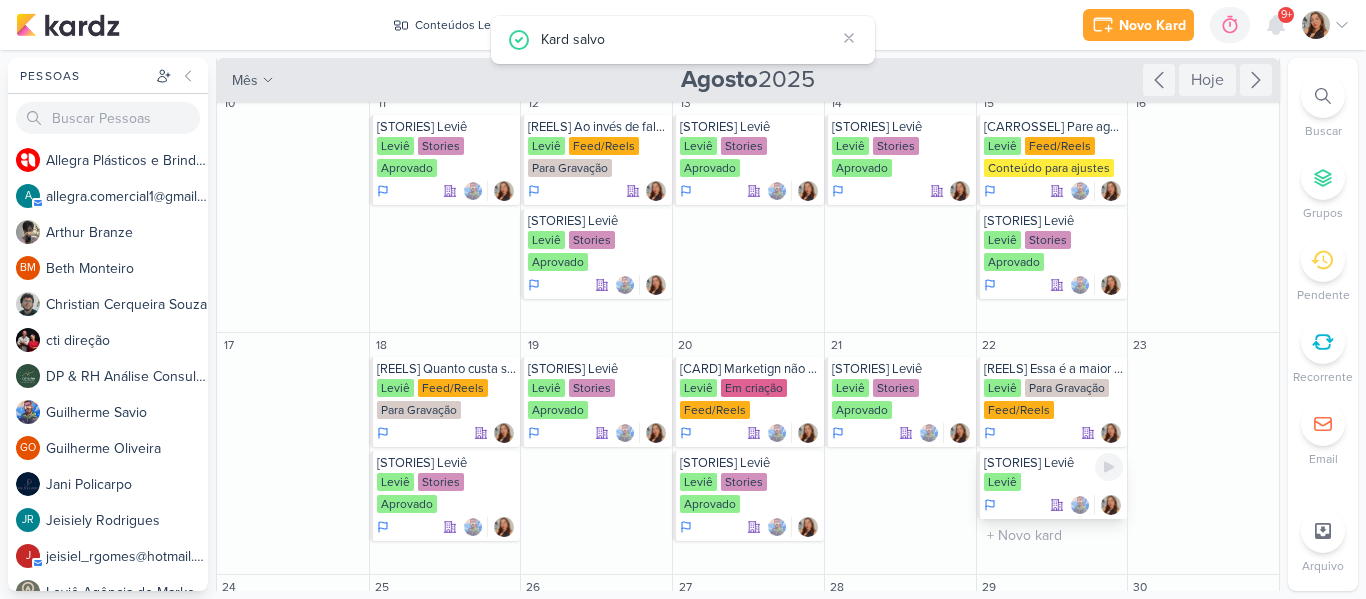 click on "[STORIES] Leviê" at bounding box center [1054, 463] 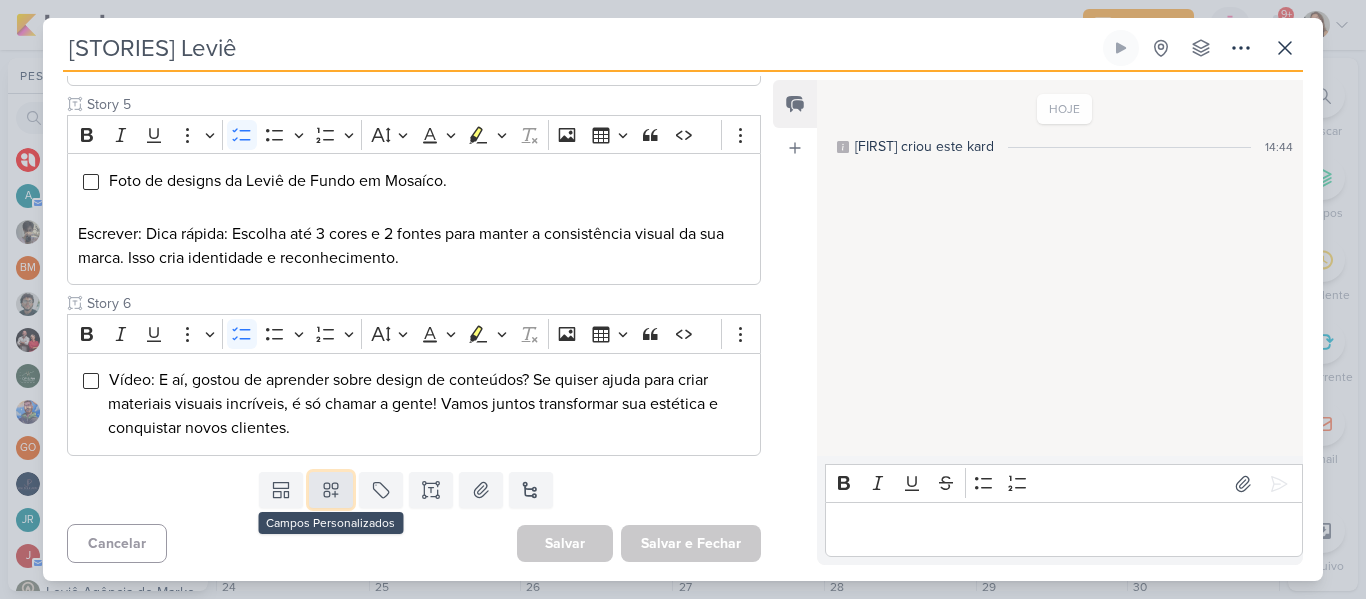click 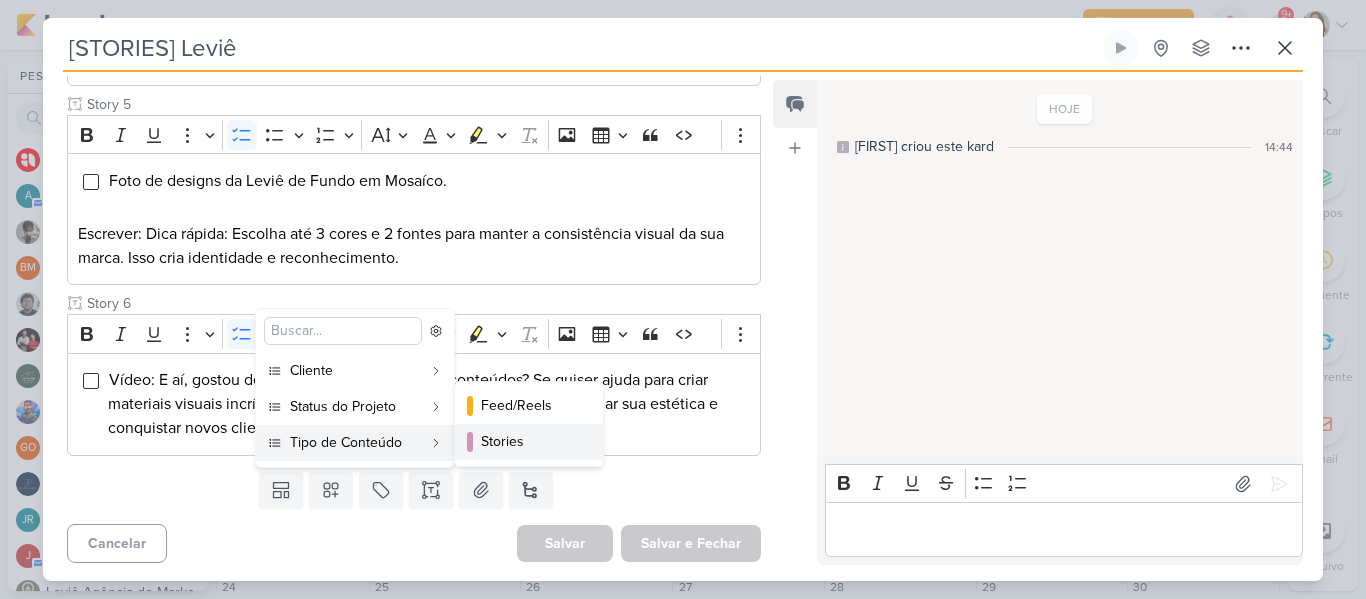 click on "Stories" at bounding box center [529, 442] 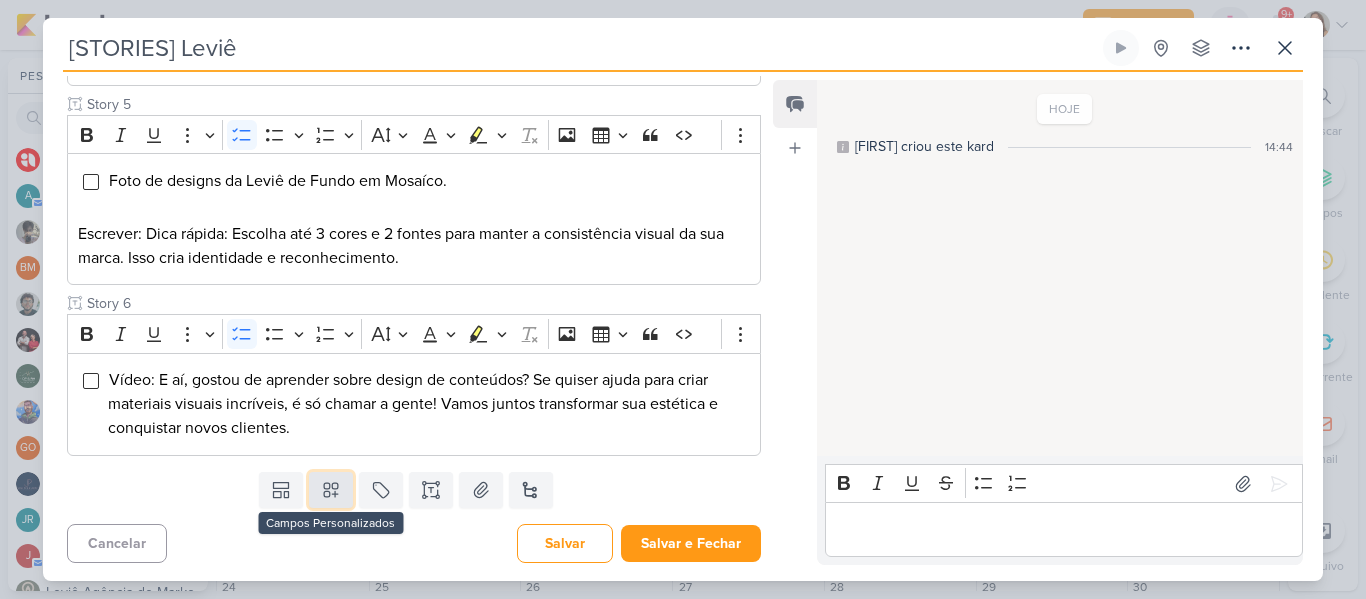 click 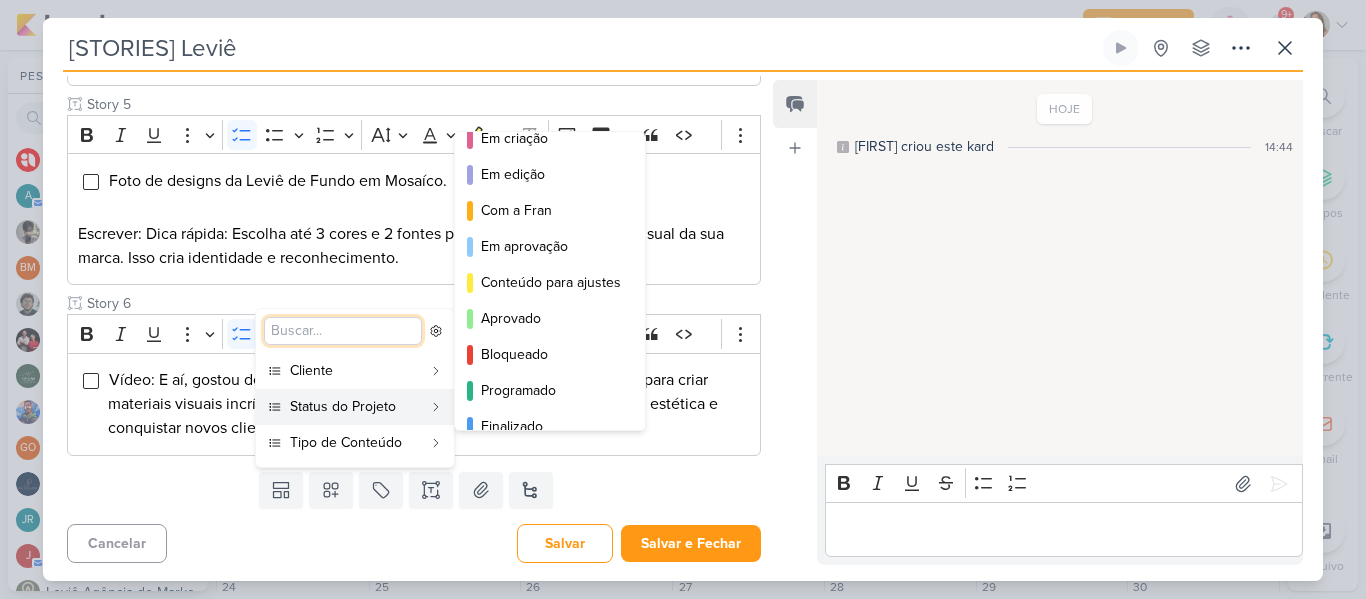 scroll, scrollTop: 182, scrollLeft: 0, axis: vertical 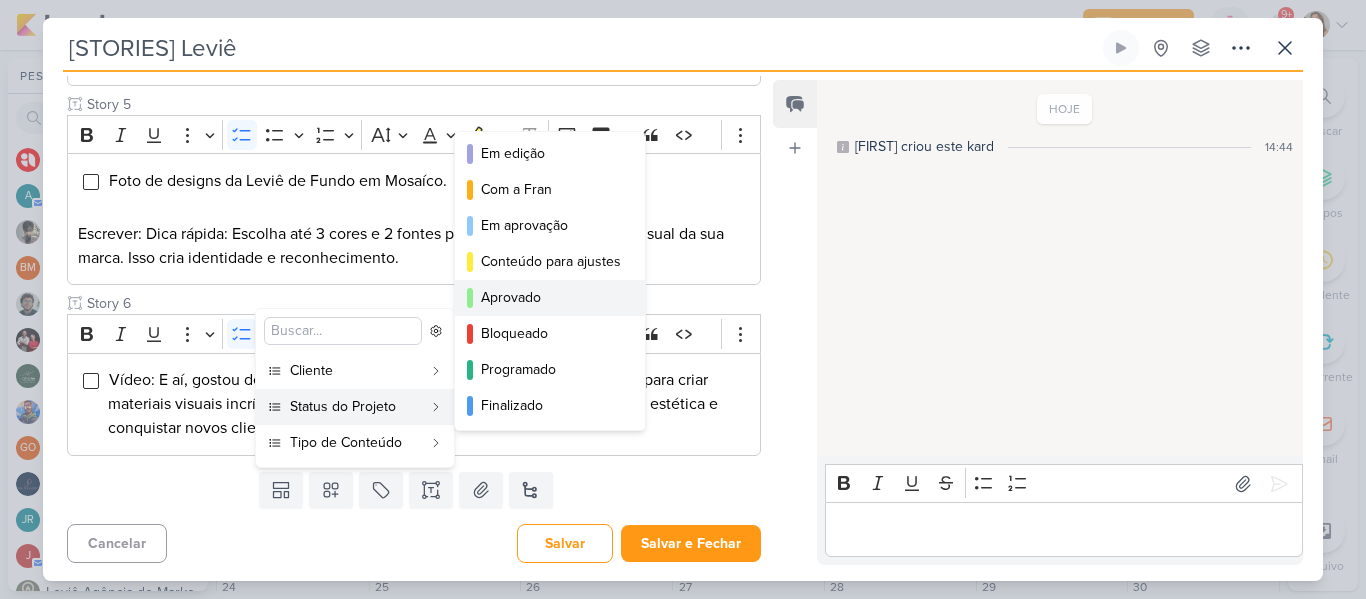 click on "Aprovado" at bounding box center [551, 297] 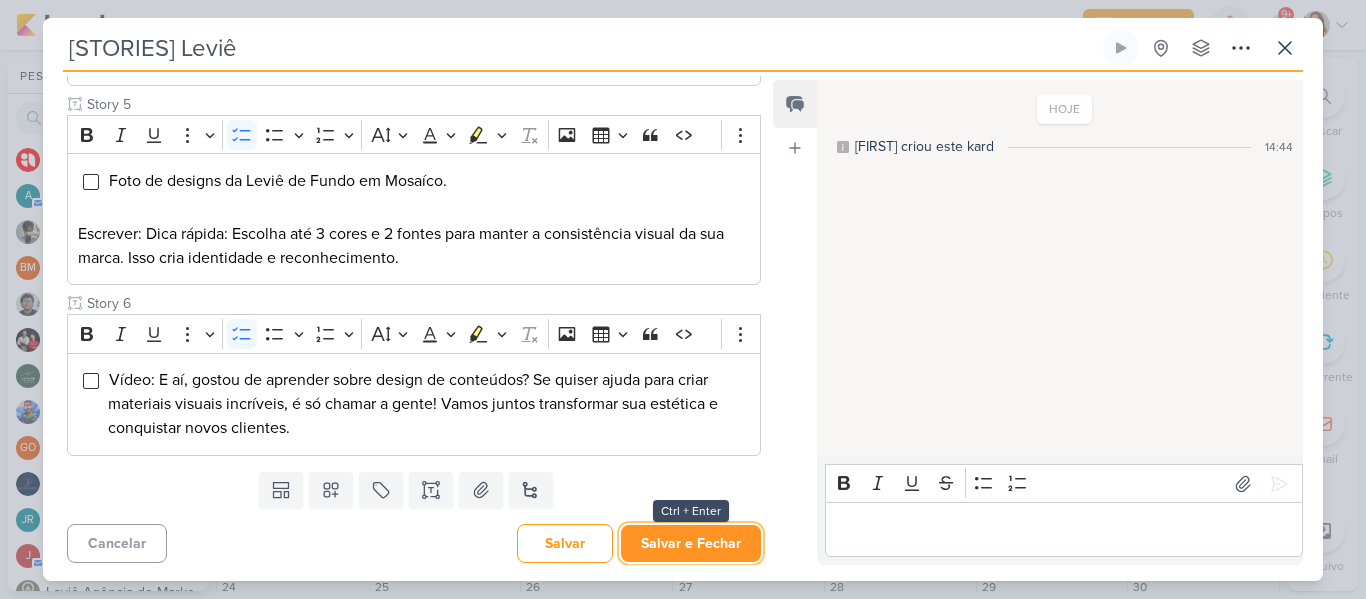 click on "Salvar e Fechar" at bounding box center [691, 543] 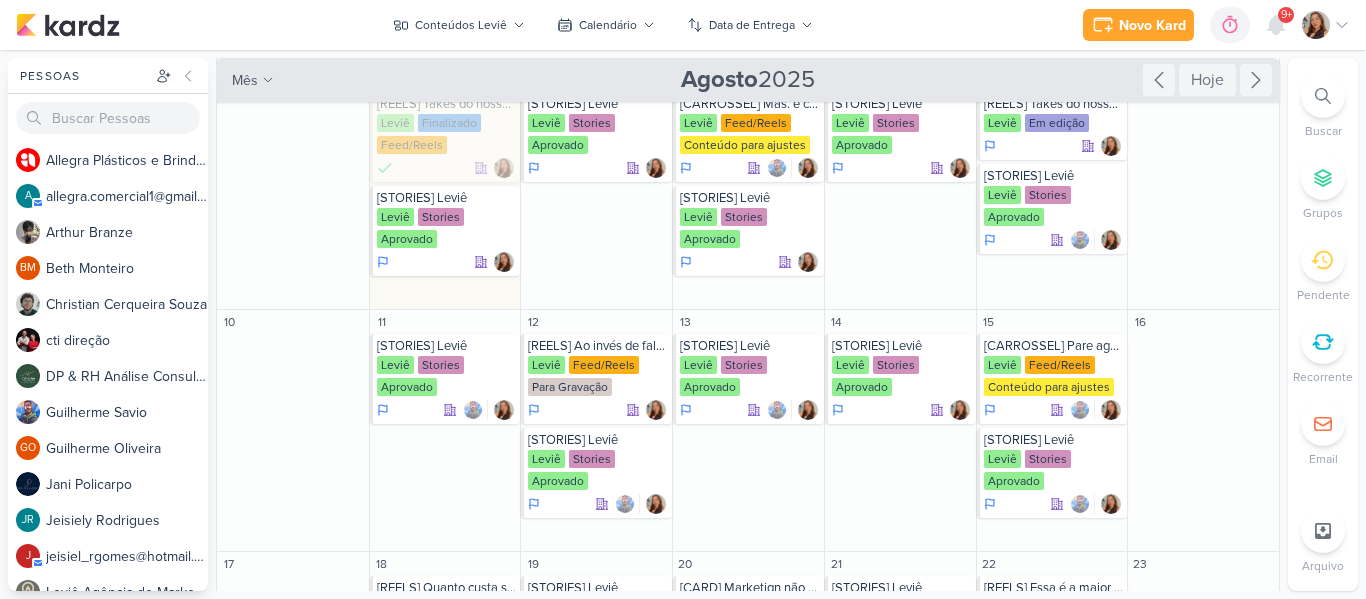 scroll, scrollTop: 158, scrollLeft: 0, axis: vertical 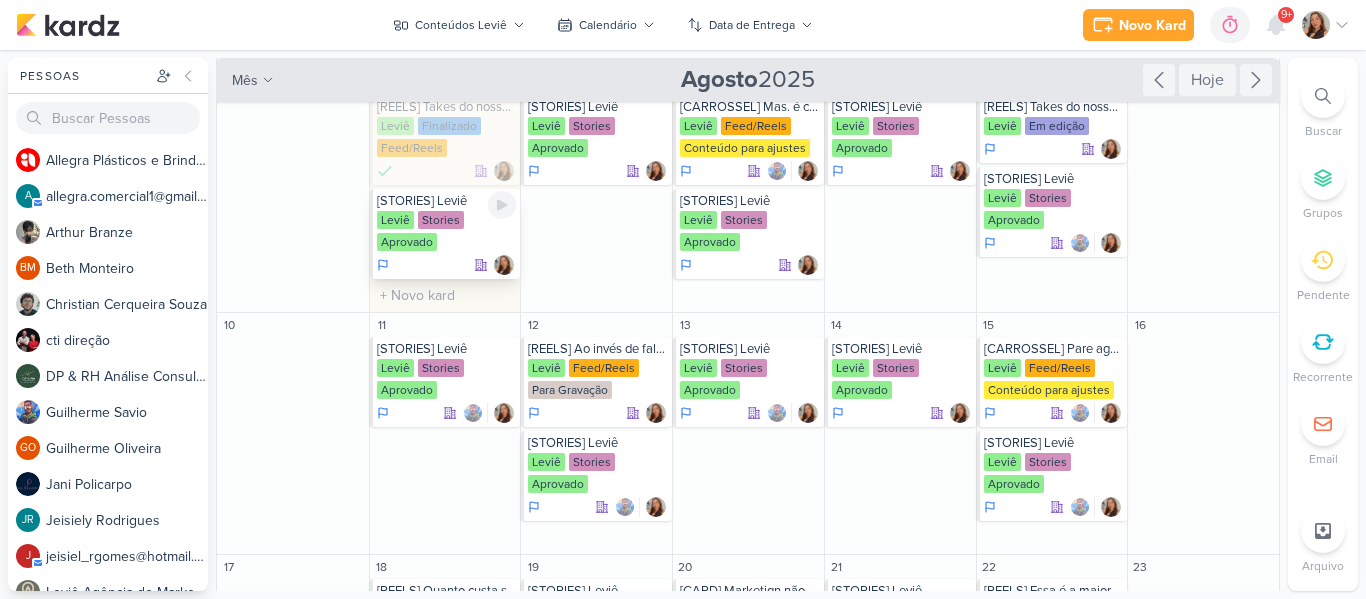 click on "Leviê
Stories
Aprovado" at bounding box center [447, 232] 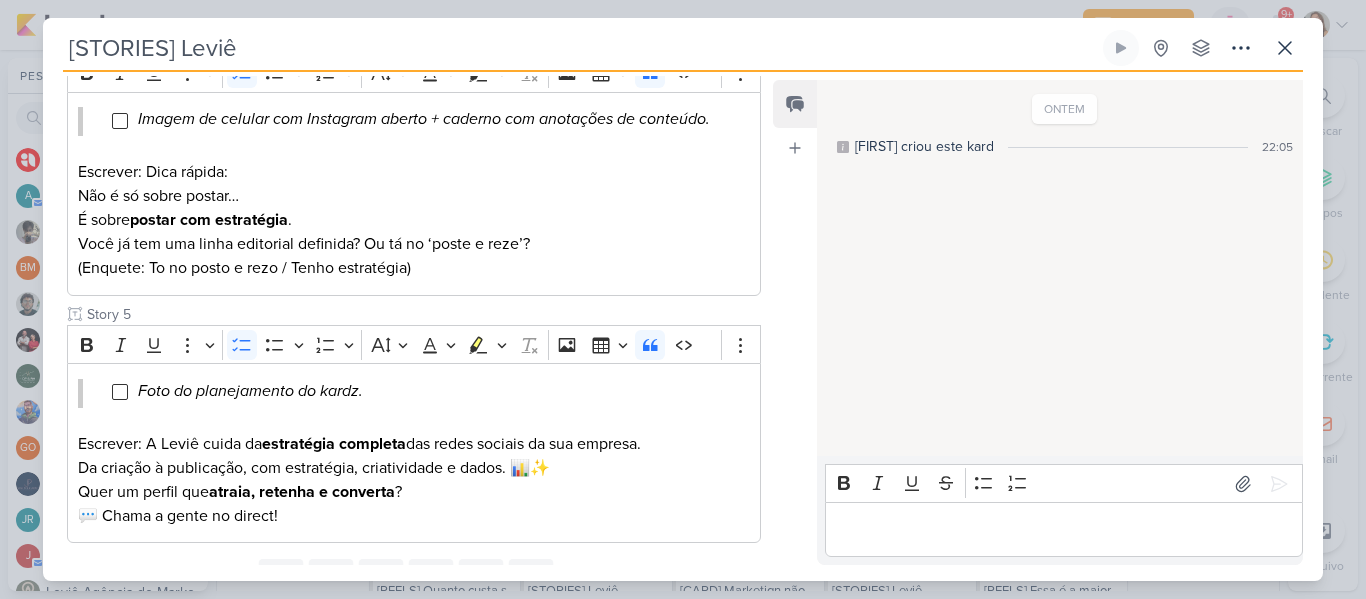 scroll, scrollTop: 857, scrollLeft: 0, axis: vertical 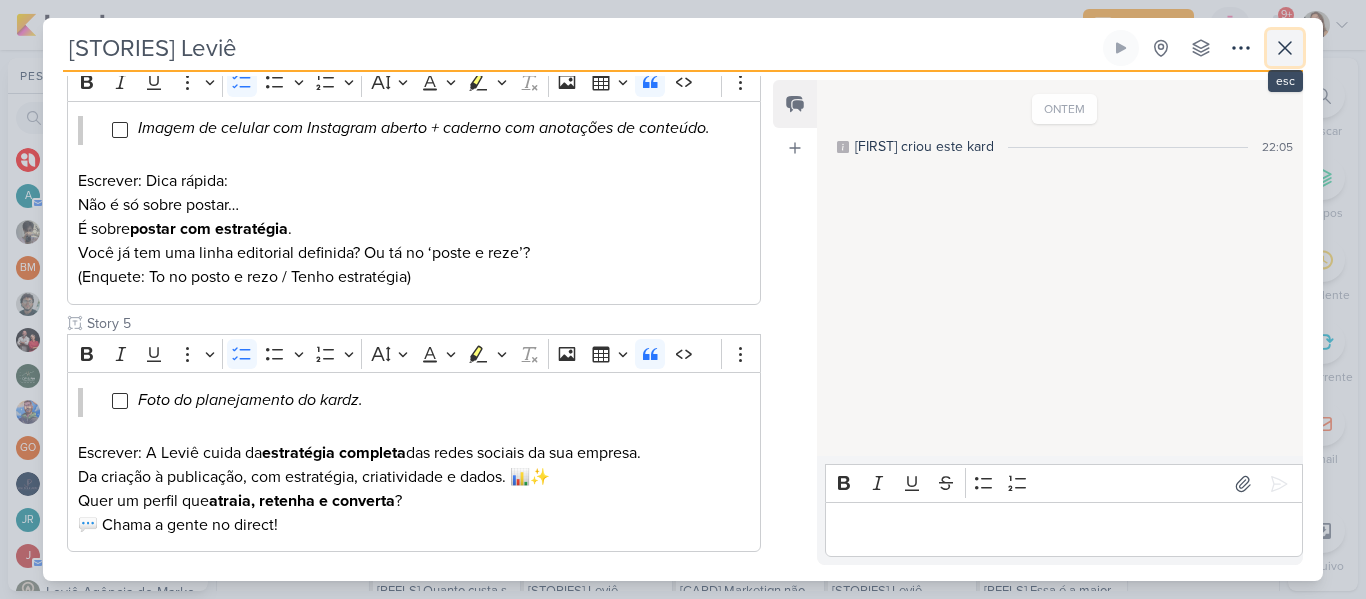 click at bounding box center (1285, 48) 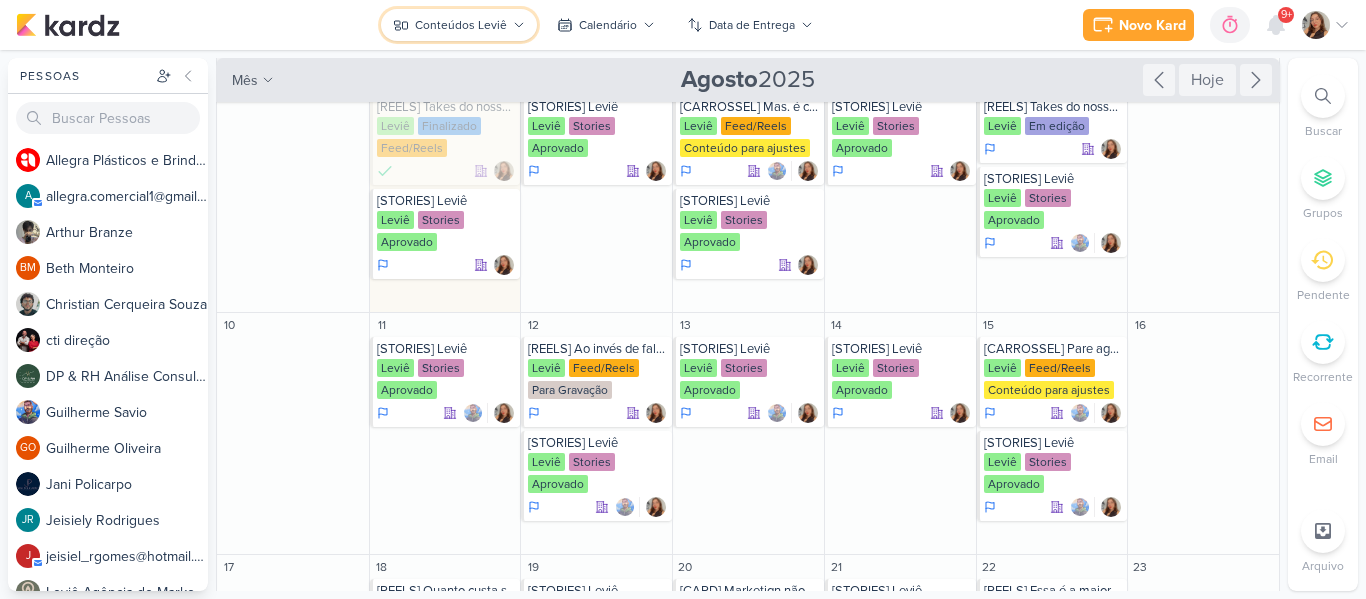 click on "Conteúdos Leviê" at bounding box center [459, 25] 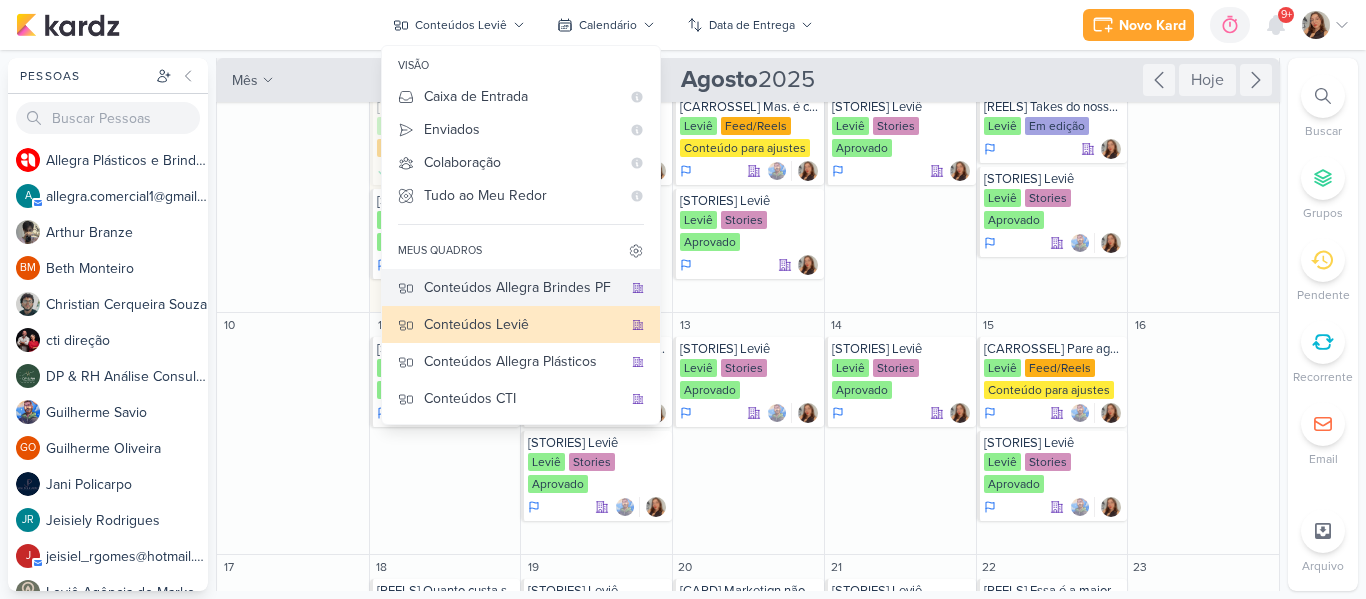 click on "Conteúdos Allegra Brindes PF" at bounding box center (523, 287) 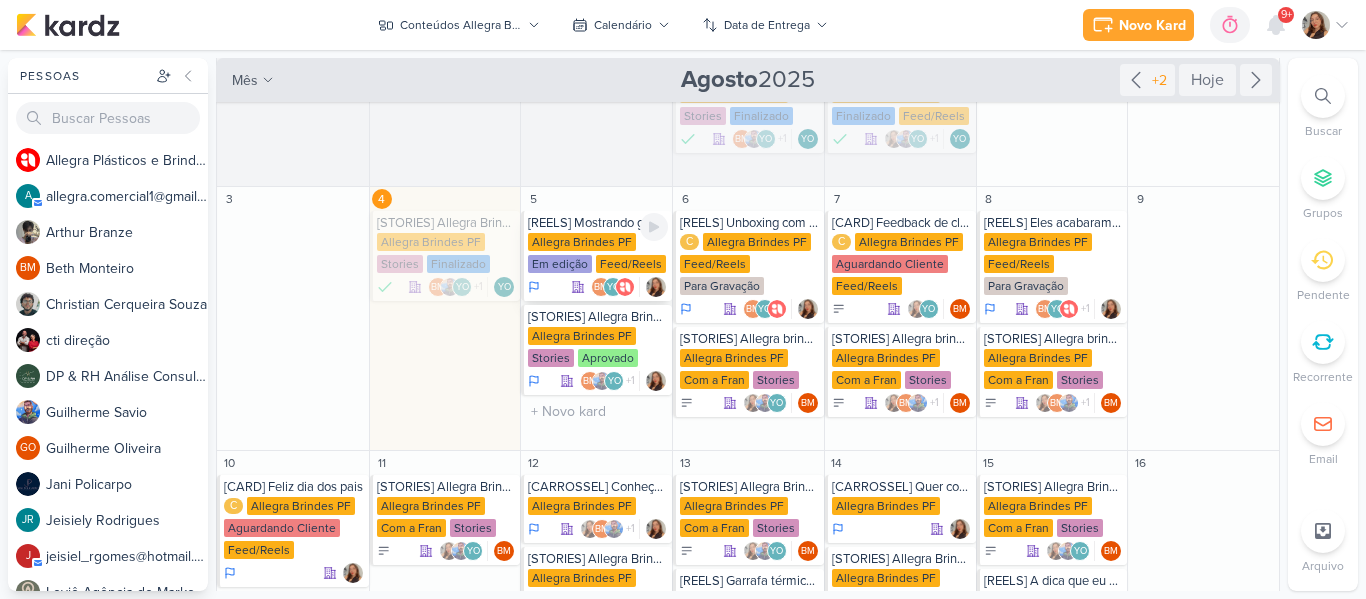 click on "Allegra Brindes PF
Em edição
Feed/Reels" at bounding box center (598, 254) 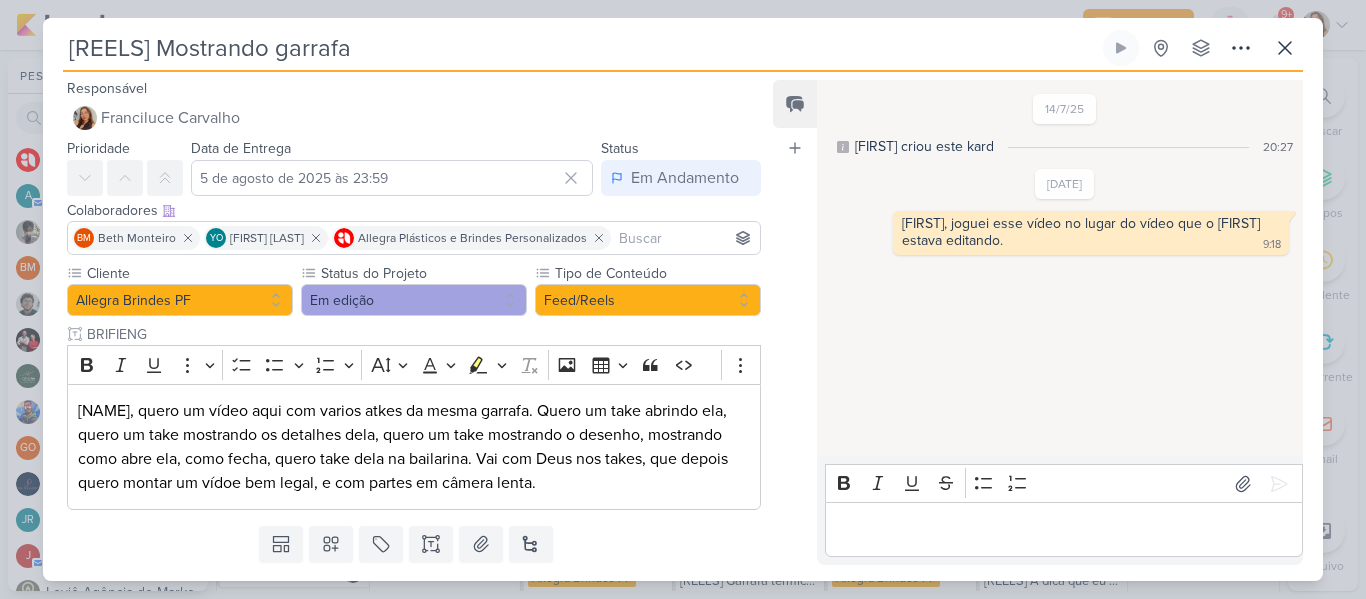 scroll, scrollTop: 56, scrollLeft: 0, axis: vertical 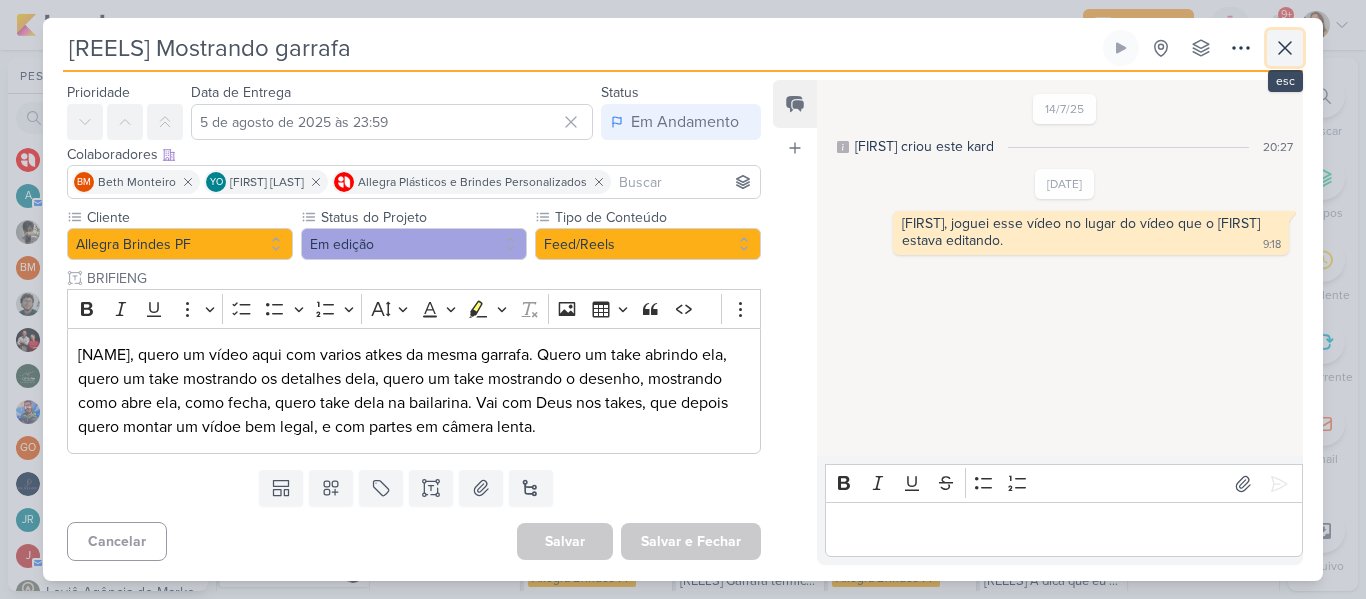 click 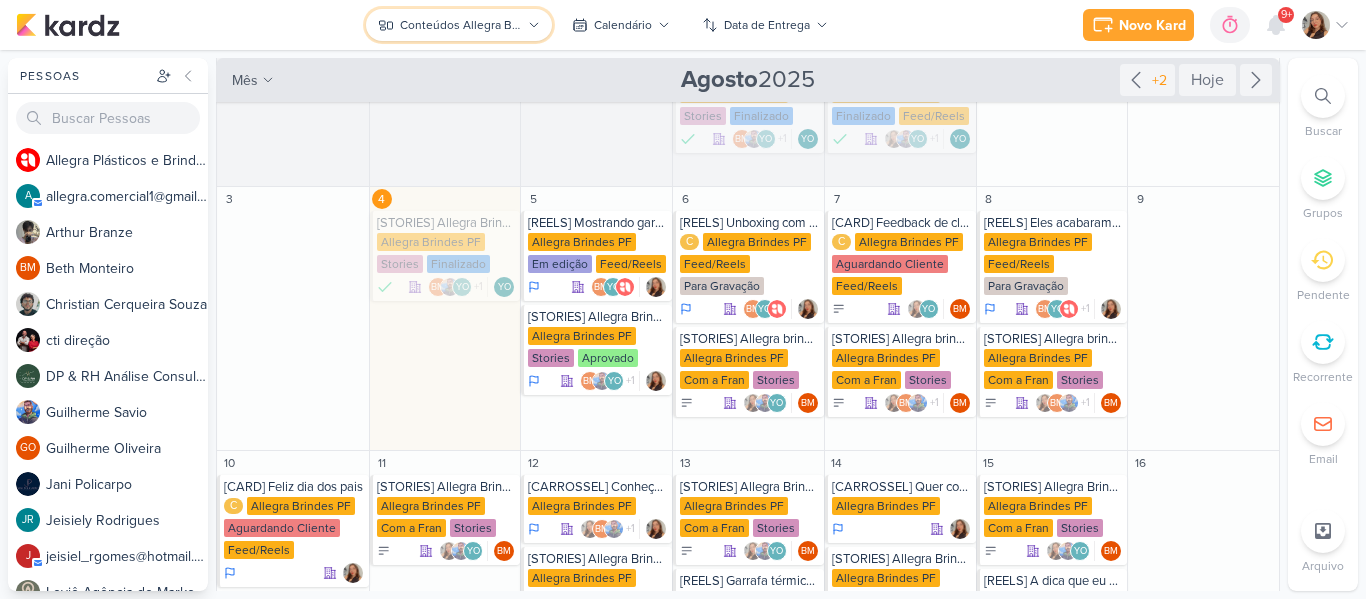 click on "Conteúdos Allegra Brindes PF" at bounding box center (458, 25) 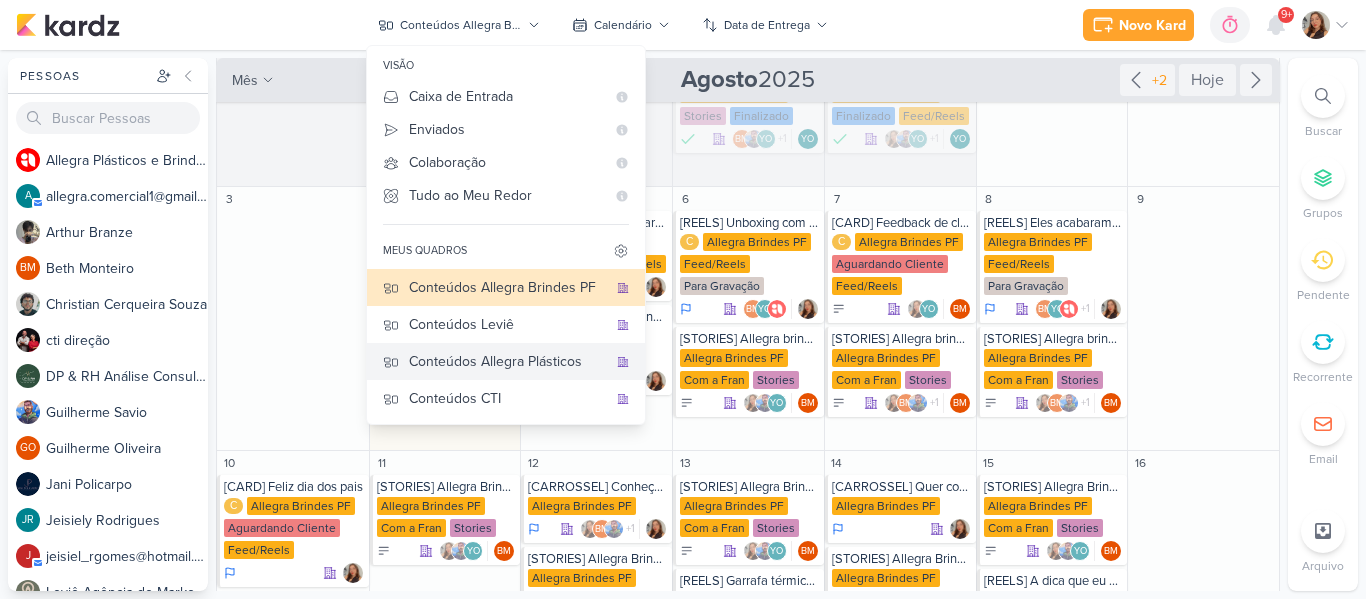 click on "Conteúdos Allegra Plásticos" at bounding box center (508, 361) 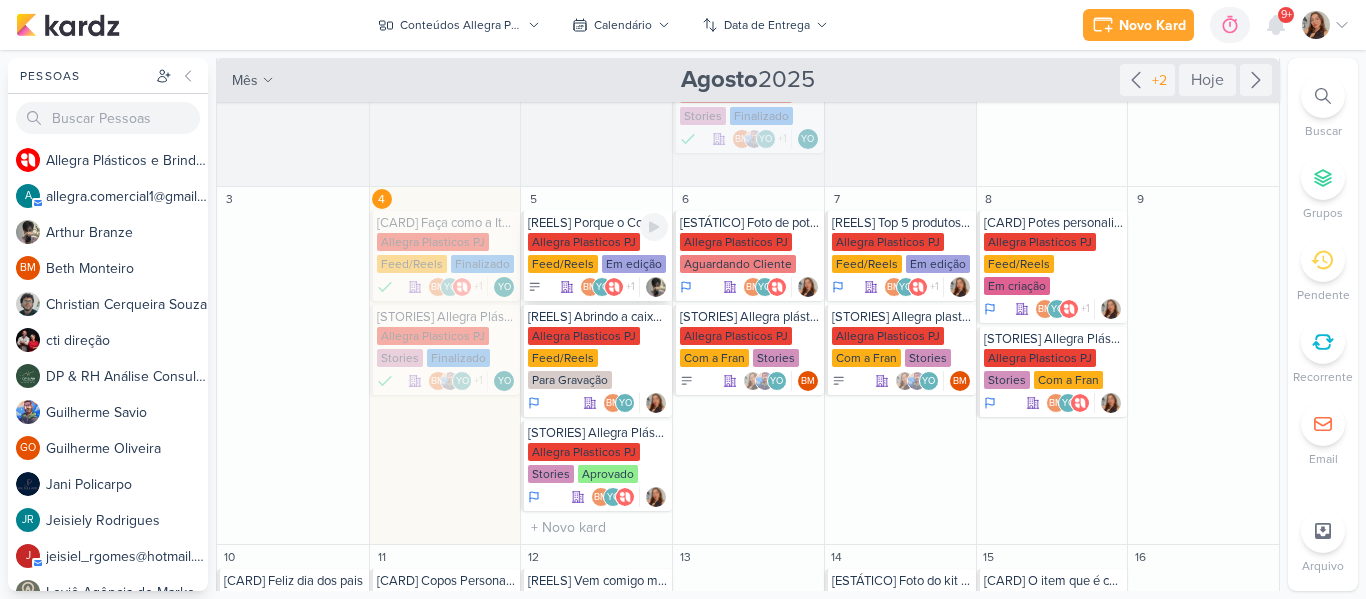 click on "Allegra Plasticos PJ
Feed/Reels
Em edição" at bounding box center (598, 254) 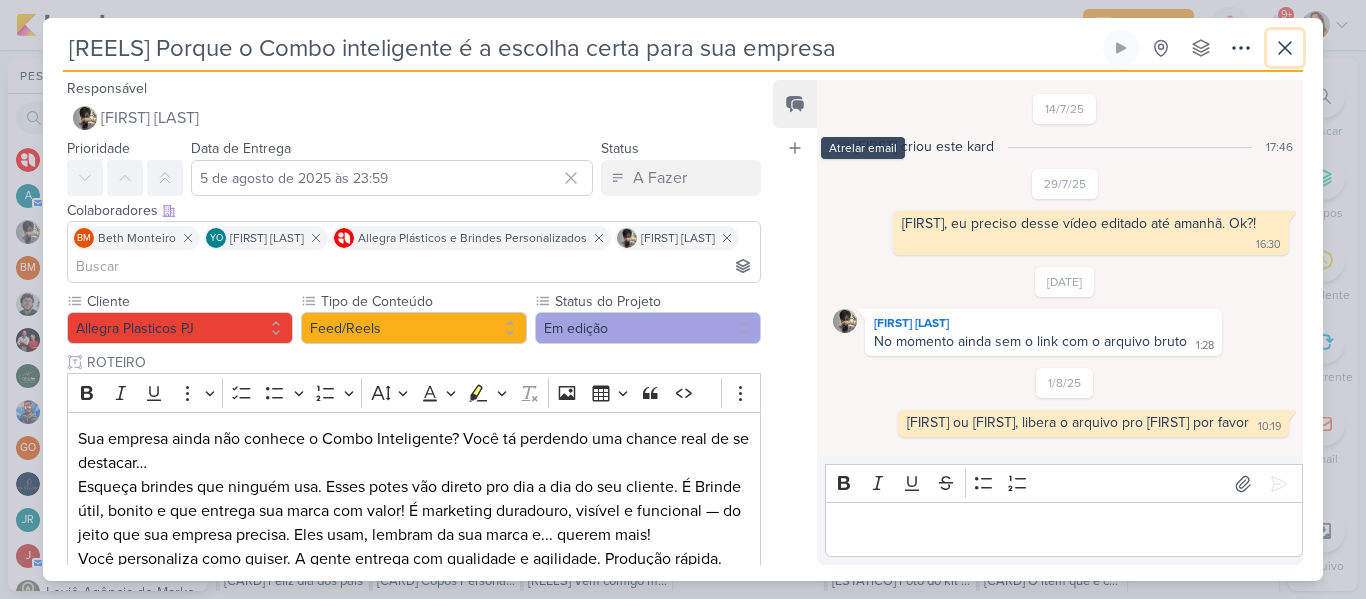 click on "[REELS] Porque o Combo inteligente é a escolha certa para sua empresa
Criado por mim
nenhum grupo disponível" at bounding box center [683, 305] 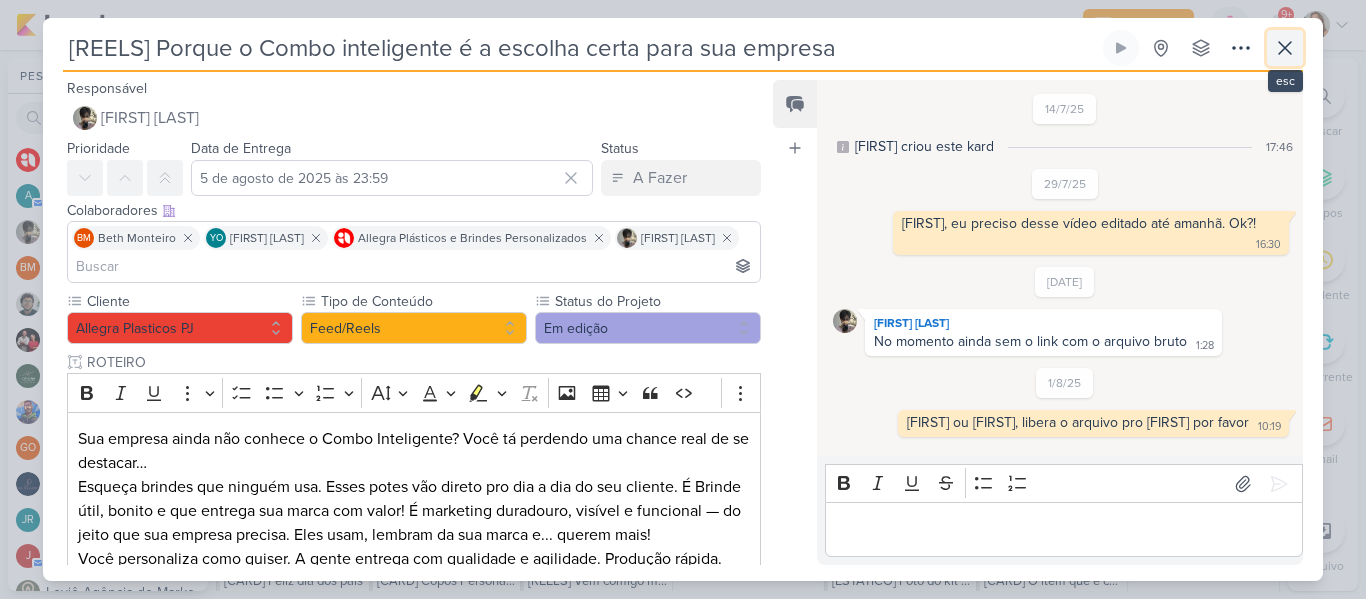 click 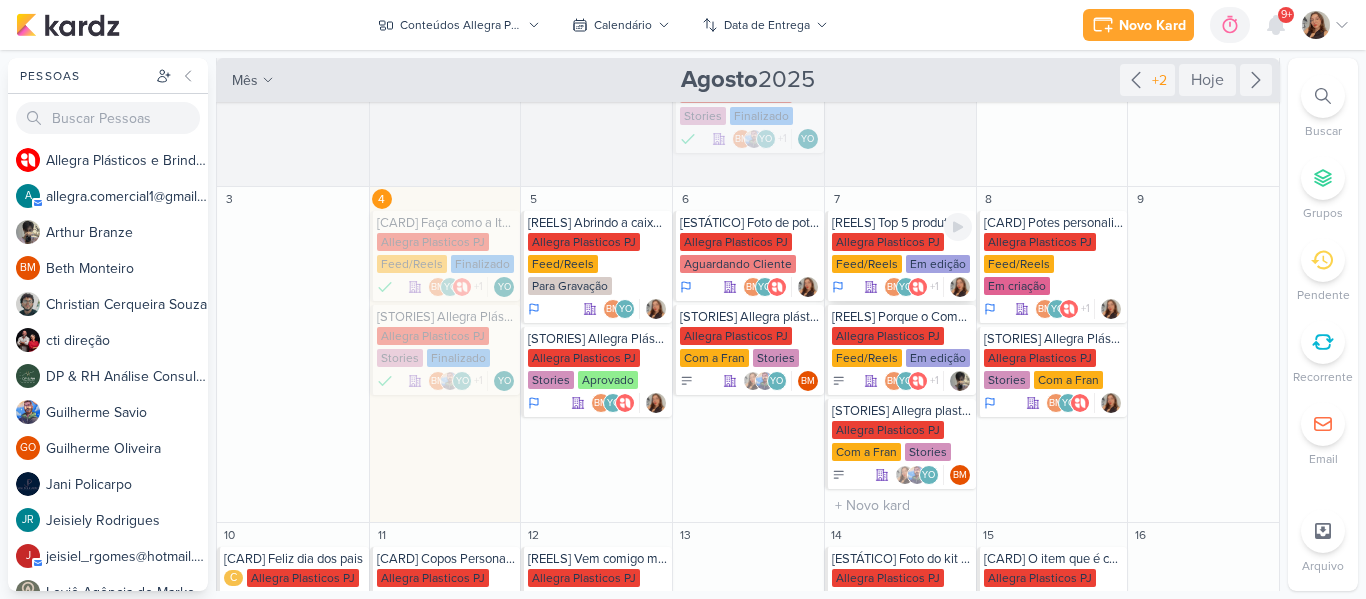 click on "Allegra Plasticos PJ" at bounding box center [888, 242] 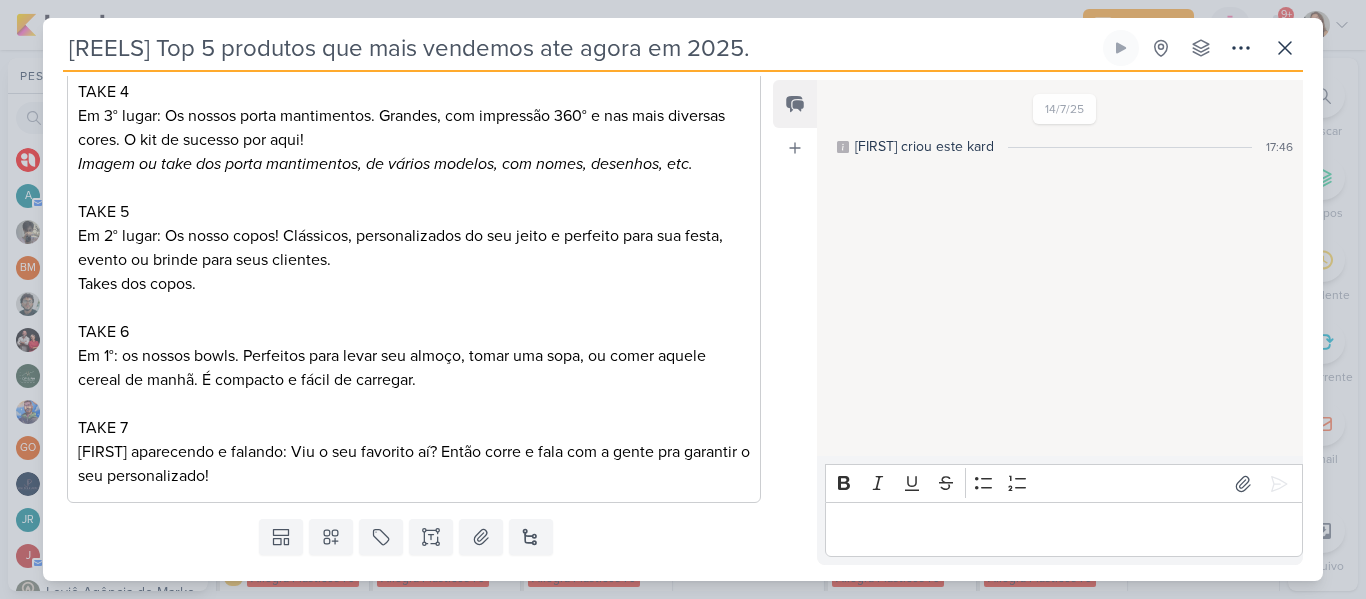 scroll, scrollTop: 0, scrollLeft: 0, axis: both 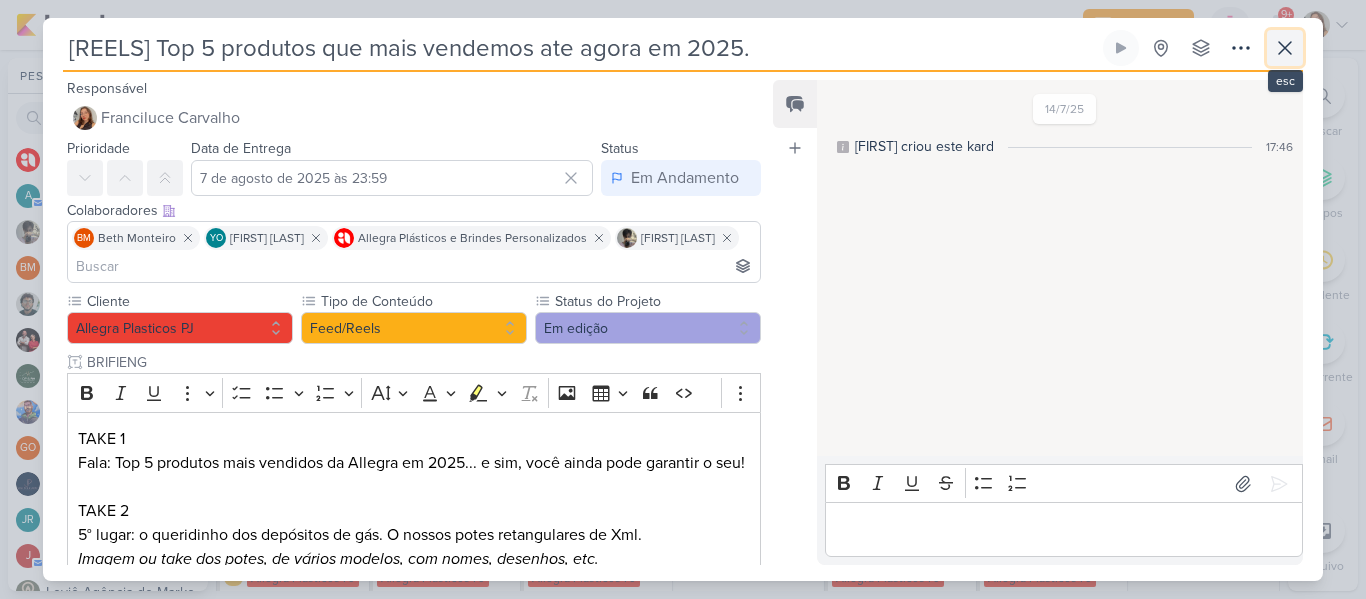 click at bounding box center (1285, 48) 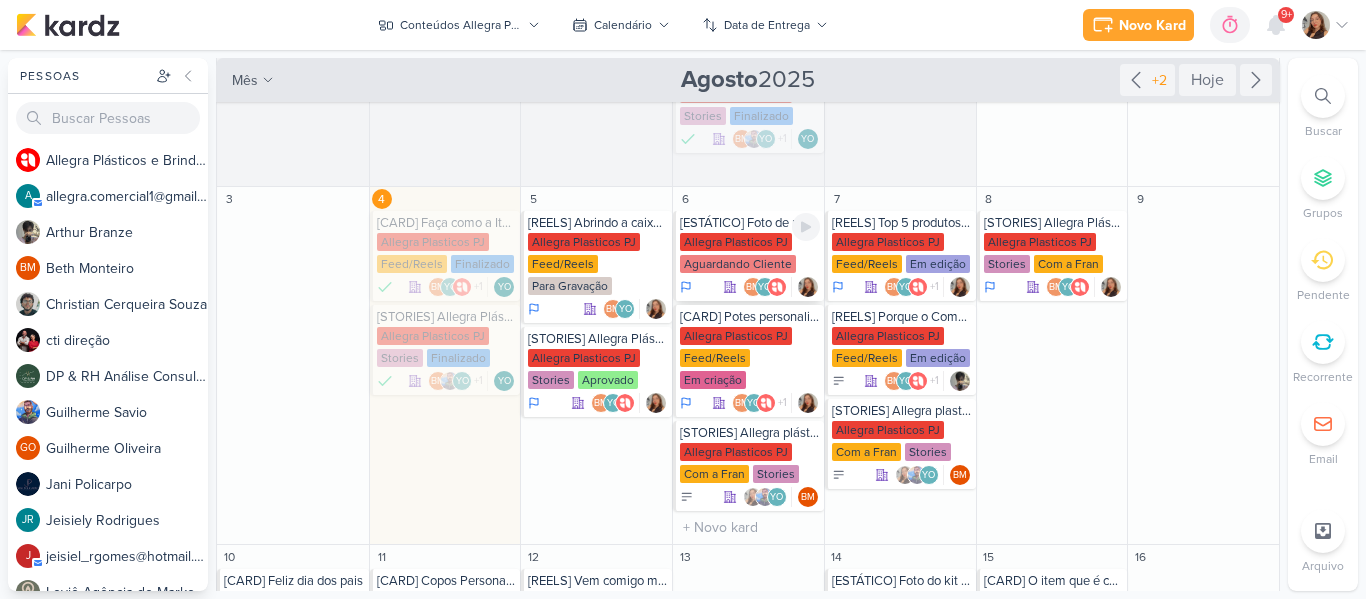 click on "Allegra Plasticos PJ" at bounding box center (736, 242) 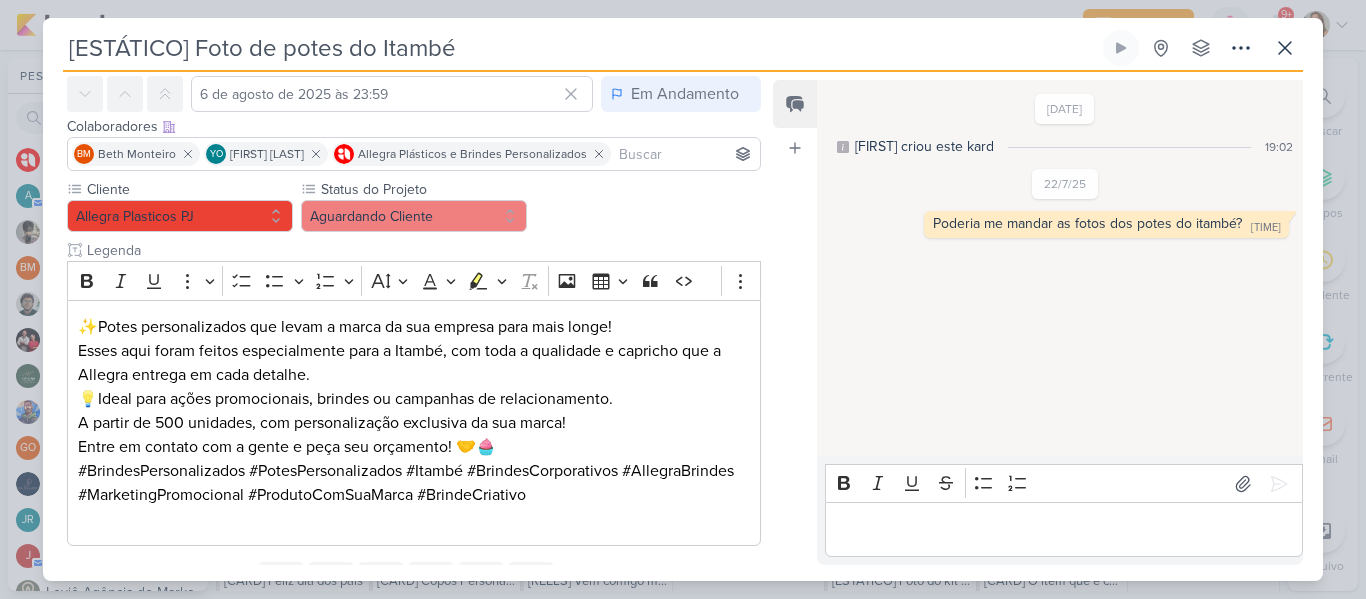 scroll, scrollTop: 54, scrollLeft: 0, axis: vertical 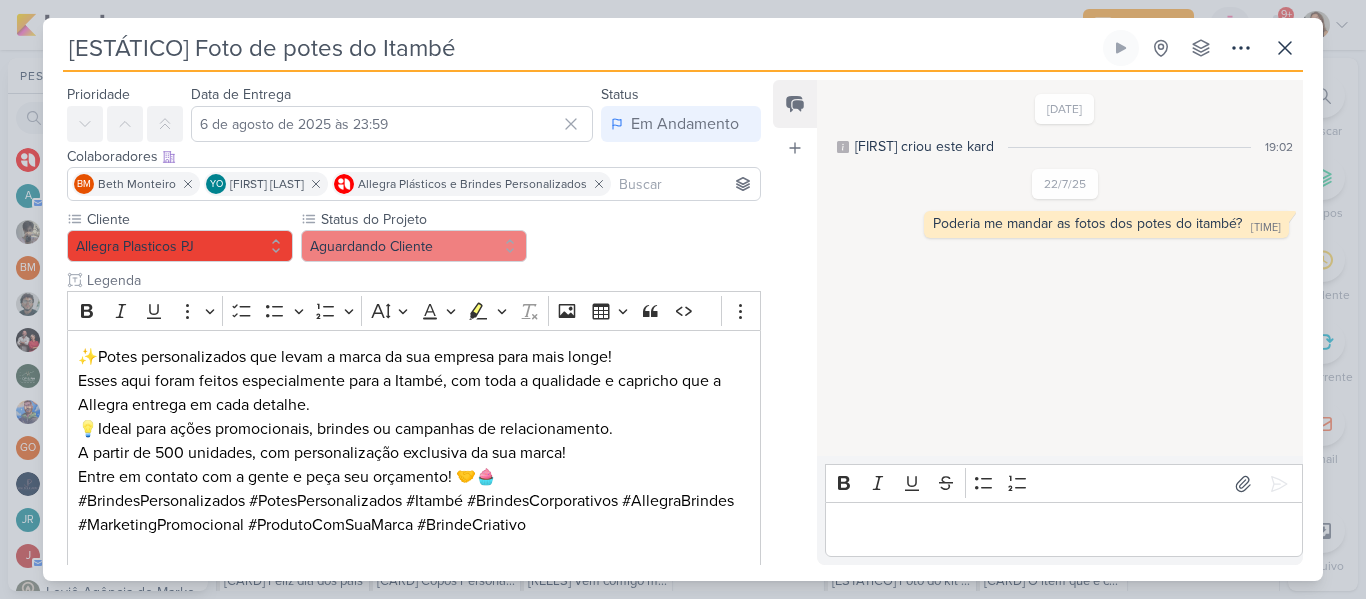 click at bounding box center [685, 184] 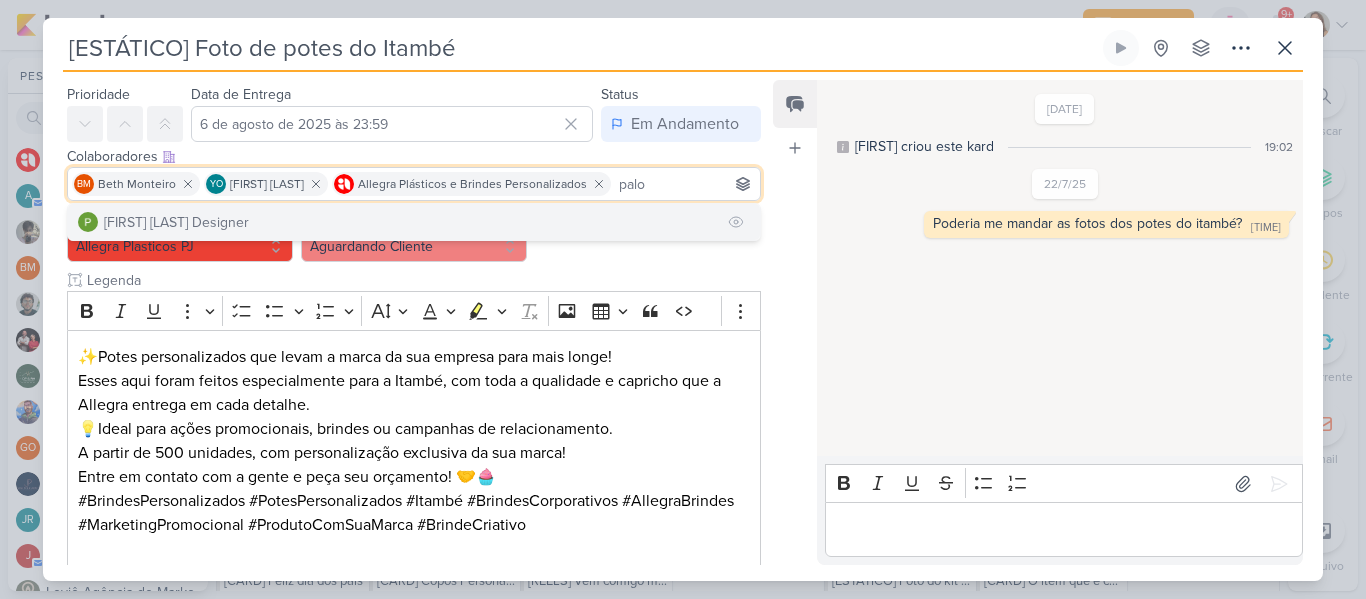 type on "palo" 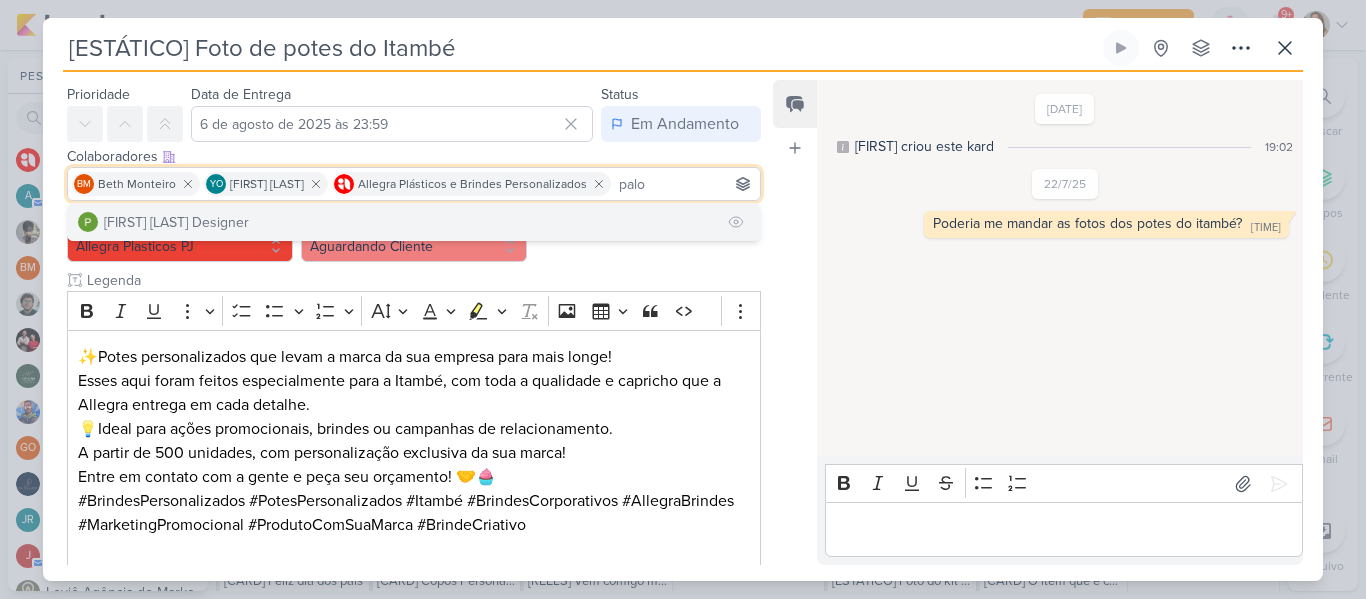 type 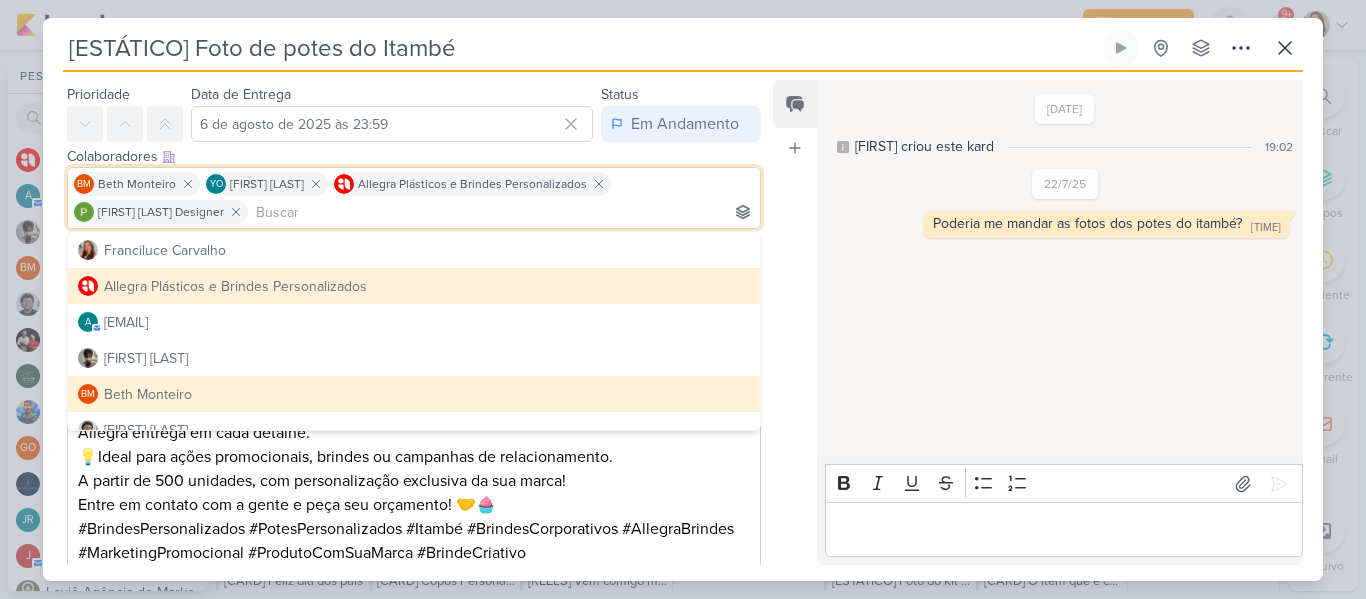 scroll, scrollTop: 204, scrollLeft: 0, axis: vertical 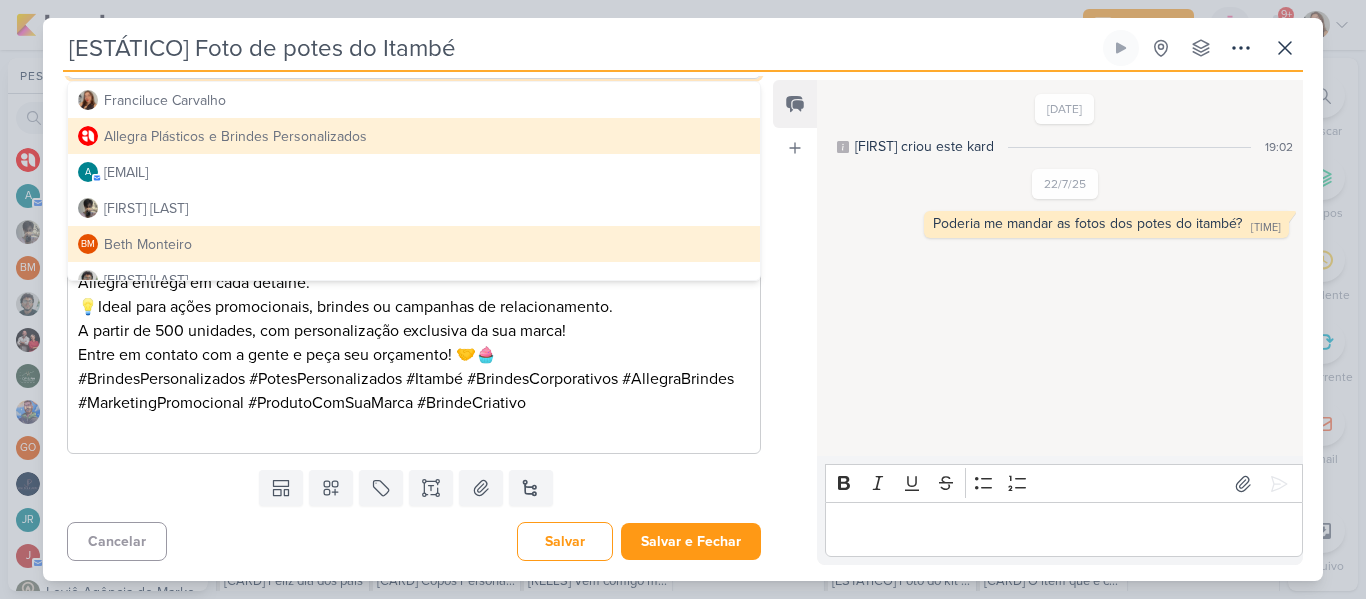 click on "Feed
Atrelar email
Solte o email para atrelar ao kard" at bounding box center [795, 322] 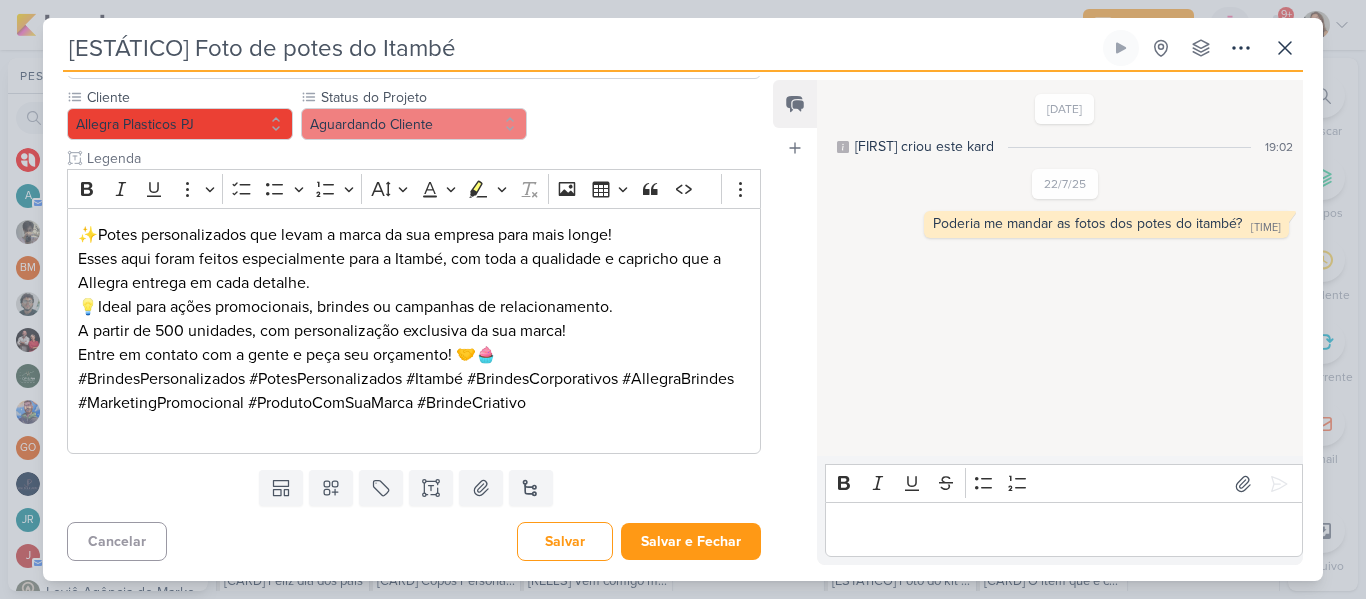 scroll, scrollTop: 0, scrollLeft: 0, axis: both 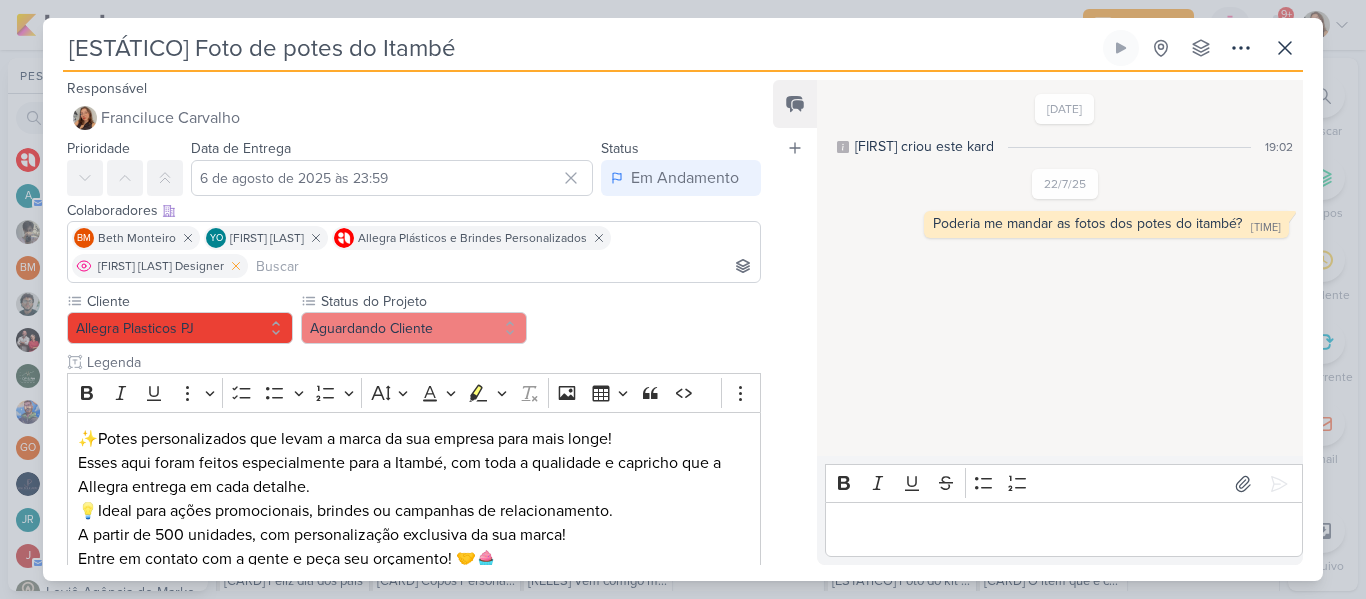 click 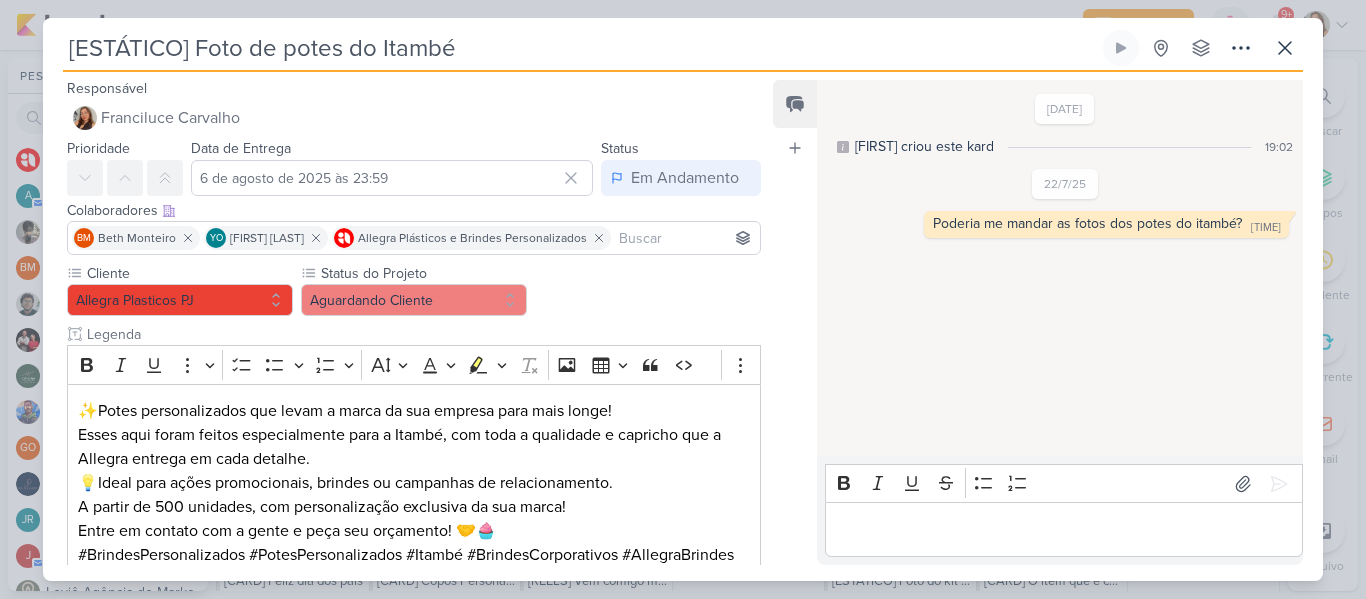 scroll, scrollTop: 176, scrollLeft: 0, axis: vertical 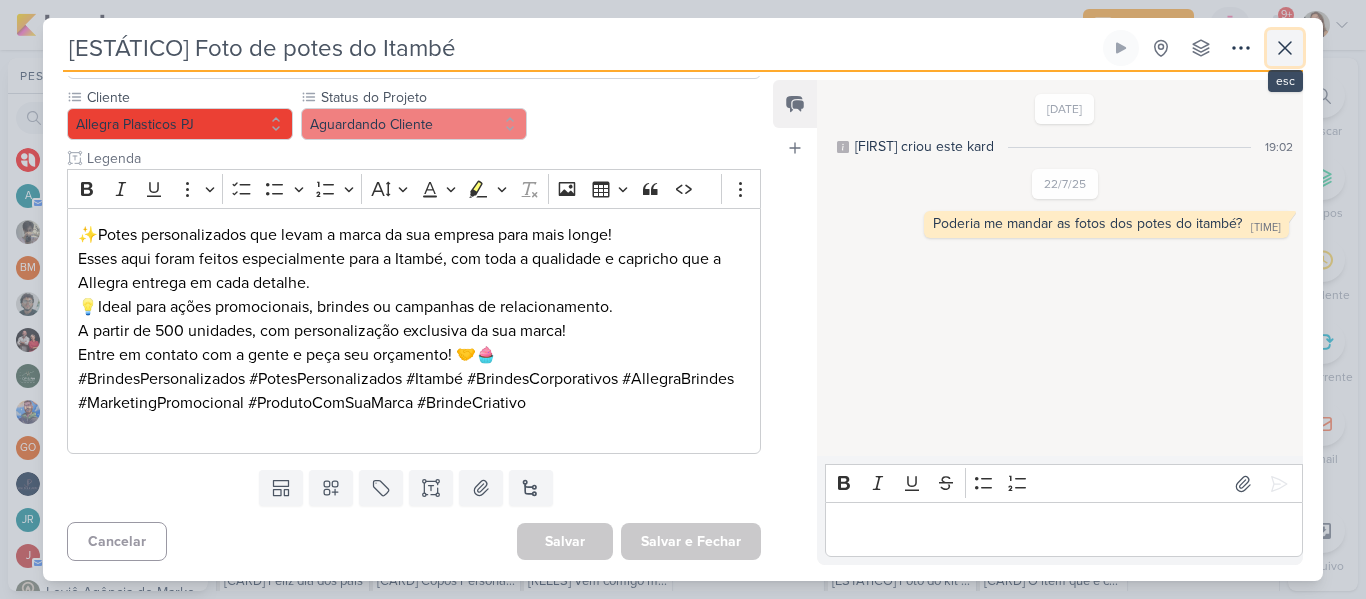 click 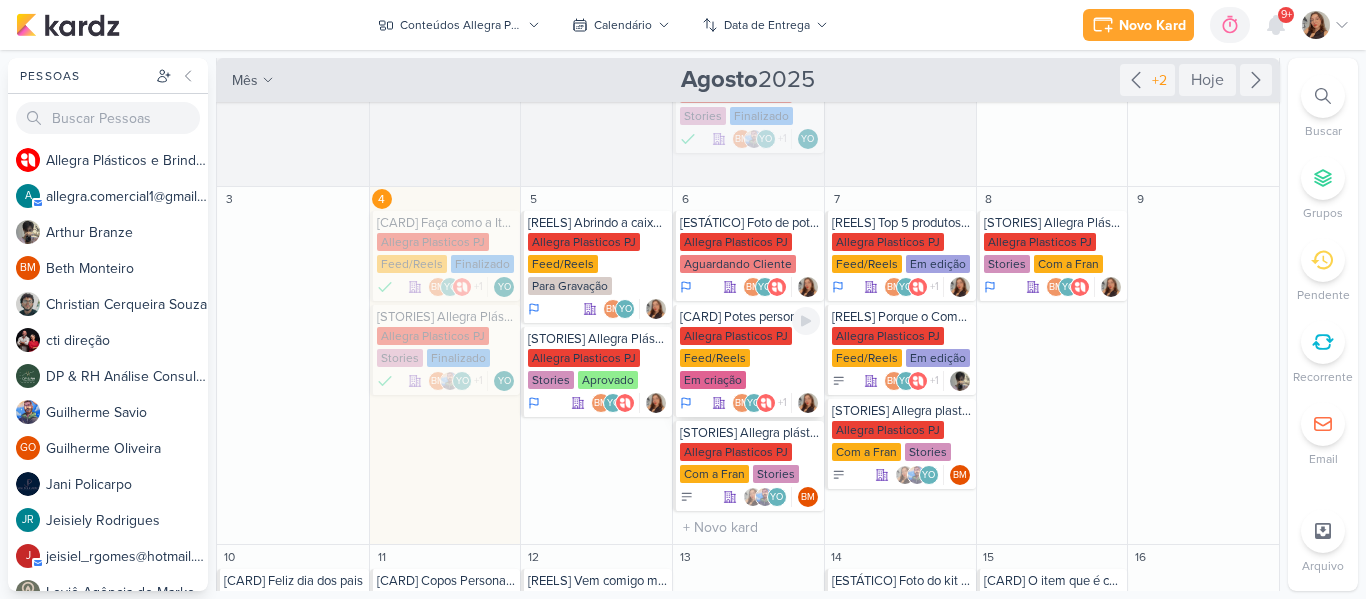 click on "Allegra Plasticos PJ" at bounding box center (736, 336) 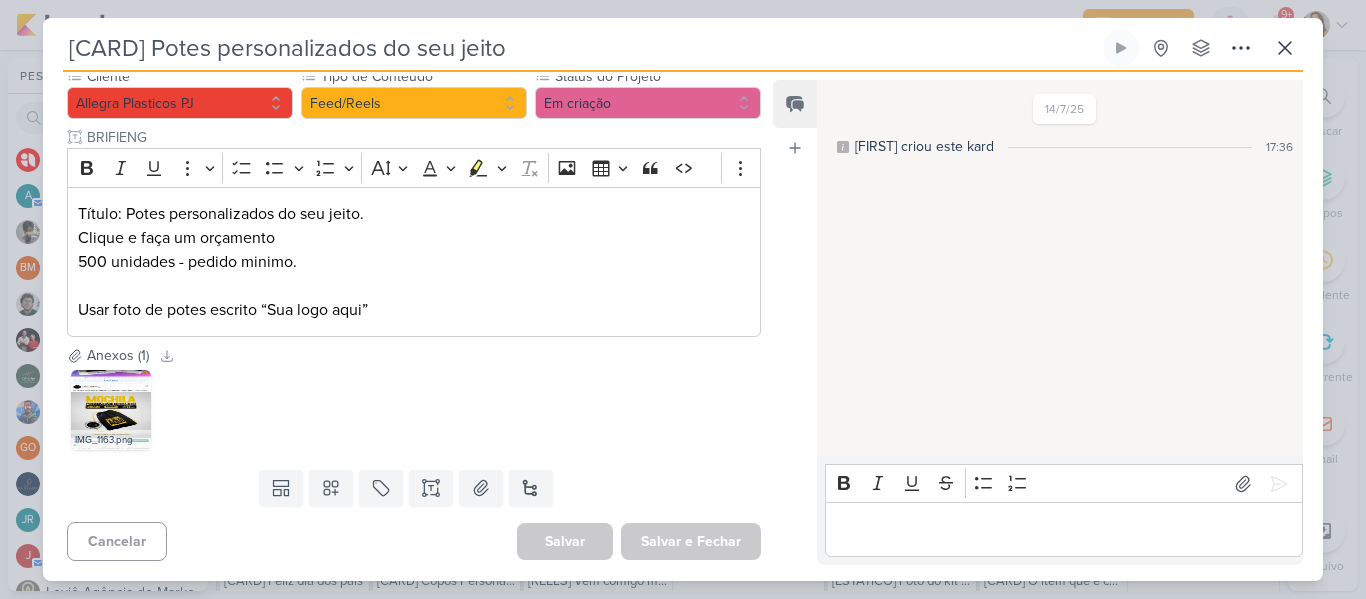 scroll, scrollTop: 0, scrollLeft: 0, axis: both 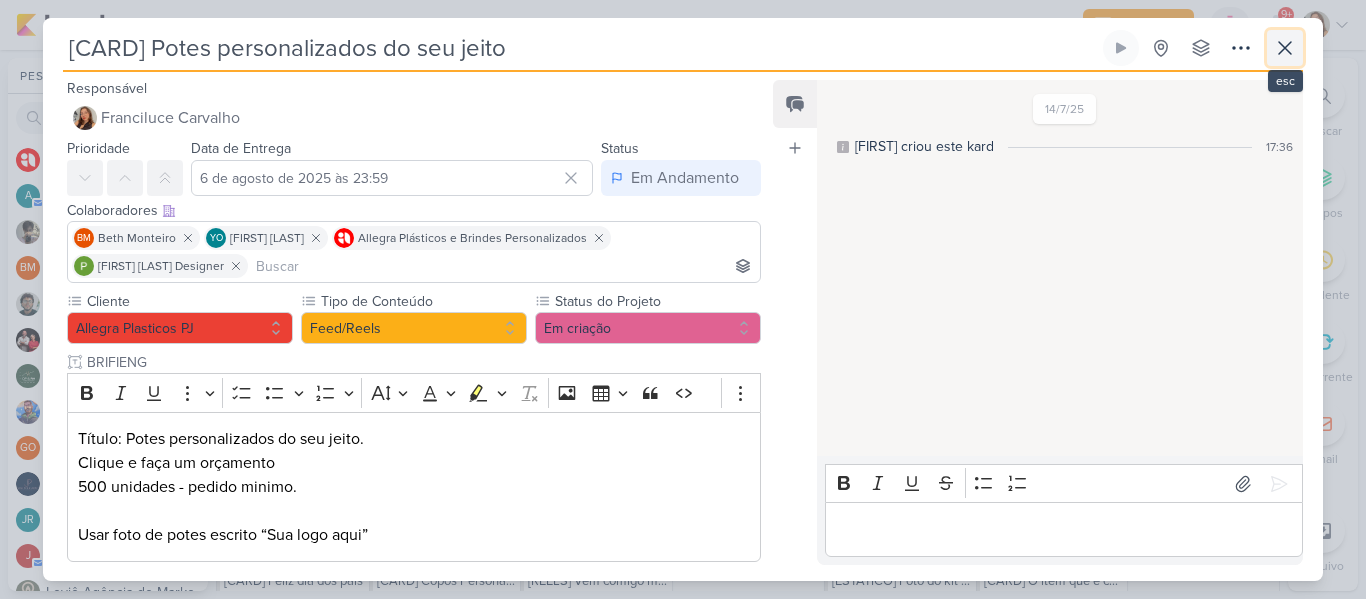 click 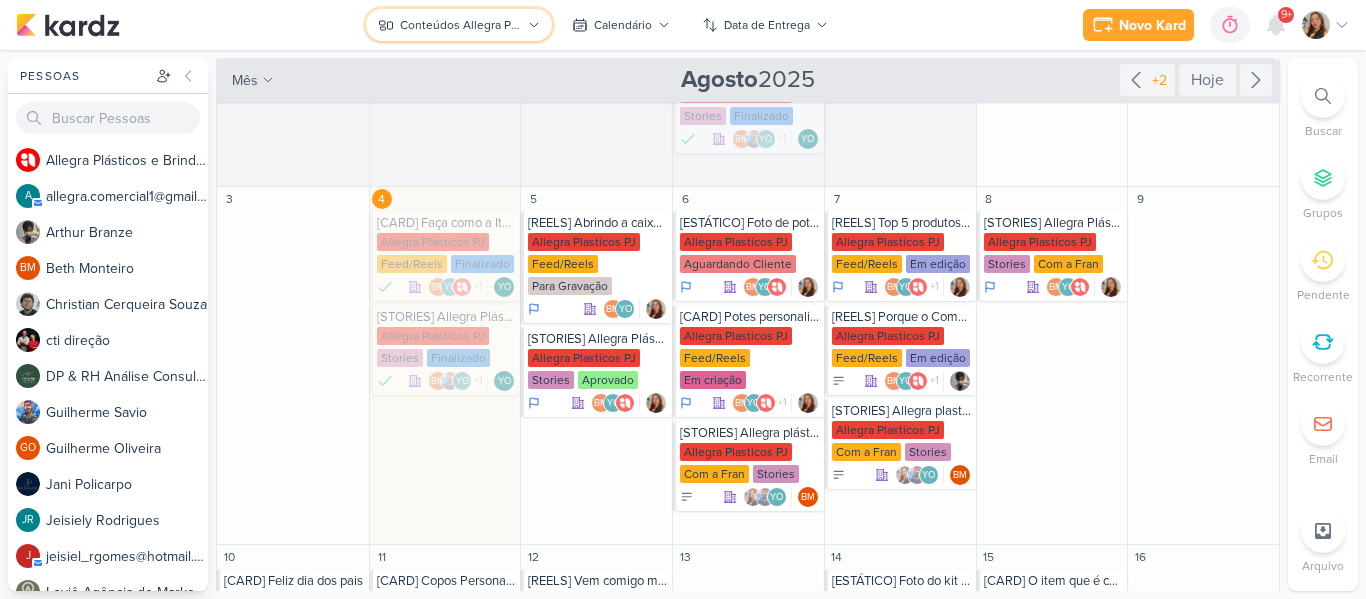 click on "Conteúdos Allegra Plásticos" at bounding box center (458, 25) 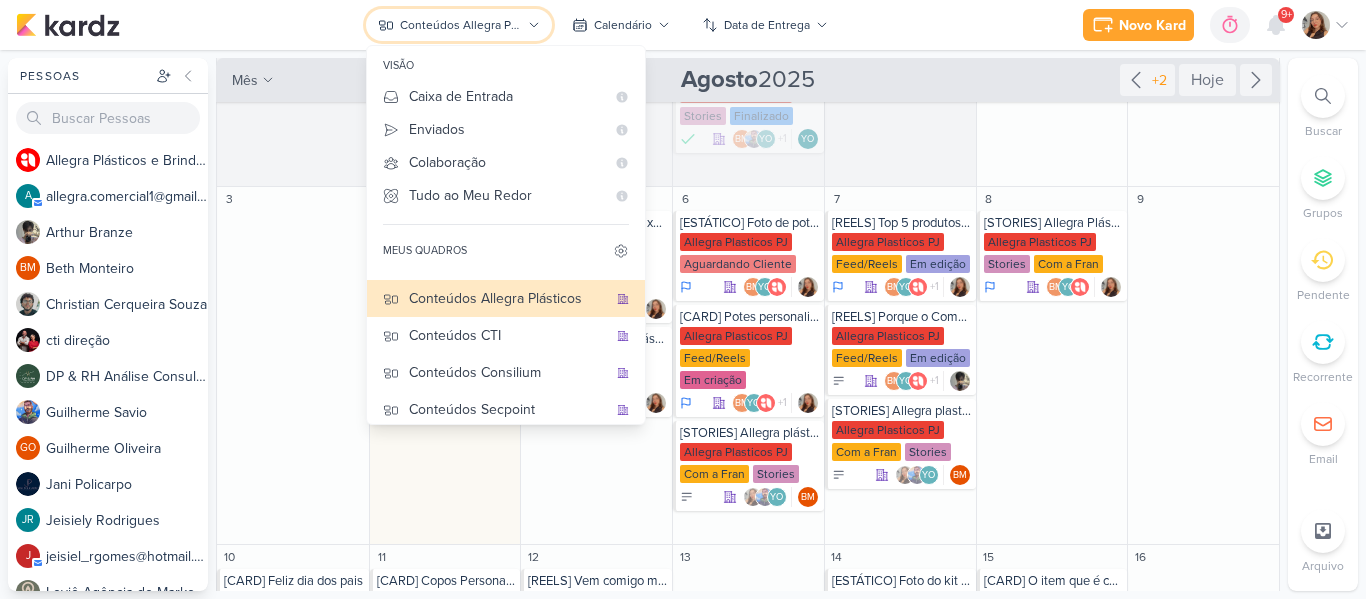 scroll, scrollTop: 77, scrollLeft: 0, axis: vertical 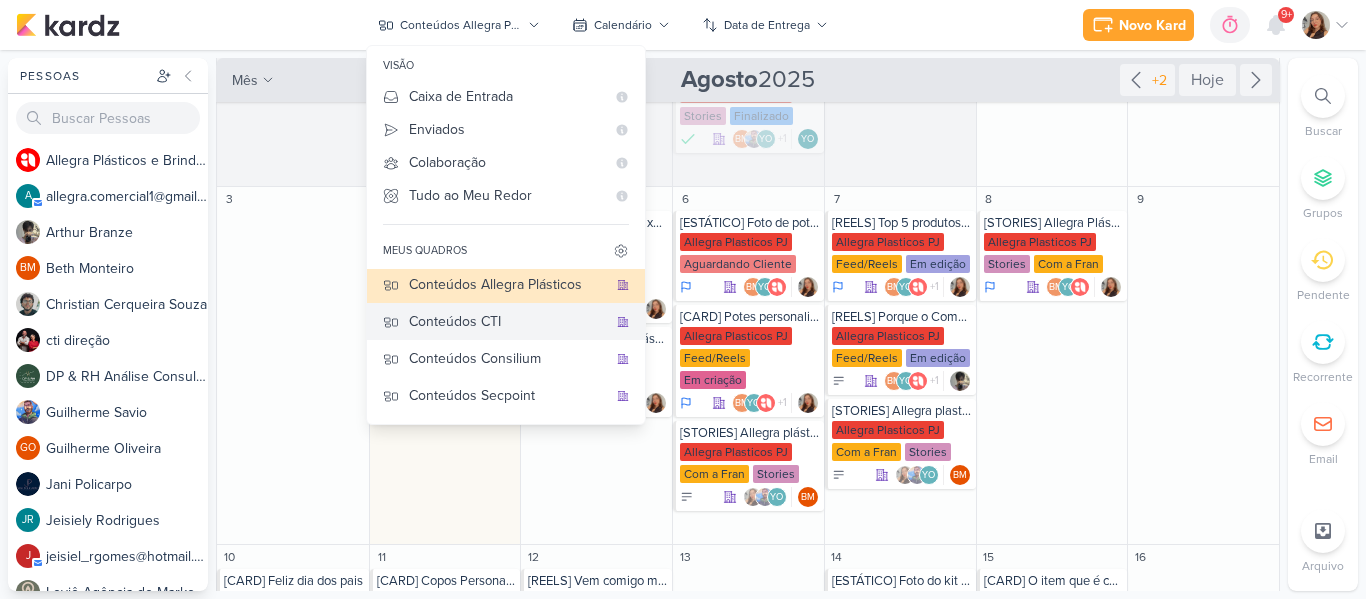 click on "Conteúdos CTI" at bounding box center [506, 321] 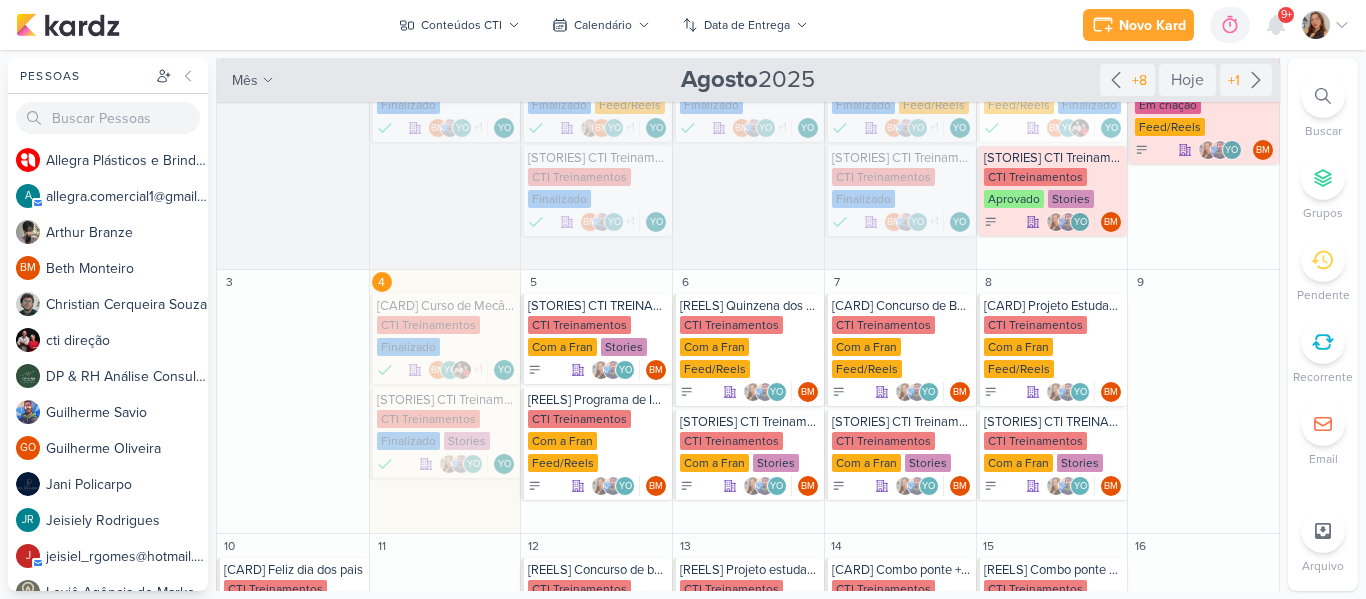 scroll, scrollTop: 92, scrollLeft: 0, axis: vertical 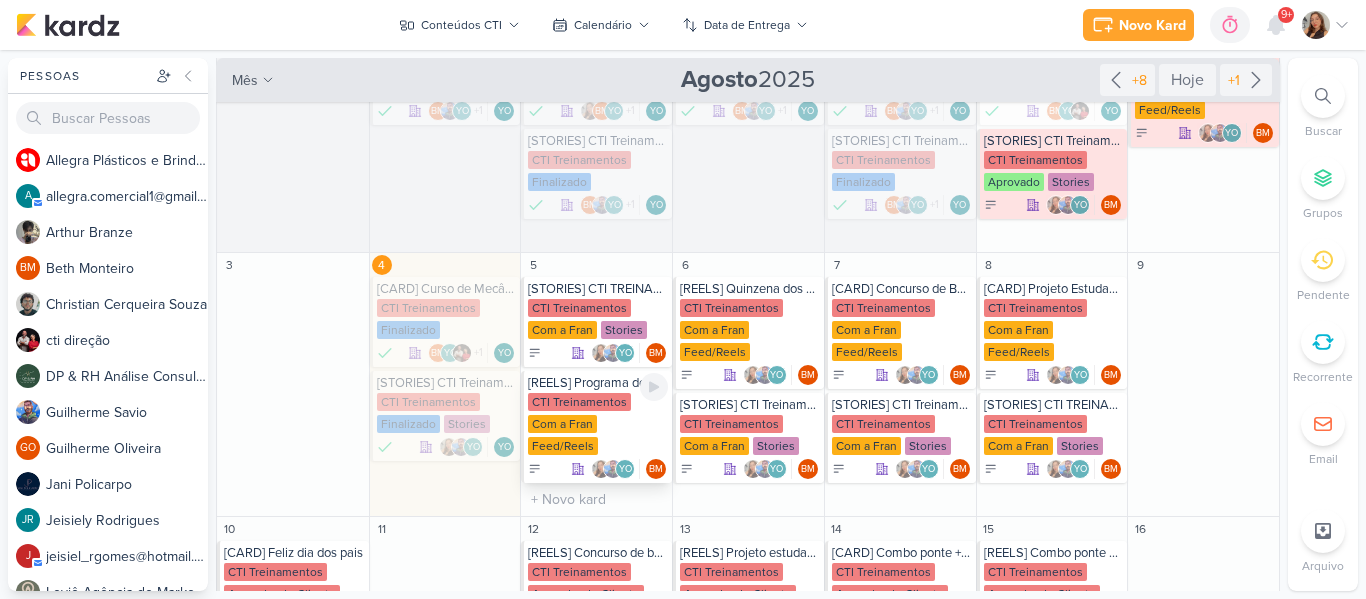 click on "Feed/Reels" at bounding box center (563, 446) 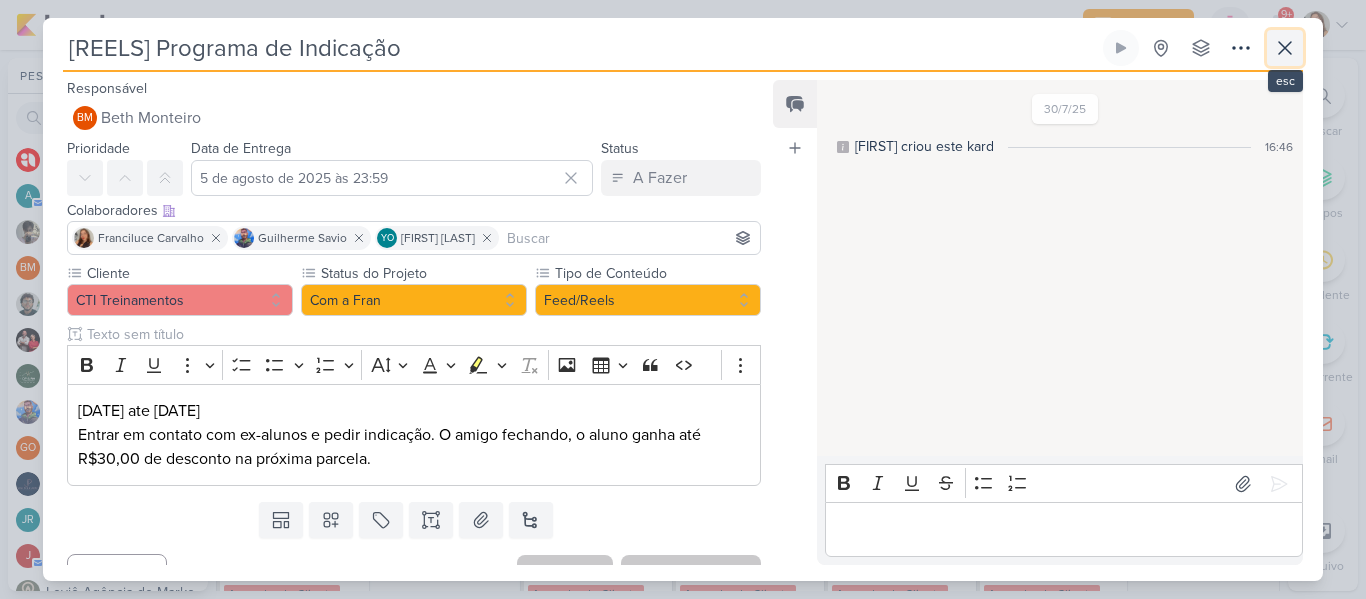 click 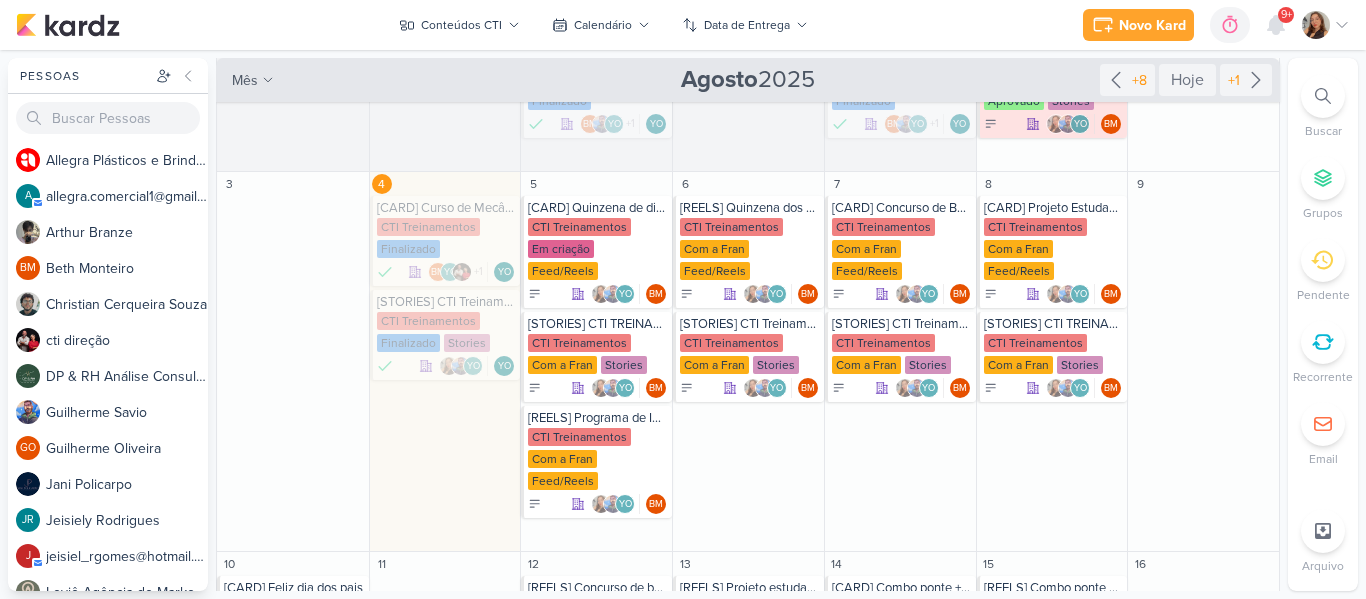 scroll, scrollTop: 168, scrollLeft: 0, axis: vertical 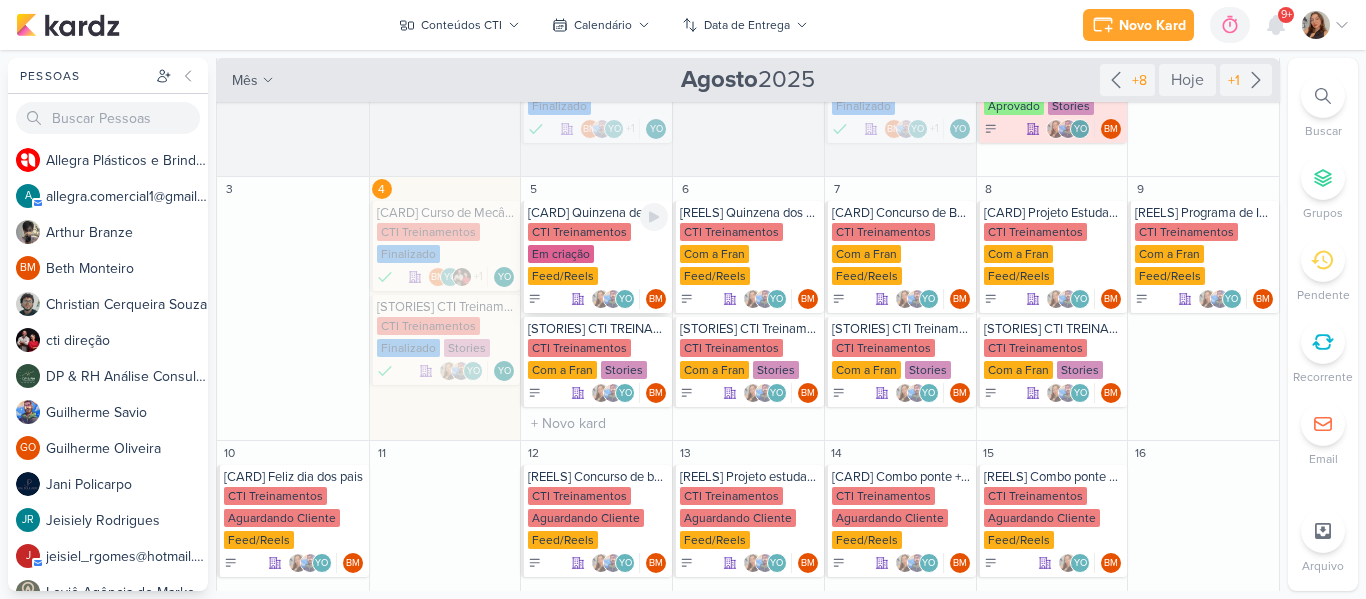 click on "Em criação" at bounding box center (561, 254) 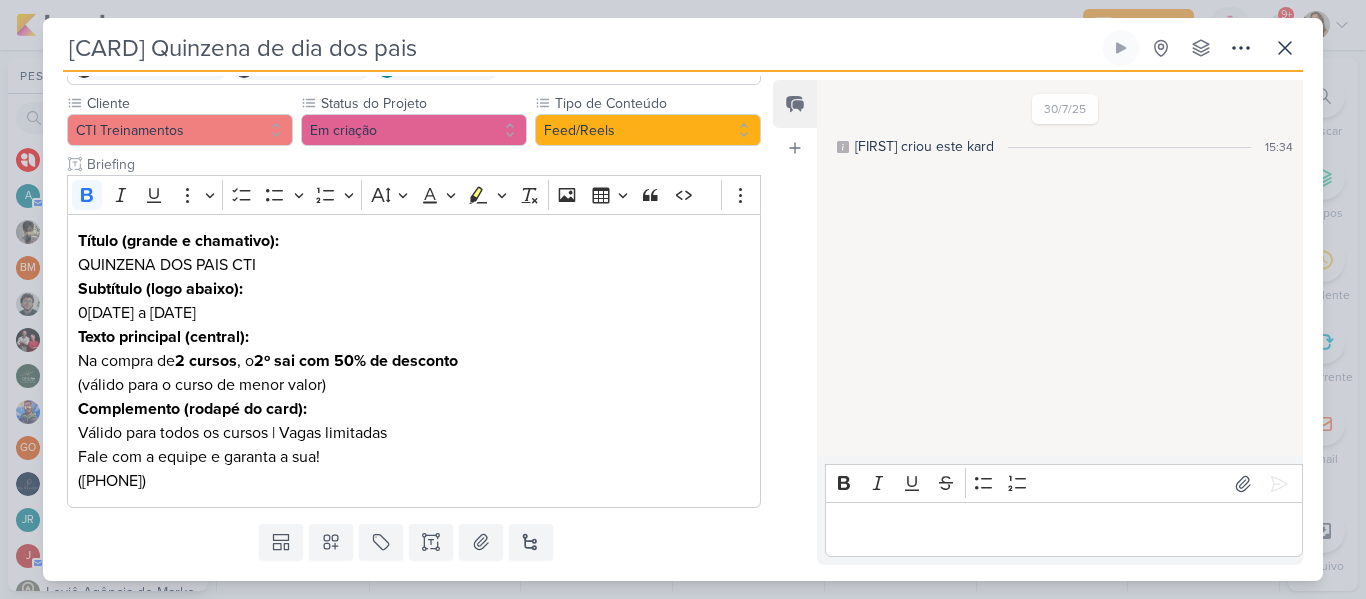 scroll, scrollTop: 173, scrollLeft: 0, axis: vertical 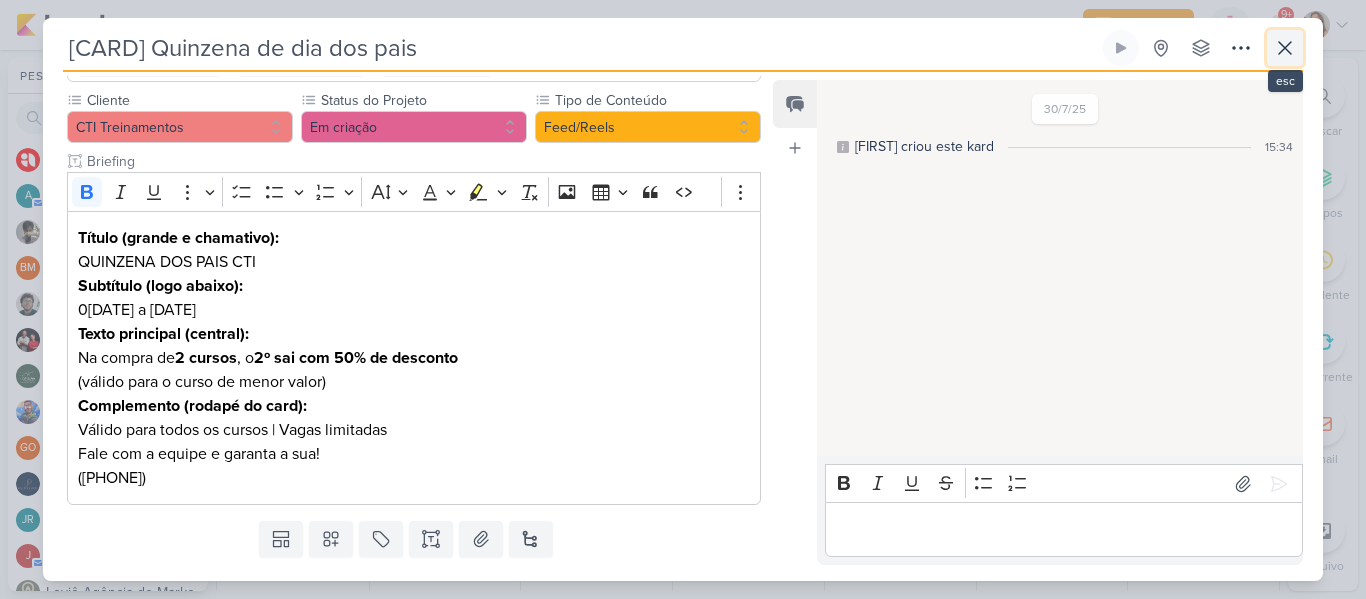 click at bounding box center [1285, 48] 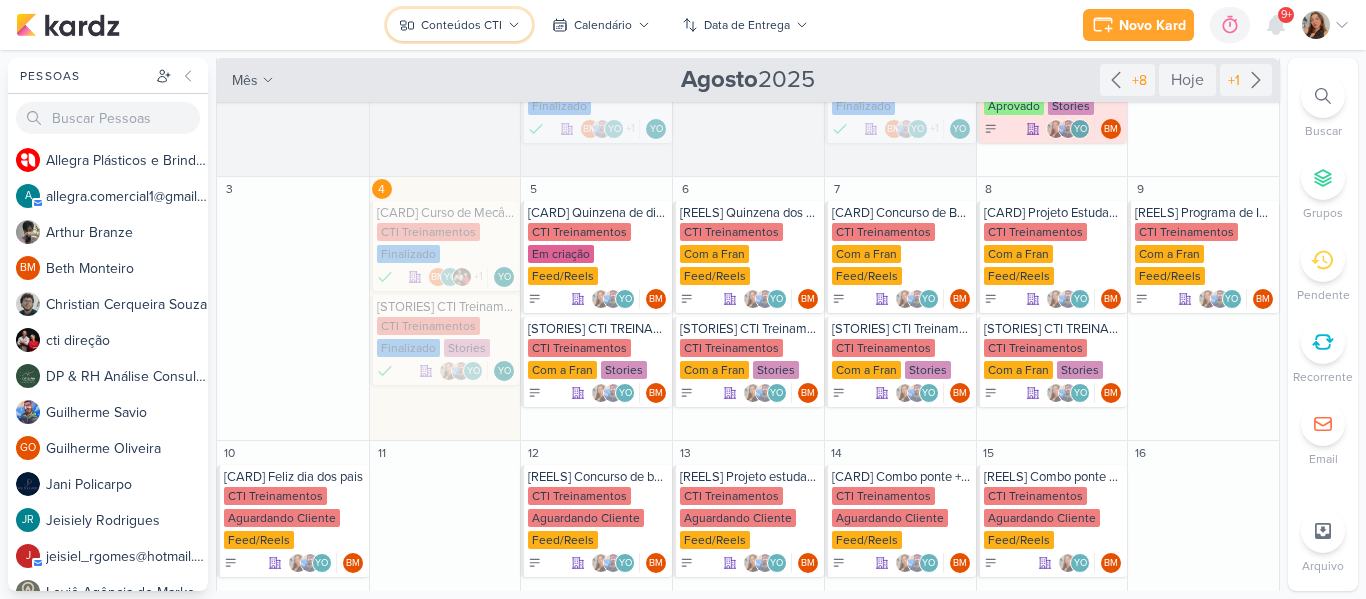 click on "Conteúdos CTI" at bounding box center [459, 25] 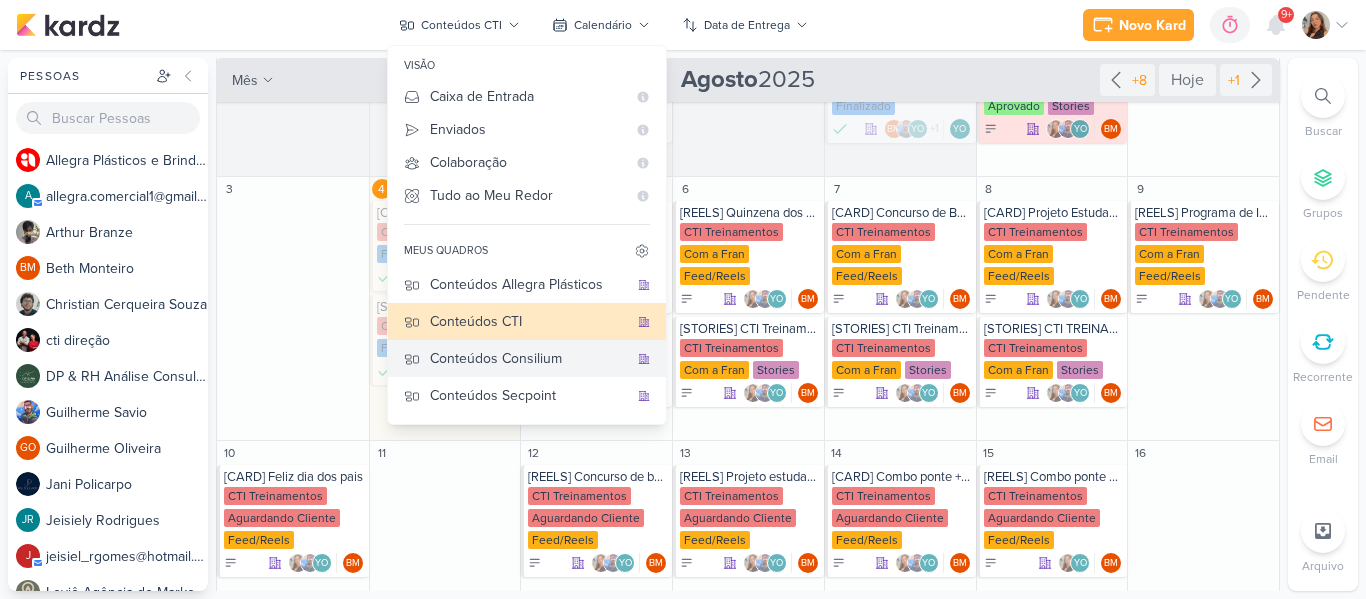 click on "Conteúdos Consilium" at bounding box center (529, 358) 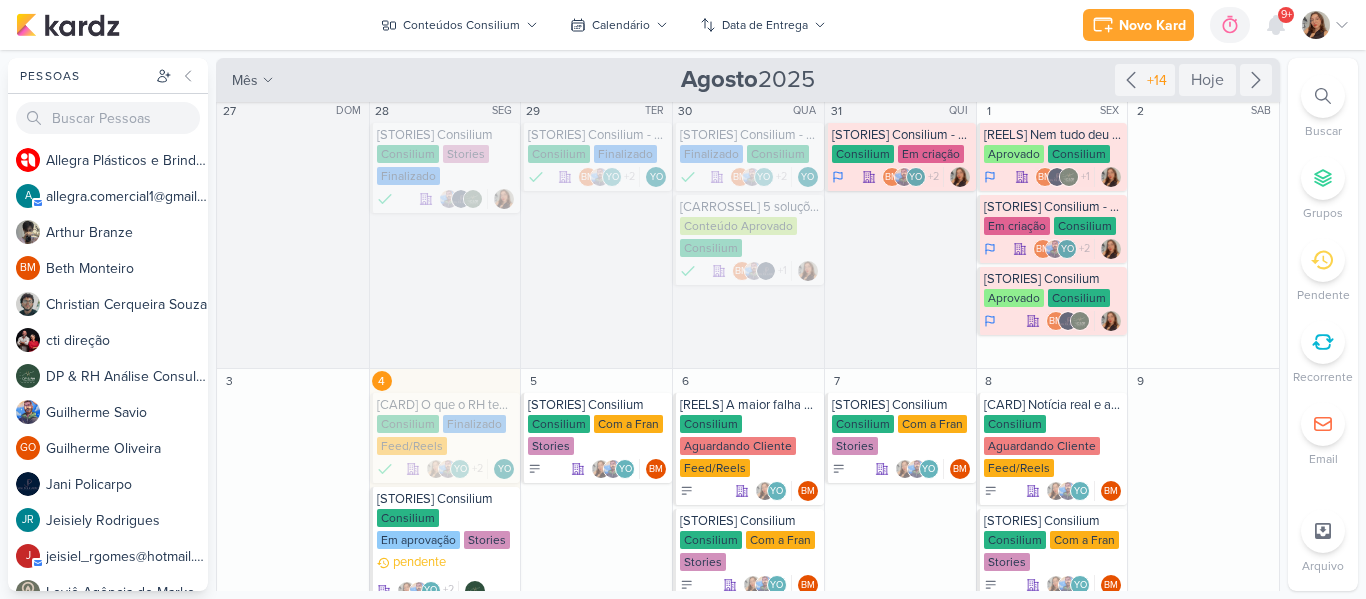 scroll, scrollTop: 0, scrollLeft: 0, axis: both 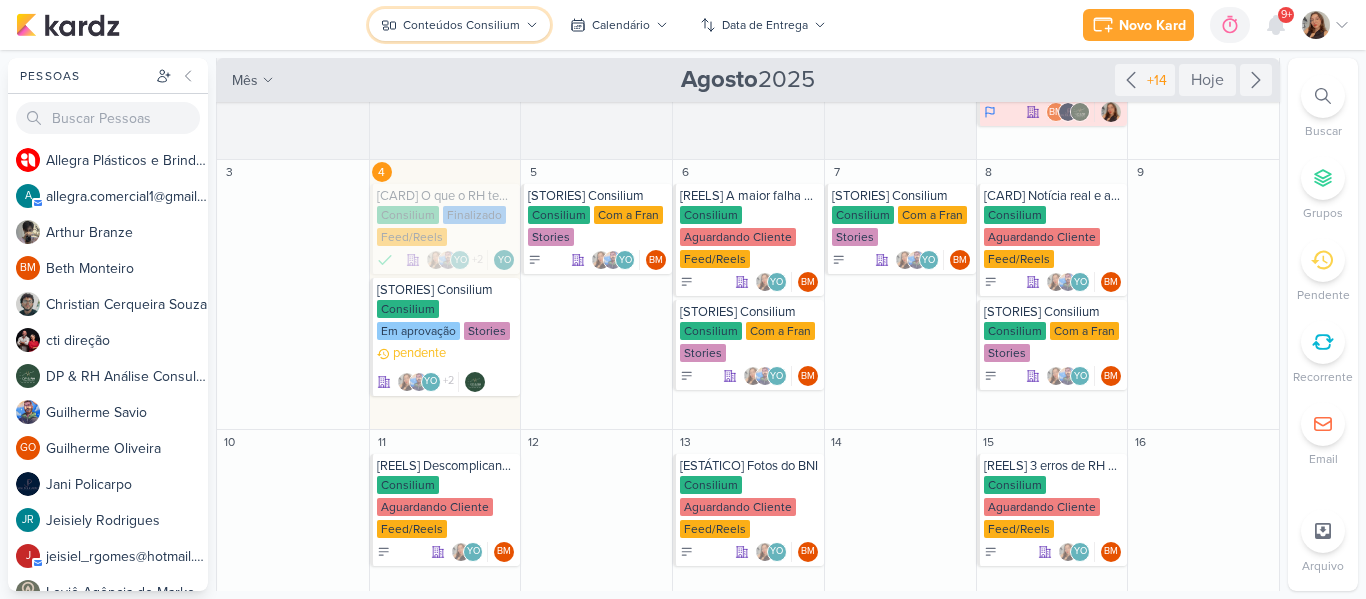 click on "Conteúdos Consilium" at bounding box center (459, 25) 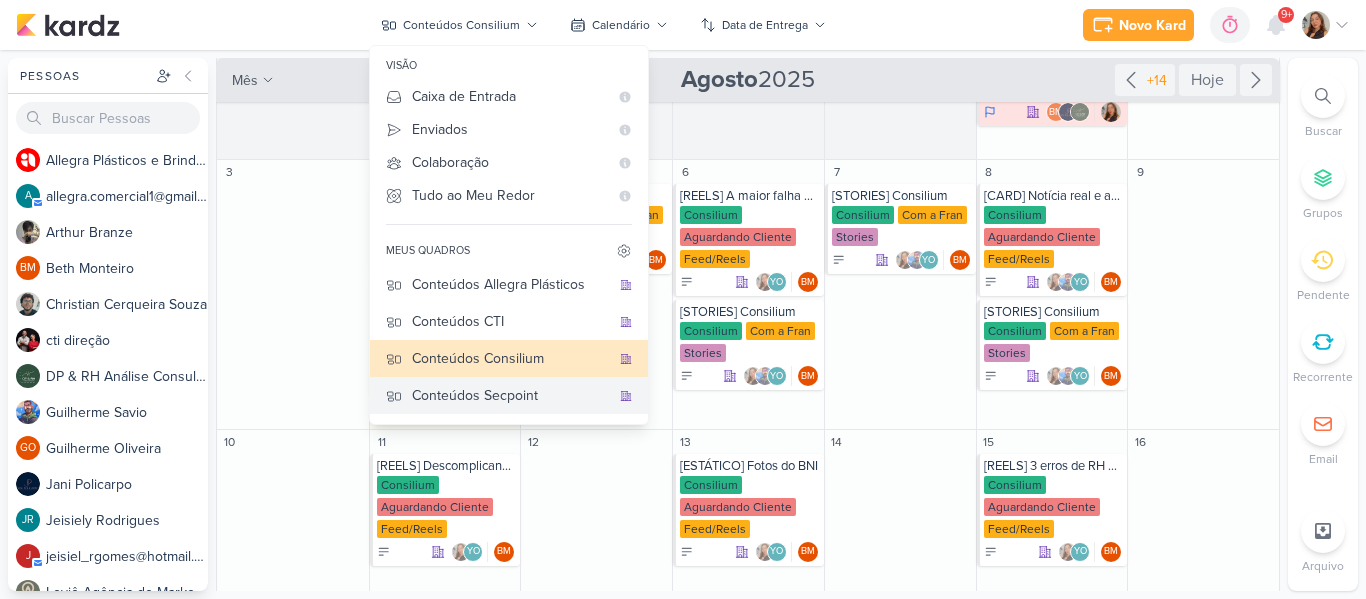 click on "Conteúdos Secpoint" at bounding box center [511, 395] 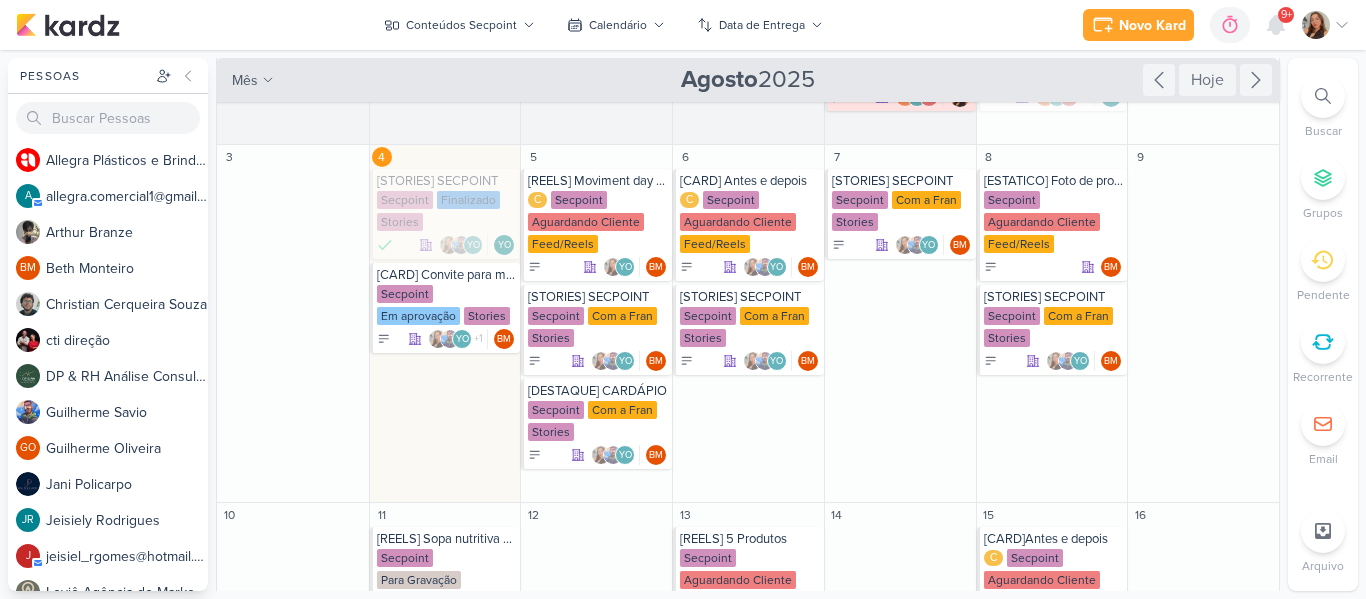 scroll, scrollTop: 187, scrollLeft: 0, axis: vertical 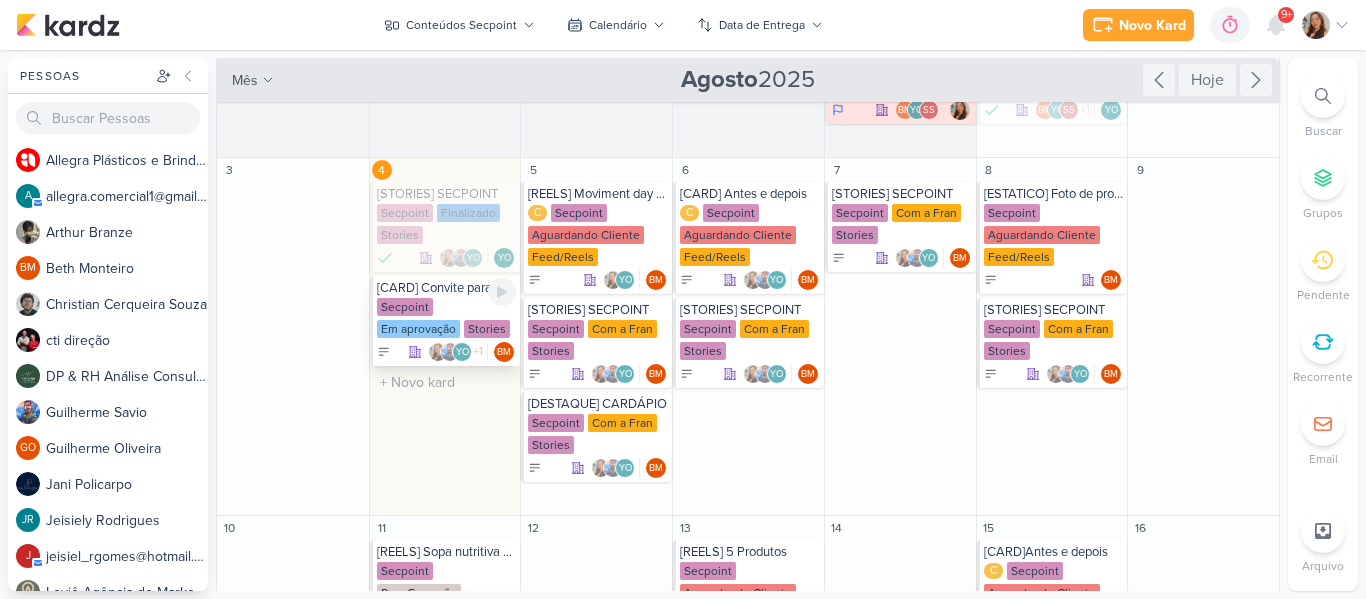 click on "Em aprovação" at bounding box center [418, 329] 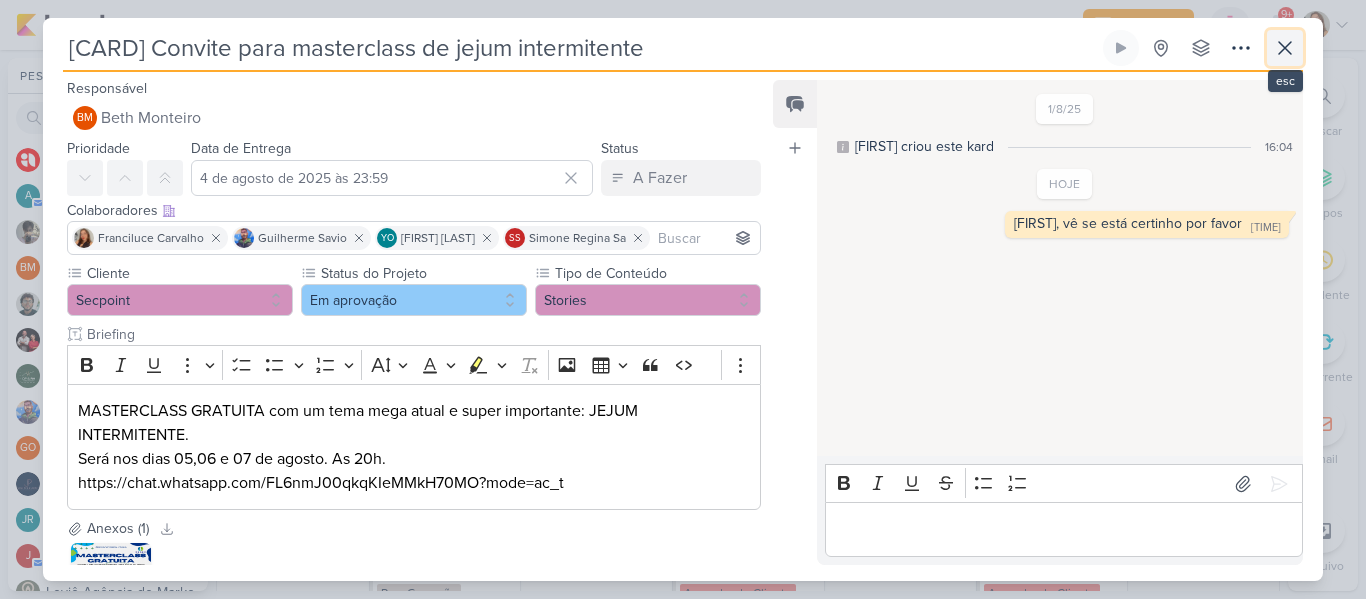 click 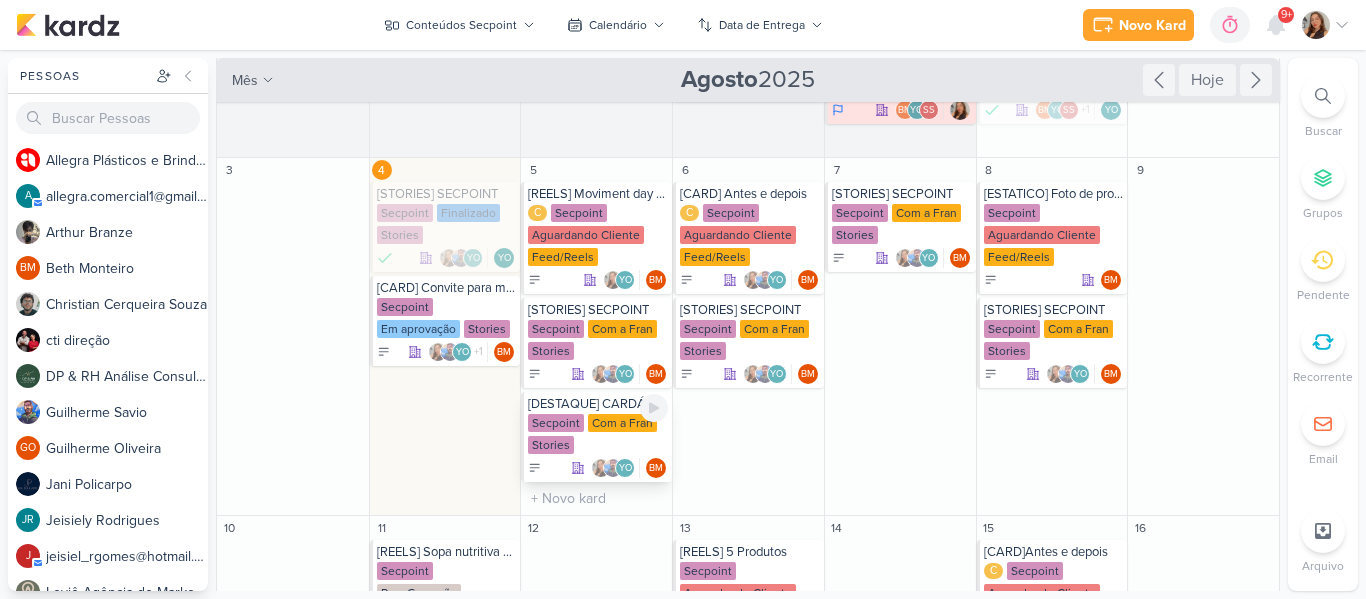 click on "Com a Fran" at bounding box center (622, 423) 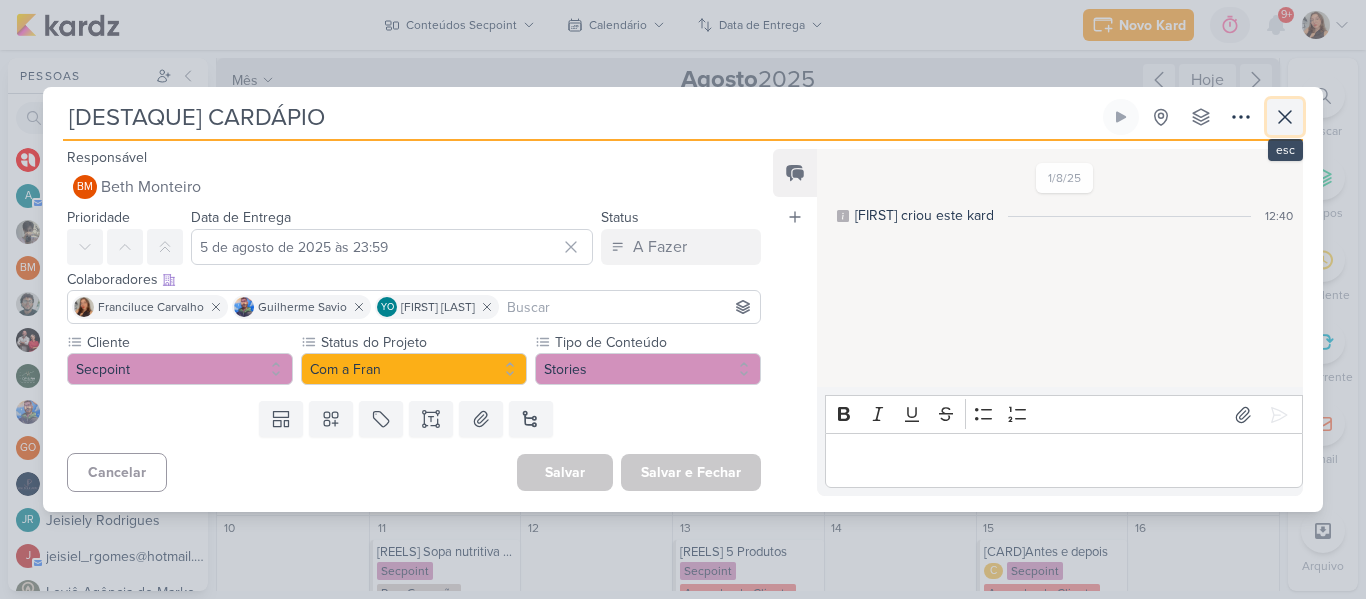 click 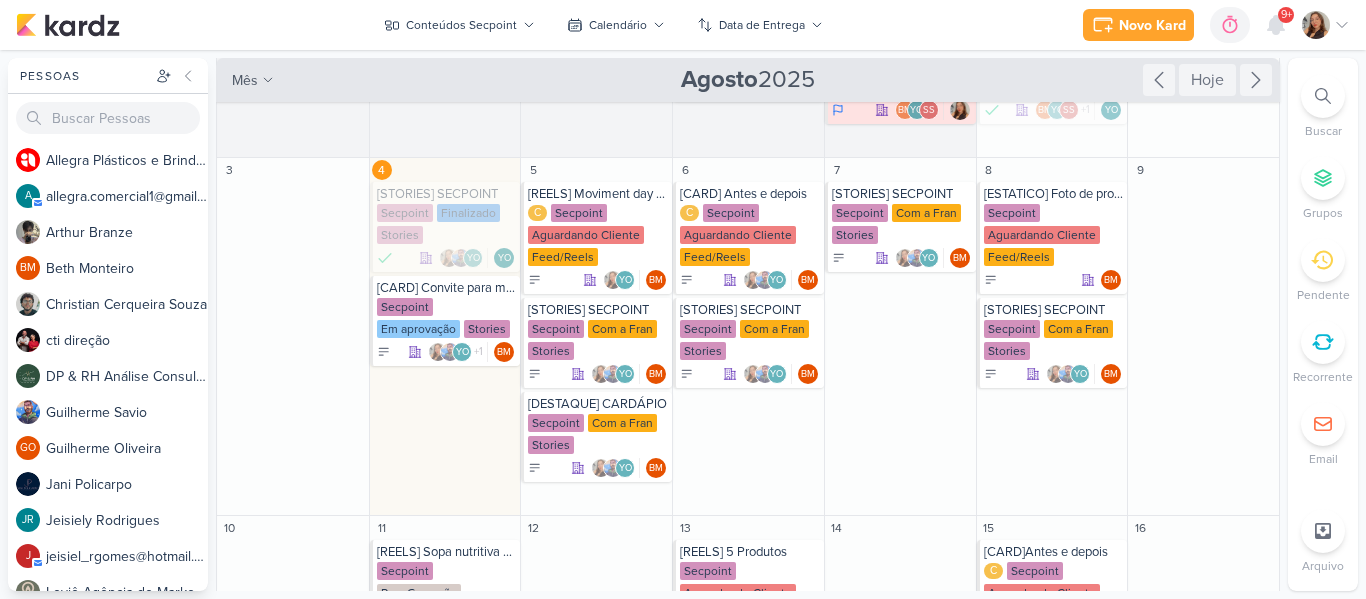 click on "Conteúdos Secpoint
visão
Caixa de Entrada
A caixa de entrada mostra todos os kardz que você é o responsável
Enviados
A visão de enviados contém os kardz que você criou e designou à outra pessoa
Colaboração" at bounding box center (603, 25) 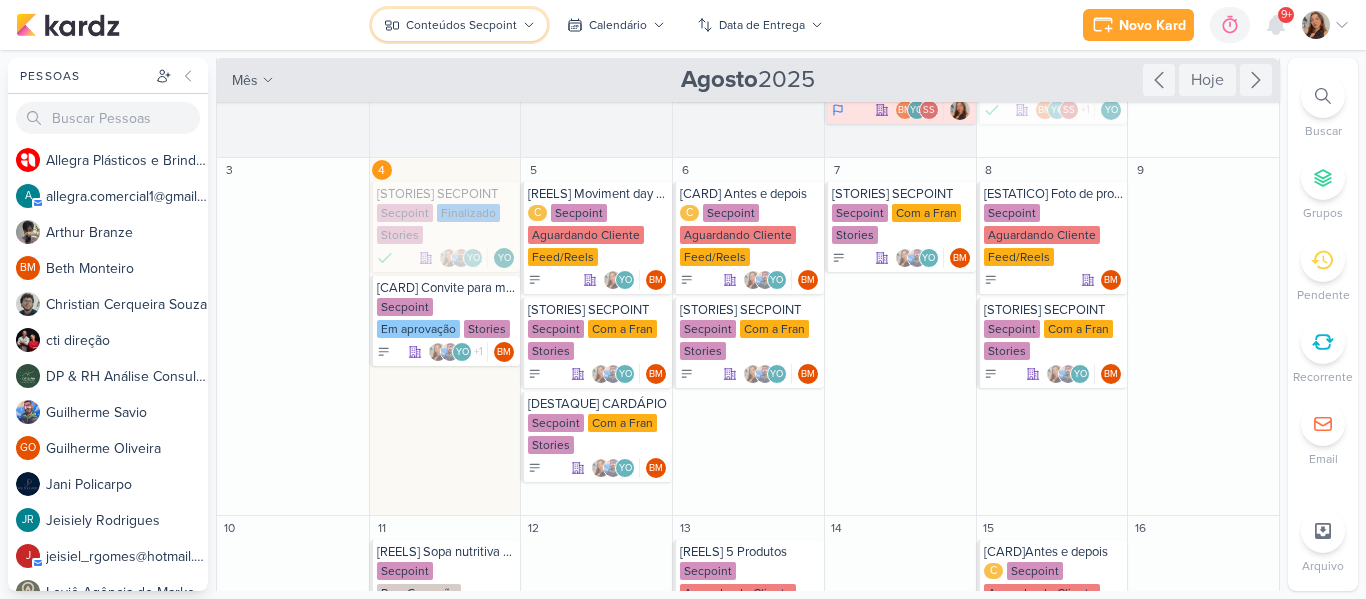 click on "Conteúdos Secpoint" at bounding box center [461, 25] 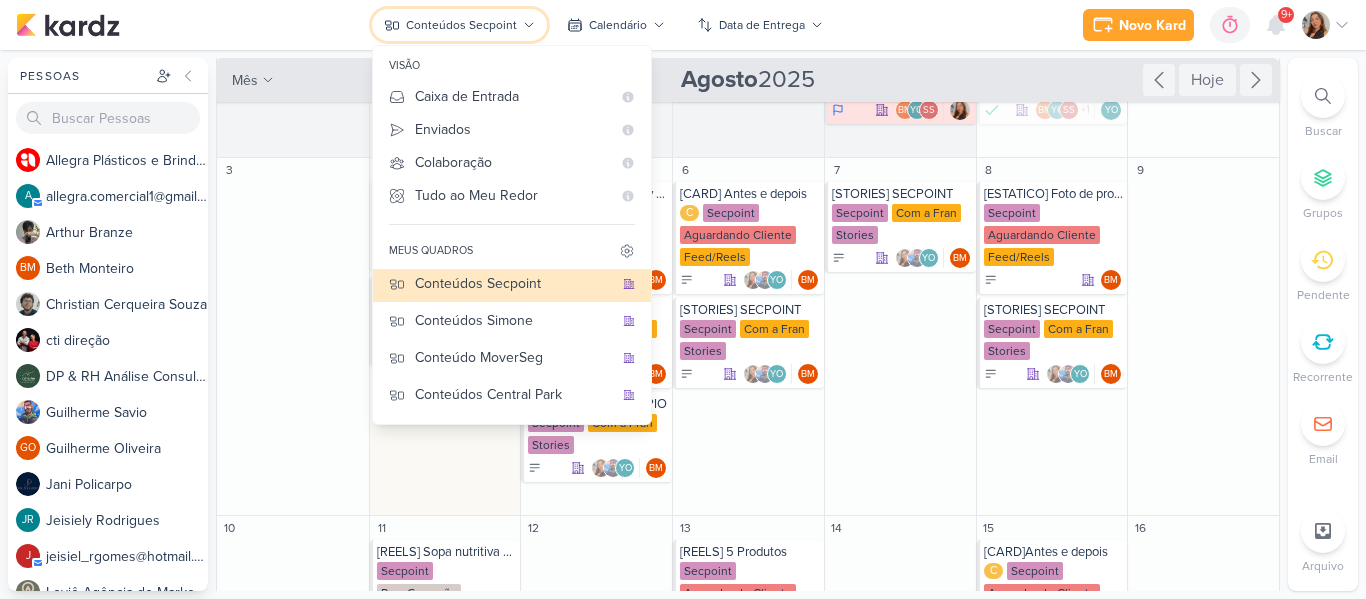scroll, scrollTop: 208, scrollLeft: 0, axis: vertical 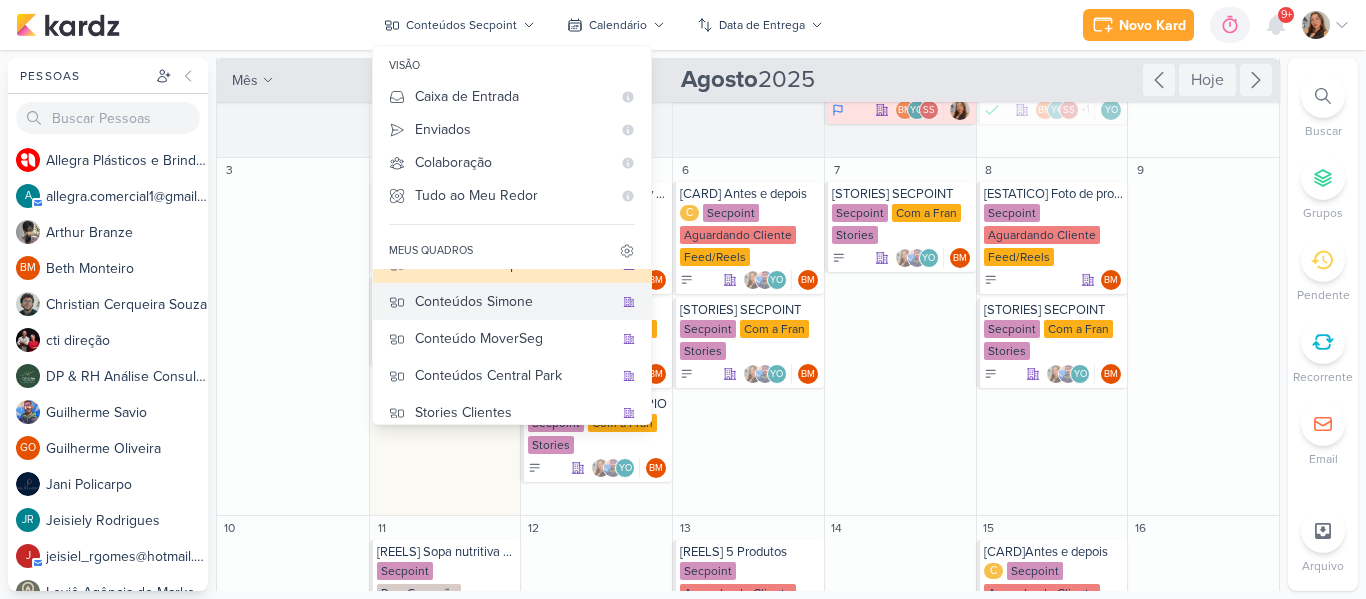 click on "Conteúdos Simone" at bounding box center (514, 301) 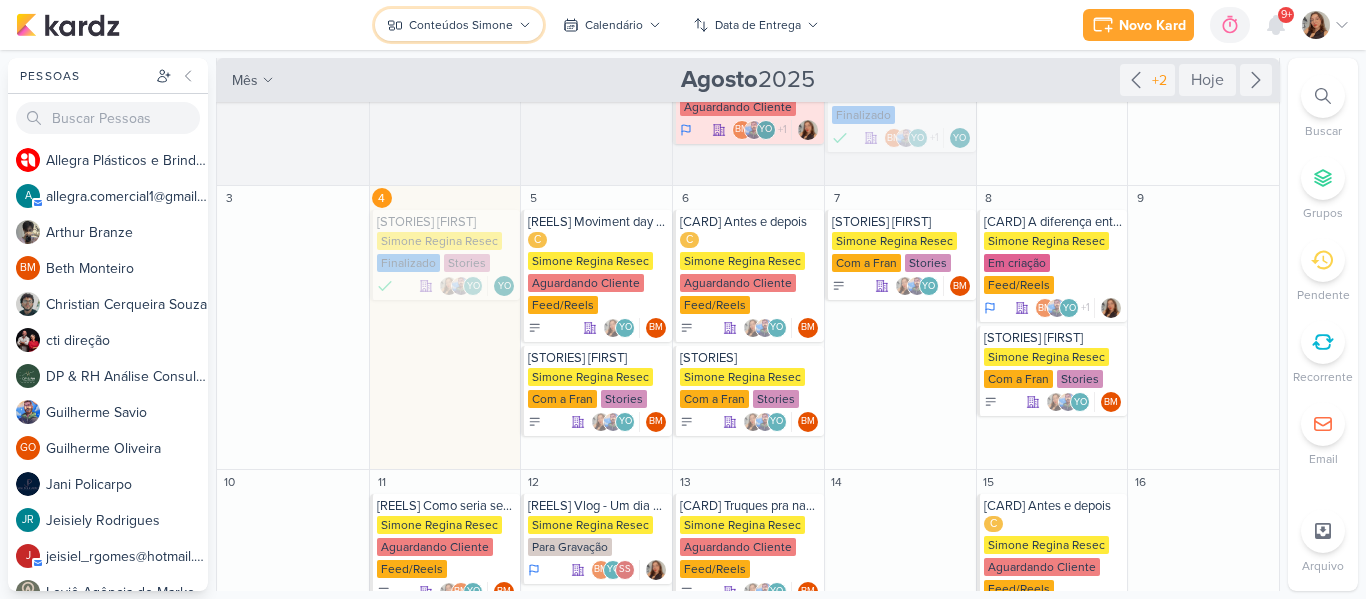 click on "Conteúdos Simone" at bounding box center (459, 25) 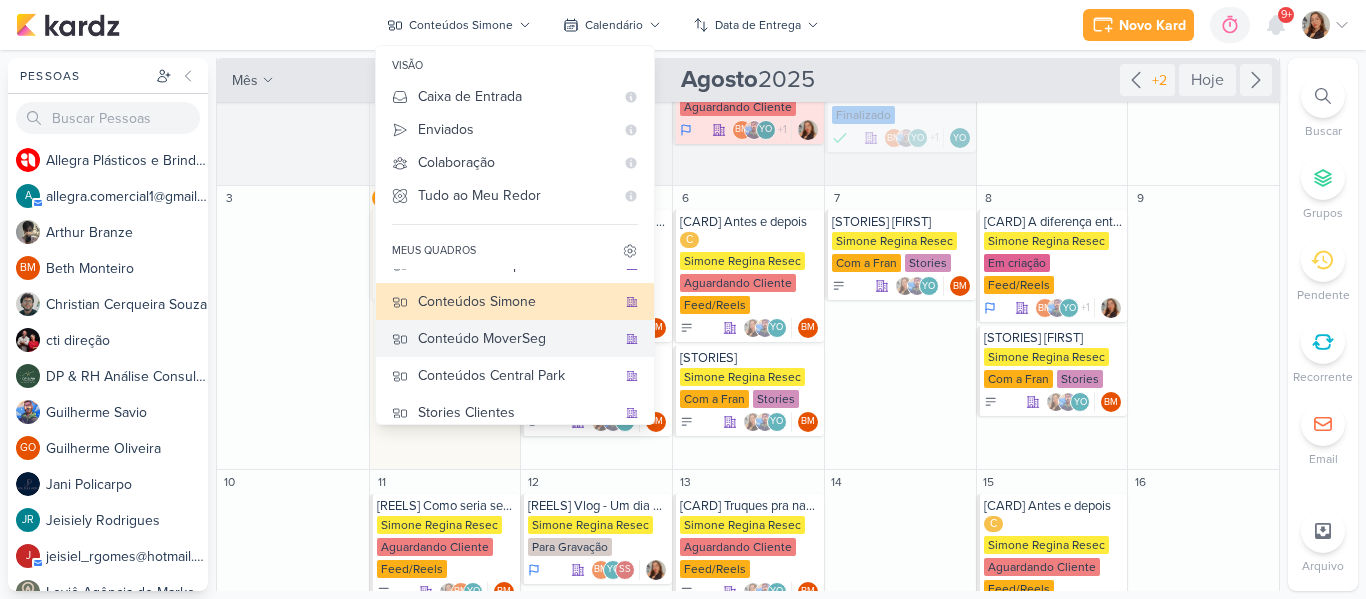 click on "Conteúdo MoverSeg" at bounding box center (517, 338) 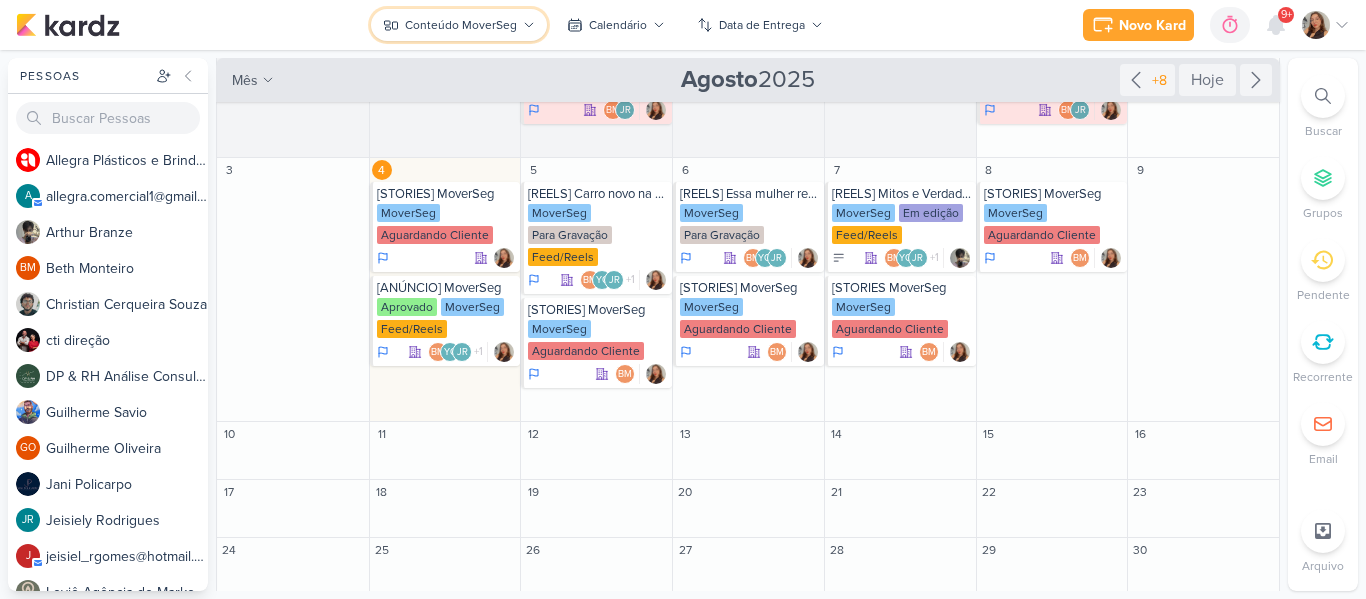 click on "Conteúdo MoverSeg" at bounding box center [459, 25] 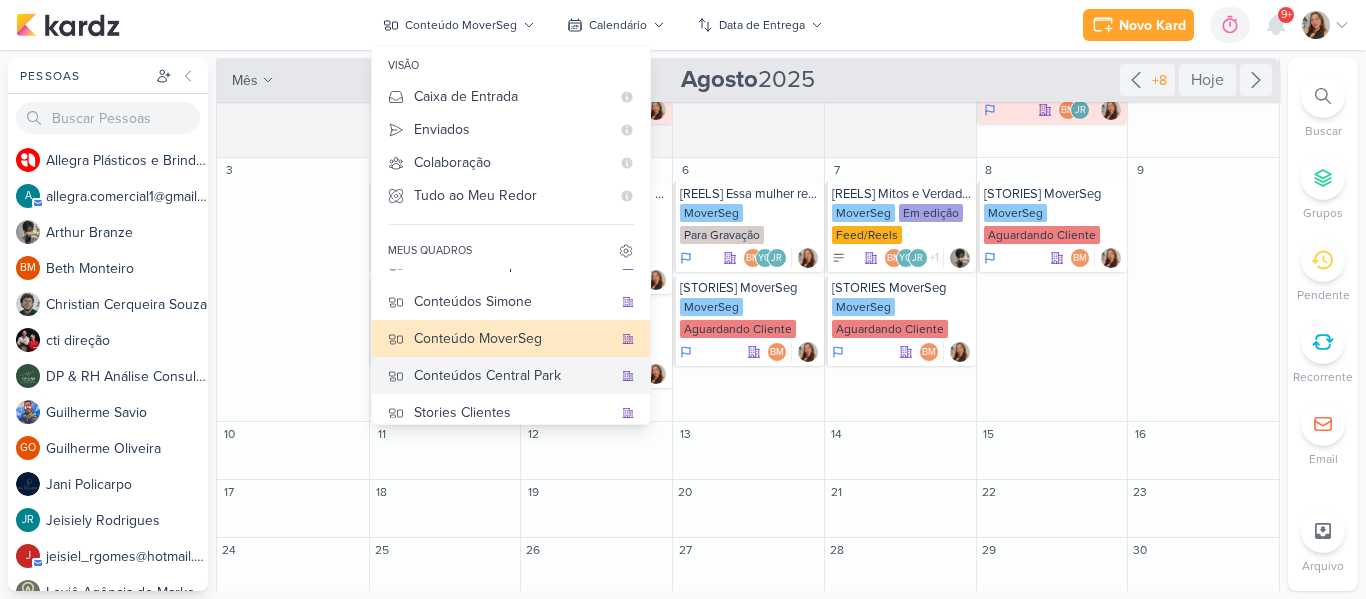 click on "Conteúdos Central Park" at bounding box center (513, 375) 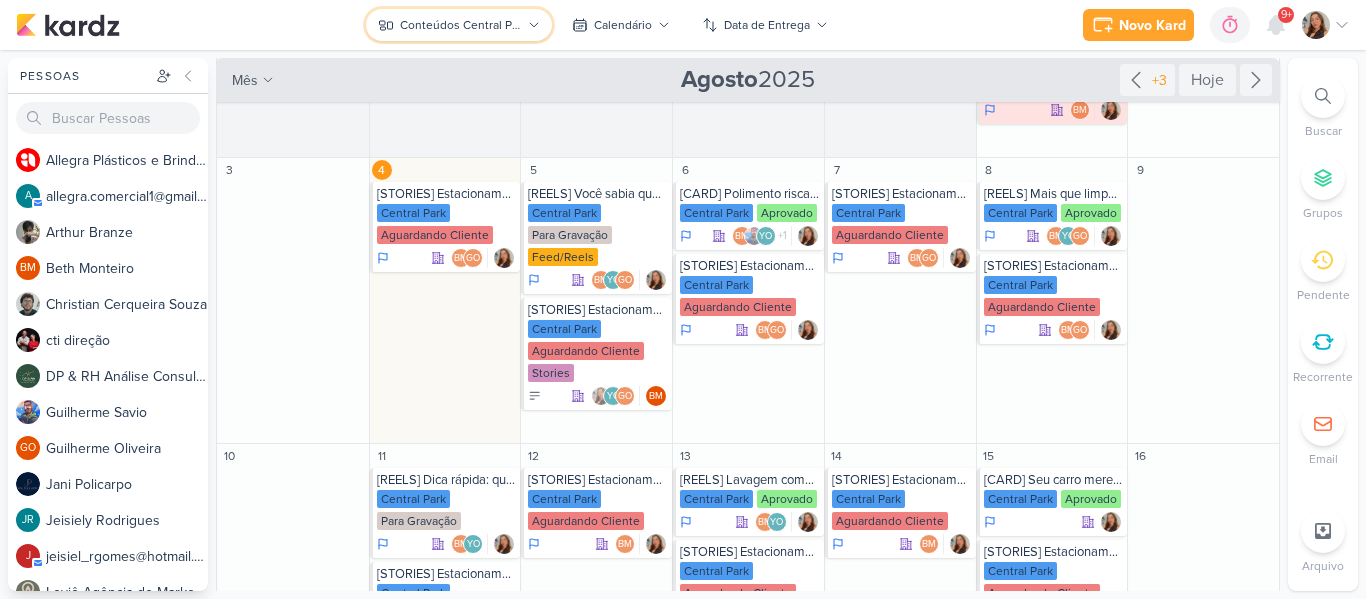 click on "Conteúdos Central Park" at bounding box center (460, 25) 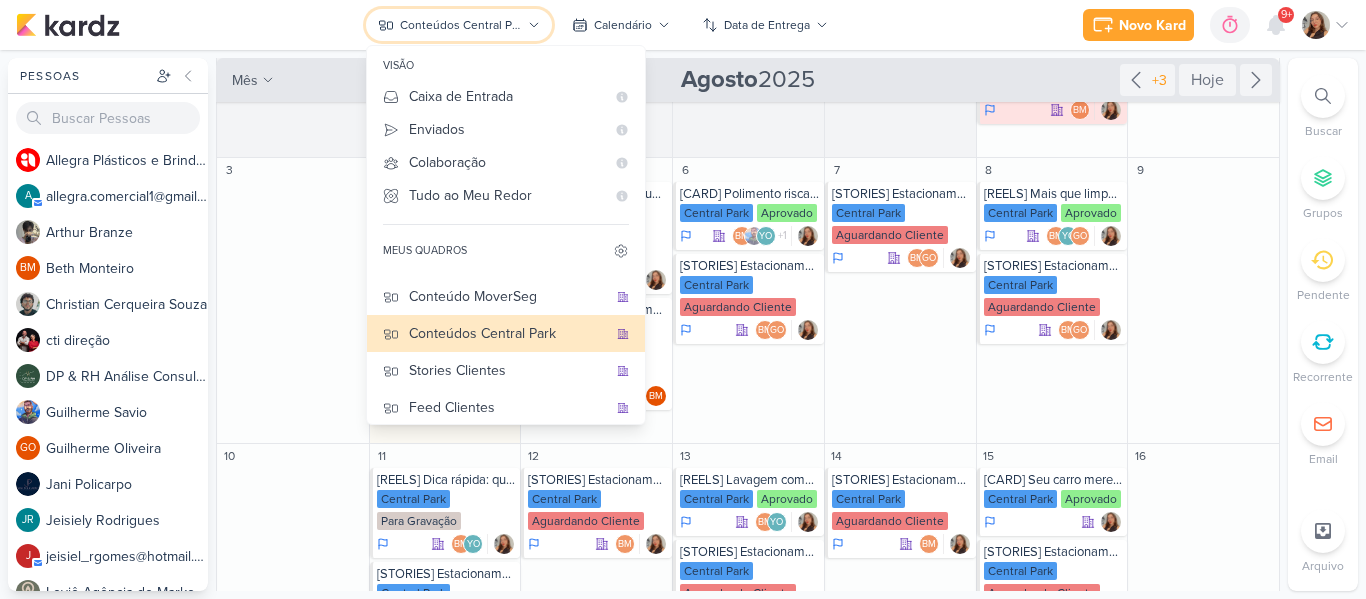 scroll, scrollTop: 258, scrollLeft: 0, axis: vertical 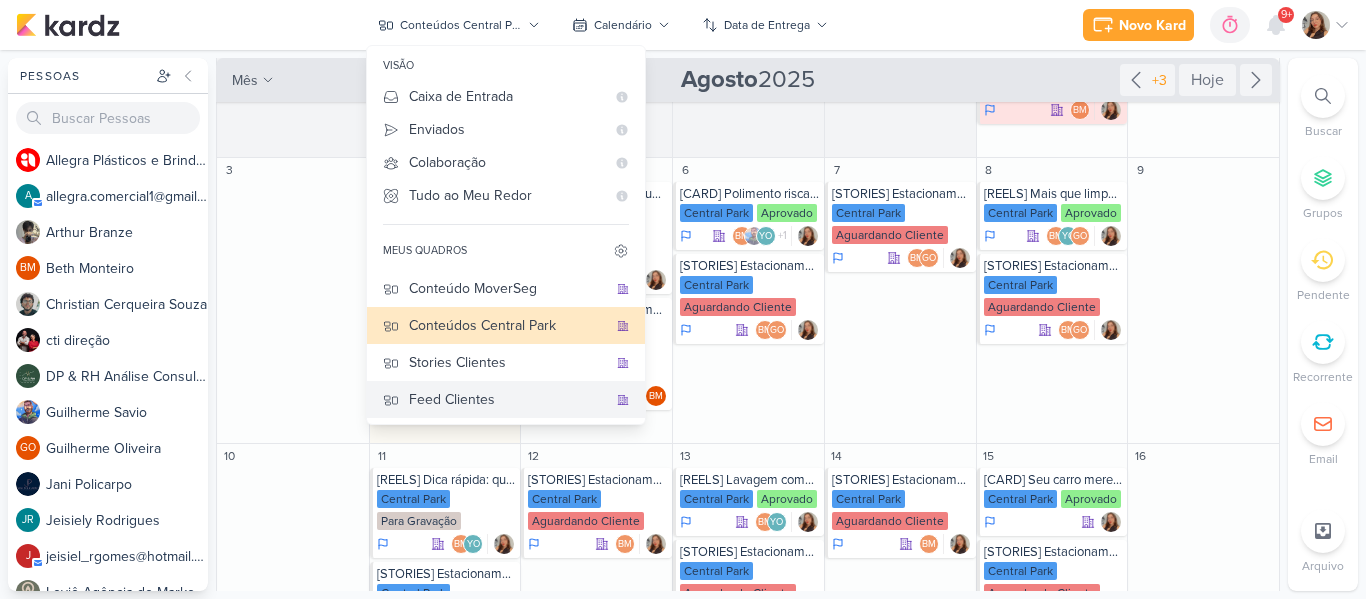 click on "Feed Clientes" at bounding box center [506, 399] 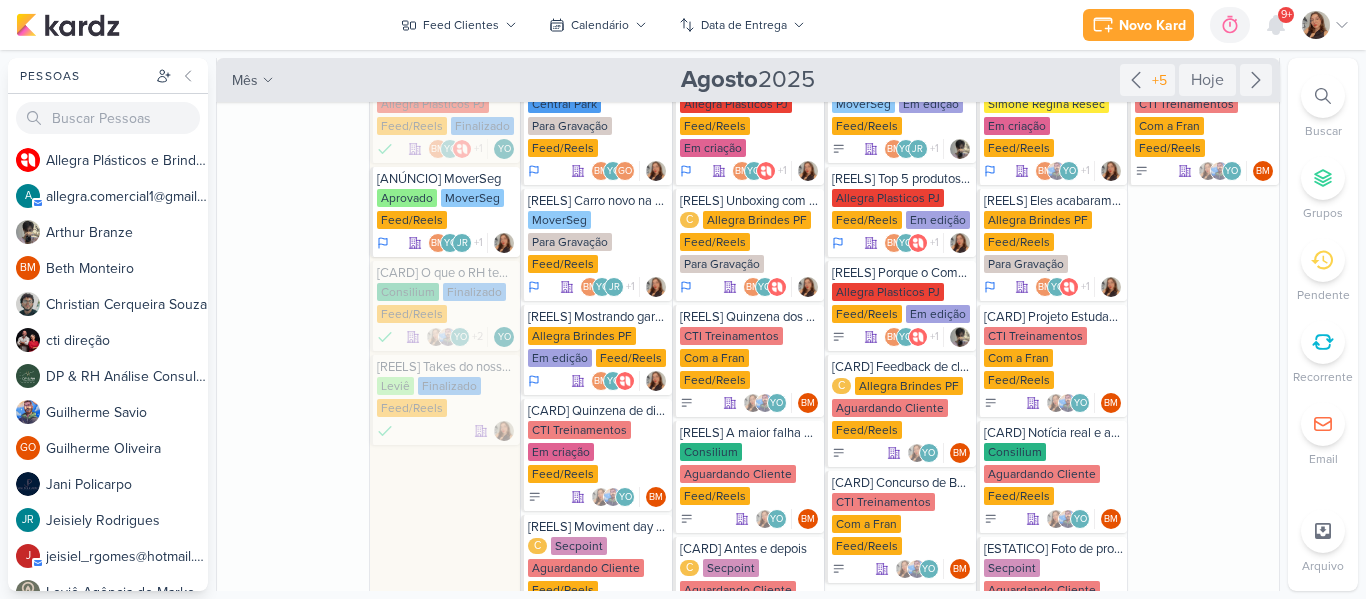 scroll, scrollTop: 181, scrollLeft: 0, axis: vertical 